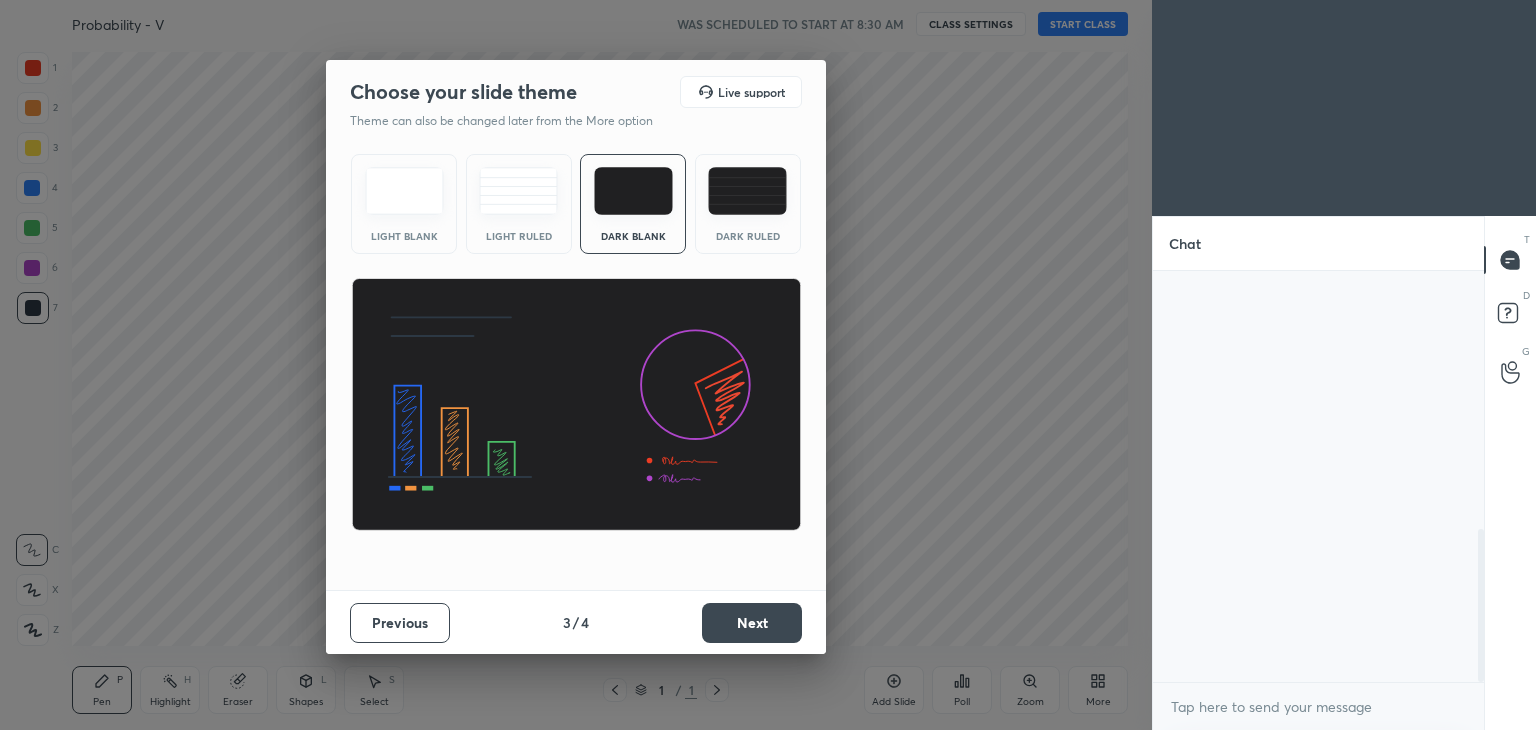 scroll, scrollTop: 0, scrollLeft: 0, axis: both 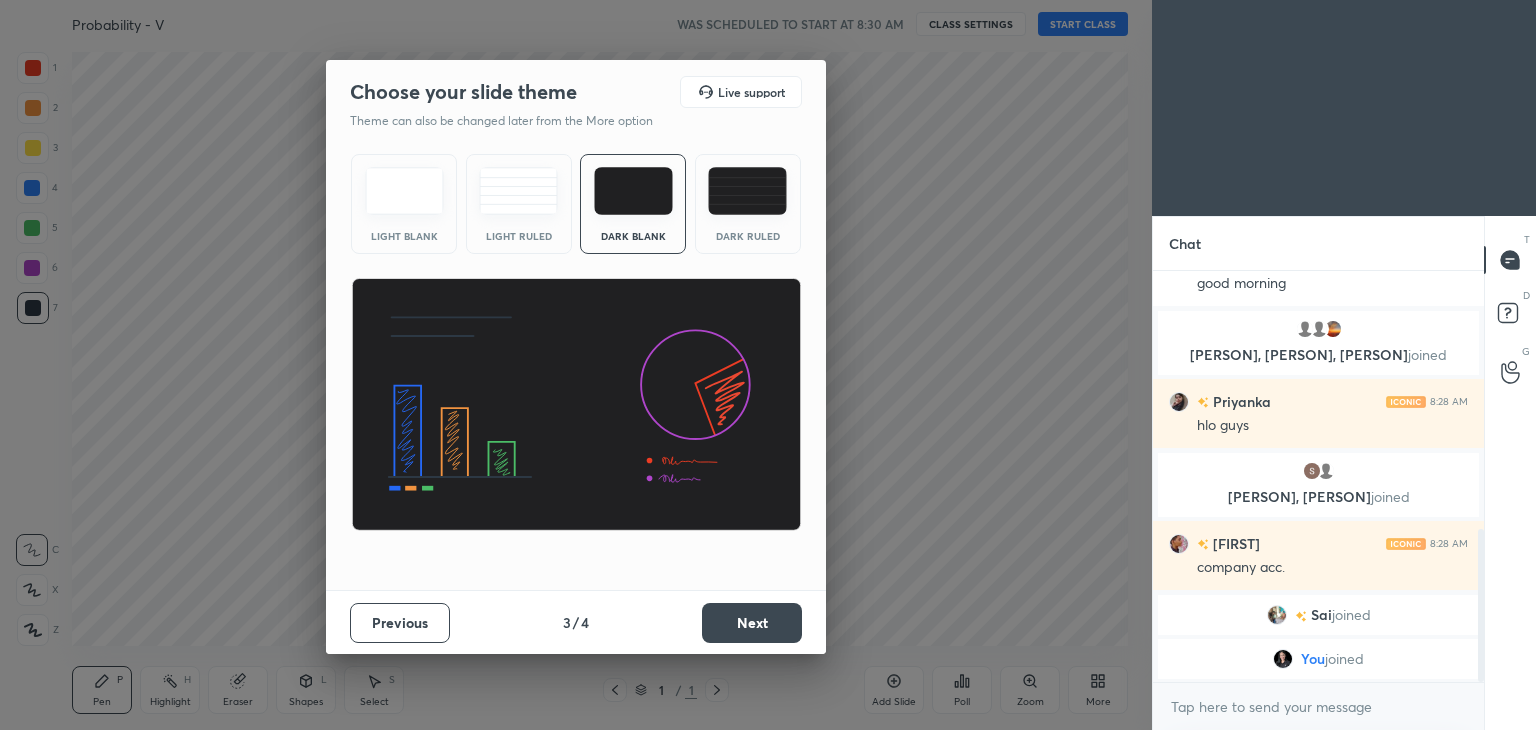 click on "Next" at bounding box center (752, 623) 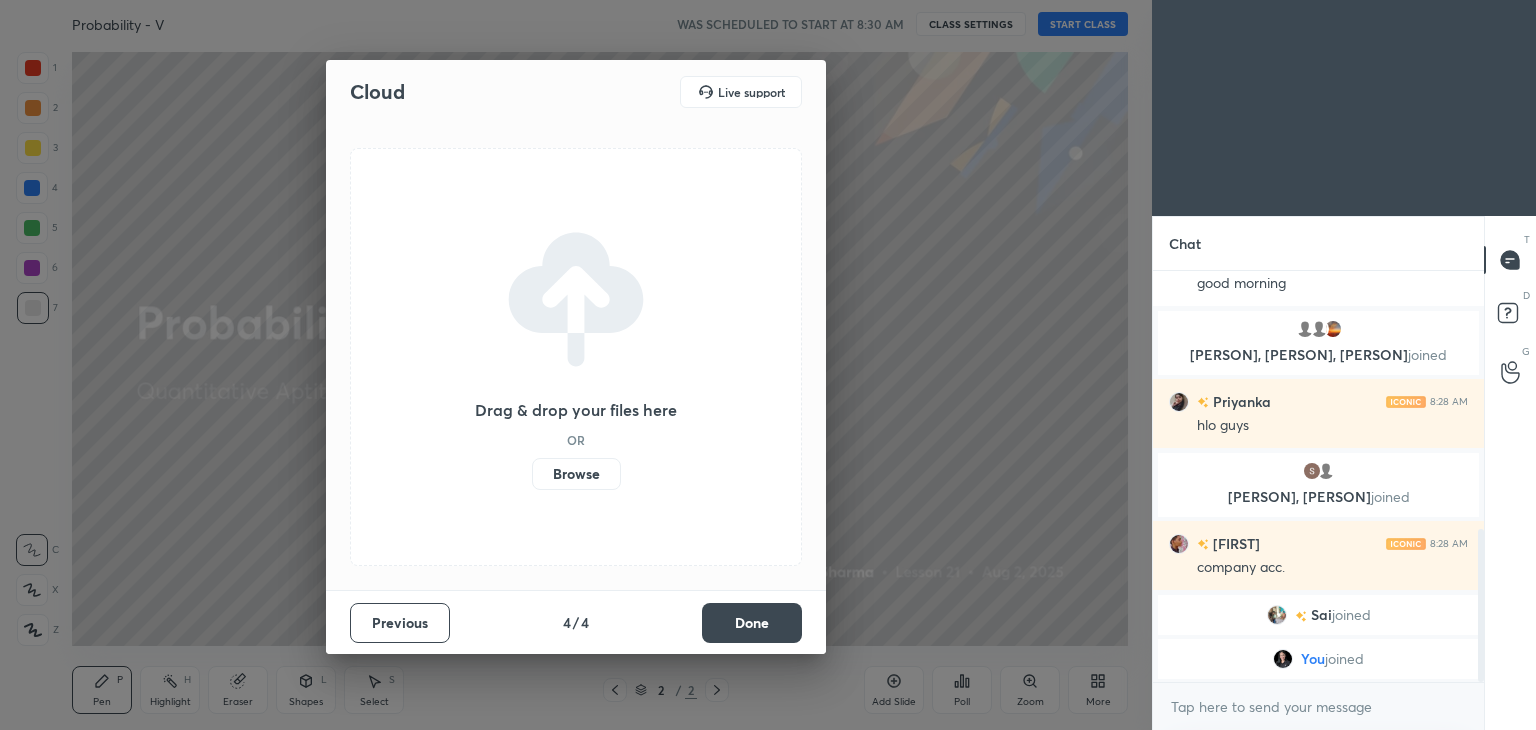 click on "Done" at bounding box center (752, 623) 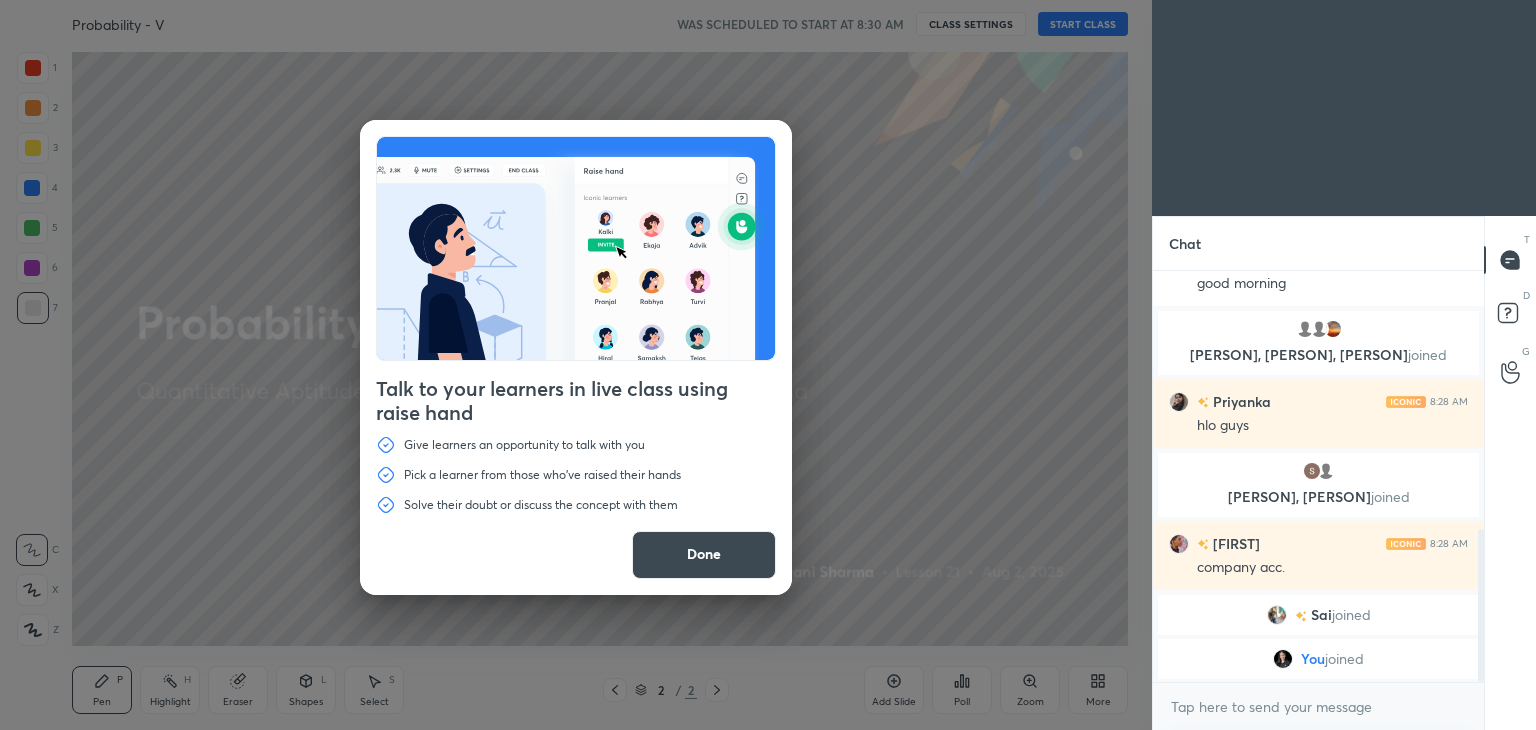 click on "Done" at bounding box center (704, 555) 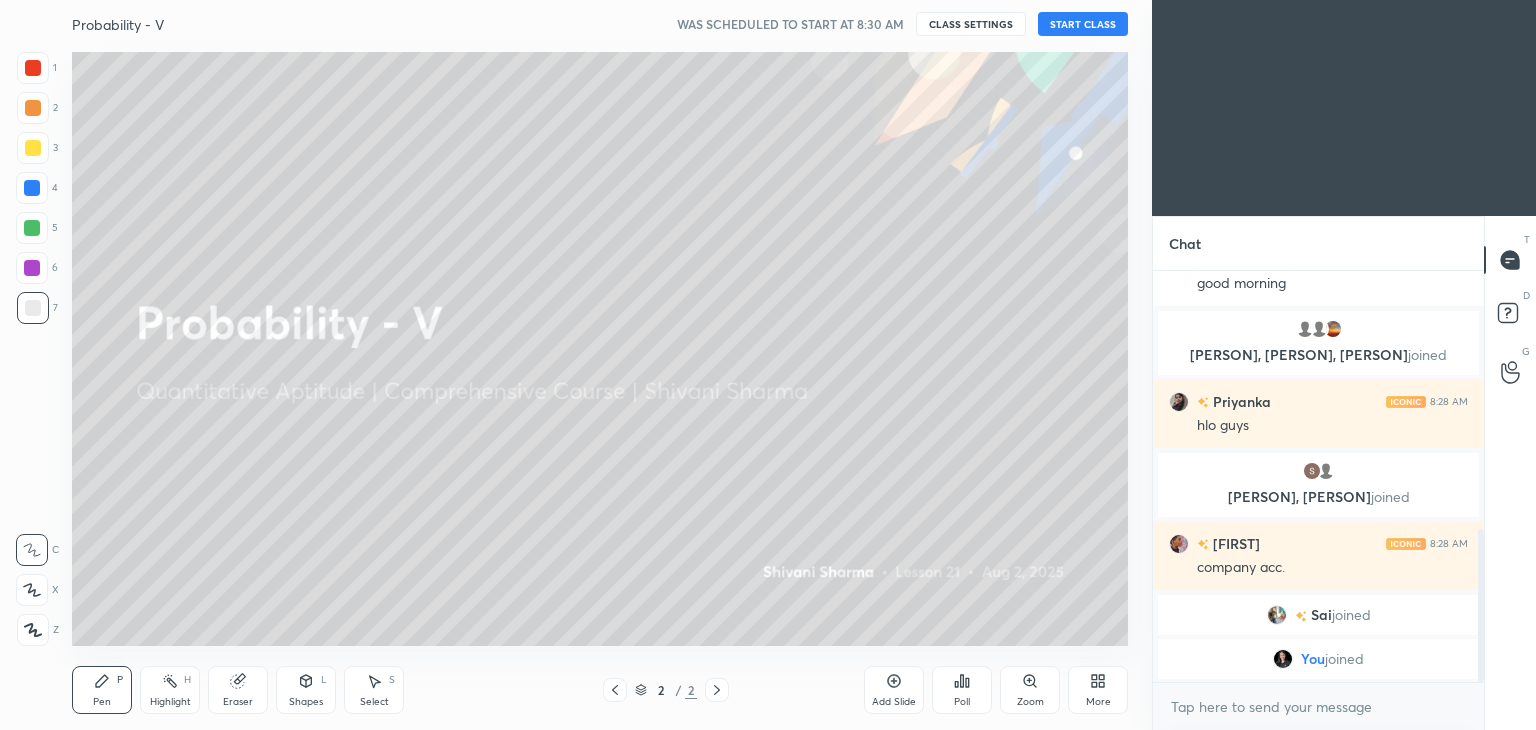 scroll, scrollTop: 740, scrollLeft: 0, axis: vertical 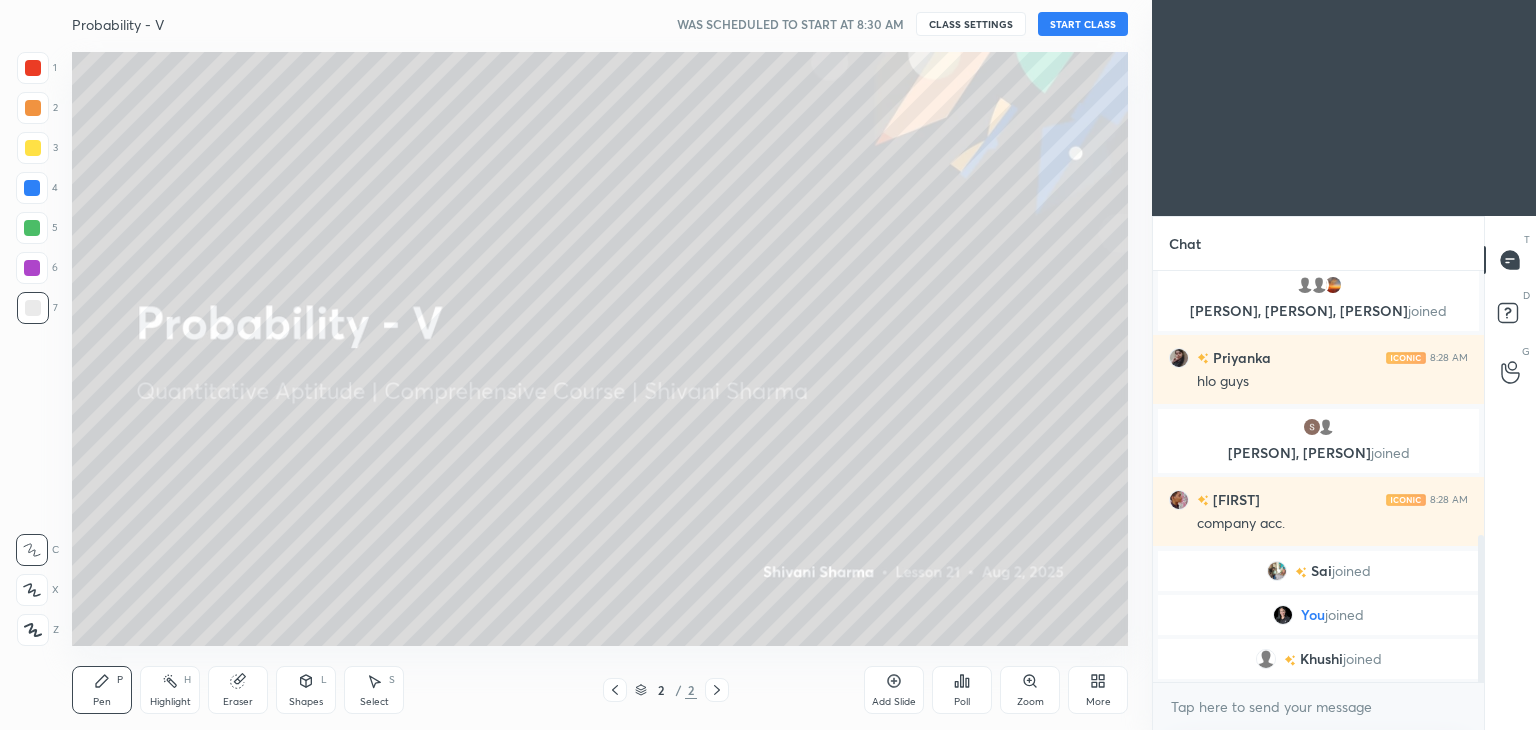 click on "More" at bounding box center [1098, 702] 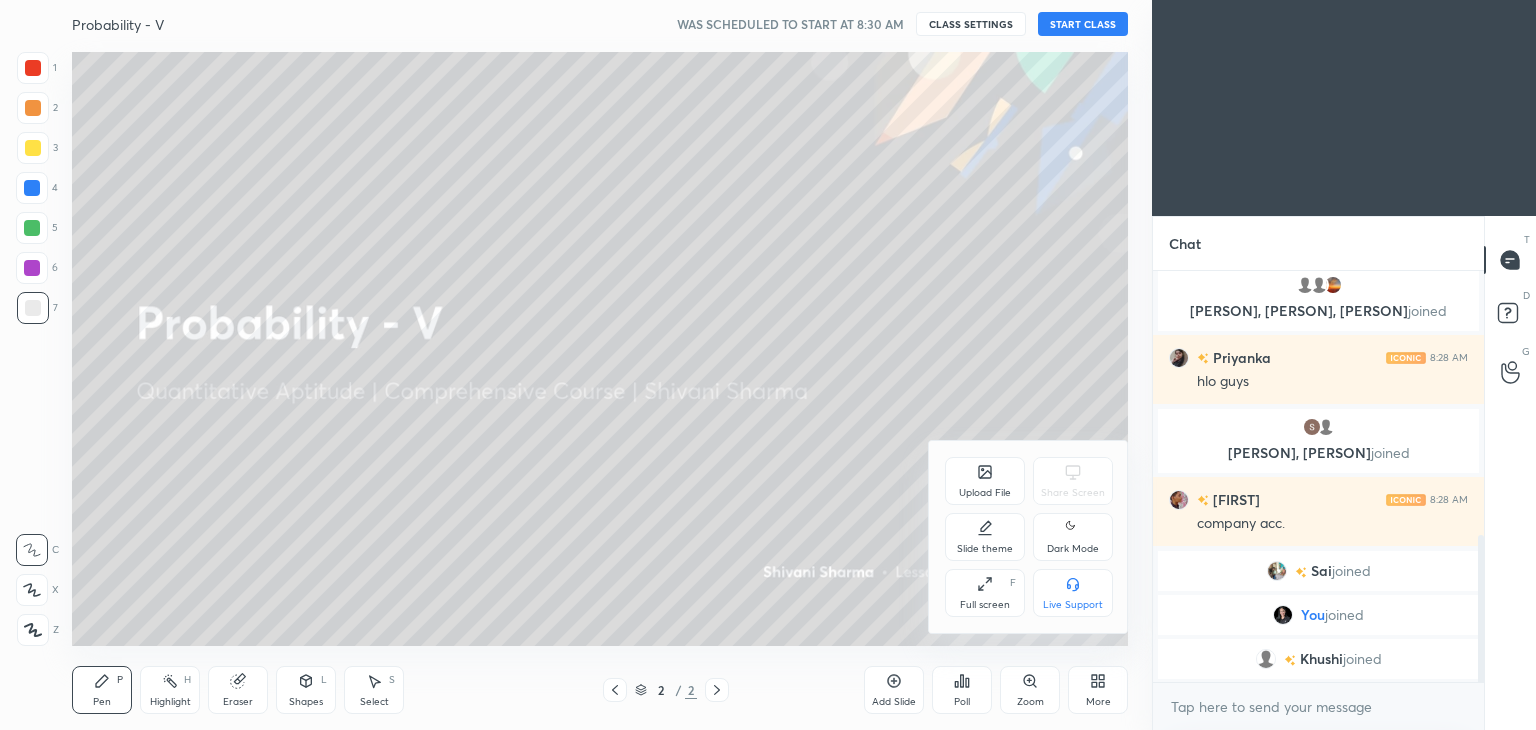 click on "Dark Mode" at bounding box center [1073, 549] 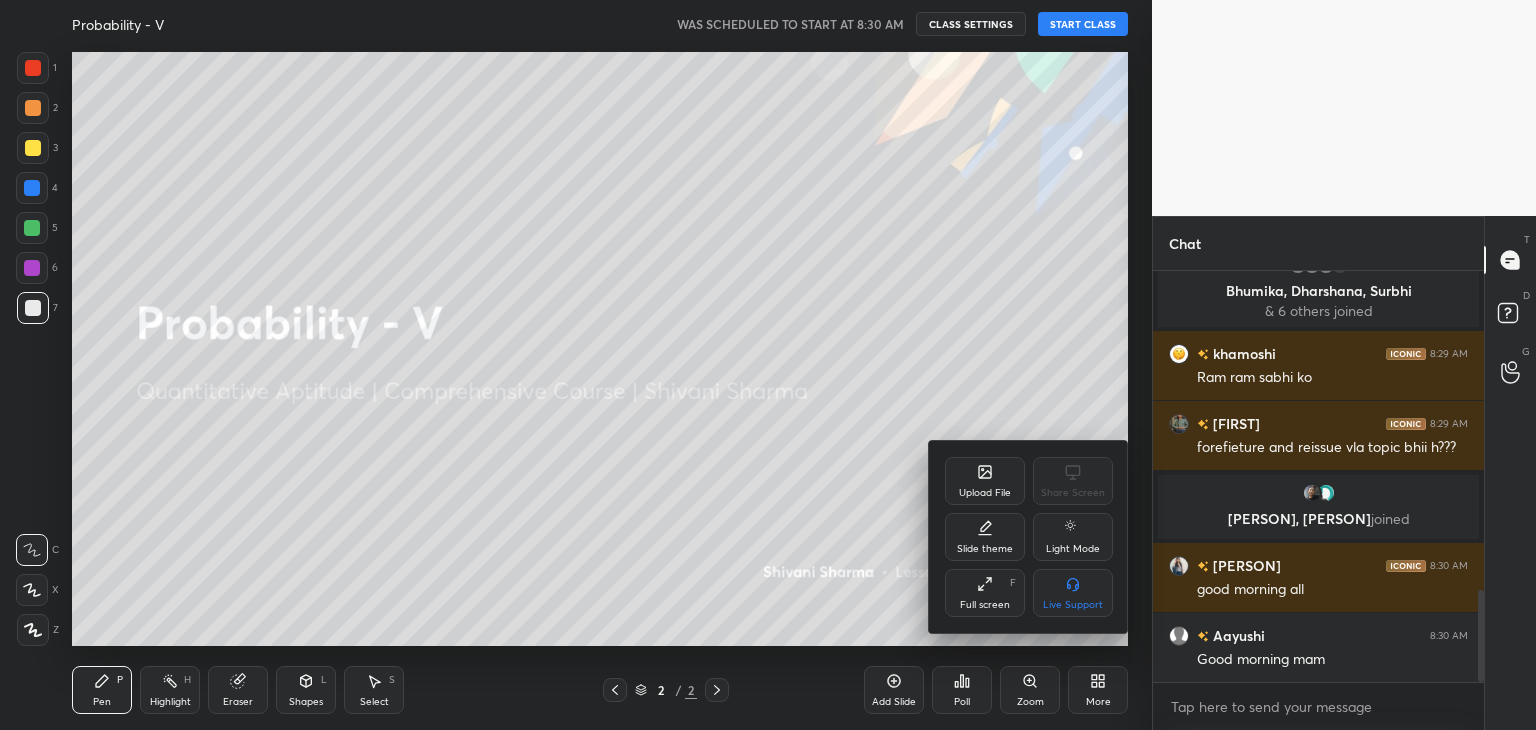 scroll, scrollTop: 1536, scrollLeft: 0, axis: vertical 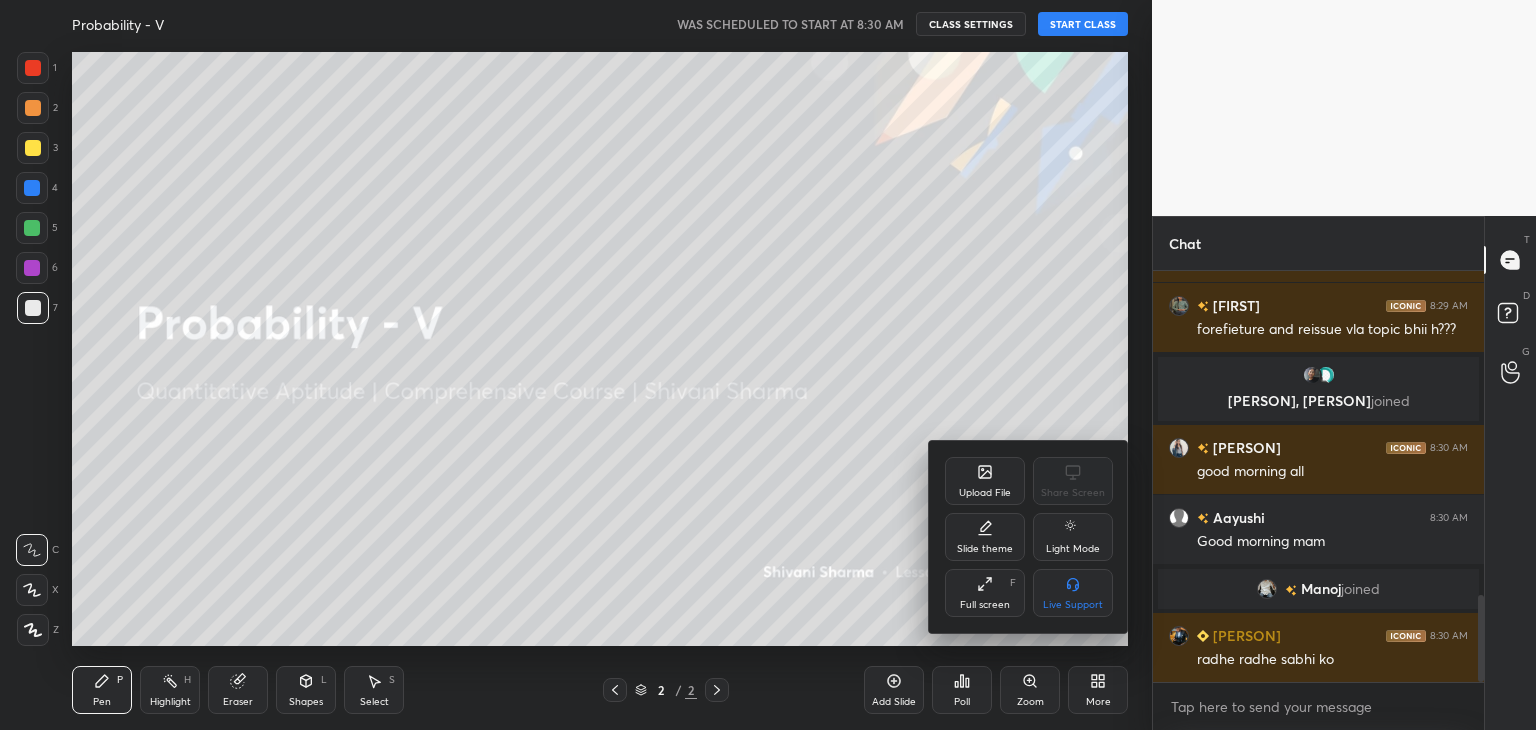 click at bounding box center (768, 365) 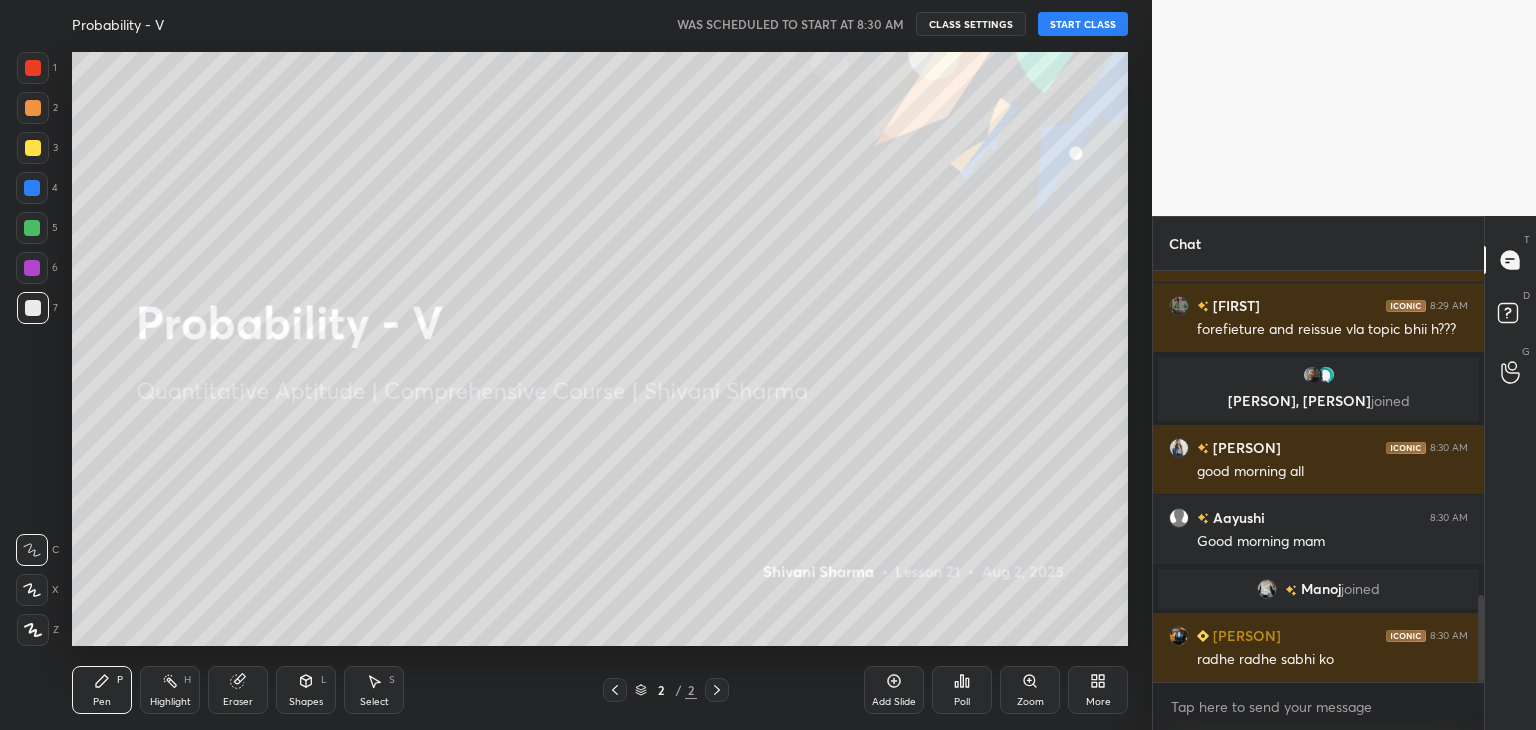 scroll, scrollTop: 1654, scrollLeft: 0, axis: vertical 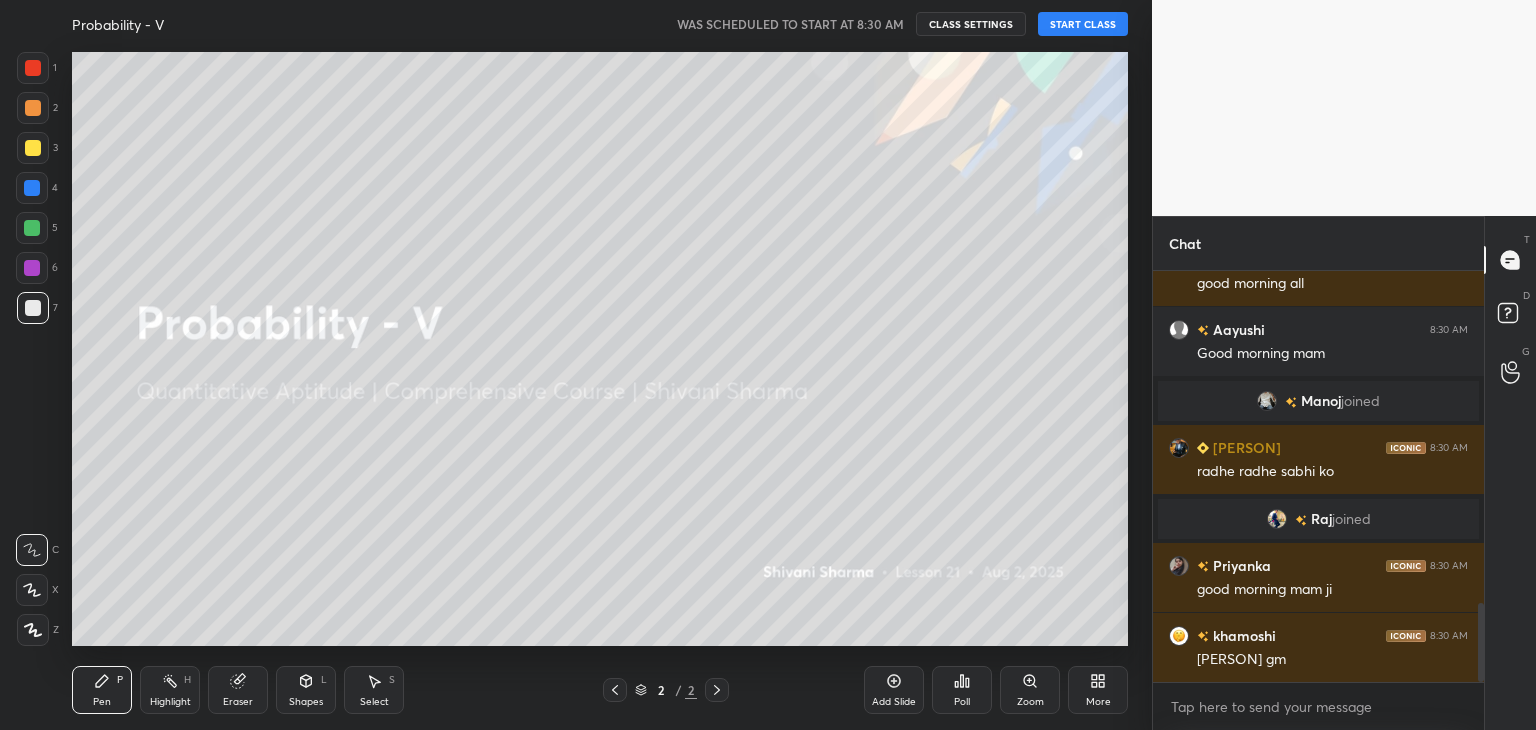 click on "START CLASS" at bounding box center [1083, 24] 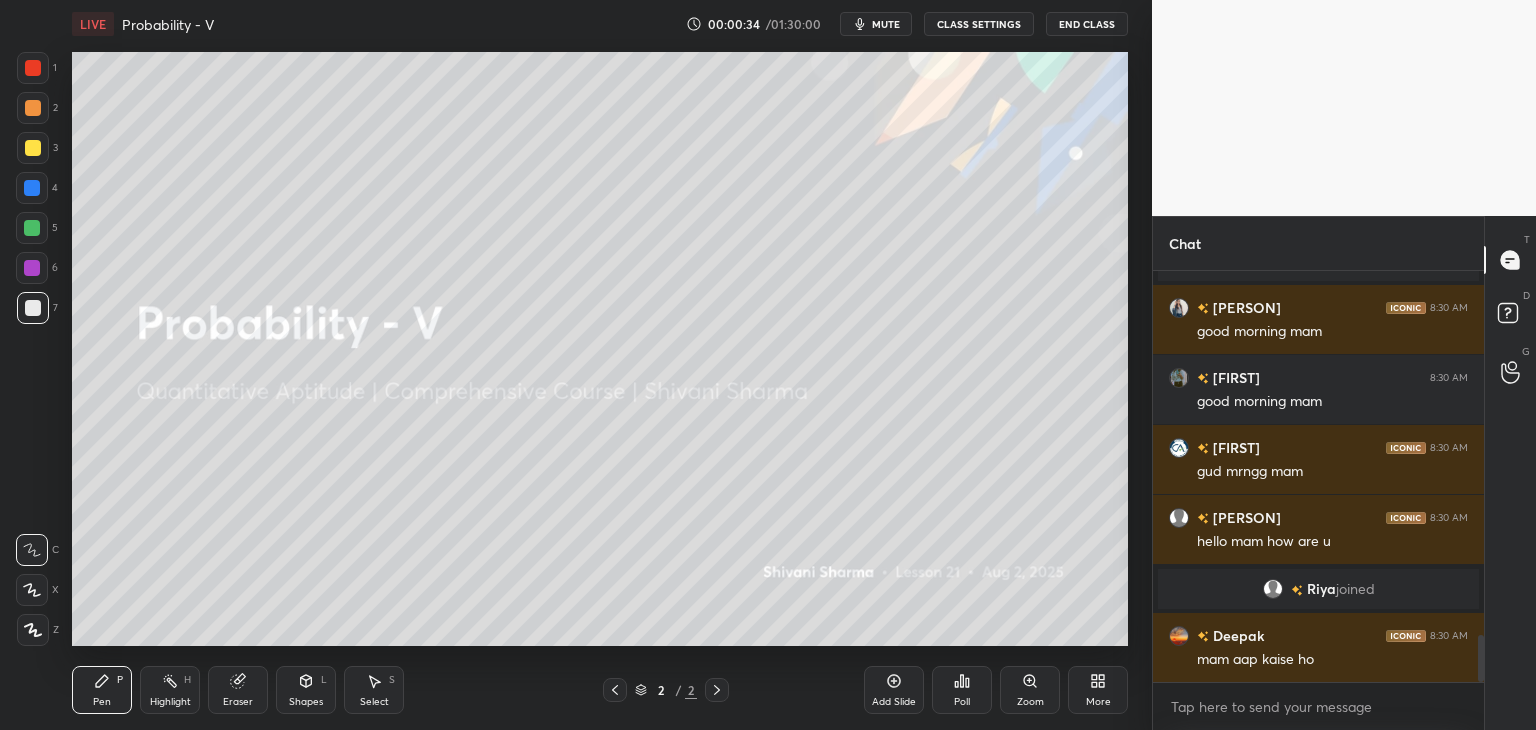 scroll, scrollTop: 3294, scrollLeft: 0, axis: vertical 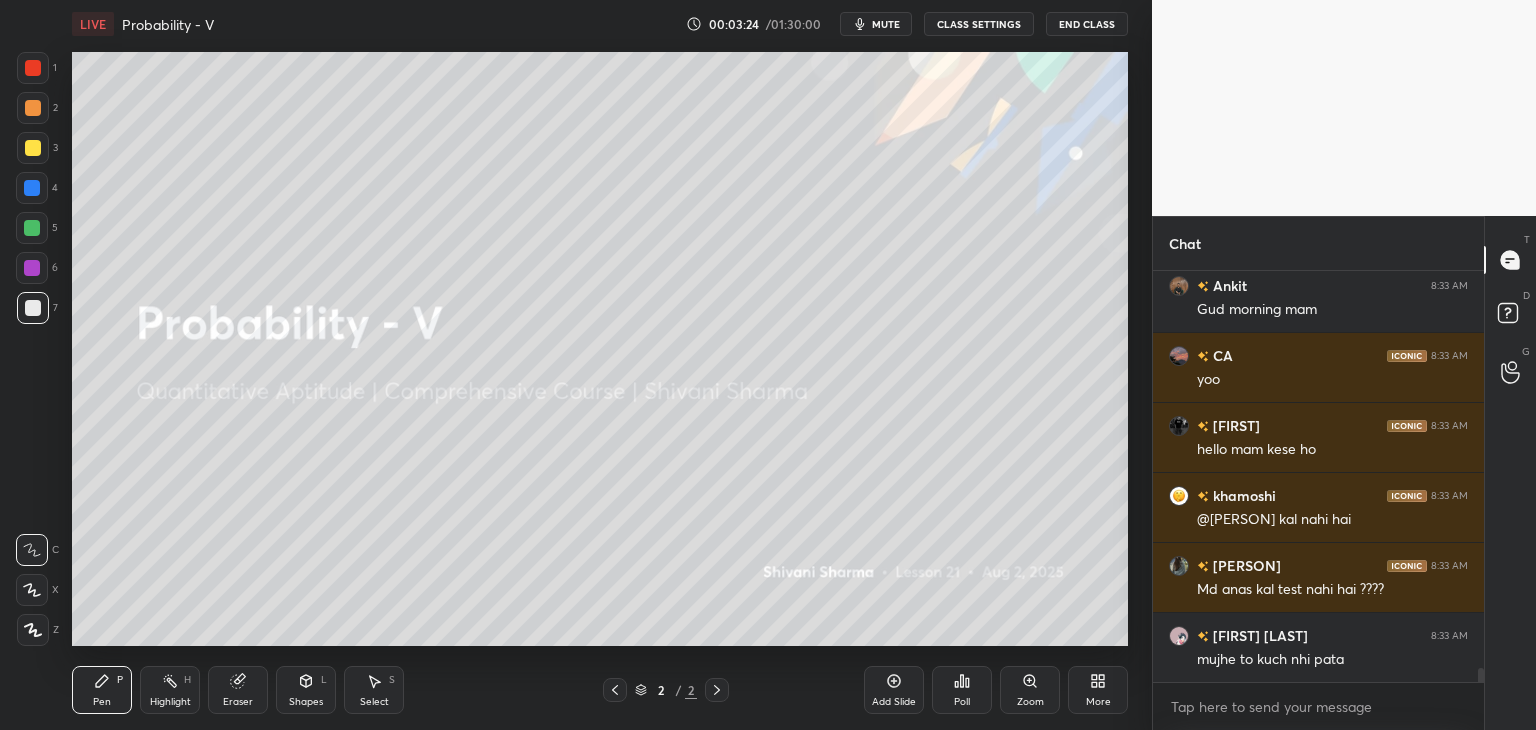 click at bounding box center [33, 630] 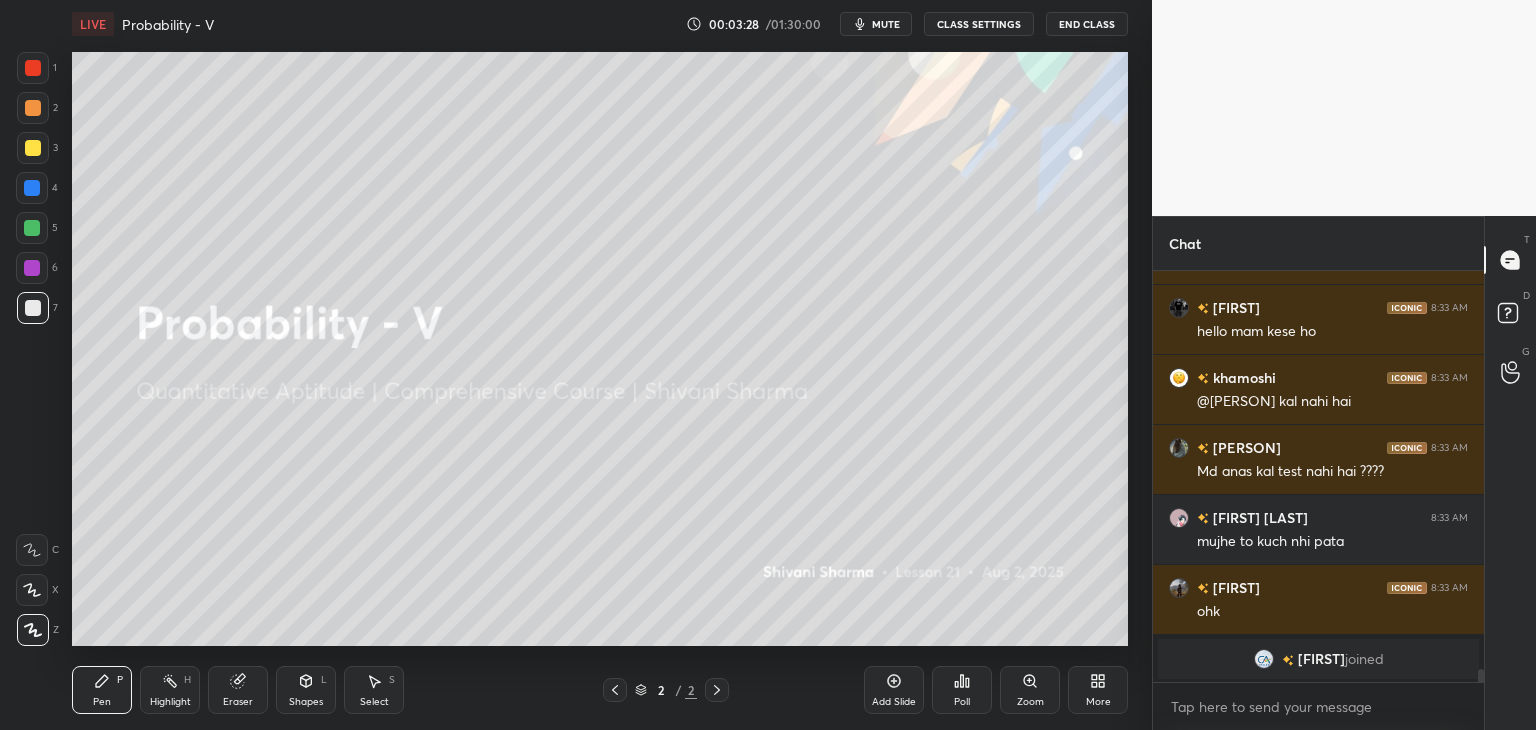 click on "More" at bounding box center (1098, 702) 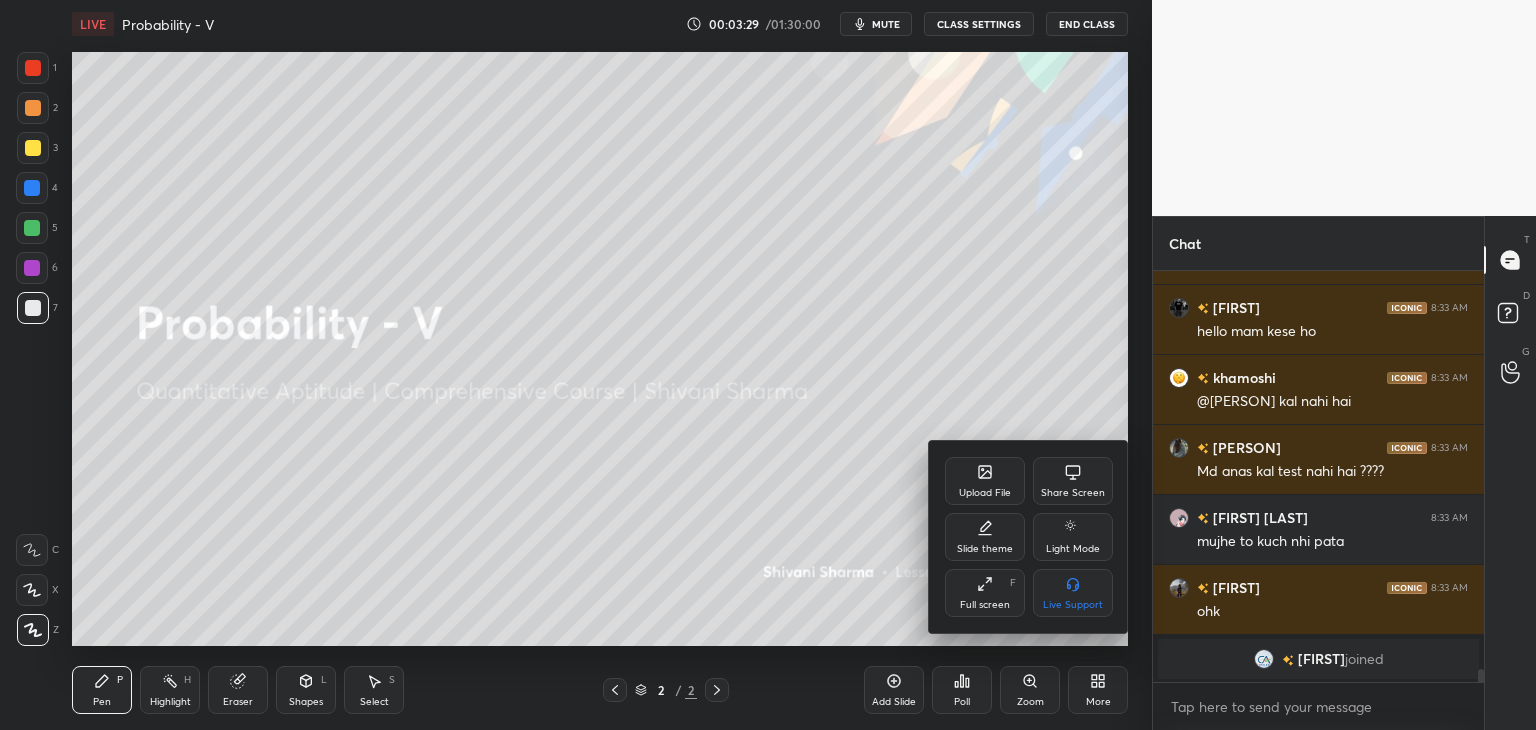 click on "Upload File" at bounding box center [985, 481] 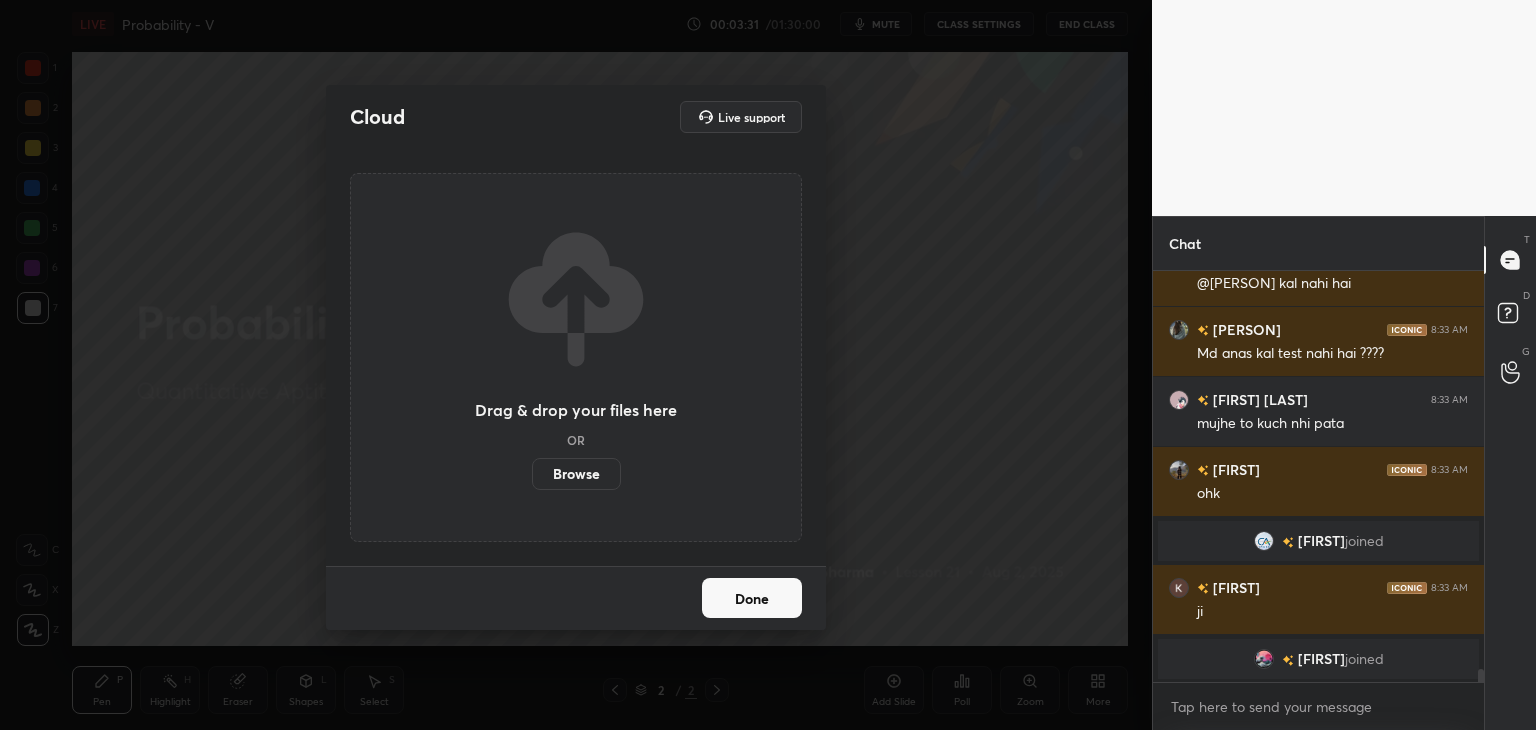 click on "Browse" at bounding box center [576, 474] 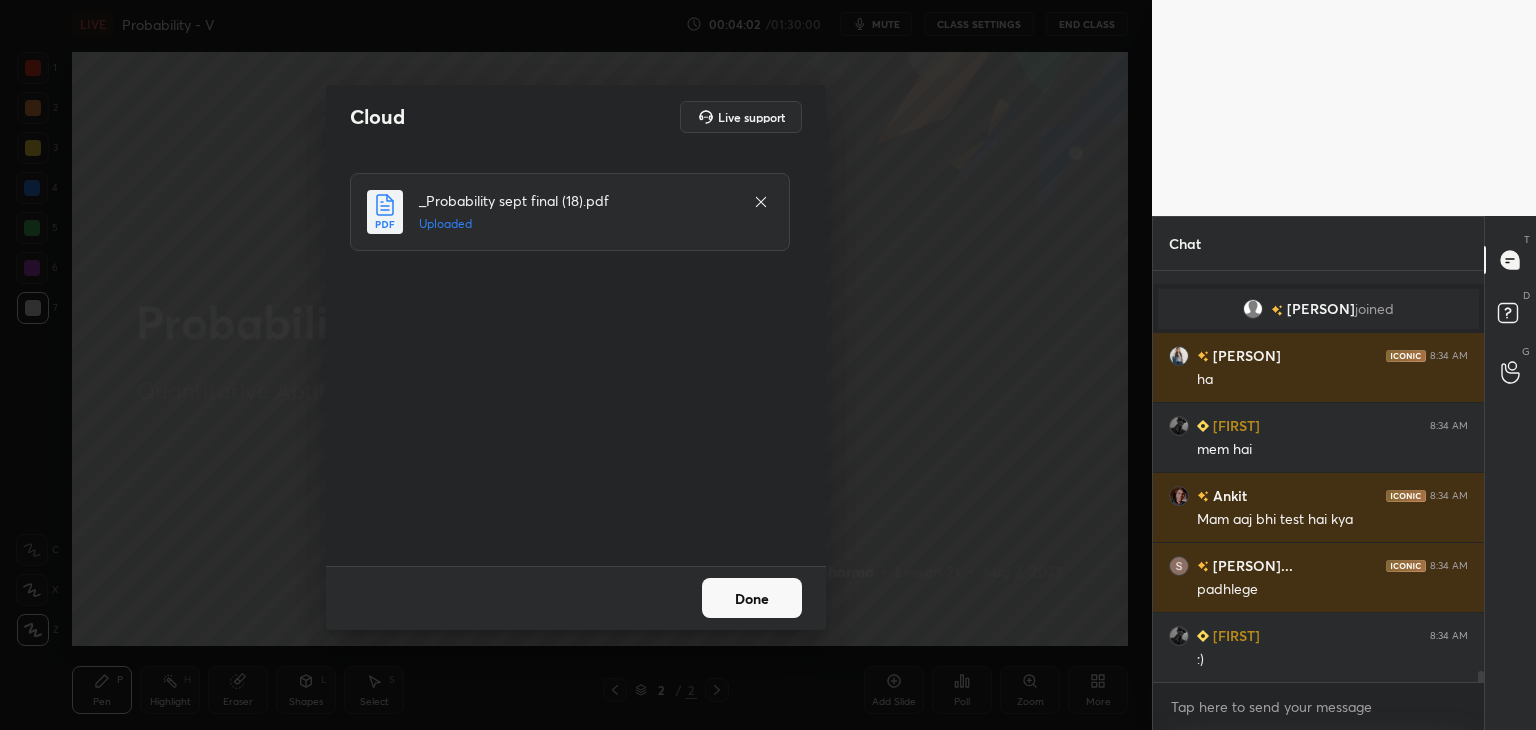 click on "Done" at bounding box center [752, 598] 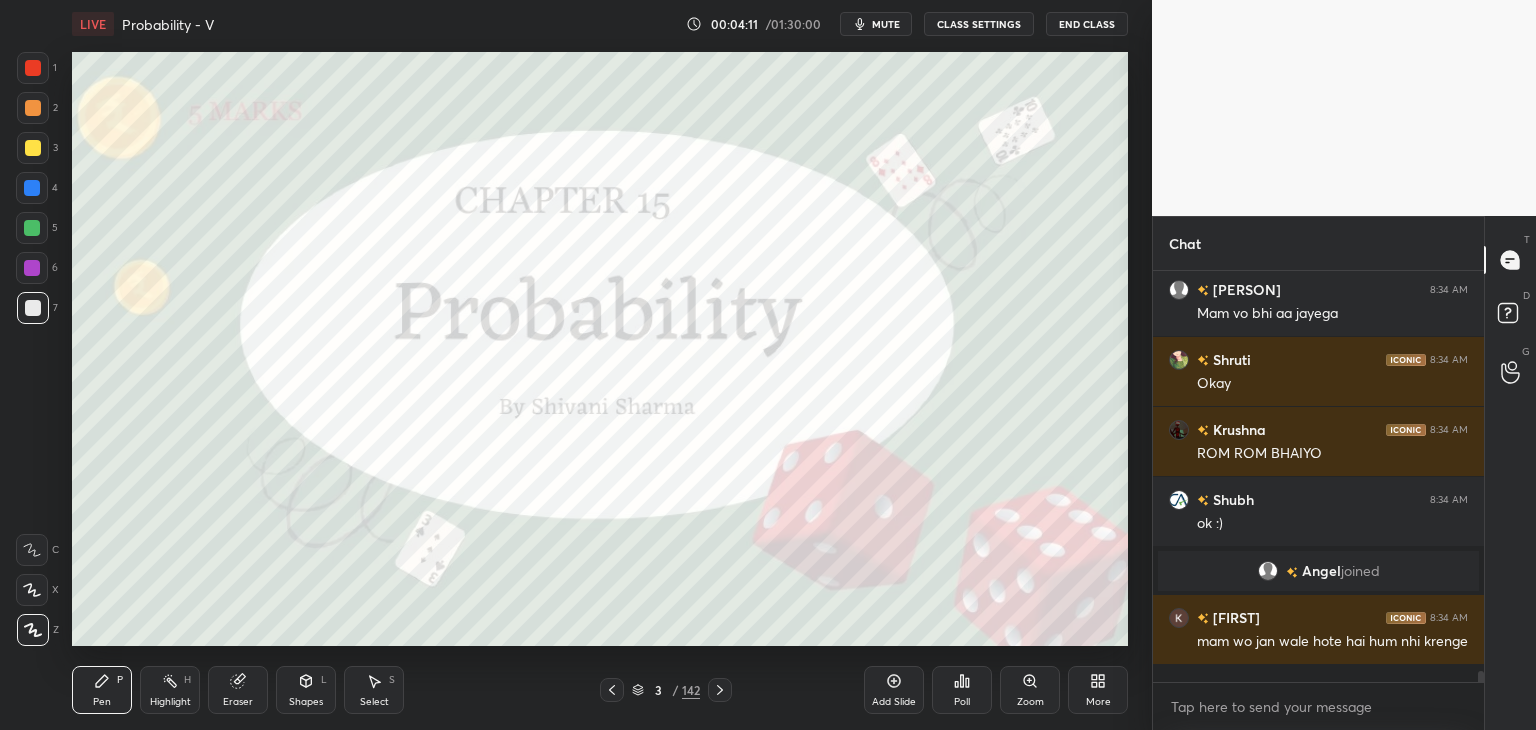 click on "/" at bounding box center (675, 690) 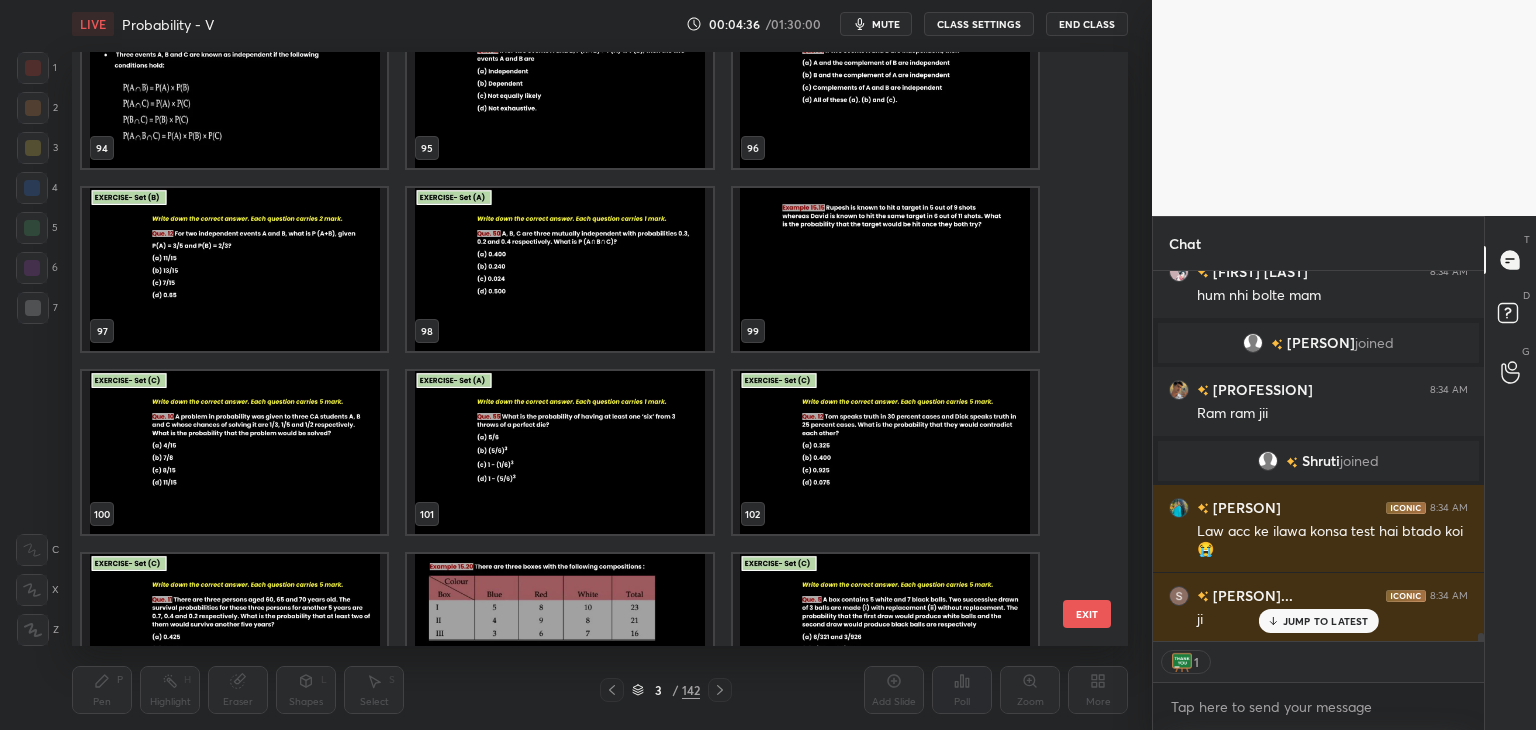 click on "91 92 93 94 95 96 97 98 99 100 101 102 103 104 105" at bounding box center [582, 349] 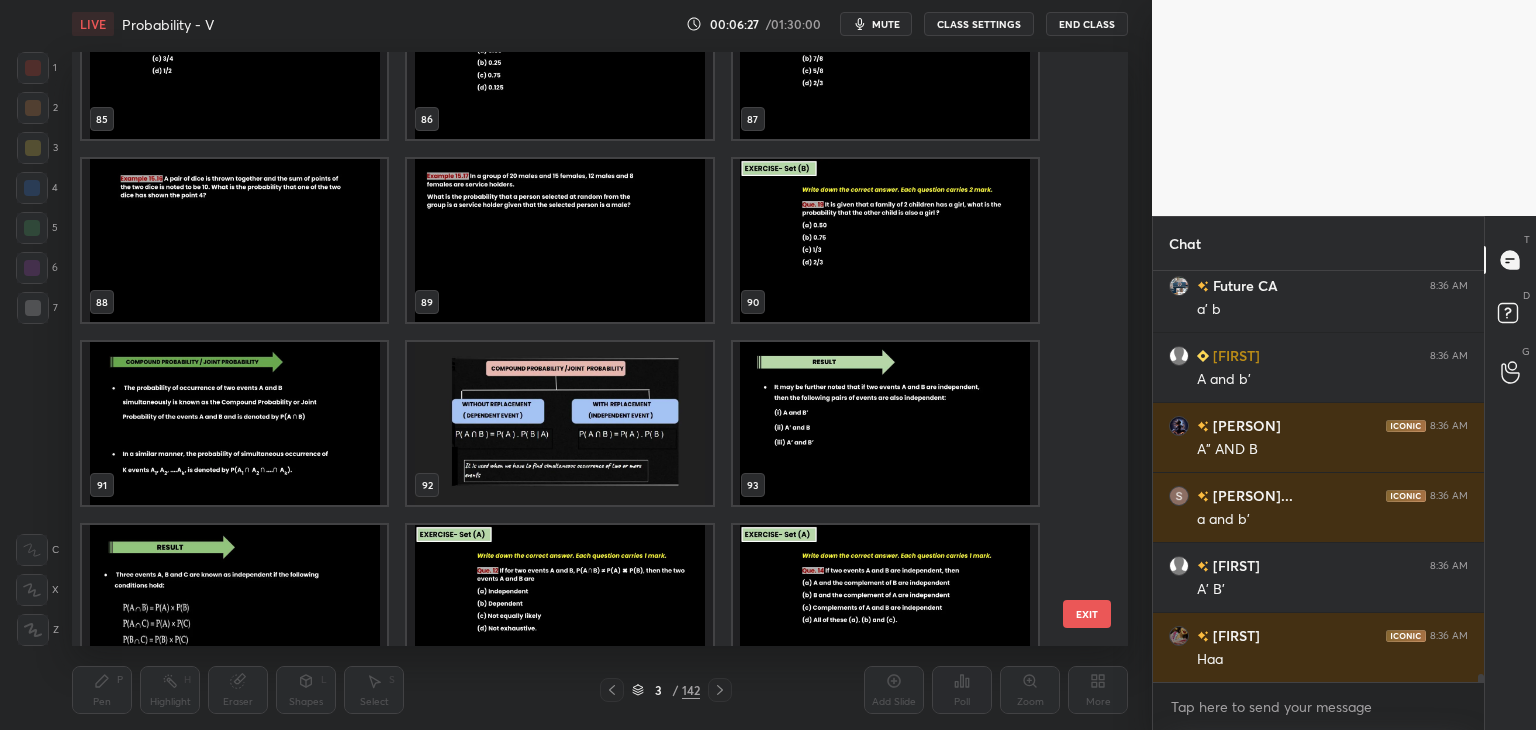 click at bounding box center [885, 423] 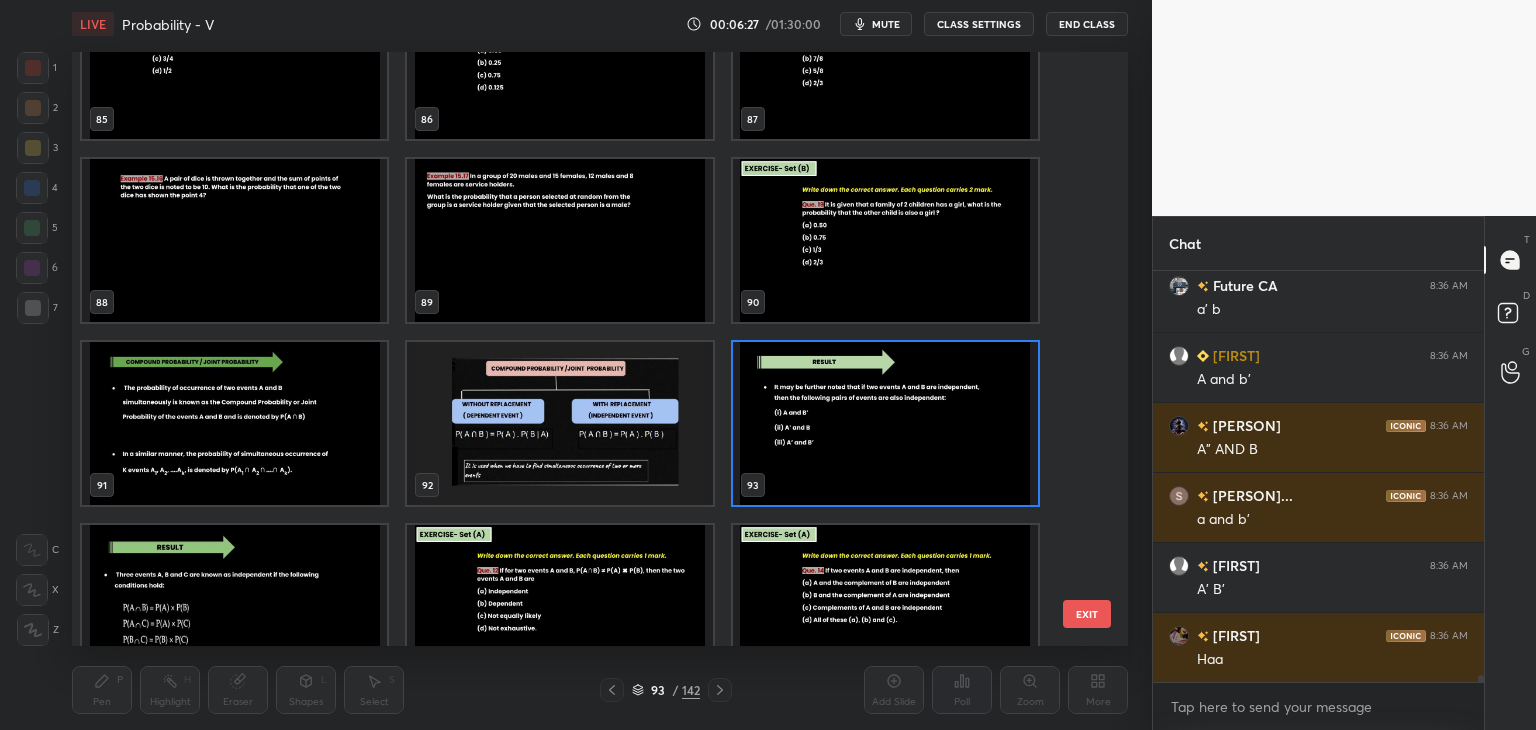 click at bounding box center [885, 423] 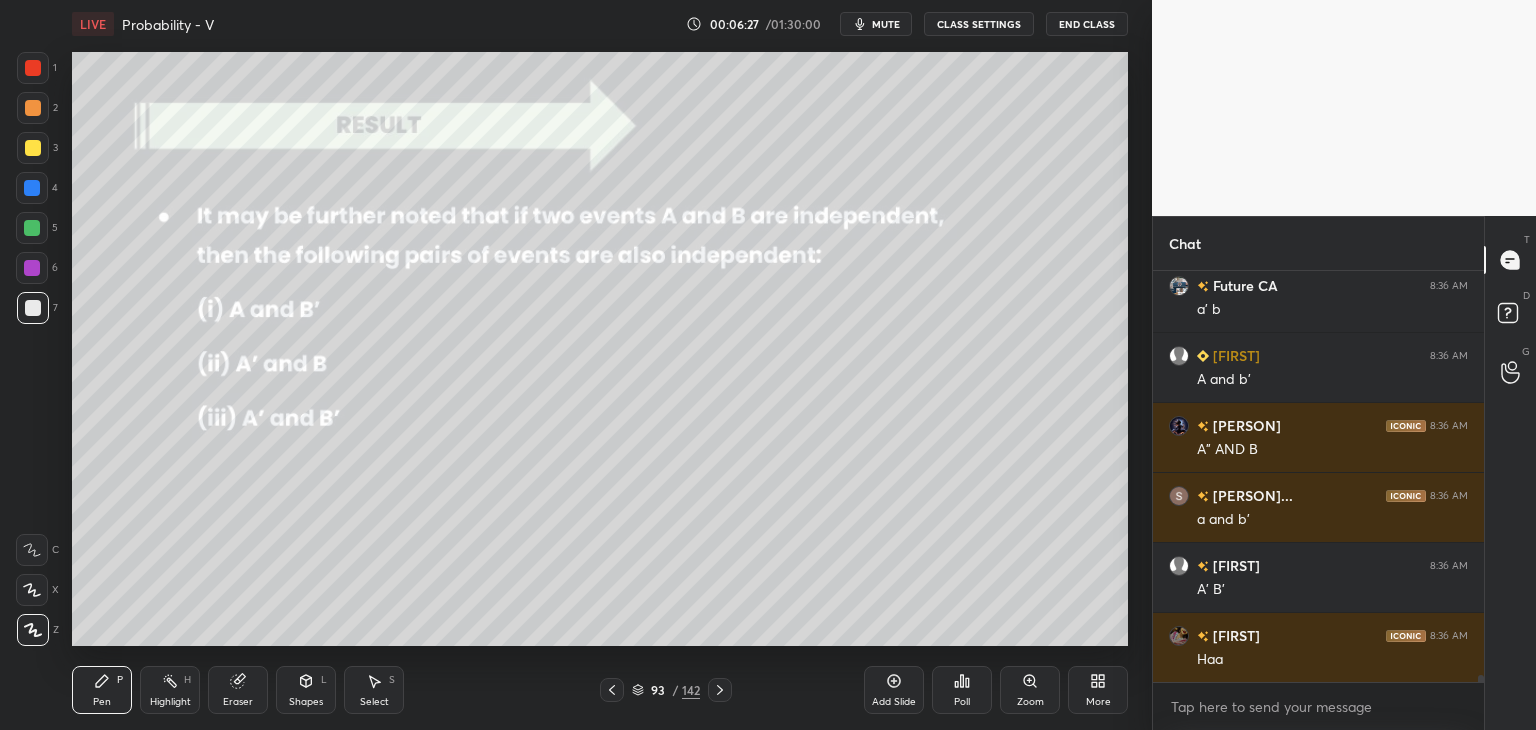 click at bounding box center (885, 423) 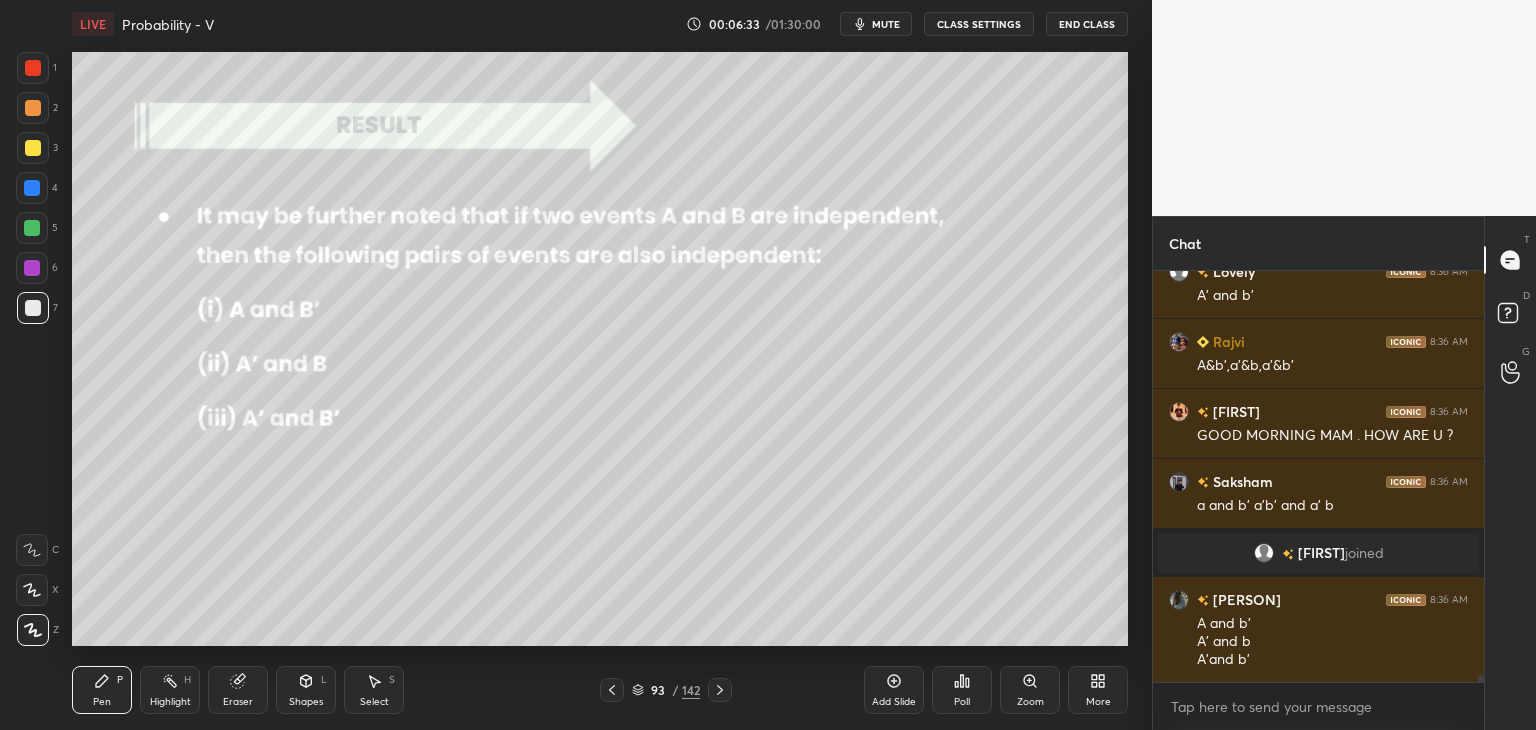 click 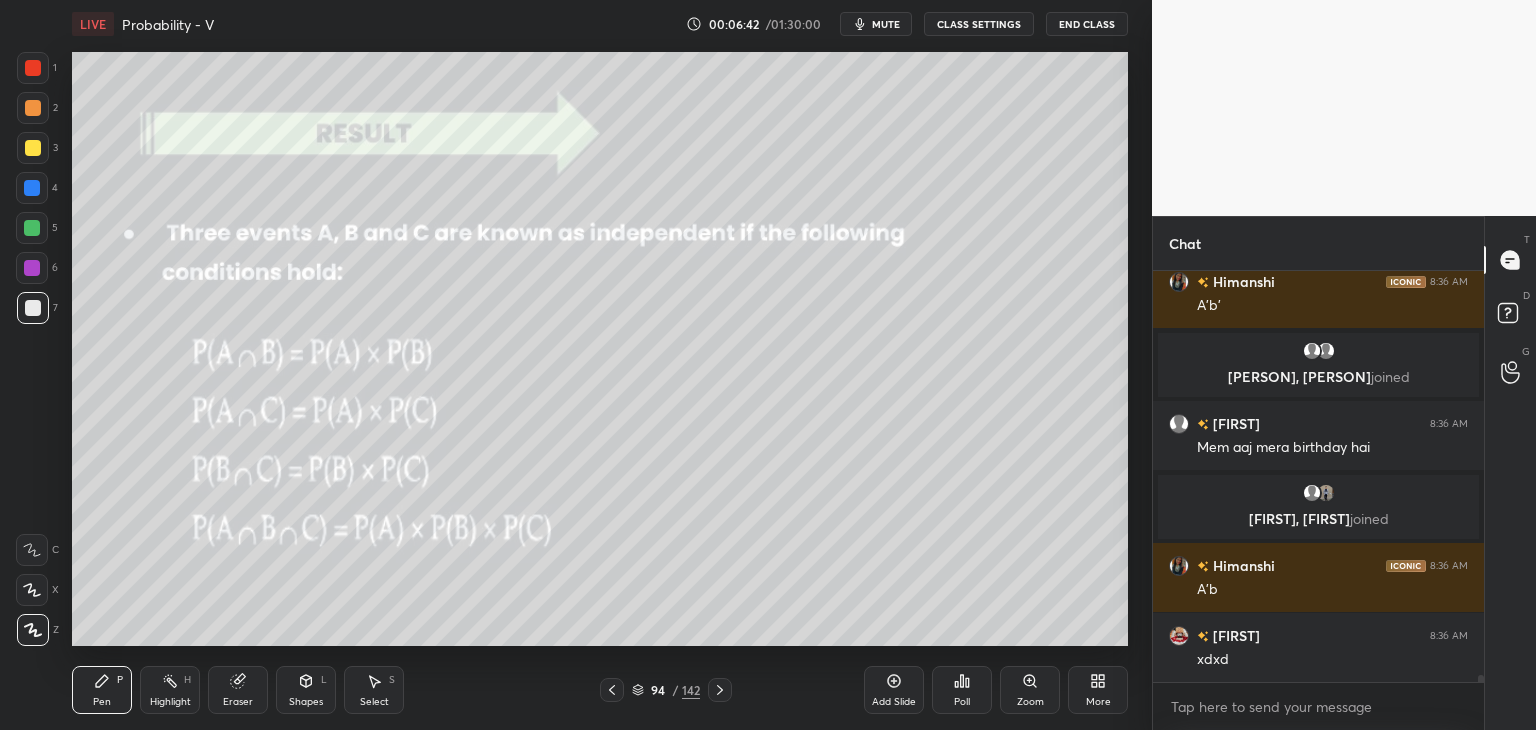 click at bounding box center (33, 630) 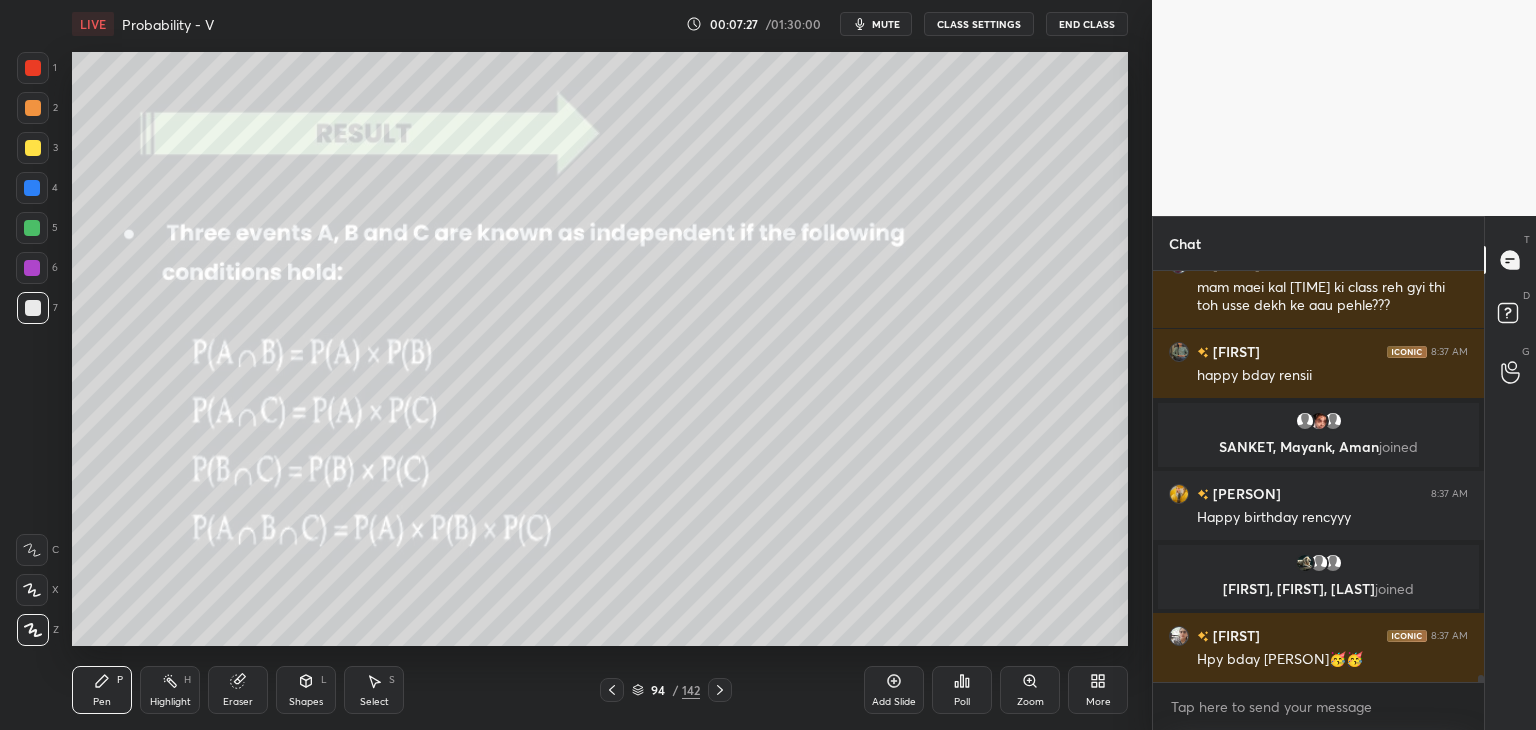 scroll, scrollTop: 23844, scrollLeft: 0, axis: vertical 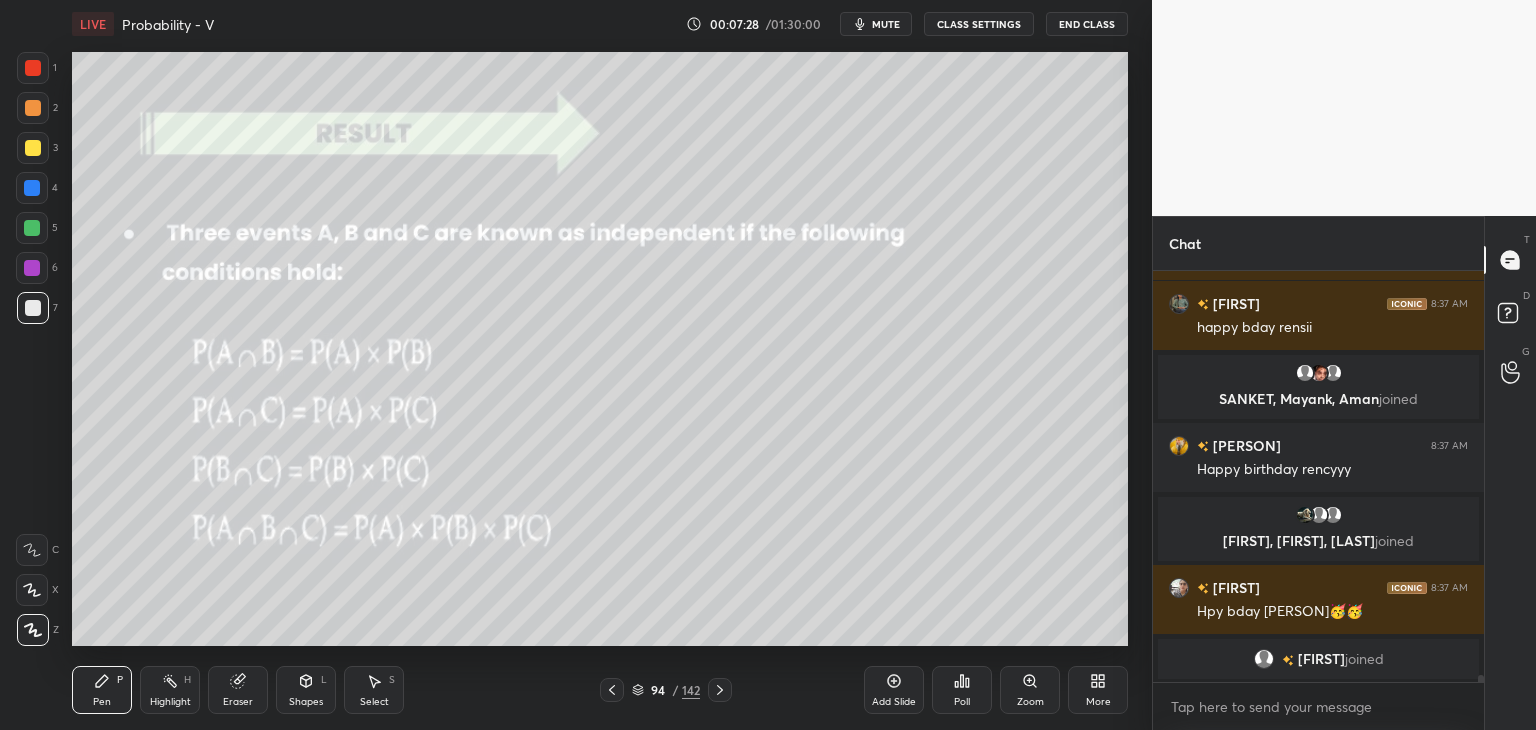 click on "CLASS SETTINGS" at bounding box center (979, 24) 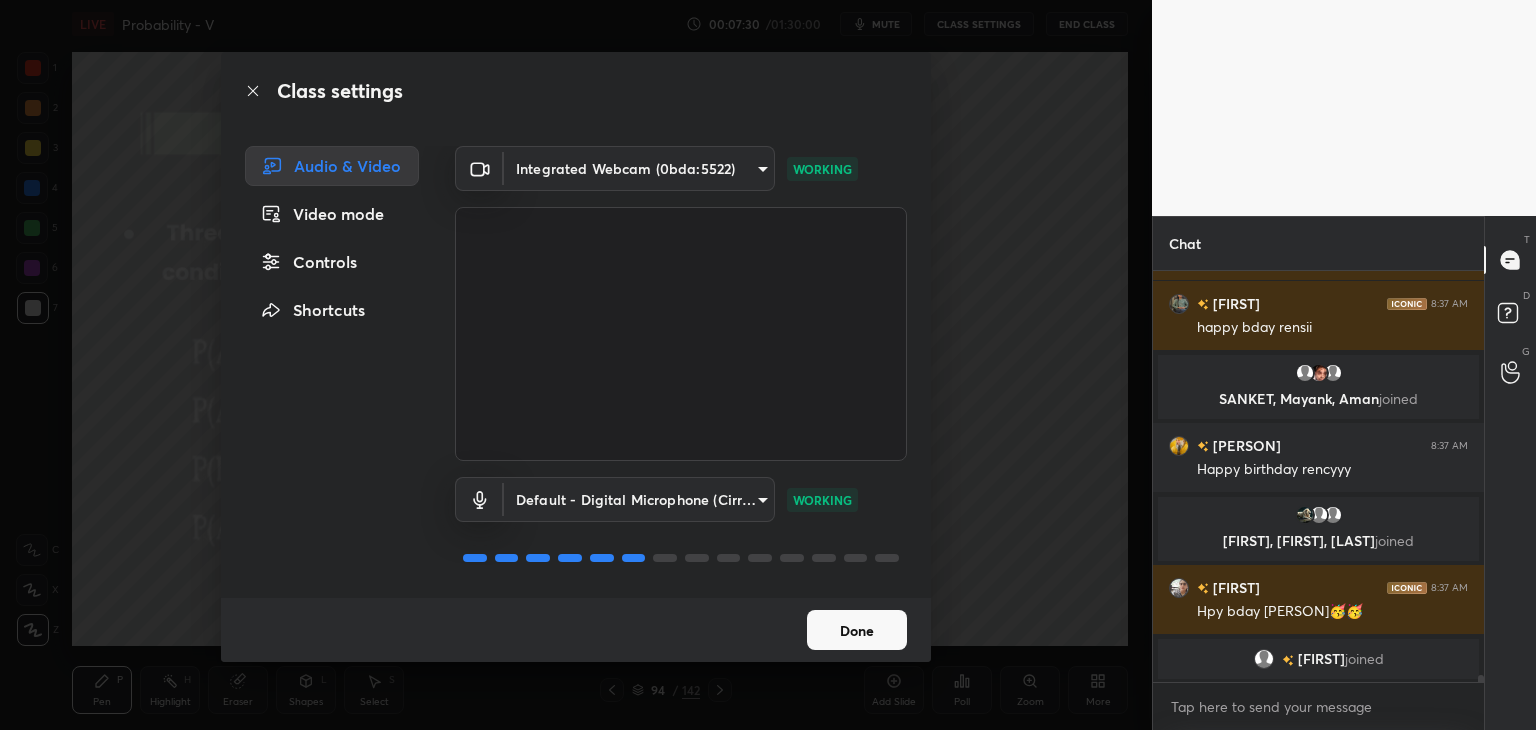 scroll, scrollTop: 23872, scrollLeft: 0, axis: vertical 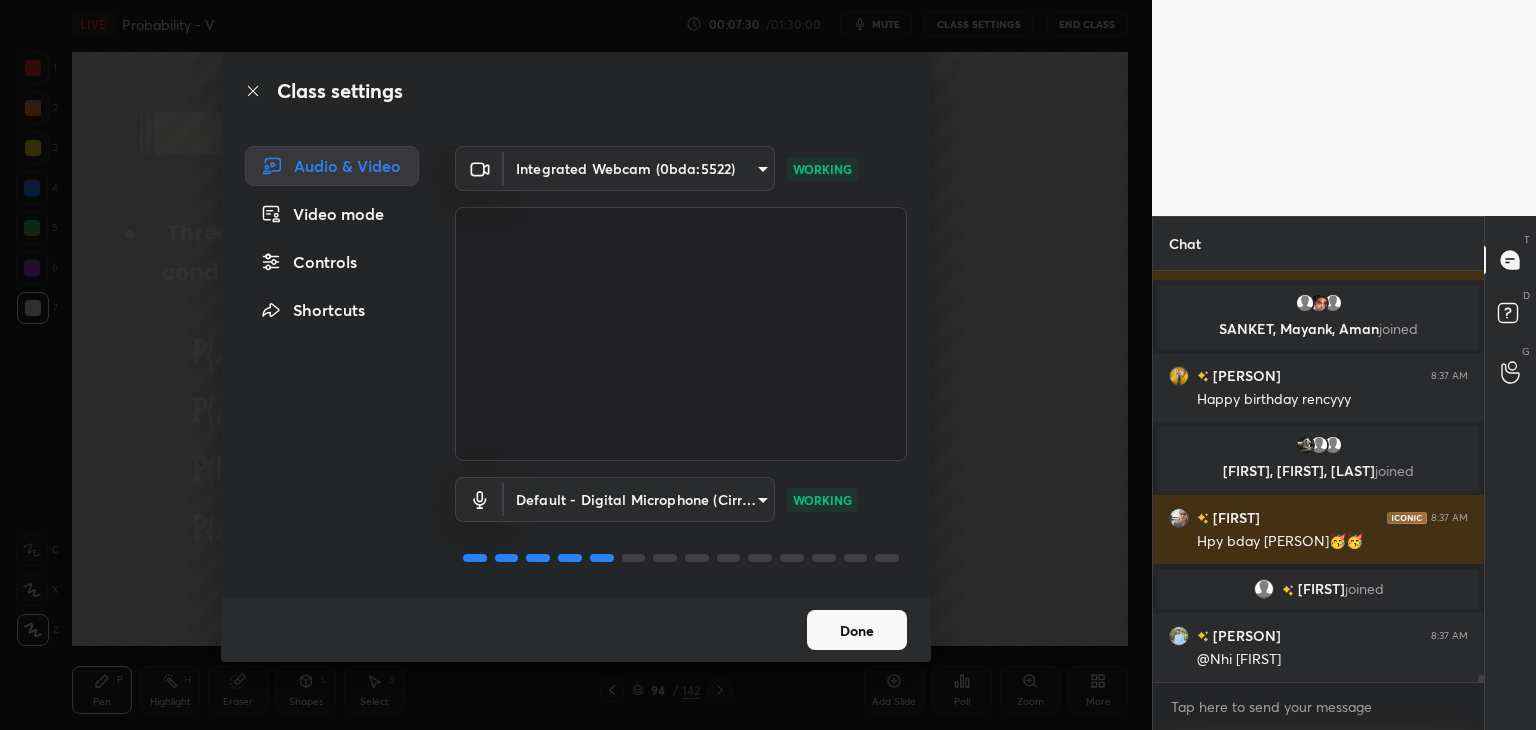 click on "Controls" at bounding box center (332, 262) 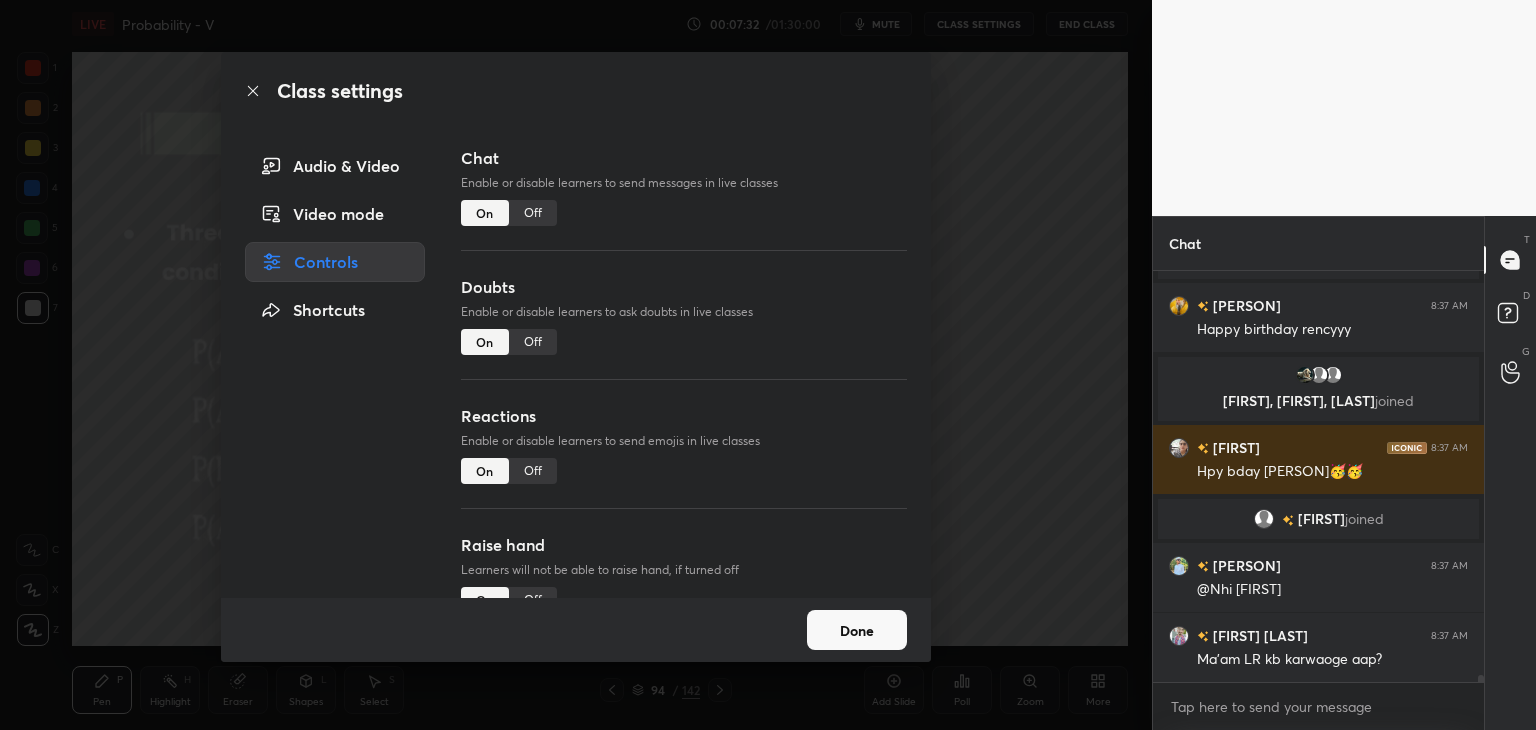 click on "Off" at bounding box center [533, 213] 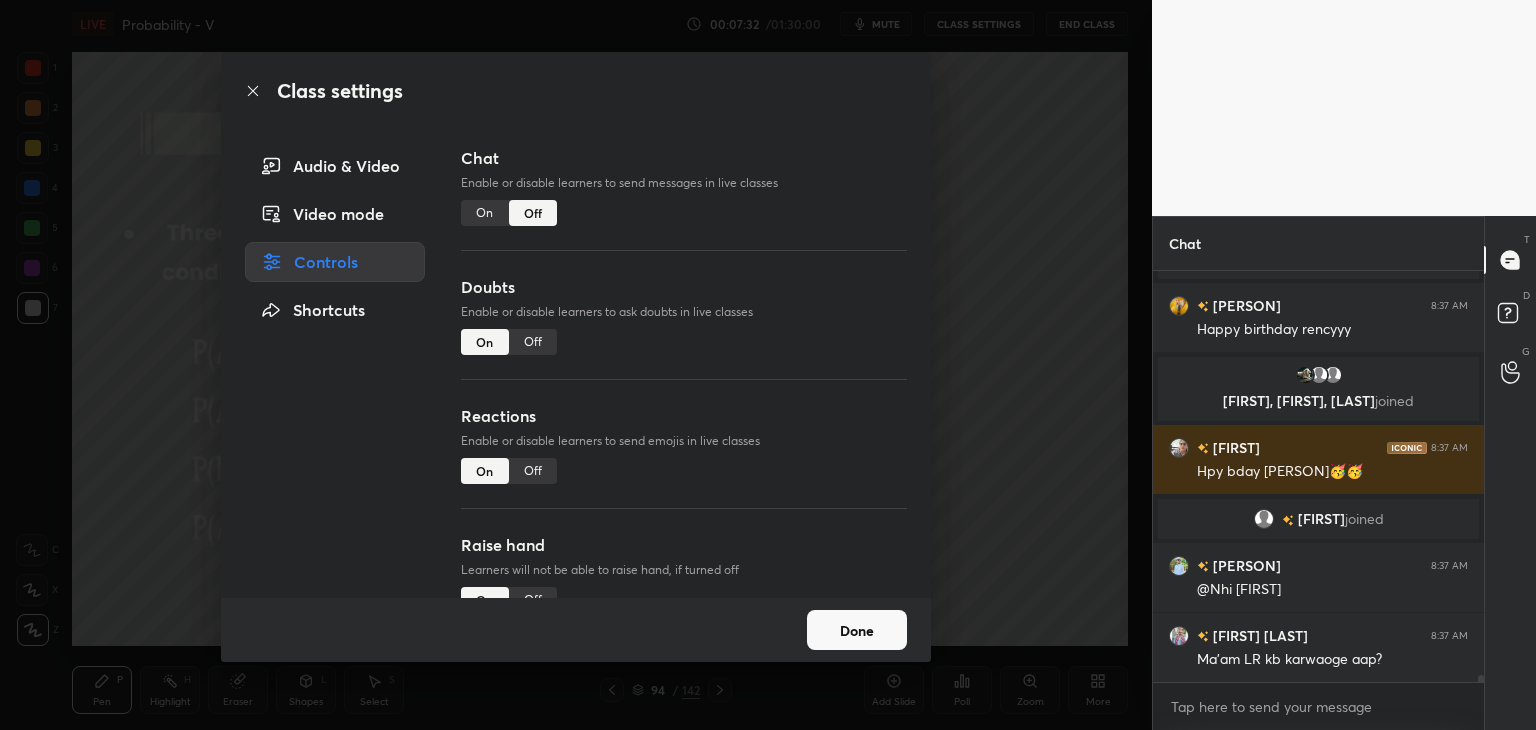 scroll, scrollTop: 23538, scrollLeft: 0, axis: vertical 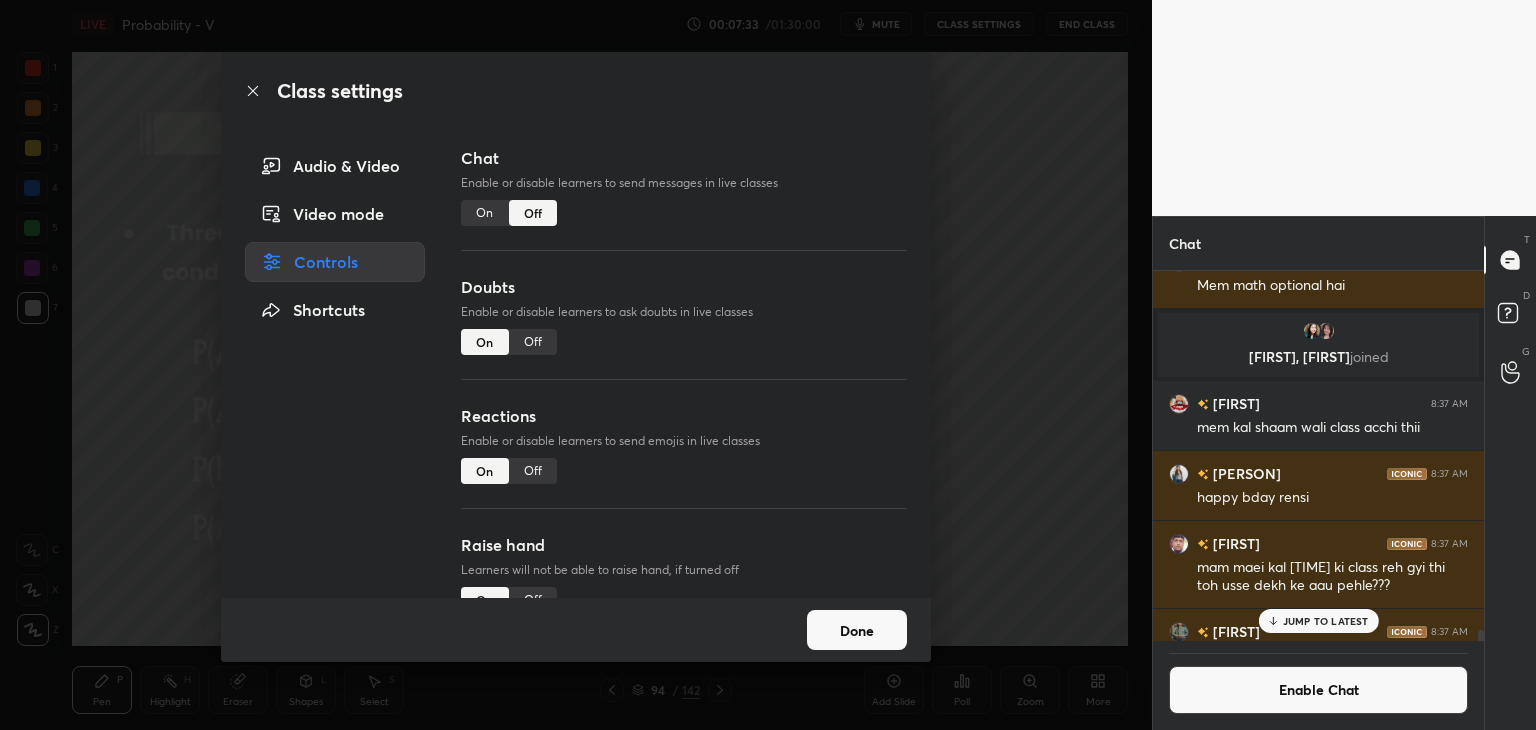 click on "Done" at bounding box center (857, 630) 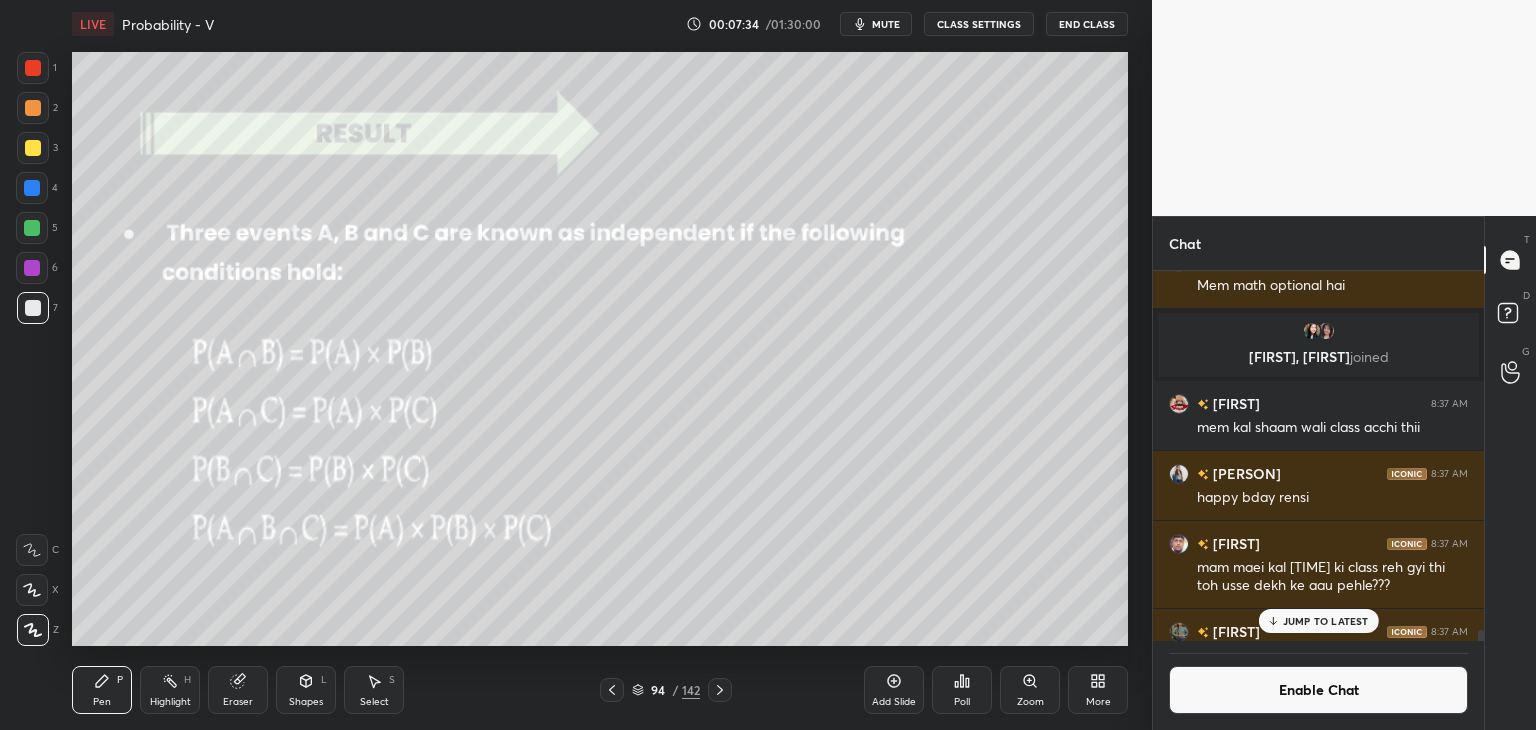 click on "JUMP TO LATEST" at bounding box center (1326, 621) 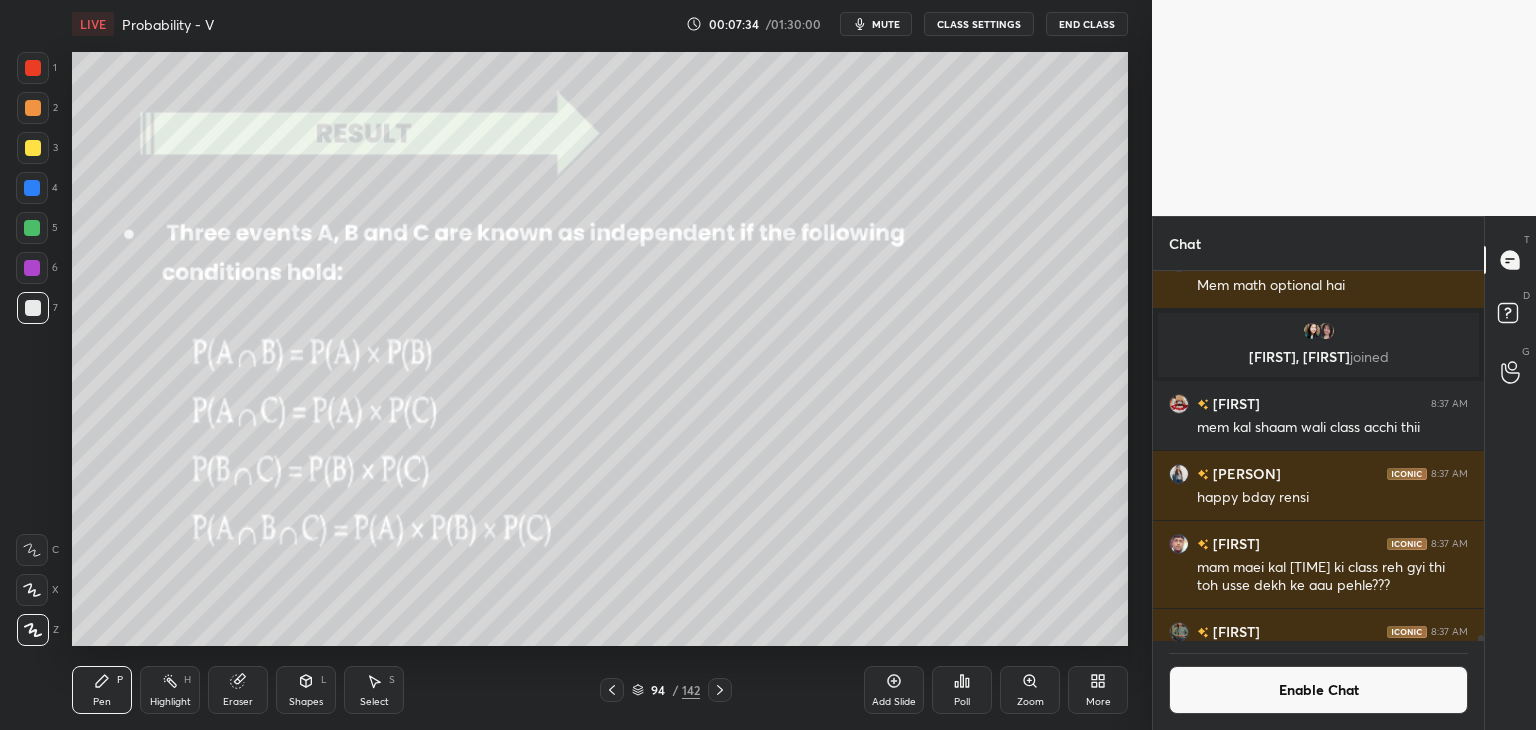 scroll, scrollTop: 24047, scrollLeft: 0, axis: vertical 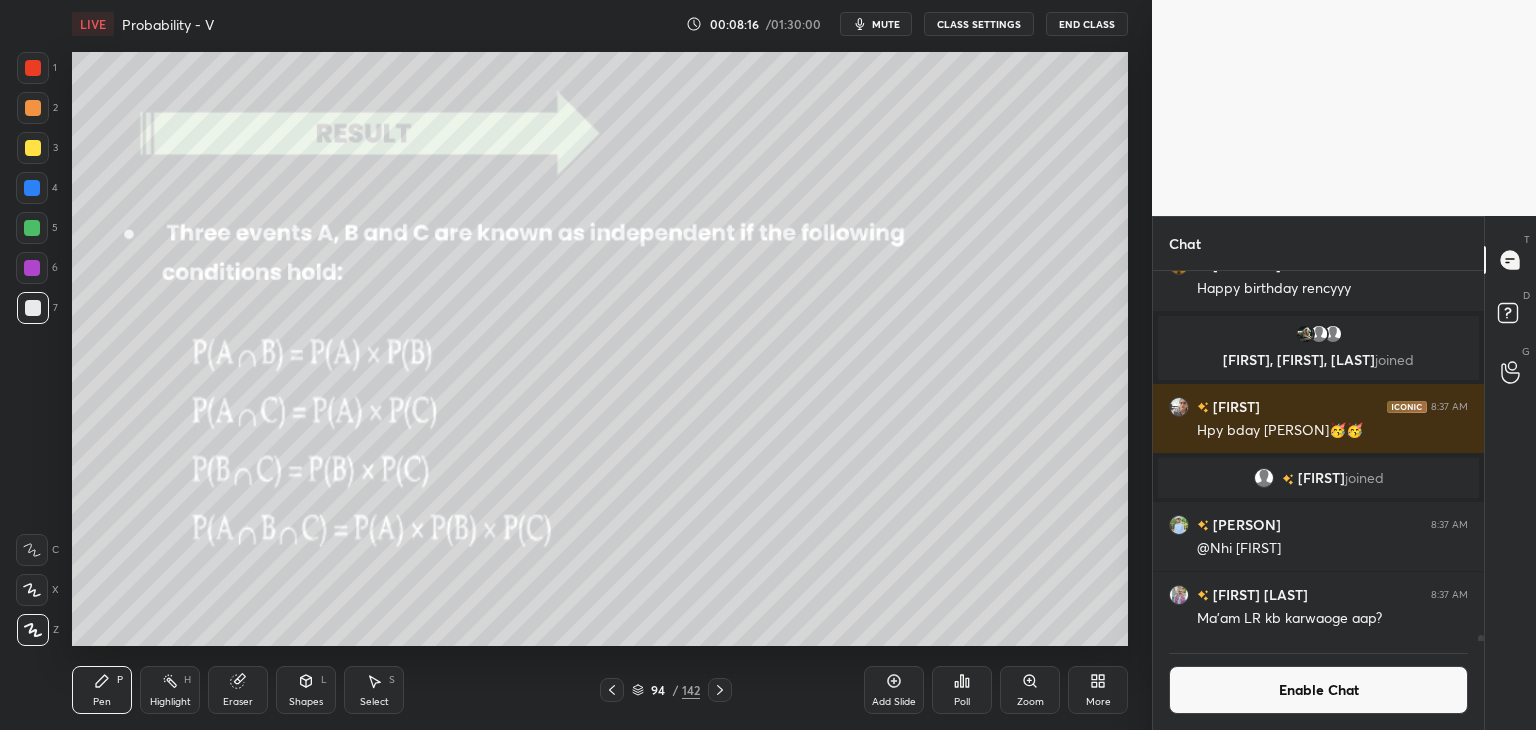 click on "Enable Chat" at bounding box center [1318, 690] 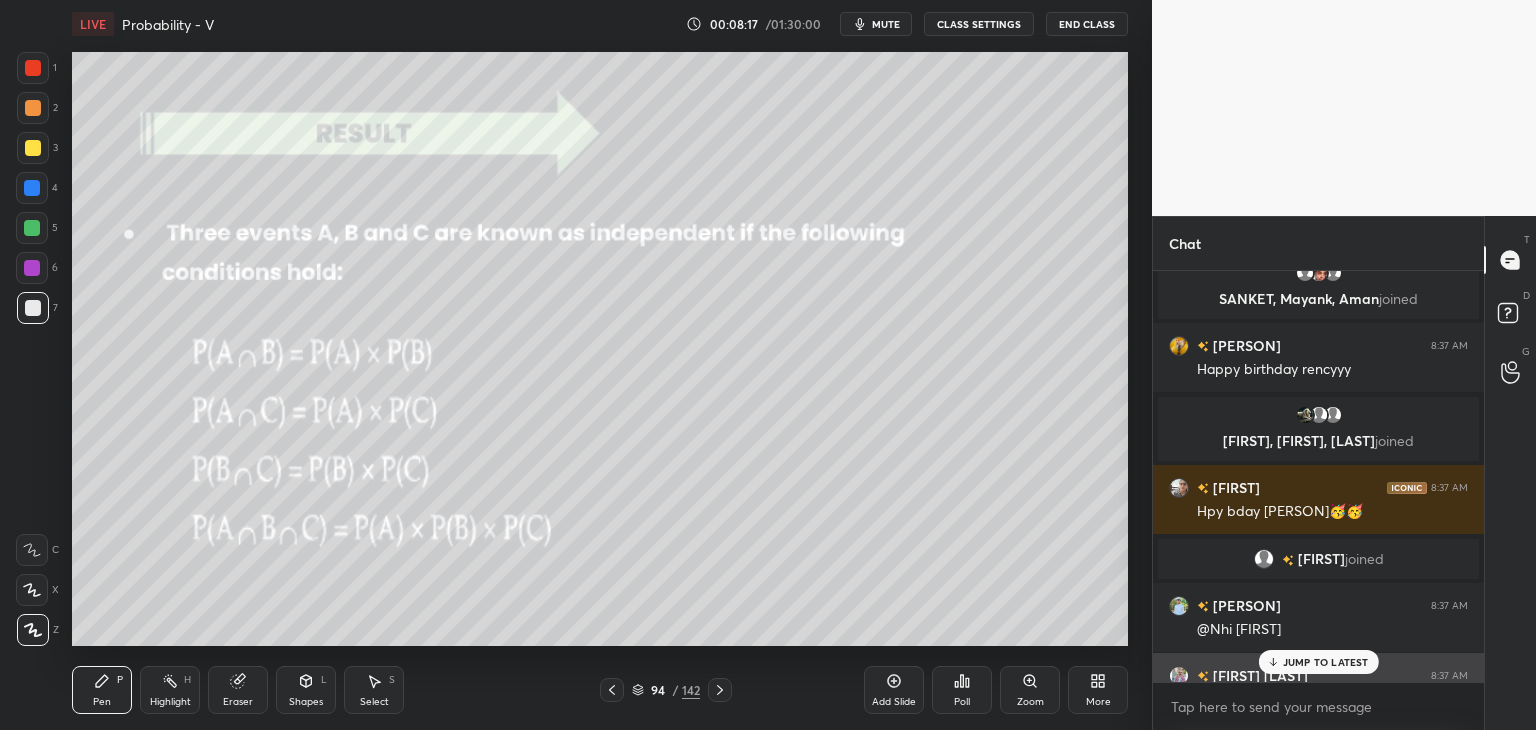 click on "JUMP TO LATEST" at bounding box center (1318, 662) 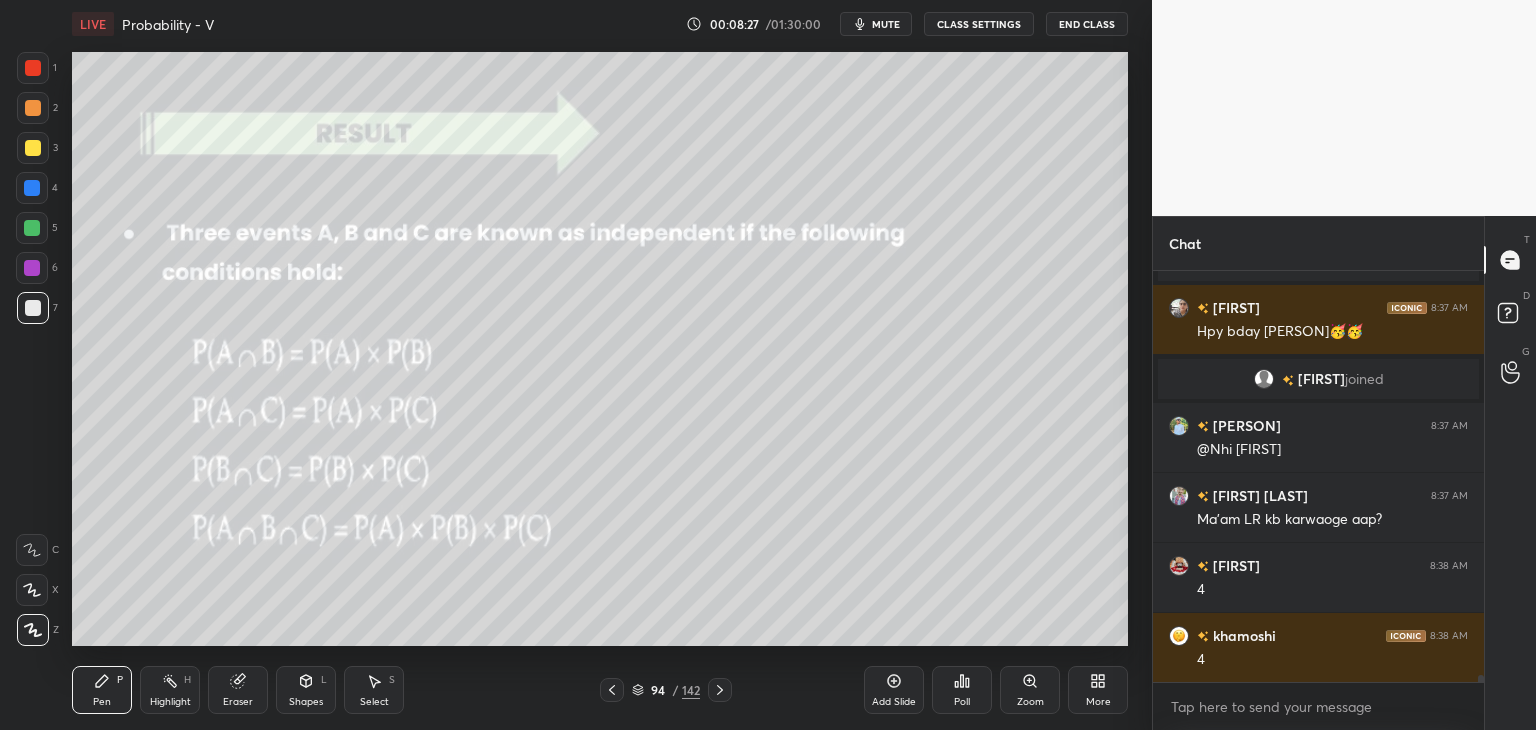 scroll, scrollTop: 24090, scrollLeft: 0, axis: vertical 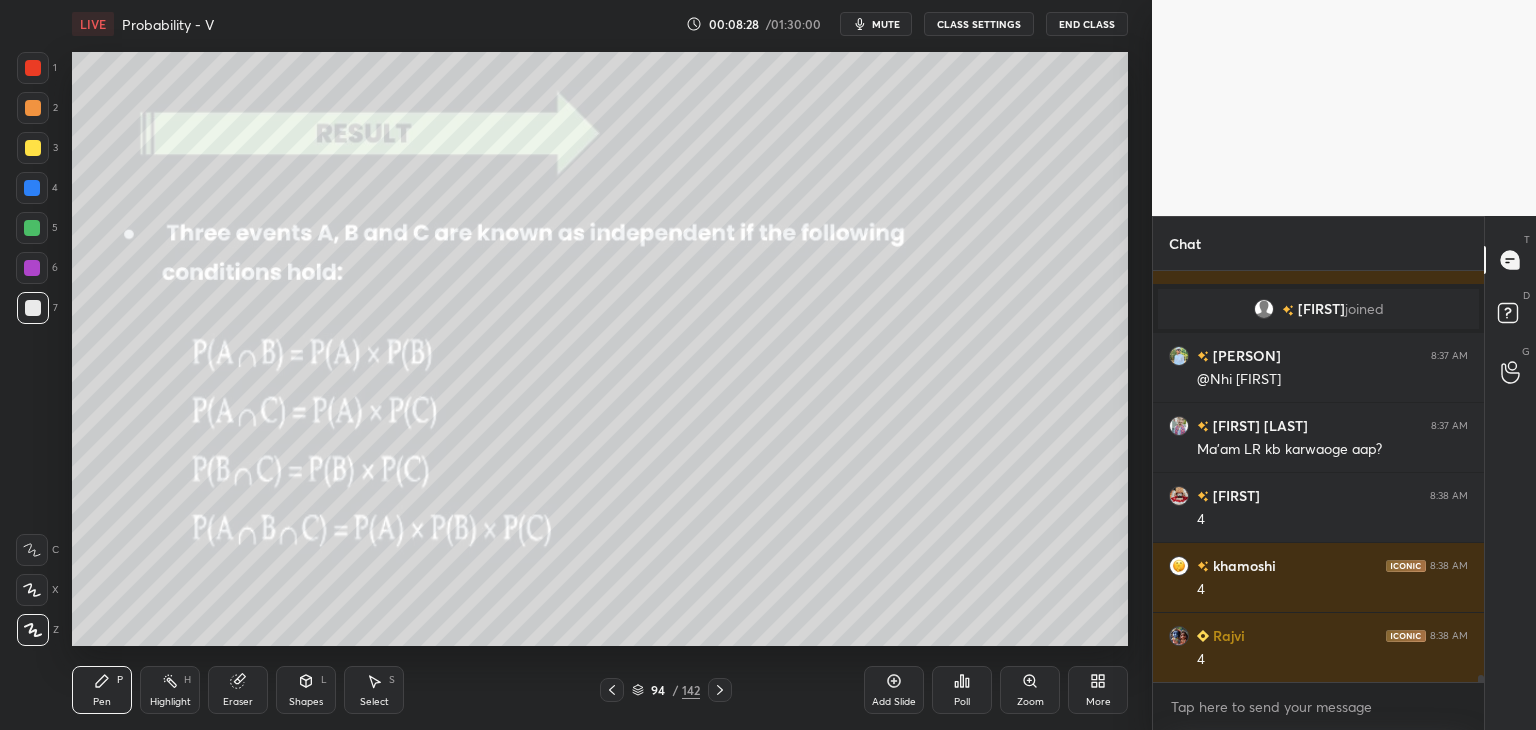 click at bounding box center [720, 690] 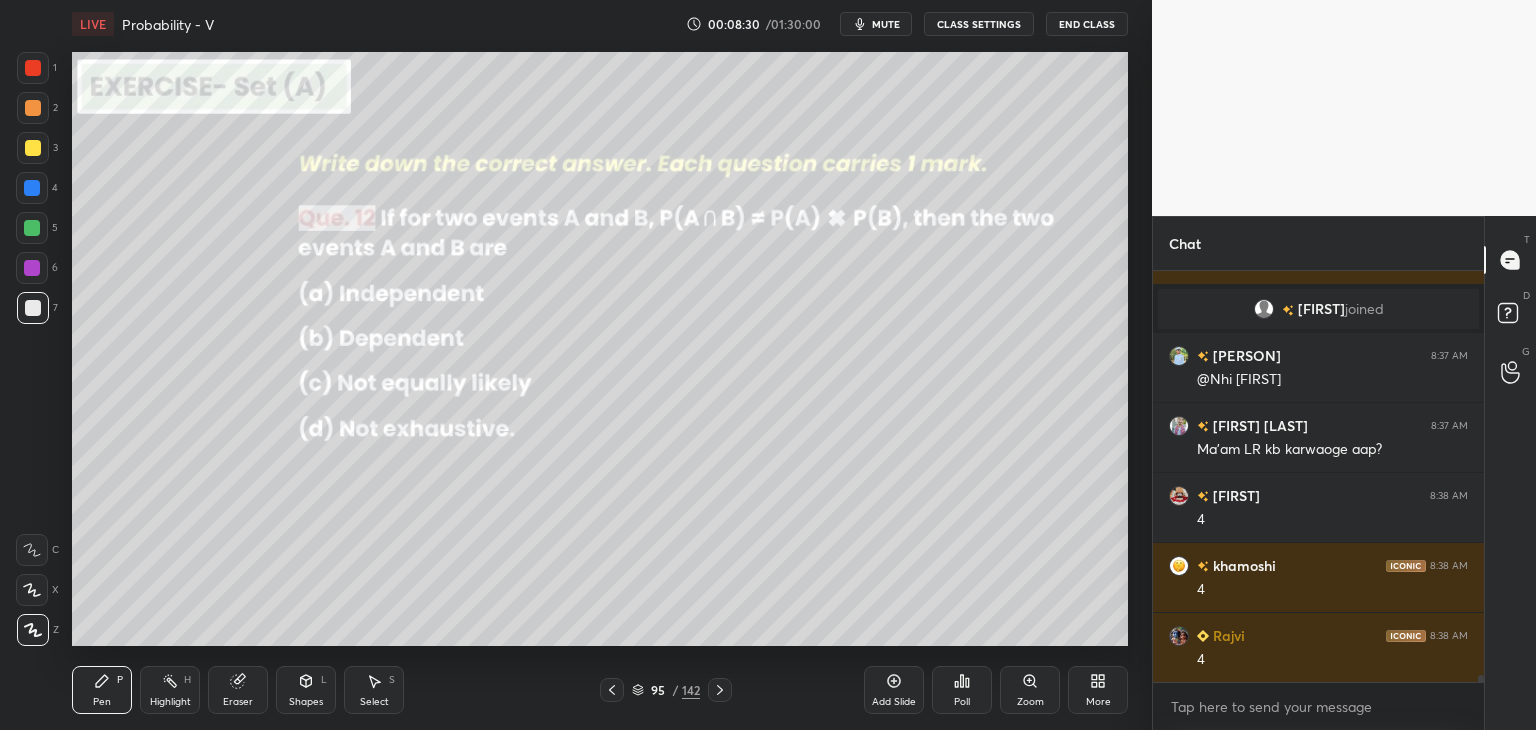 click on "Poll" at bounding box center (962, 702) 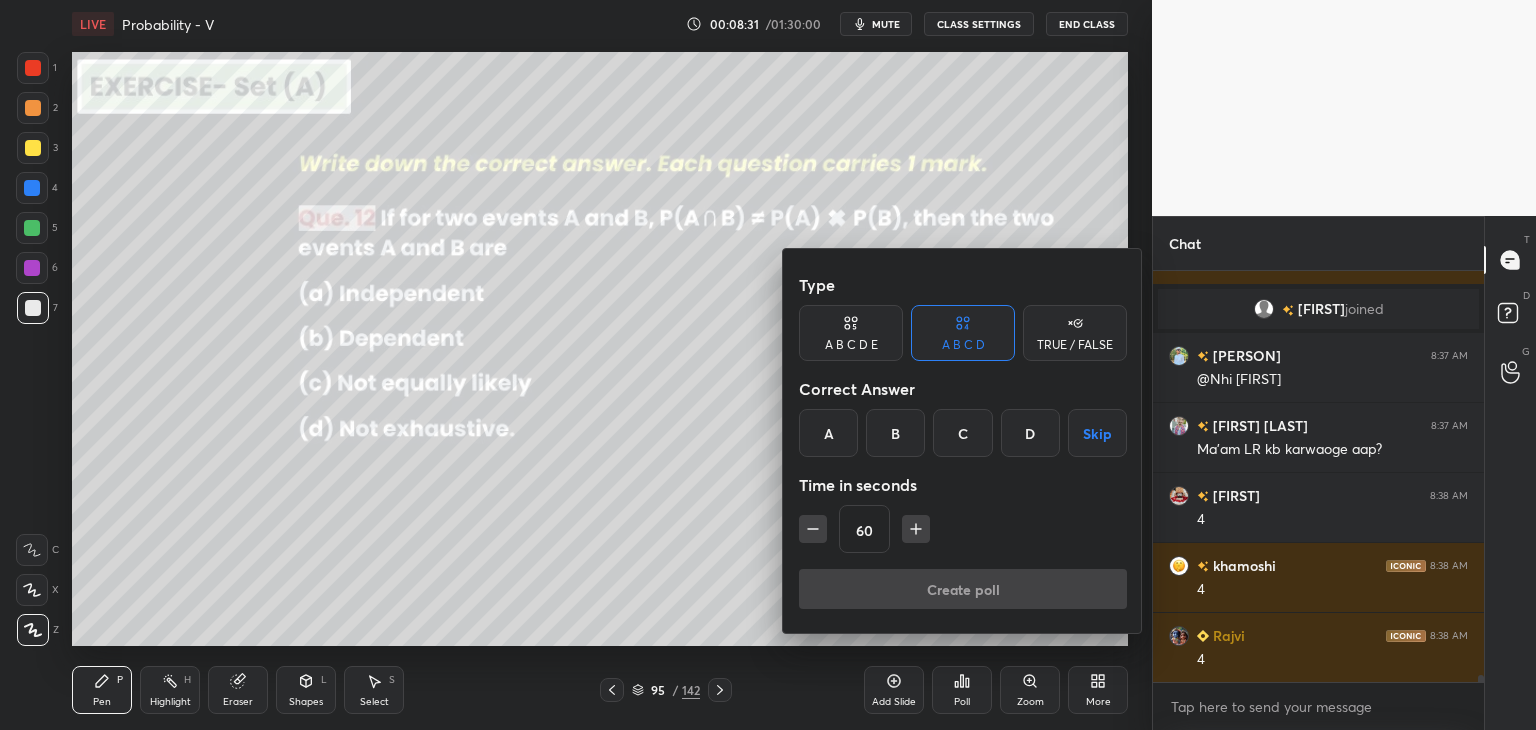 click 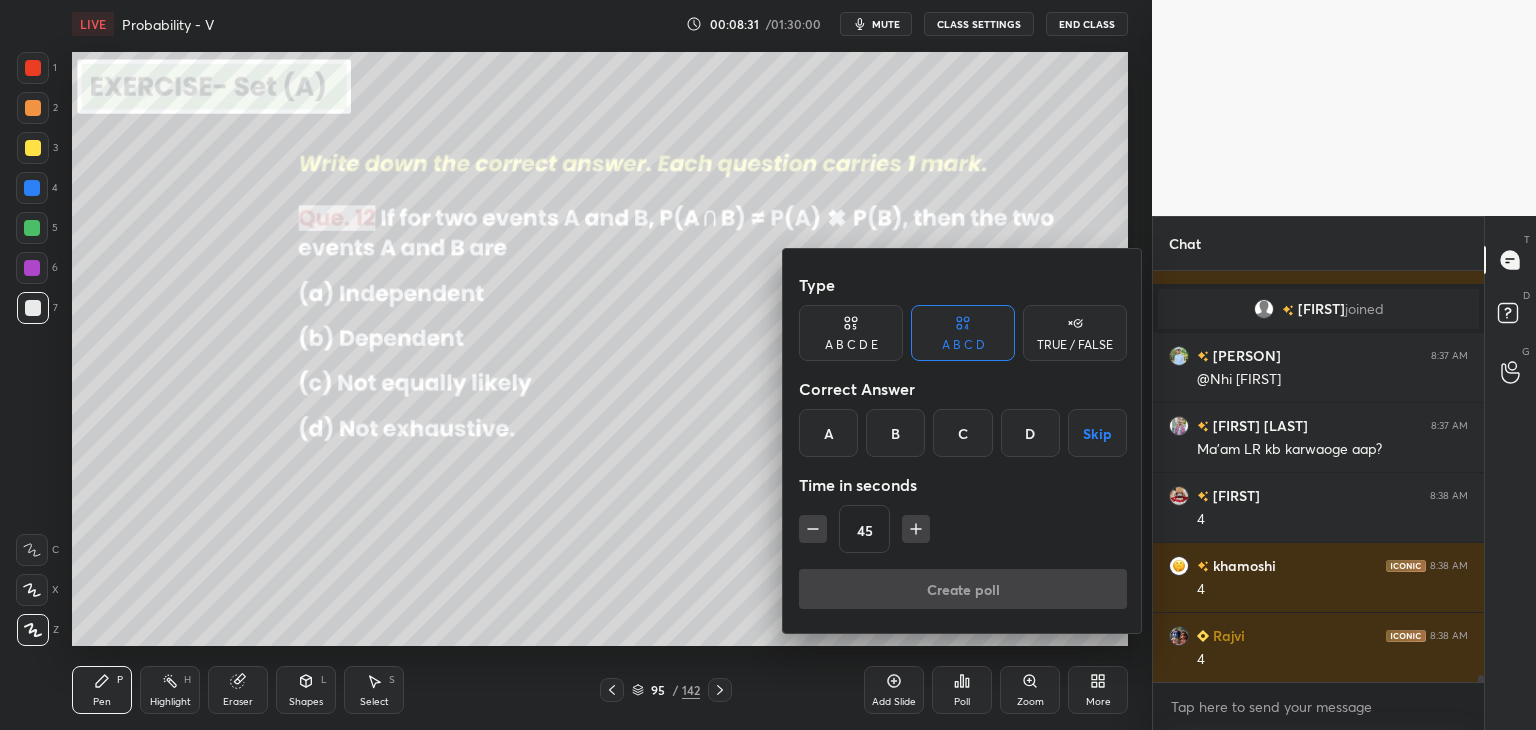 click 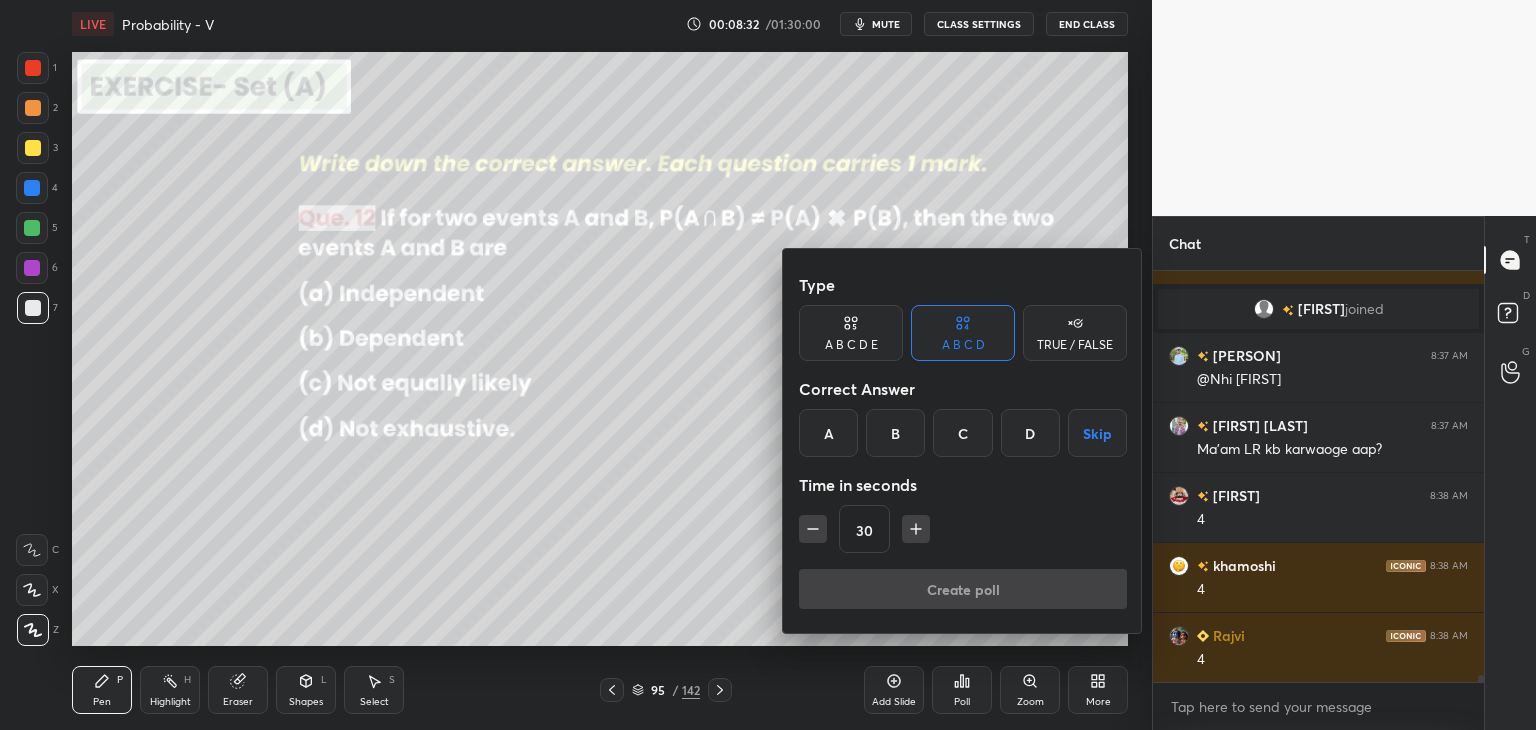 click 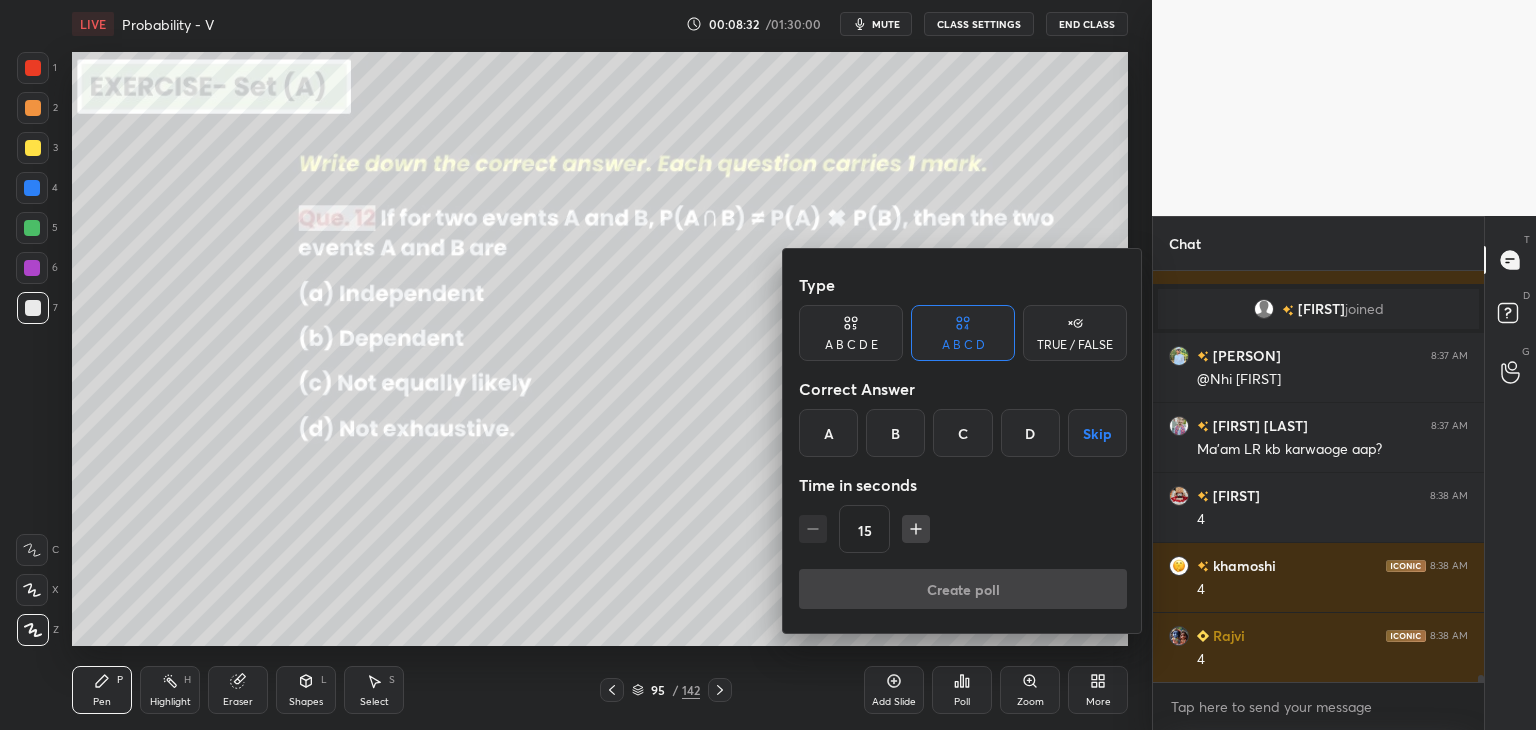 scroll, scrollTop: 24138, scrollLeft: 0, axis: vertical 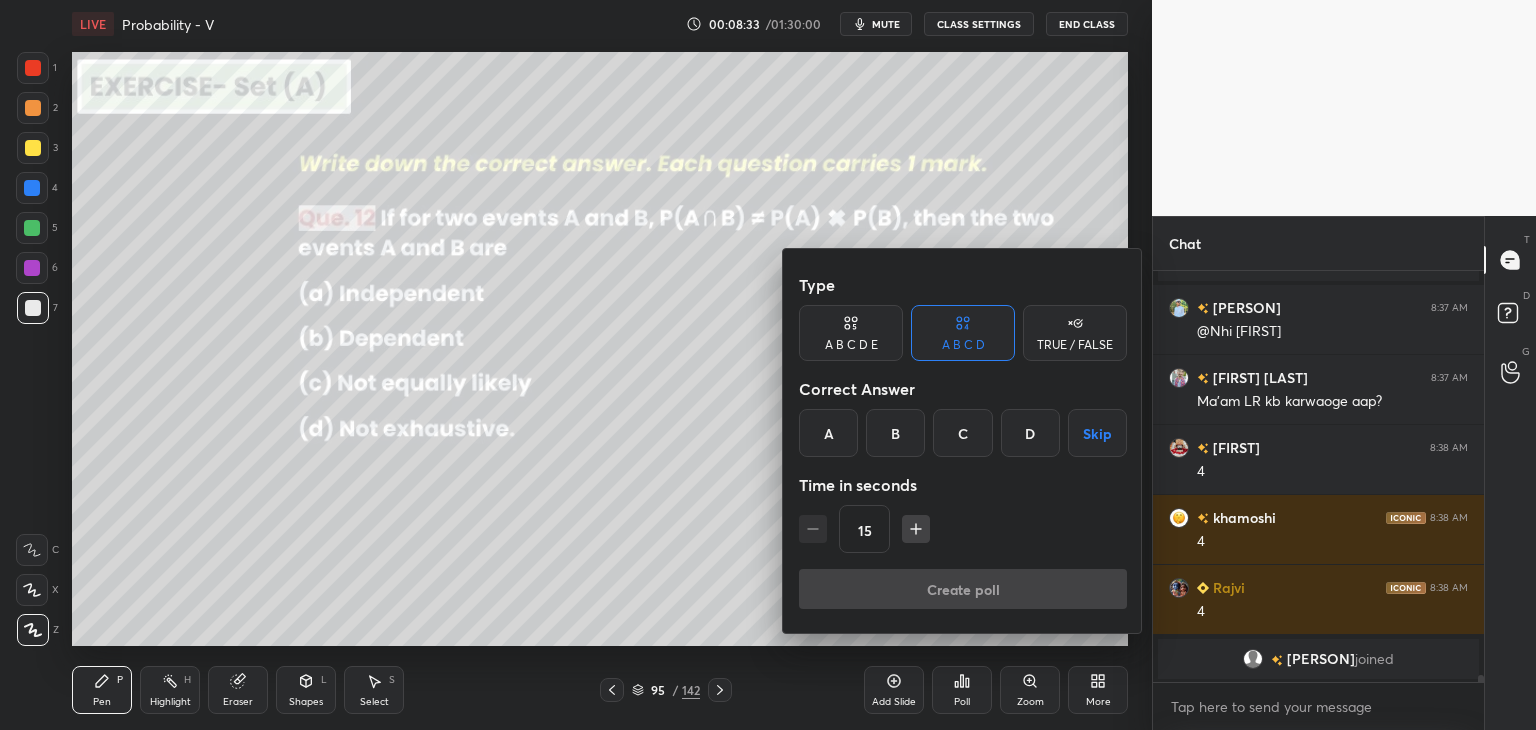 click 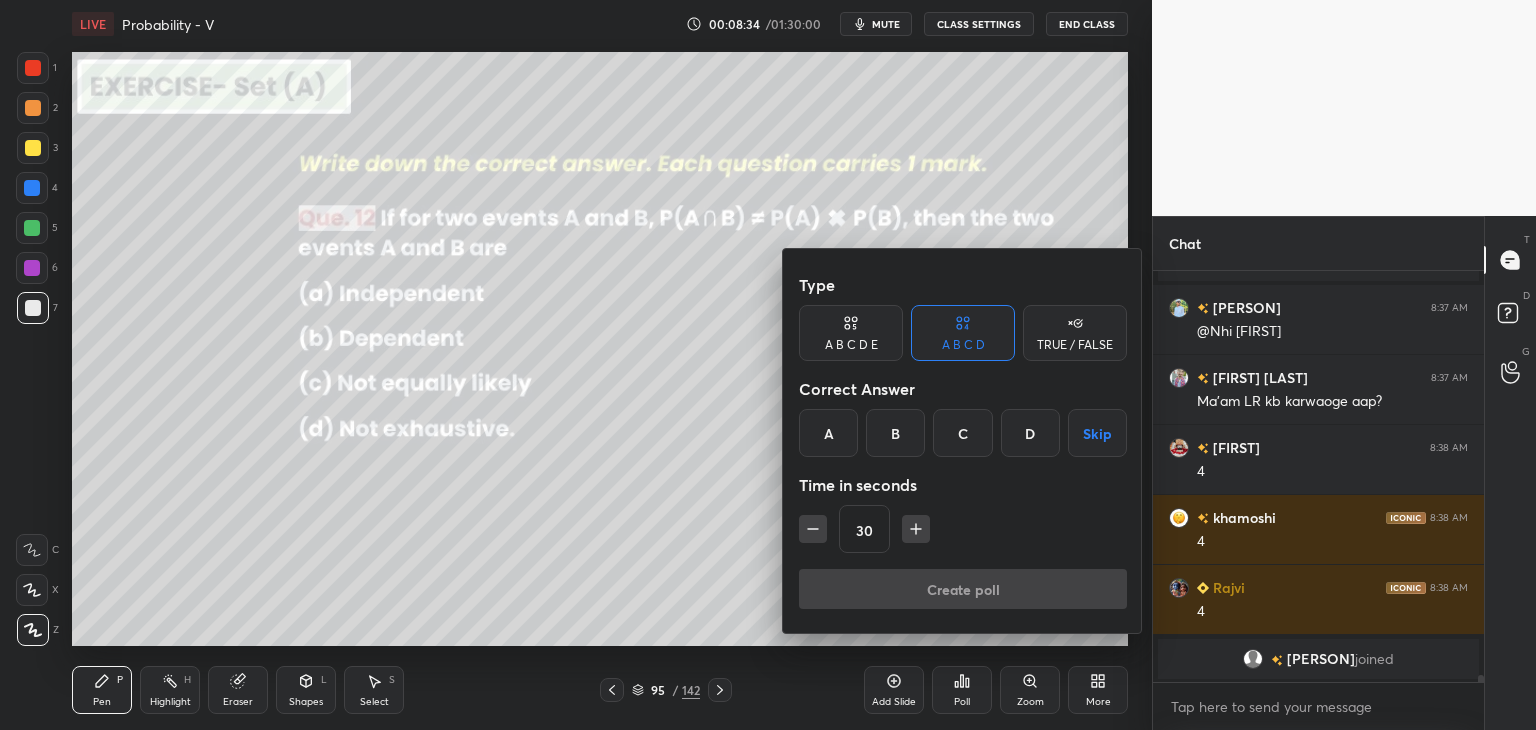 drag, startPoint x: 892, startPoint y: 435, endPoint x: 892, endPoint y: 453, distance: 18 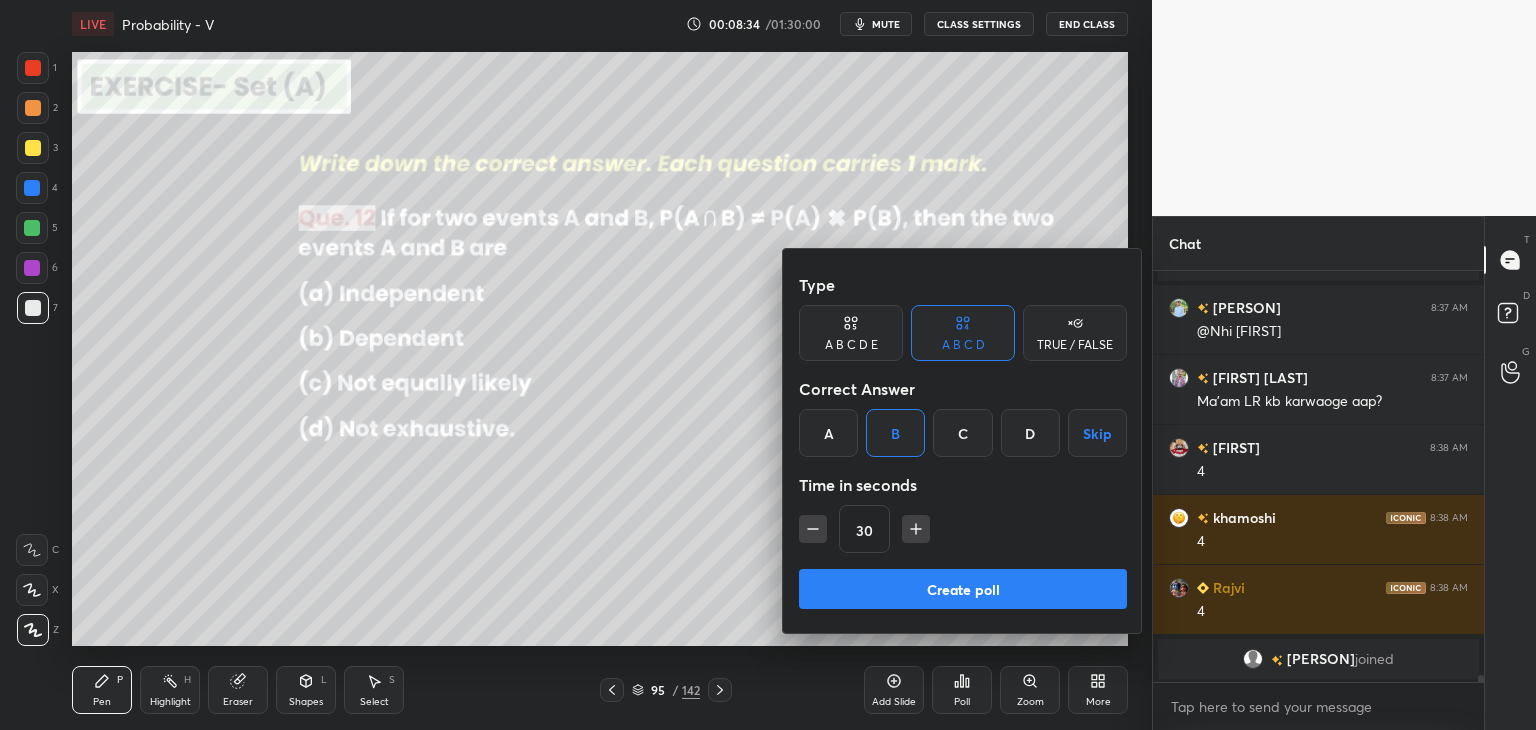 drag, startPoint x: 888, startPoint y: 577, endPoint x: 932, endPoint y: 580, distance: 44.102154 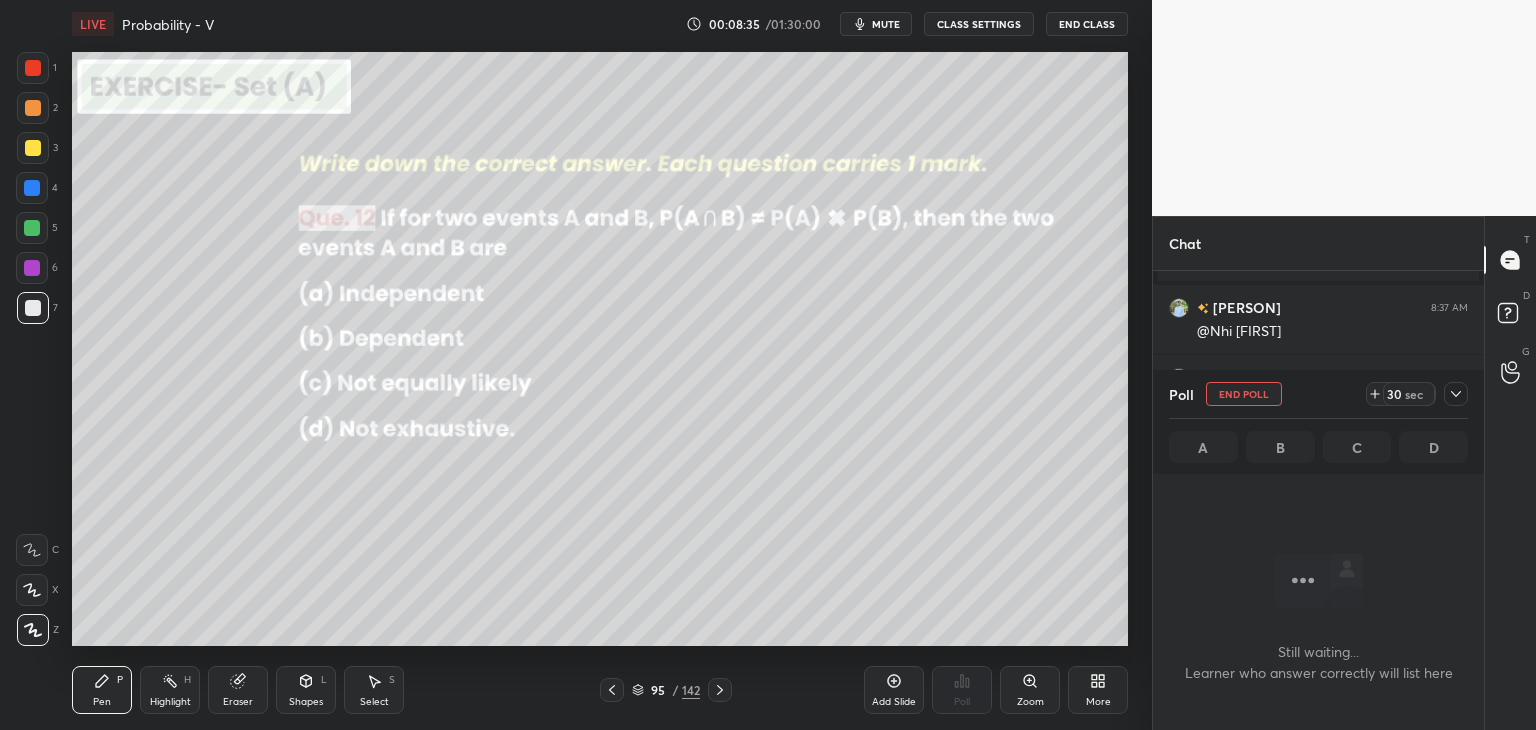 scroll, scrollTop: 344, scrollLeft: 325, axis: both 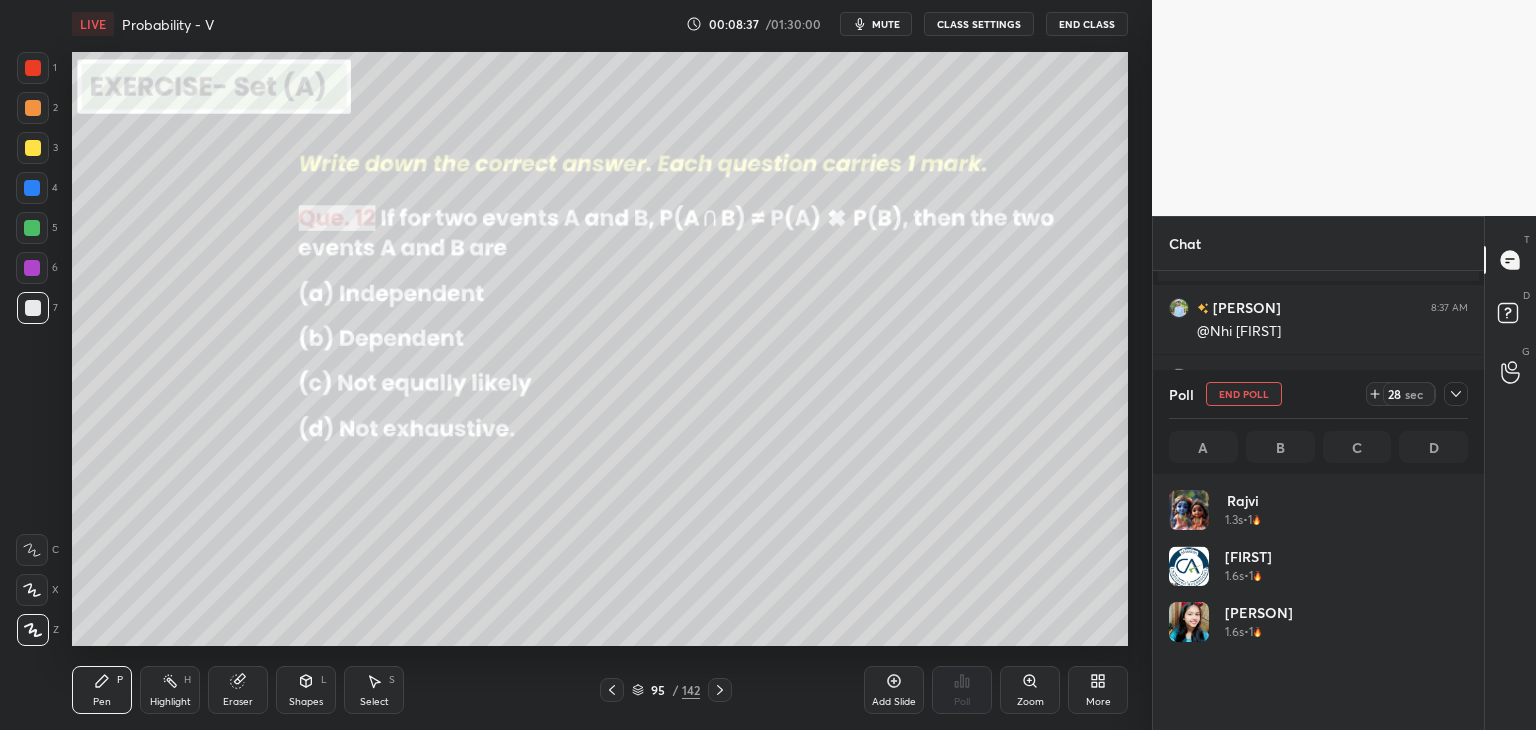 click 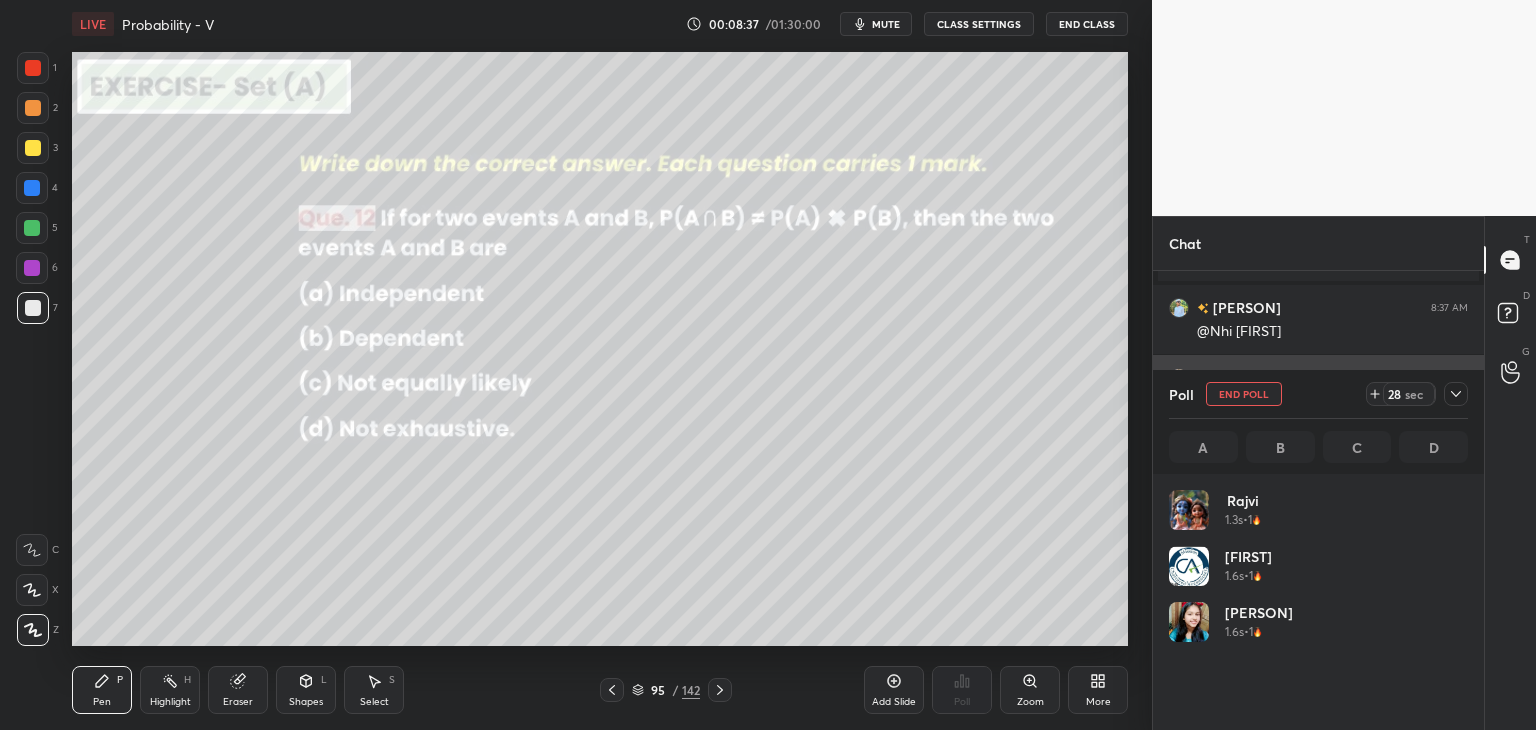 scroll, scrollTop: 130, scrollLeft: 293, axis: both 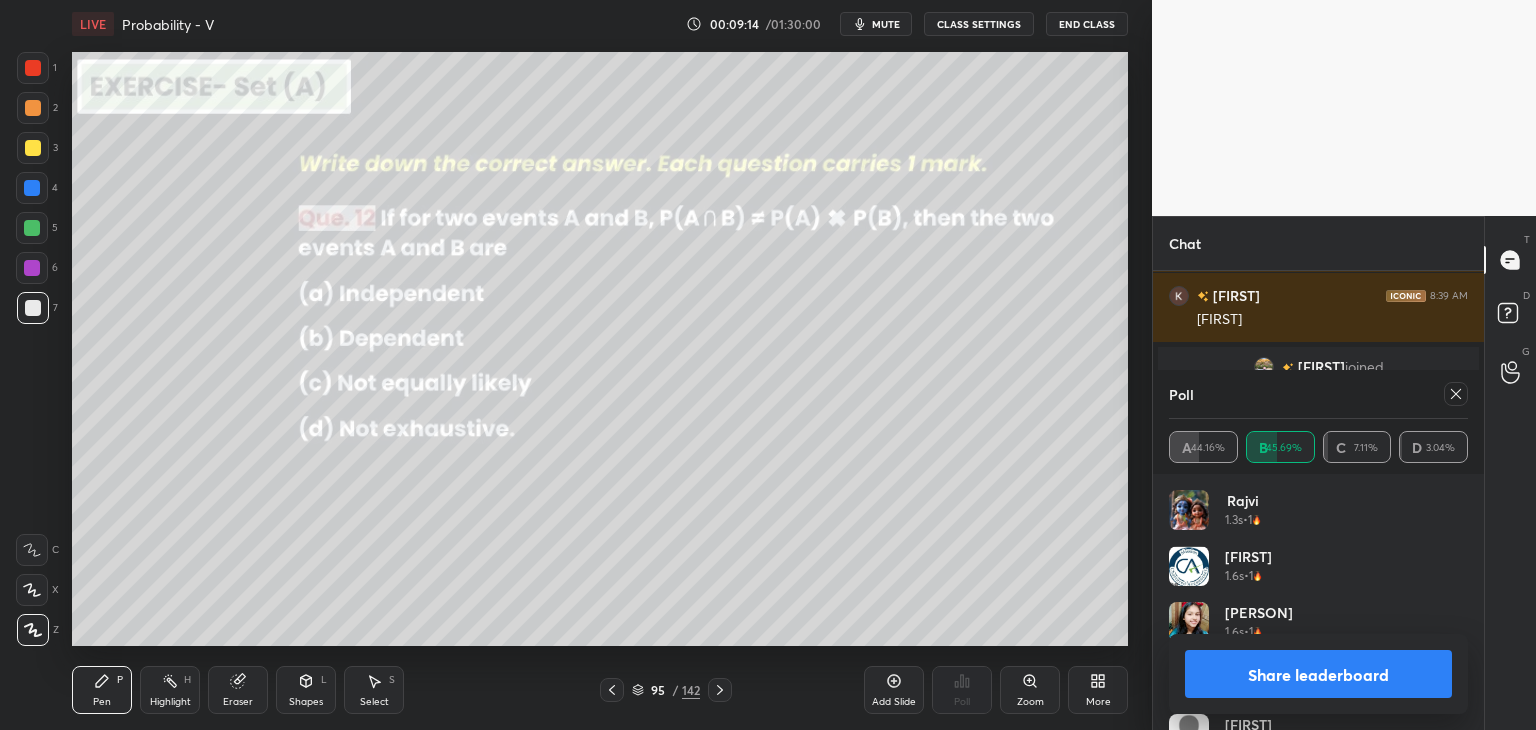 click on "Share leaderboard" at bounding box center [1318, 674] 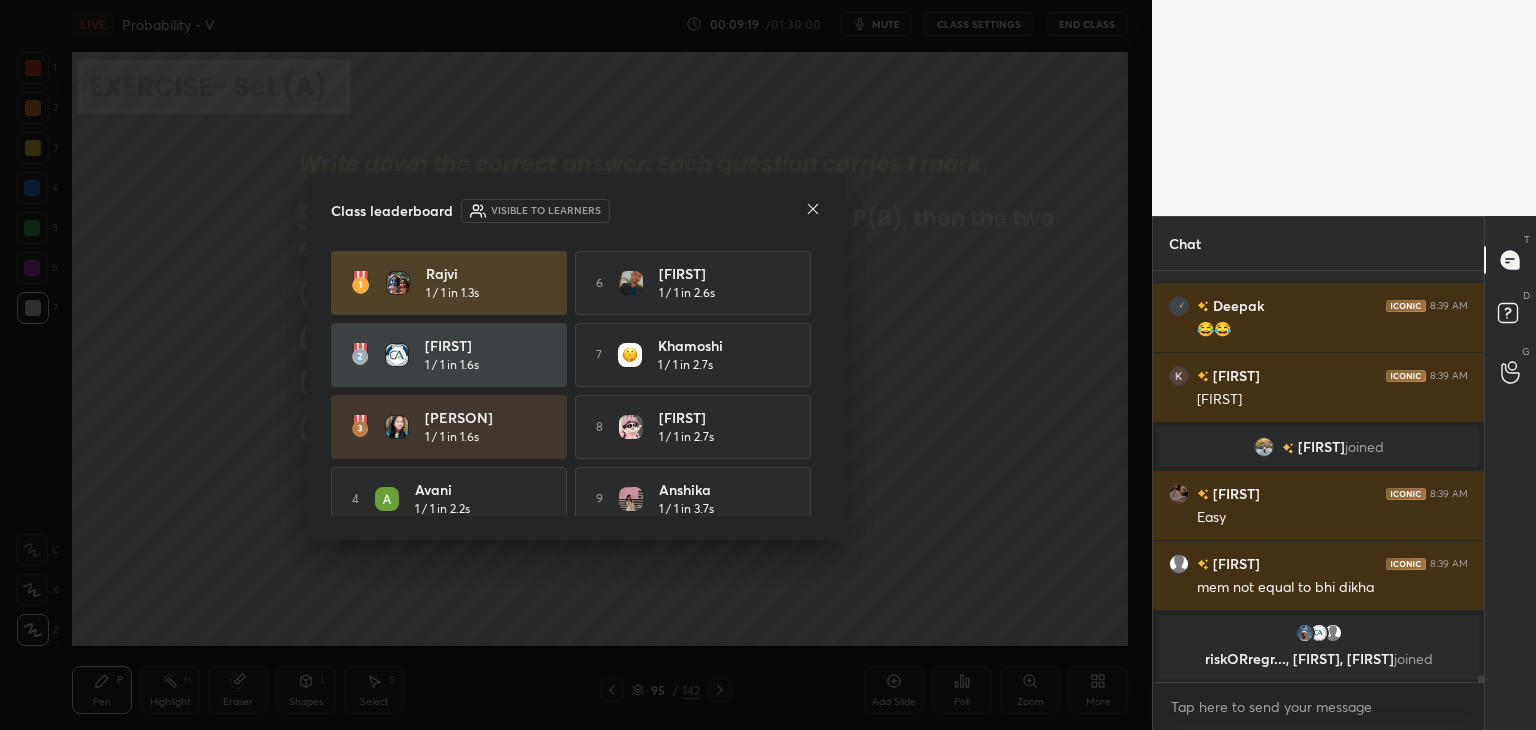 click 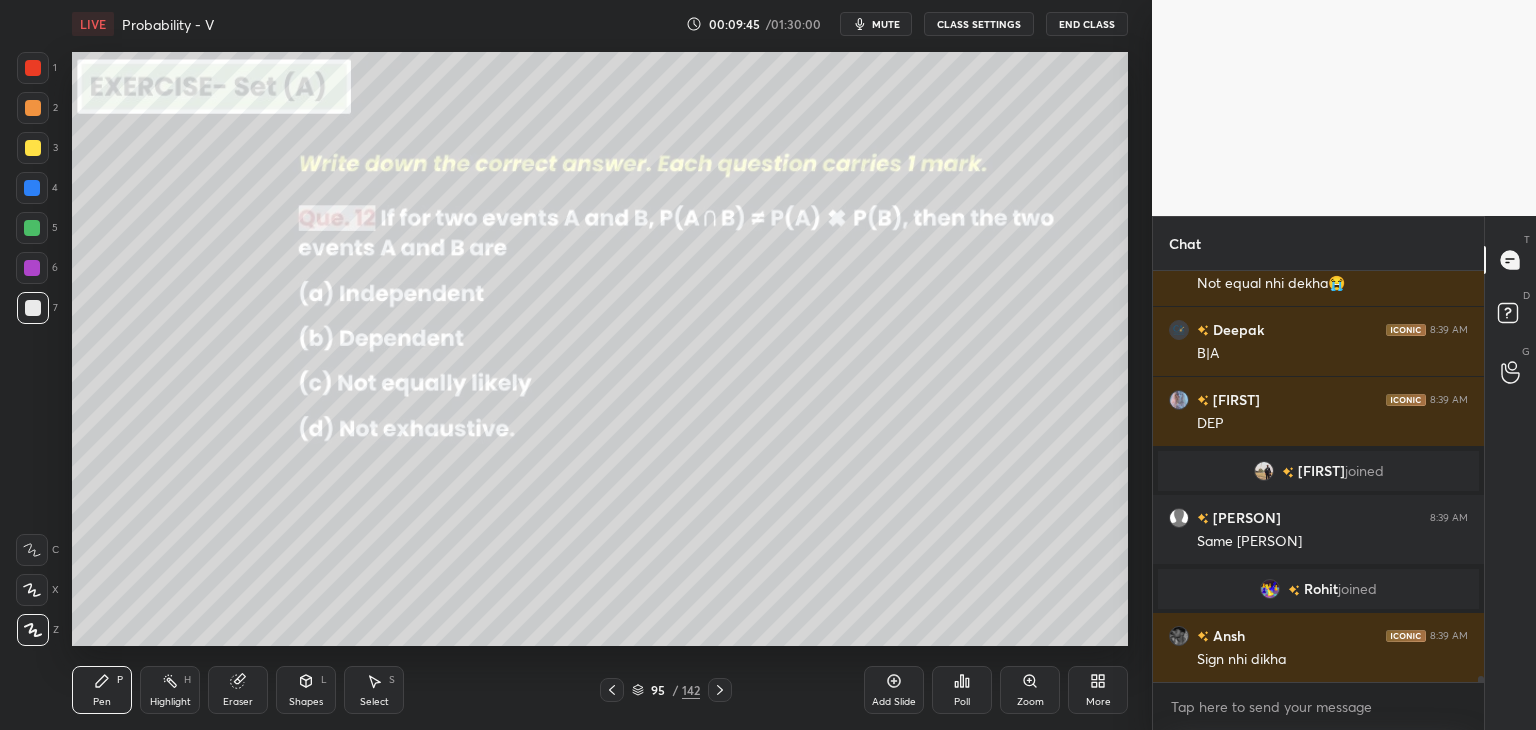 click 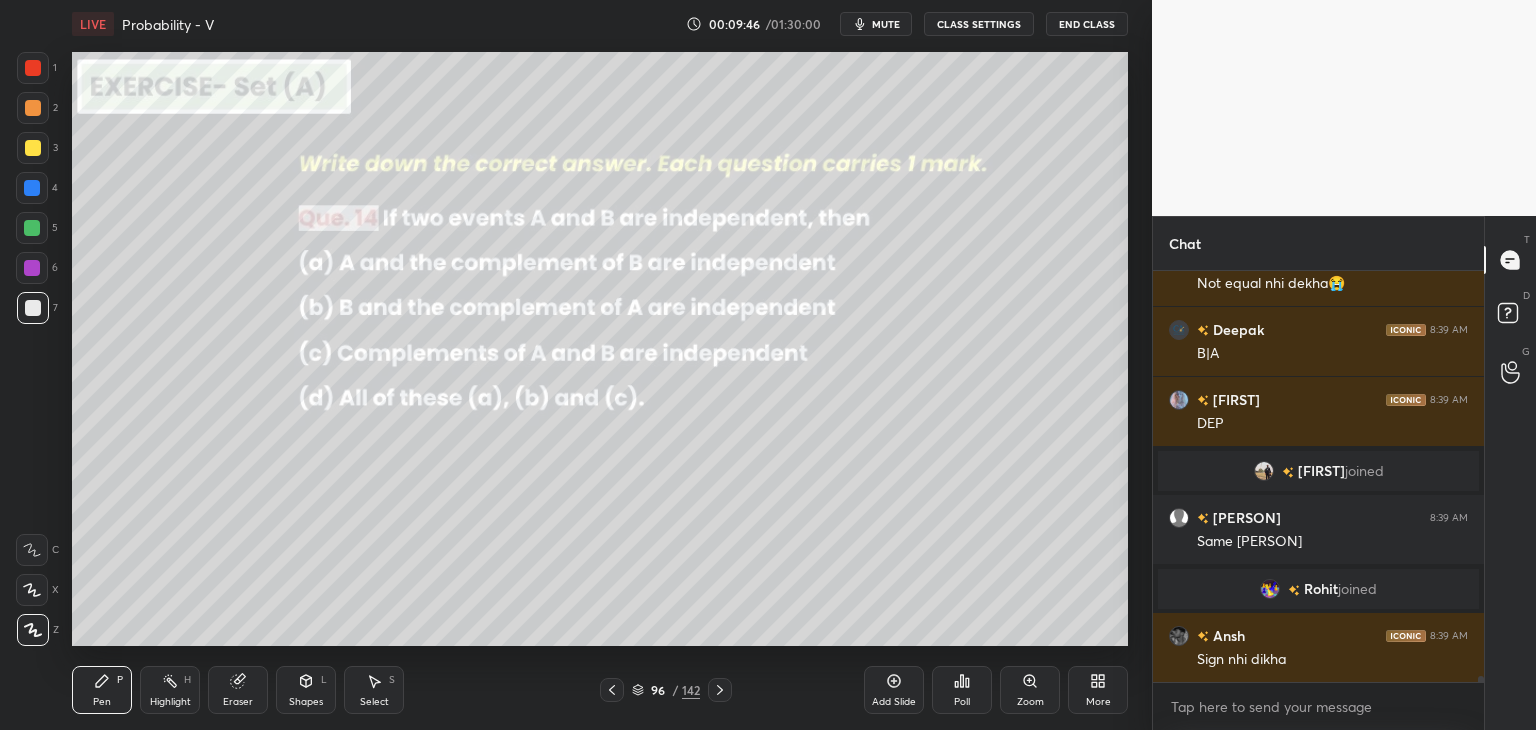 click on "Poll" at bounding box center [962, 702] 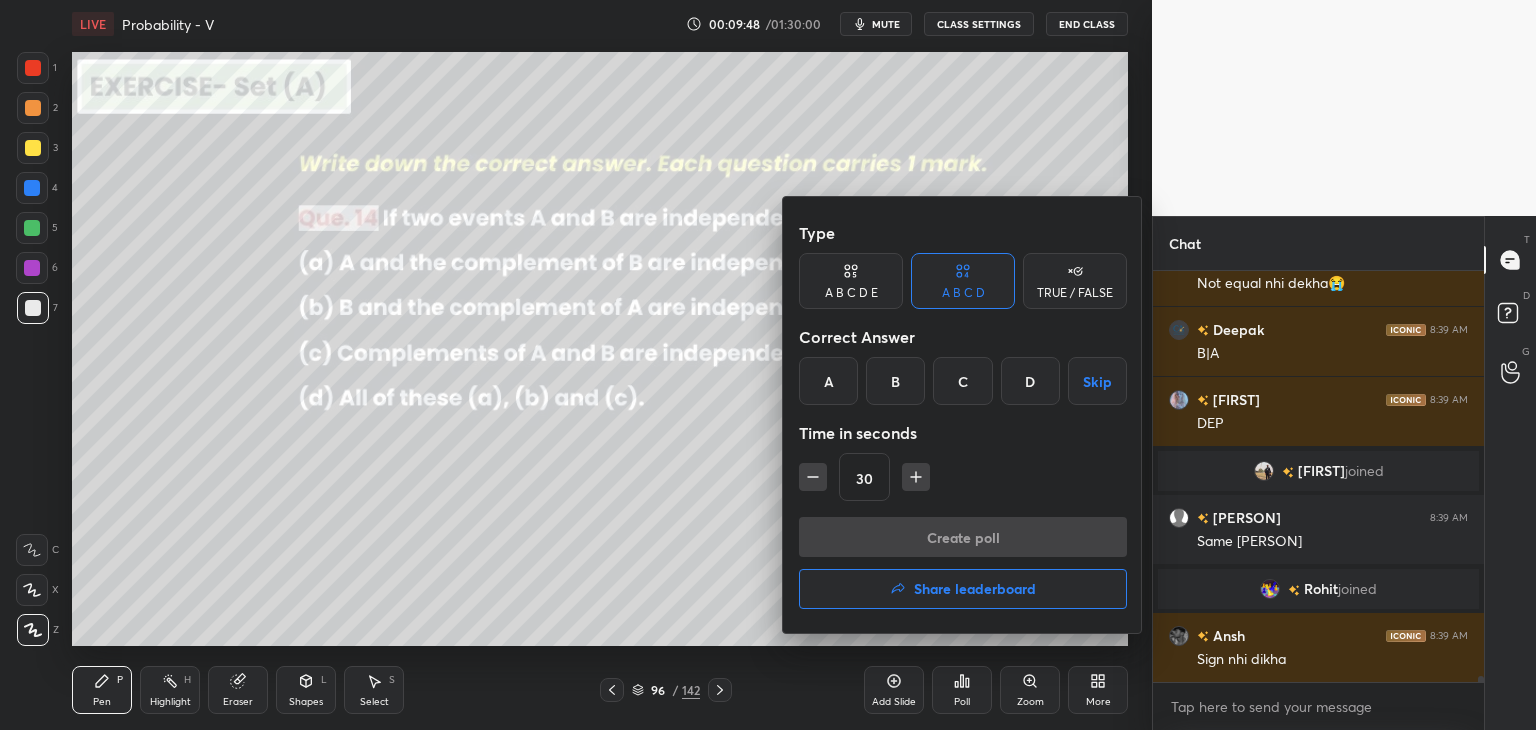 click on "D" at bounding box center [1030, 381] 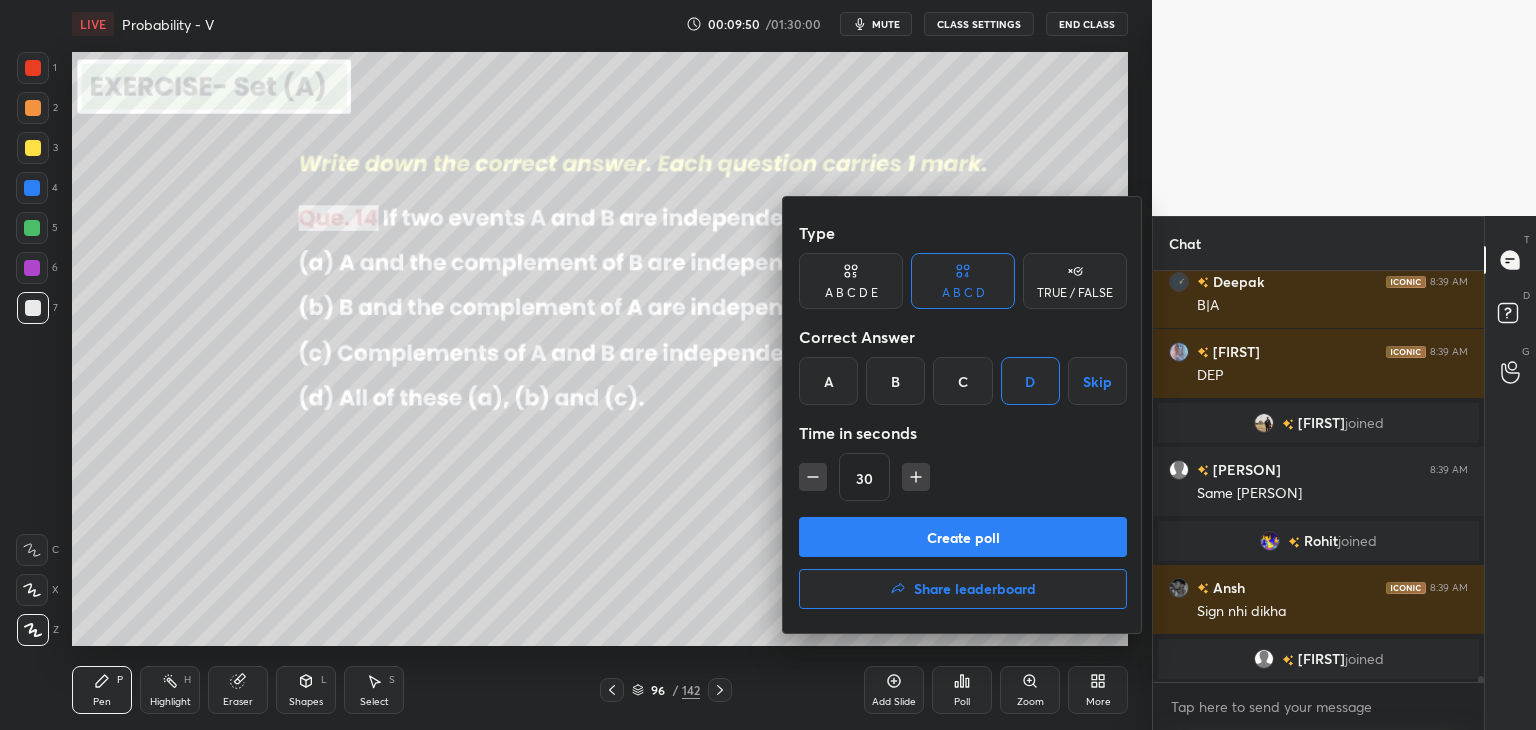 click on "Create poll" at bounding box center [963, 537] 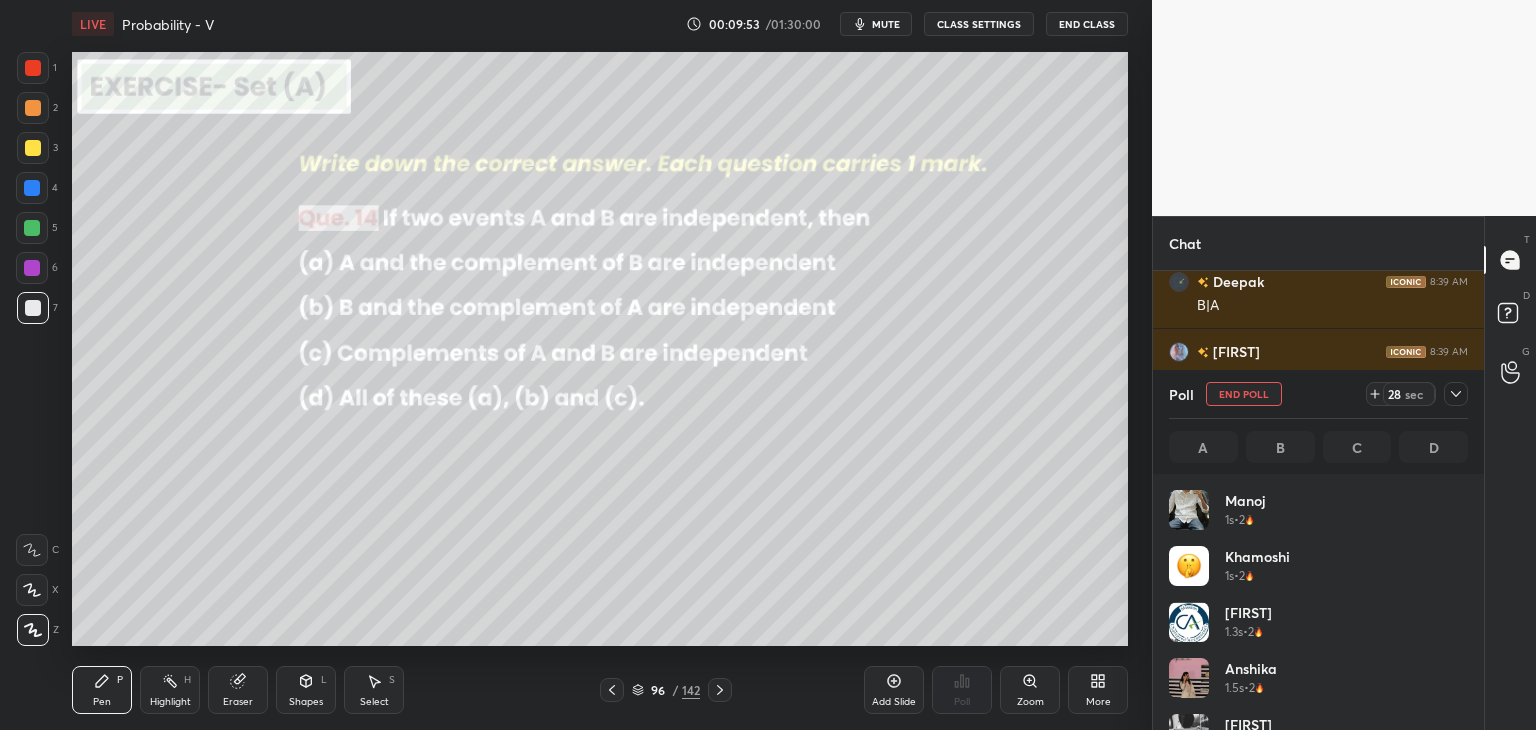 drag, startPoint x: 1455, startPoint y: 390, endPoint x: 1455, endPoint y: 402, distance: 12 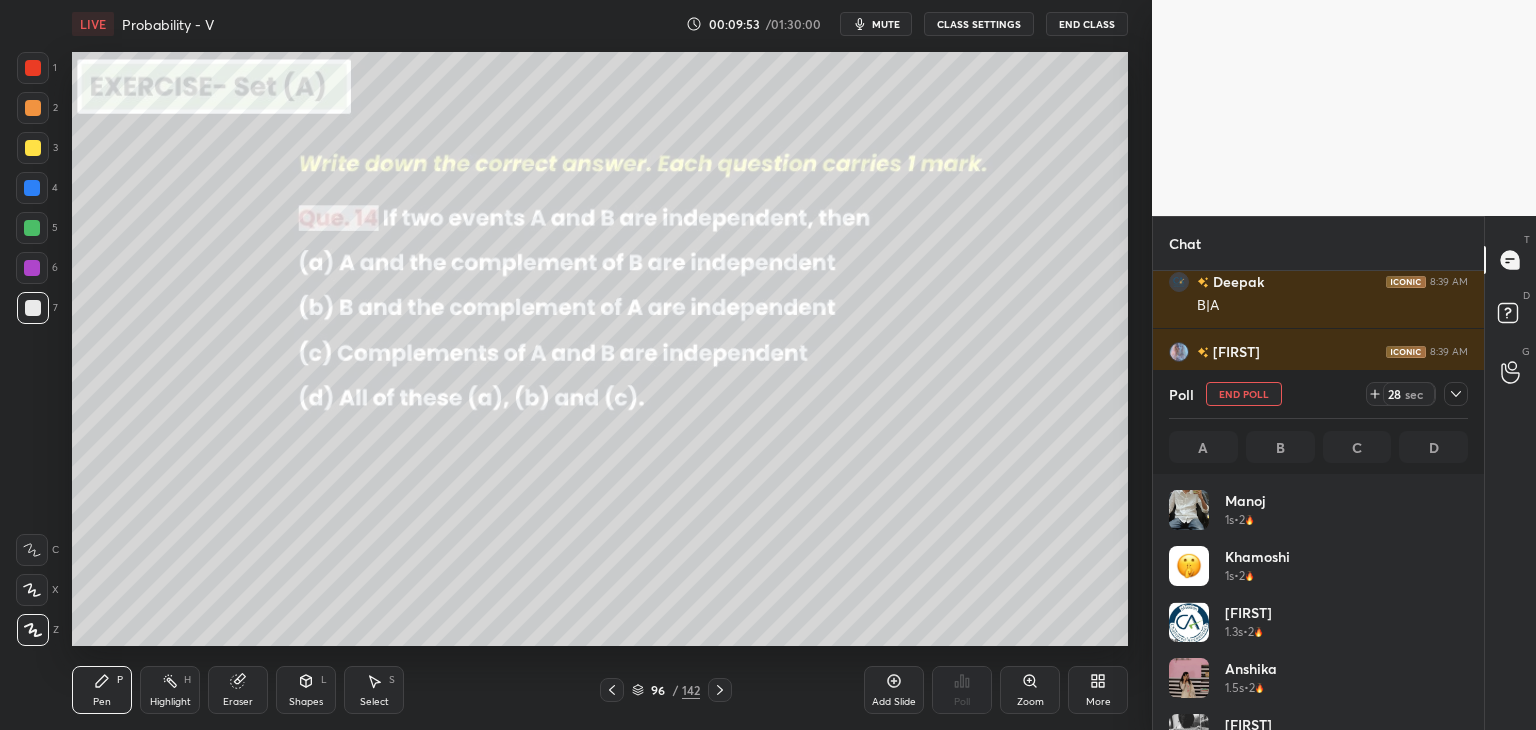 click 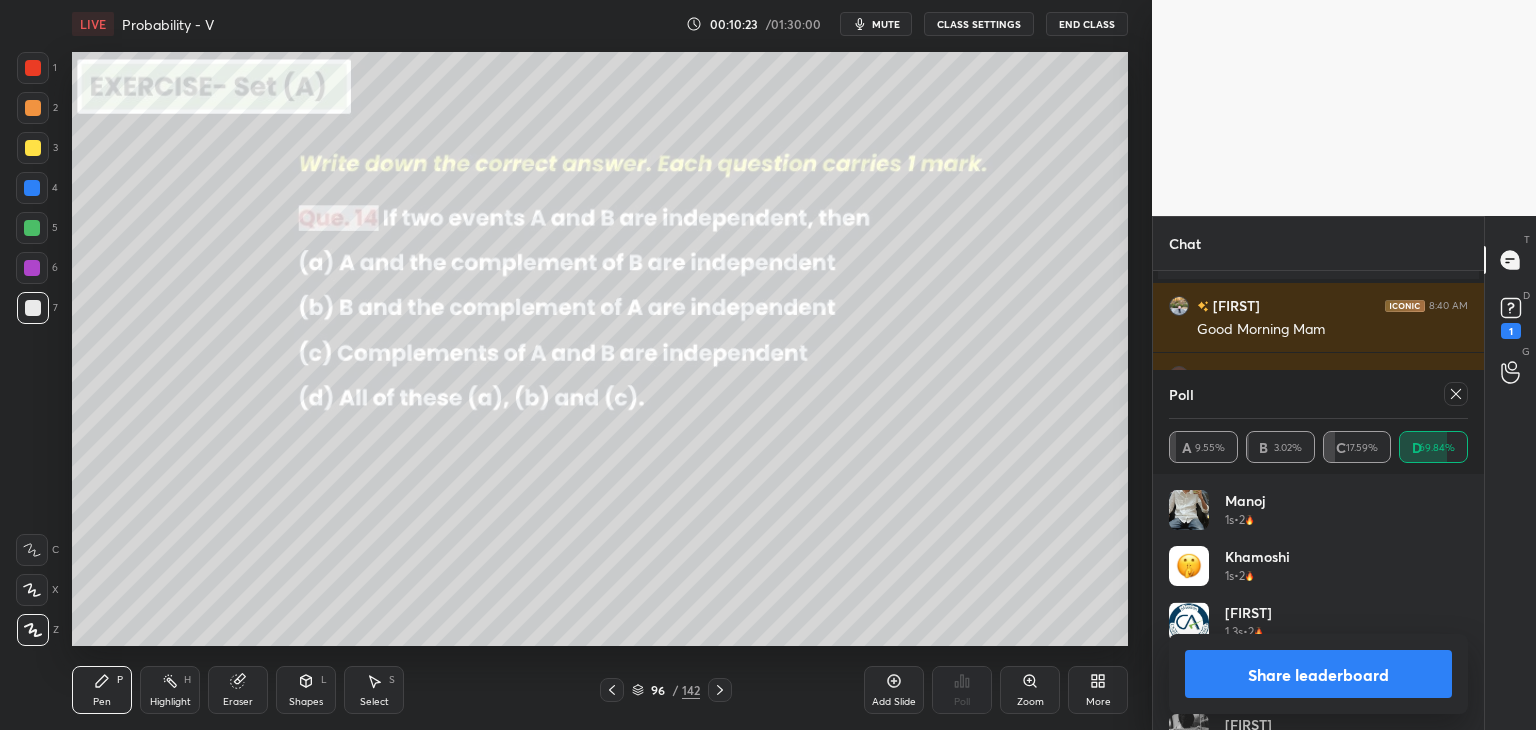 click on "Share leaderboard" at bounding box center [1318, 674] 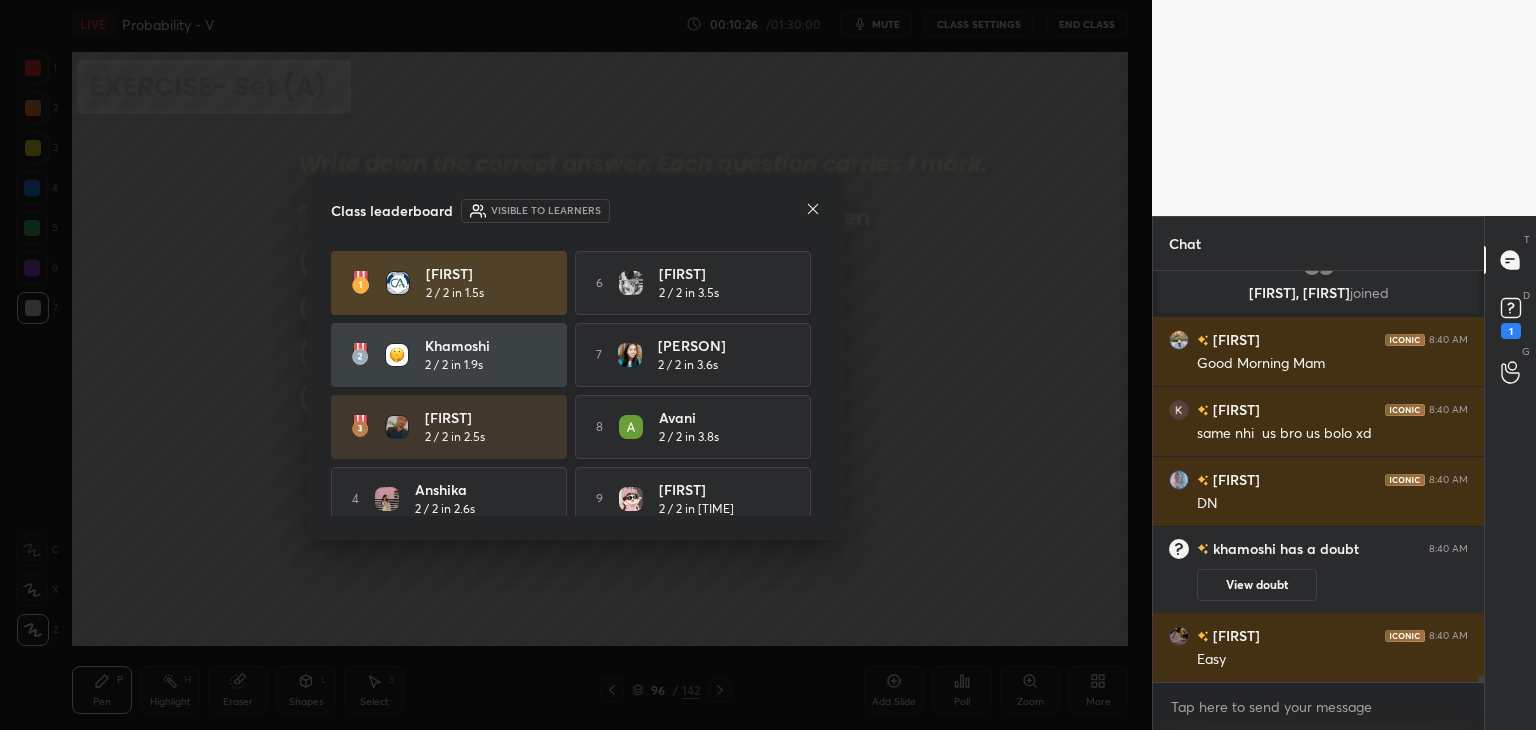 click 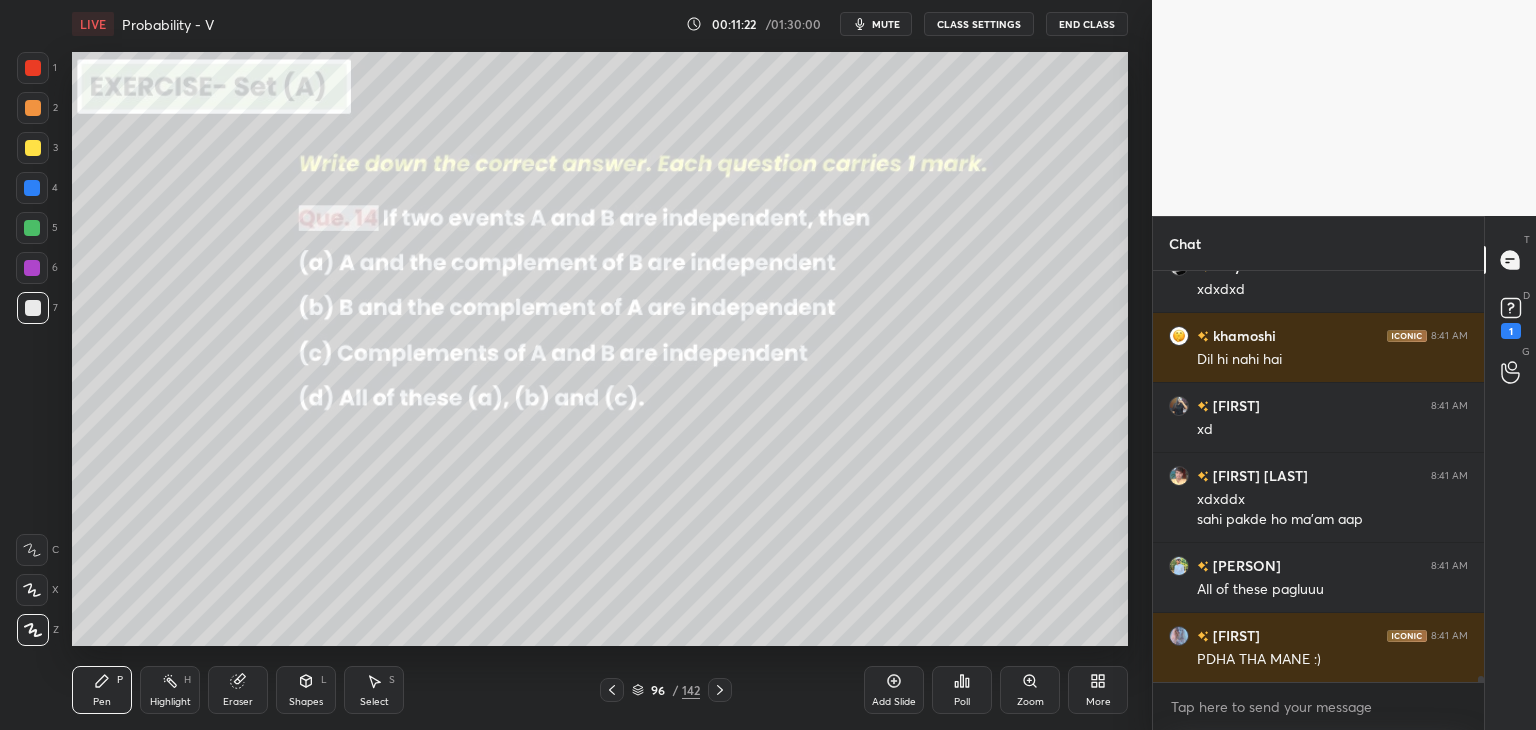 click 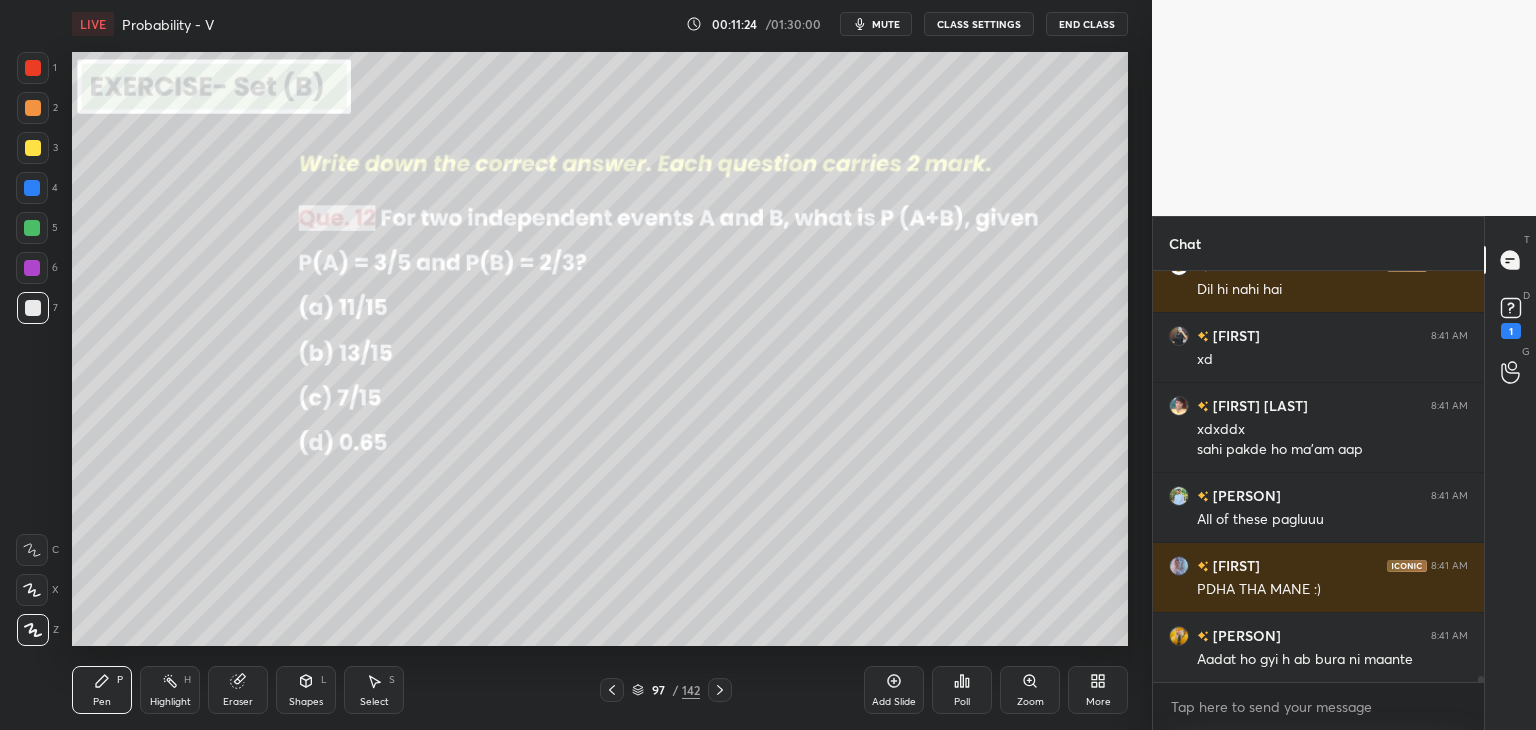 scroll, scrollTop: 28520, scrollLeft: 0, axis: vertical 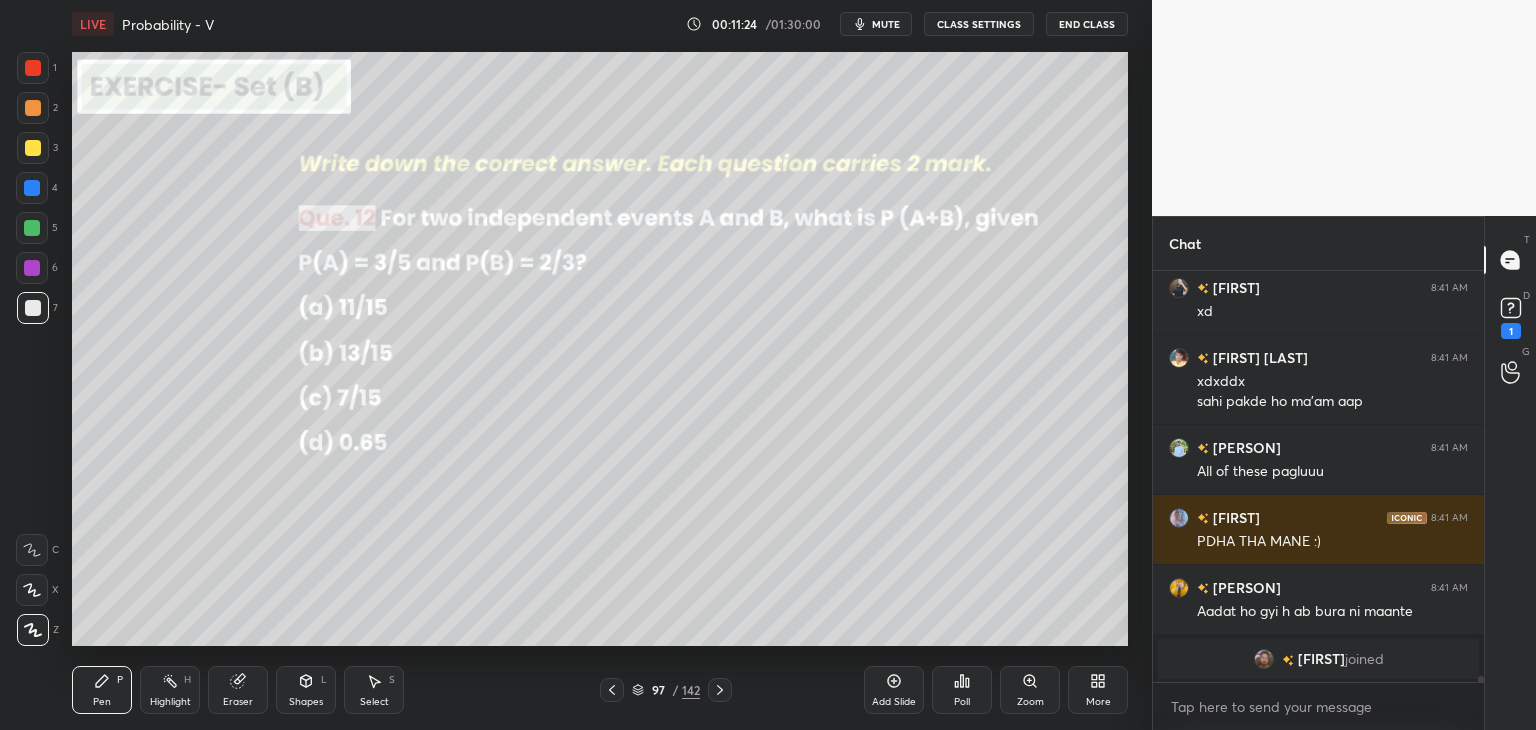 click on "Poll" at bounding box center (962, 702) 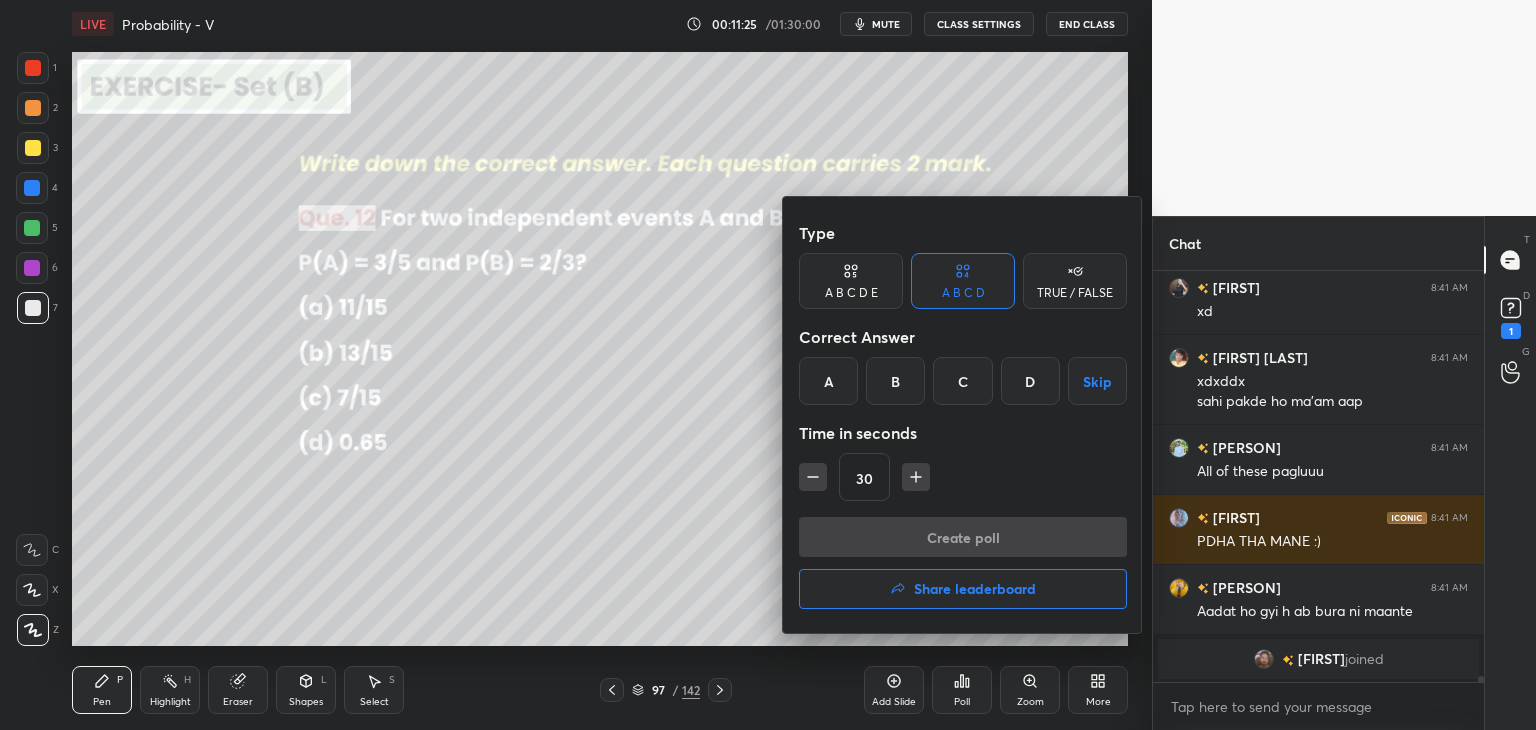 click on "B" at bounding box center [895, 381] 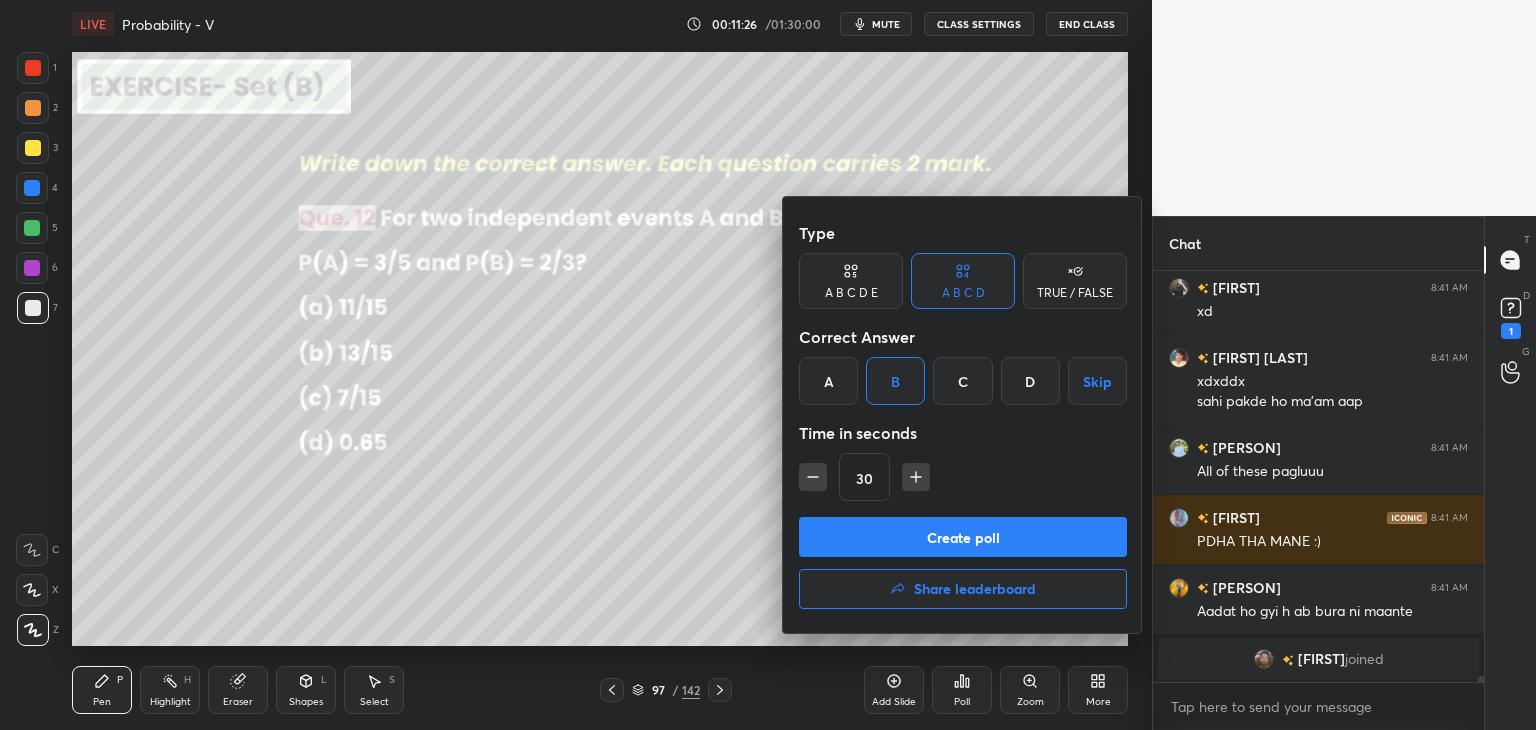 click 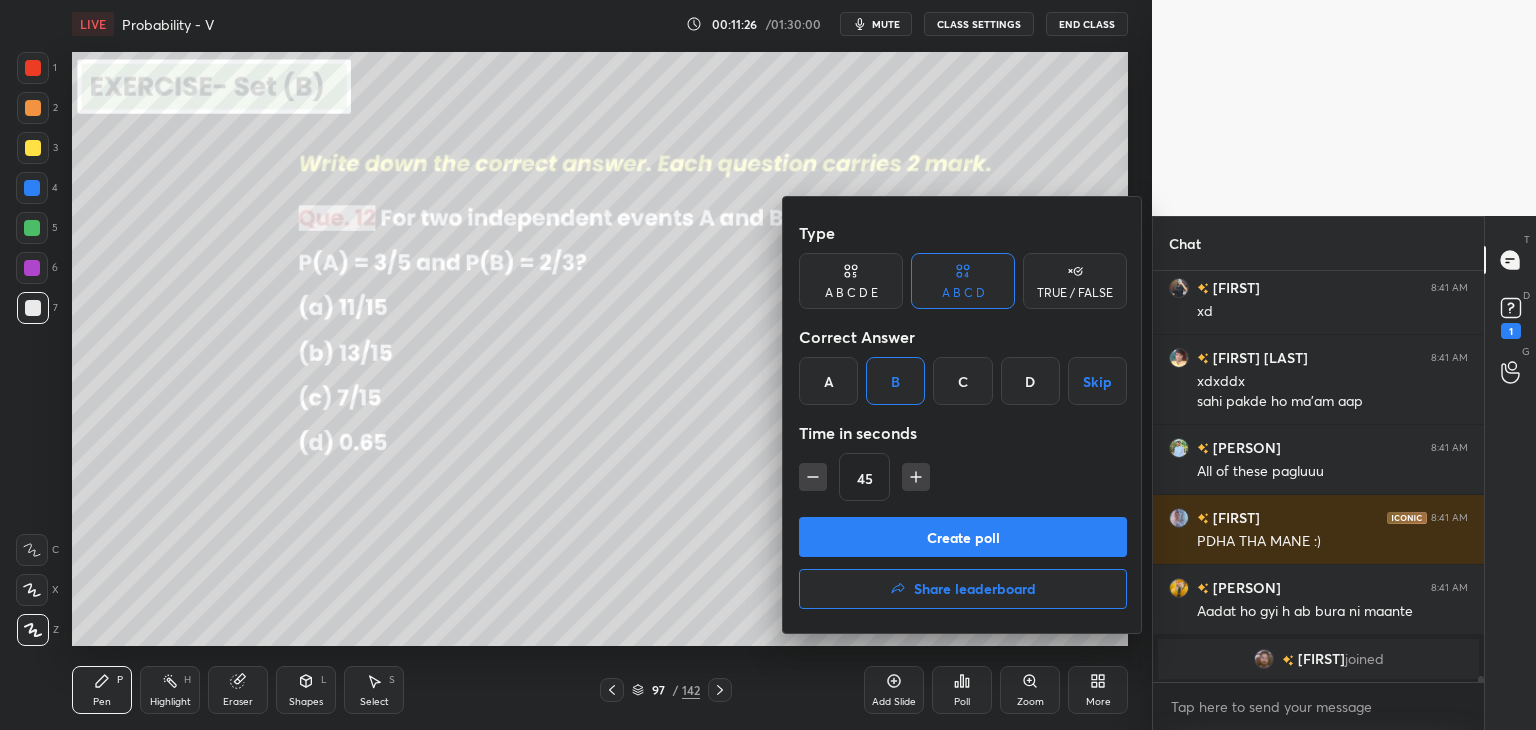 click 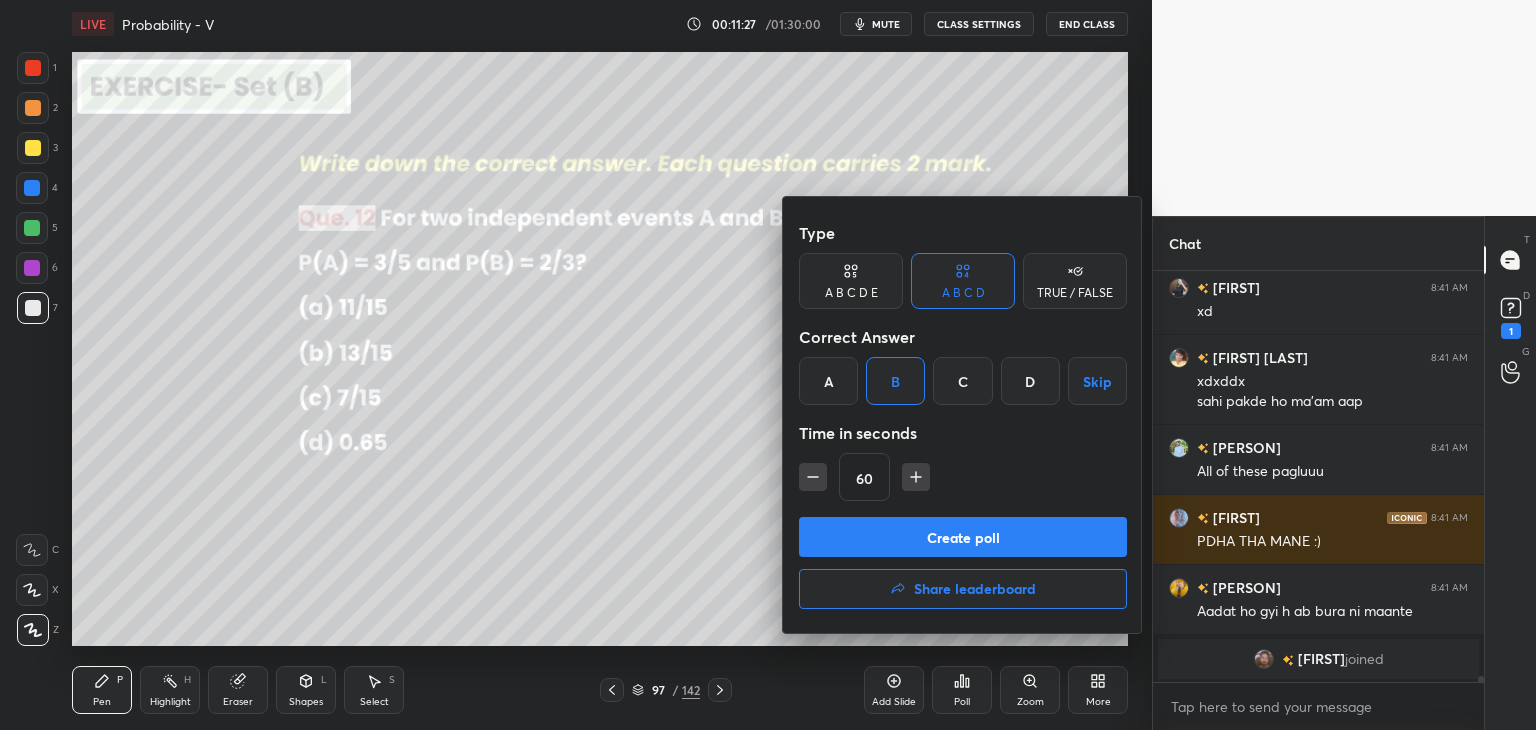 click 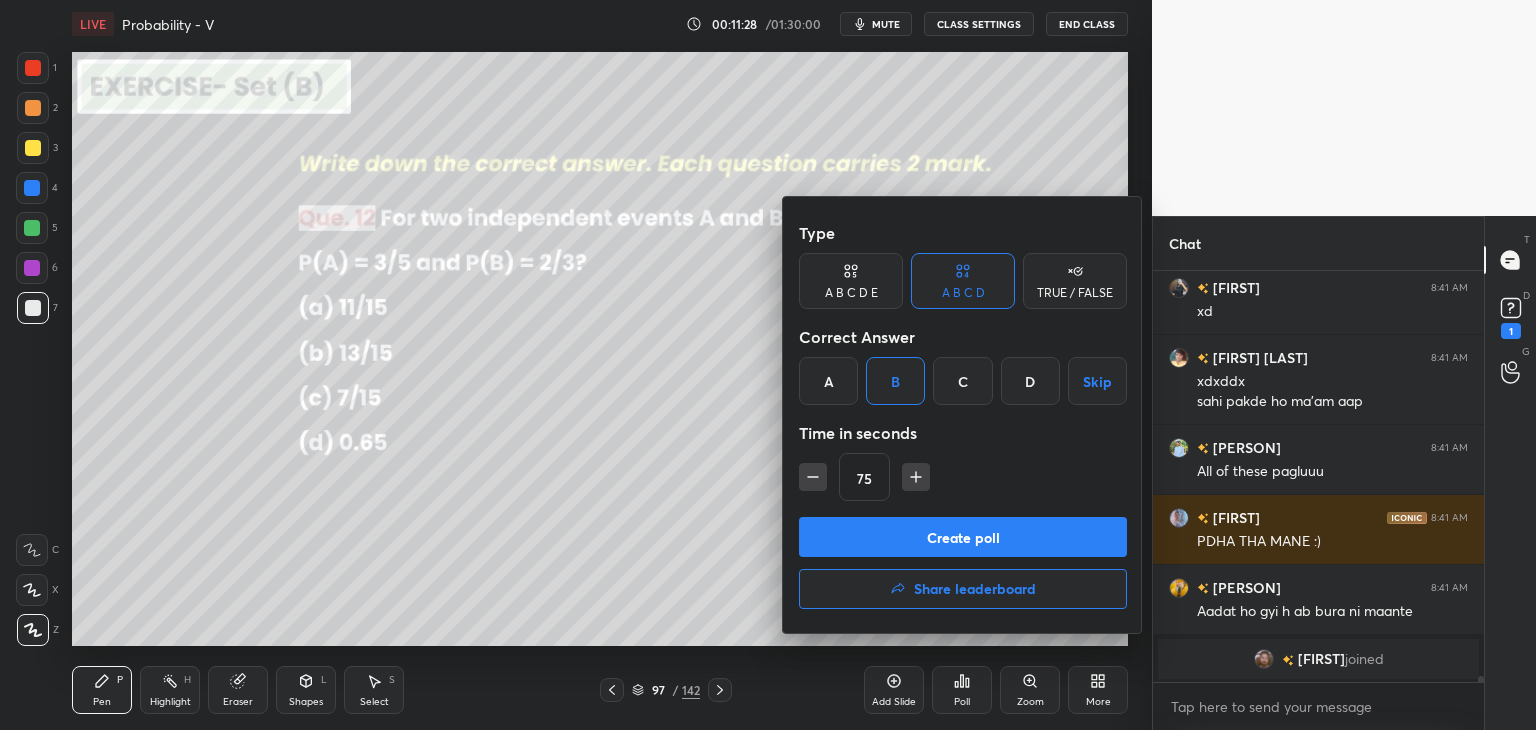click 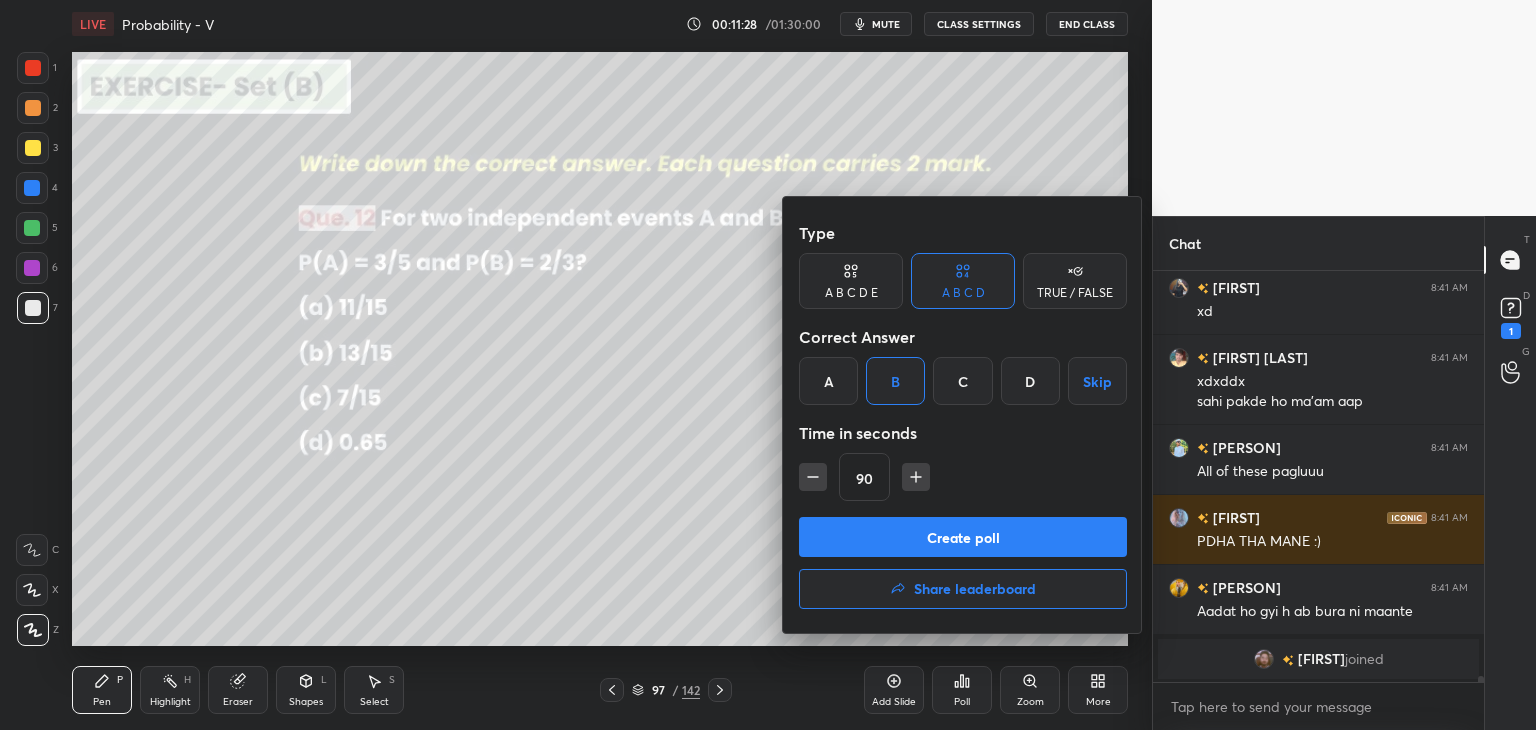 click on "Create poll" at bounding box center [963, 537] 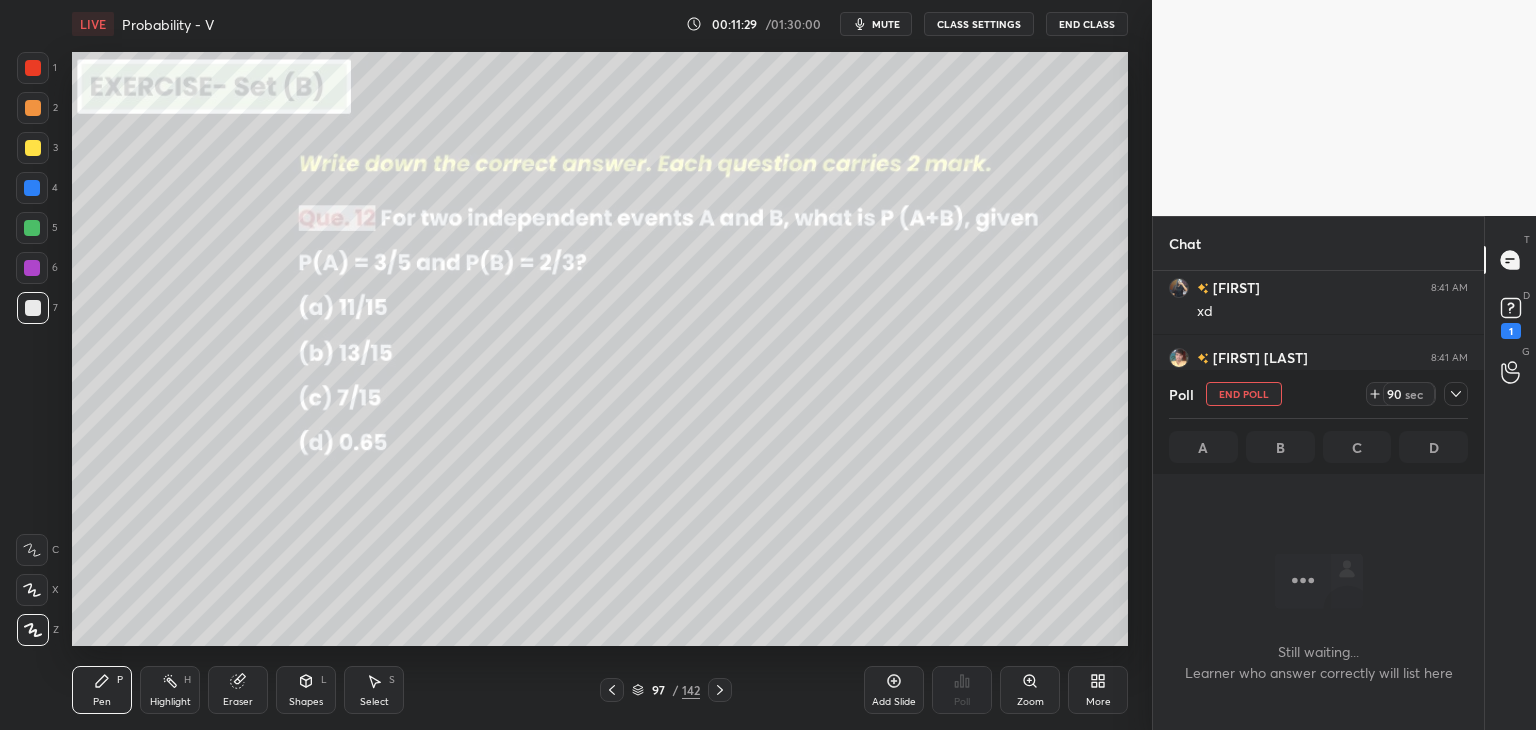 scroll, scrollTop: 381, scrollLeft: 325, axis: both 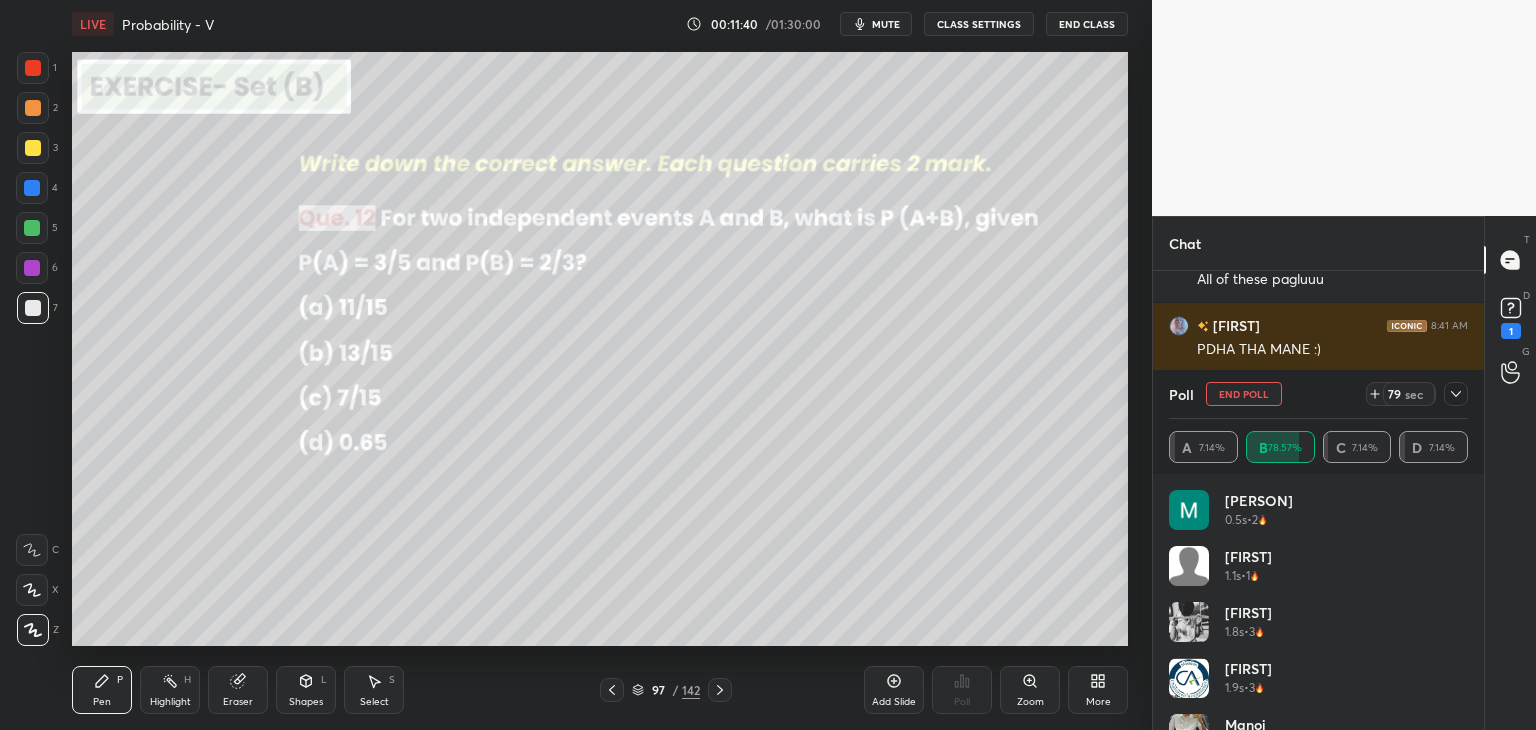 click 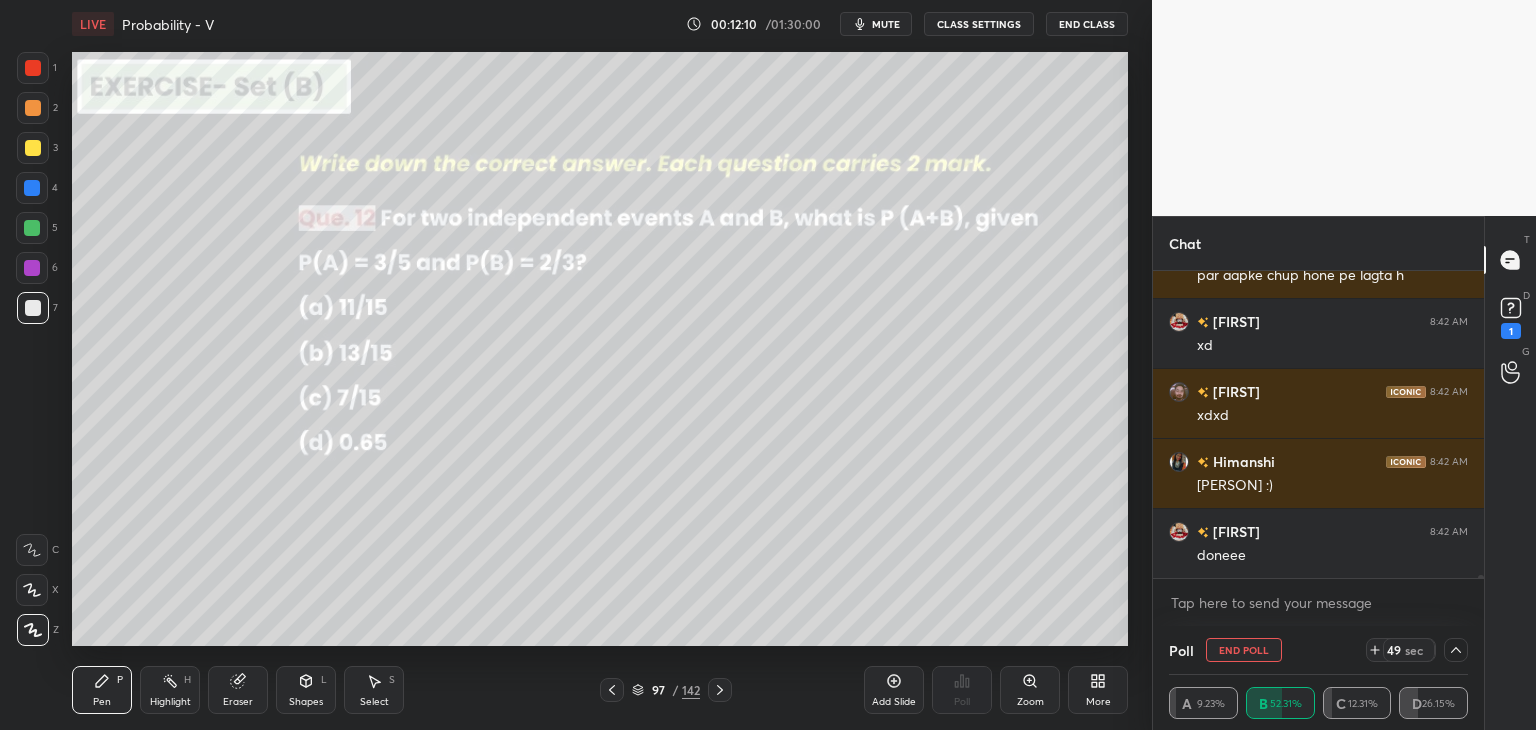 scroll, scrollTop: 28636, scrollLeft: 0, axis: vertical 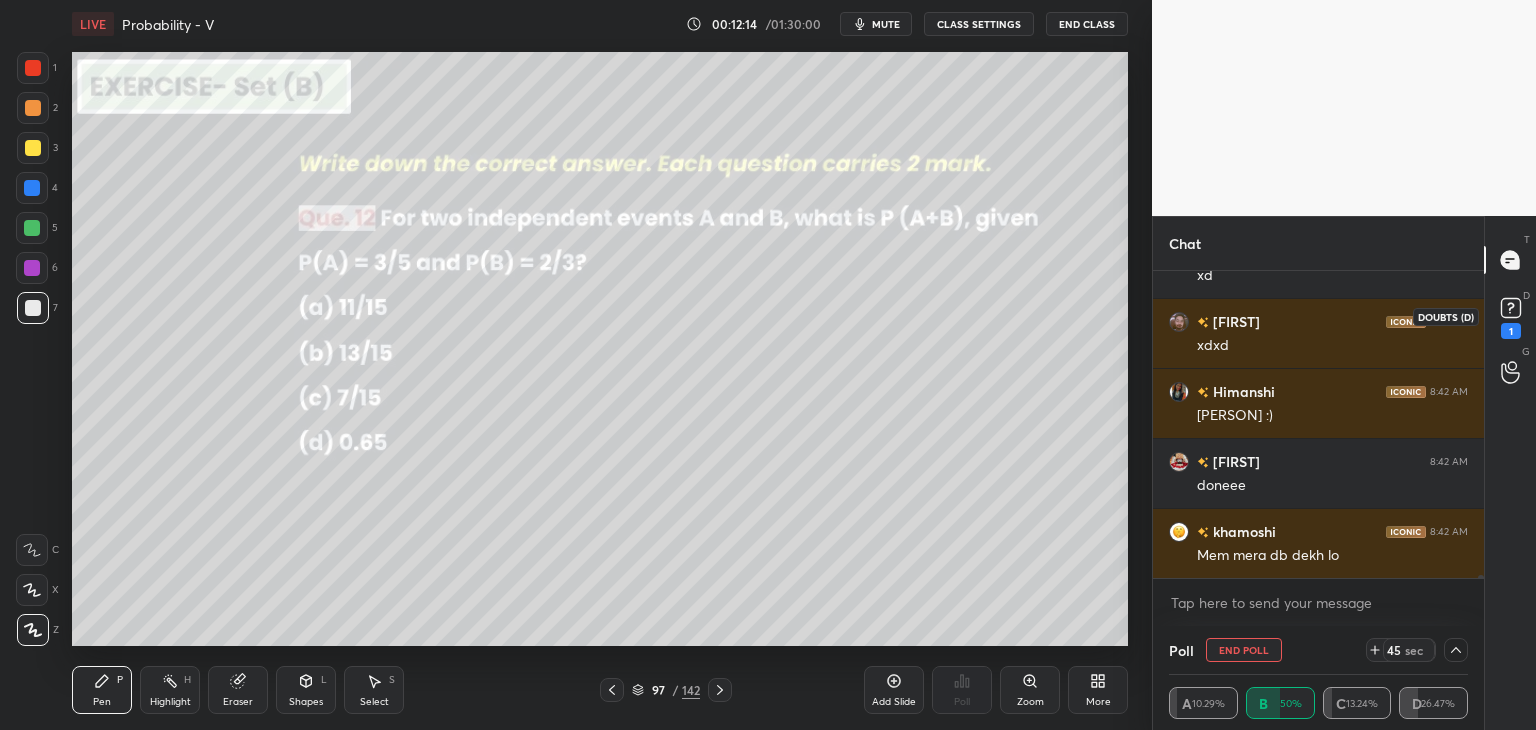 drag, startPoint x: 1514, startPoint y: 309, endPoint x: 1508, endPoint y: 335, distance: 26.683329 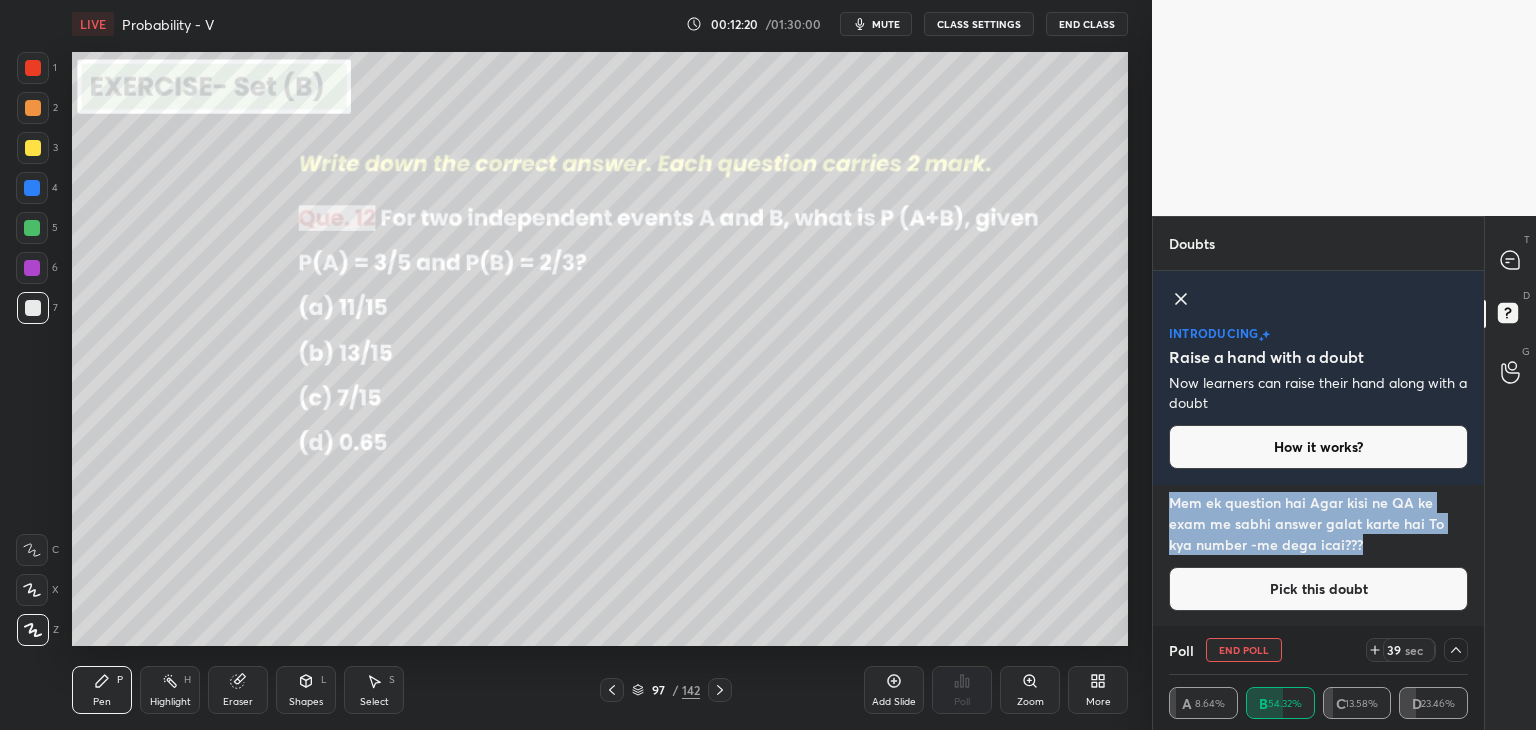 drag, startPoint x: 1478, startPoint y: 554, endPoint x: 1479, endPoint y: 537, distance: 17.029387 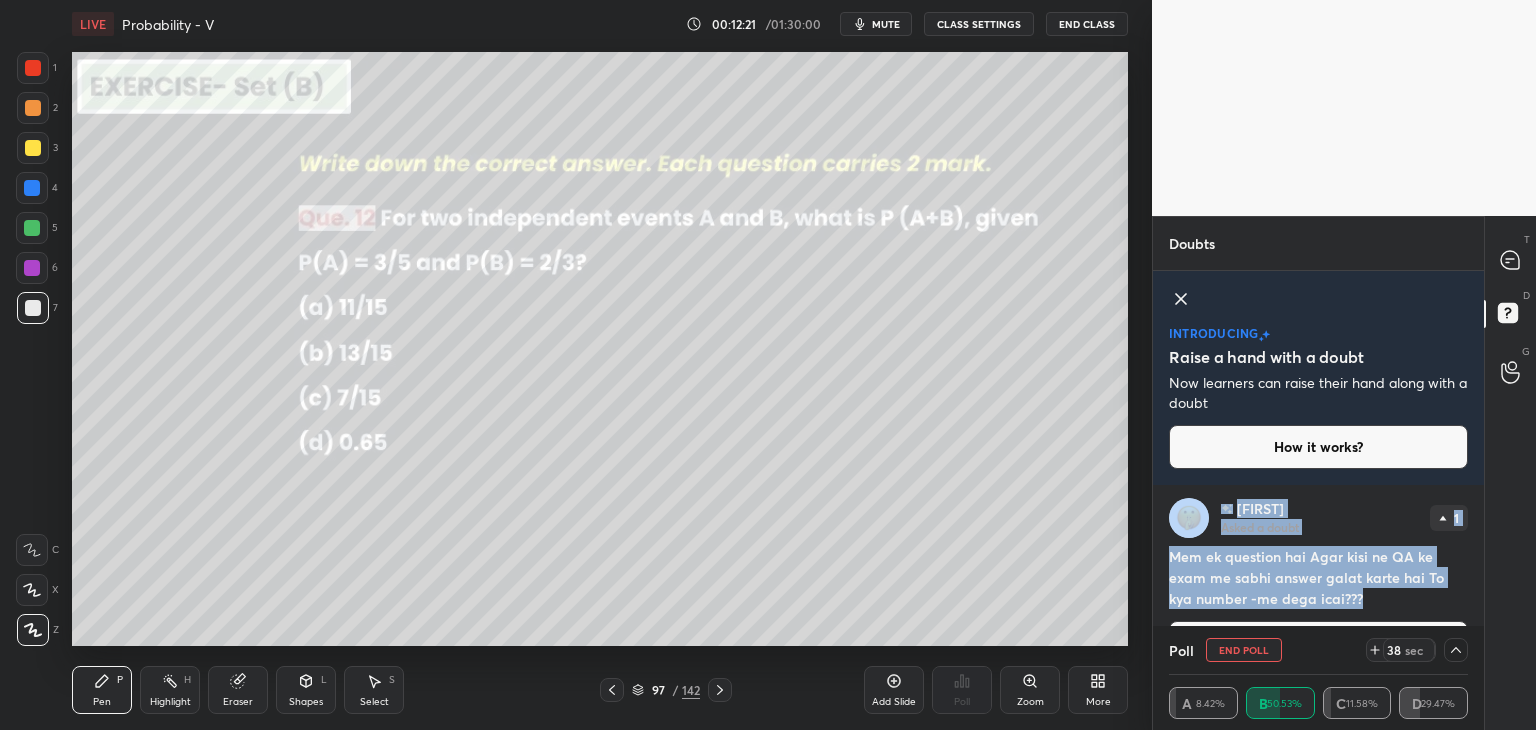 scroll, scrollTop: 0, scrollLeft: 0, axis: both 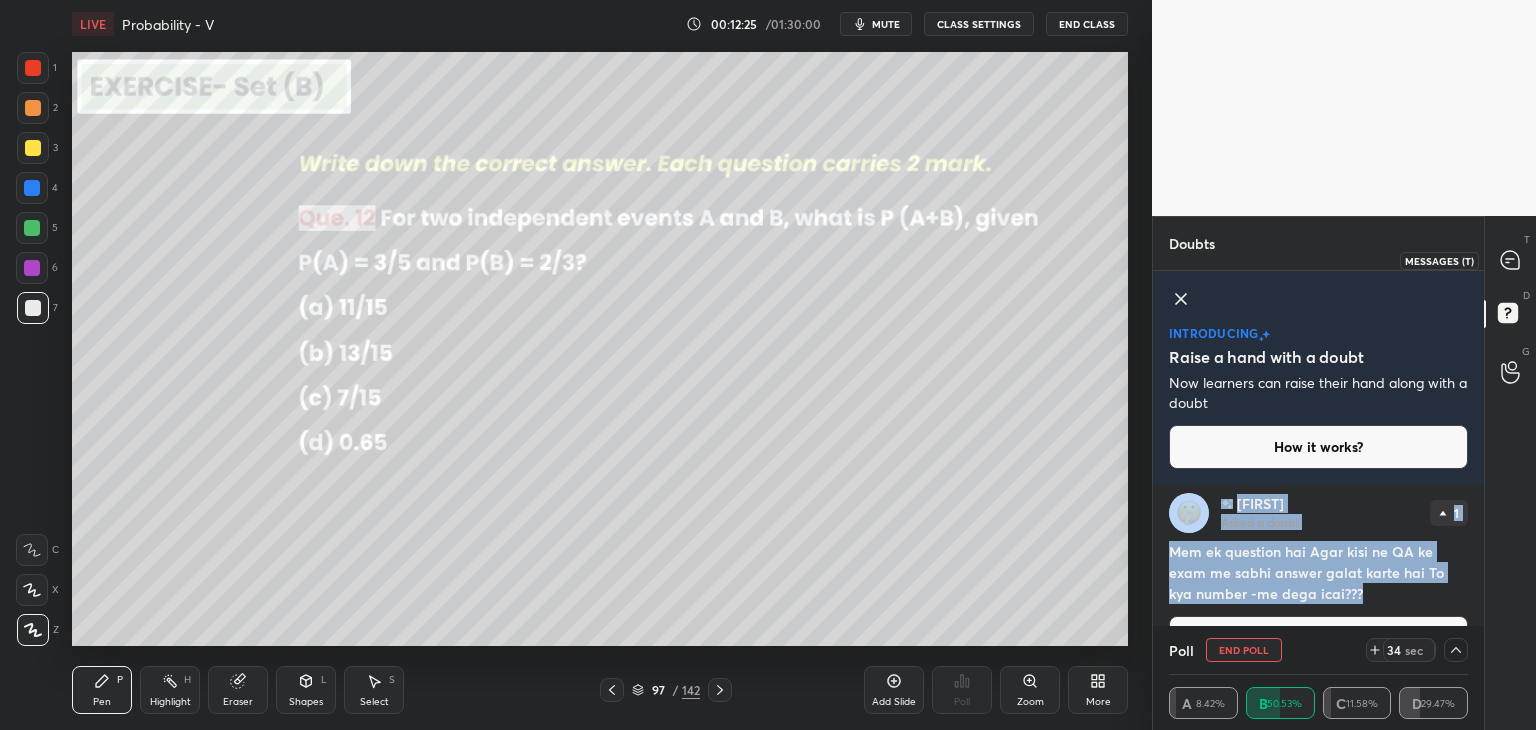drag, startPoint x: 1504, startPoint y: 260, endPoint x: 1498, endPoint y: 280, distance: 20.880613 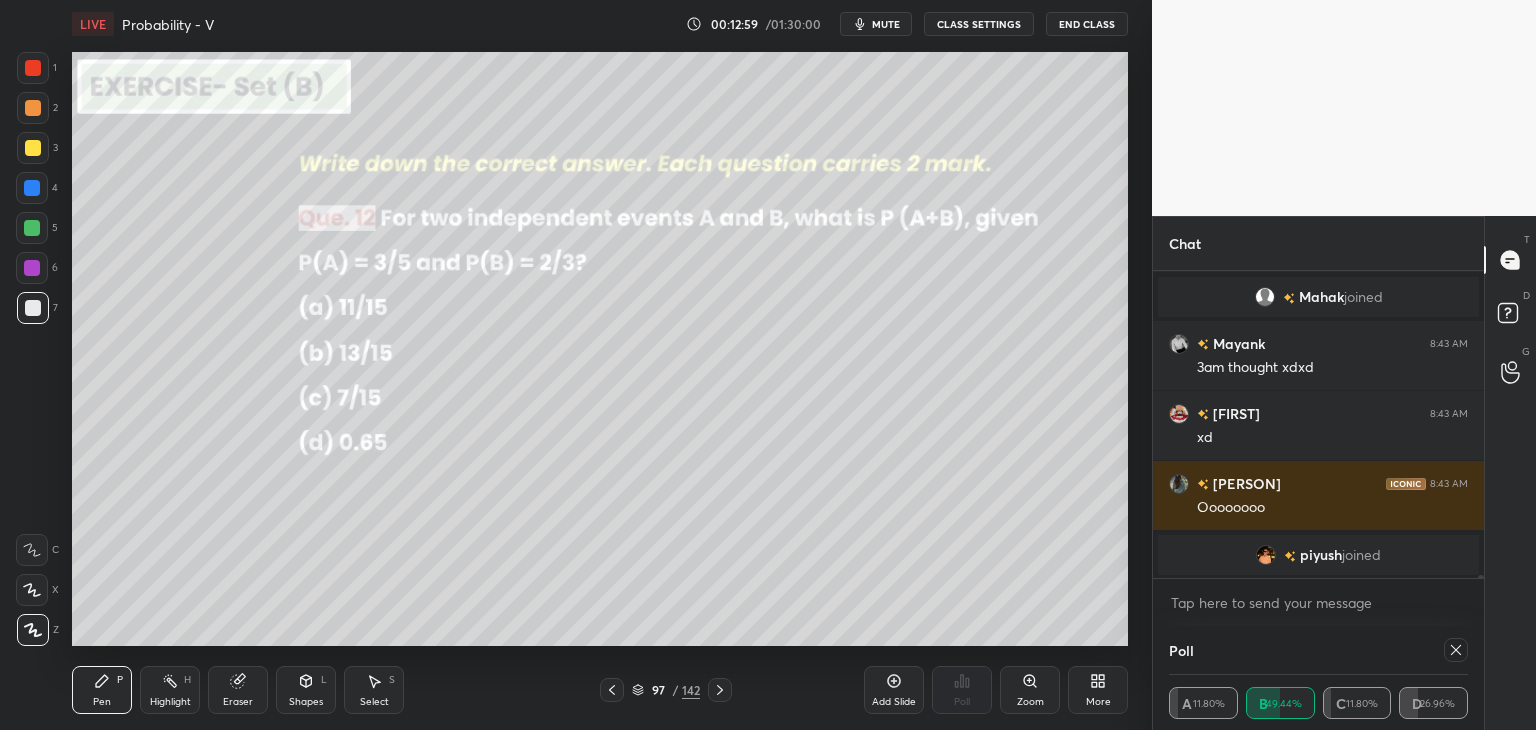 scroll, scrollTop: 29394, scrollLeft: 0, axis: vertical 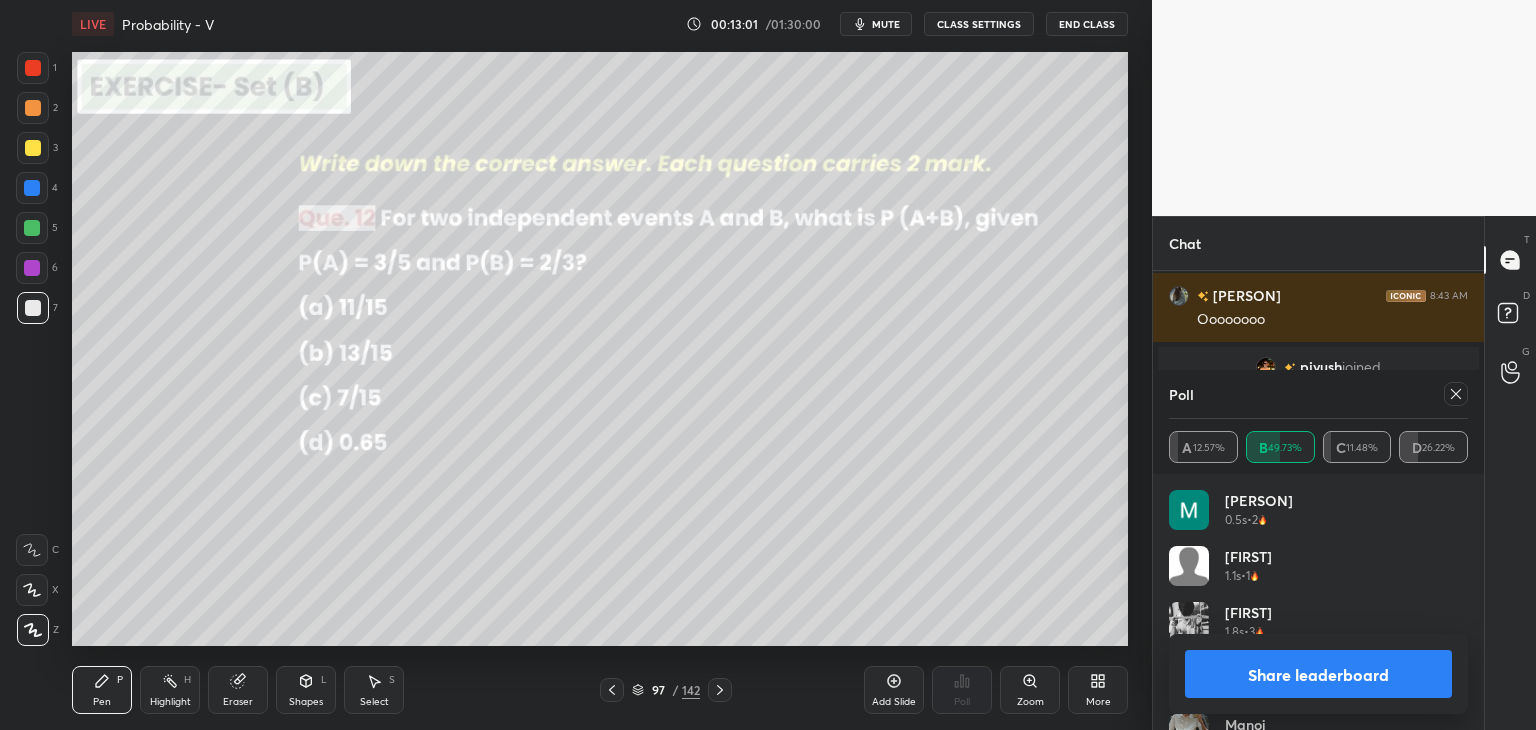 click on "Share leaderboard" at bounding box center [1318, 674] 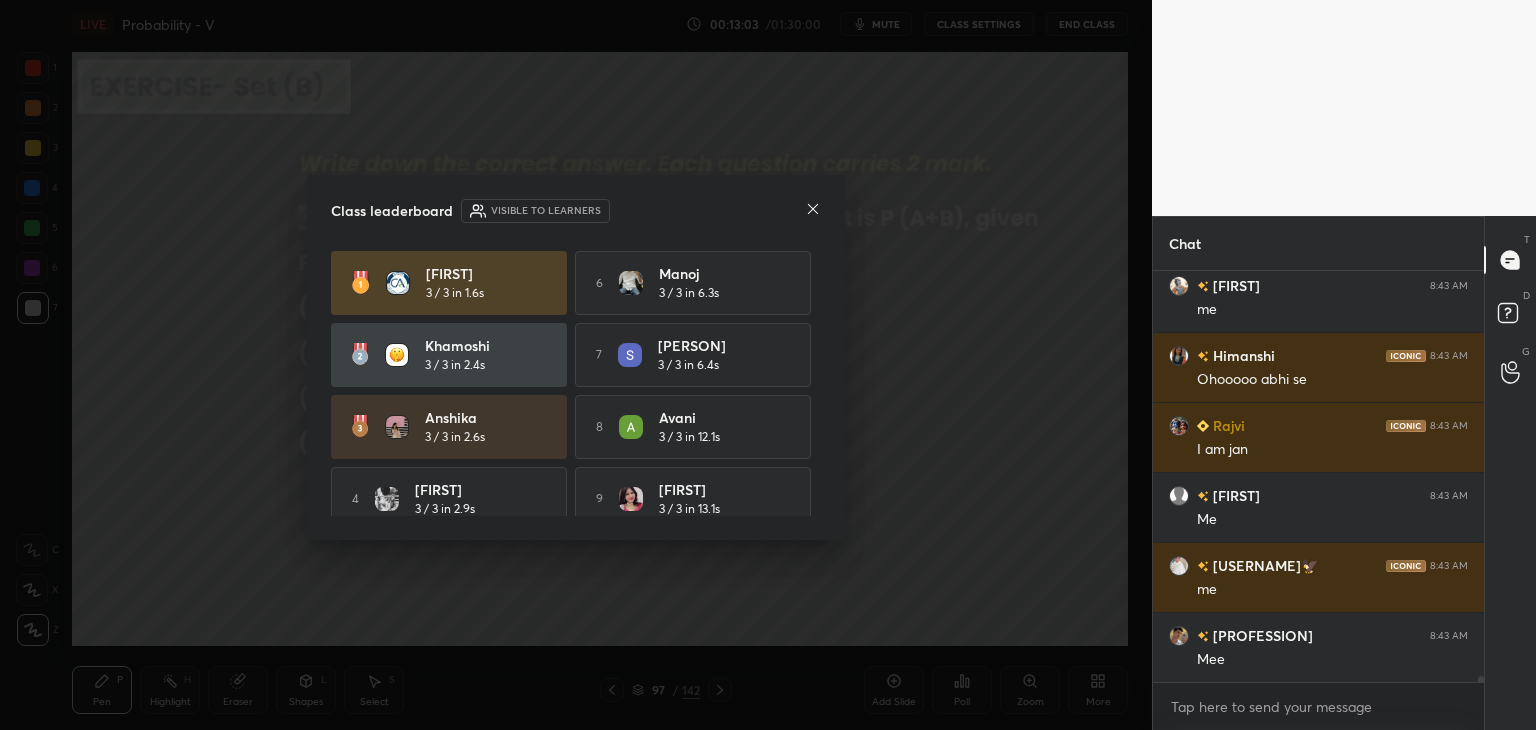 click 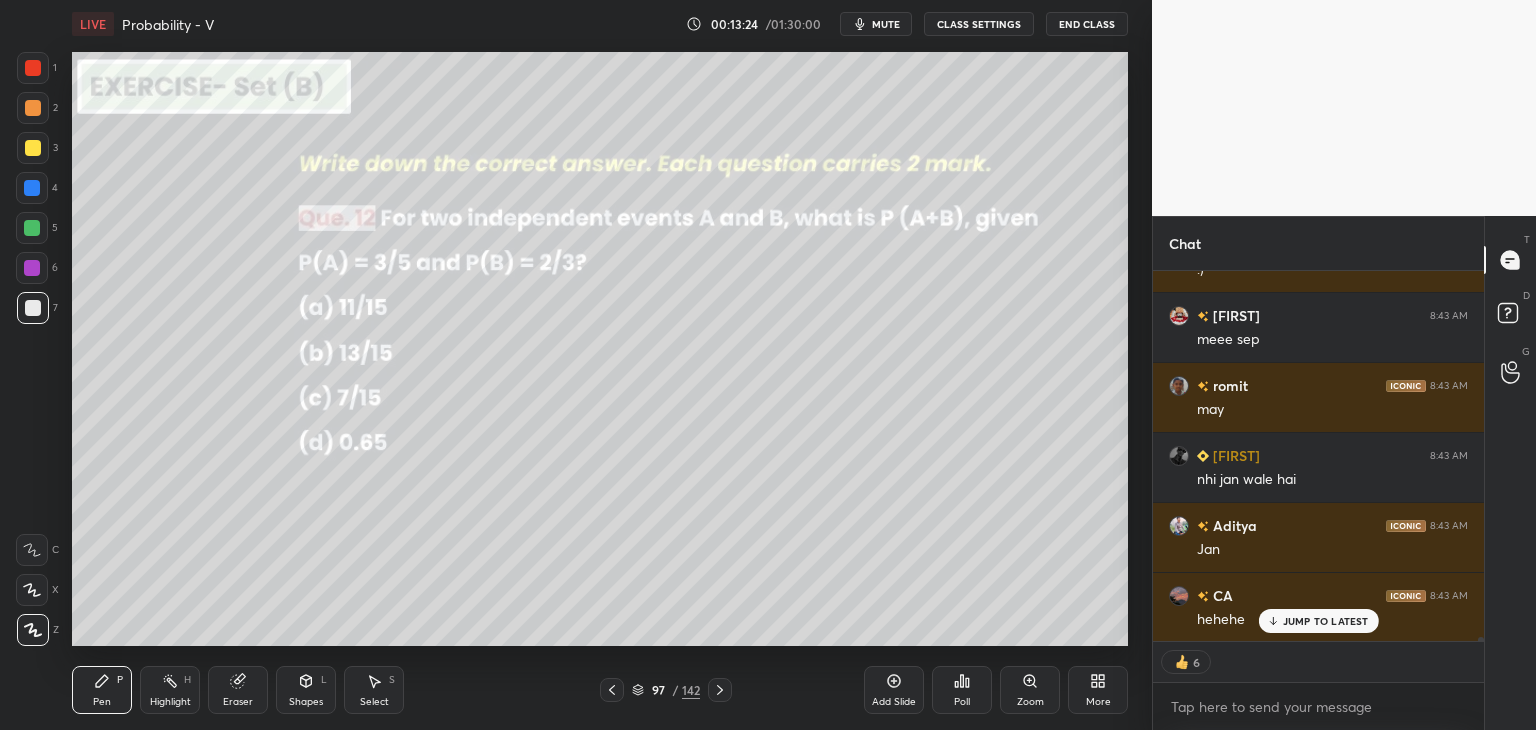 click on "Shapes" at bounding box center [306, 702] 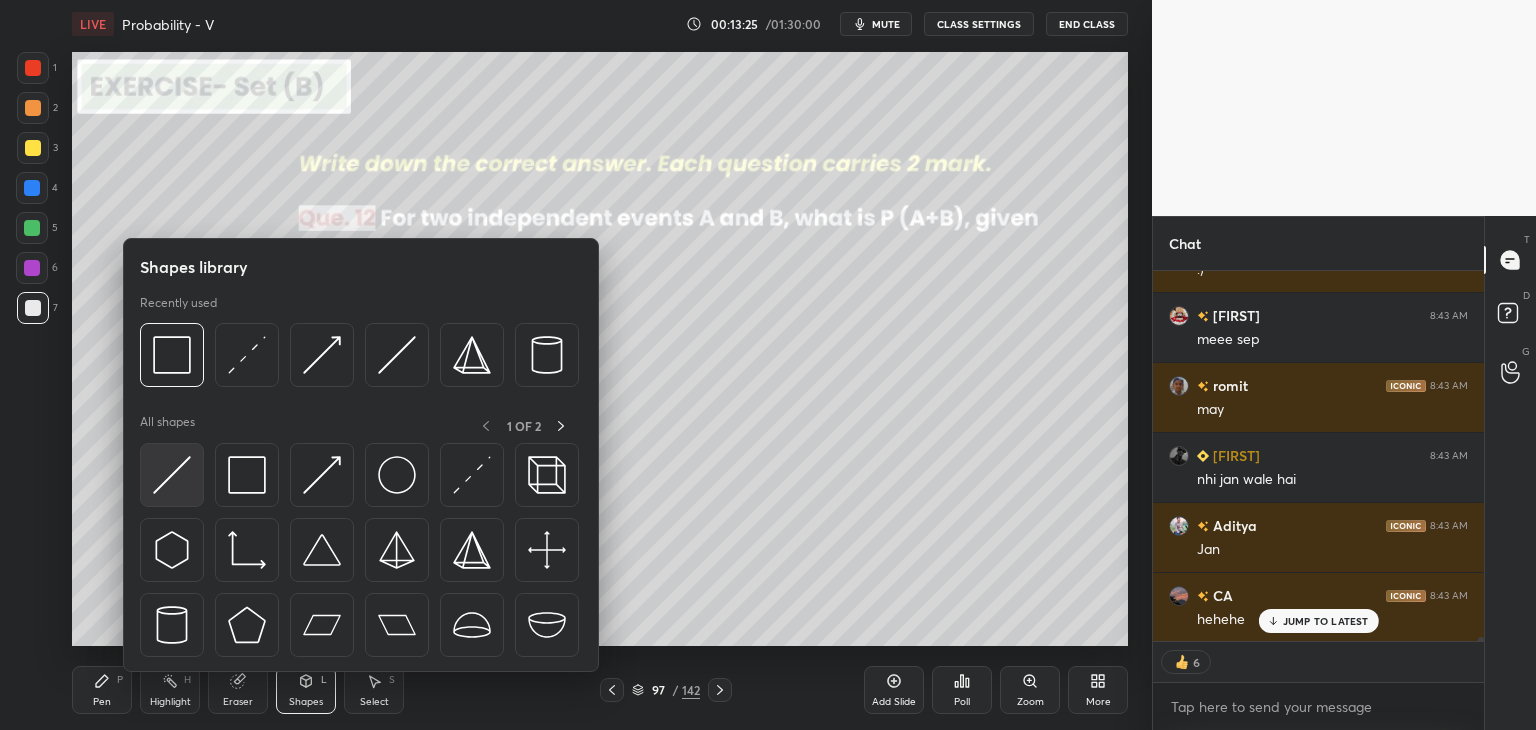 click at bounding box center [172, 475] 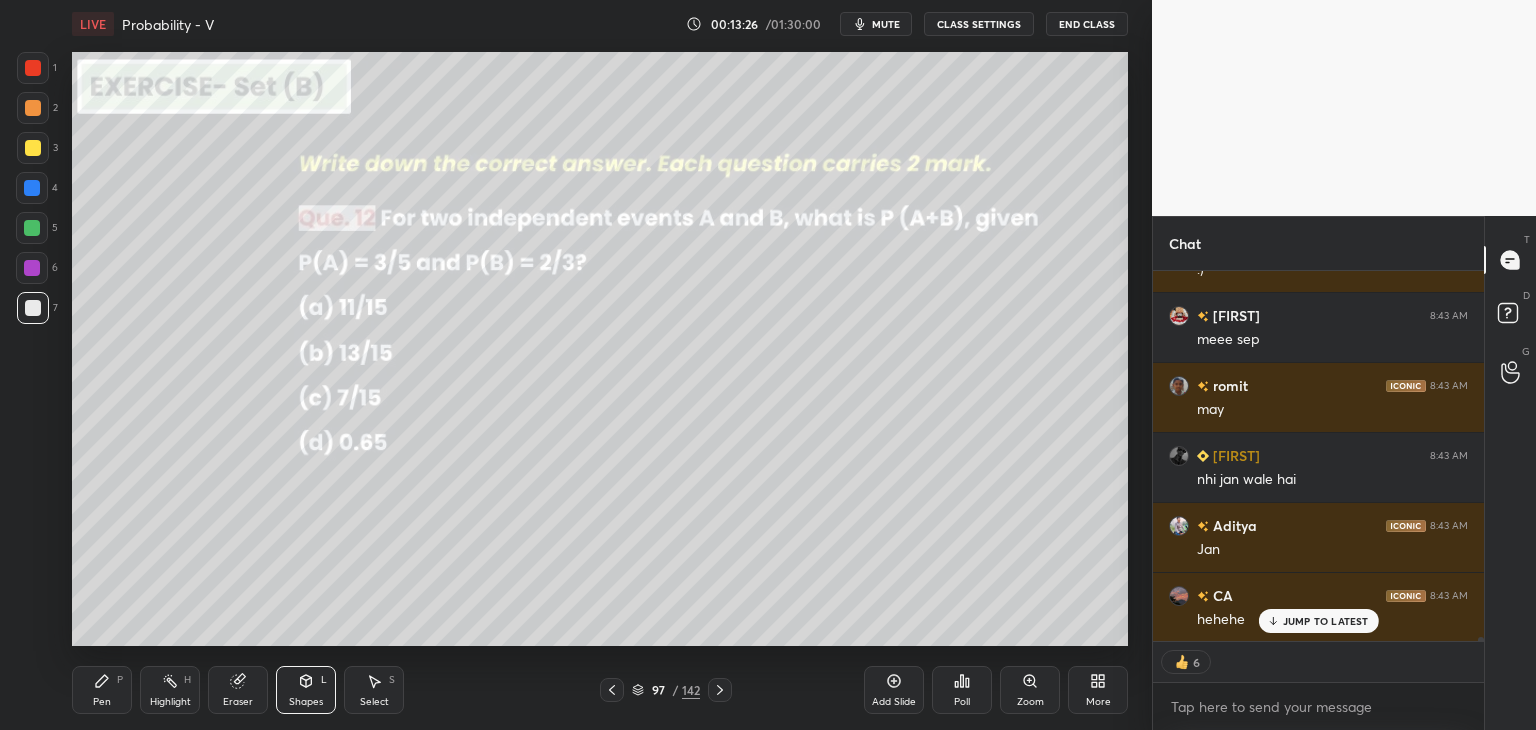 drag, startPoint x: 31, startPoint y: 156, endPoint x: 64, endPoint y: 171, distance: 36.249138 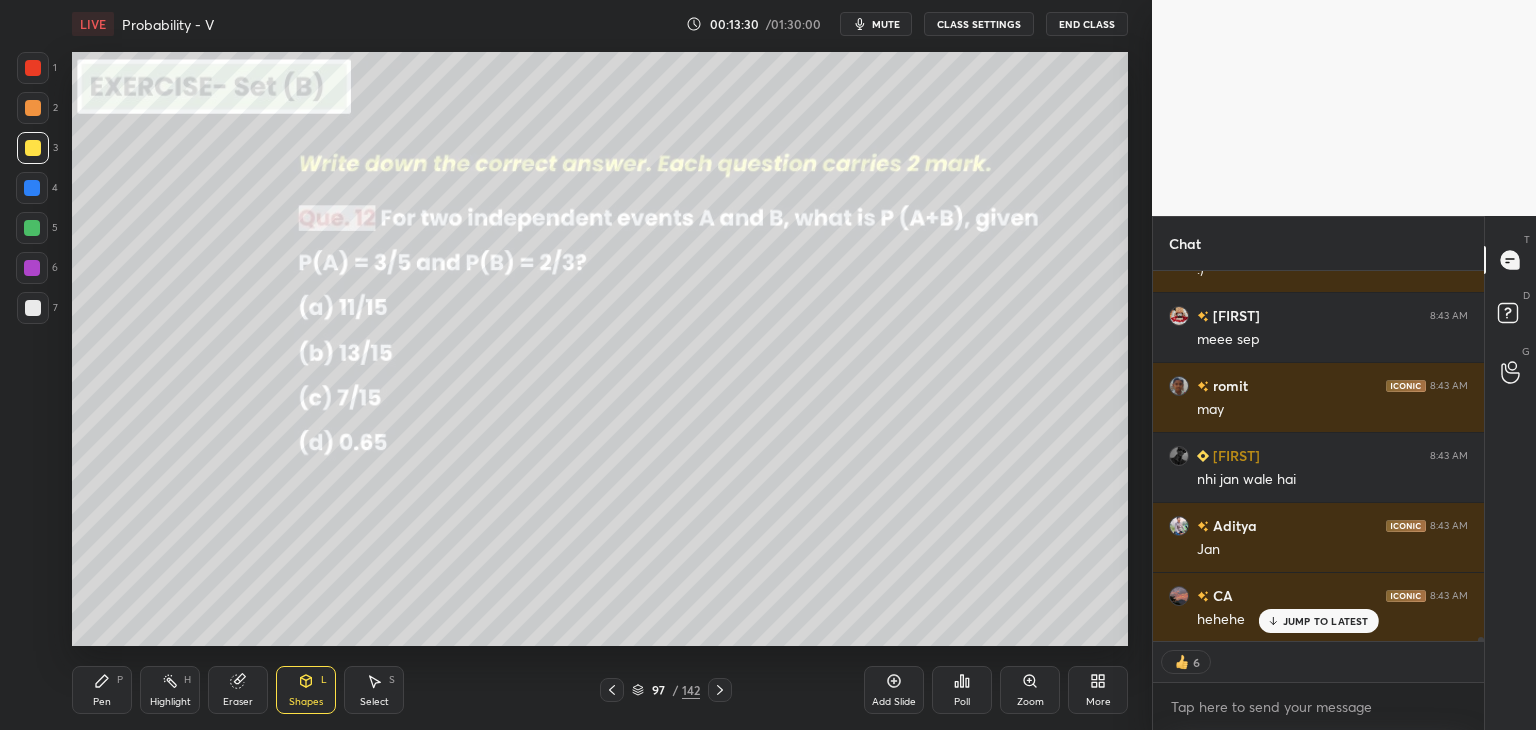 drag, startPoint x: 101, startPoint y: 693, endPoint x: 124, endPoint y: 680, distance: 26.41969 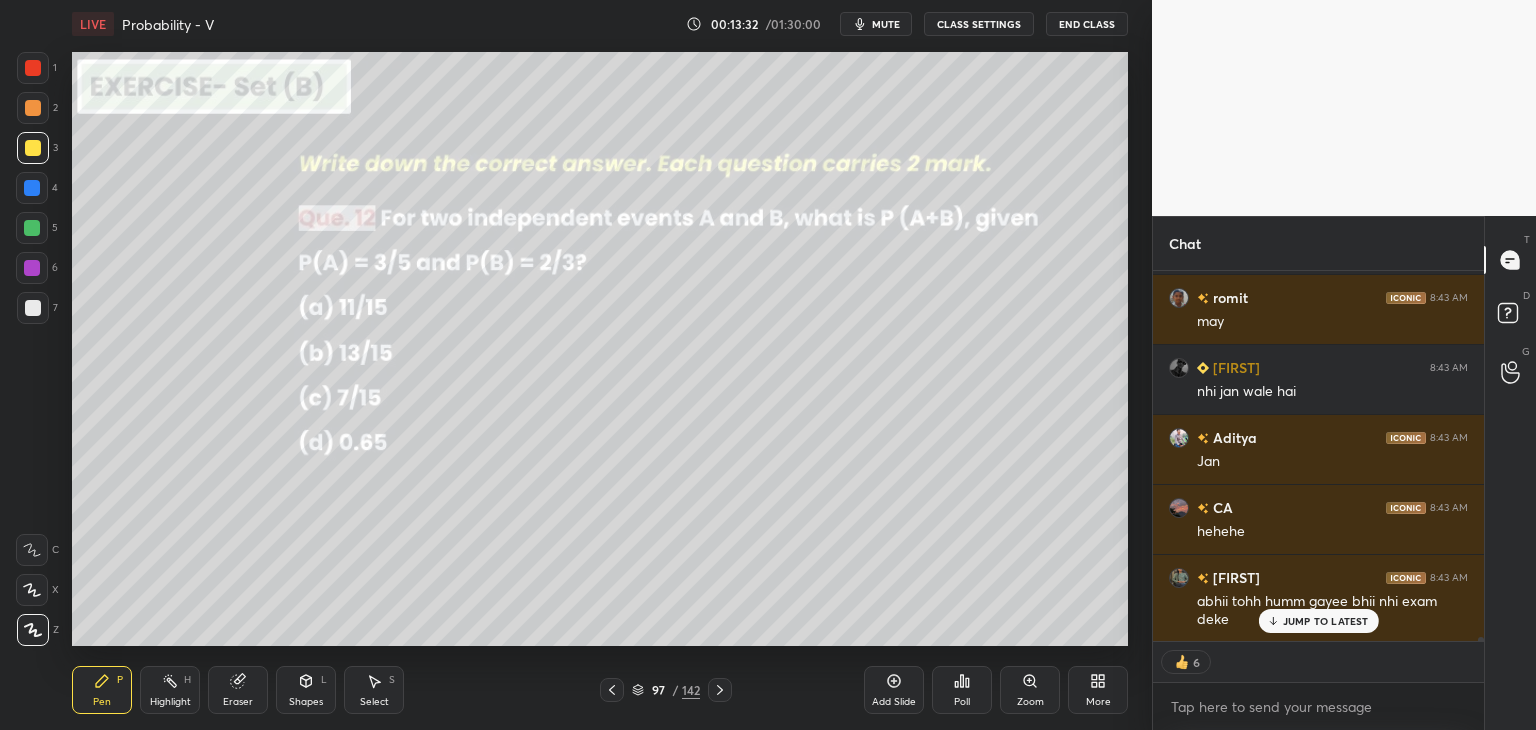 type on "x" 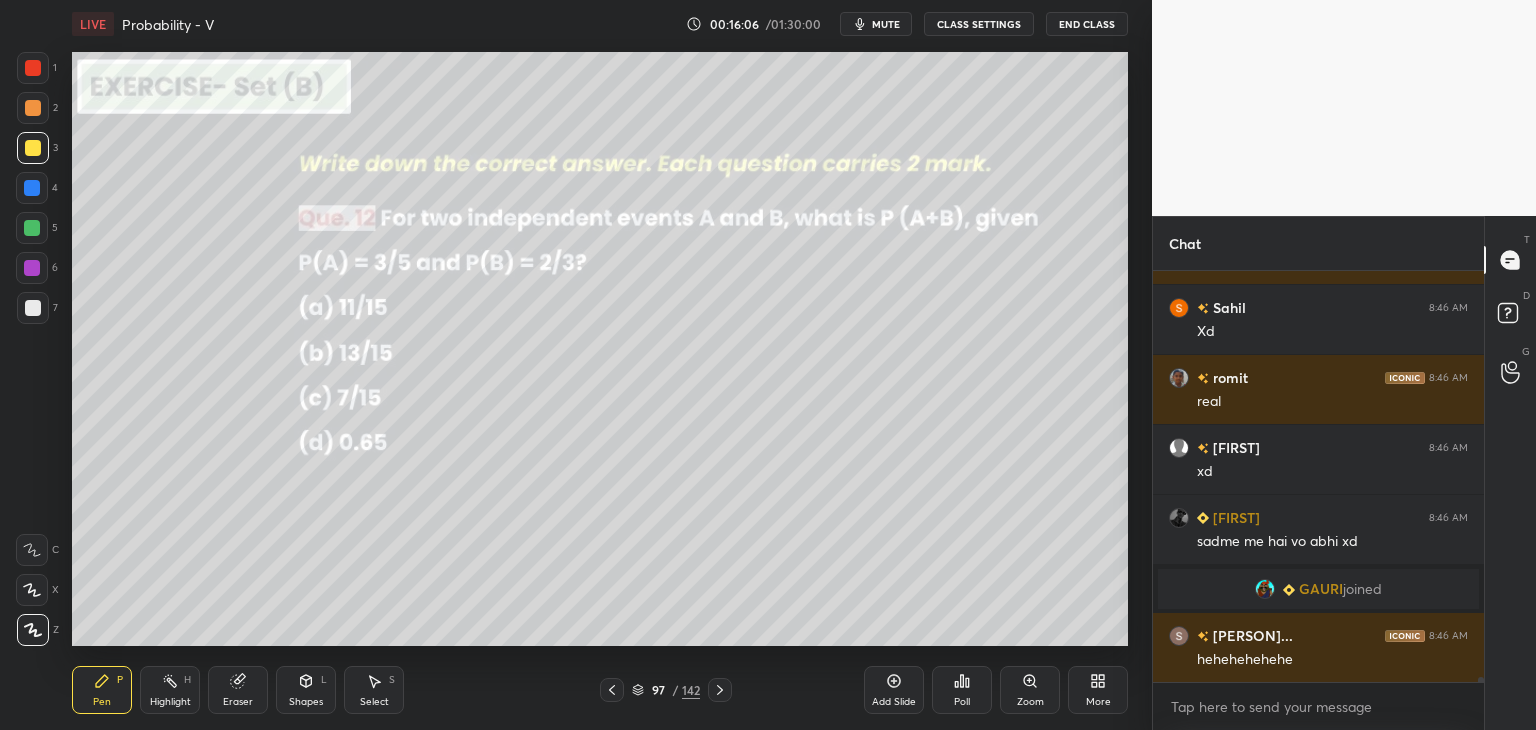 scroll, scrollTop: 34928, scrollLeft: 0, axis: vertical 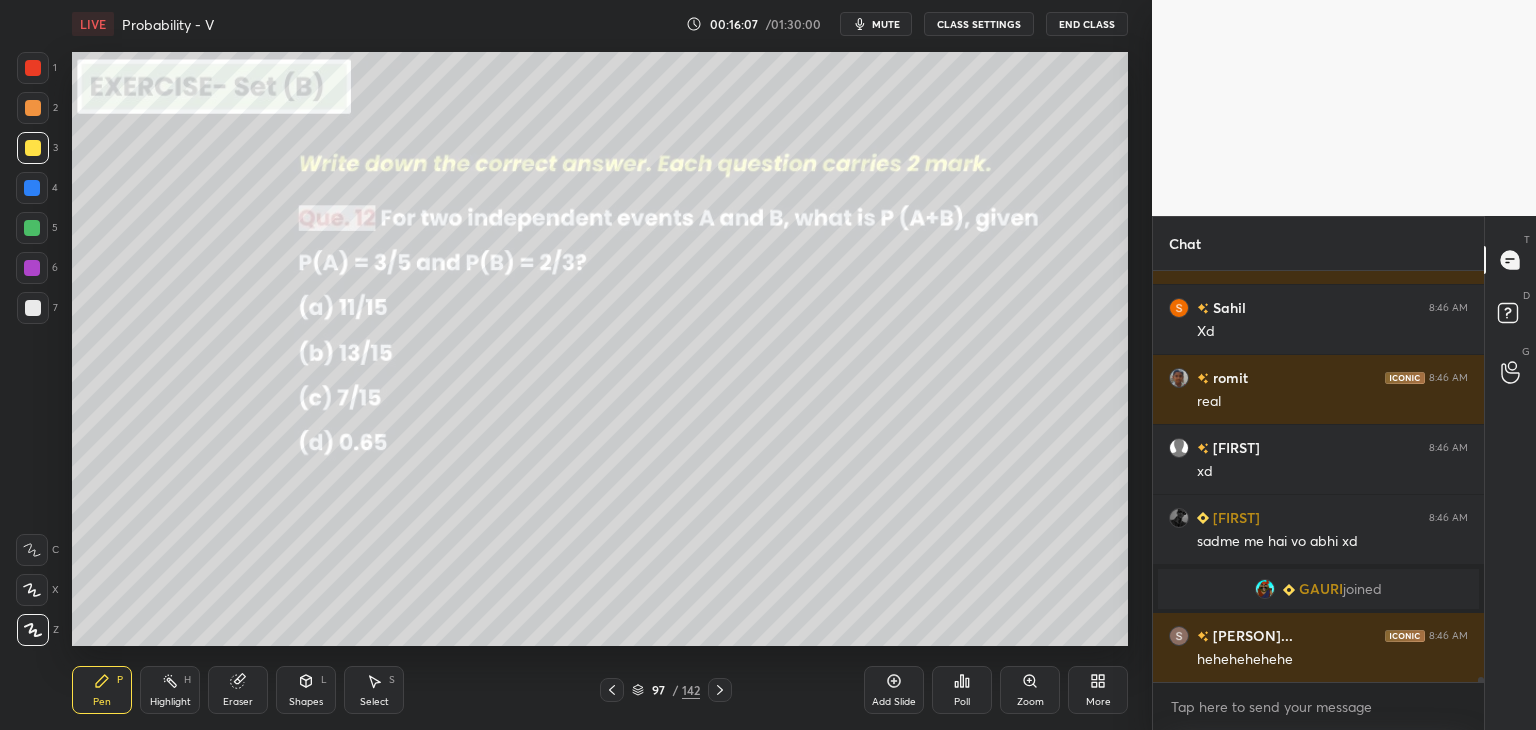 click 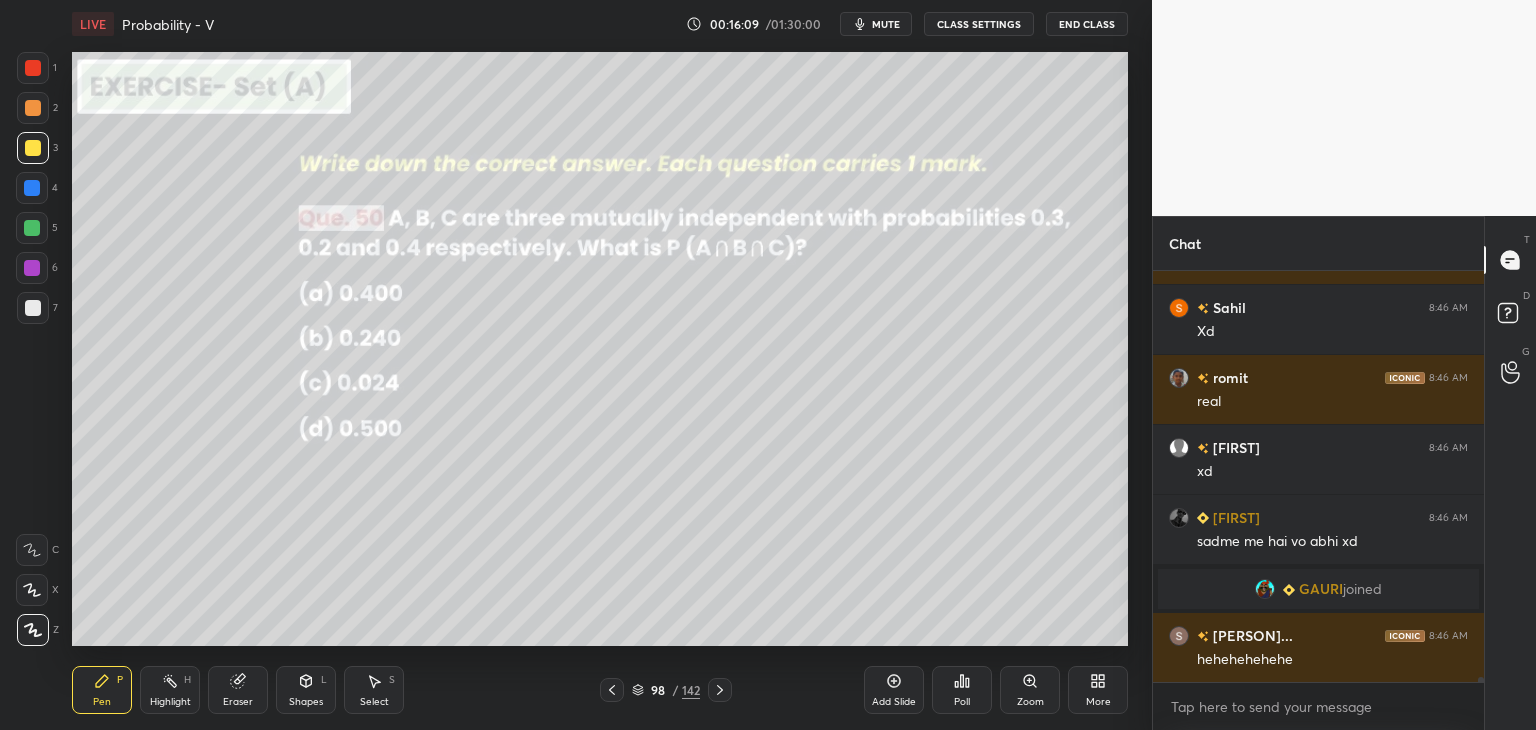 scroll, scrollTop: 34998, scrollLeft: 0, axis: vertical 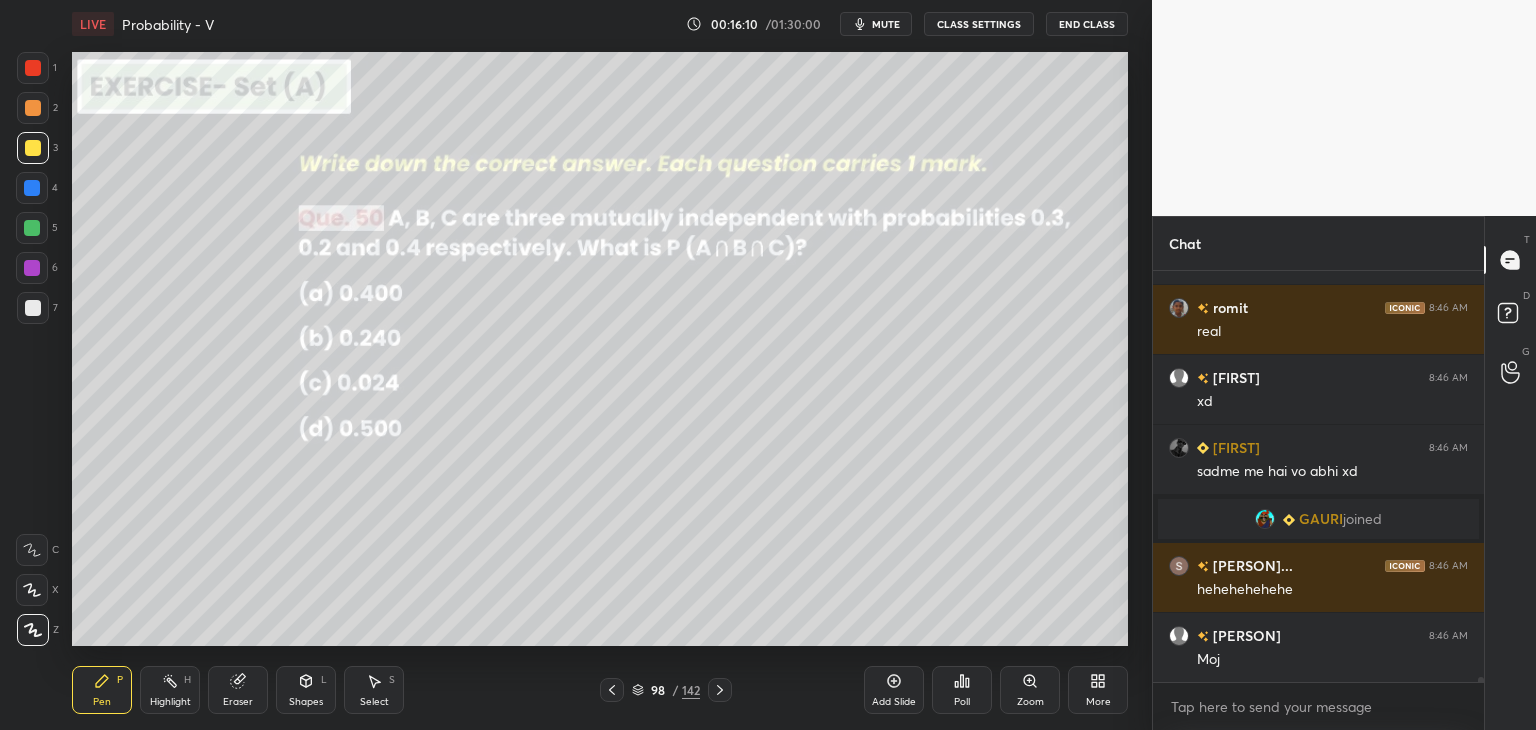 click on "Poll" at bounding box center (962, 702) 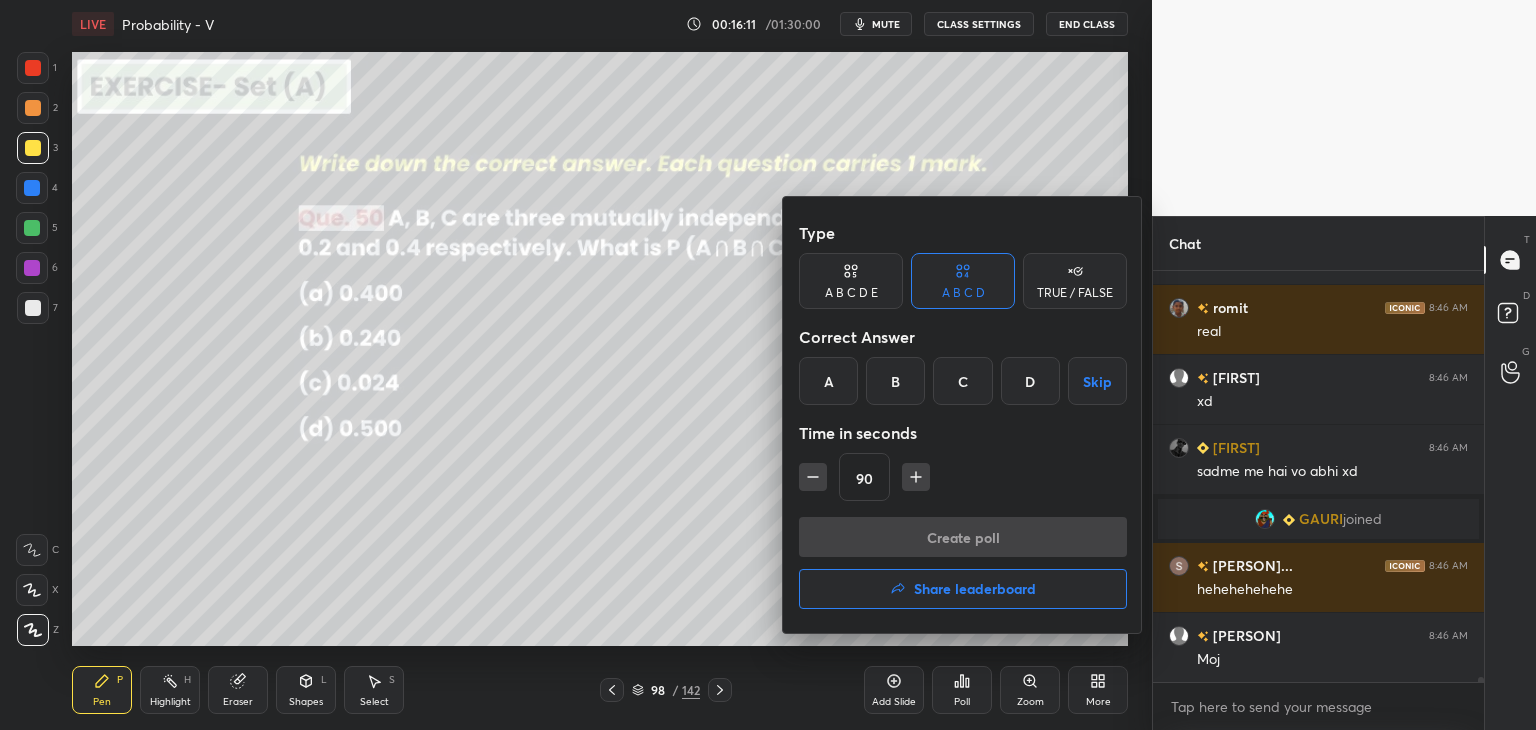 click on "C" at bounding box center [962, 381] 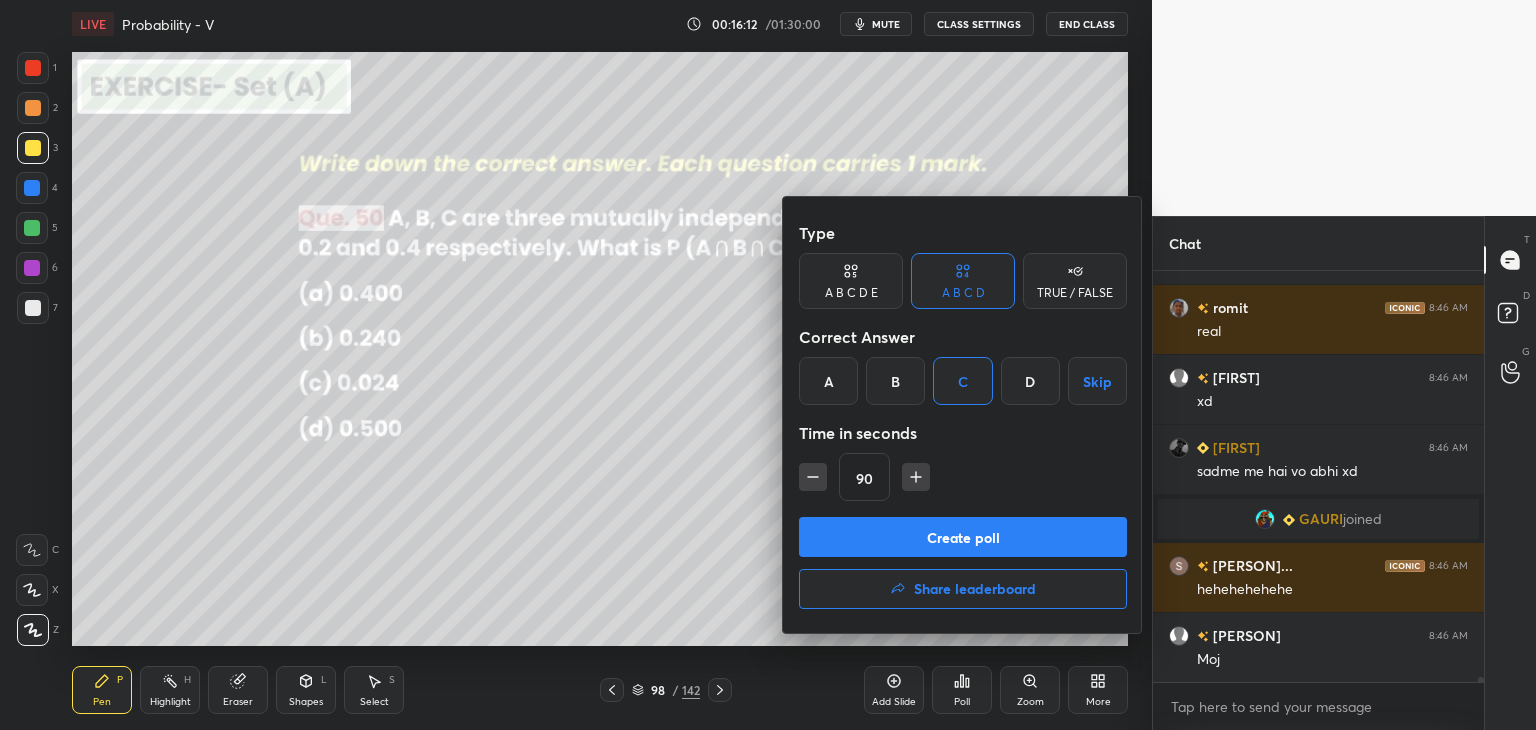 drag, startPoint x: 805, startPoint y: 477, endPoint x: 822, endPoint y: 509, distance: 36.23534 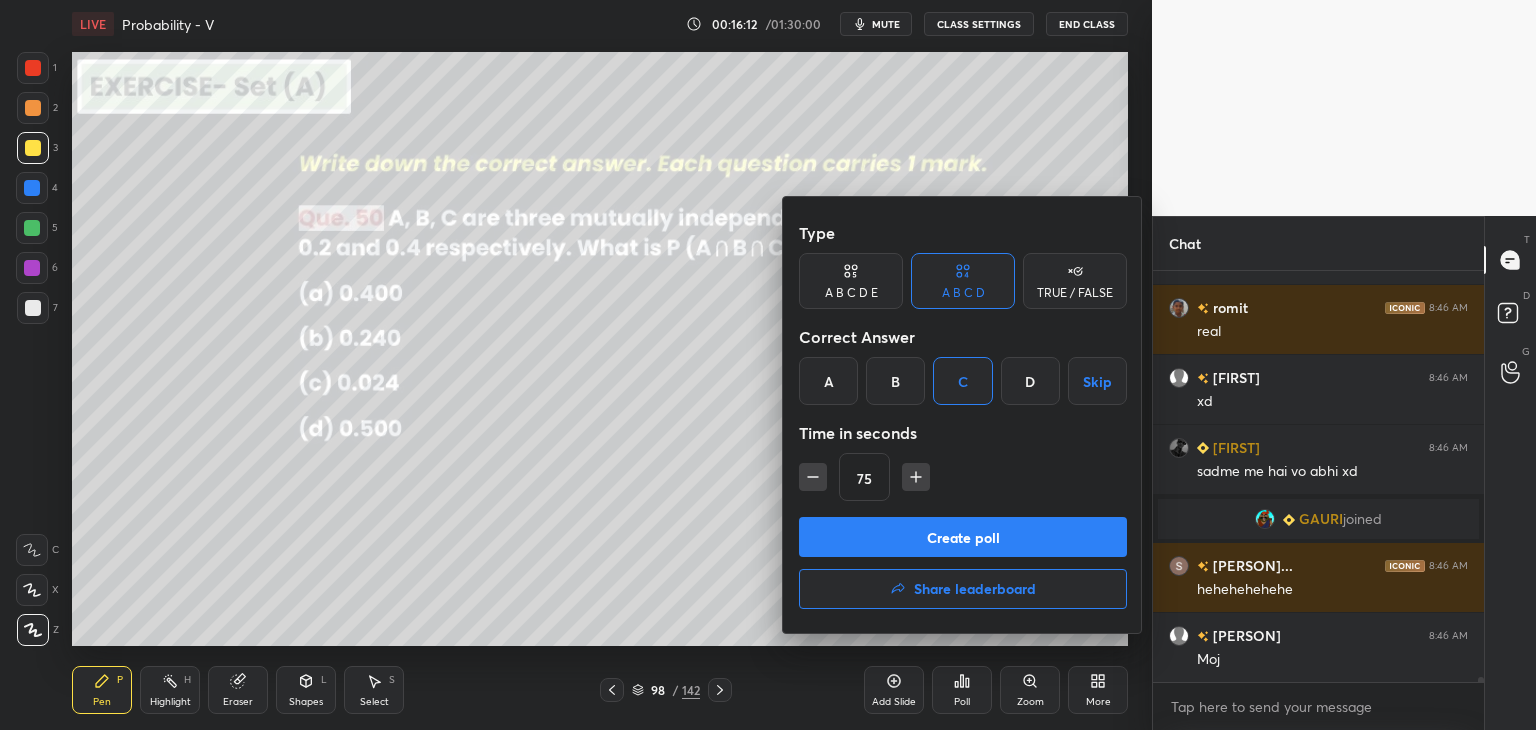 click on "Create poll" at bounding box center [963, 537] 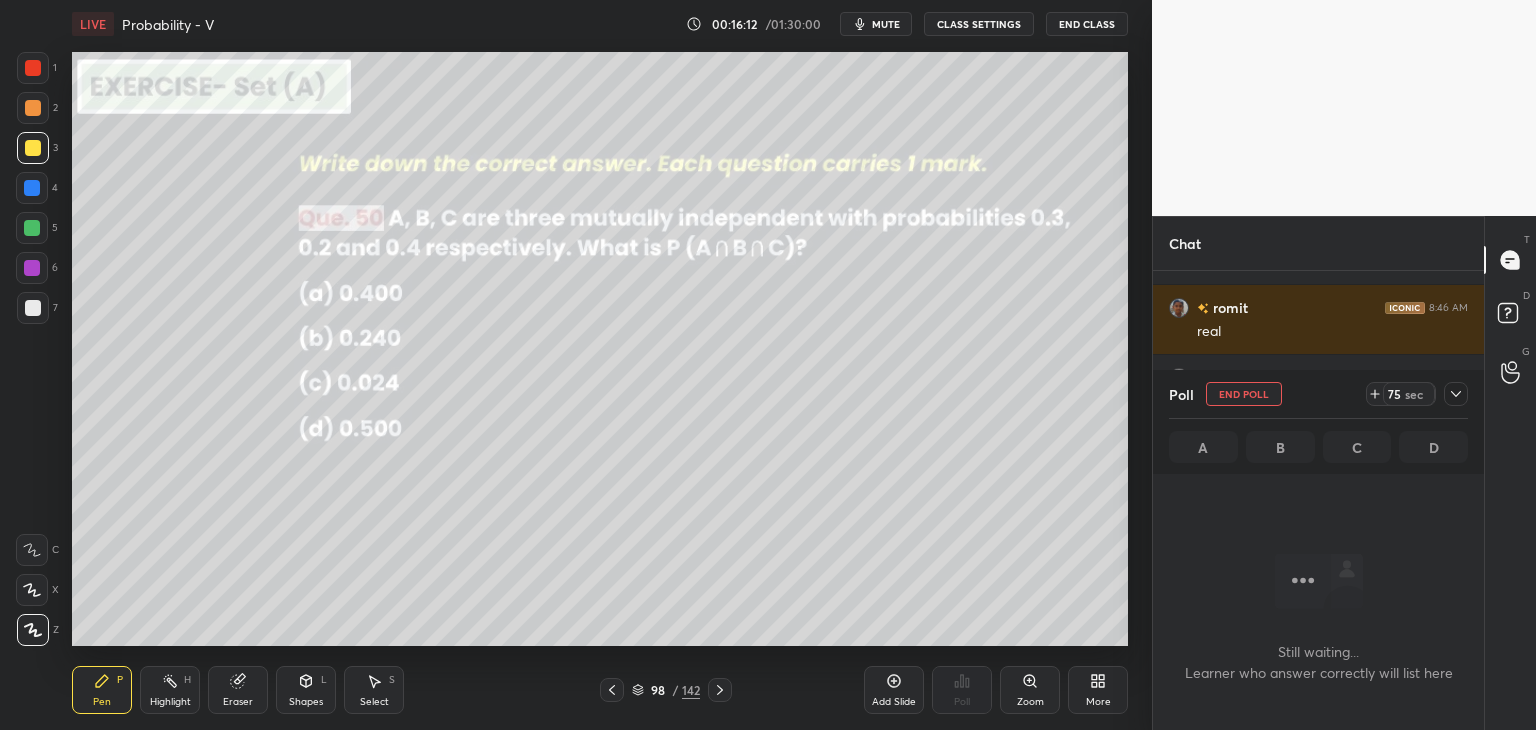 scroll, scrollTop: 388, scrollLeft: 325, axis: both 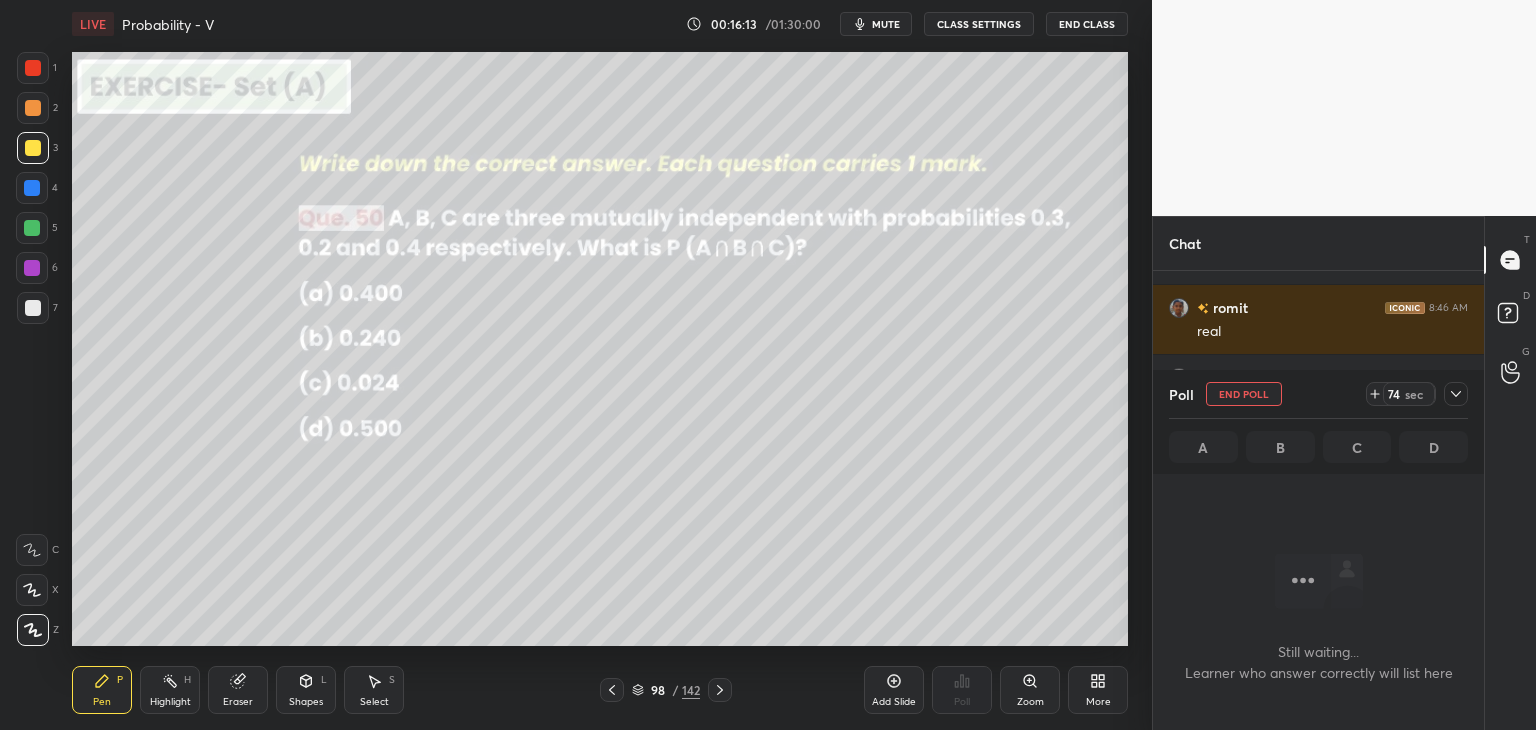 click on "74  sec" at bounding box center (1417, 394) 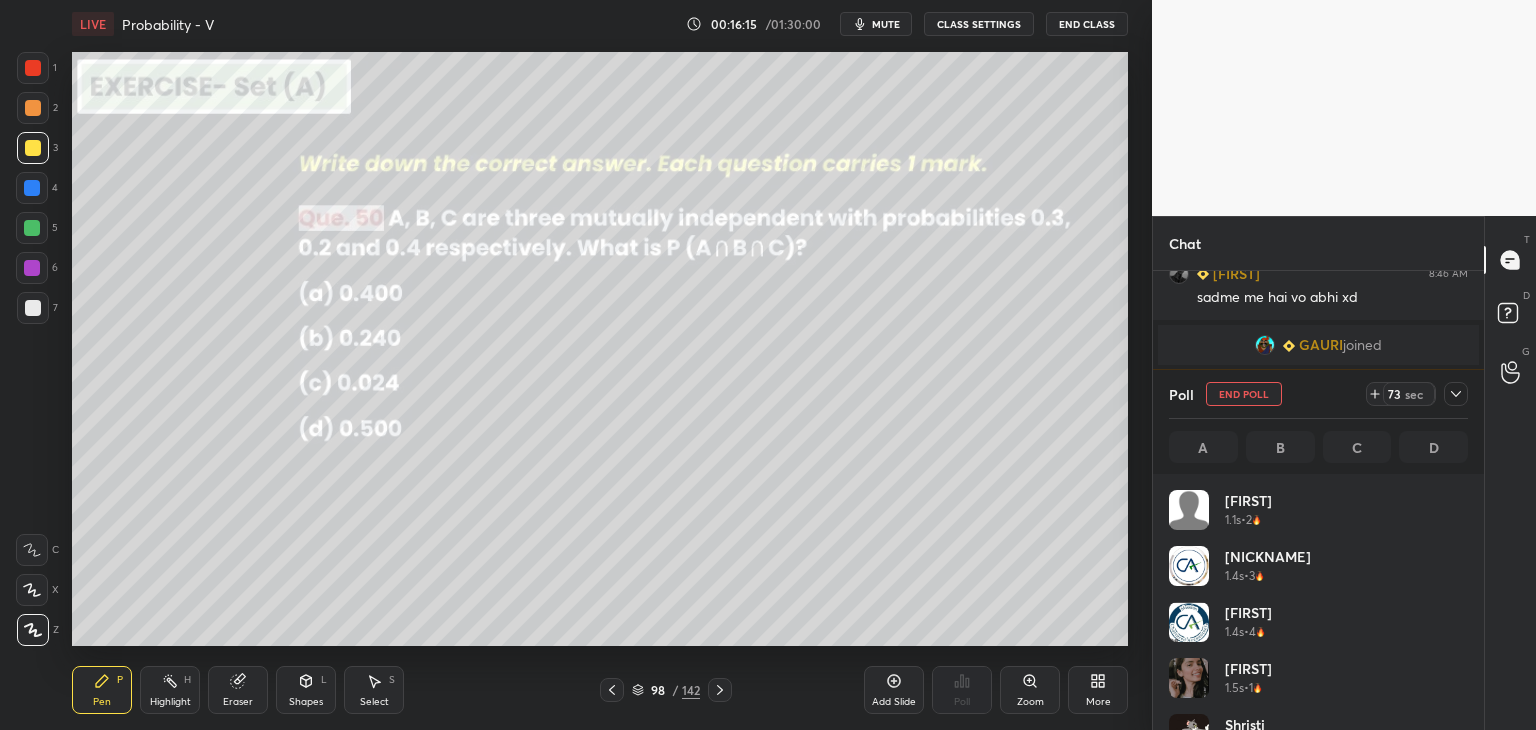 click 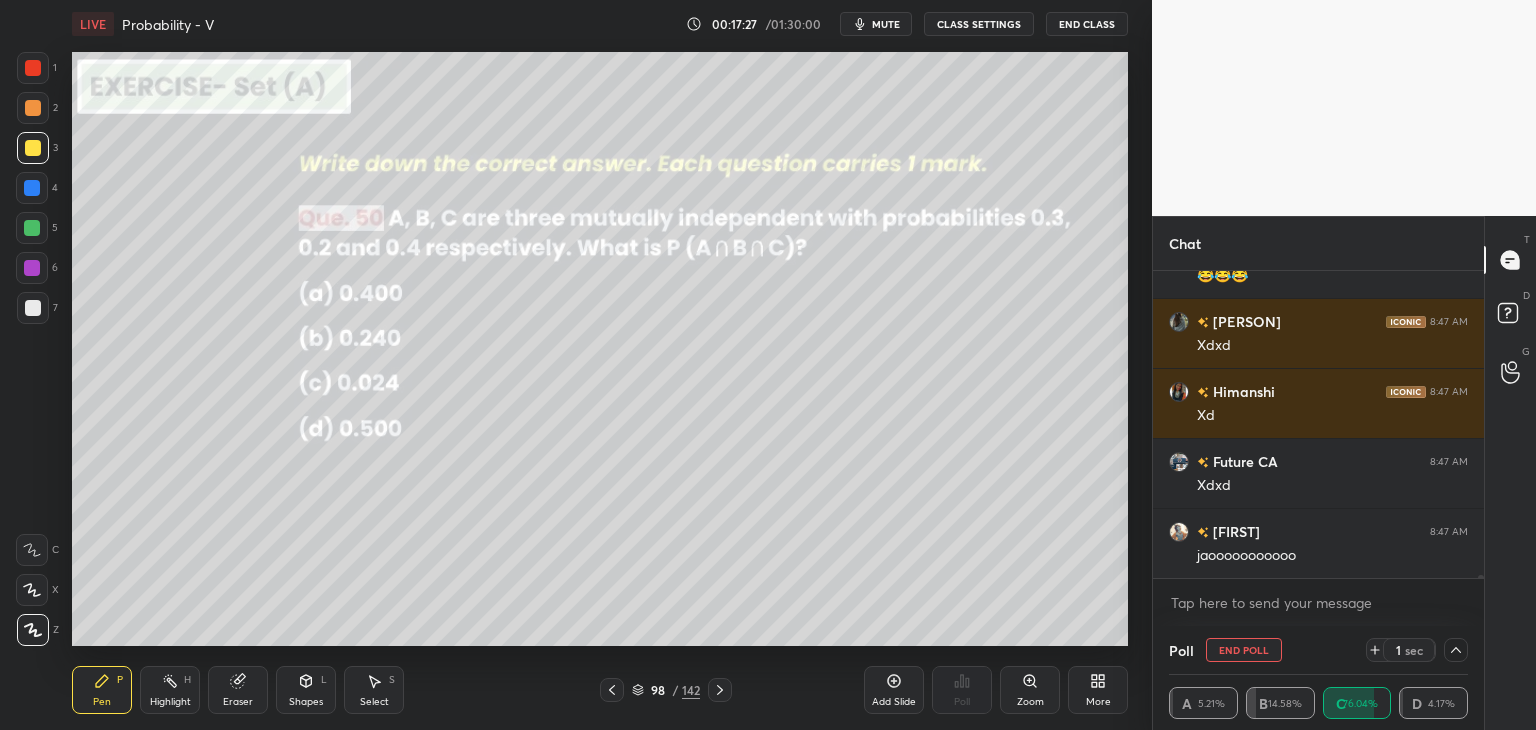 scroll, scrollTop: 37172, scrollLeft: 0, axis: vertical 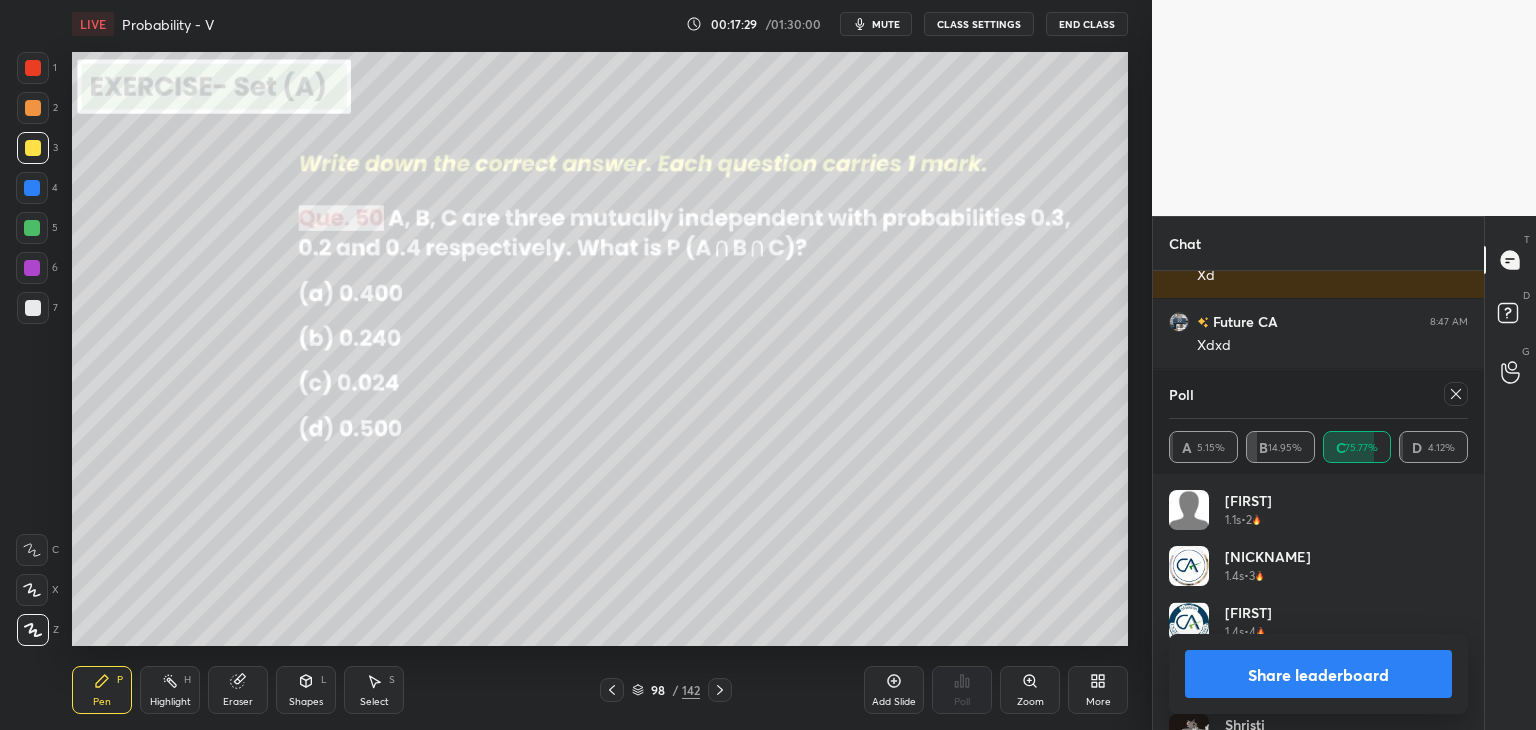 click 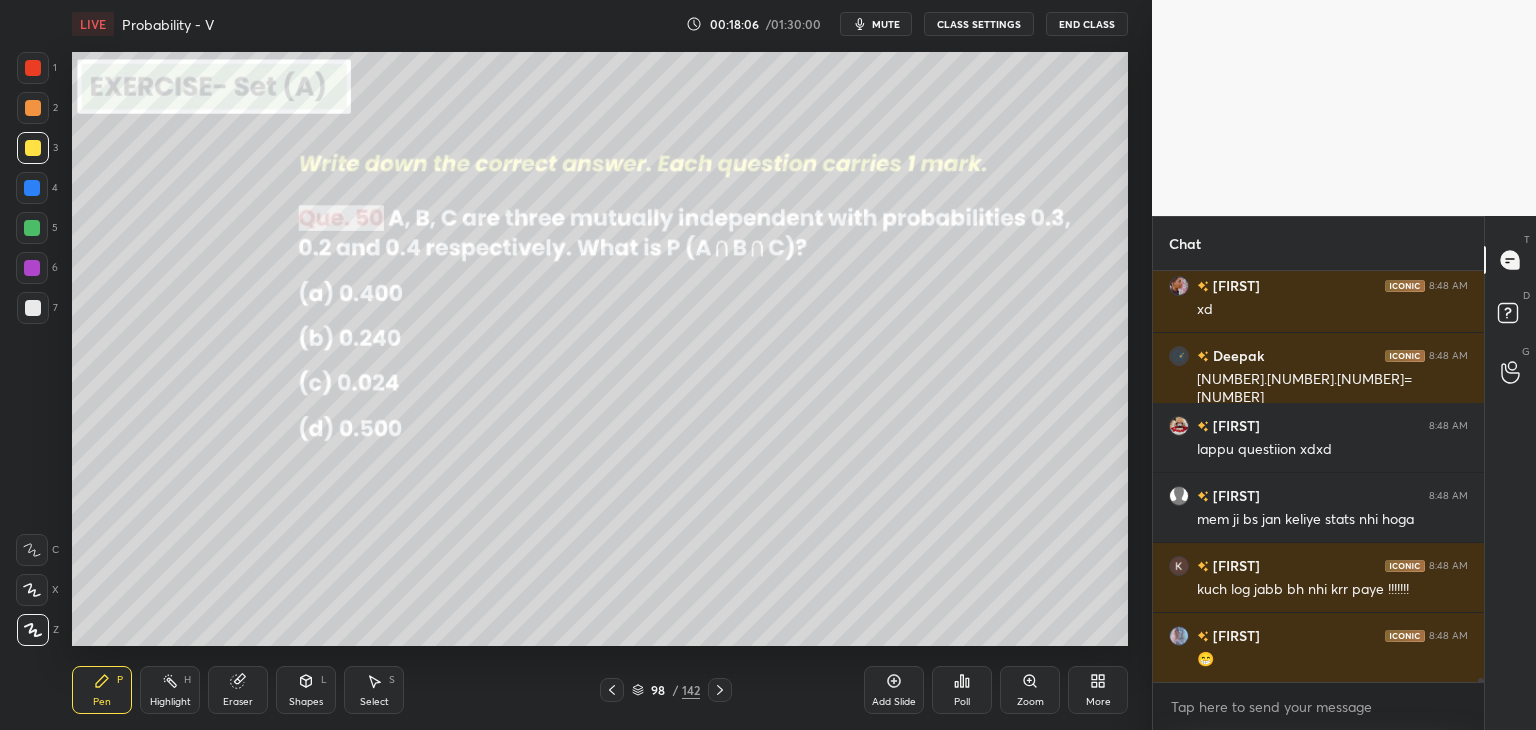 click on "CLASS SETTINGS" at bounding box center (979, 24) 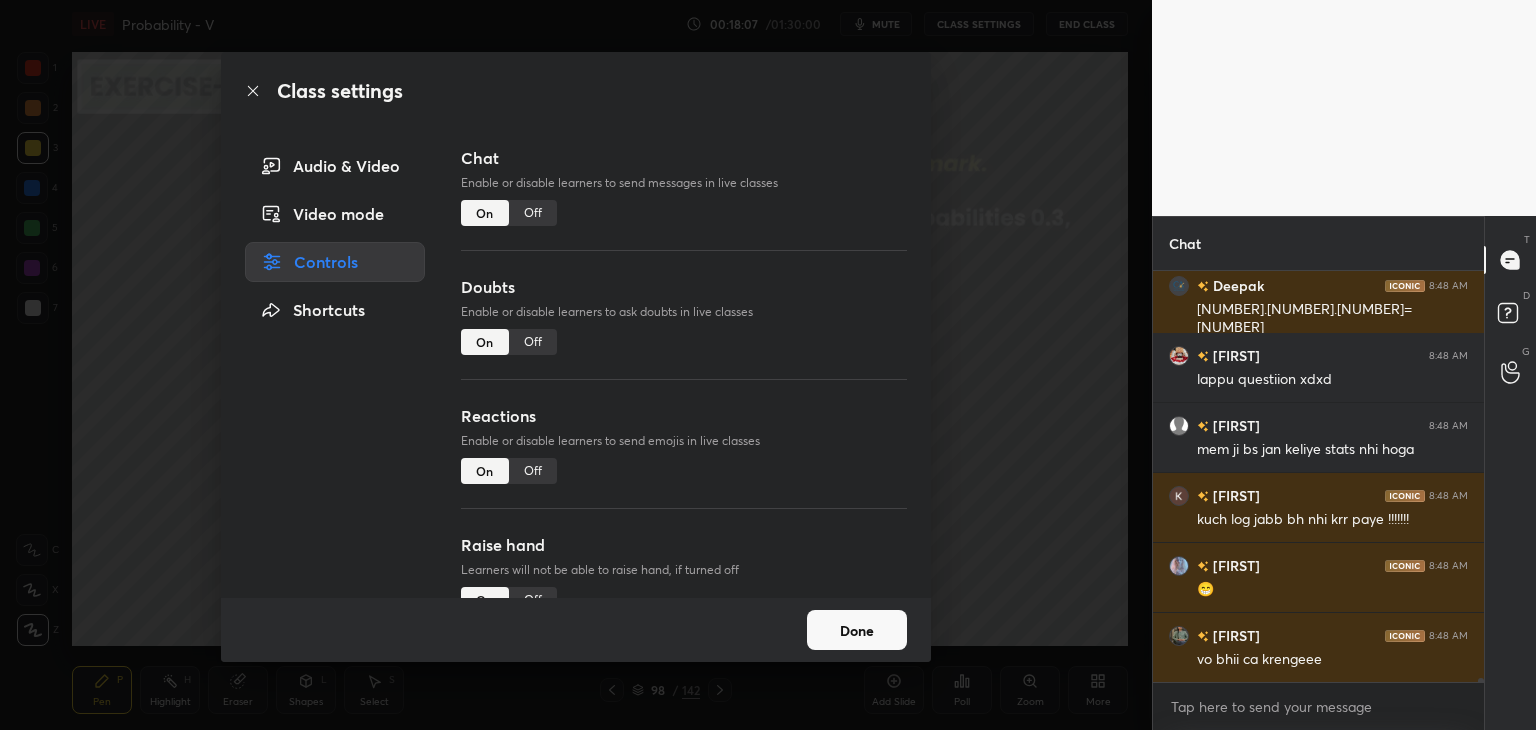 drag, startPoint x: 524, startPoint y: 216, endPoint x: 556, endPoint y: 255, distance: 50.447994 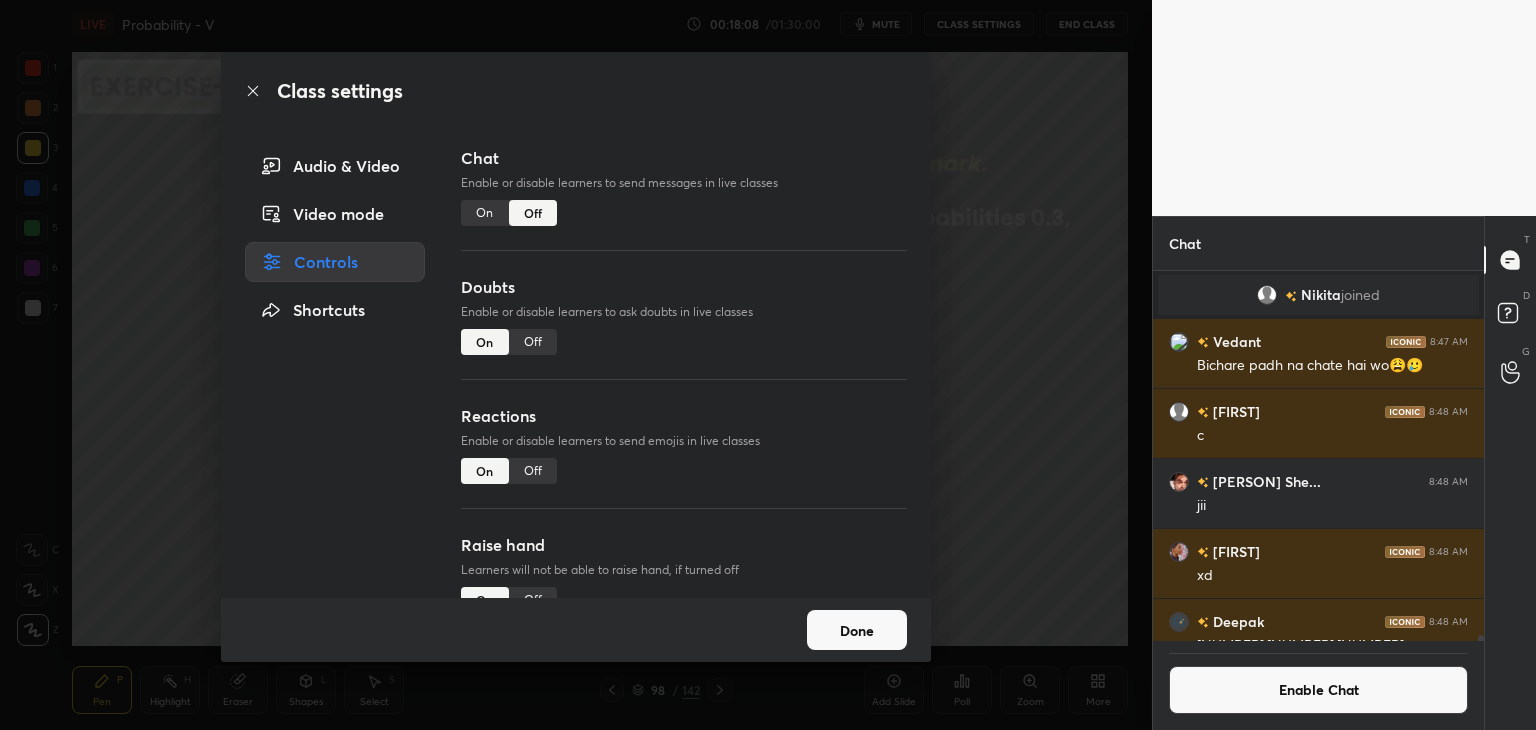 click on "Done" at bounding box center (857, 630) 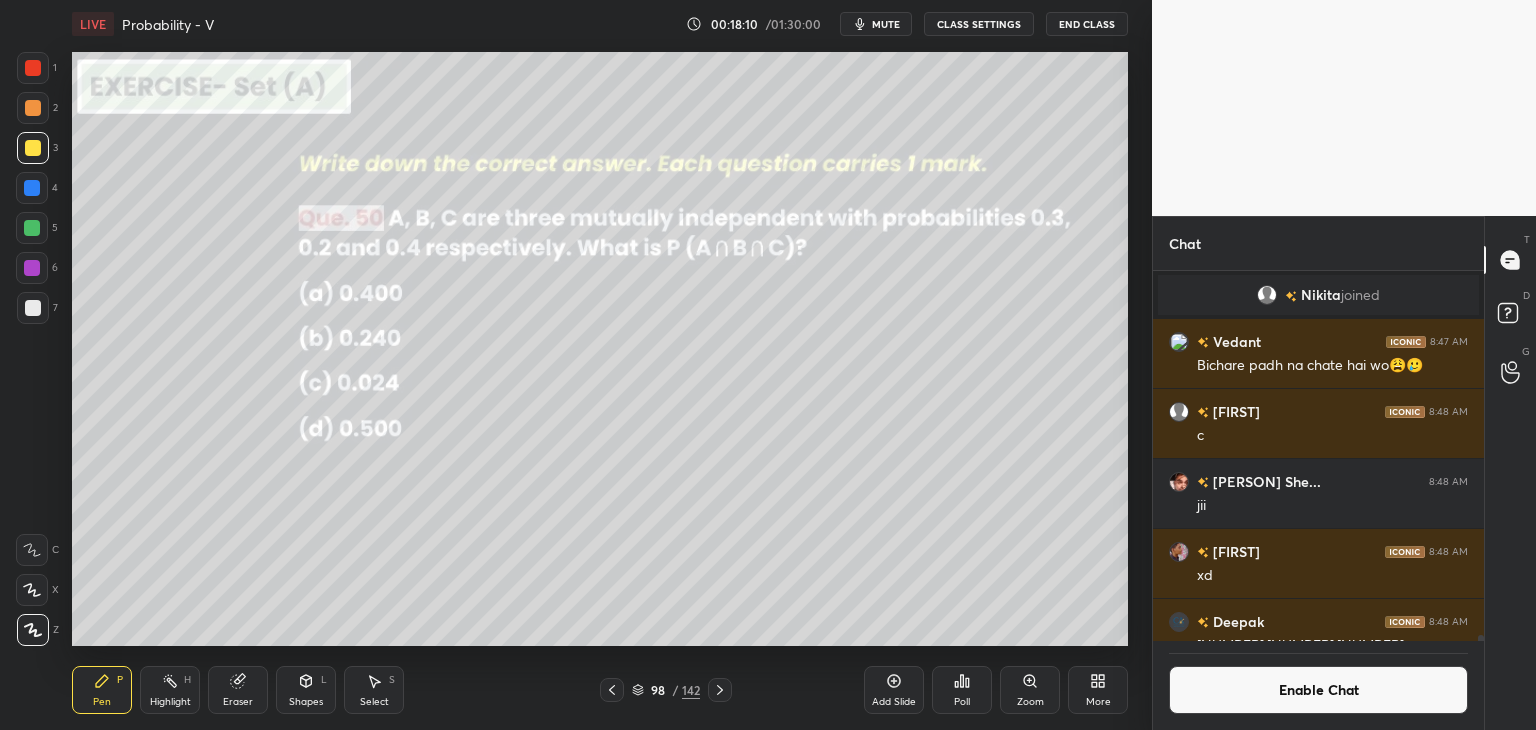 click 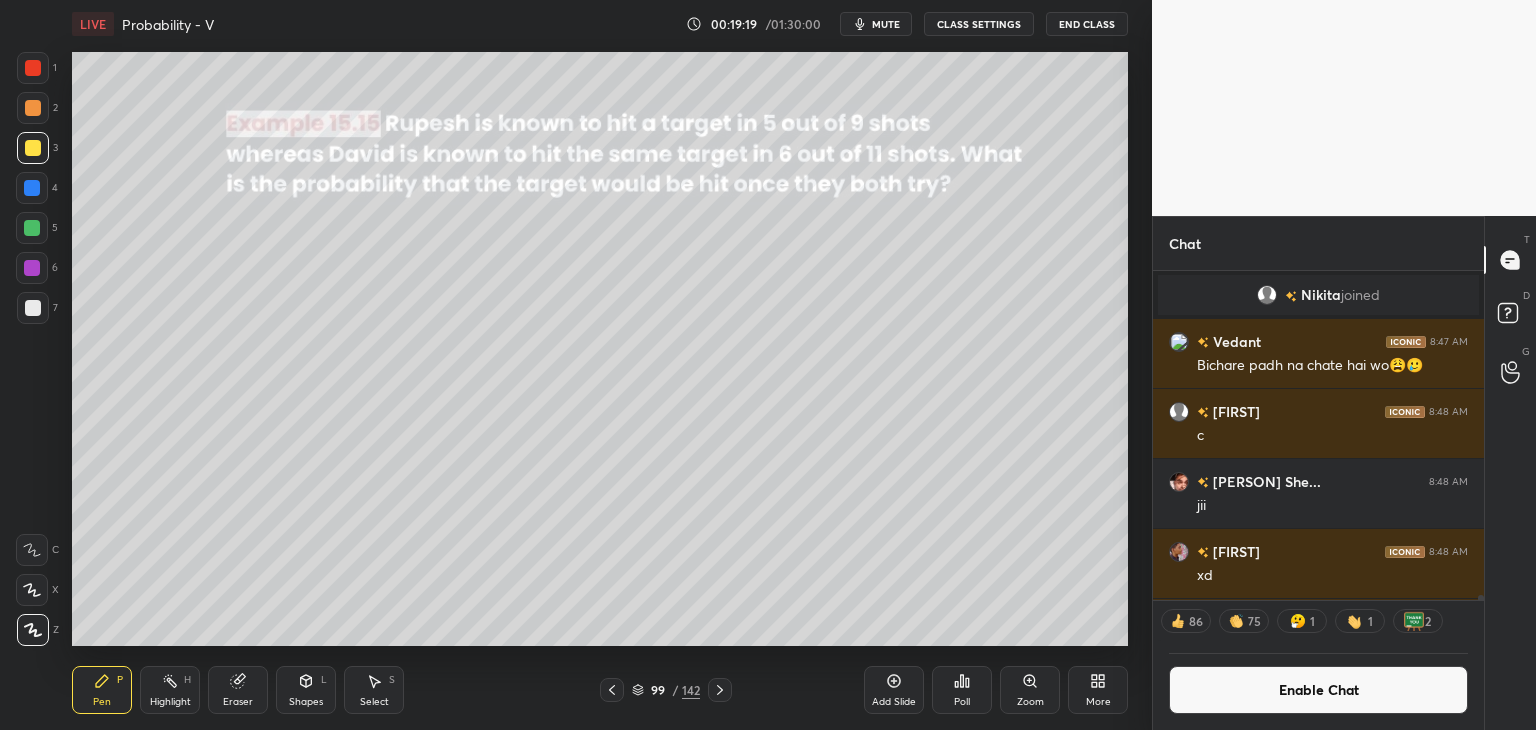 click on "Add Slide" at bounding box center (894, 702) 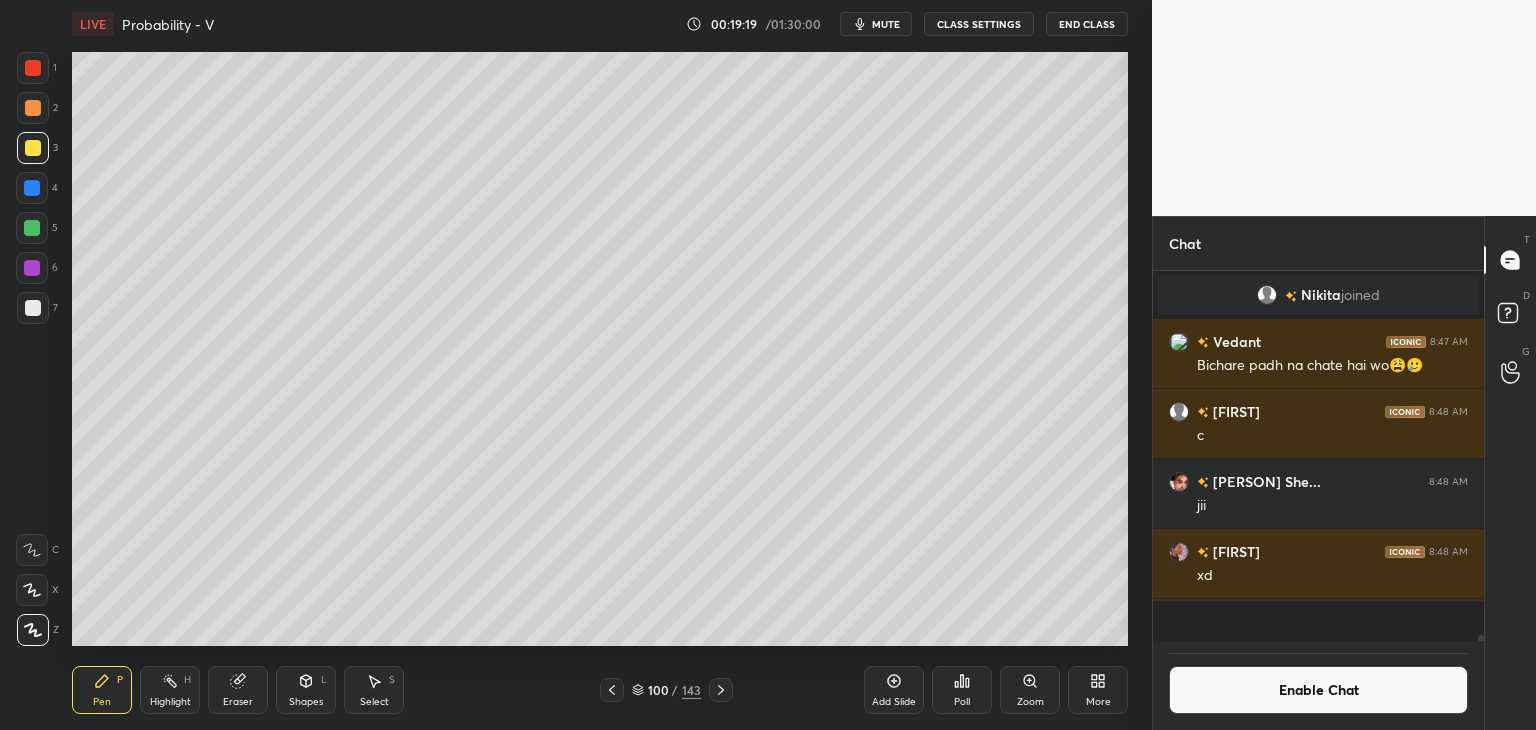scroll, scrollTop: 7, scrollLeft: 6, axis: both 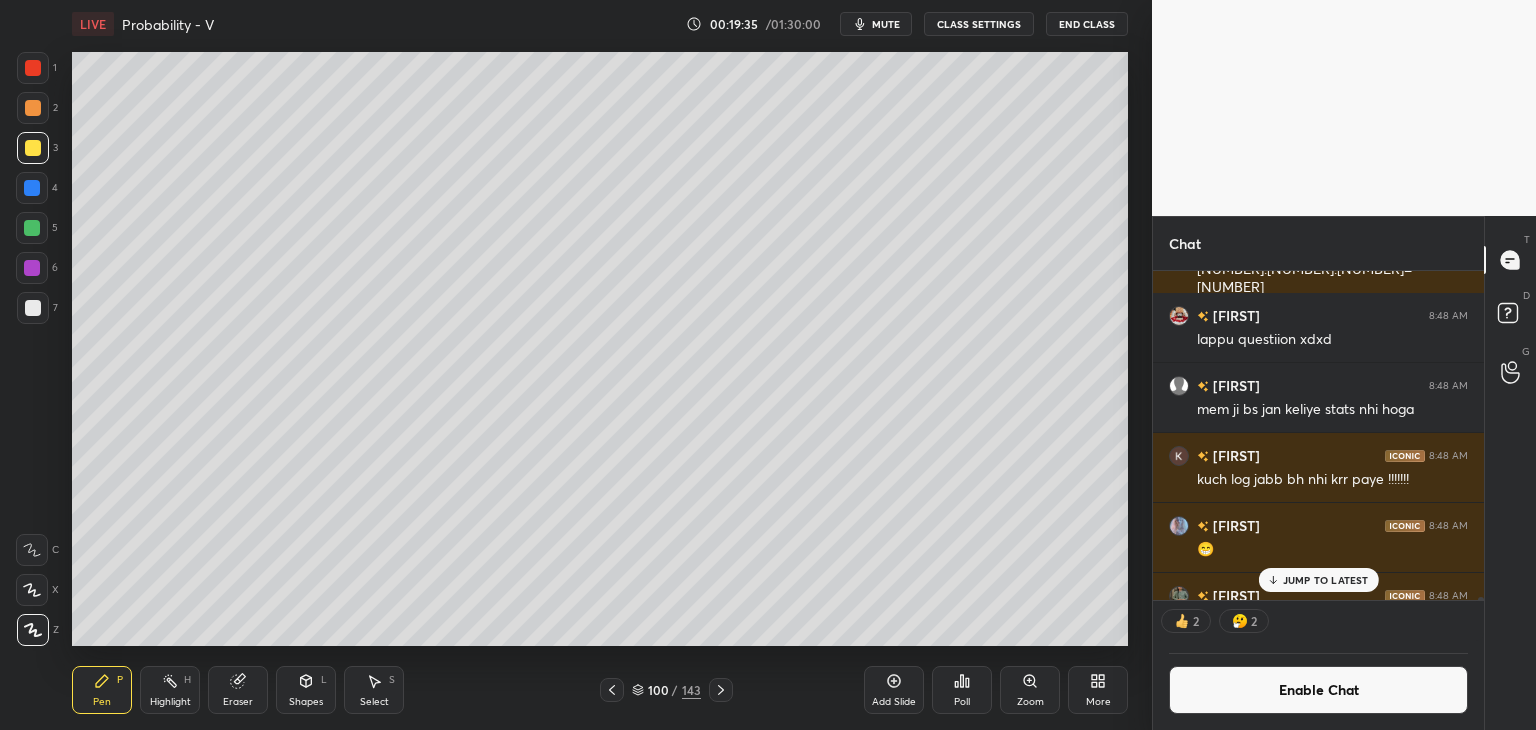 click 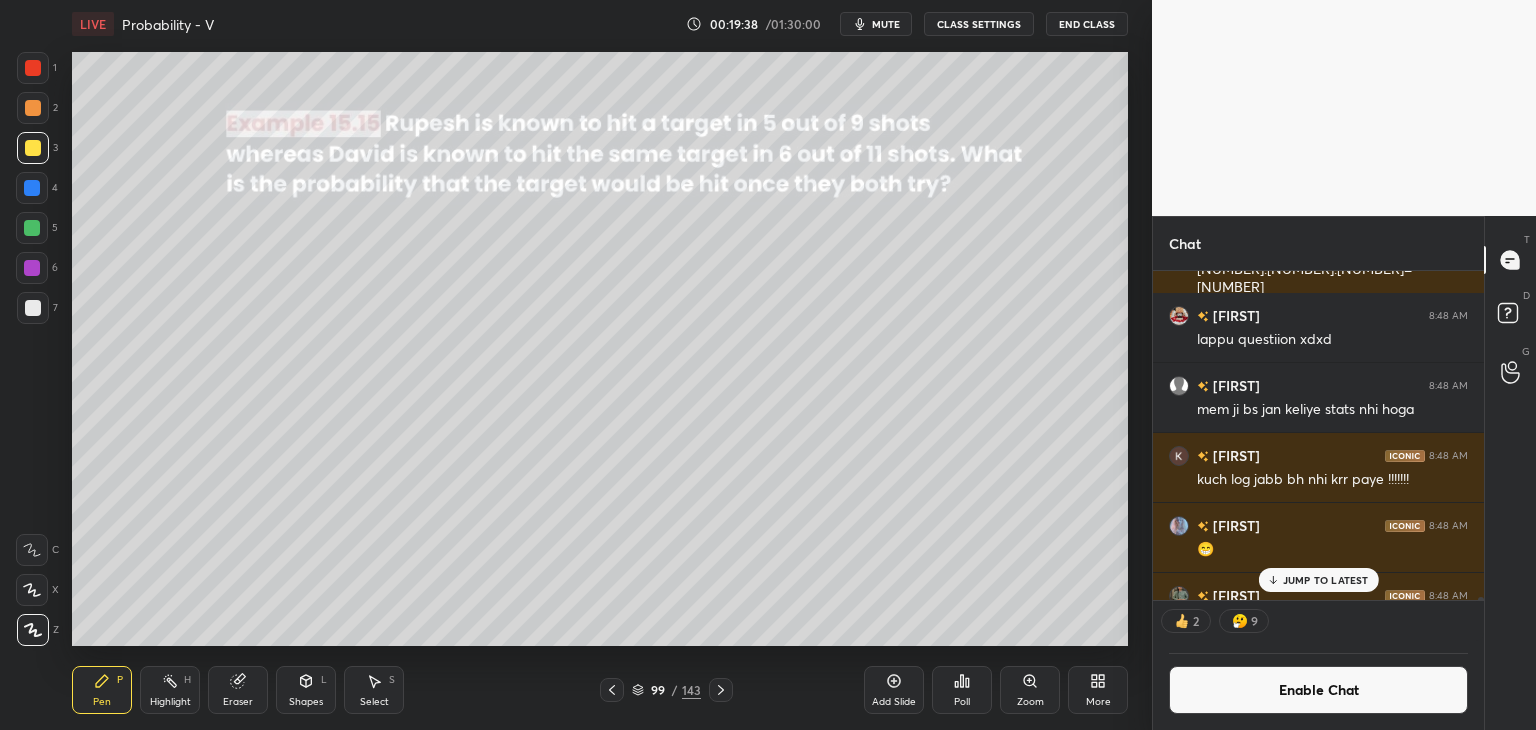 click 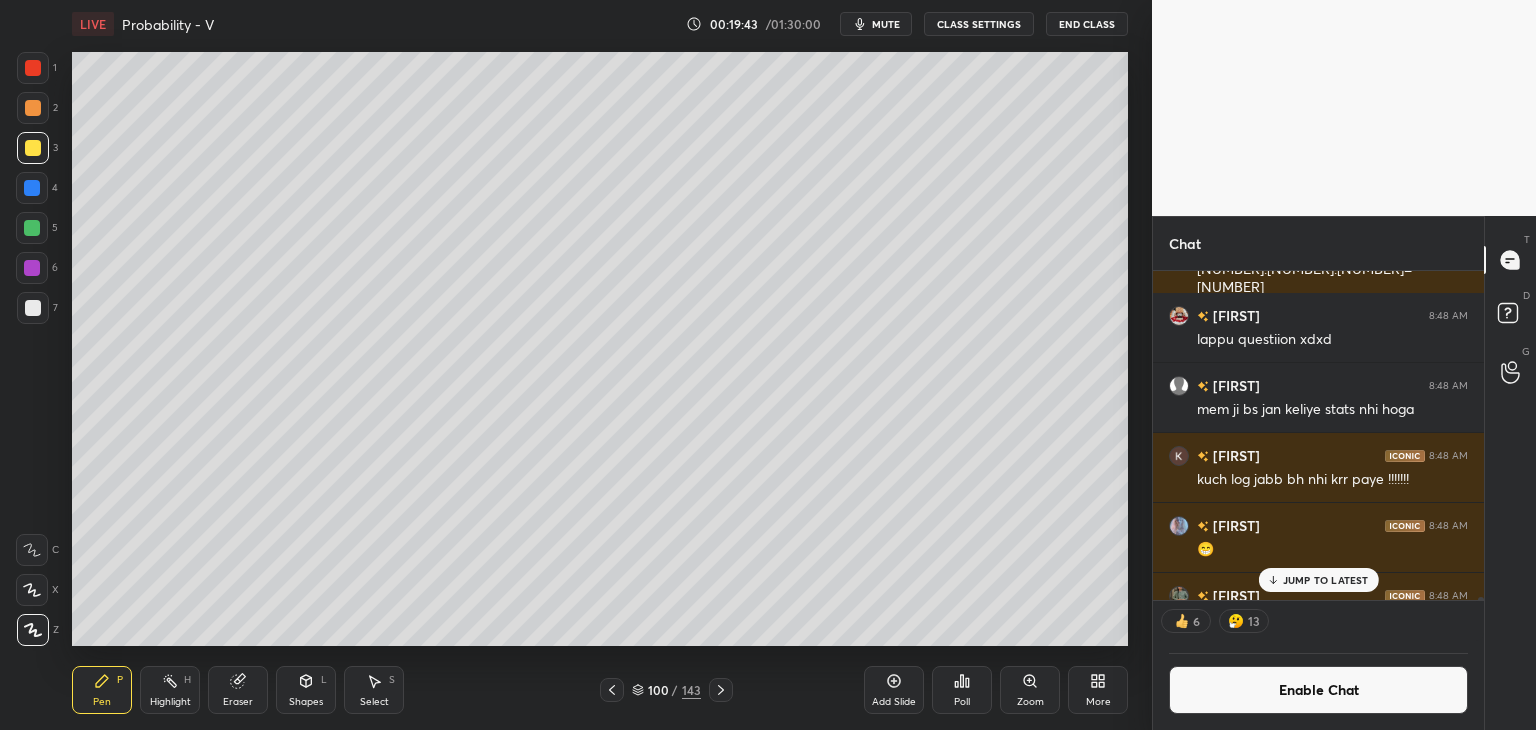 click at bounding box center [33, 68] 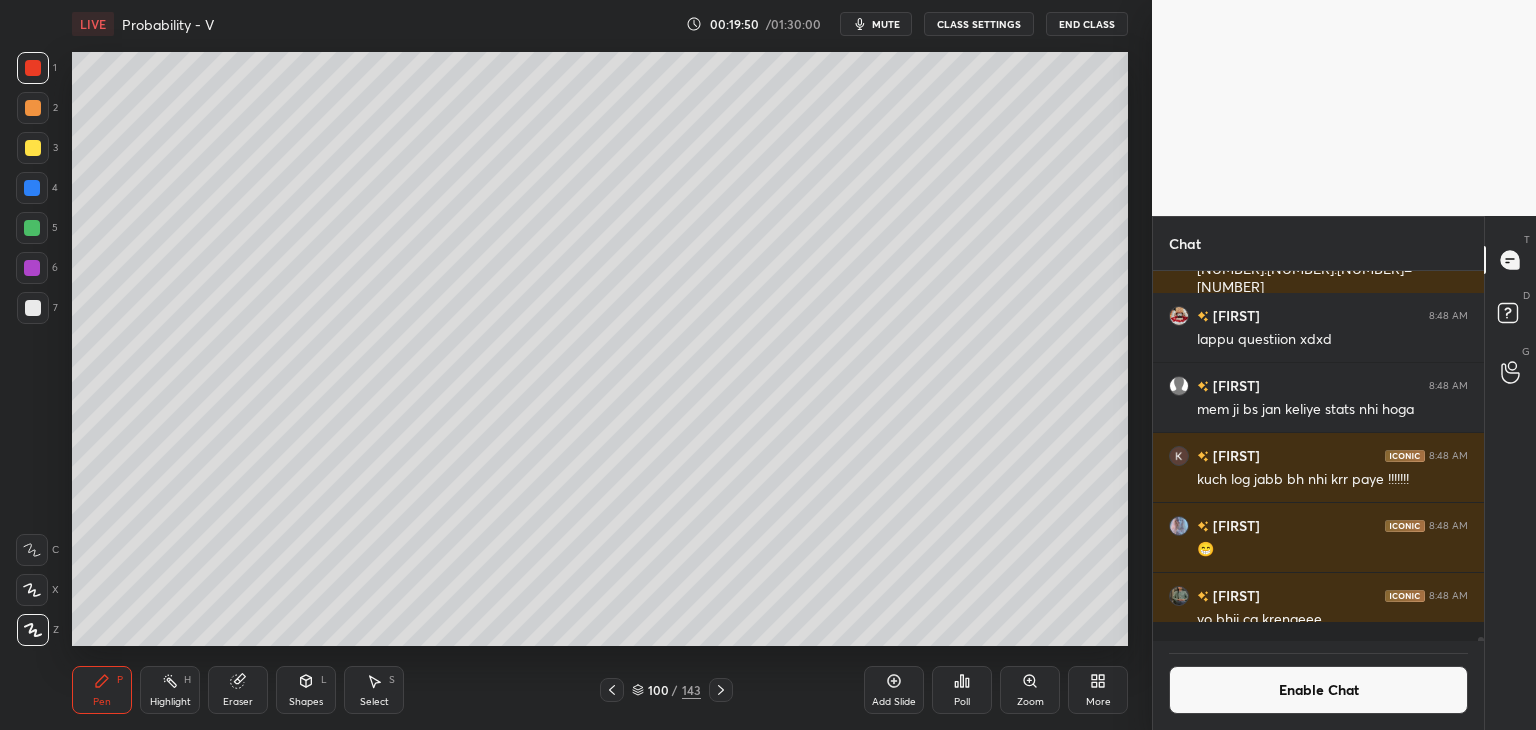 scroll, scrollTop: 7, scrollLeft: 6, axis: both 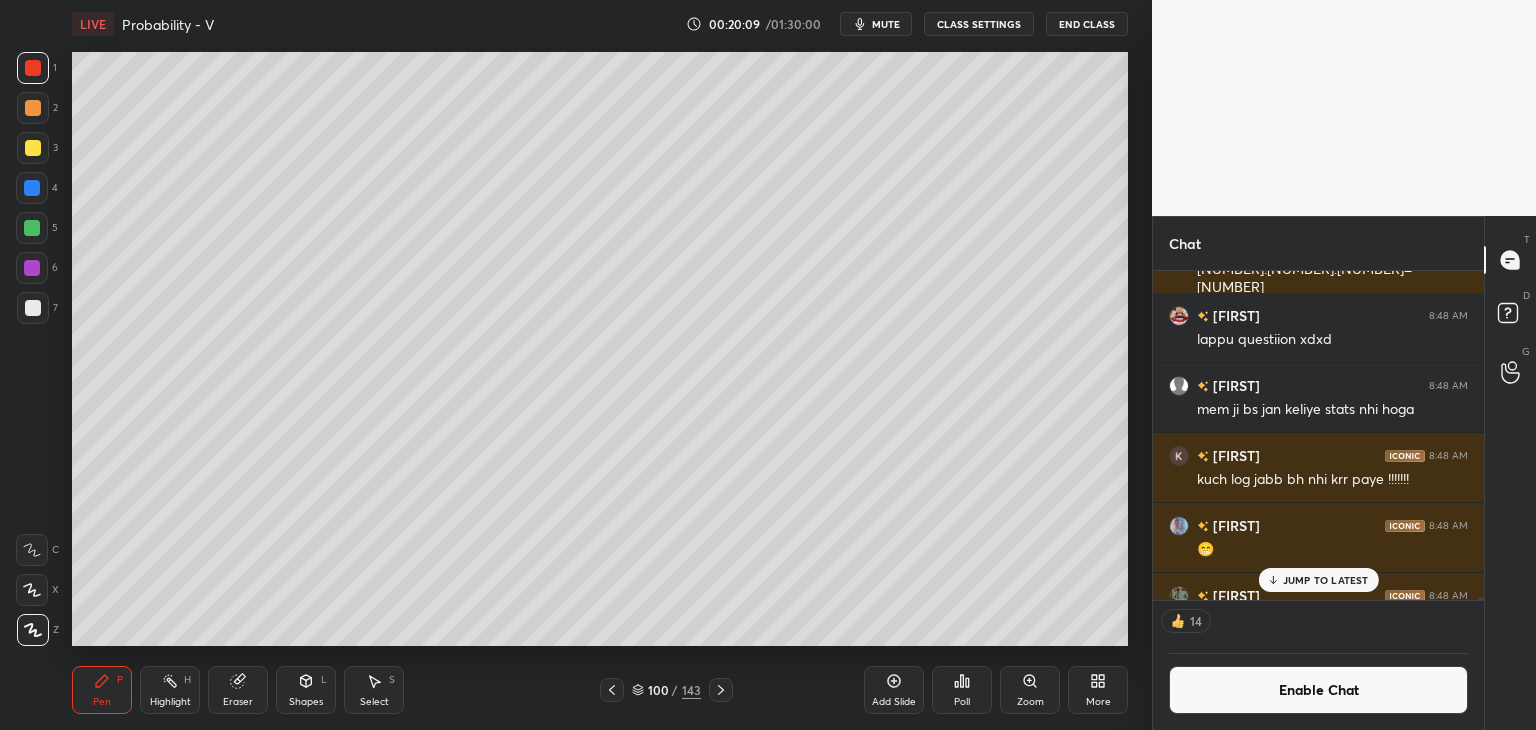 click on "JUMP TO LATEST" at bounding box center (1326, 580) 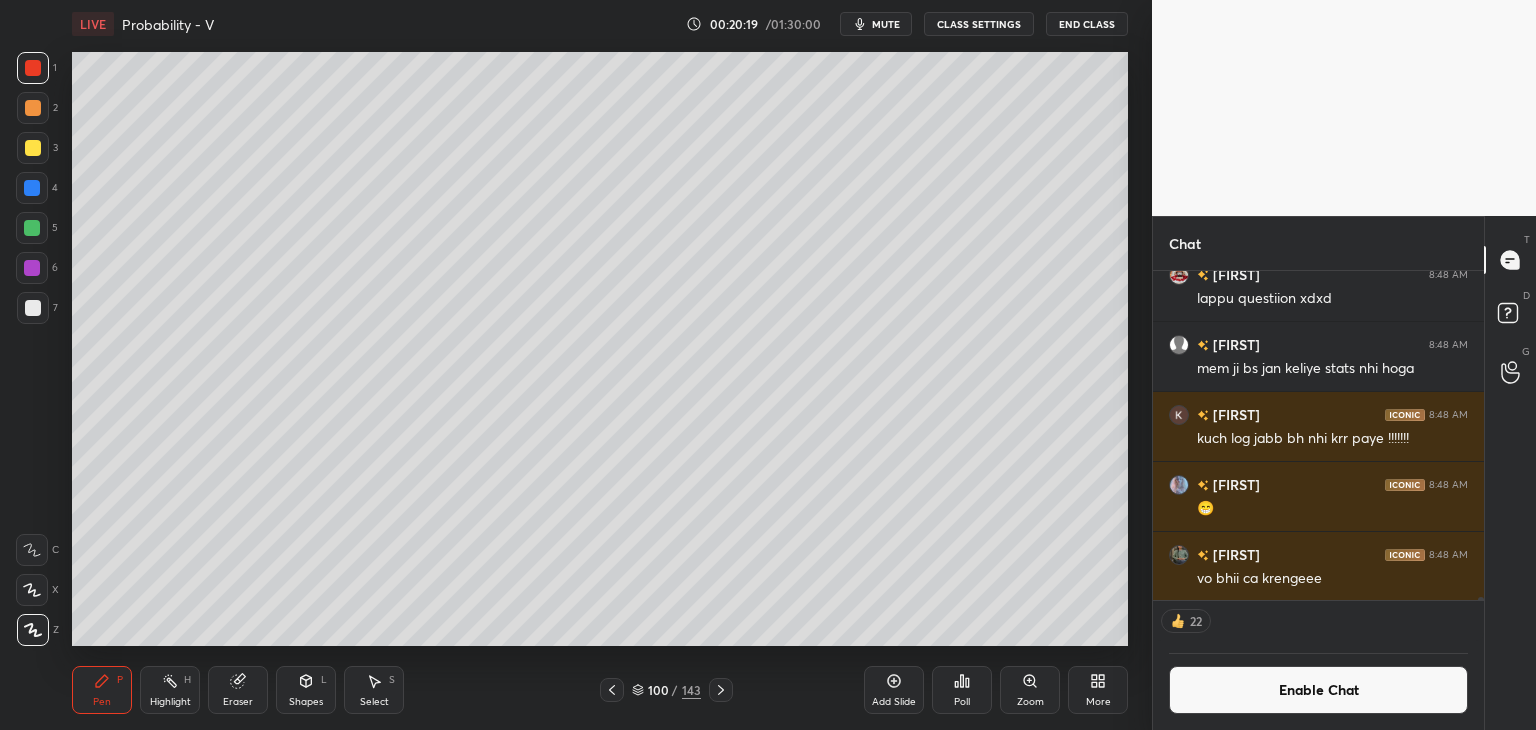 scroll, scrollTop: 37932, scrollLeft: 0, axis: vertical 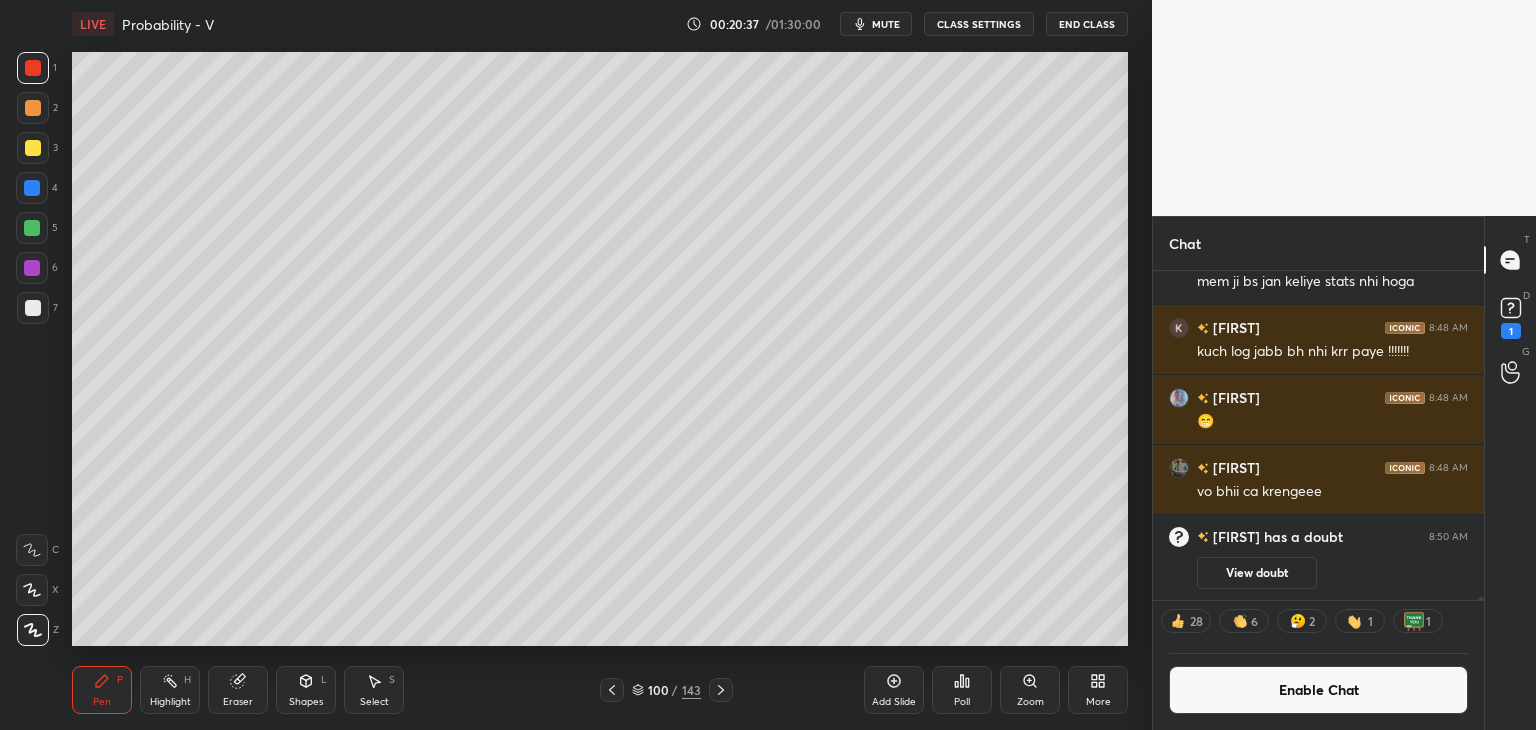 click 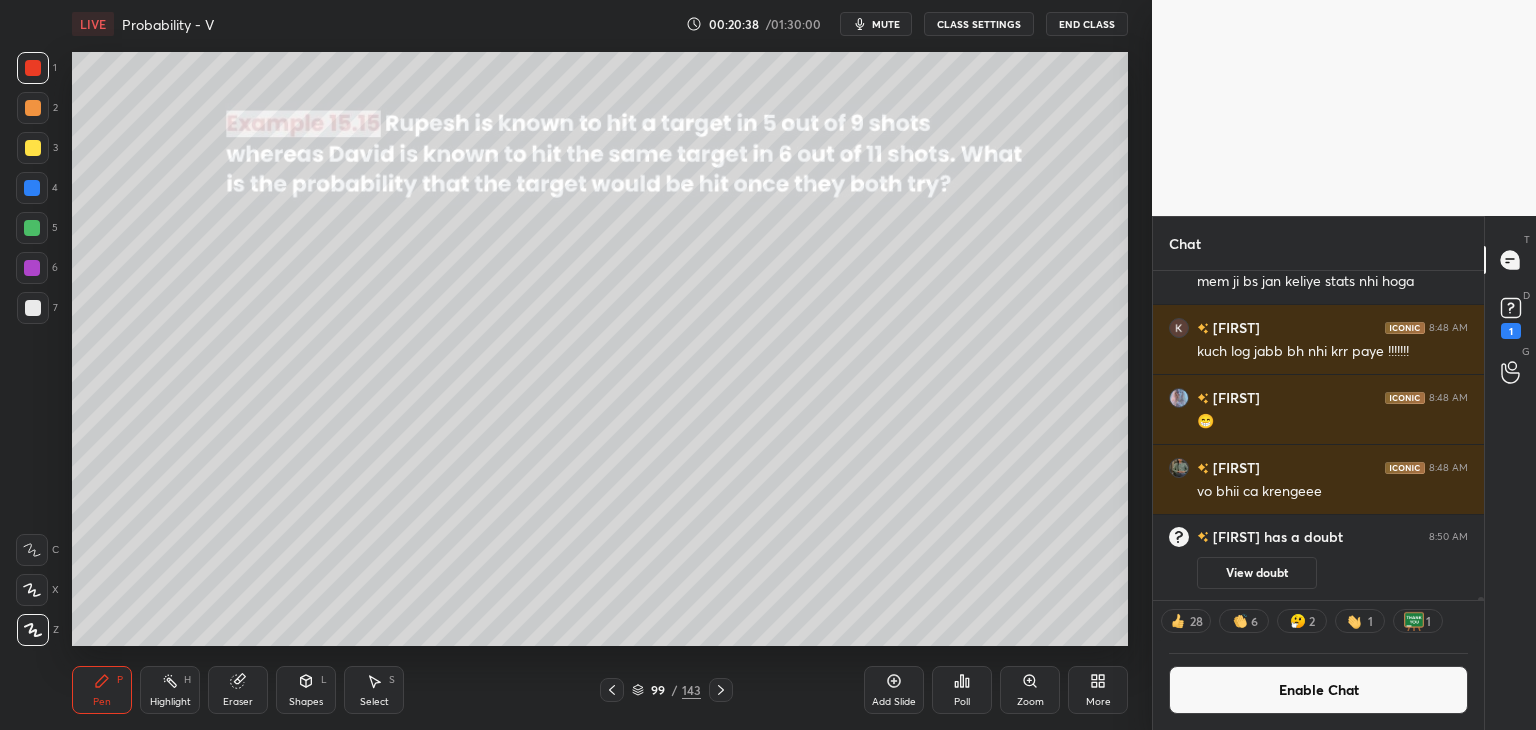 click at bounding box center [33, 308] 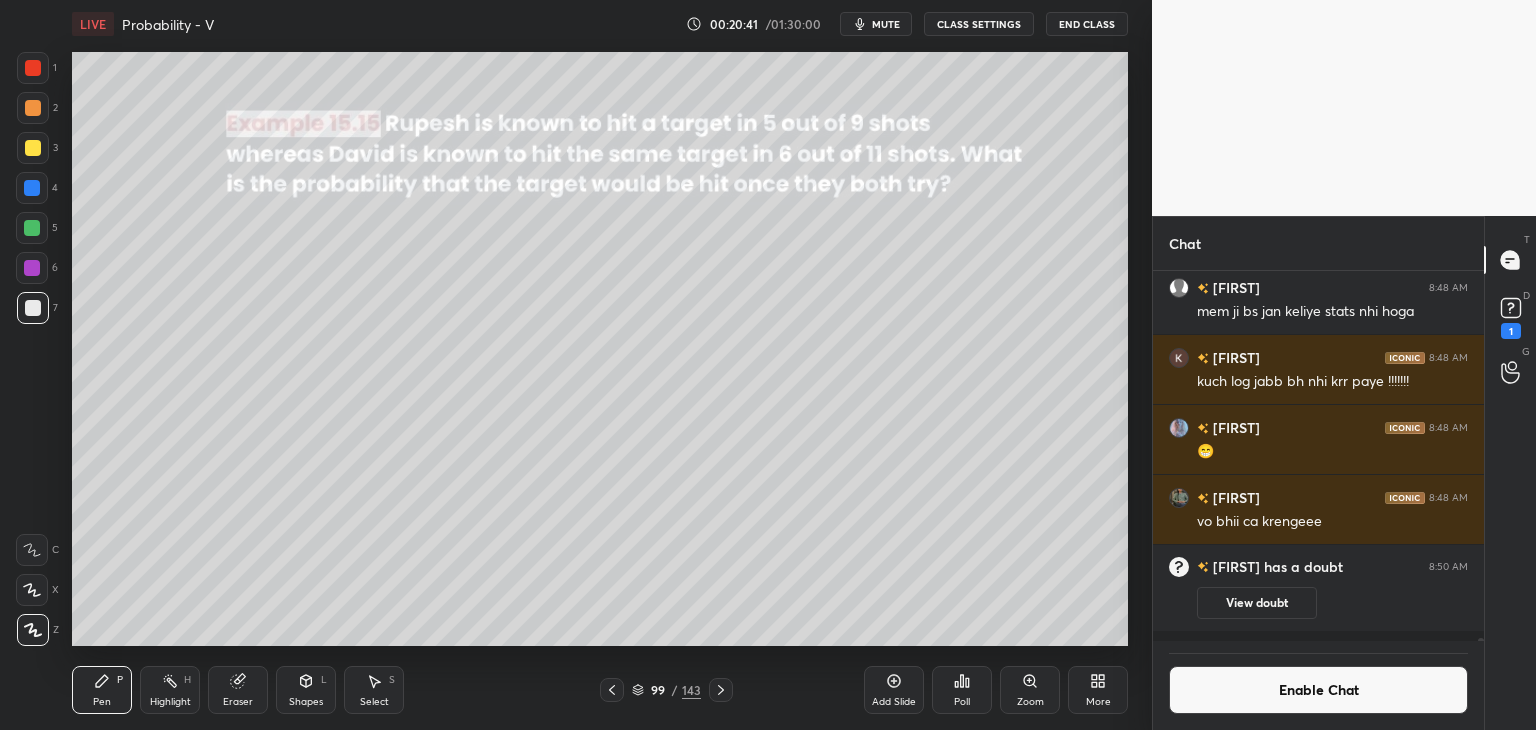 scroll, scrollTop: 7, scrollLeft: 6, axis: both 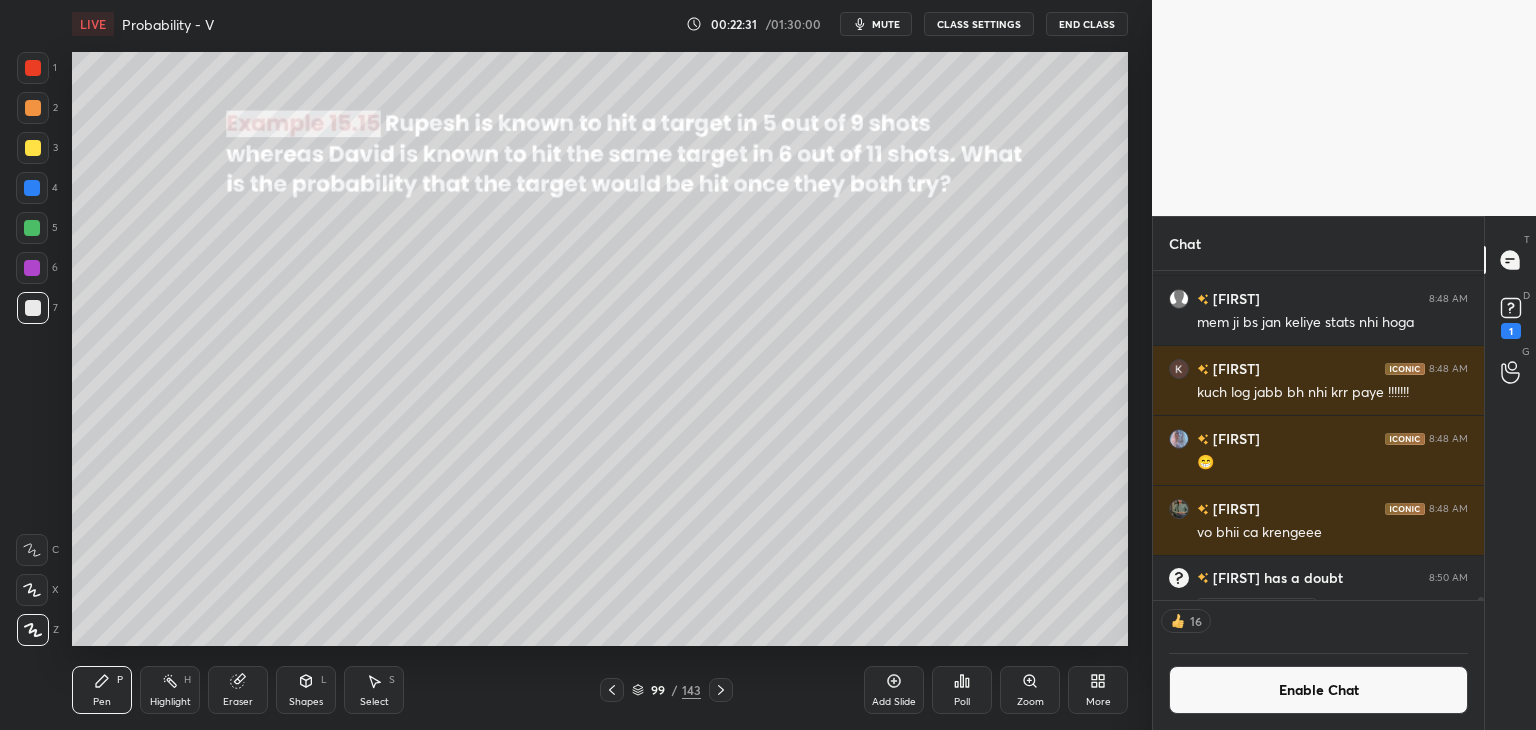 click 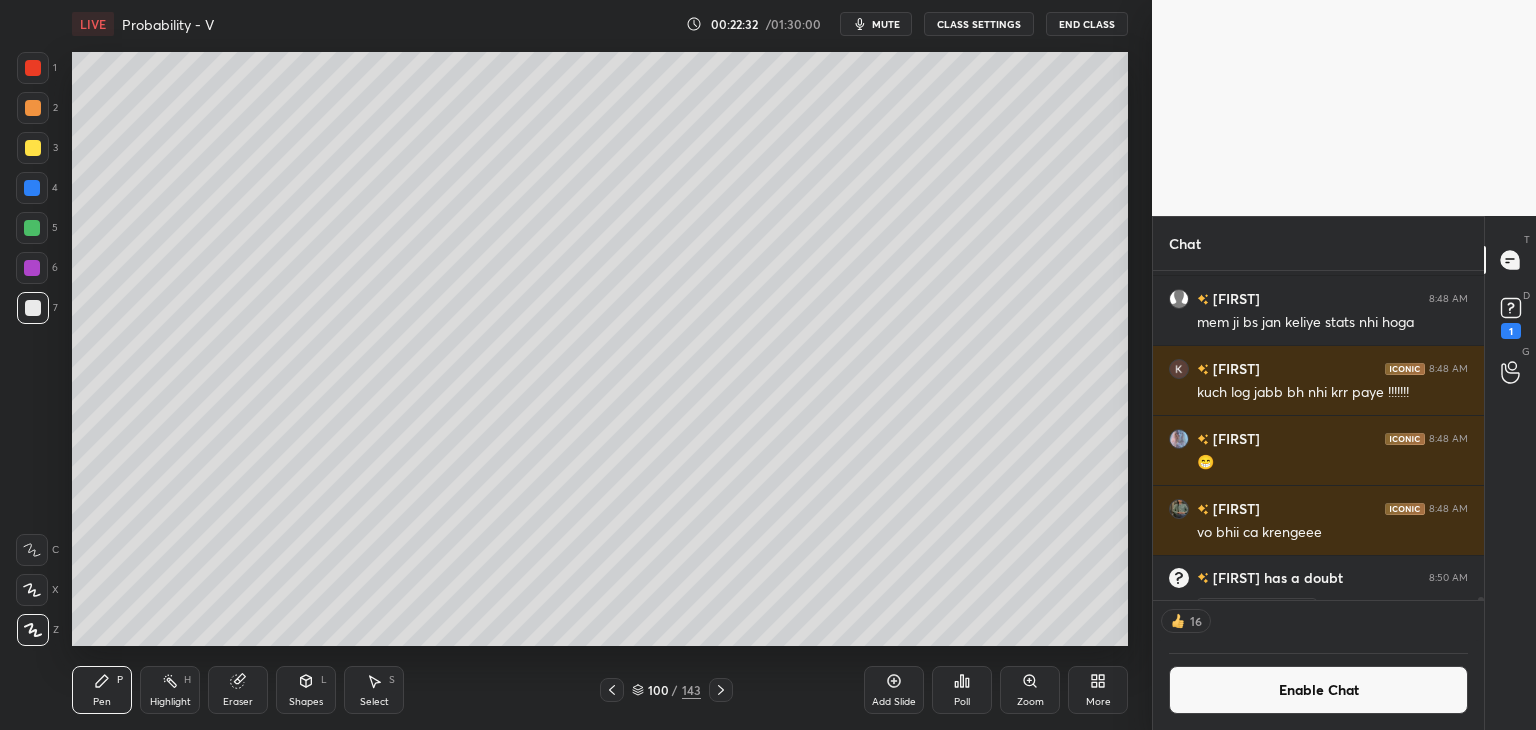 click 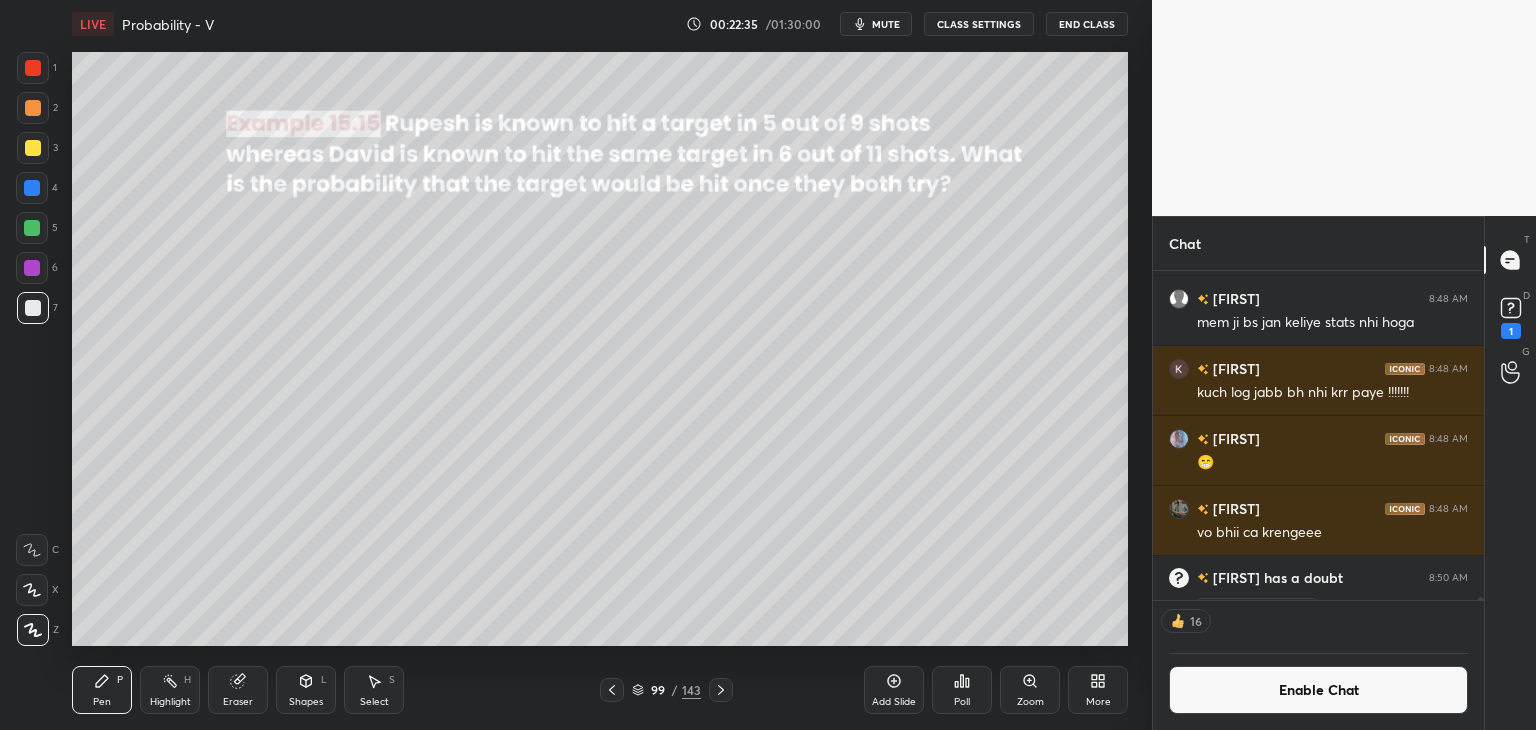 drag, startPoint x: 250, startPoint y: 695, endPoint x: 239, endPoint y: 695, distance: 11 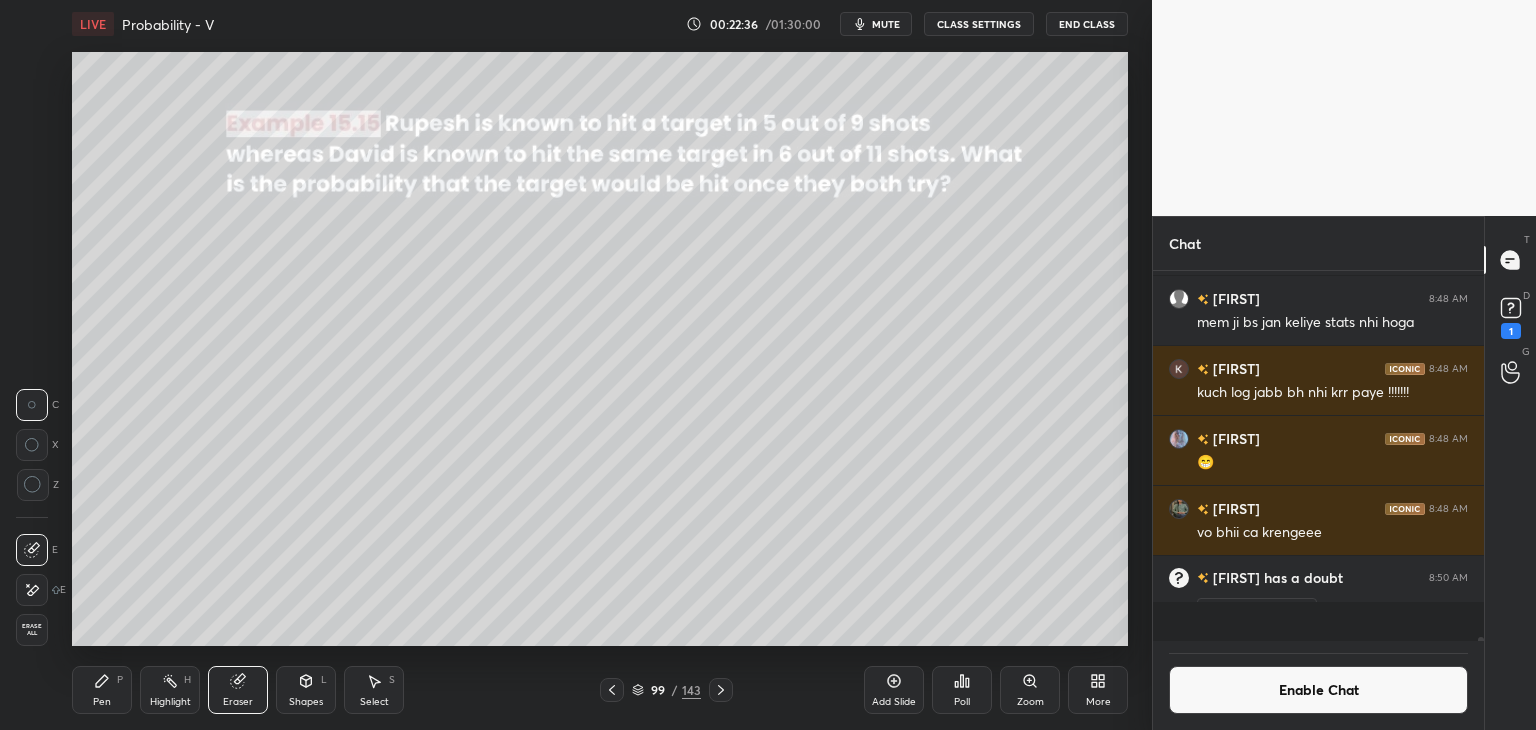 drag, startPoint x: 33, startPoint y: 592, endPoint x: 61, endPoint y: 573, distance: 33.83785 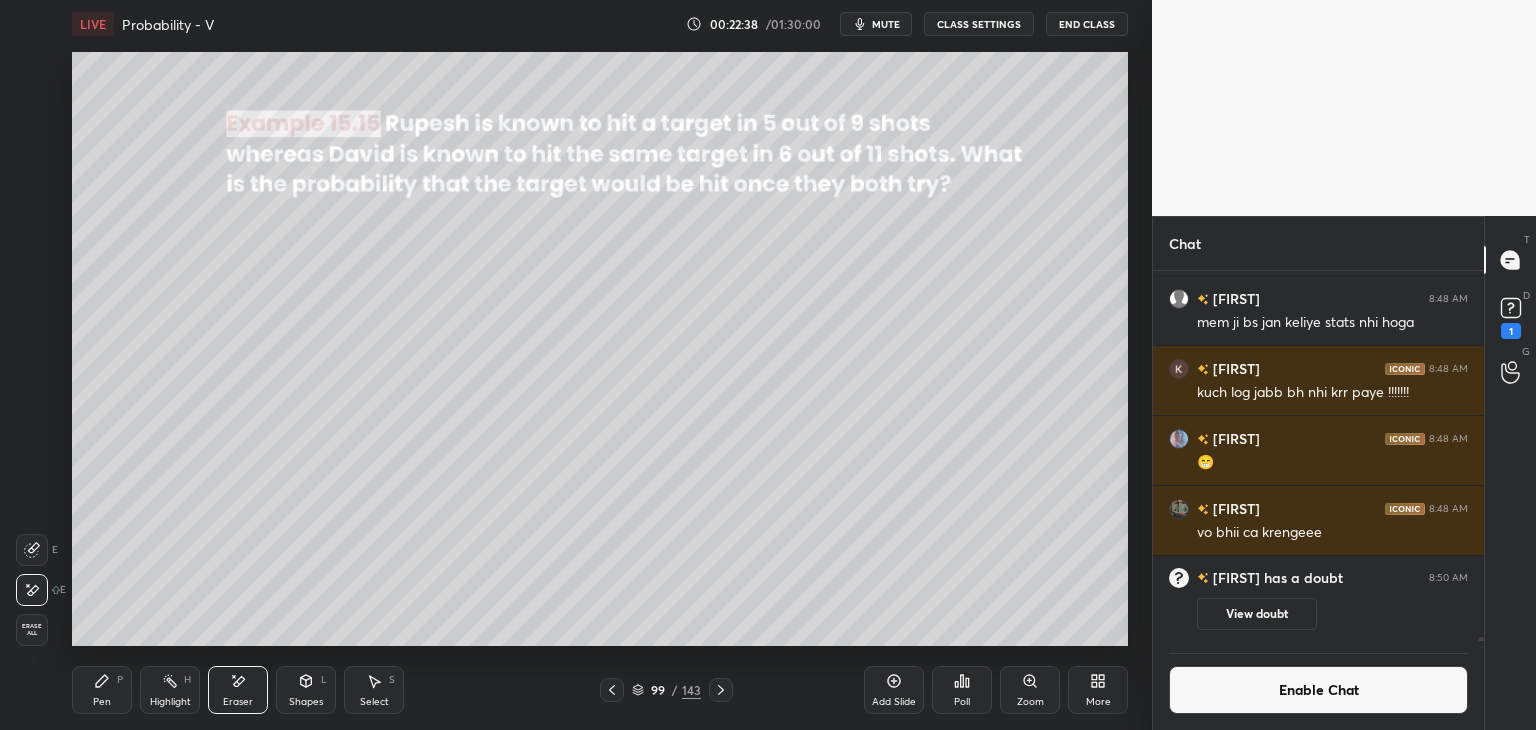 drag, startPoint x: 363, startPoint y: 694, endPoint x: 386, endPoint y: 652, distance: 47.88528 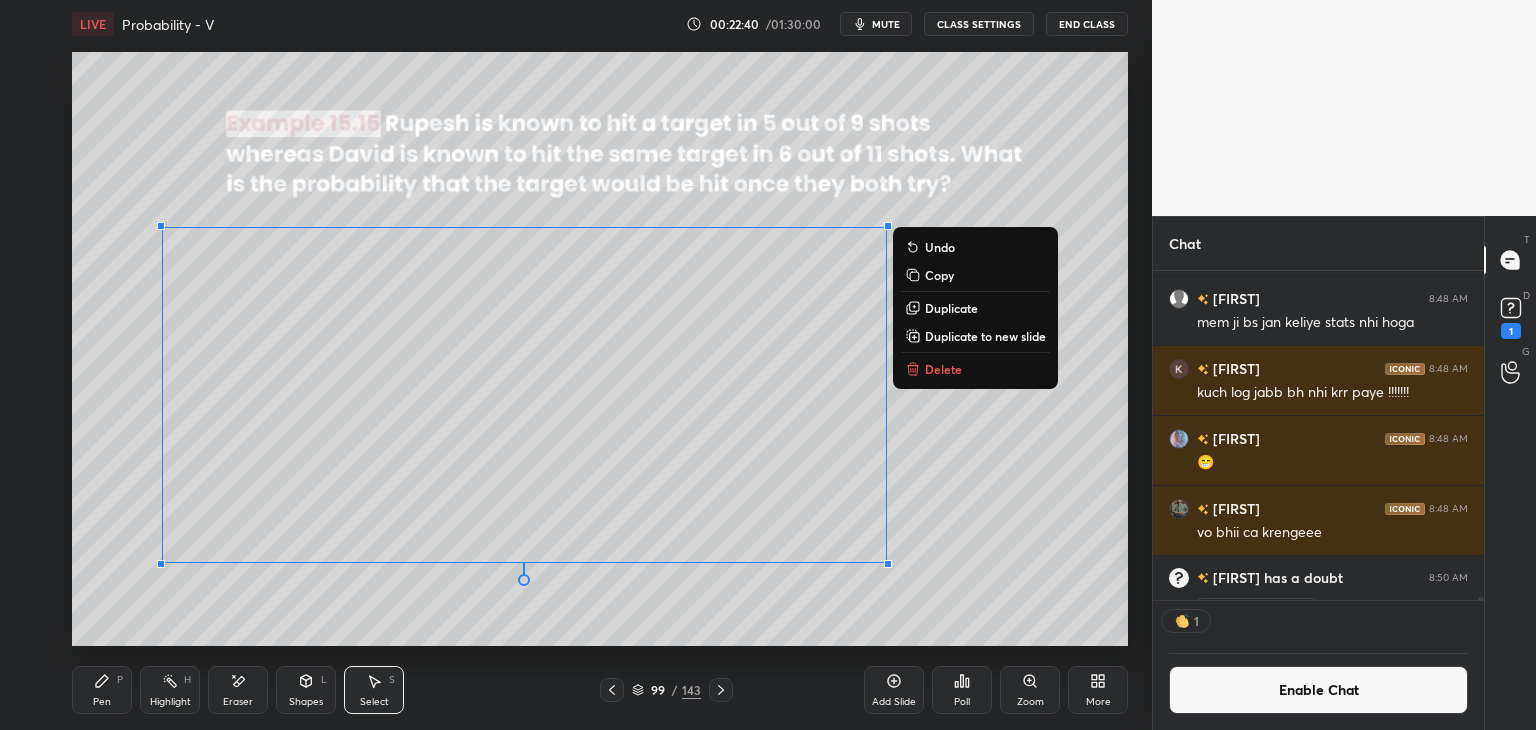 scroll, scrollTop: 324, scrollLeft: 325, axis: both 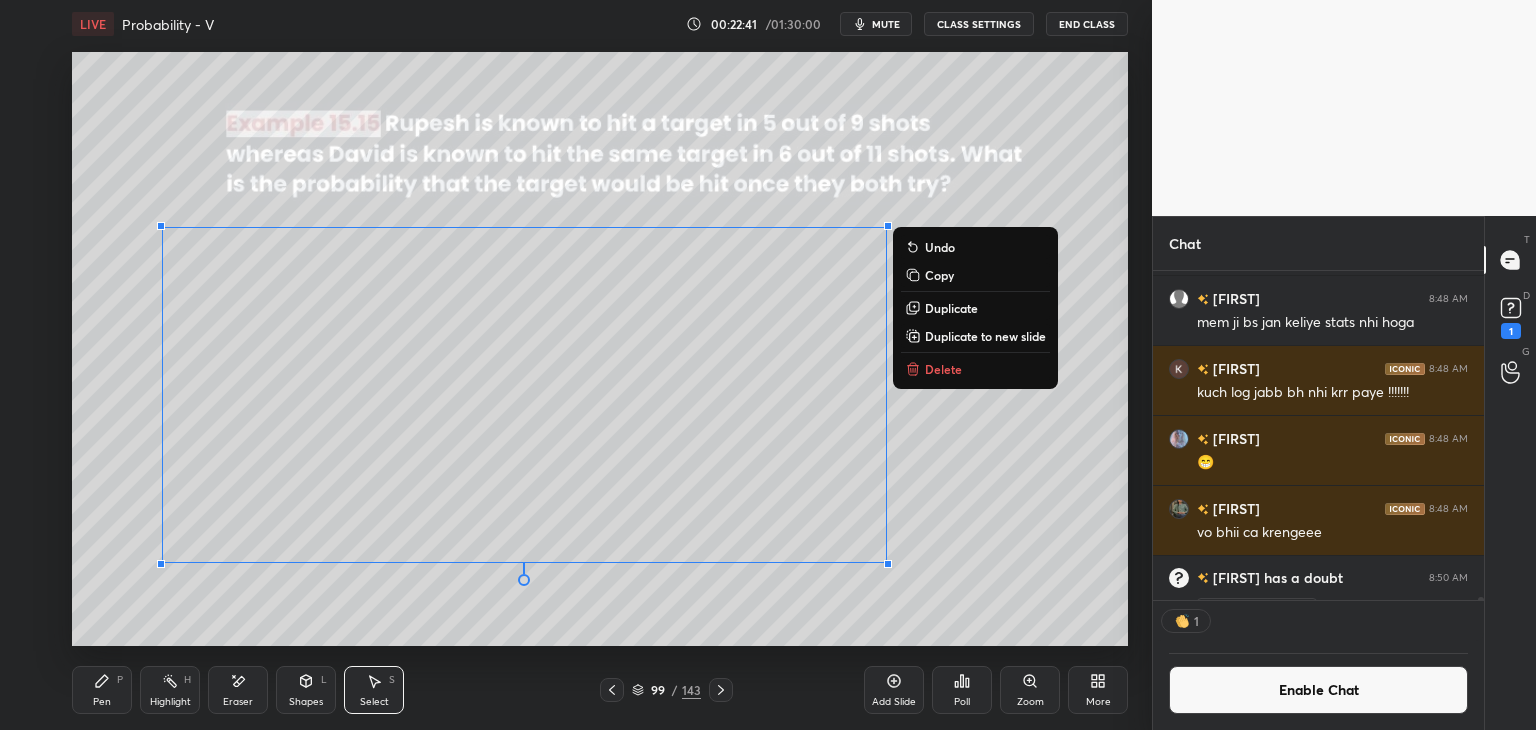 click on "0 ° Undo Copy Duplicate Duplicate to new slide Delete" at bounding box center [600, 349] 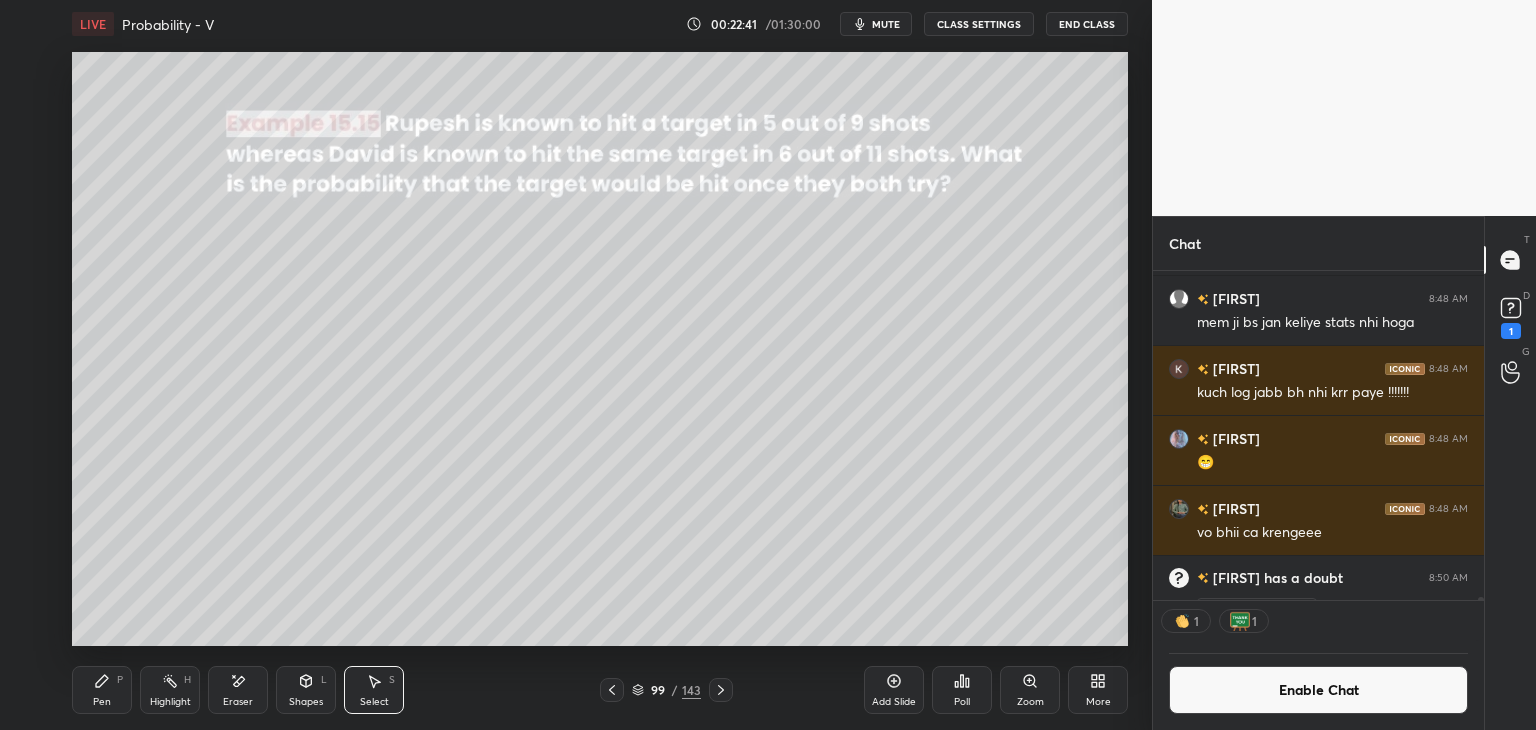 drag, startPoint x: 376, startPoint y: 705, endPoint x: 387, endPoint y: 575, distance: 130.46455 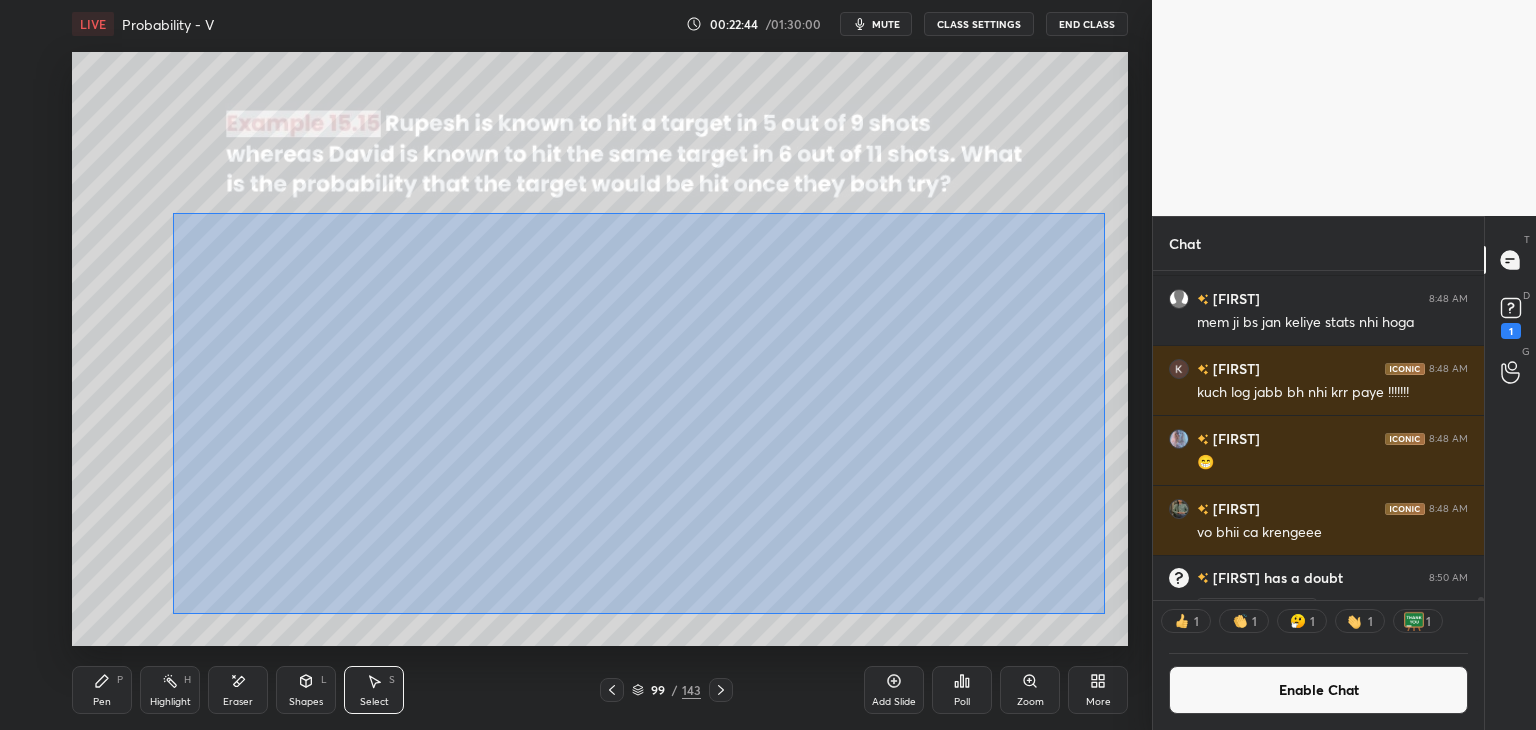 drag, startPoint x: 172, startPoint y: 213, endPoint x: 1085, endPoint y: 605, distance: 993.596 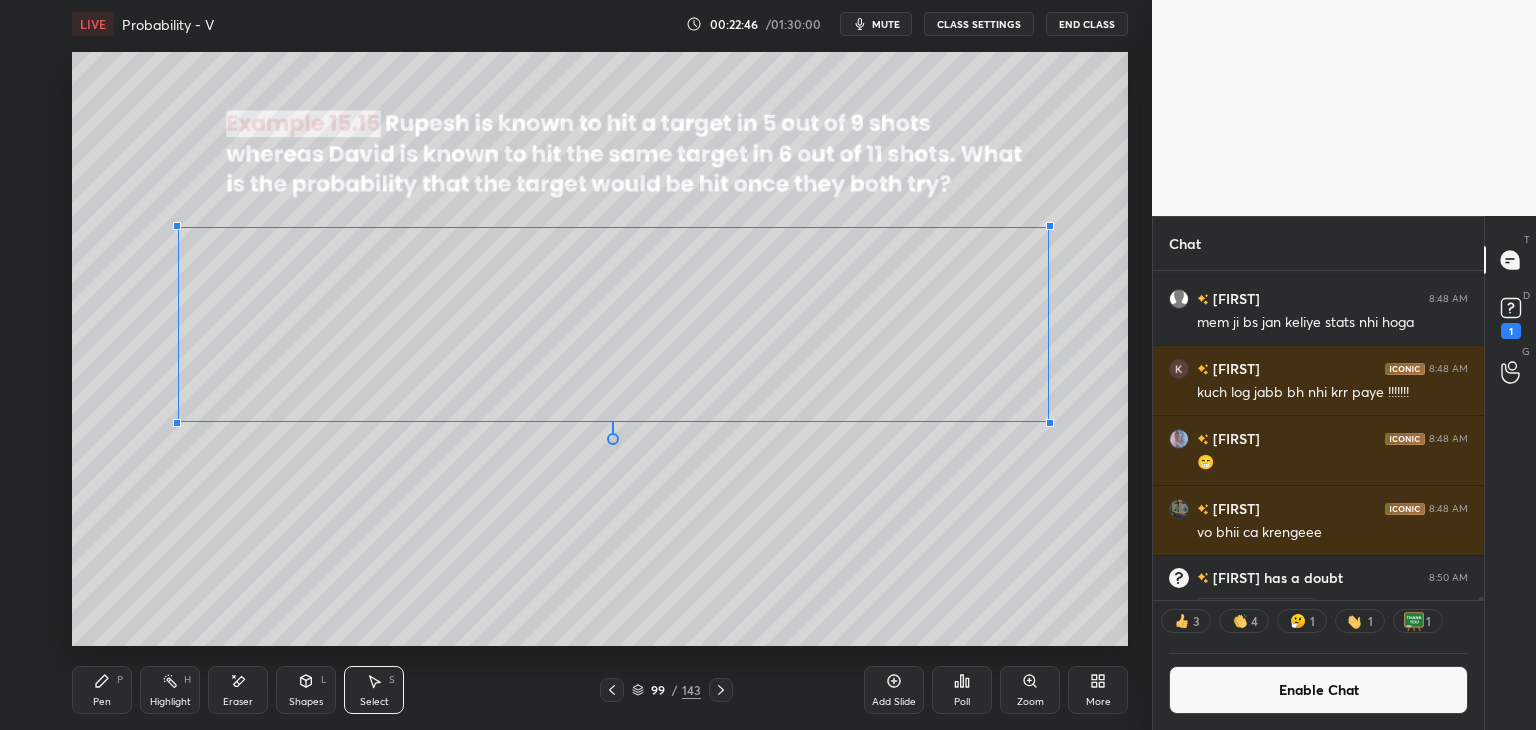 drag, startPoint x: 1086, startPoint y: 576, endPoint x: 978, endPoint y: 497, distance: 133.80957 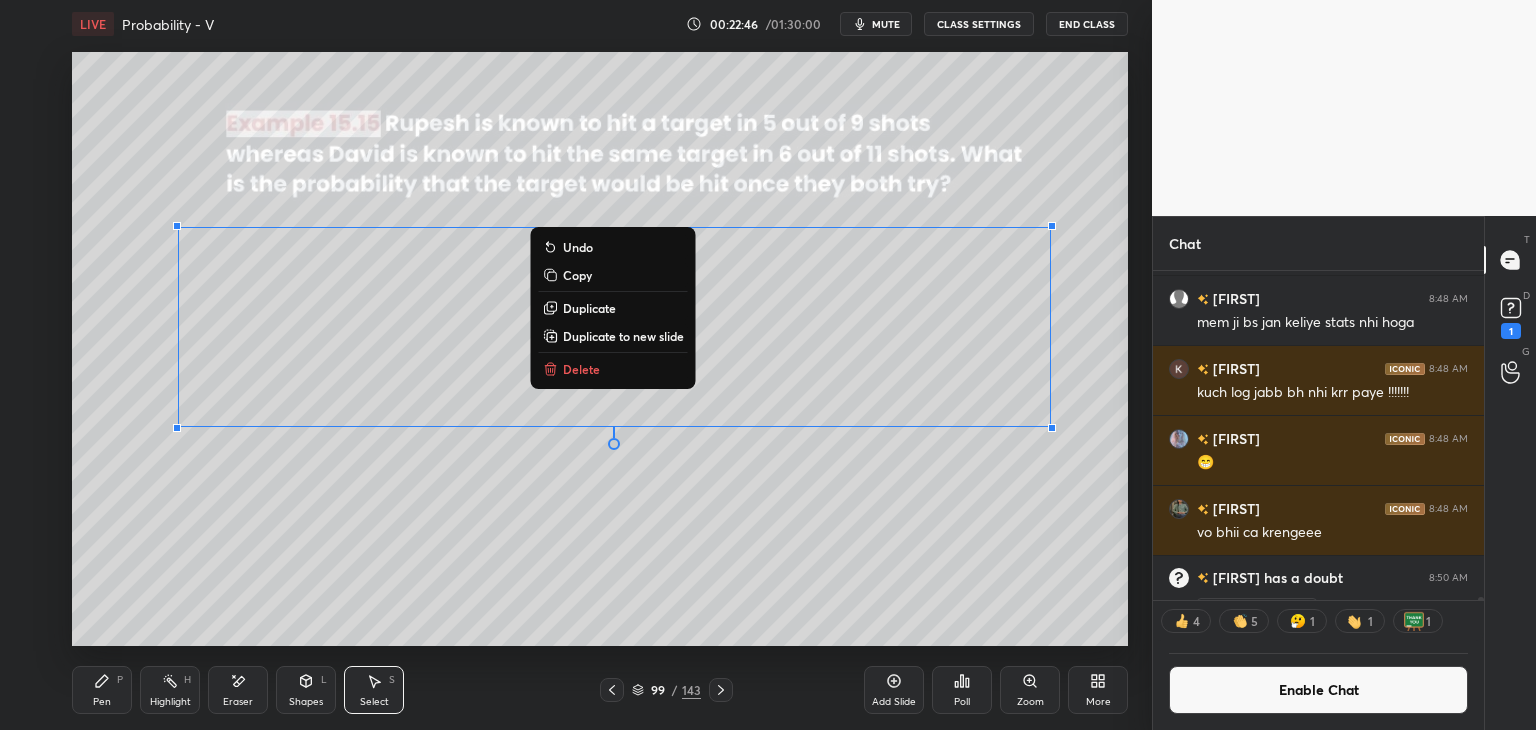 drag, startPoint x: 860, startPoint y: 563, endPoint x: 854, endPoint y: 550, distance: 14.3178215 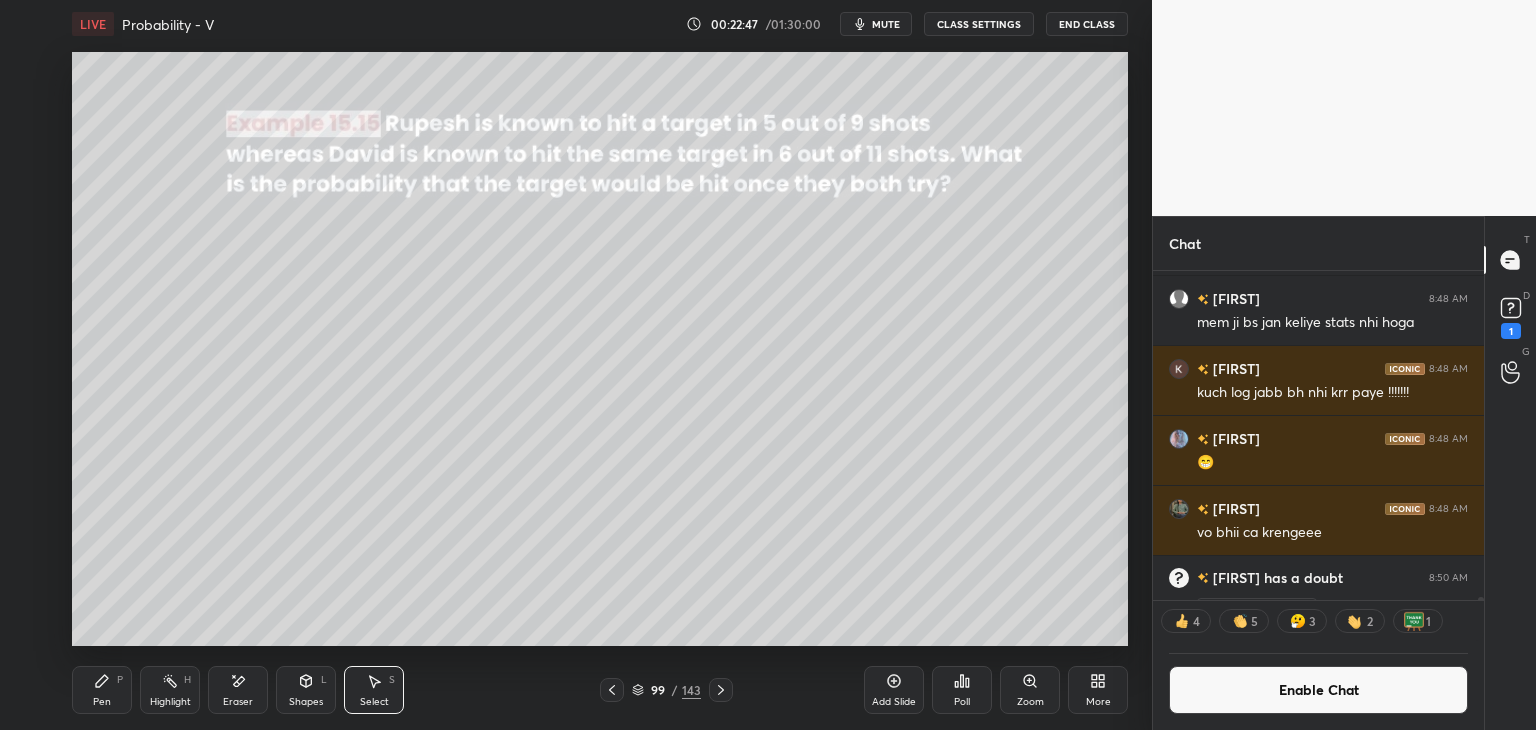 click on "Pen P" at bounding box center (102, 690) 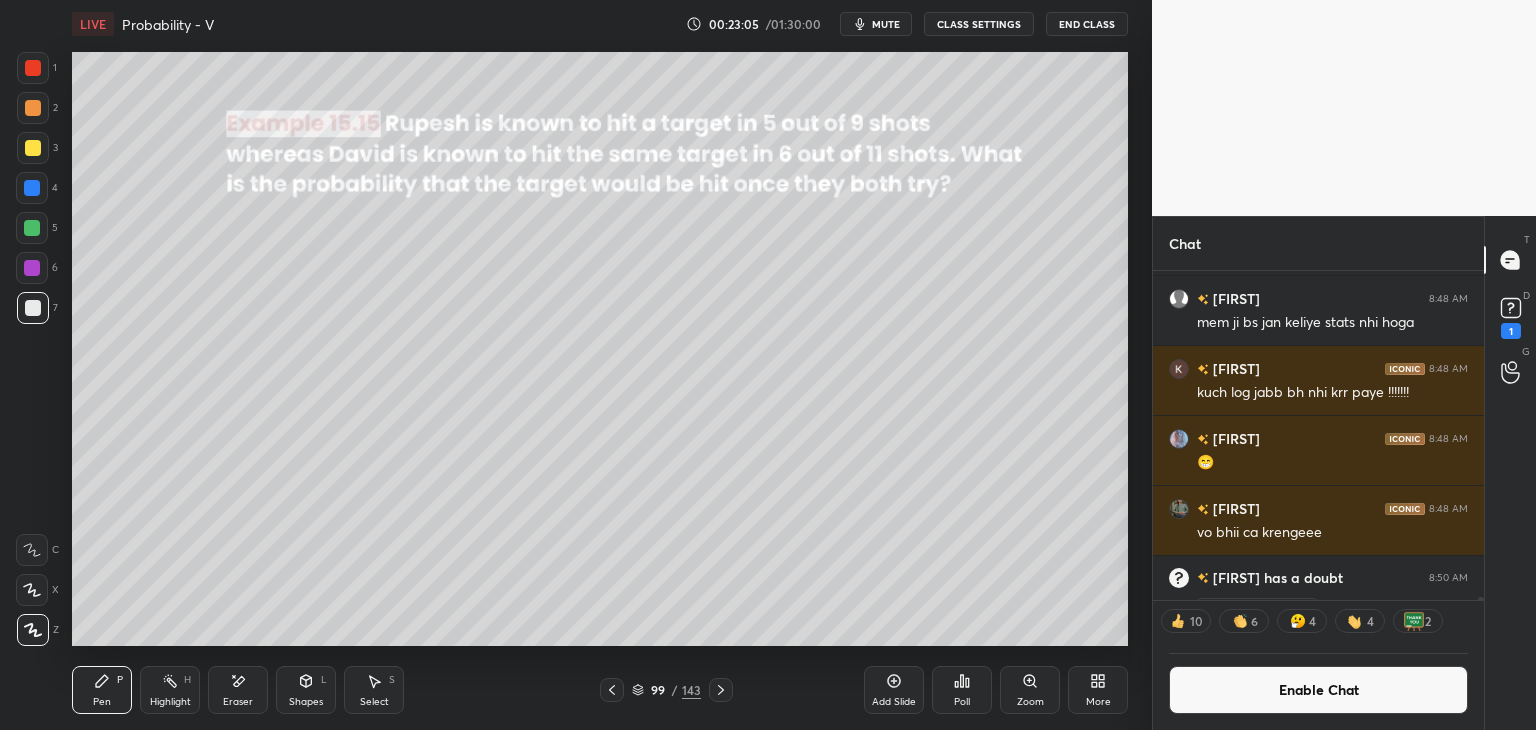 drag, startPoint x: 1232, startPoint y: 689, endPoint x: 1245, endPoint y: 682, distance: 14.764823 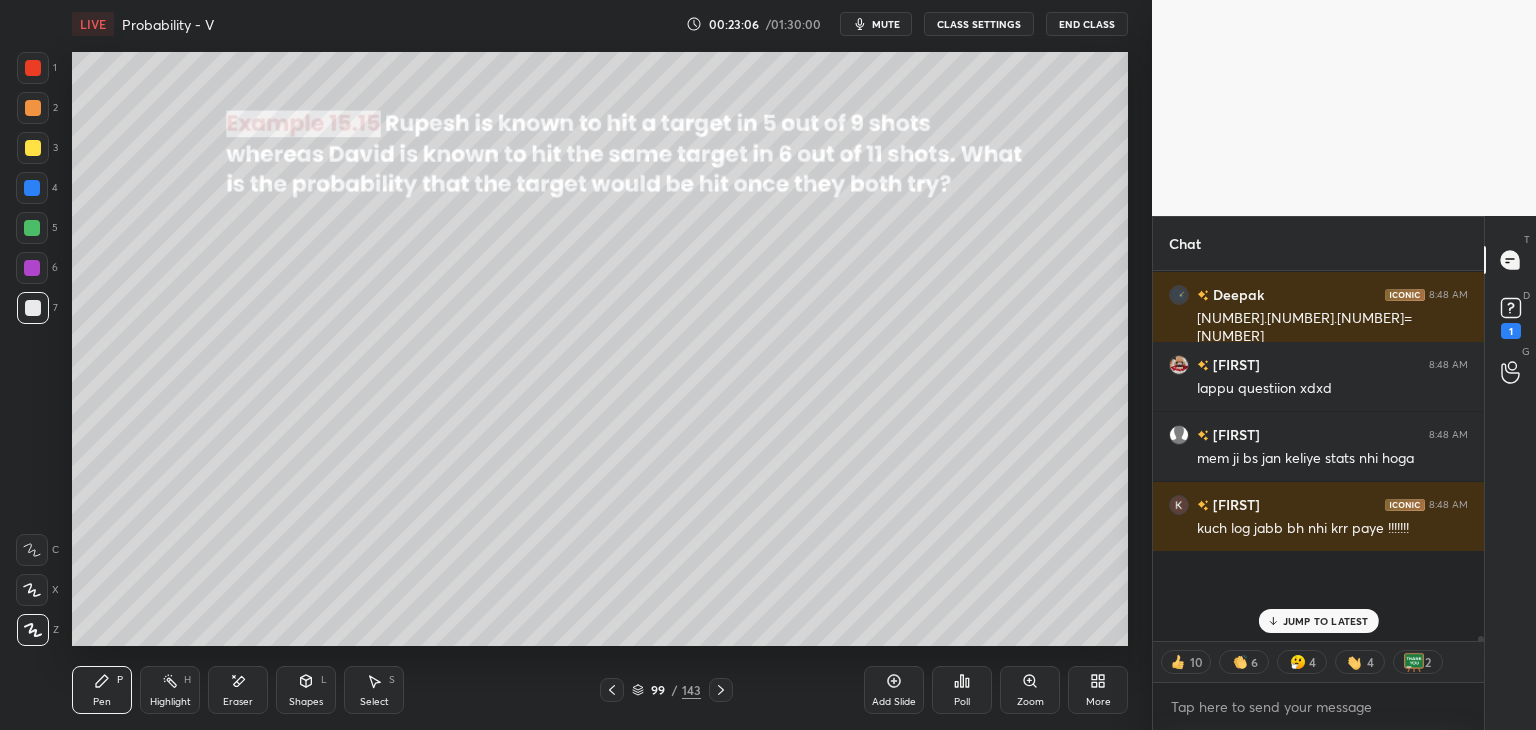 scroll, scrollTop: 7, scrollLeft: 6, axis: both 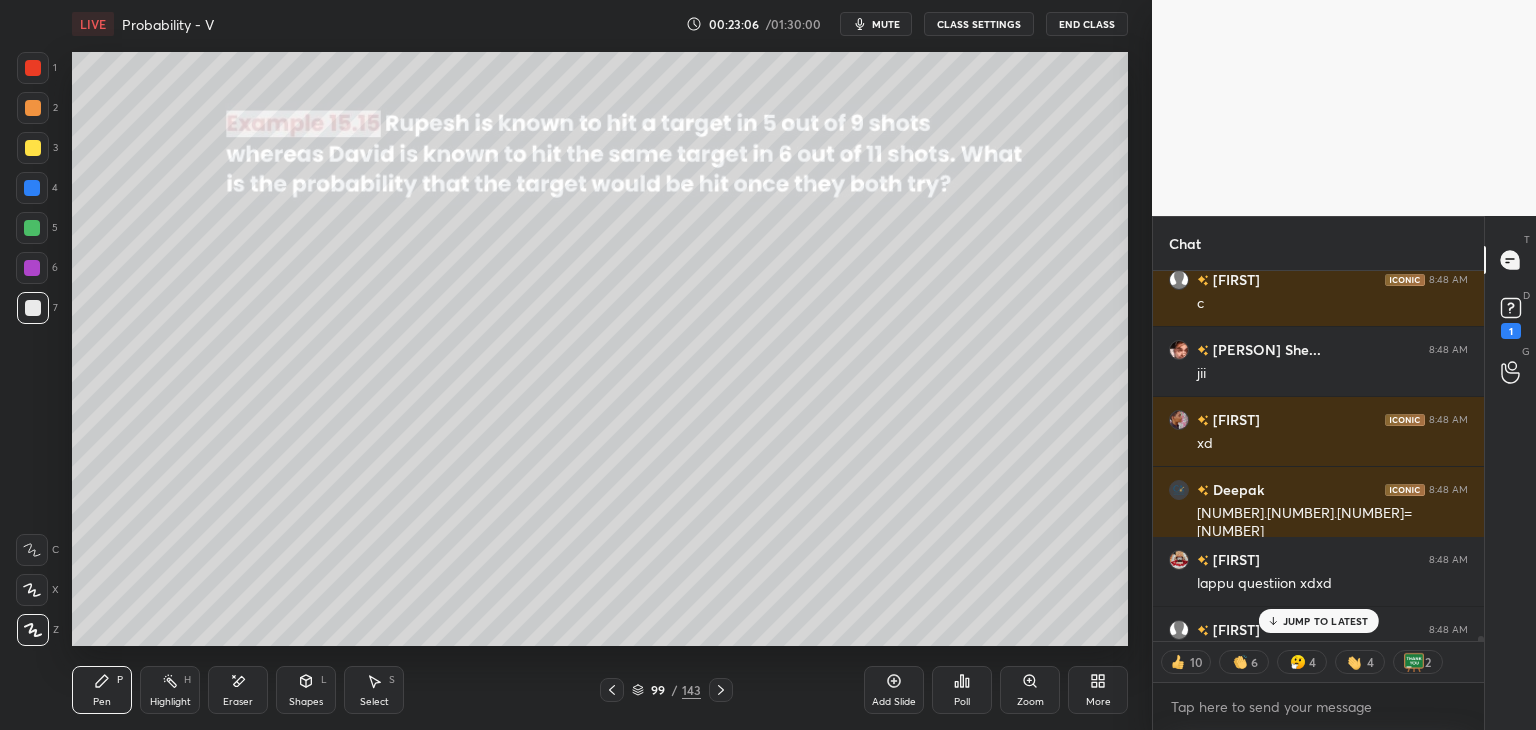 click on "JUMP TO LATEST" at bounding box center (1326, 621) 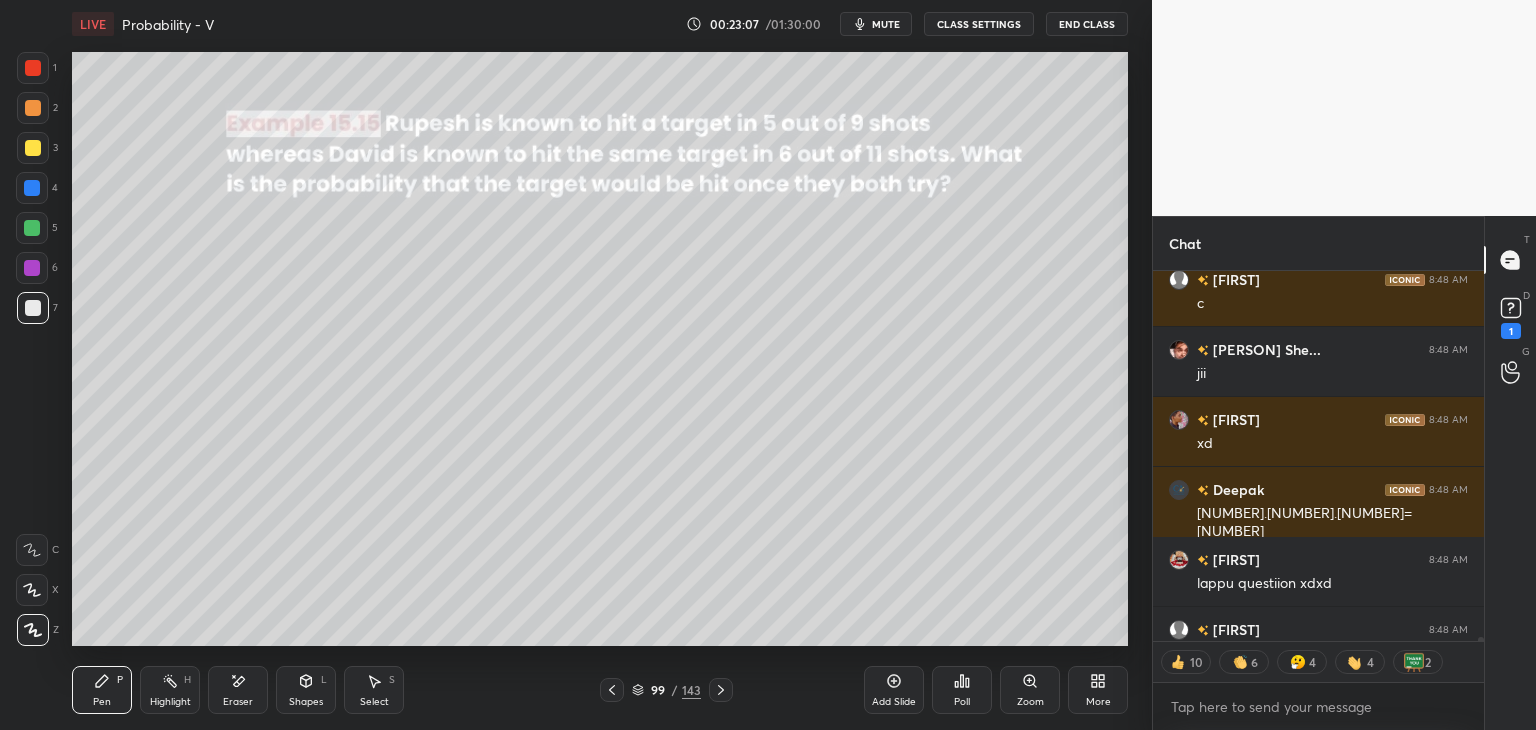 scroll, scrollTop: 37851, scrollLeft: 0, axis: vertical 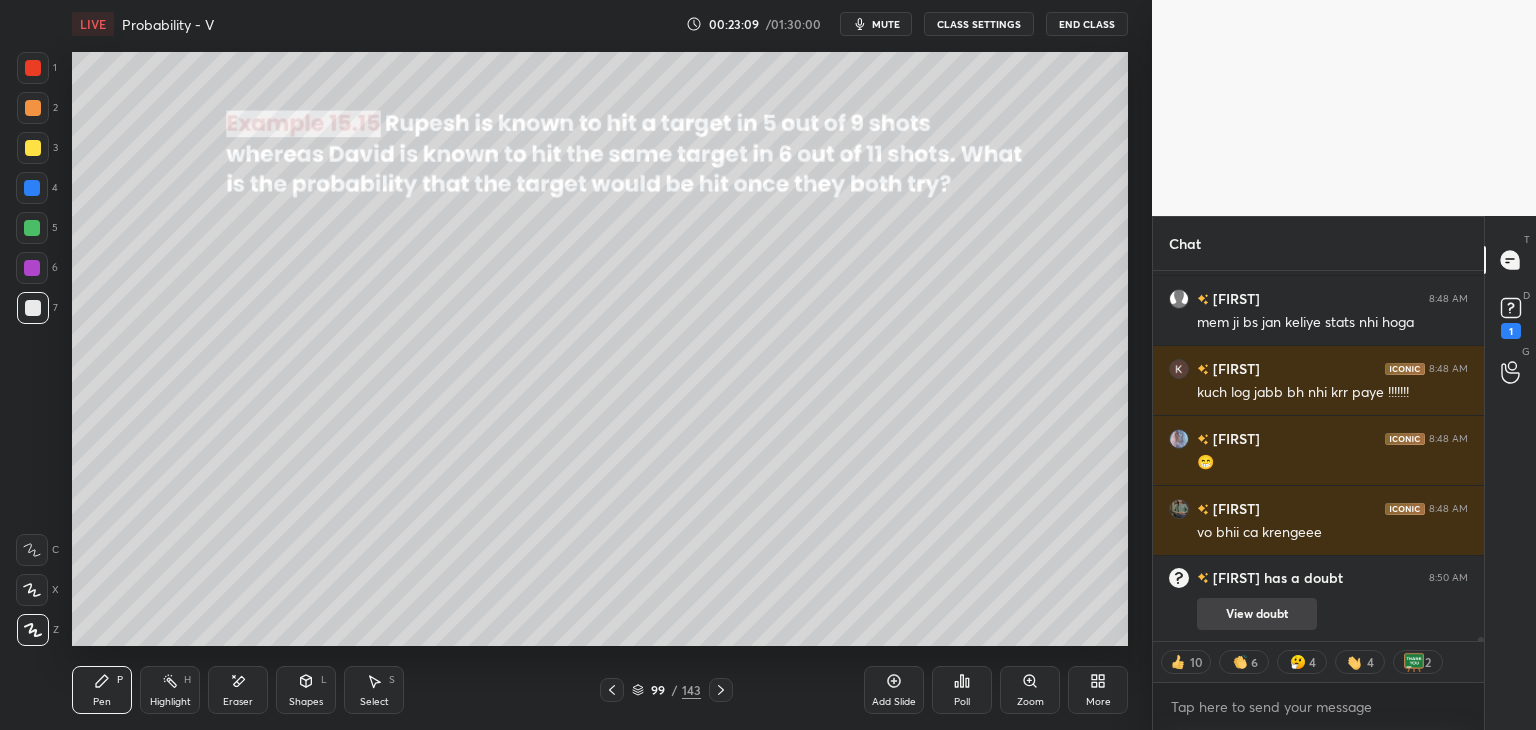 click on "View doubt" at bounding box center (1257, 614) 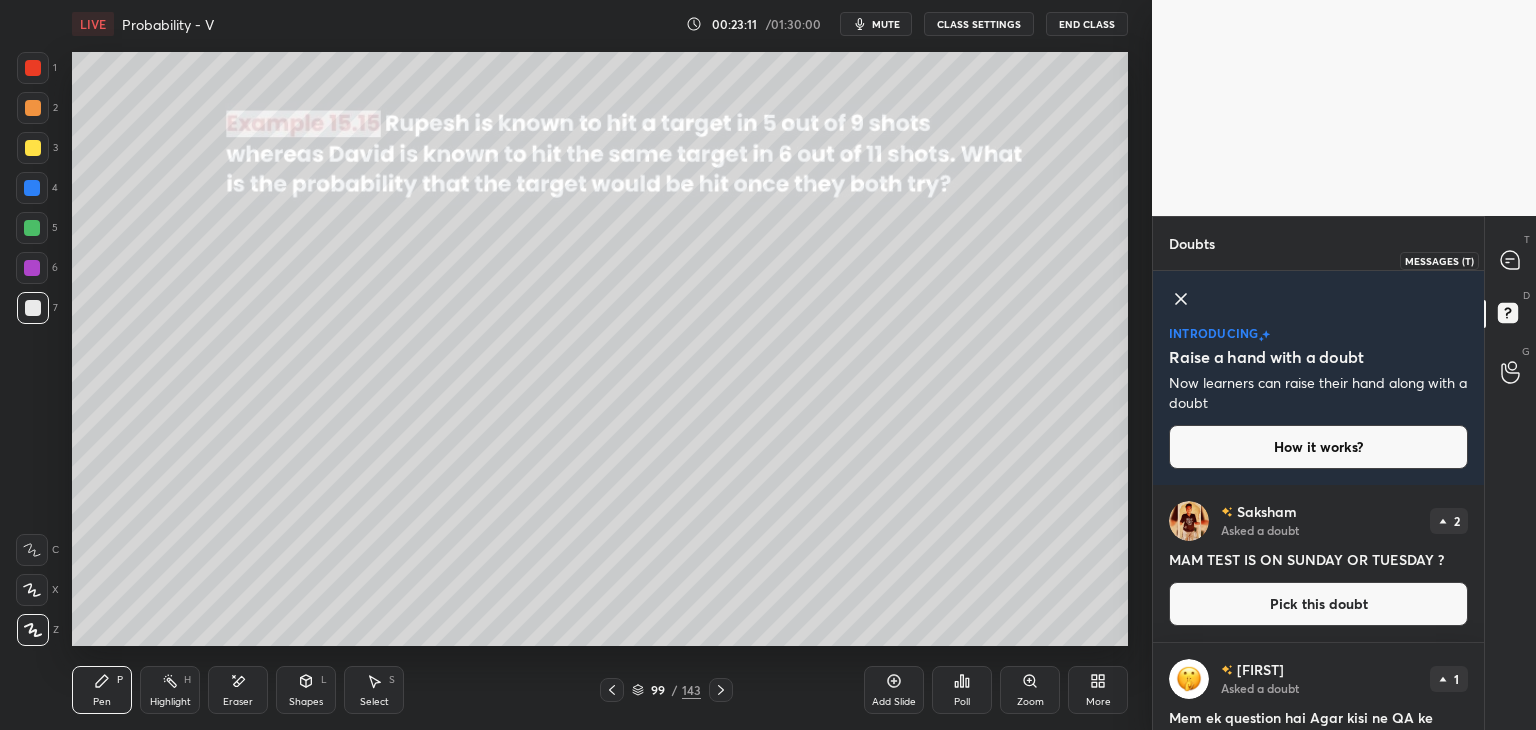 drag, startPoint x: 1509, startPoint y: 263, endPoint x: 1514, endPoint y: 292, distance: 29.427877 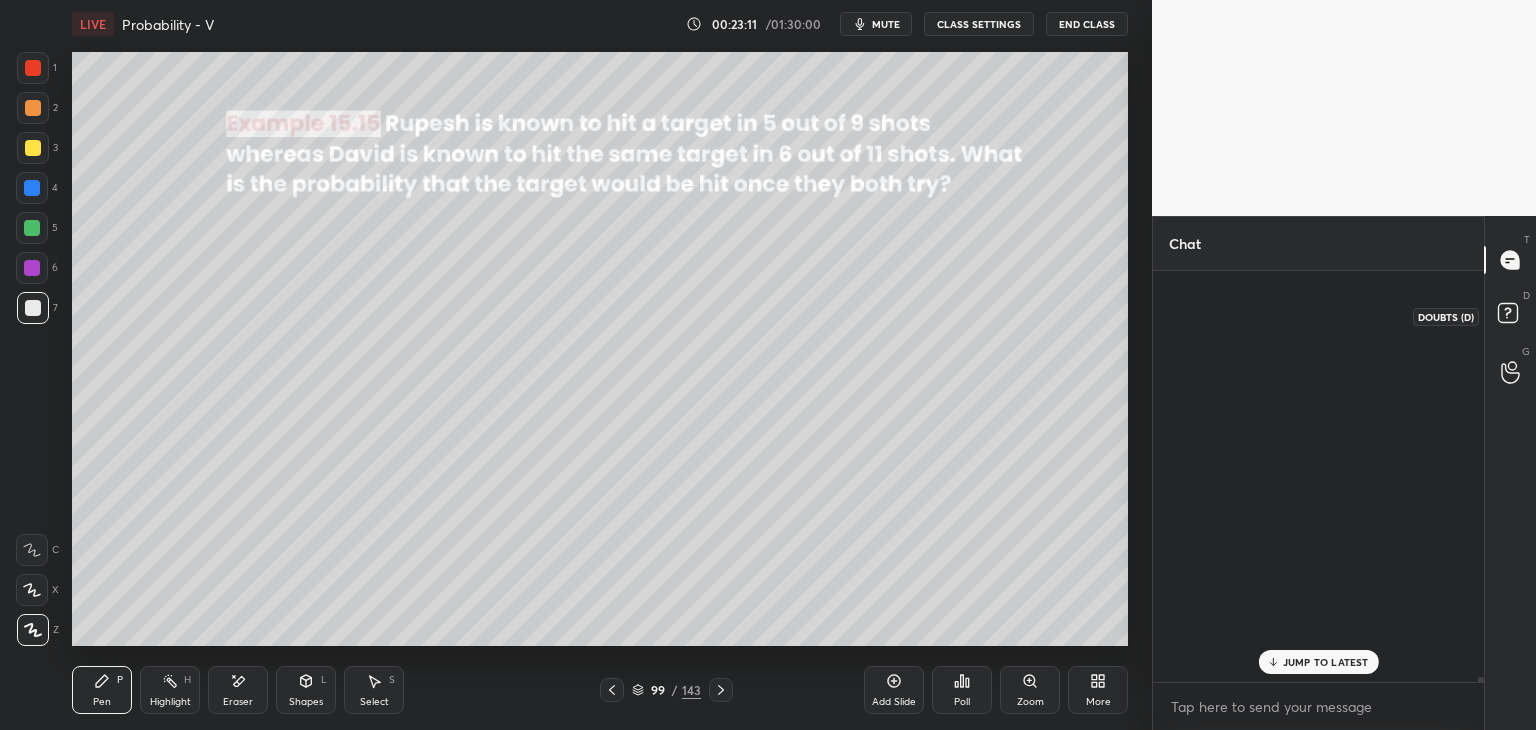 scroll, scrollTop: 38262, scrollLeft: 0, axis: vertical 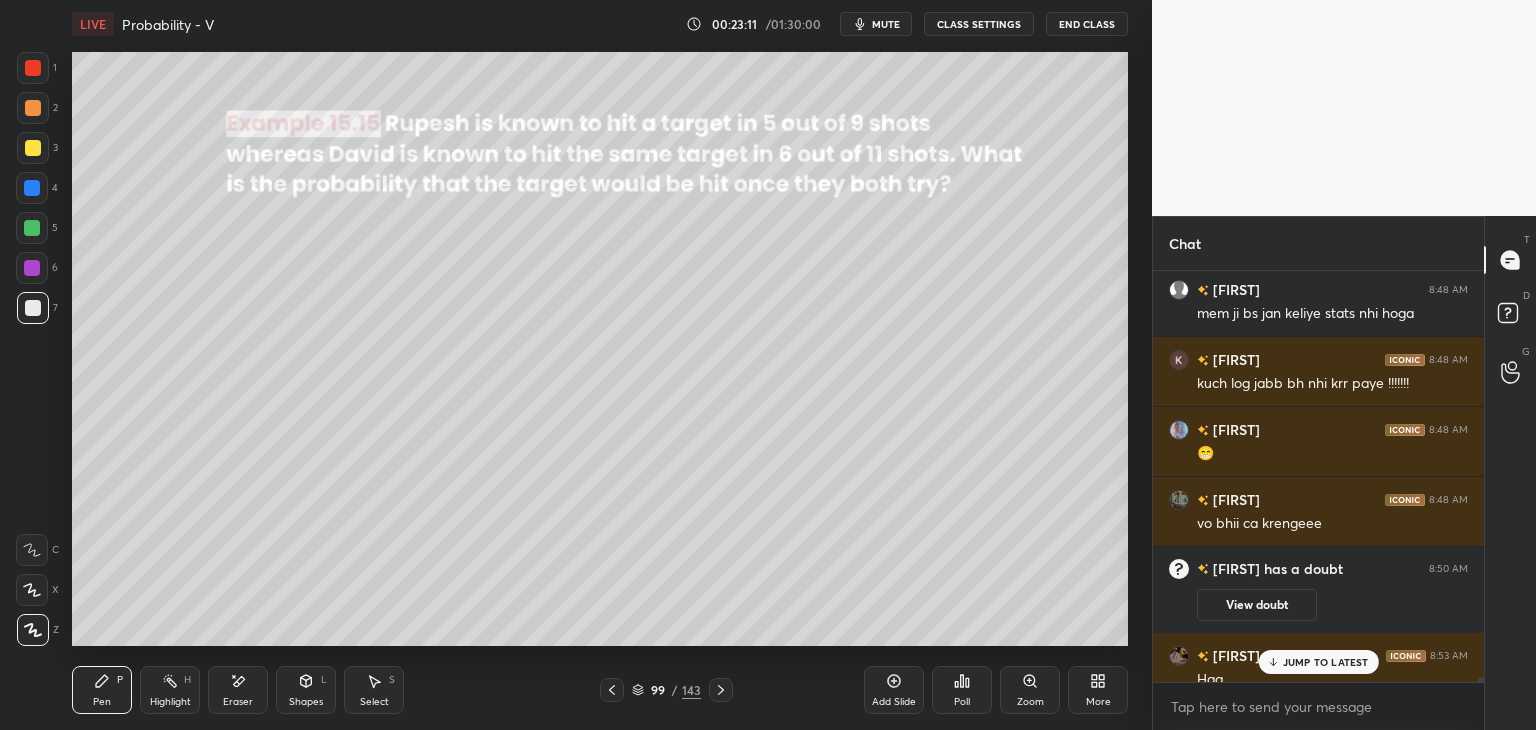 click on "JUMP TO LATEST" at bounding box center [1326, 662] 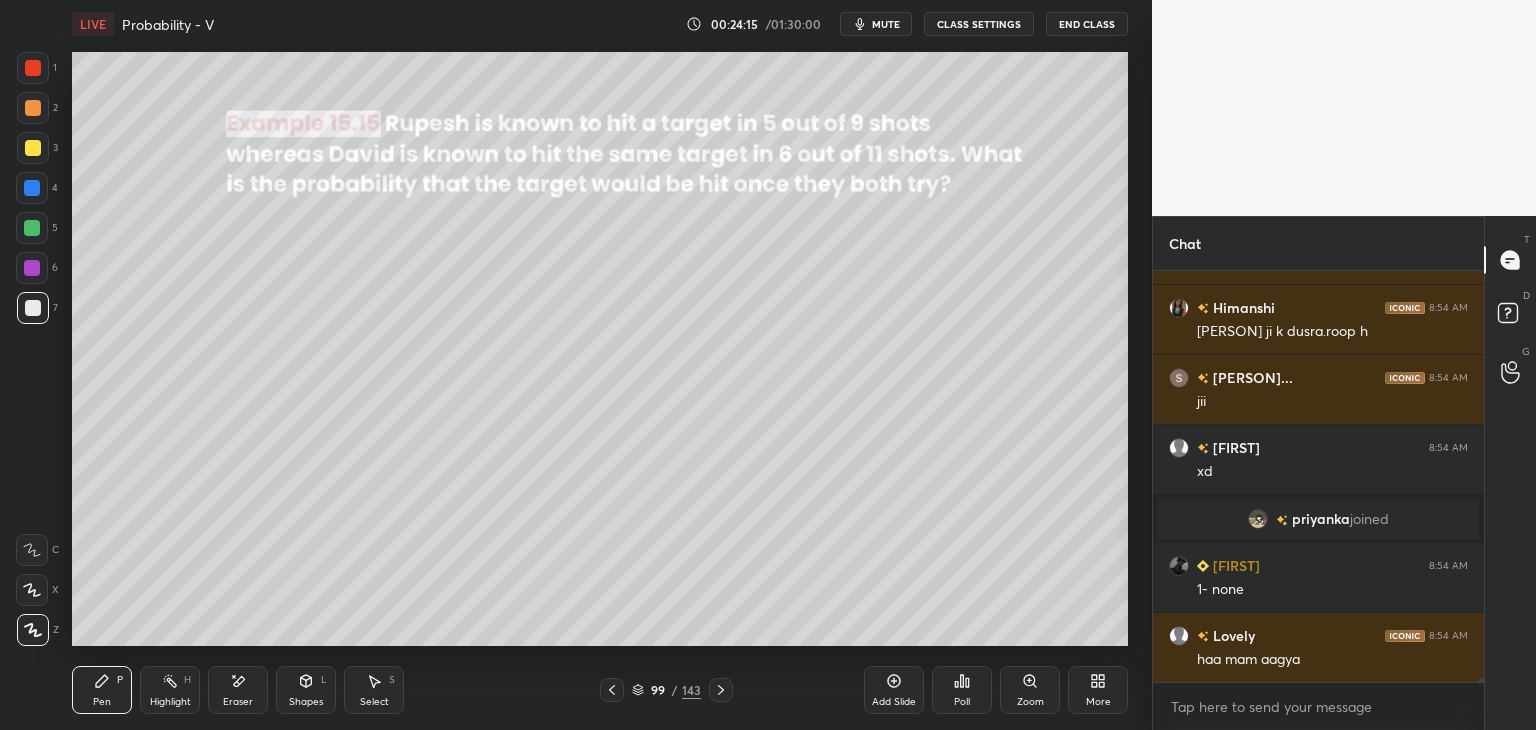 scroll, scrollTop: 40350, scrollLeft: 0, axis: vertical 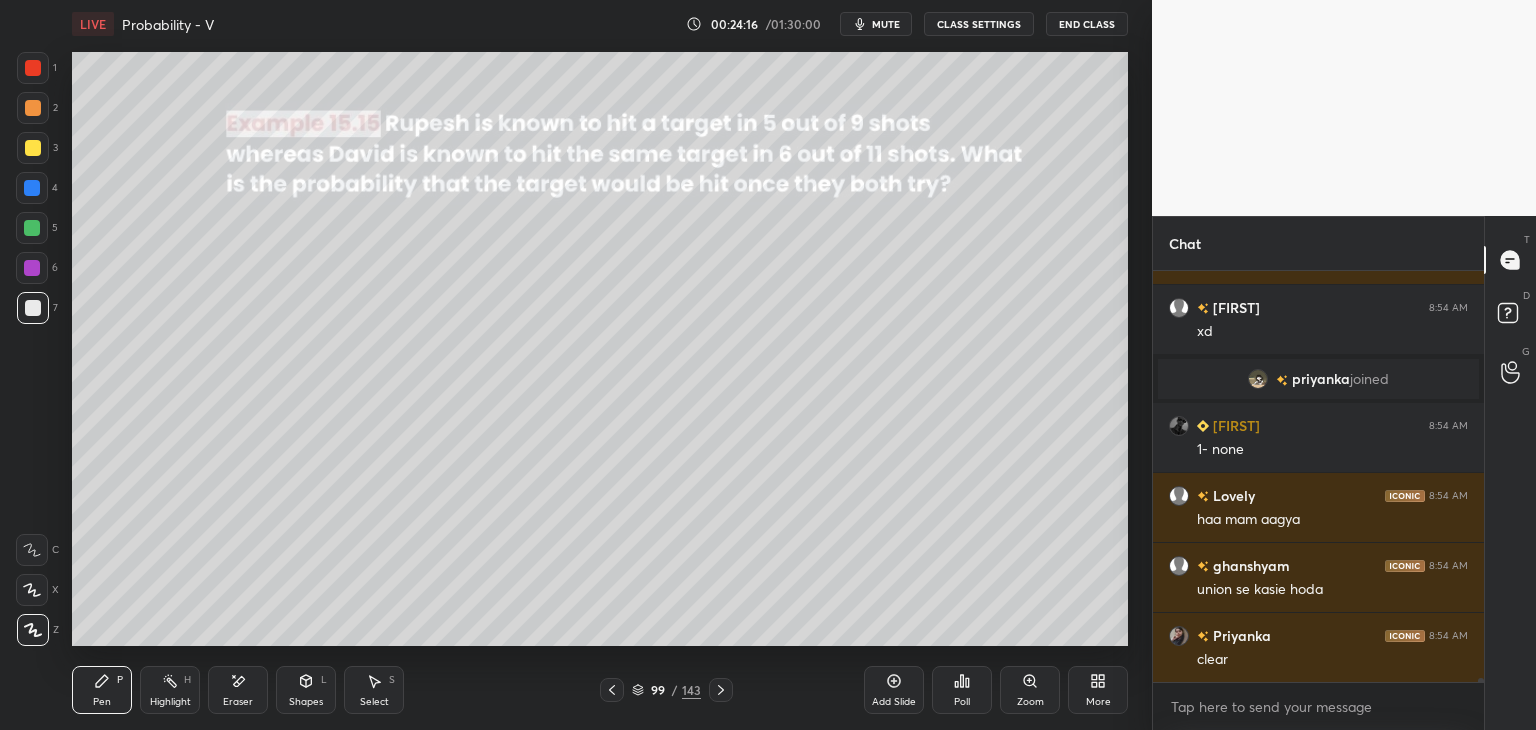 click 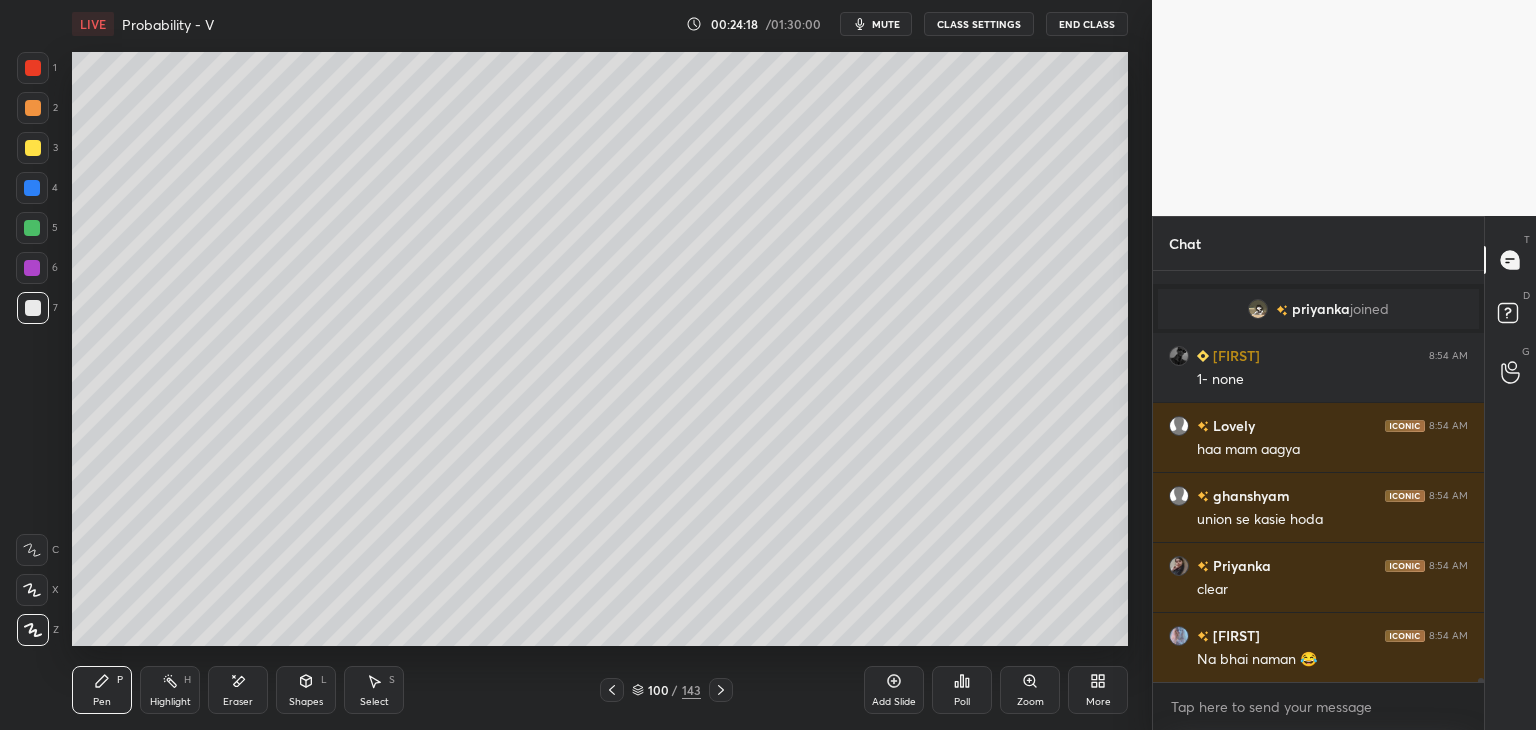 scroll, scrollTop: 40490, scrollLeft: 0, axis: vertical 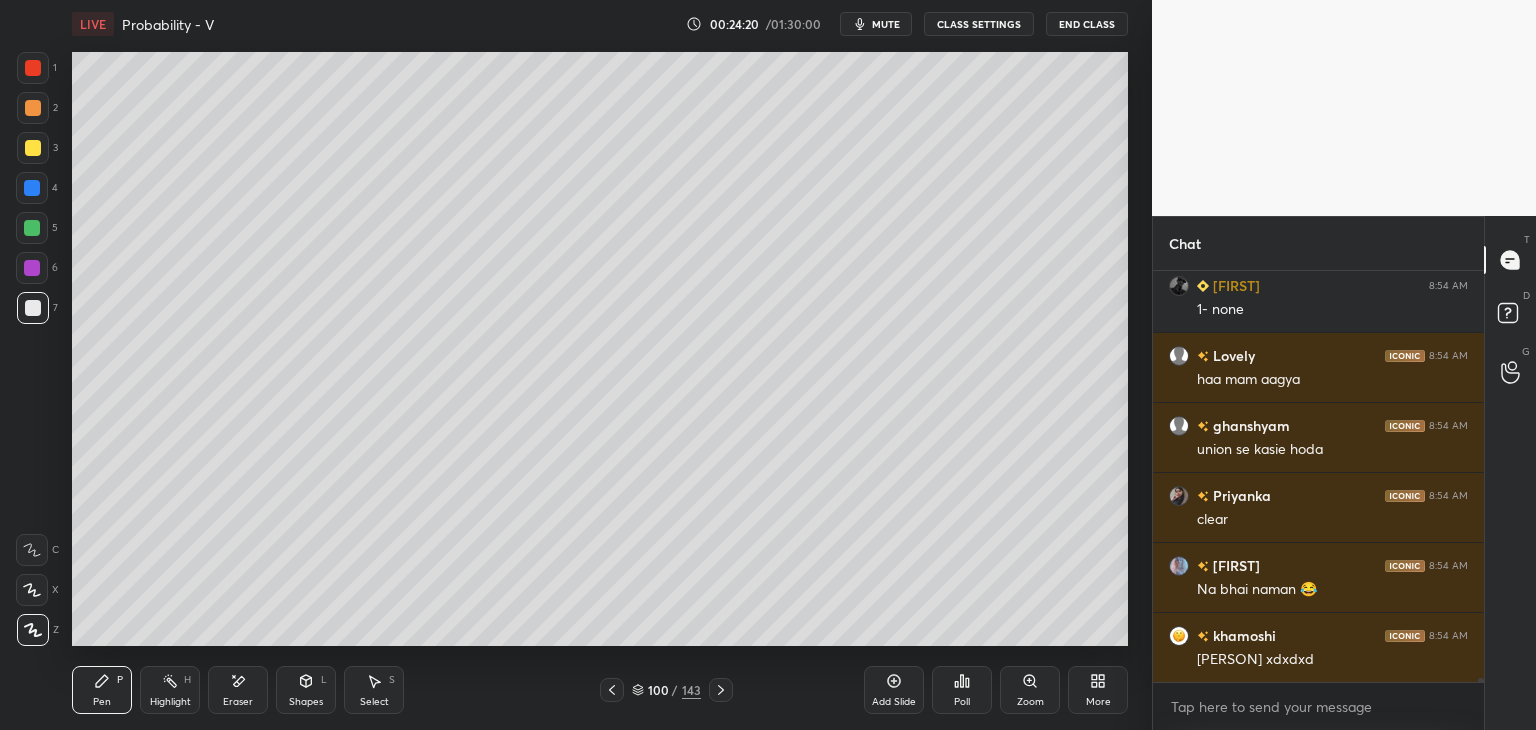 click 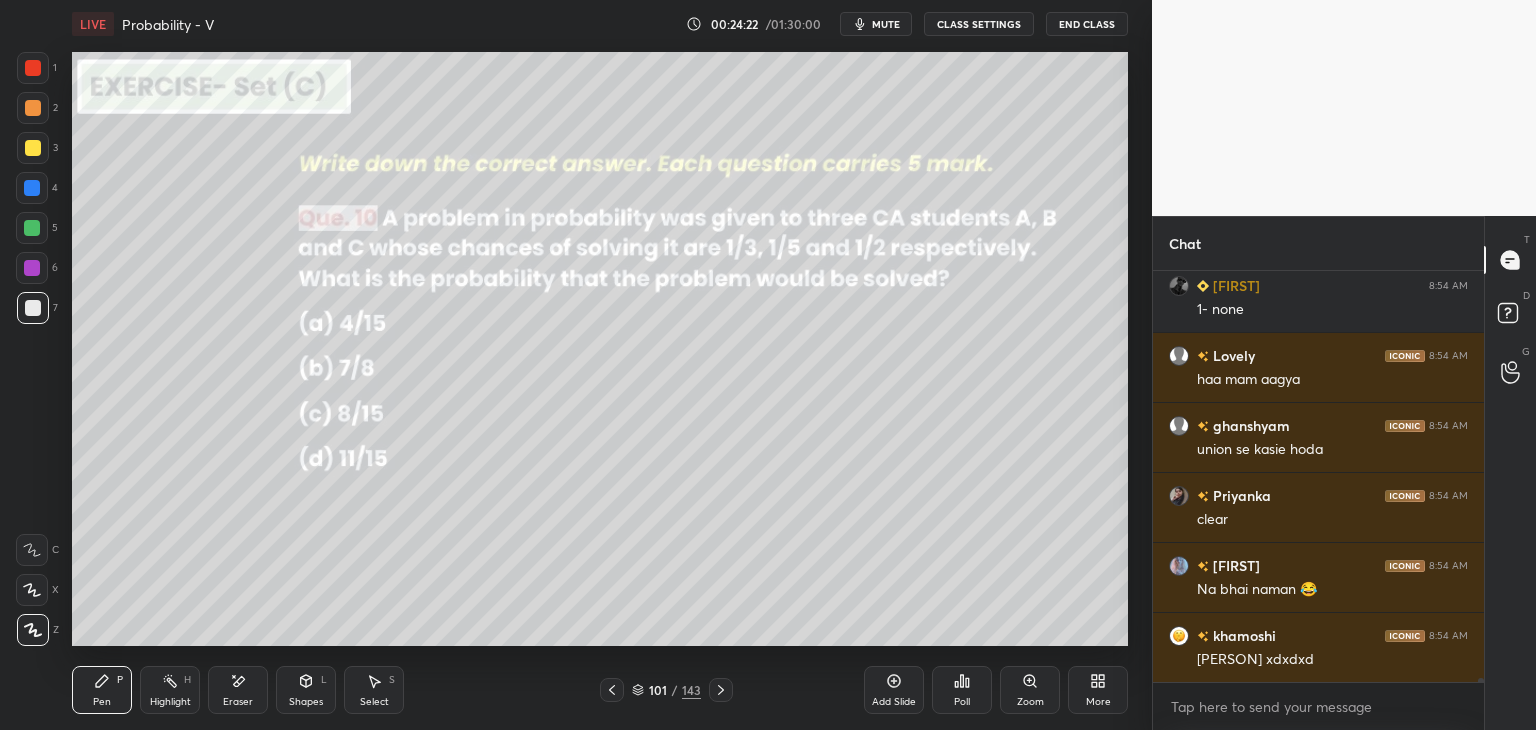 click on "Poll" at bounding box center [962, 690] 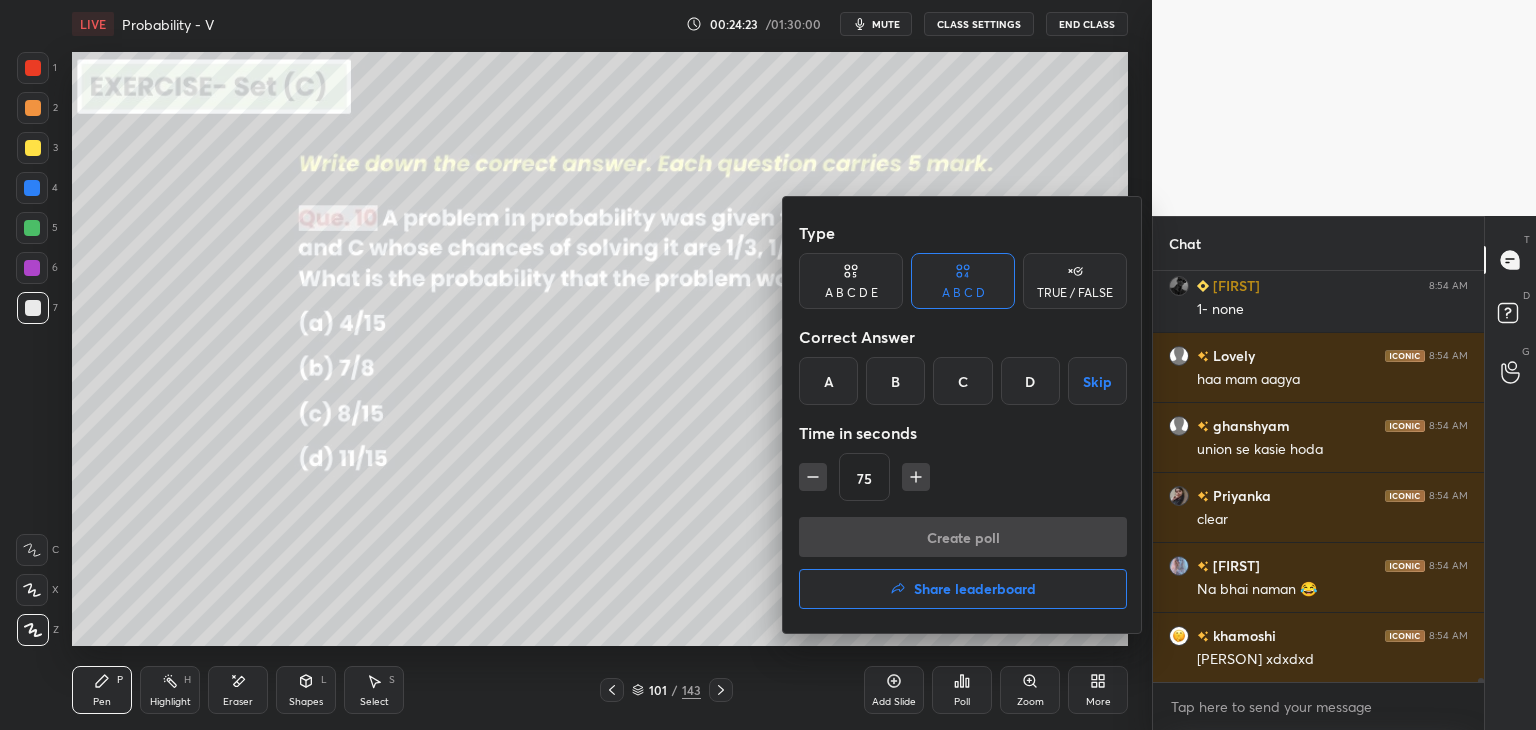 click 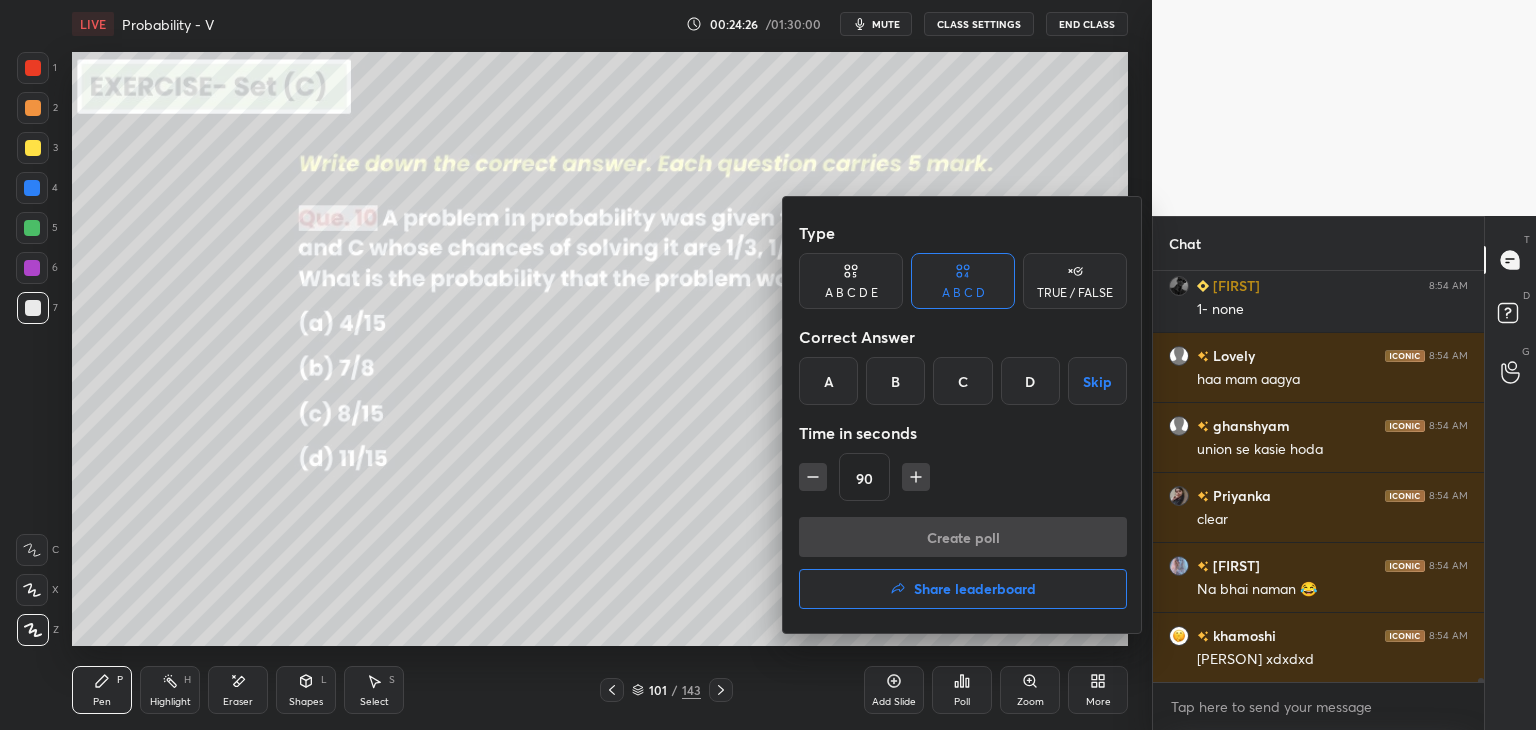 click on "D" at bounding box center [1030, 381] 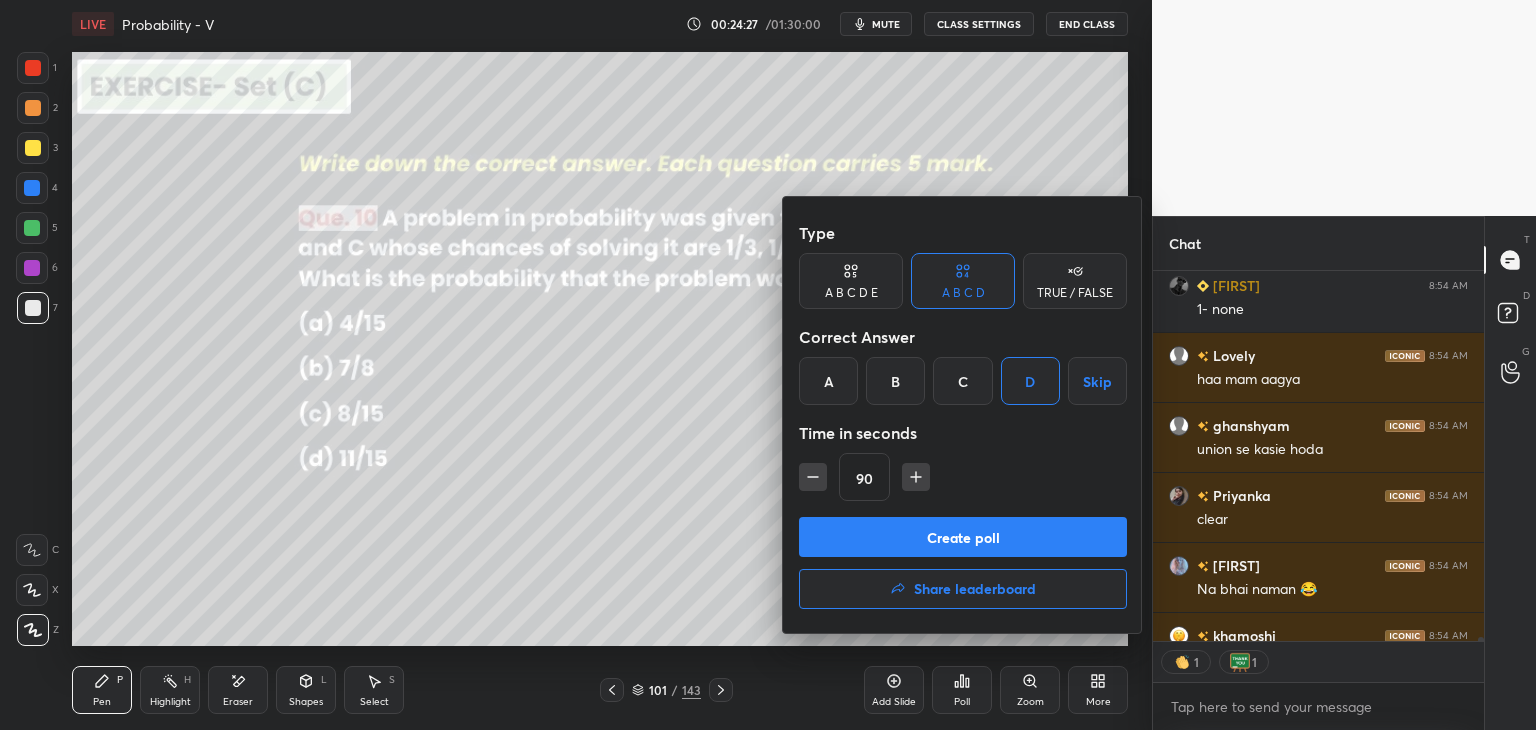 click on "Create poll" at bounding box center [963, 537] 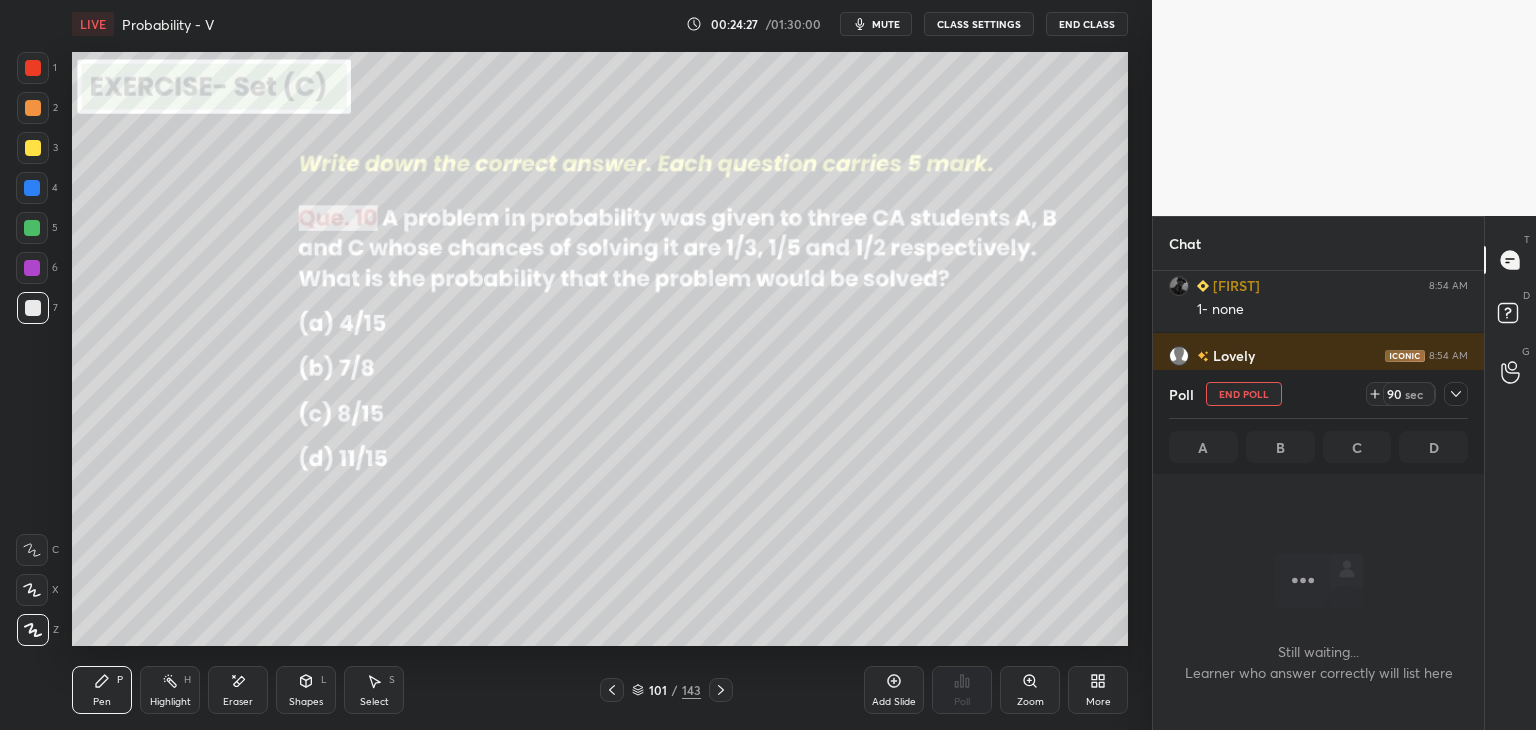 scroll, scrollTop: 354, scrollLeft: 325, axis: both 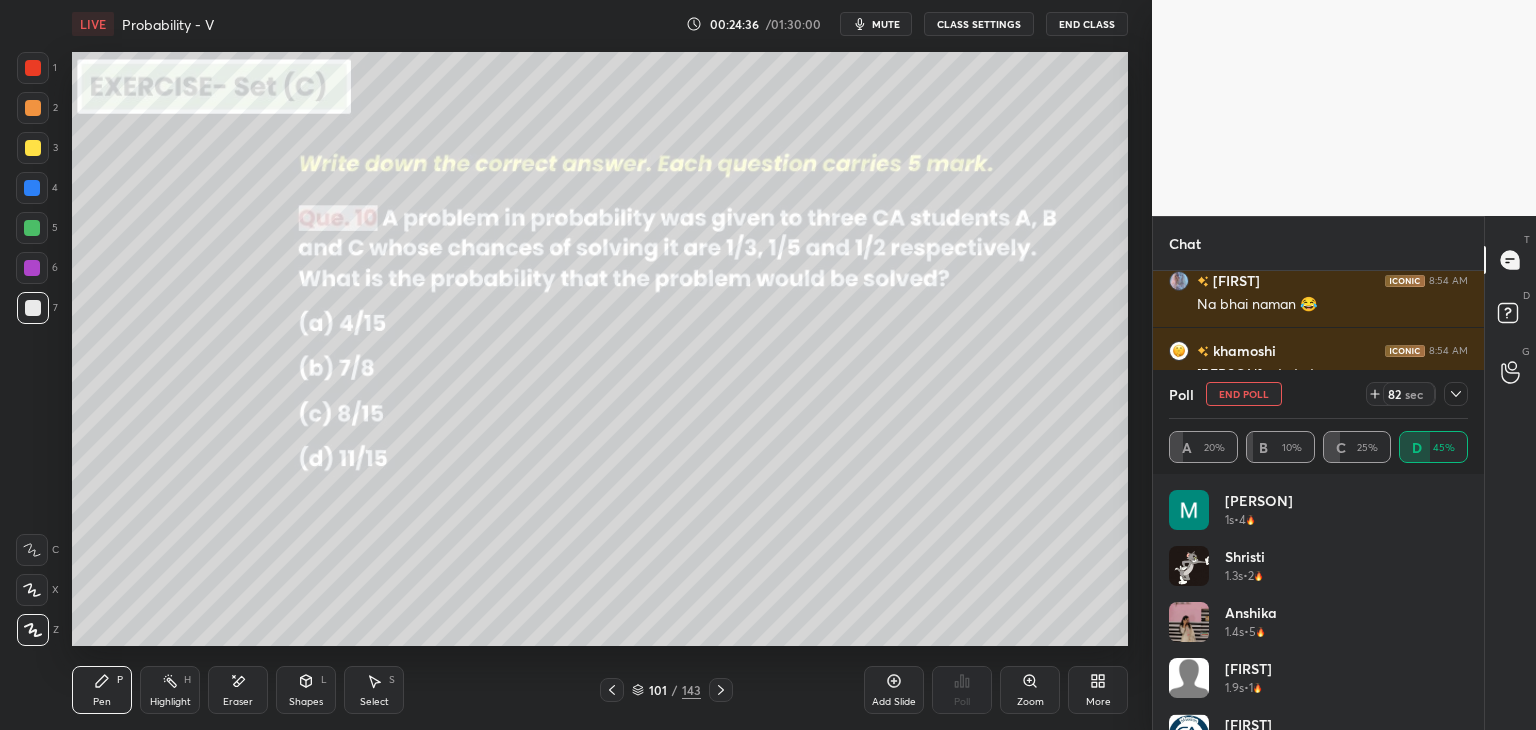 drag, startPoint x: 1458, startPoint y: 397, endPoint x: 1450, endPoint y: 408, distance: 13.601471 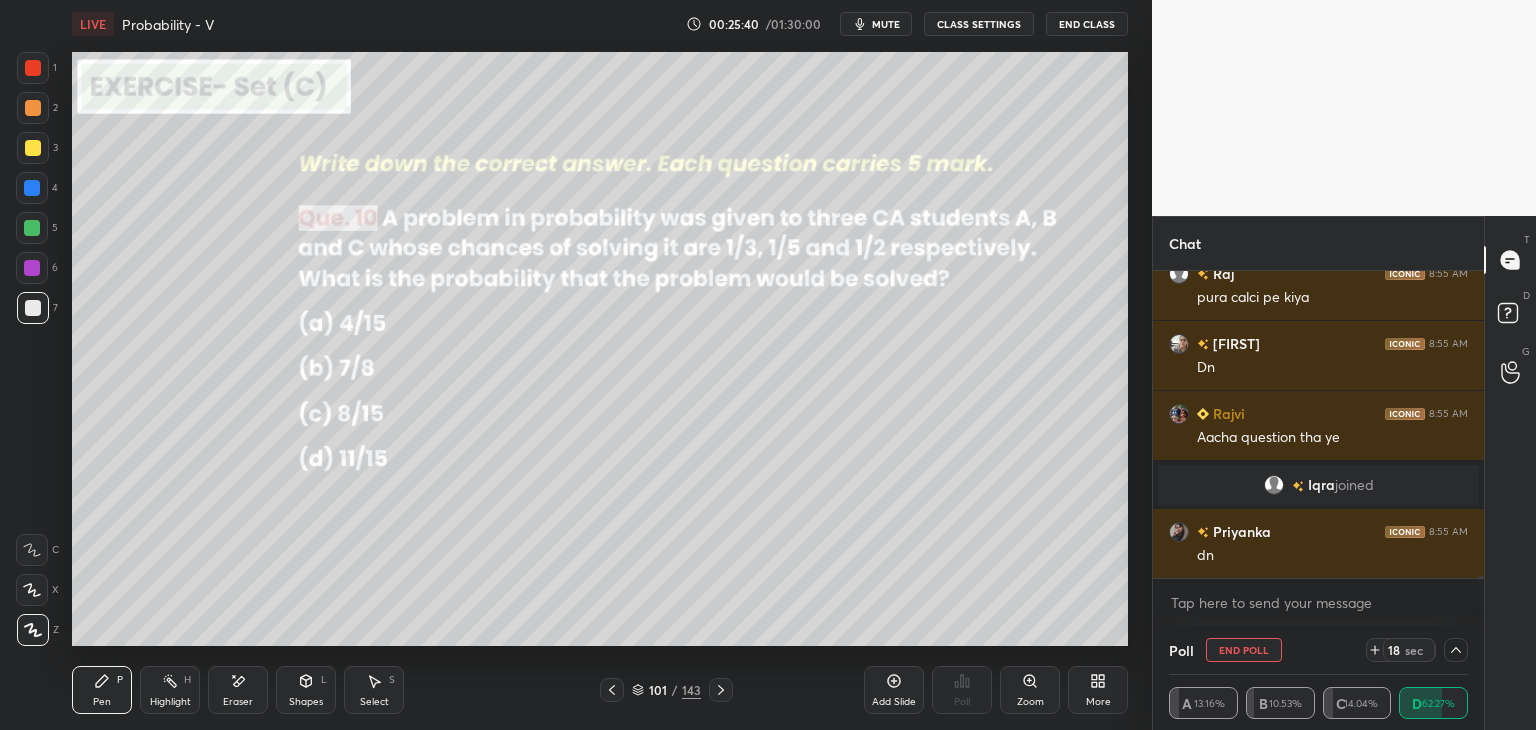 scroll, scrollTop: 41346, scrollLeft: 0, axis: vertical 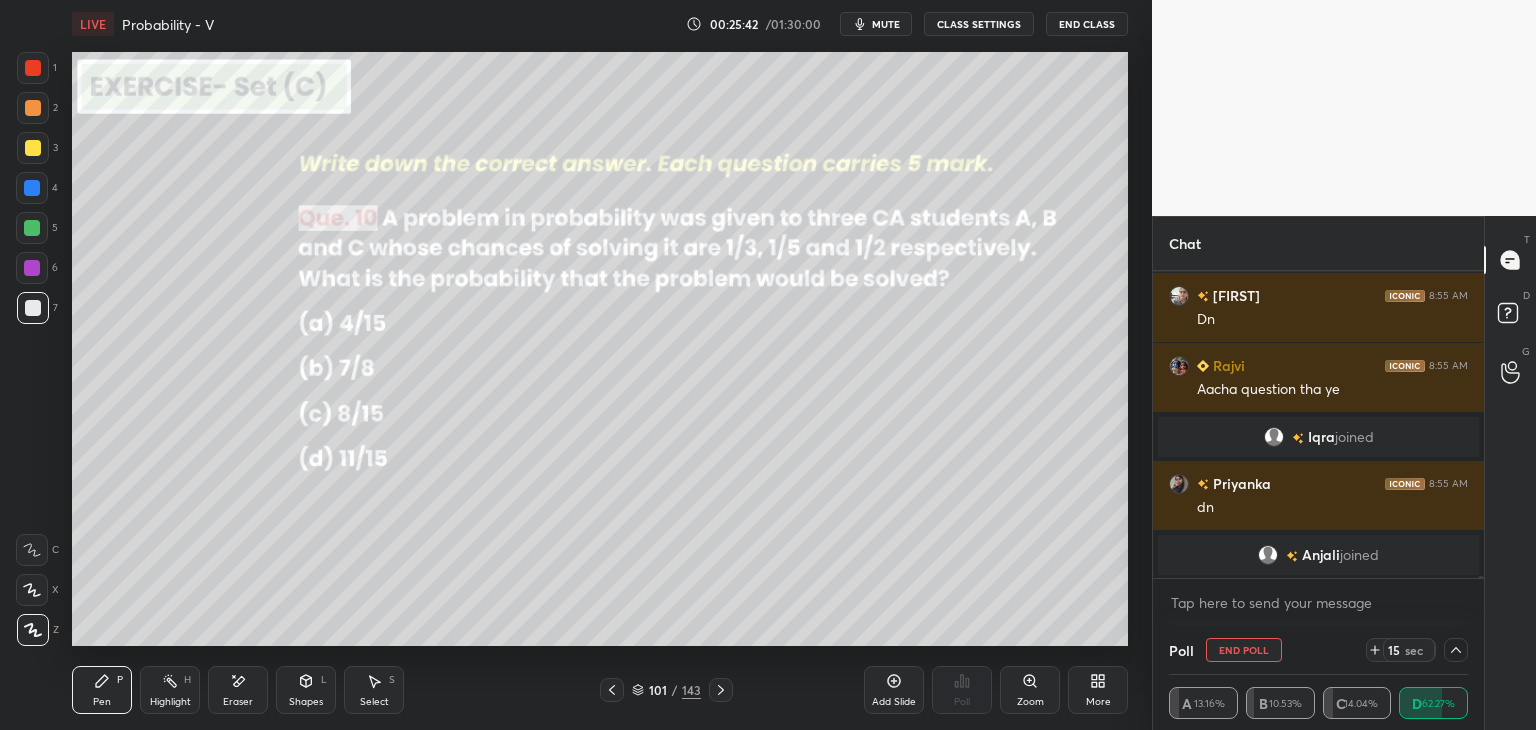 click 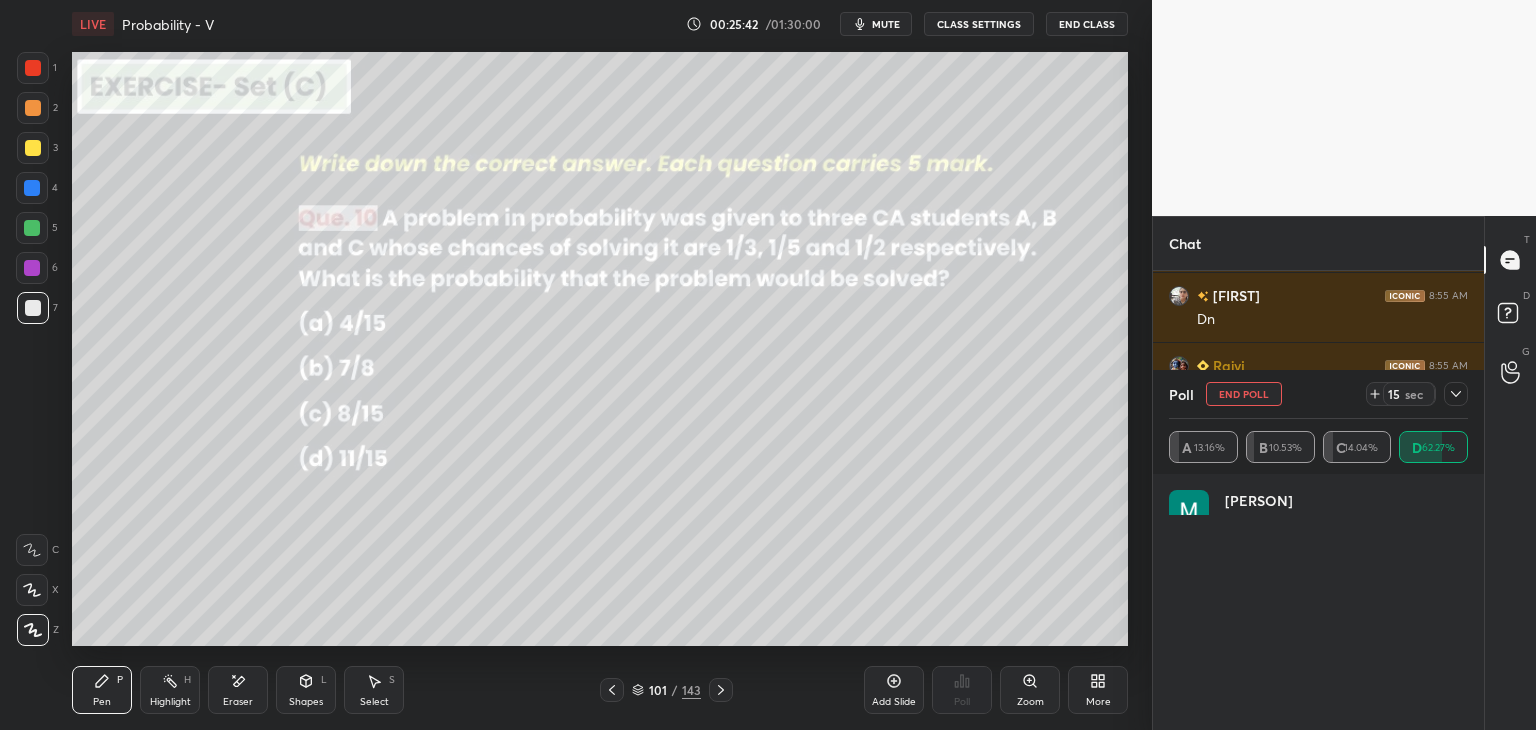 scroll, scrollTop: 6, scrollLeft: 6, axis: both 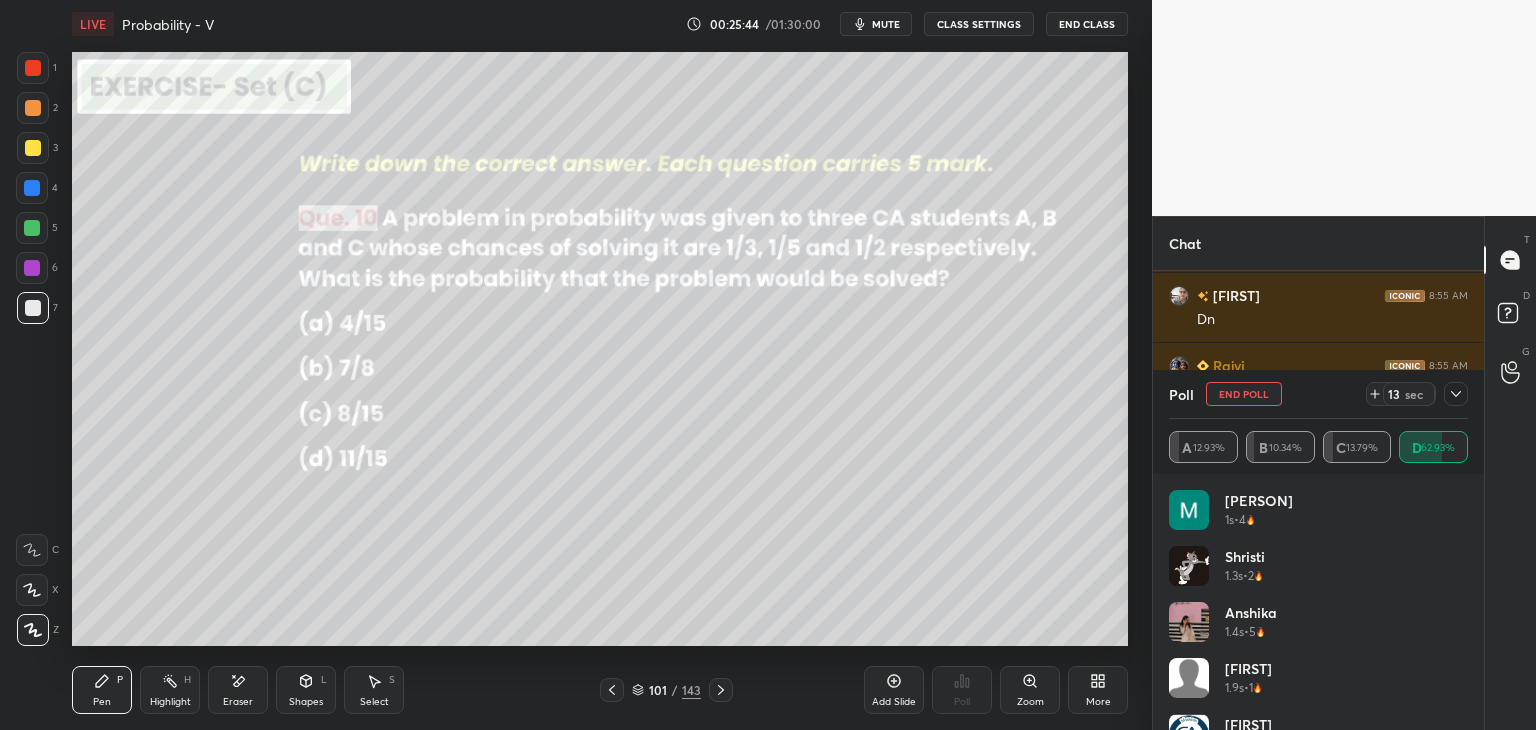 click on "[PERSON] 1.9s  •  1" at bounding box center (1318, 686) 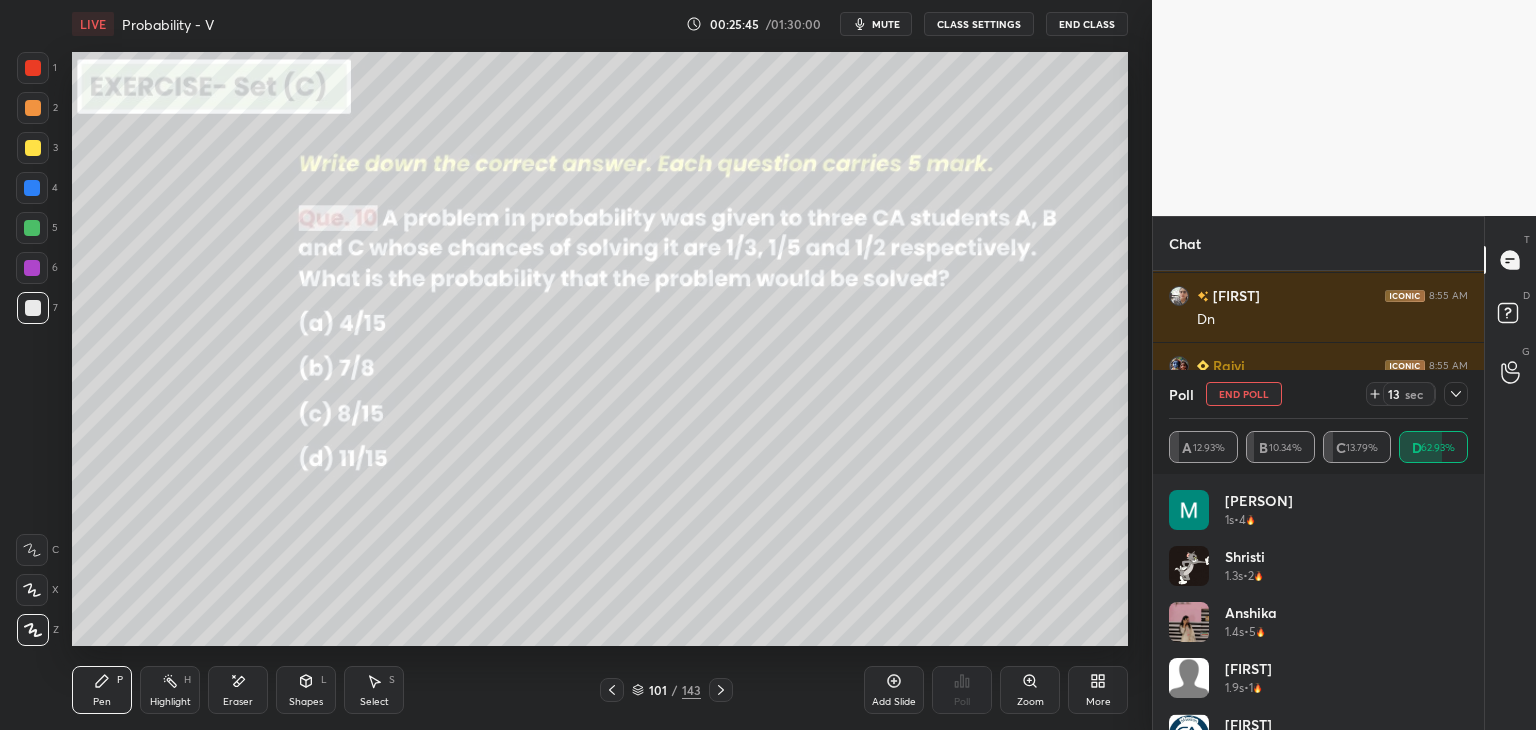 click on "[FIRST] 1s  •  4 [FIRST] 1.3s  •  2 [FIRST] 1.4s  •  5 [FIRST] 1.9s  •  1 [FIRST] 2.1s  •  5 [FIRST] 2.4s  •  2 [FIRST] 4.3s  •  5 [FIRST] 5.5s  •  5" at bounding box center [1318, 610] 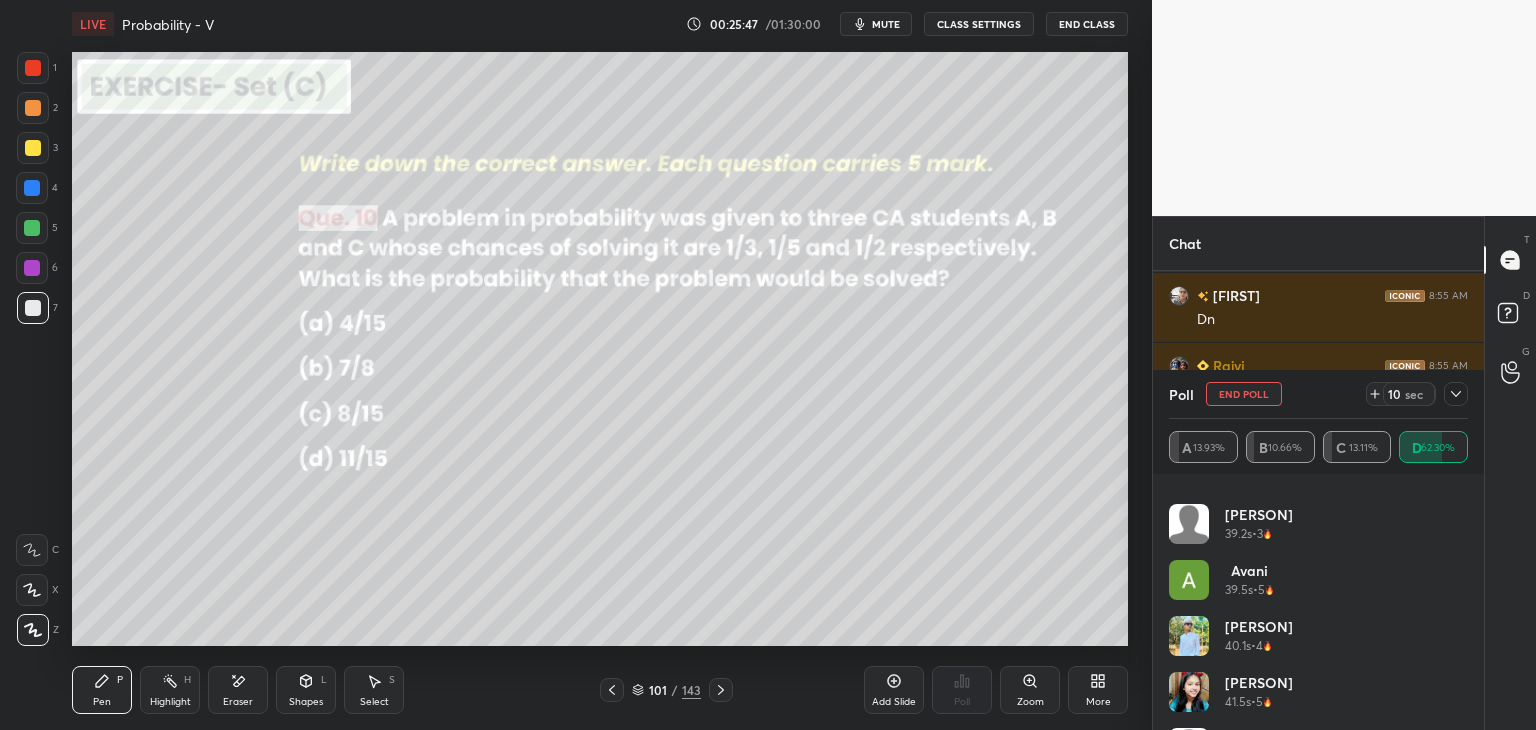 scroll, scrollTop: 2072, scrollLeft: 0, axis: vertical 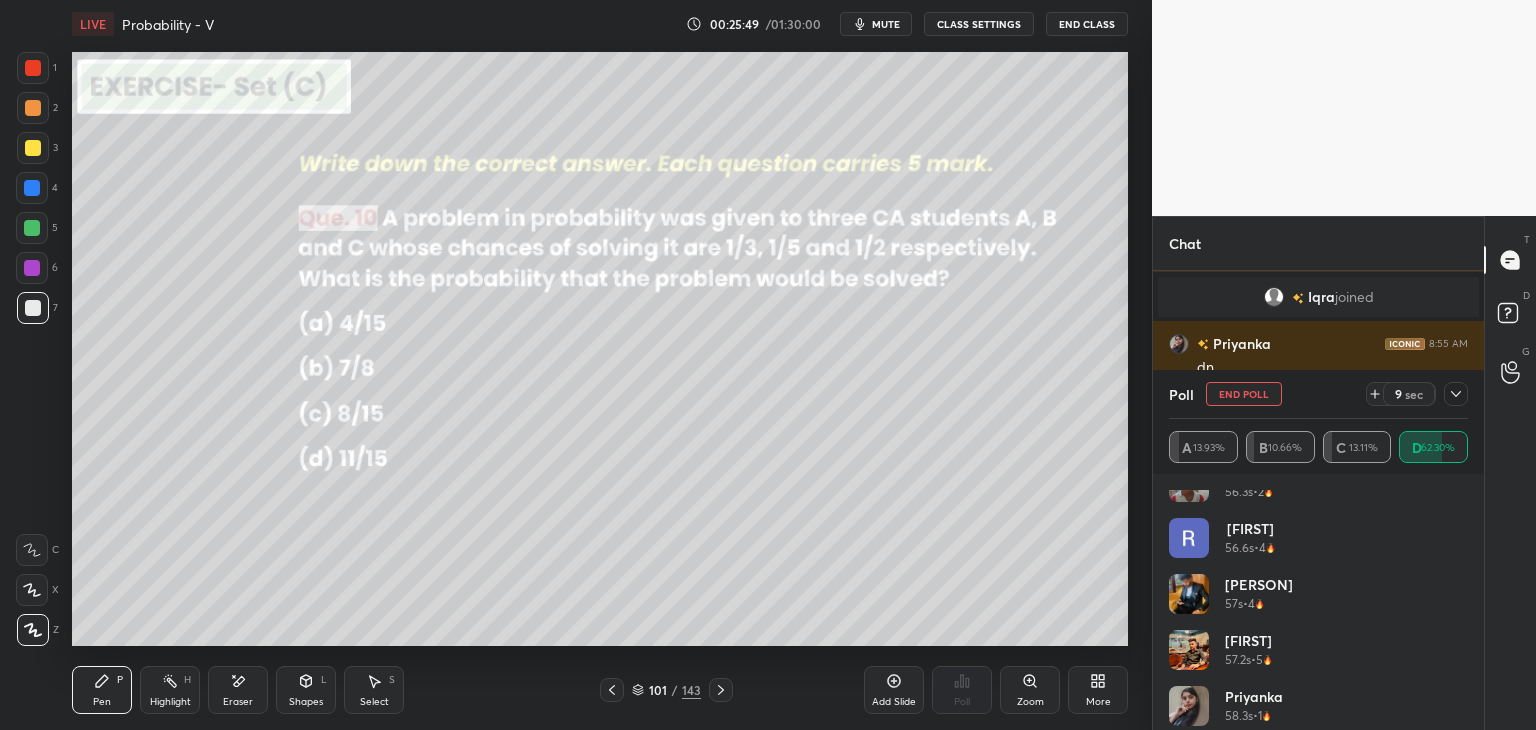 click 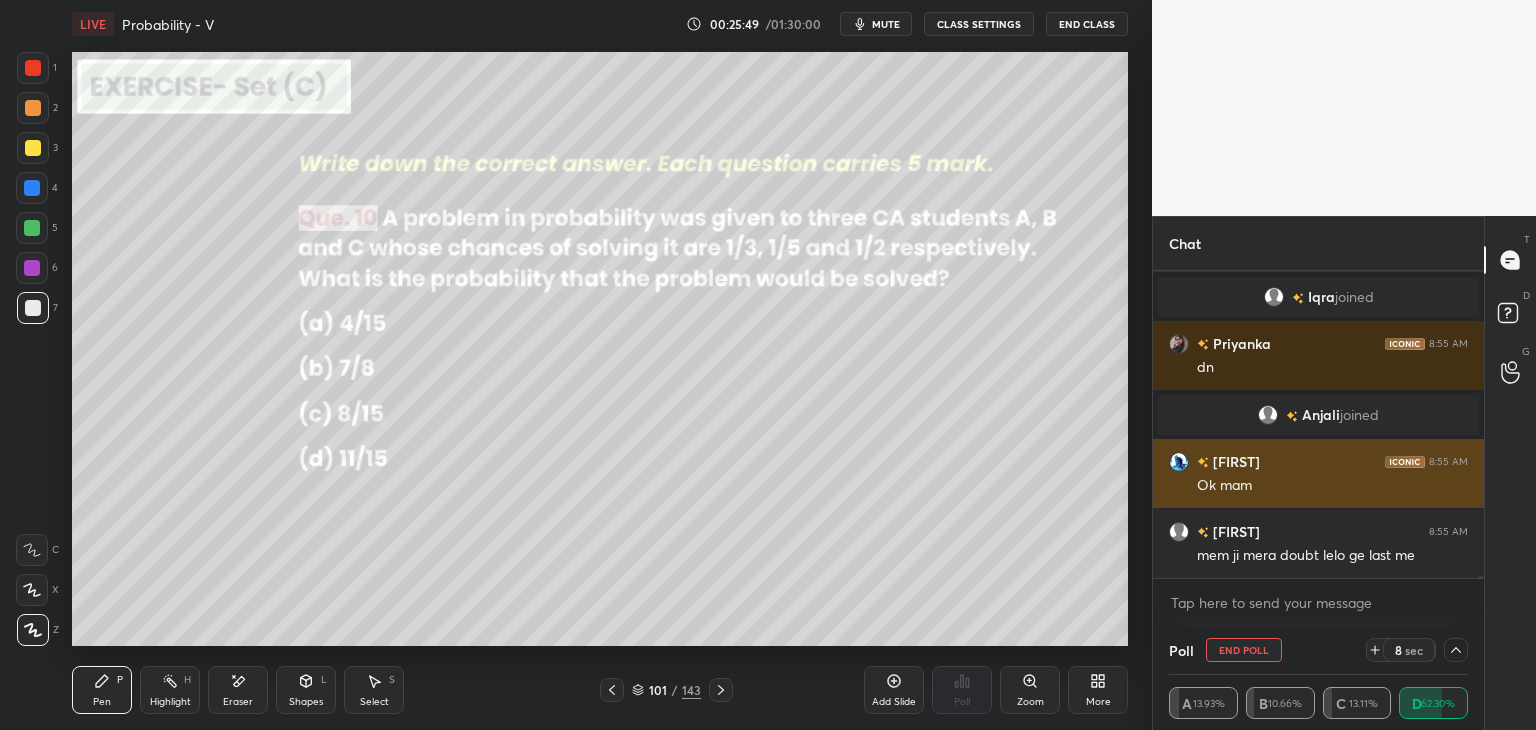 scroll, scrollTop: 193, scrollLeft: 293, axis: both 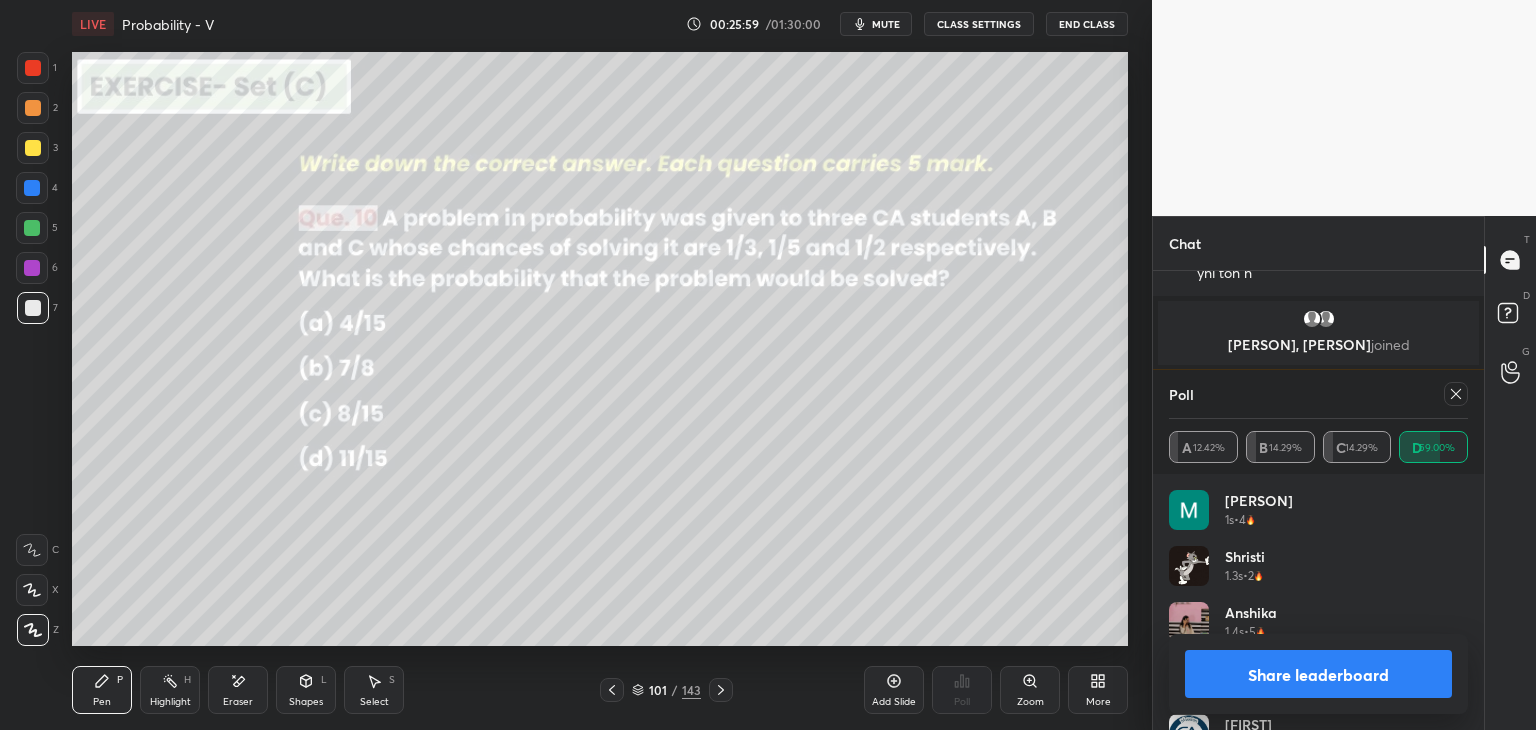 click on "Share leaderboard" at bounding box center (1318, 674) 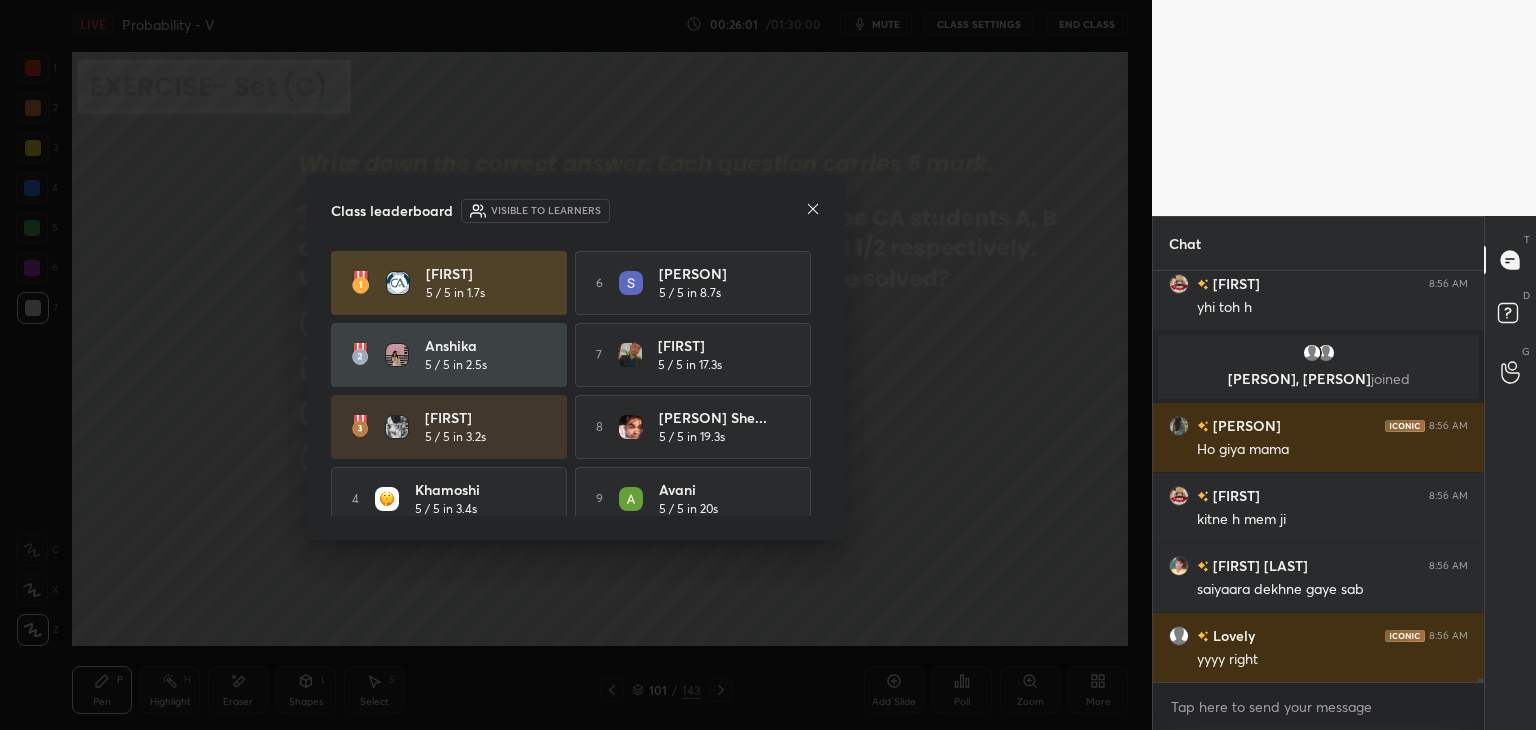 click 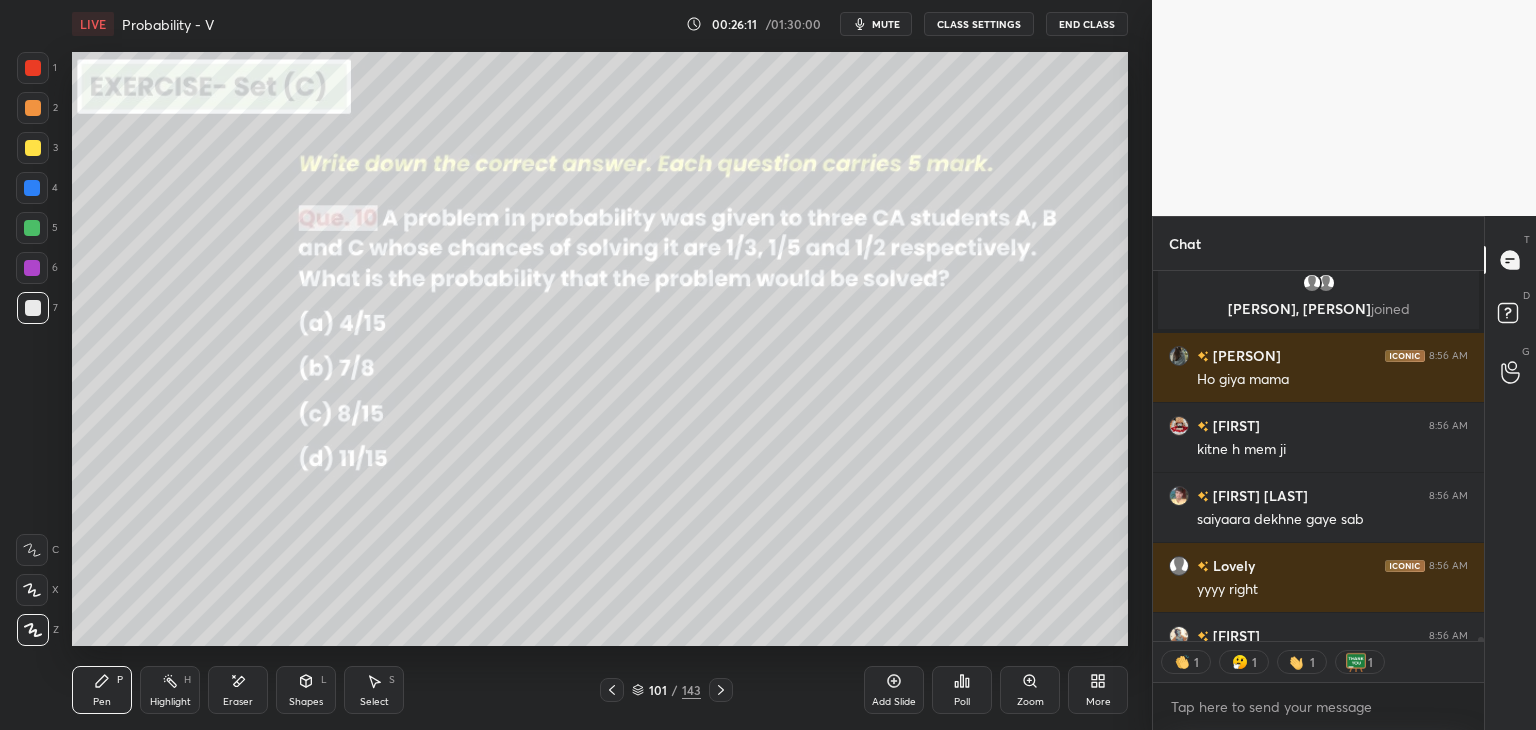 click on "CLASS SETTINGS" at bounding box center [979, 24] 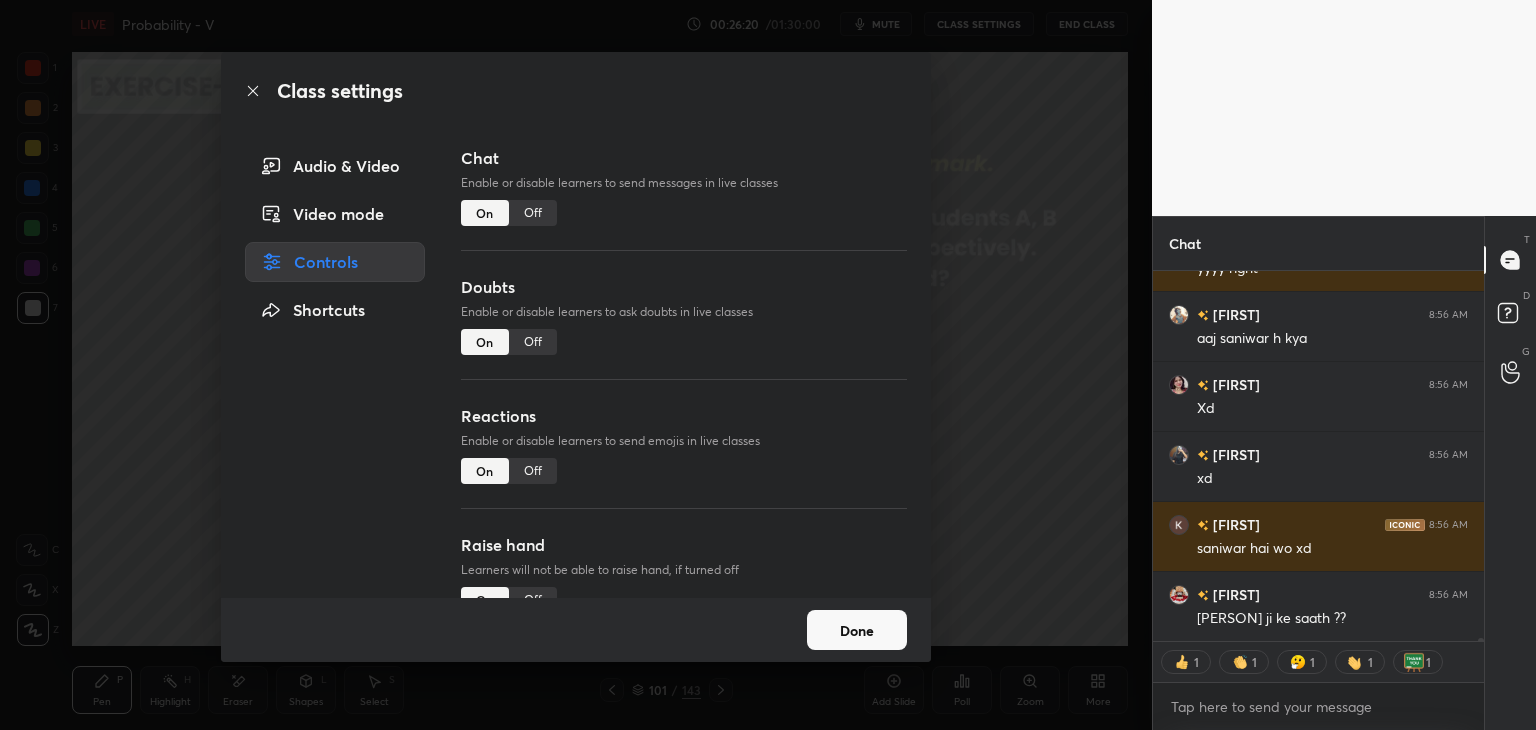 click on "Class settings Audio & Video Video mode Controls Shortcuts Chat Enable or disable learners to send messages in live classes On Off Doubts Enable or disable learners to ask doubts in live classes On Off Reactions Enable or disable learners to send emojis in live classes On Off Raise hand Learners will not be able to raise hand, if turned off On Off Poll Prediction Enable or disable poll prediction in case of a question on the slide On Off Done" at bounding box center (576, 365) 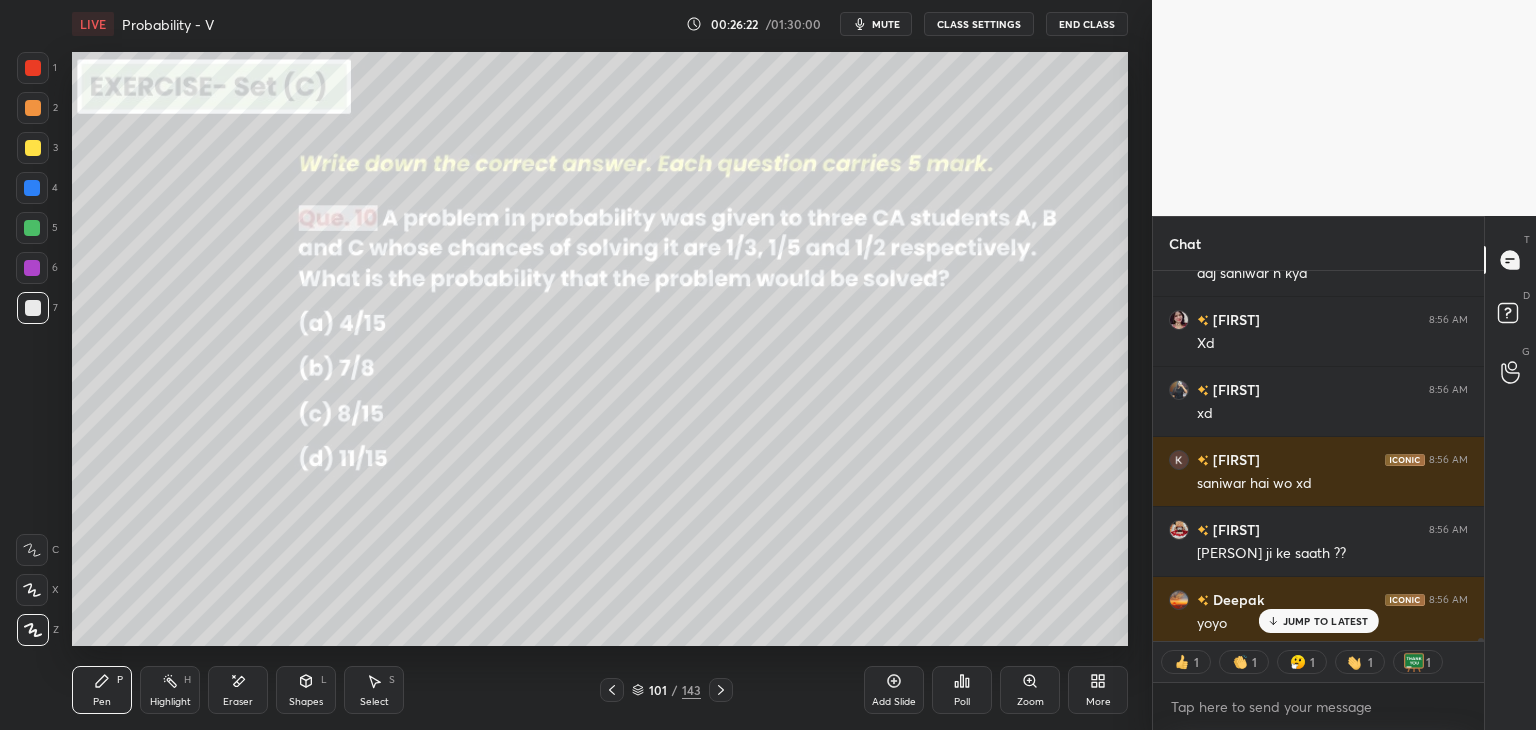 type on "x" 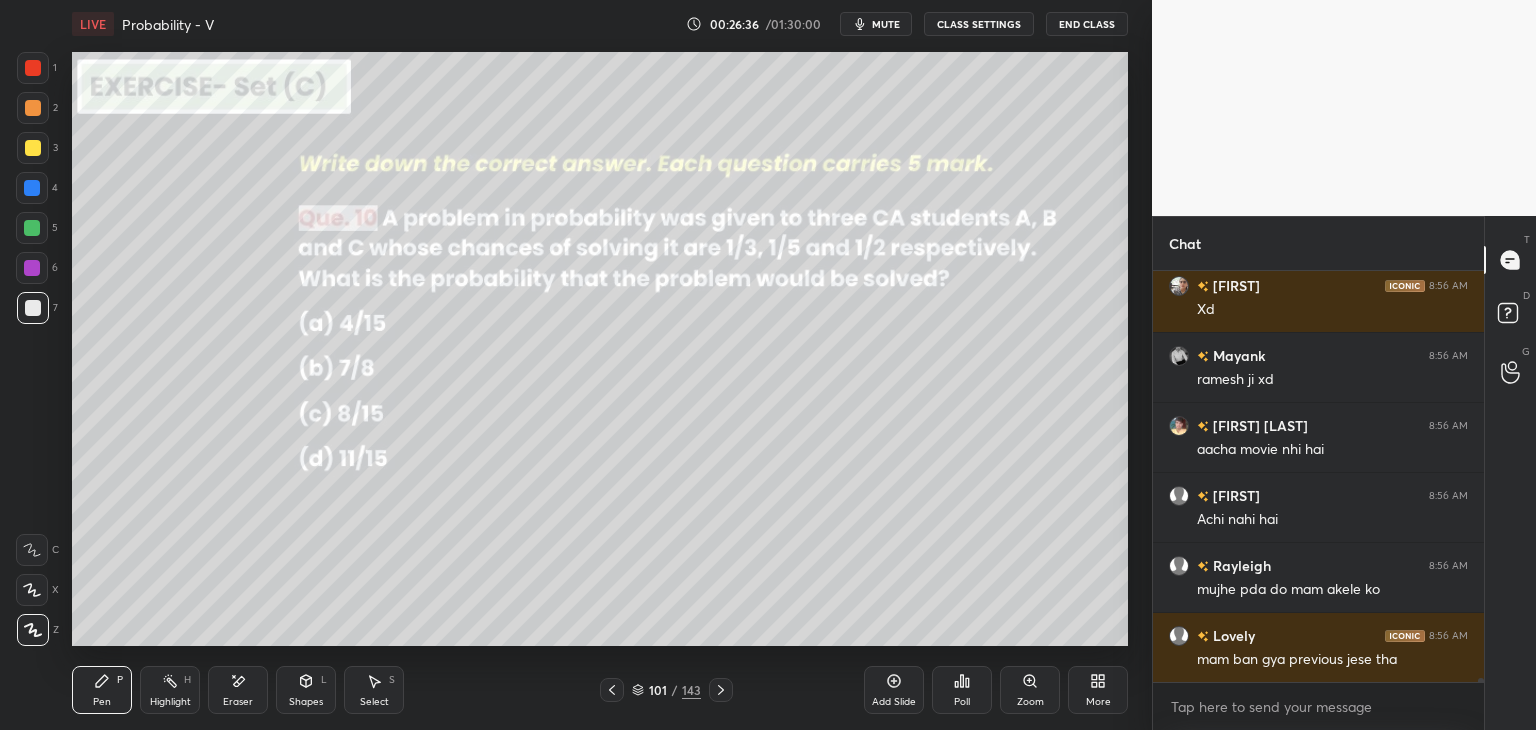 drag, startPoint x: 997, startPoint y: 38, endPoint x: 999, endPoint y: 49, distance: 11.18034 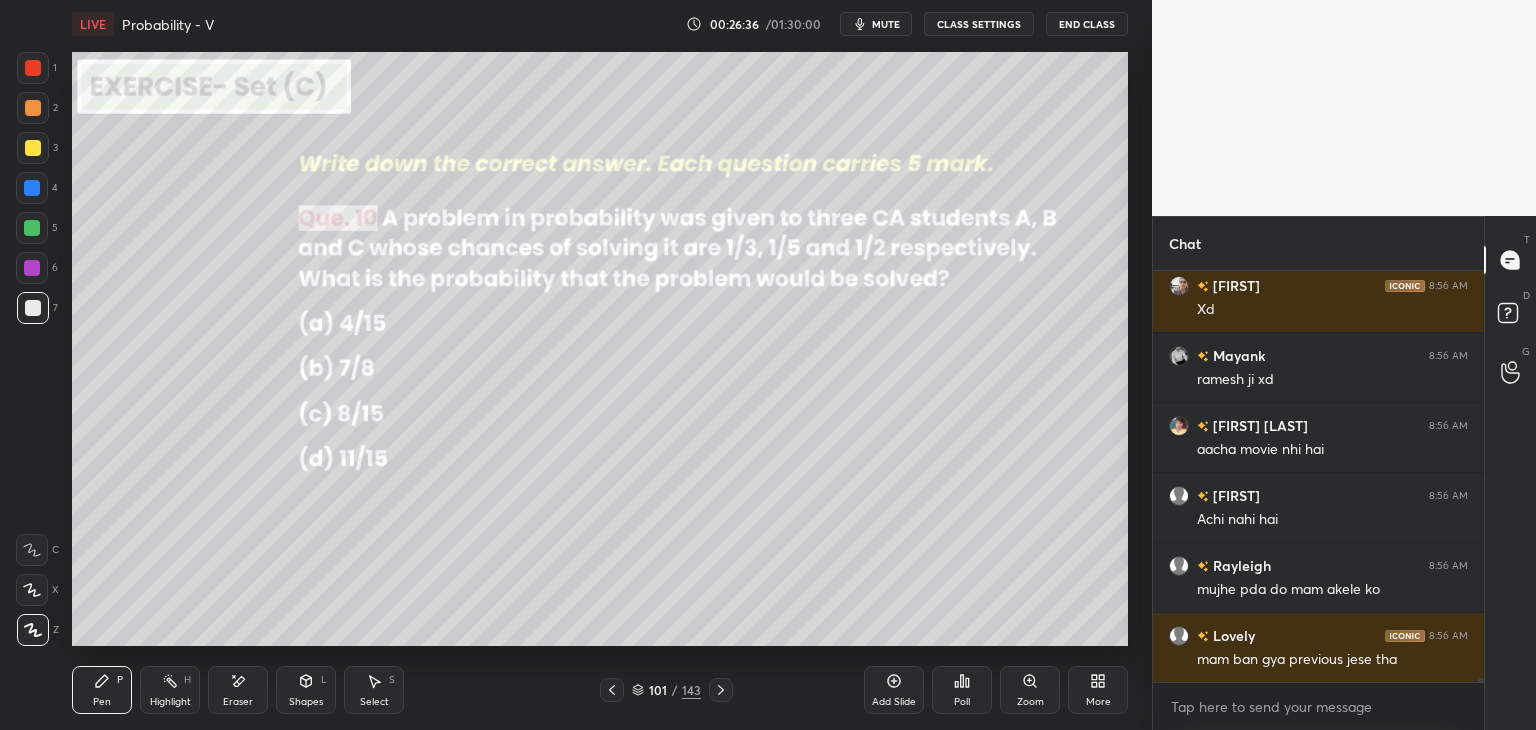 click on "LIVE Probability - V [TIME] /  [TIME] mute CLASS SETTINGS End Class" at bounding box center [600, 24] 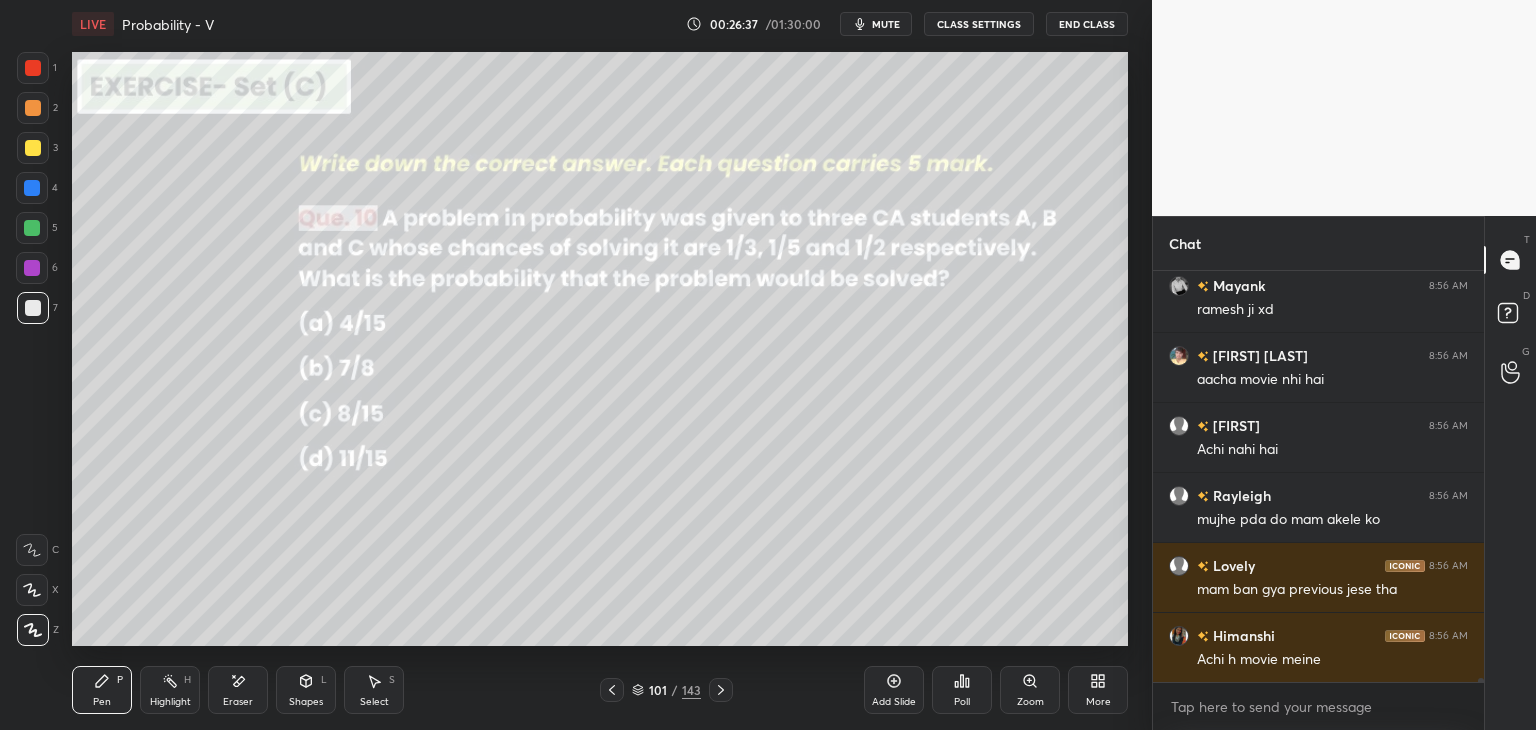 click on "CLASS SETTINGS" at bounding box center (979, 24) 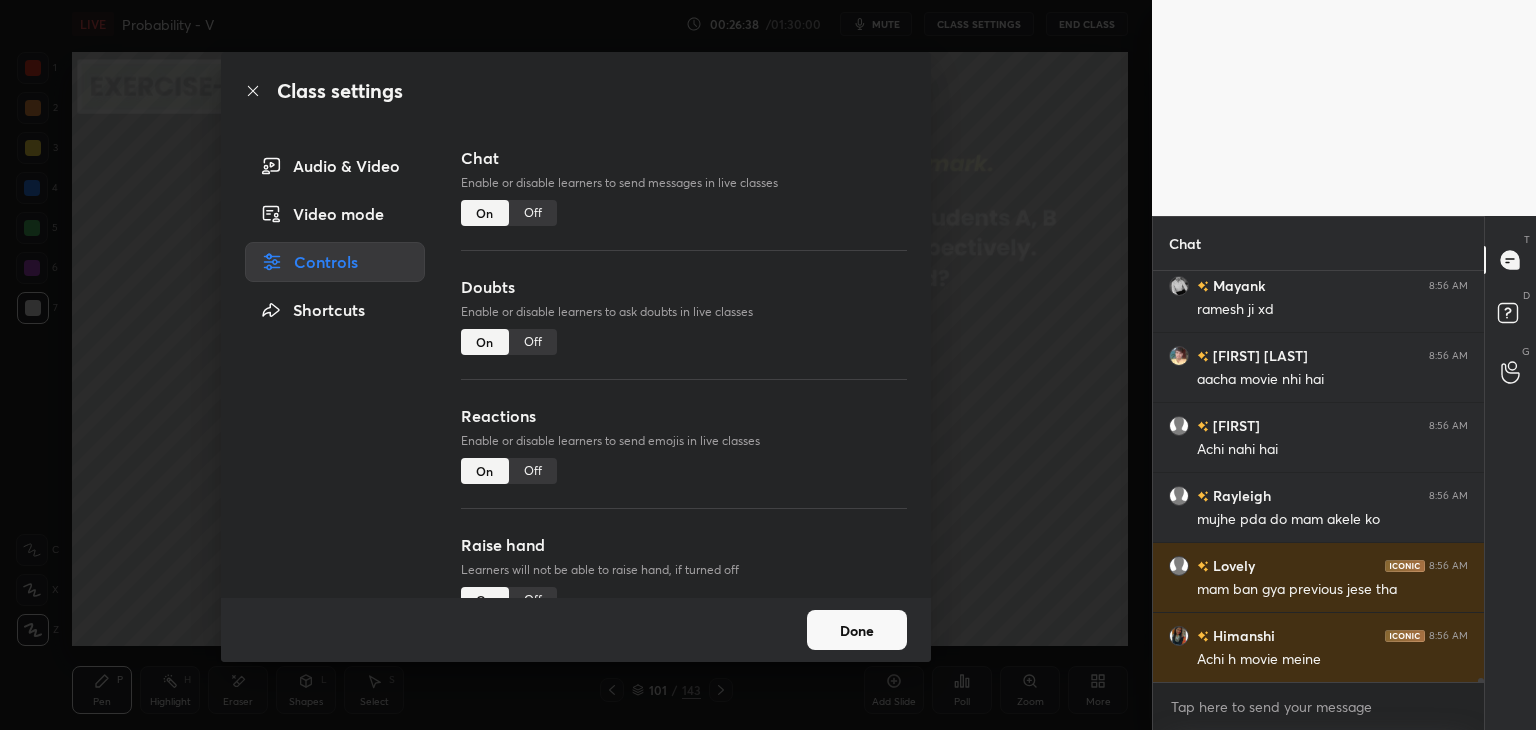 click on "Off" at bounding box center (533, 213) 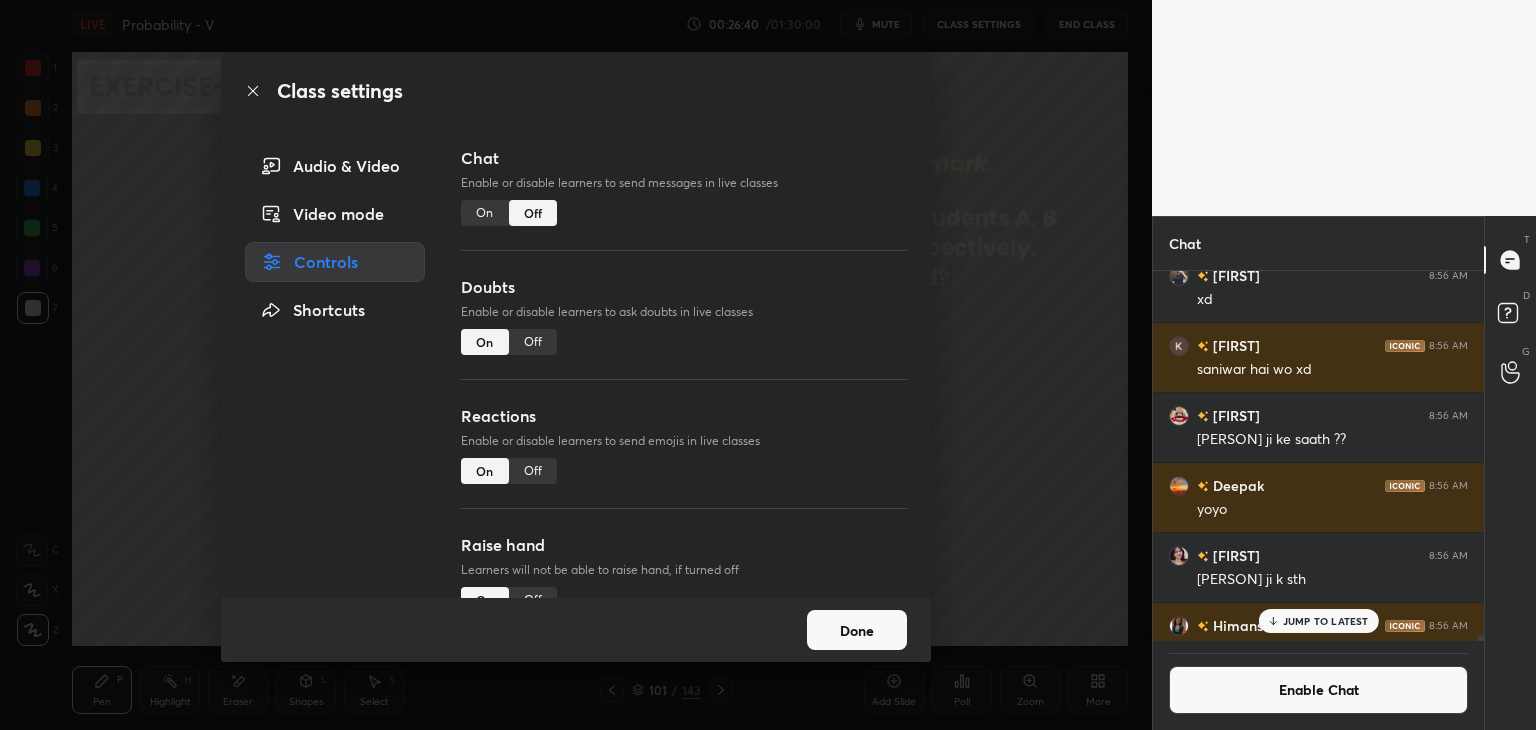 click on "Done" at bounding box center [857, 630] 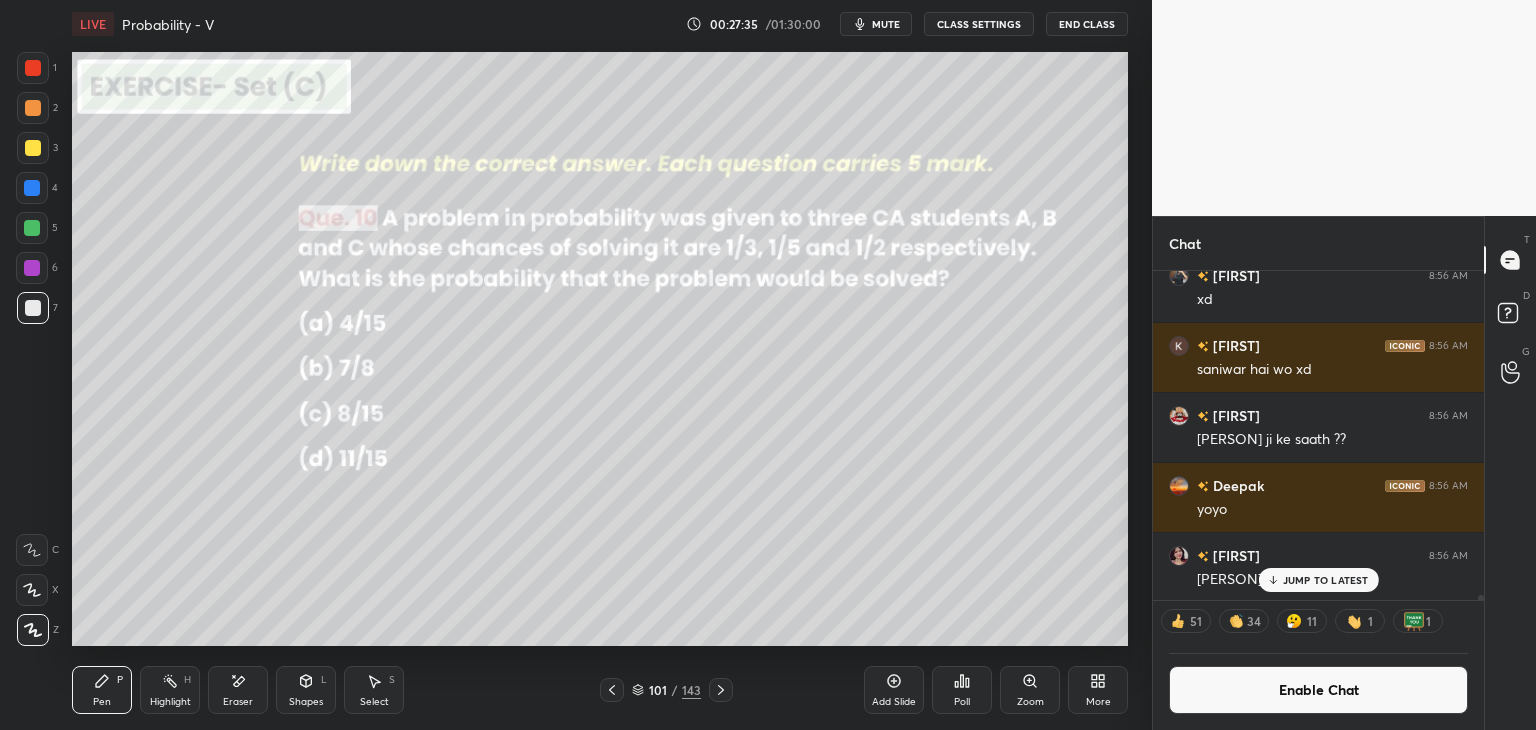 scroll, scrollTop: 7, scrollLeft: 6, axis: both 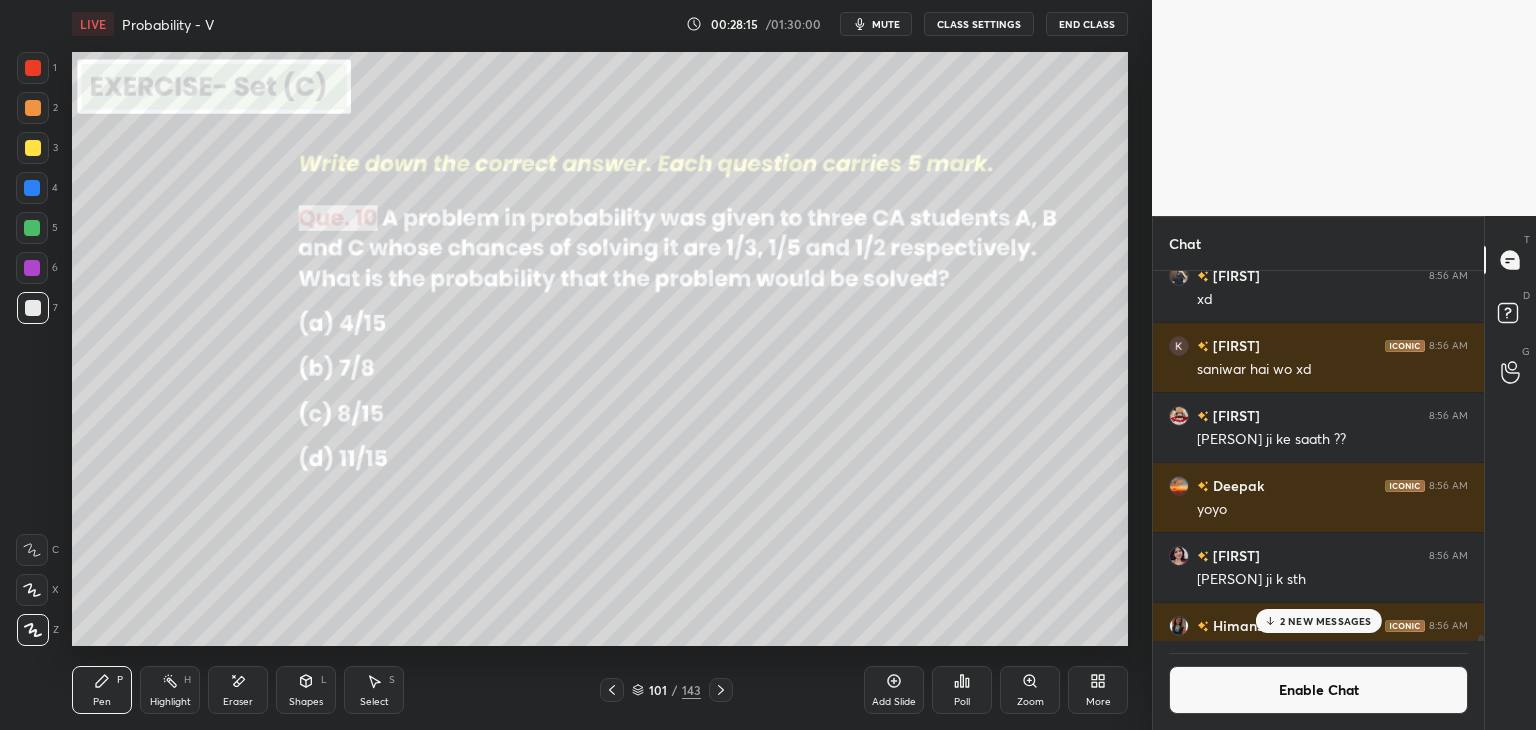 click on "2 NEW MESSAGES" at bounding box center [1326, 621] 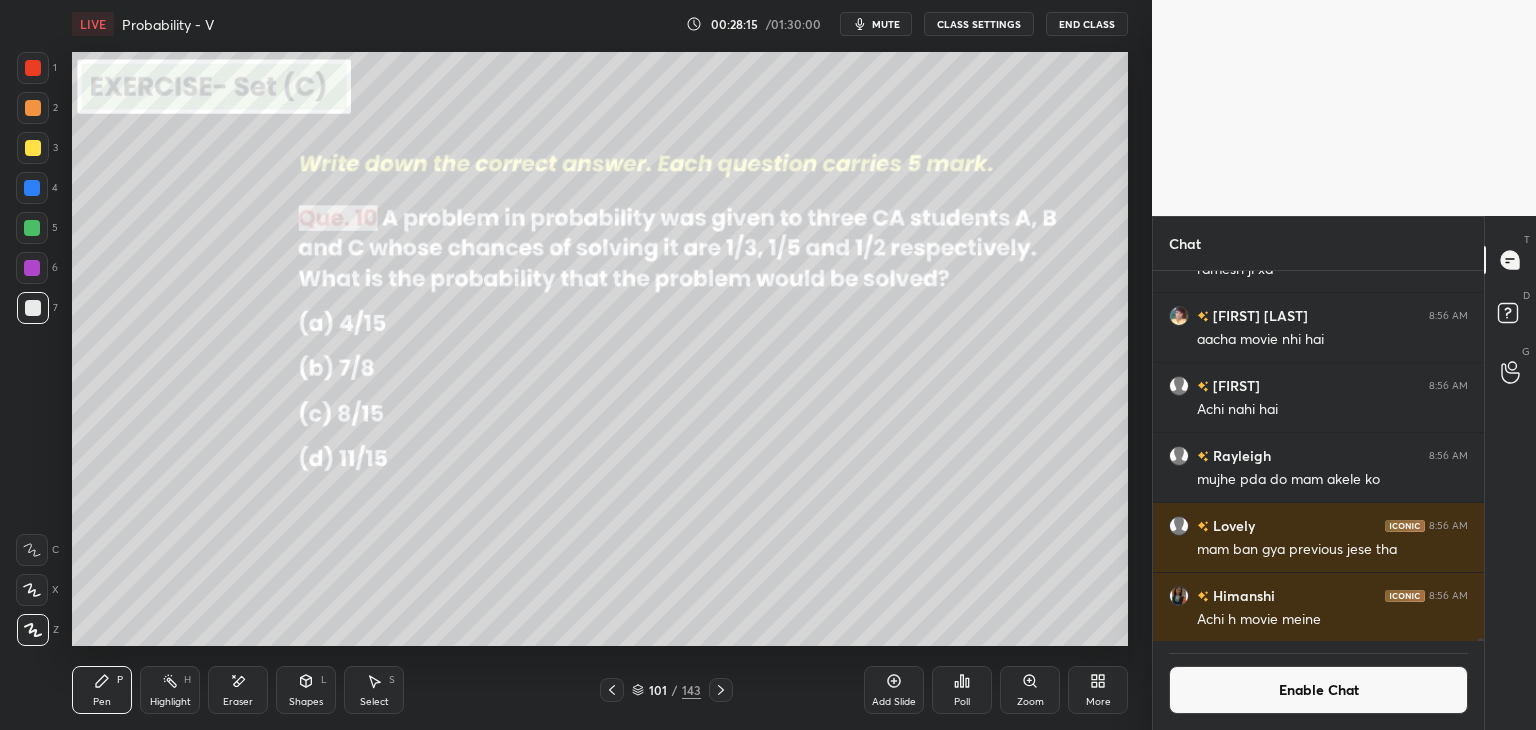 click on "Enable Chat" at bounding box center [1318, 690] 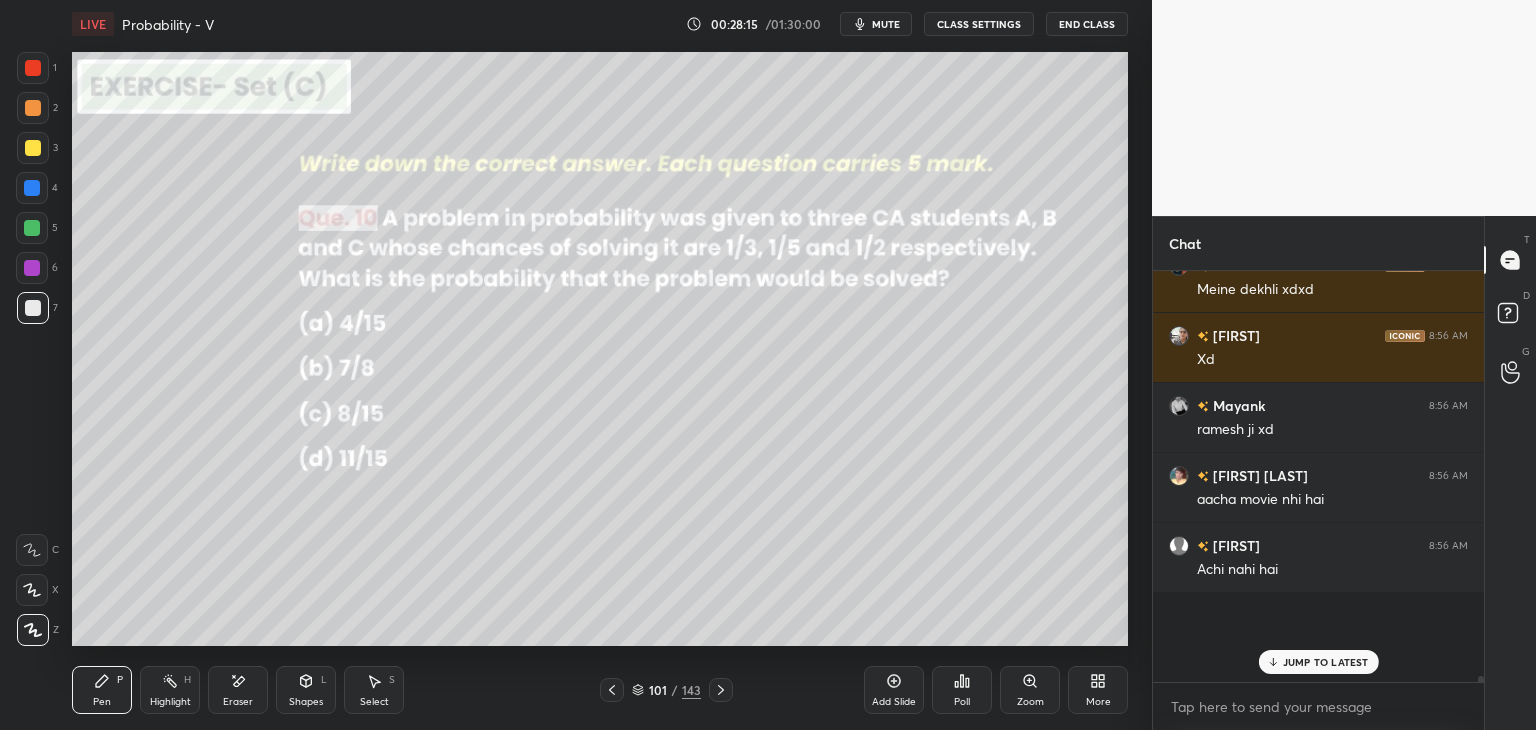 scroll, scrollTop: 42168, scrollLeft: 0, axis: vertical 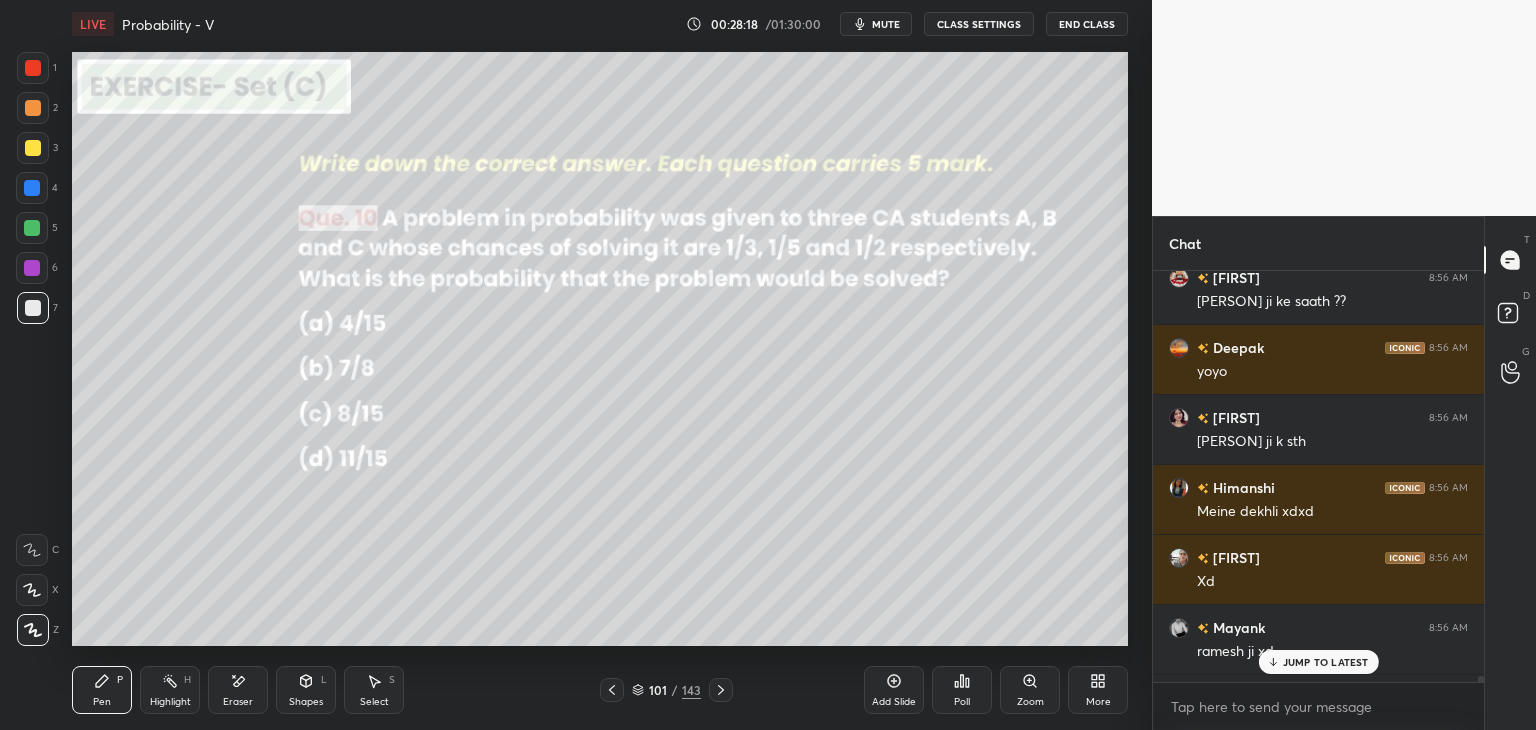 click on "JUMP TO LATEST" at bounding box center [1318, 662] 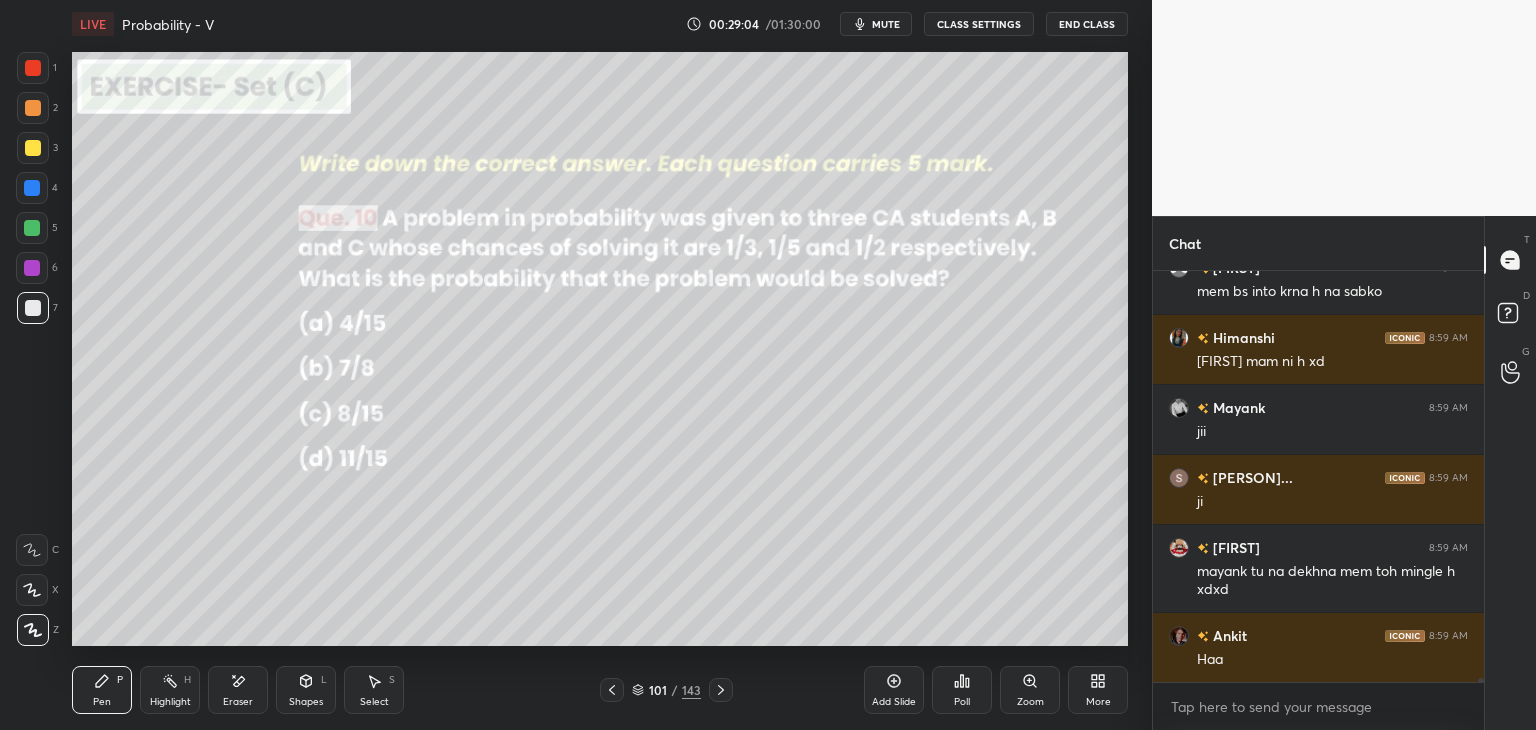 scroll, scrollTop: 43316, scrollLeft: 0, axis: vertical 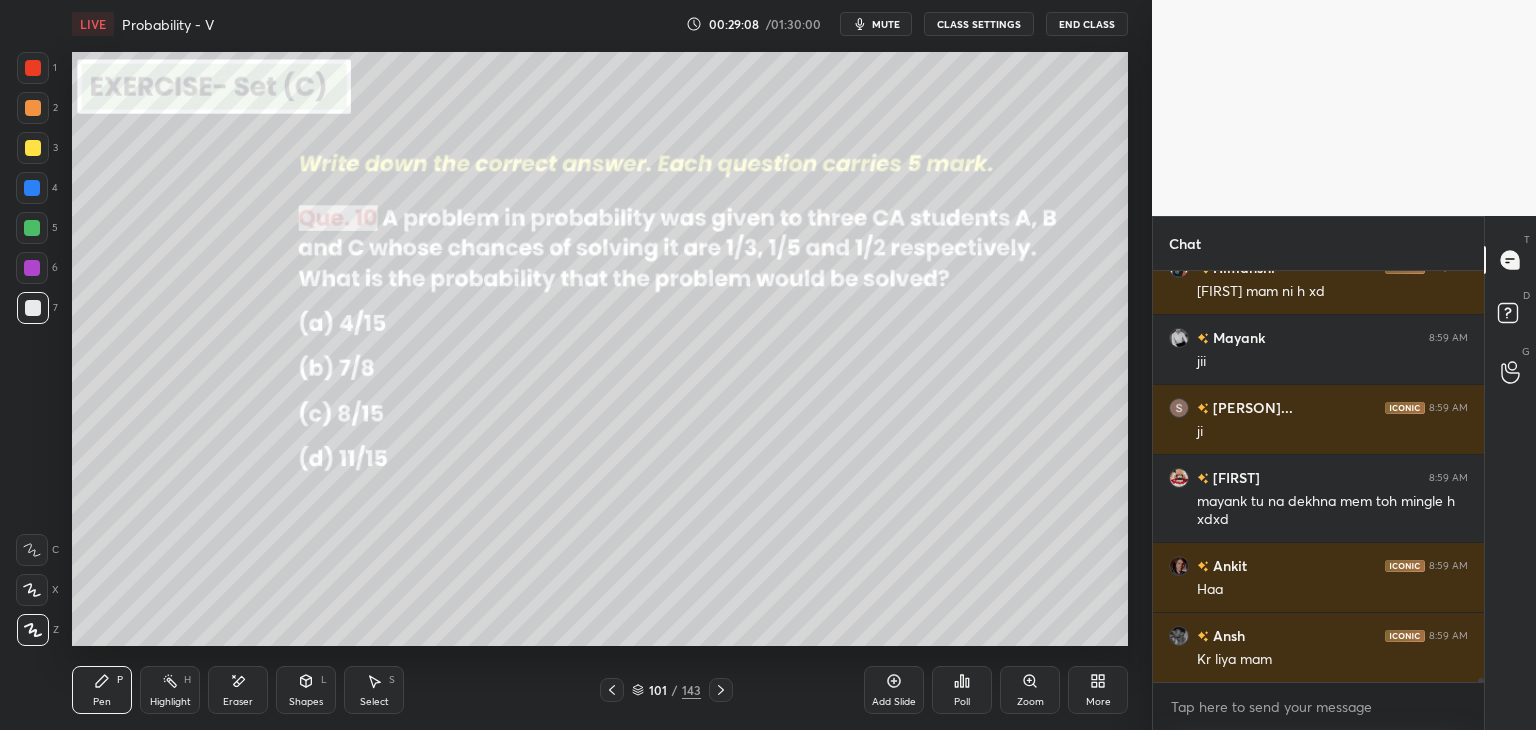 click 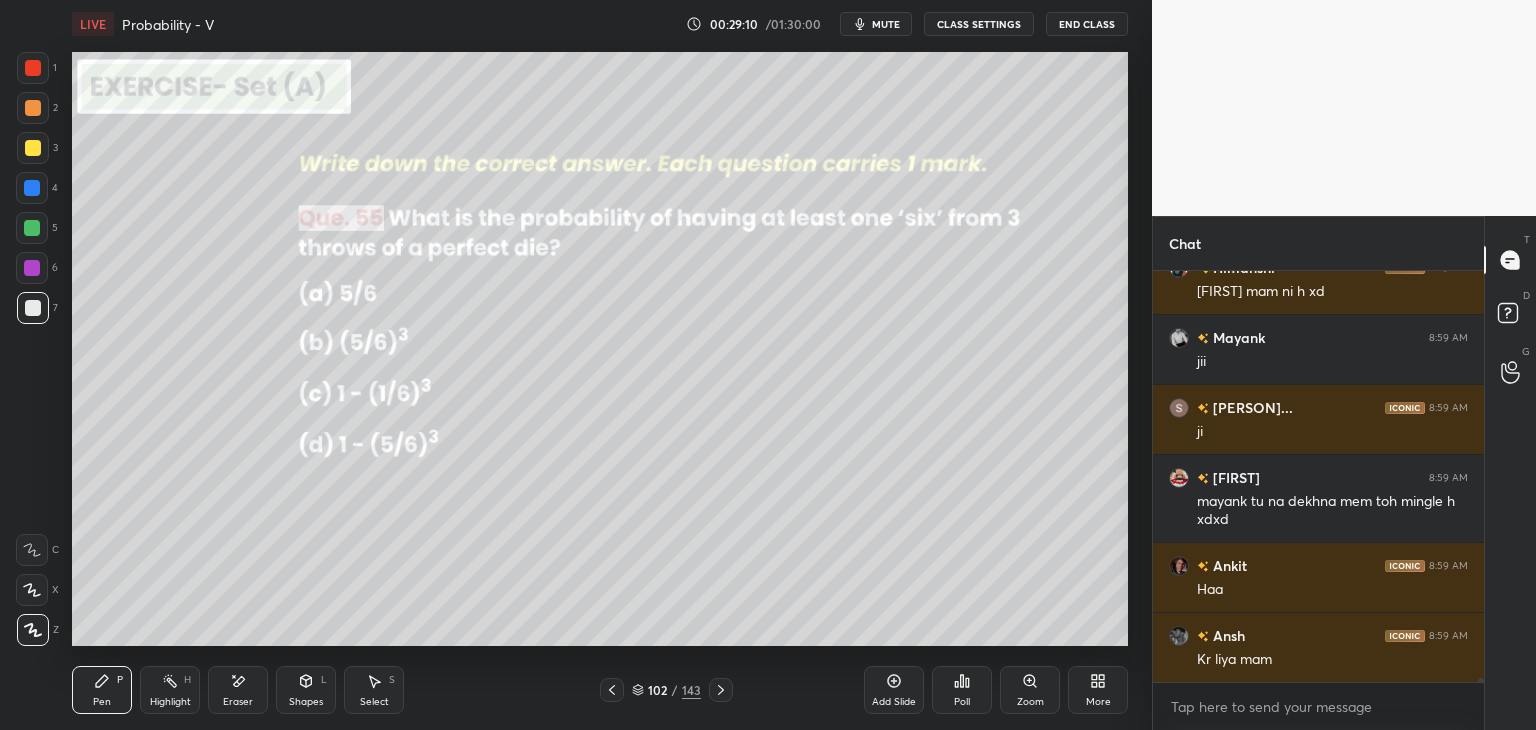 click on "Poll" at bounding box center [962, 690] 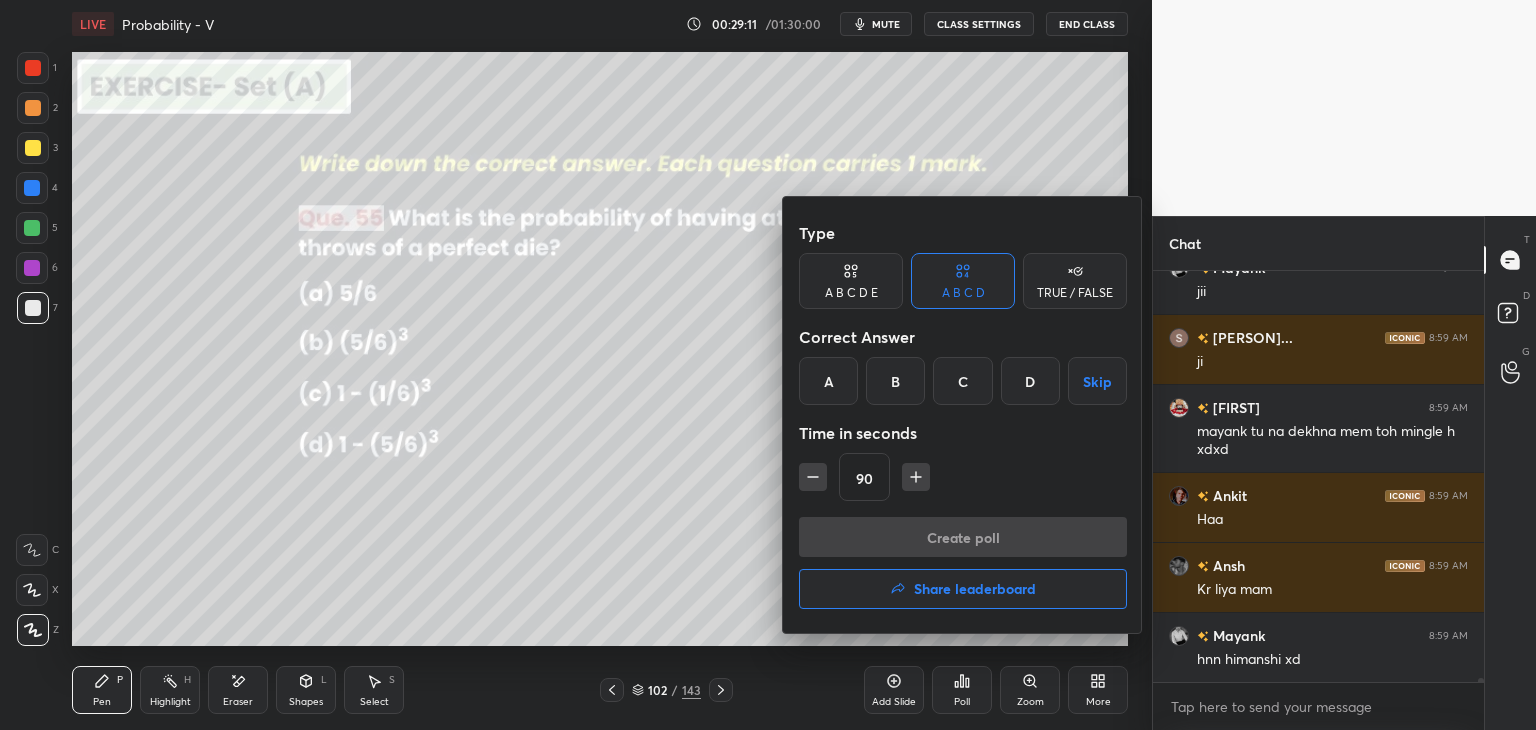 scroll, scrollTop: 43504, scrollLeft: 0, axis: vertical 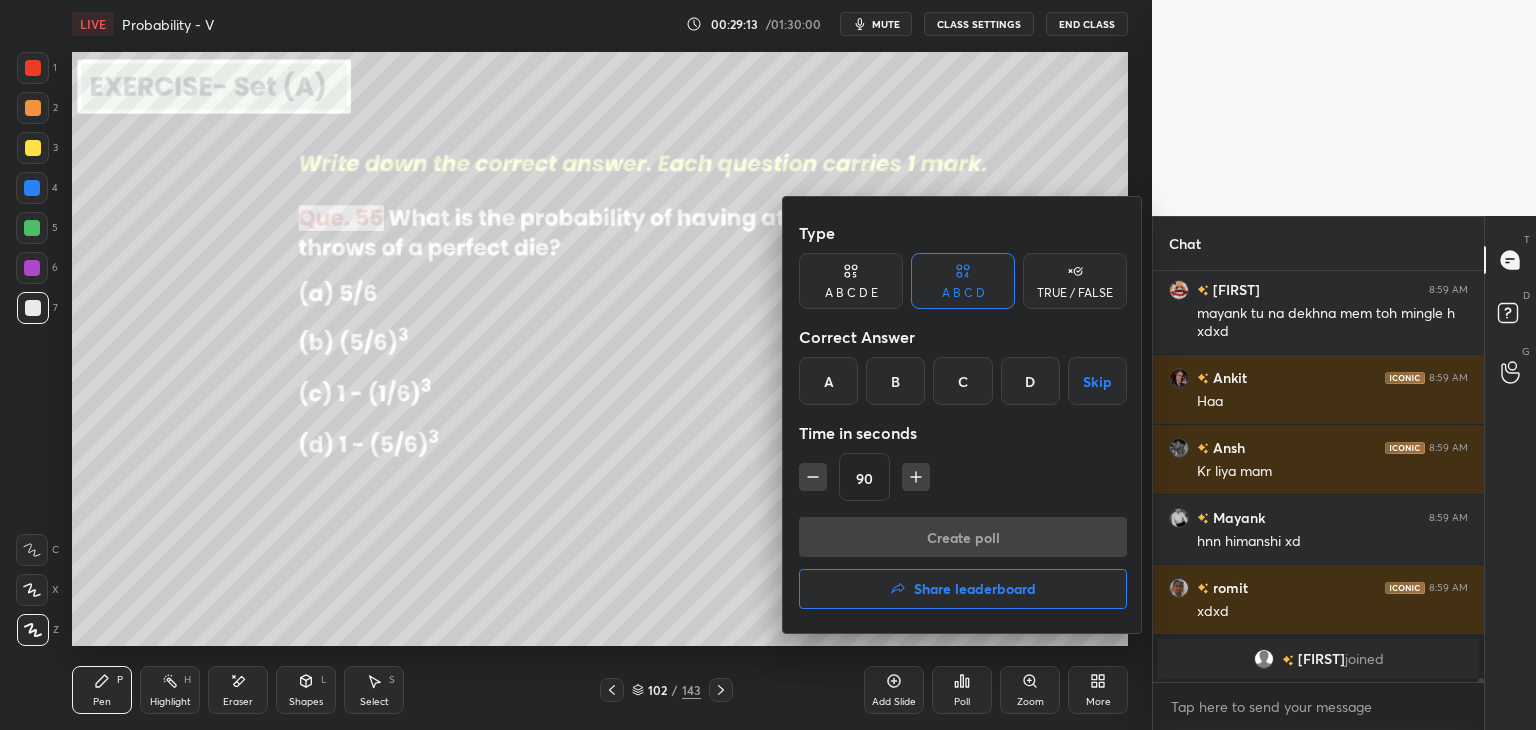 drag, startPoint x: 1028, startPoint y: 386, endPoint x: 1025, endPoint y: 463, distance: 77.05842 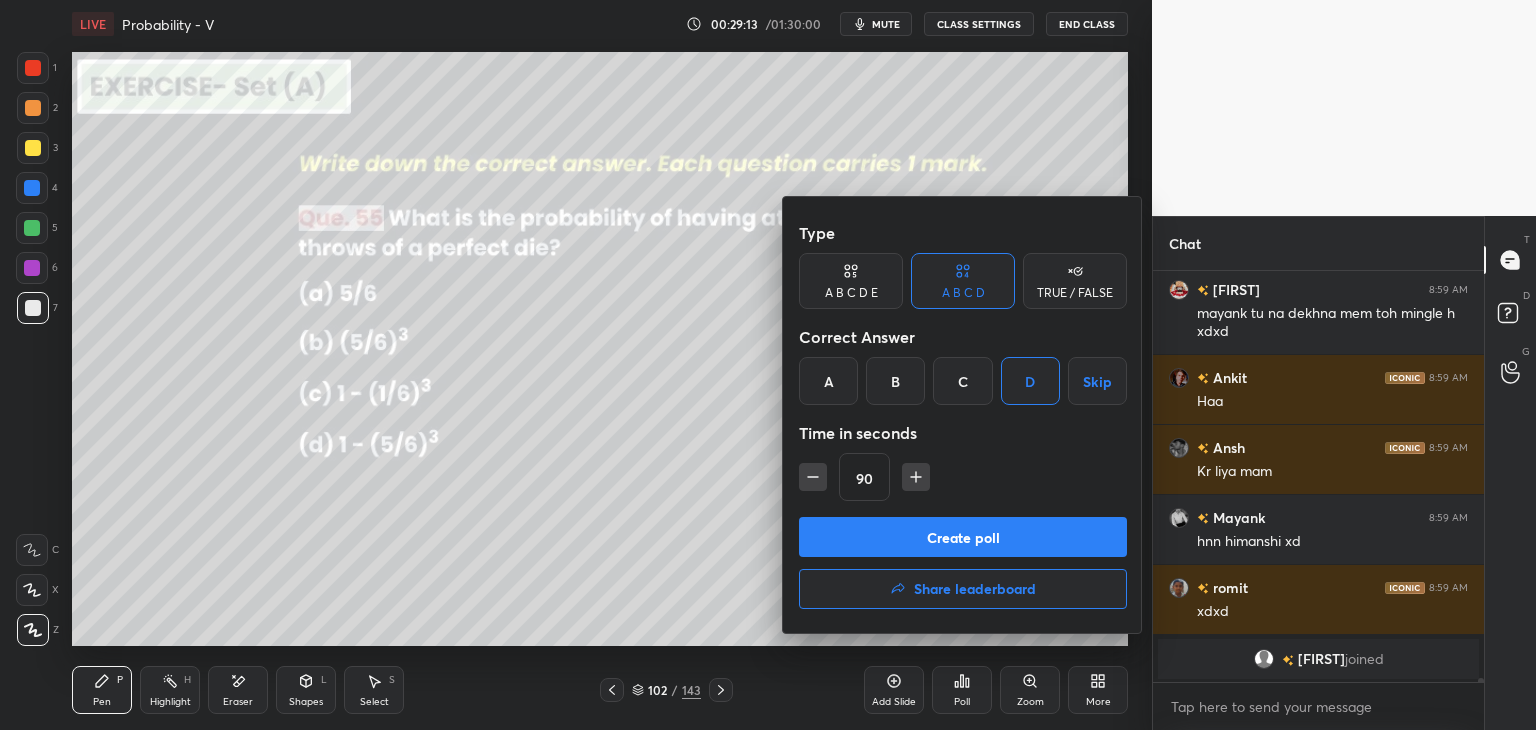 click on "Create poll" at bounding box center [963, 537] 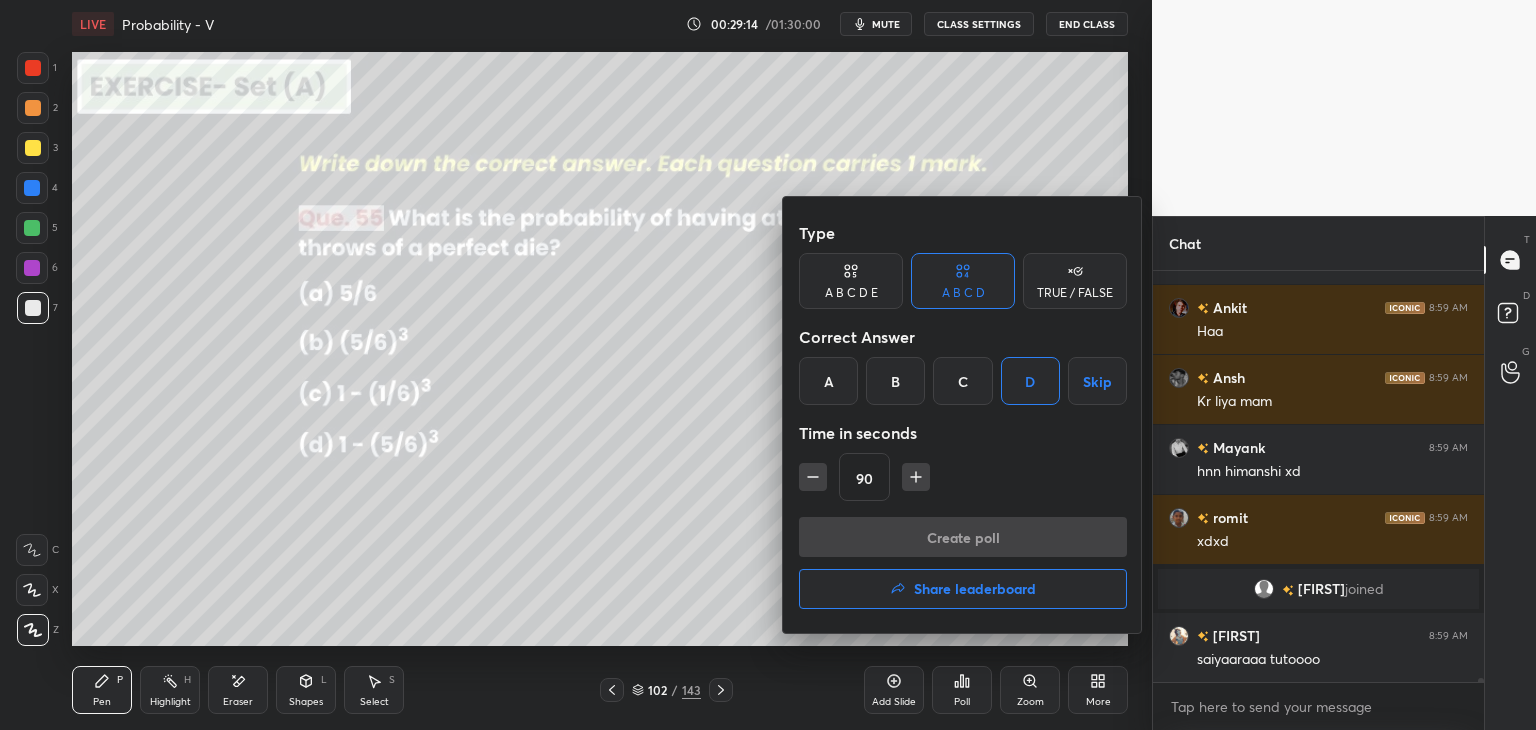 scroll, scrollTop: 353, scrollLeft: 325, axis: both 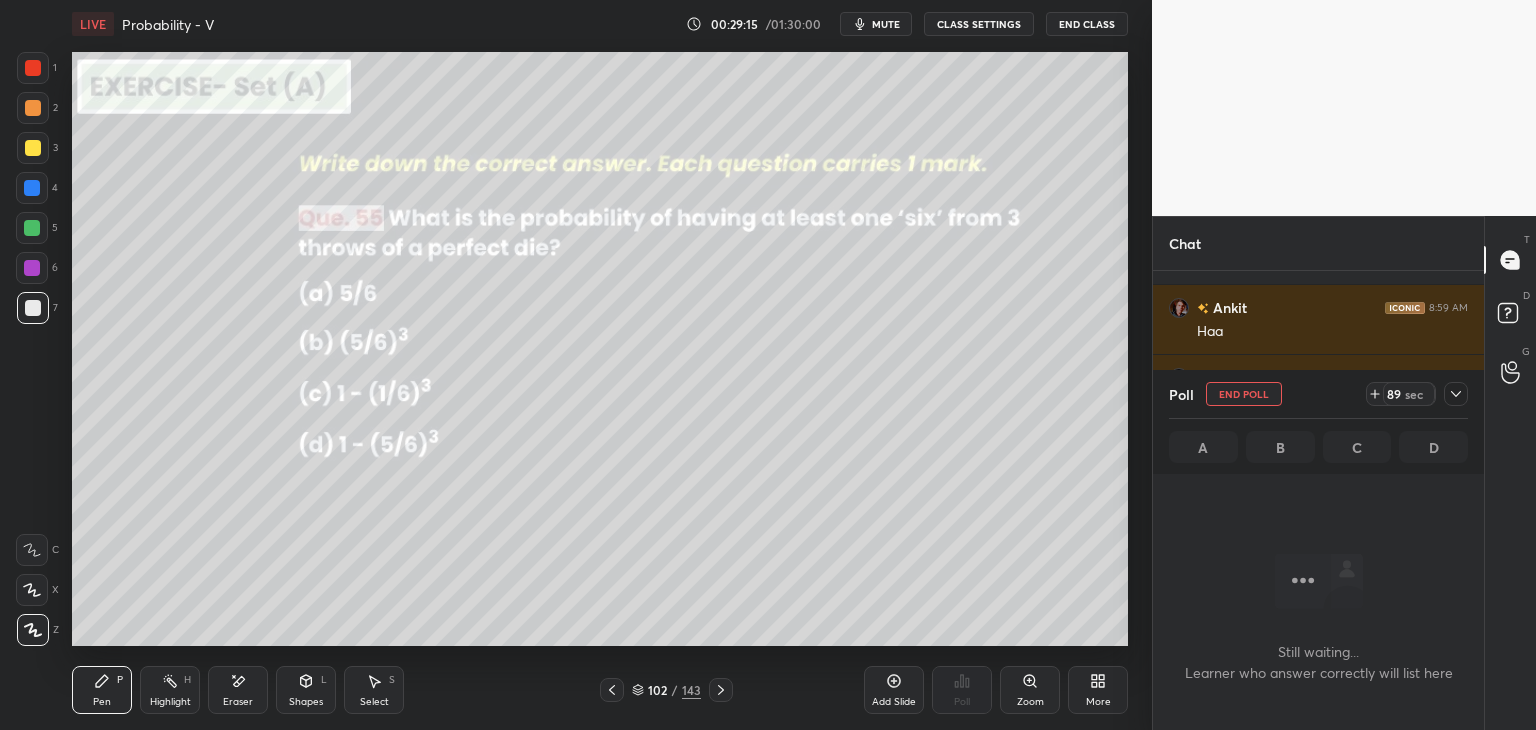 click at bounding box center (1456, 394) 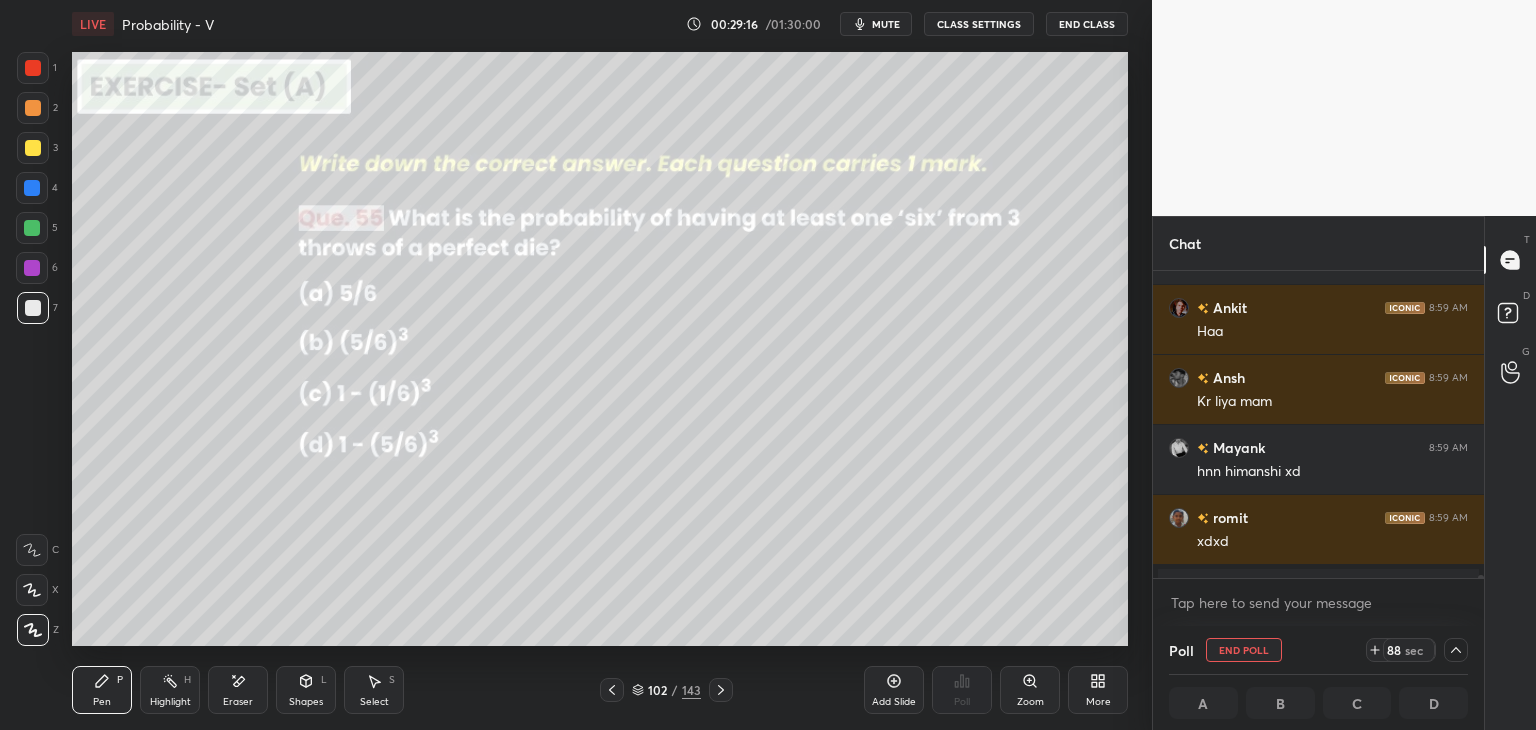 scroll, scrollTop: 0, scrollLeft: 6, axis: horizontal 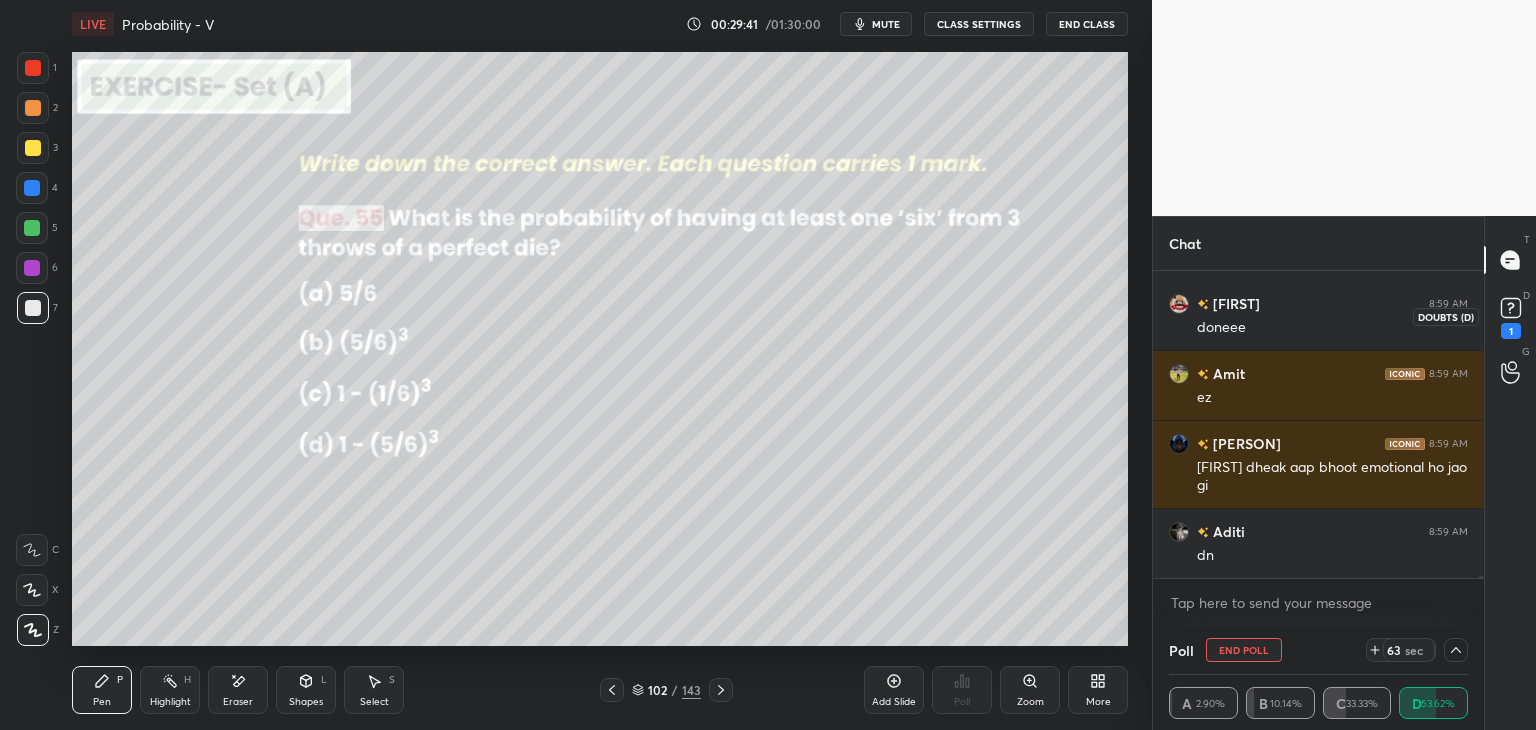 click 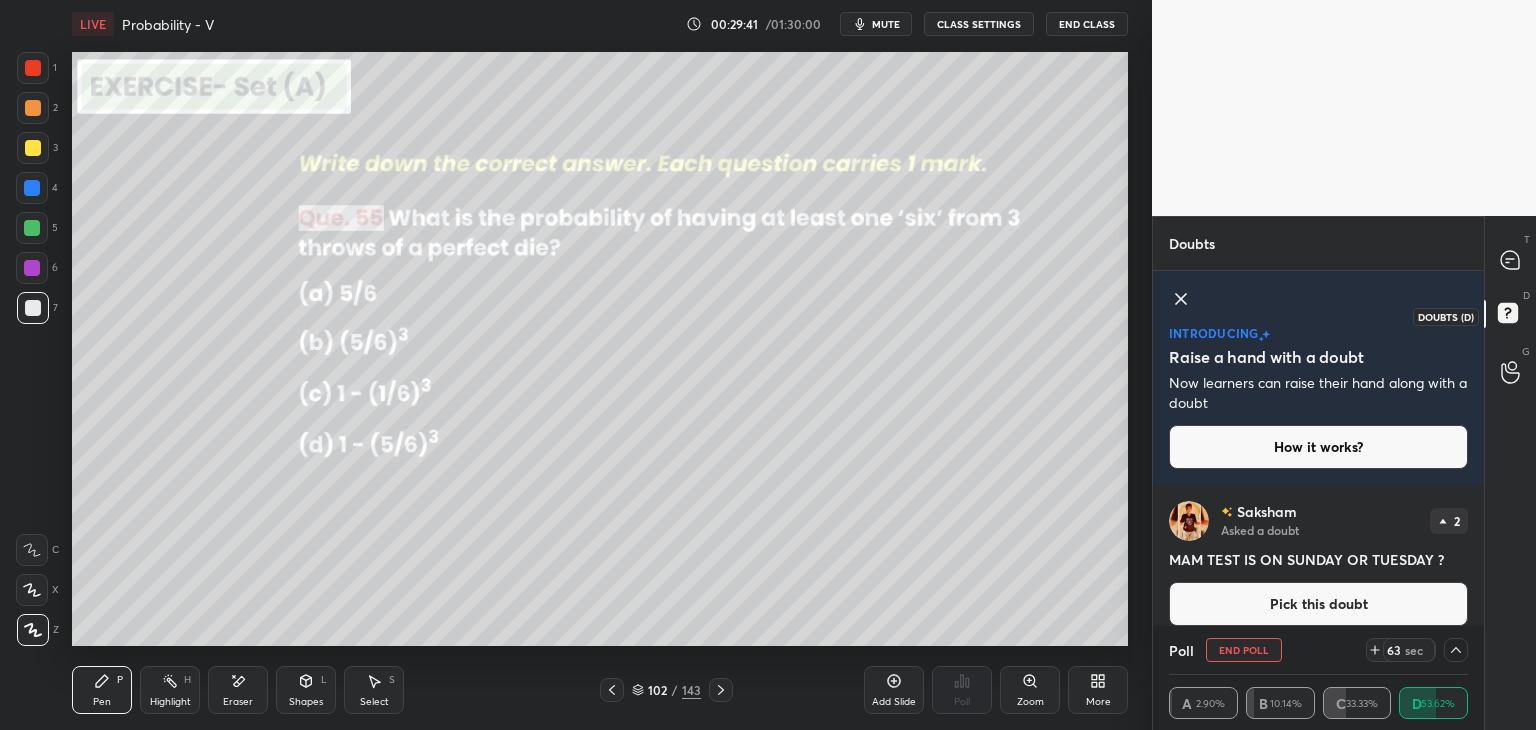 scroll, scrollTop: 16, scrollLeft: 0, axis: vertical 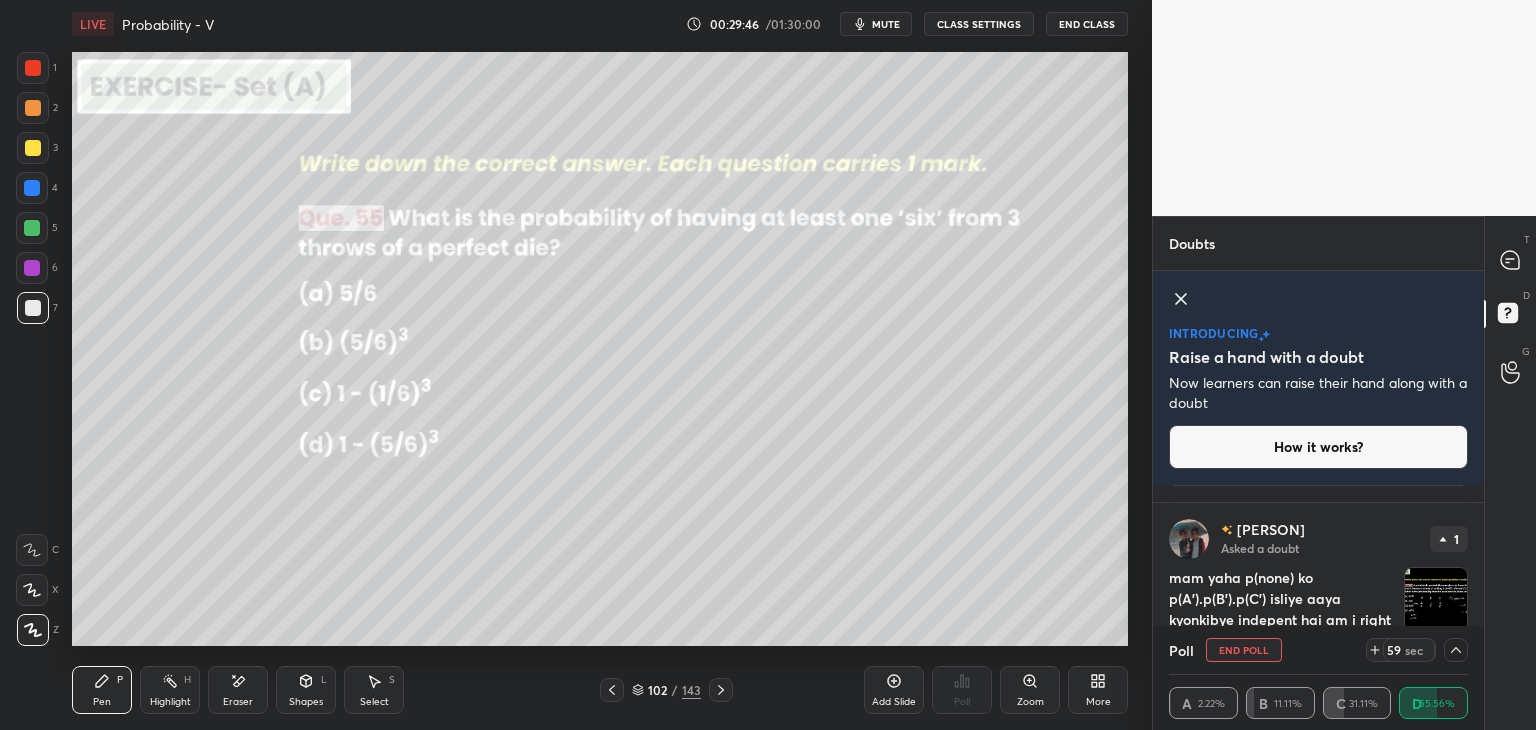 click at bounding box center [1436, 599] 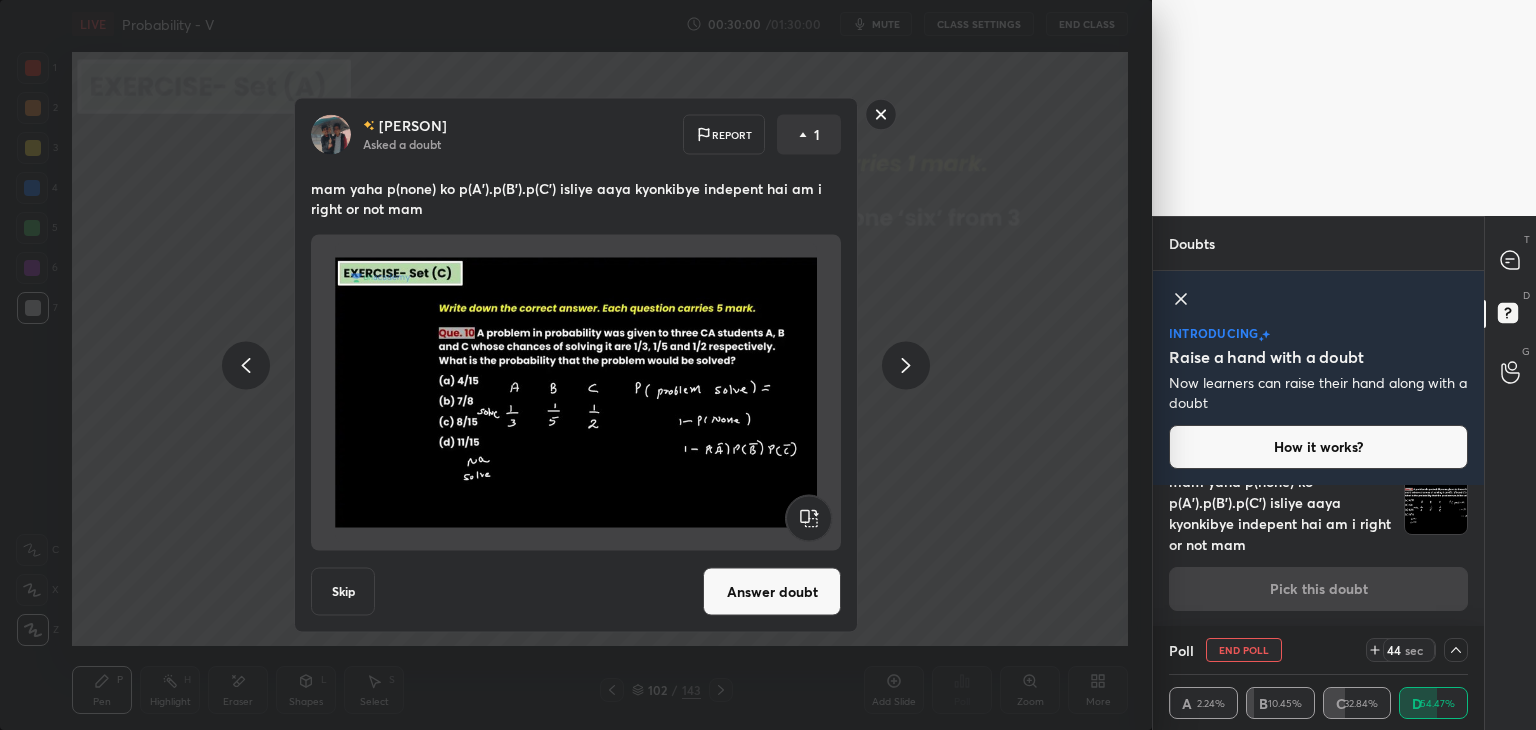 drag, startPoint x: 876, startPoint y: 119, endPoint x: 887, endPoint y: 127, distance: 13.601471 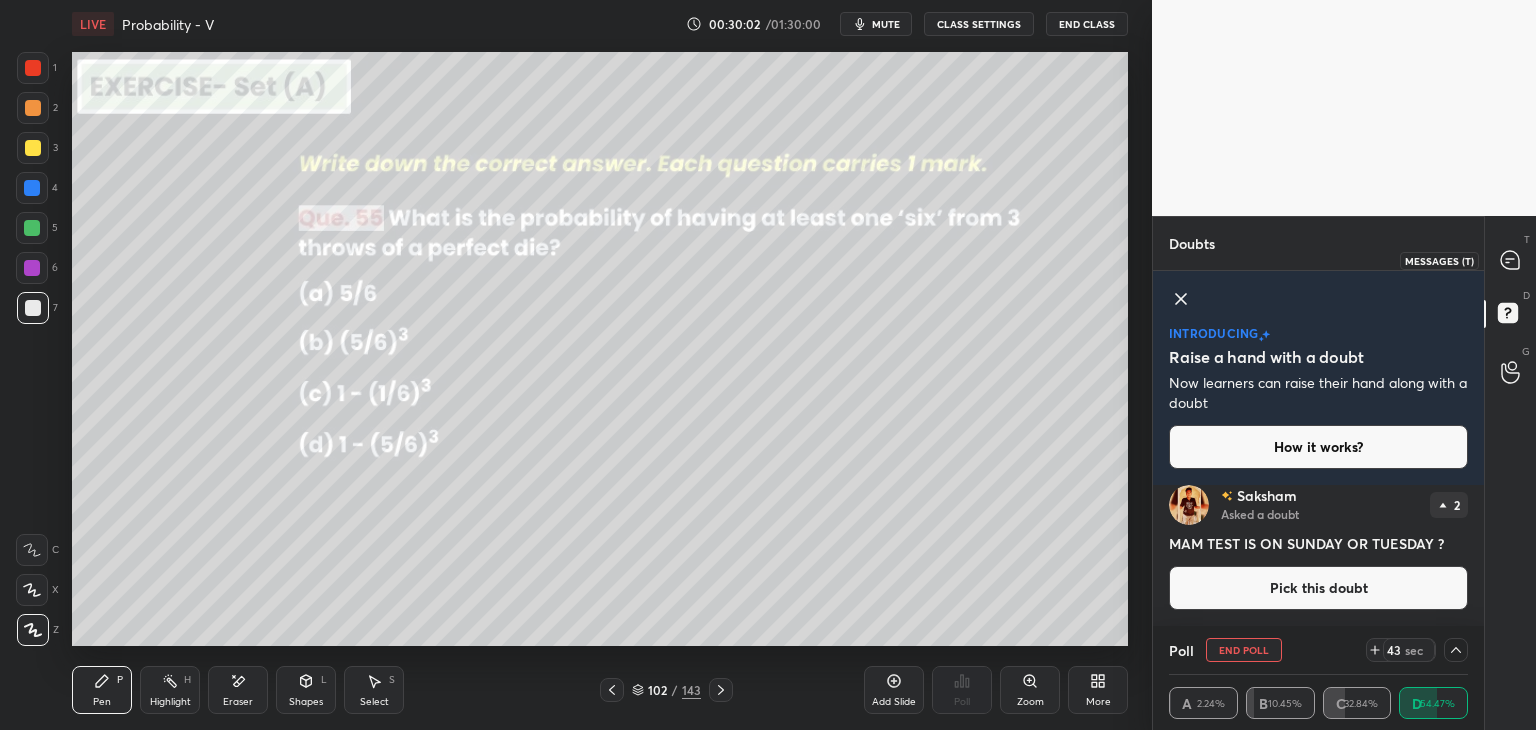 drag, startPoint x: 1511, startPoint y: 257, endPoint x: 1502, endPoint y: 305, distance: 48.83646 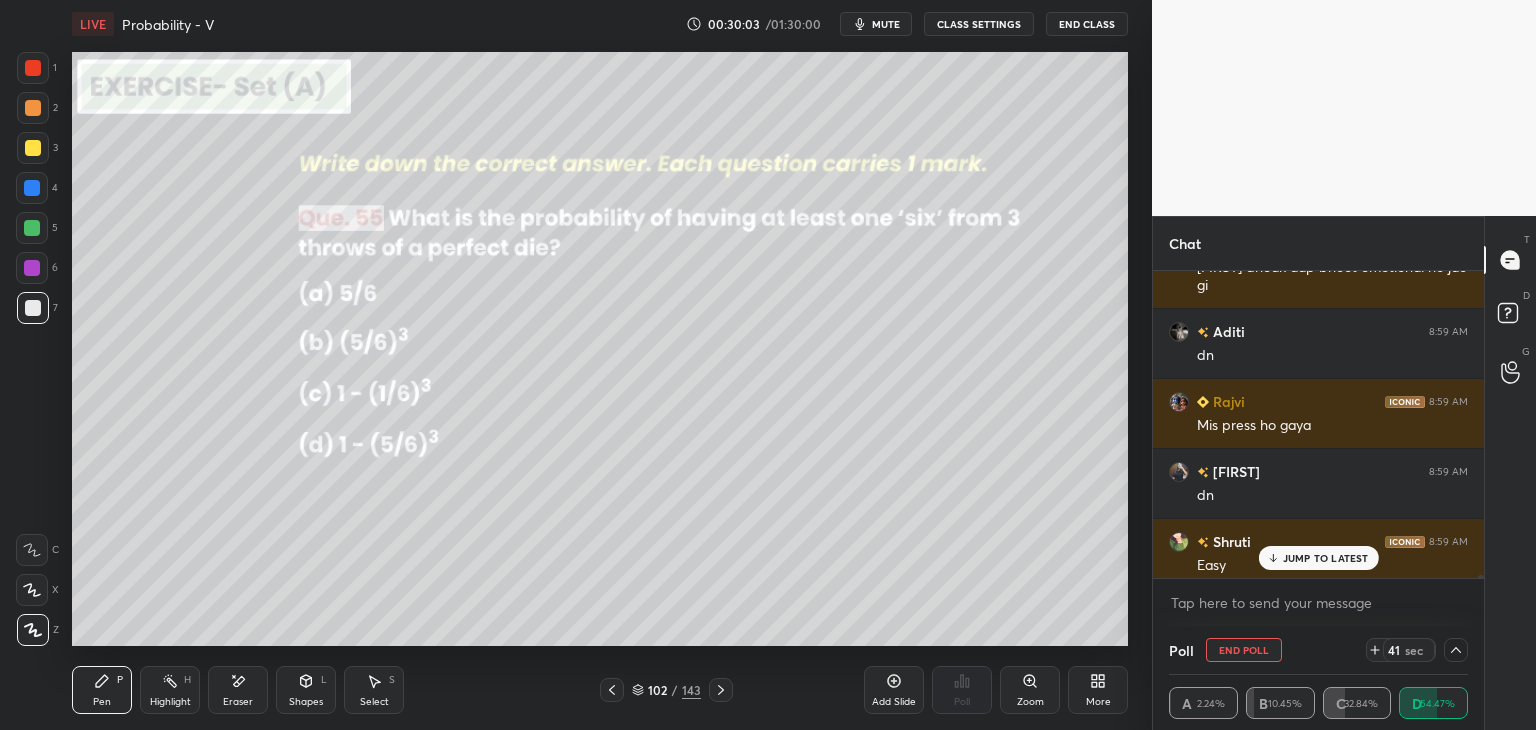 click on "JUMP TO LATEST" at bounding box center (1326, 558) 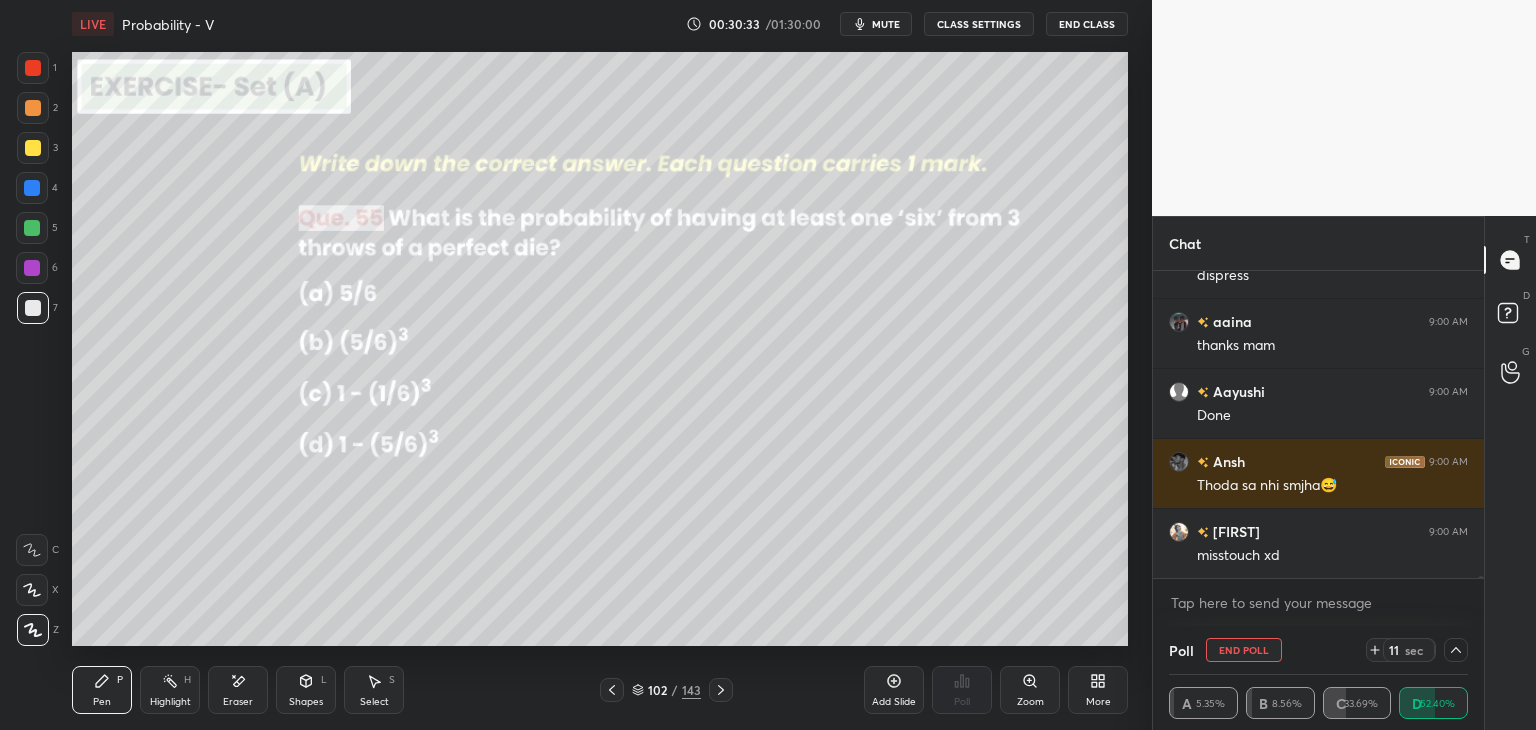 scroll, scrollTop: 45496, scrollLeft: 0, axis: vertical 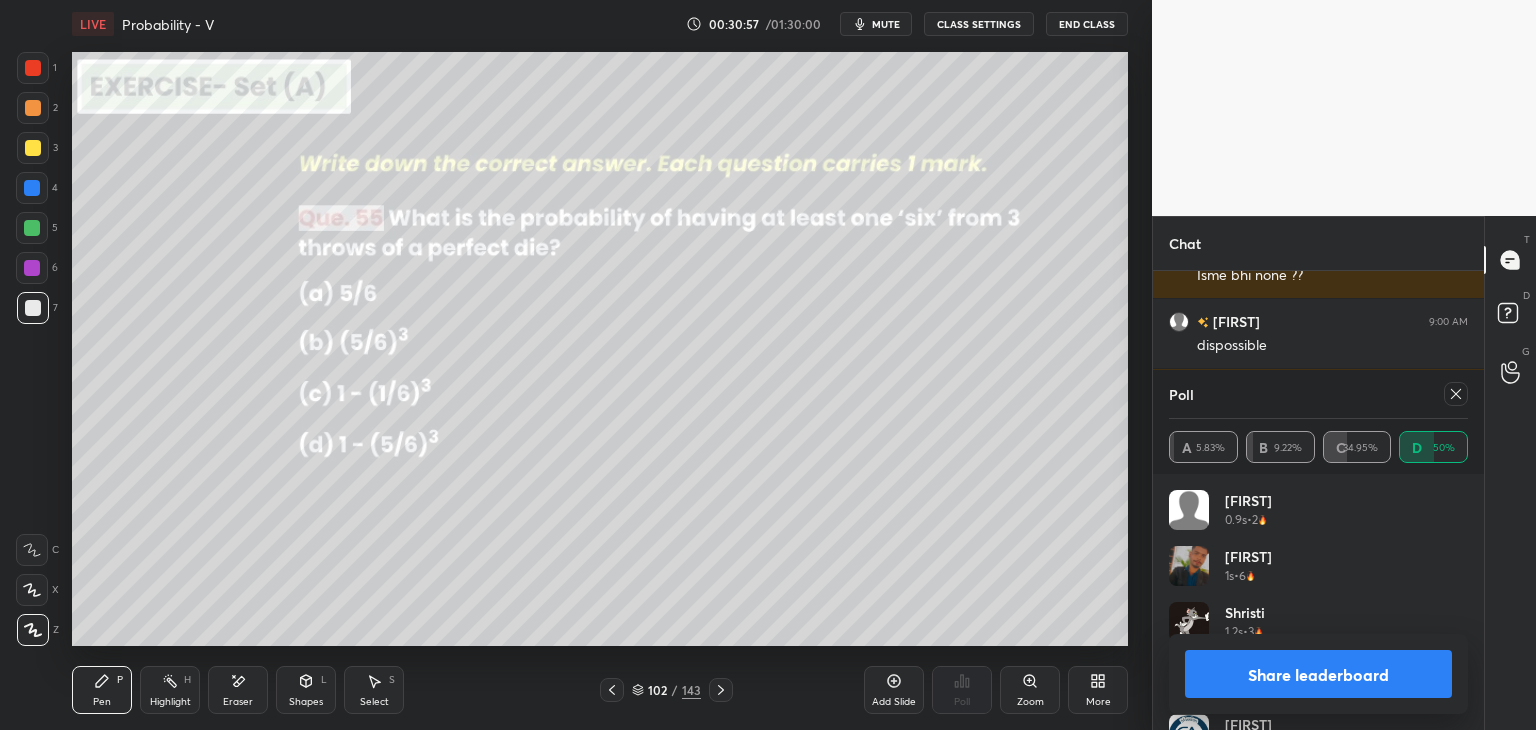 drag, startPoint x: 1458, startPoint y: 392, endPoint x: 1460, endPoint y: 418, distance: 26.076809 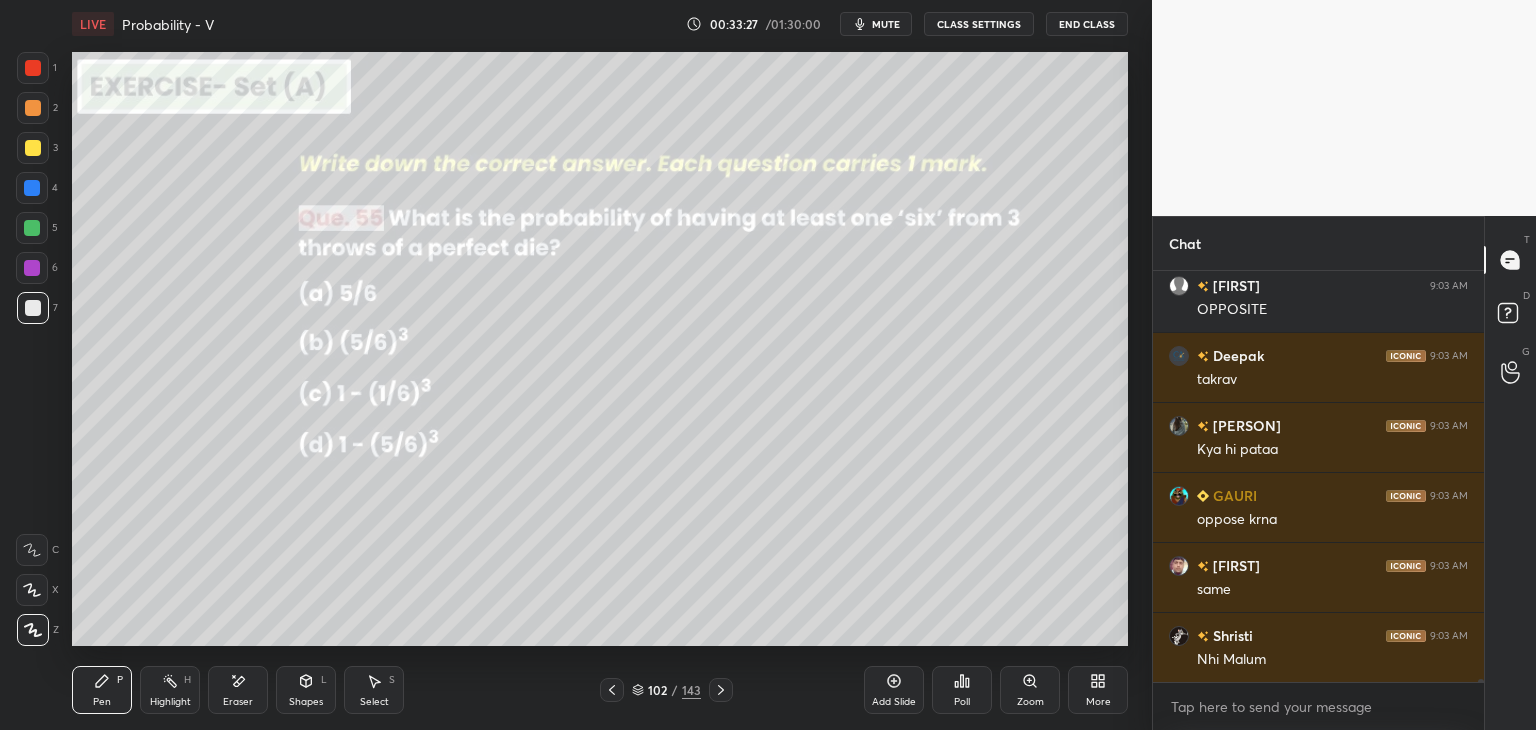 scroll, scrollTop: 49884, scrollLeft: 0, axis: vertical 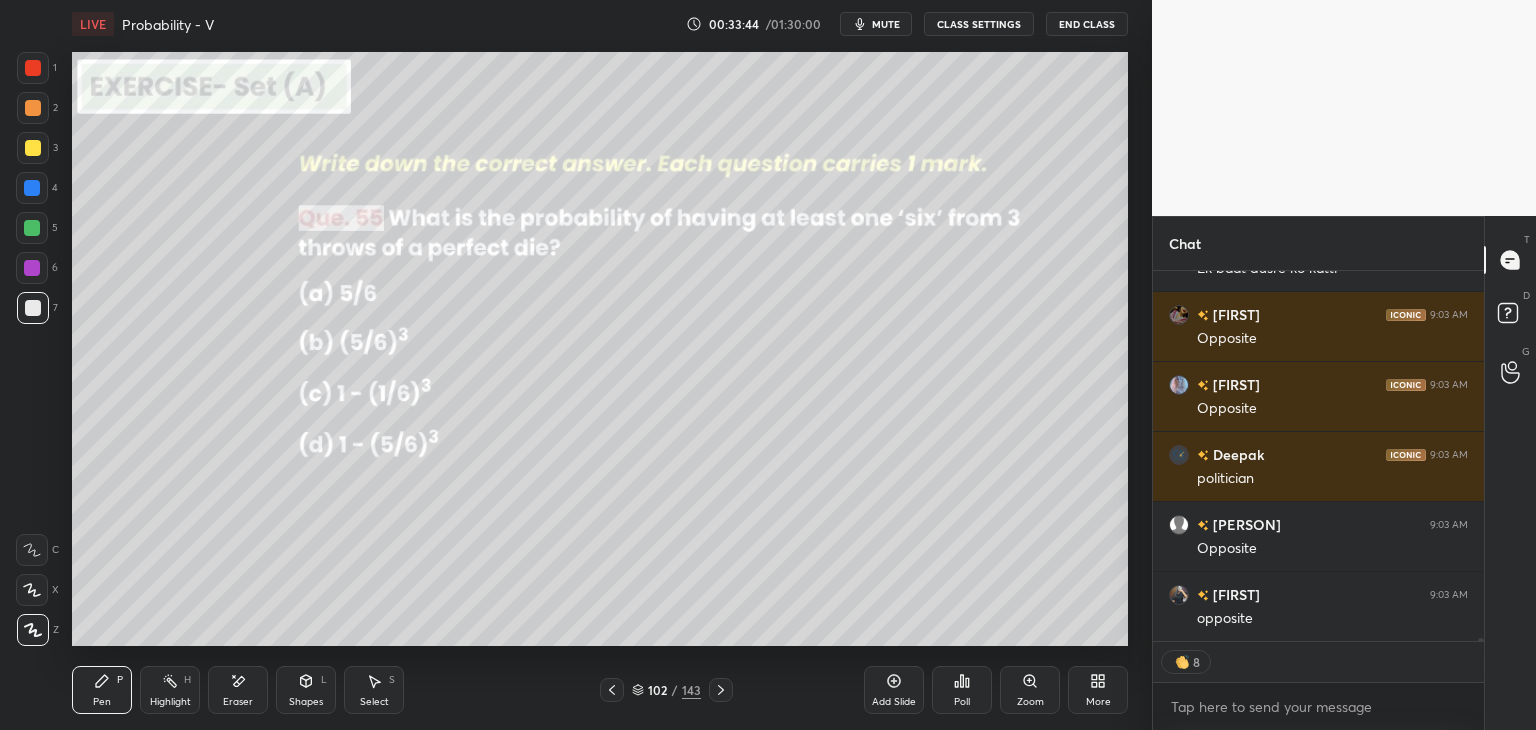 click on "Add Slide" at bounding box center (894, 702) 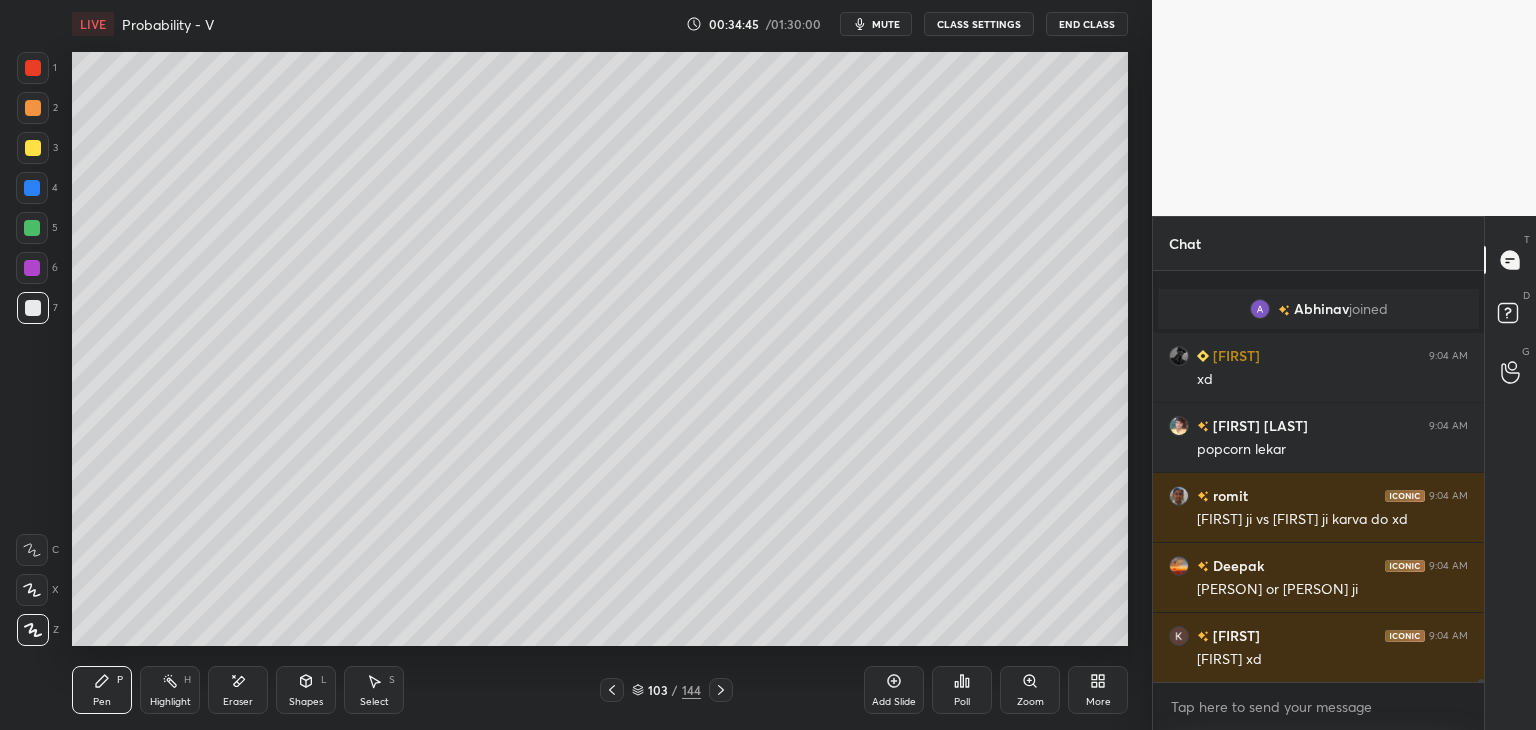 scroll, scrollTop: 53660, scrollLeft: 0, axis: vertical 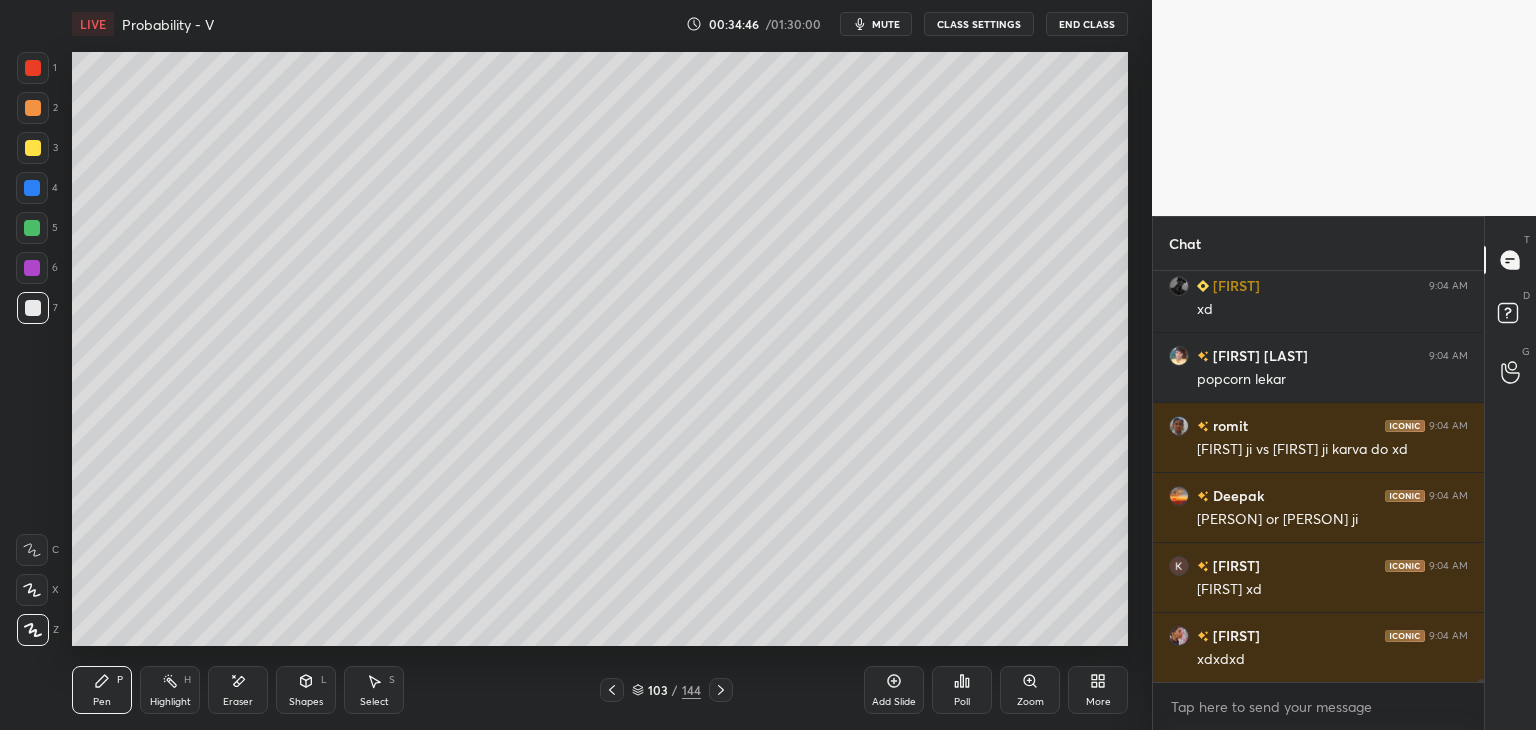 click on "Eraser" at bounding box center [238, 690] 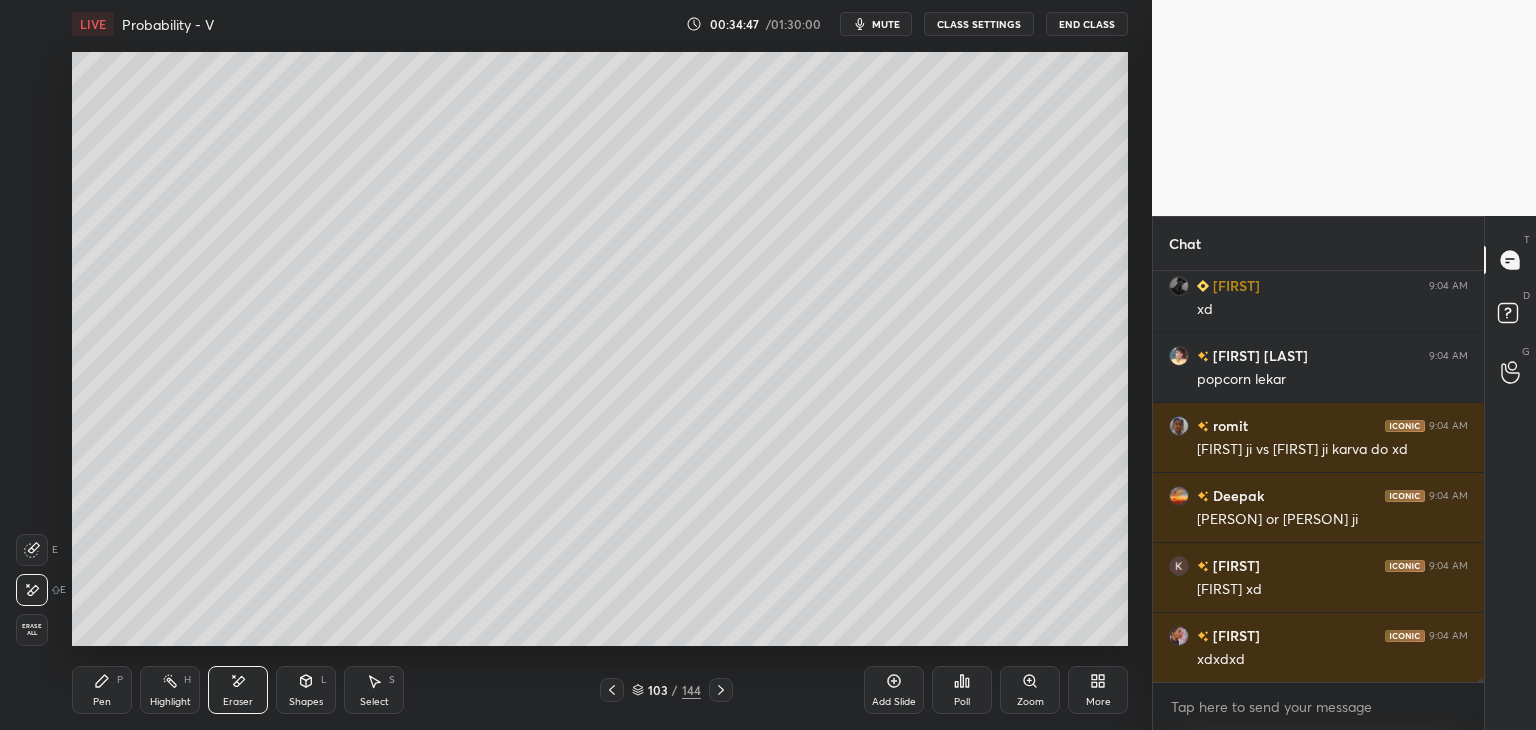 drag, startPoint x: 31, startPoint y: 632, endPoint x: 38, endPoint y: 641, distance: 11.401754 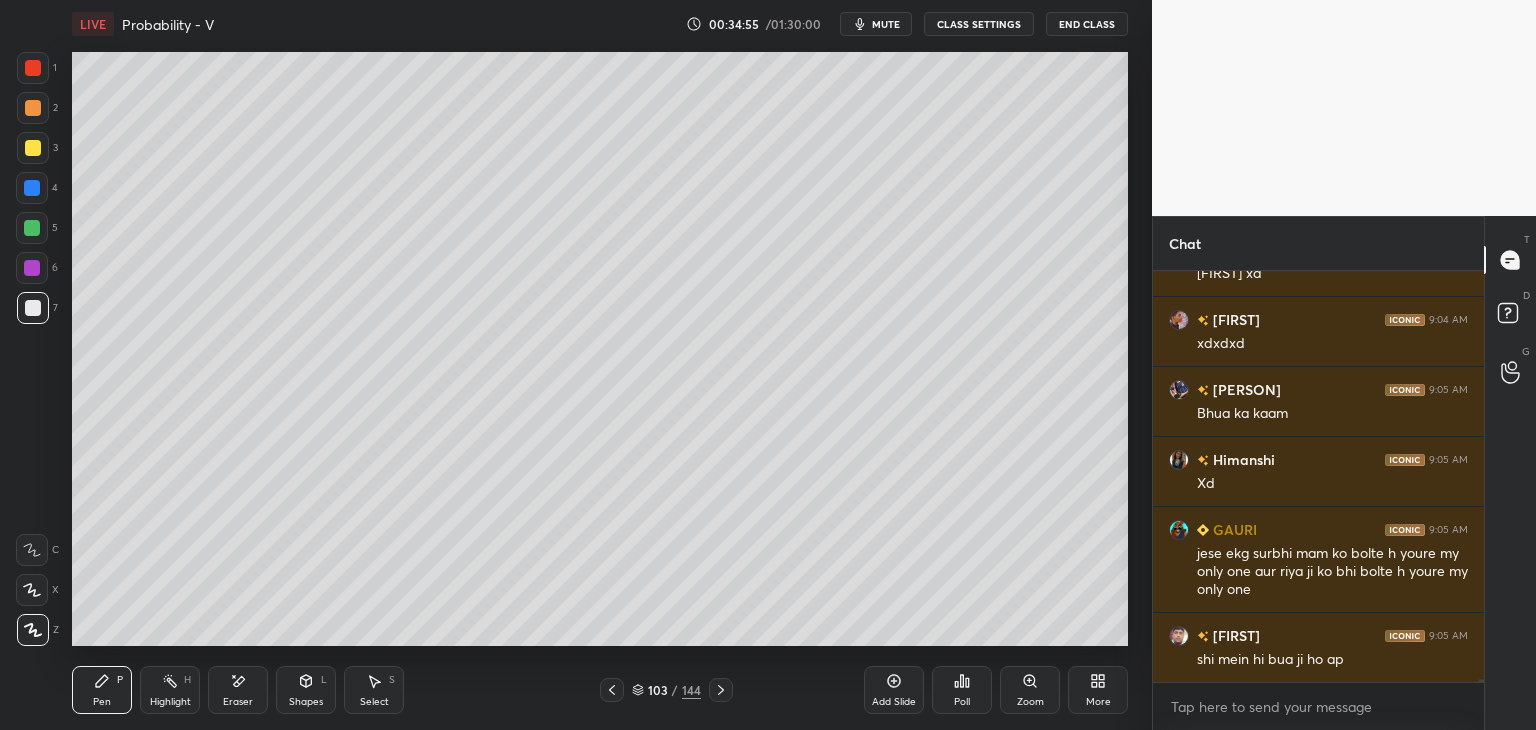 scroll, scrollTop: 54046, scrollLeft: 0, axis: vertical 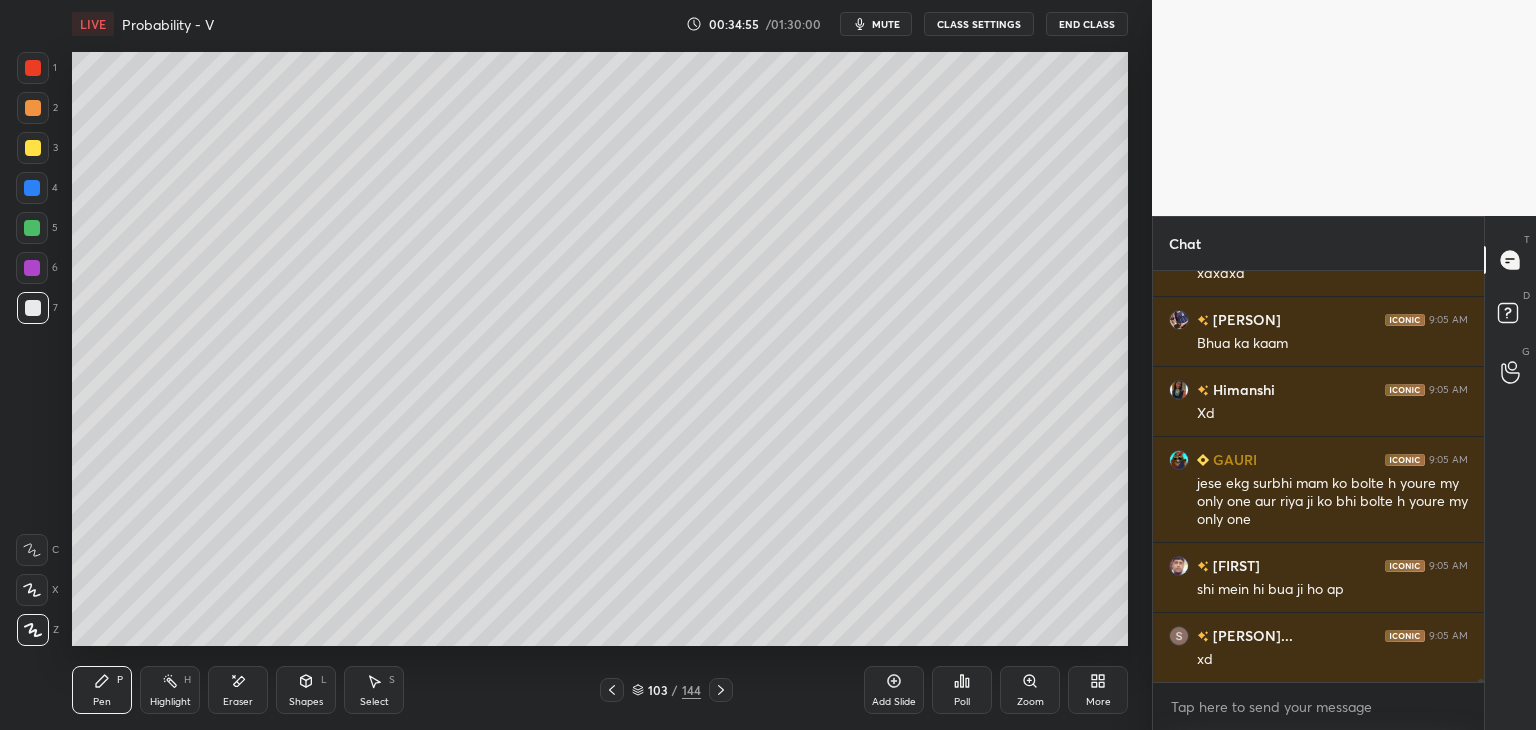 click 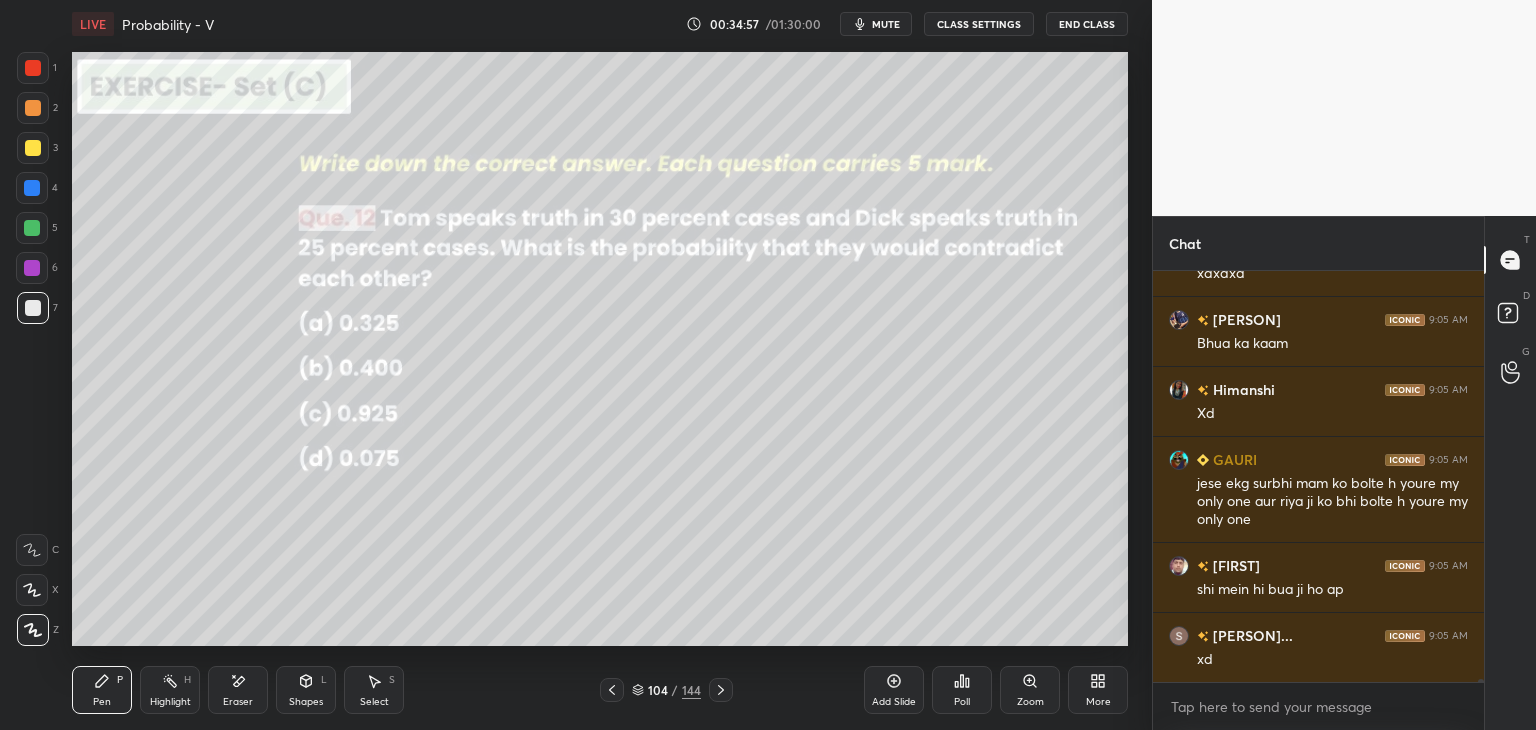 click on "Poll" at bounding box center (962, 702) 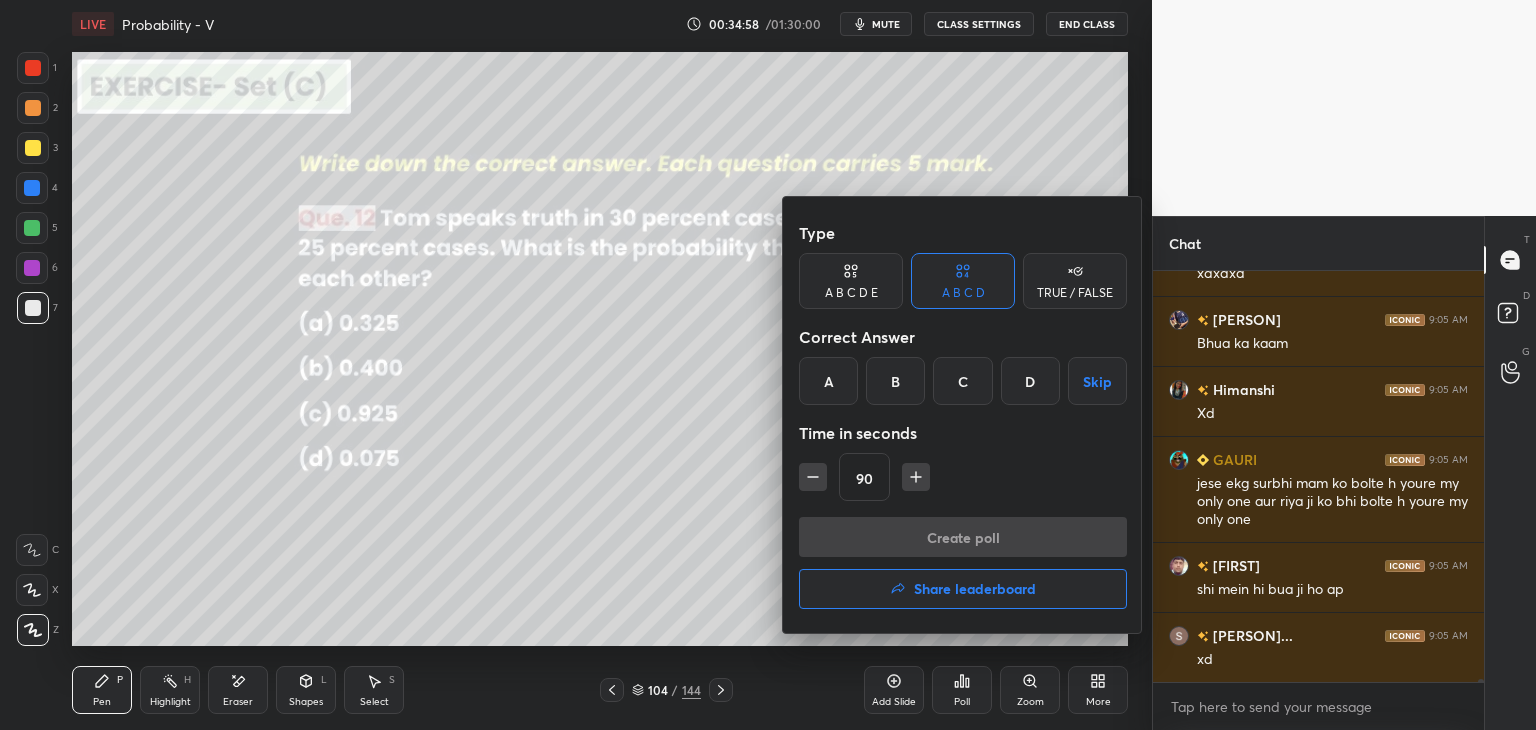 scroll, scrollTop: 54116, scrollLeft: 0, axis: vertical 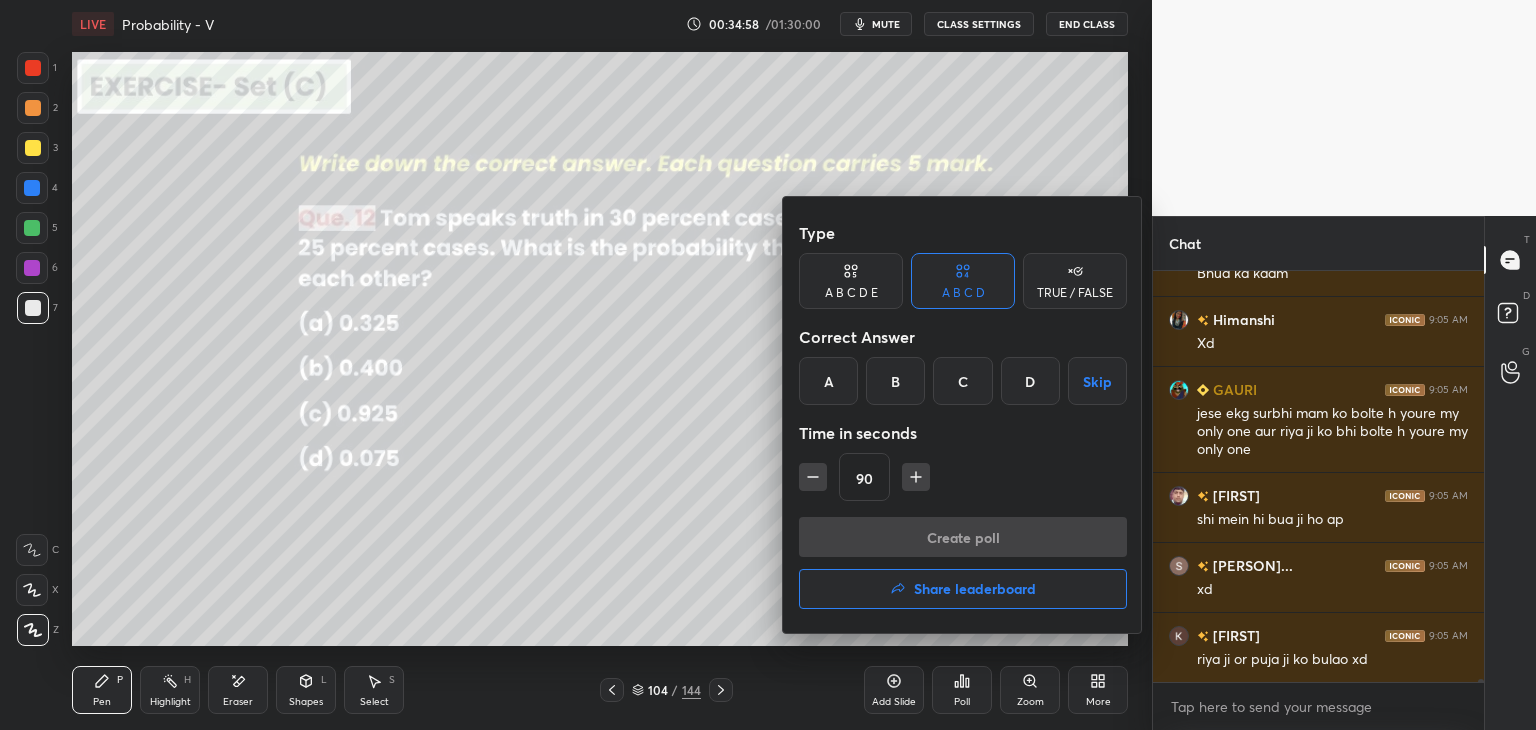 click on "B" at bounding box center [895, 381] 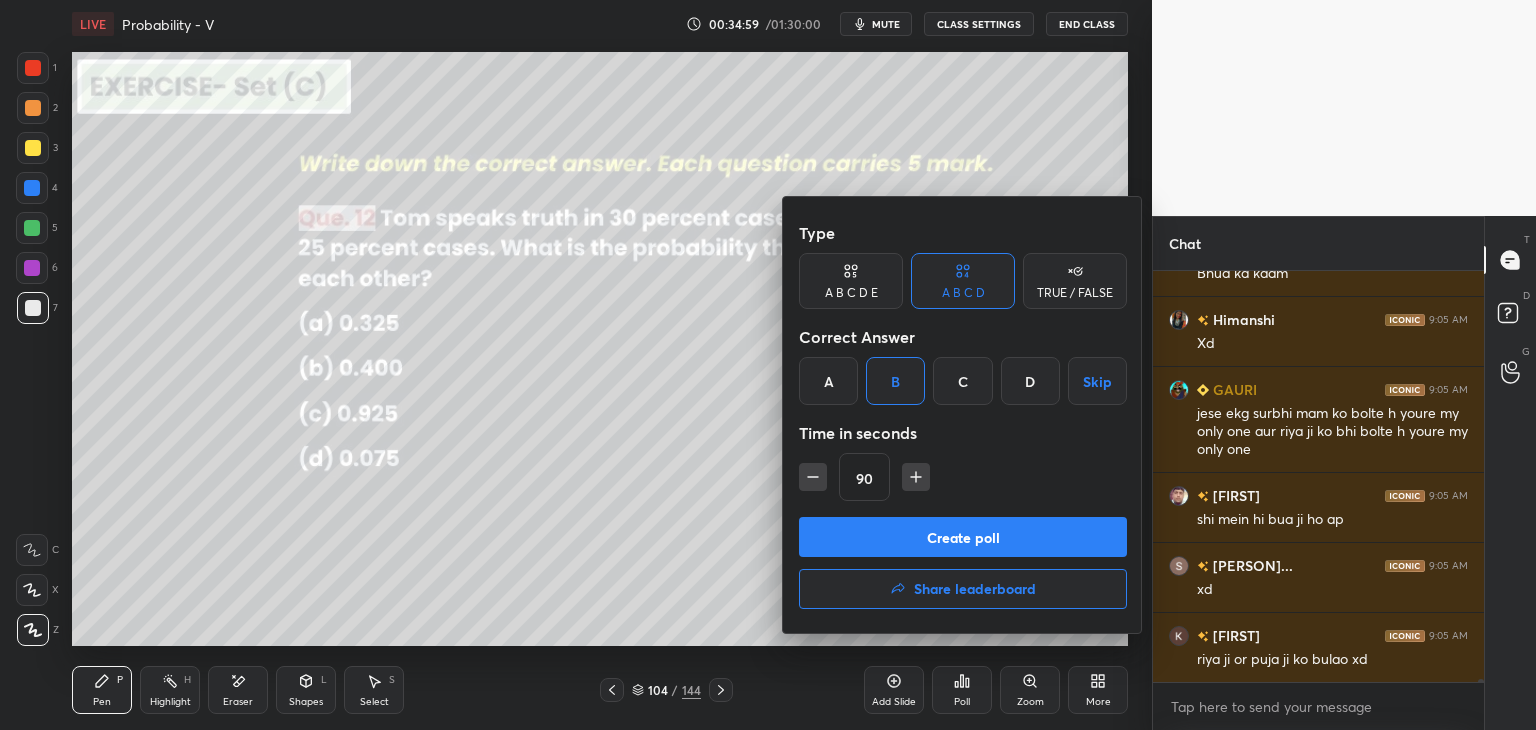 click on "Create poll" at bounding box center [963, 537] 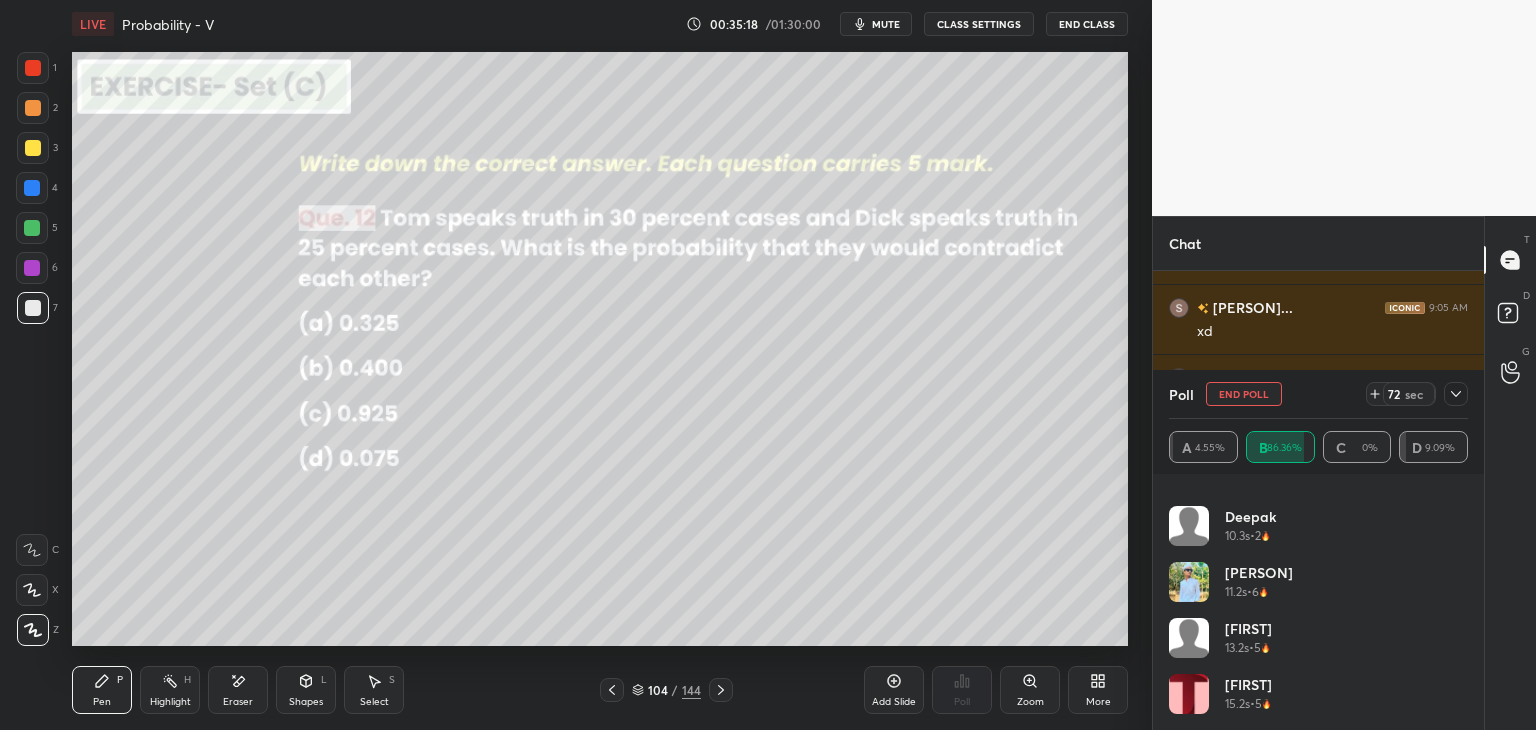 drag, startPoint x: 1452, startPoint y: 397, endPoint x: 1452, endPoint y: 414, distance: 17 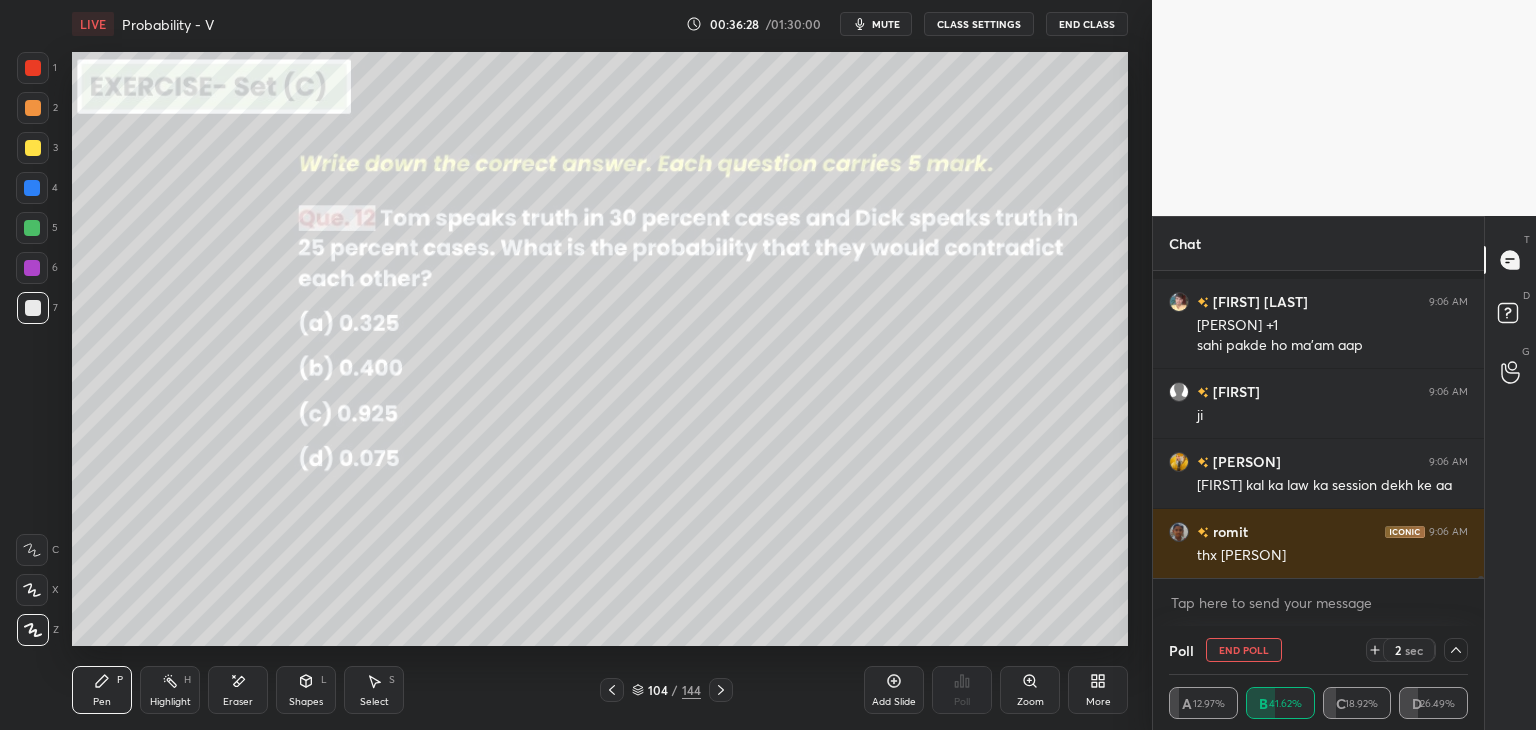 scroll, scrollTop: 55526, scrollLeft: 0, axis: vertical 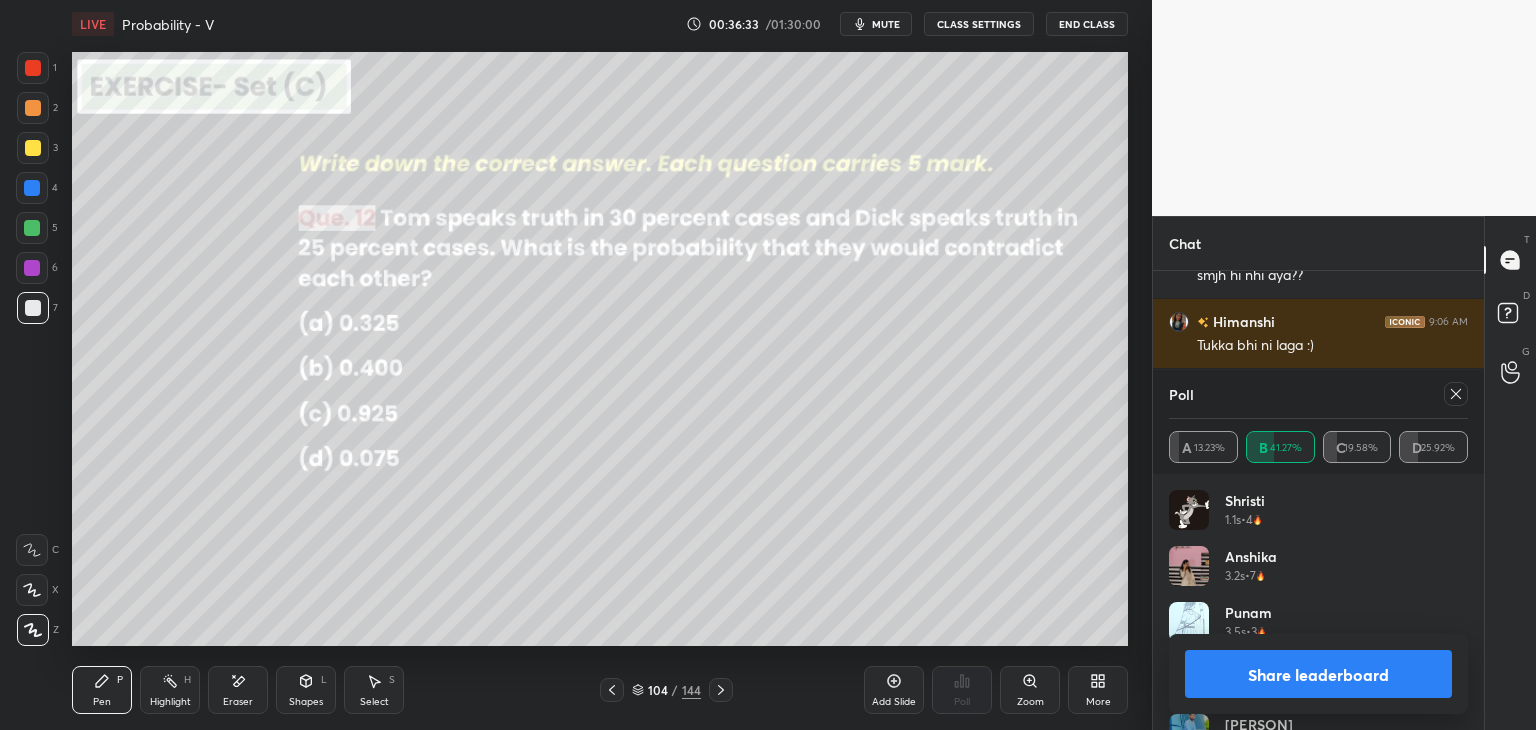 drag, startPoint x: 1211, startPoint y: 683, endPoint x: 1228, endPoint y: 681, distance: 17.117243 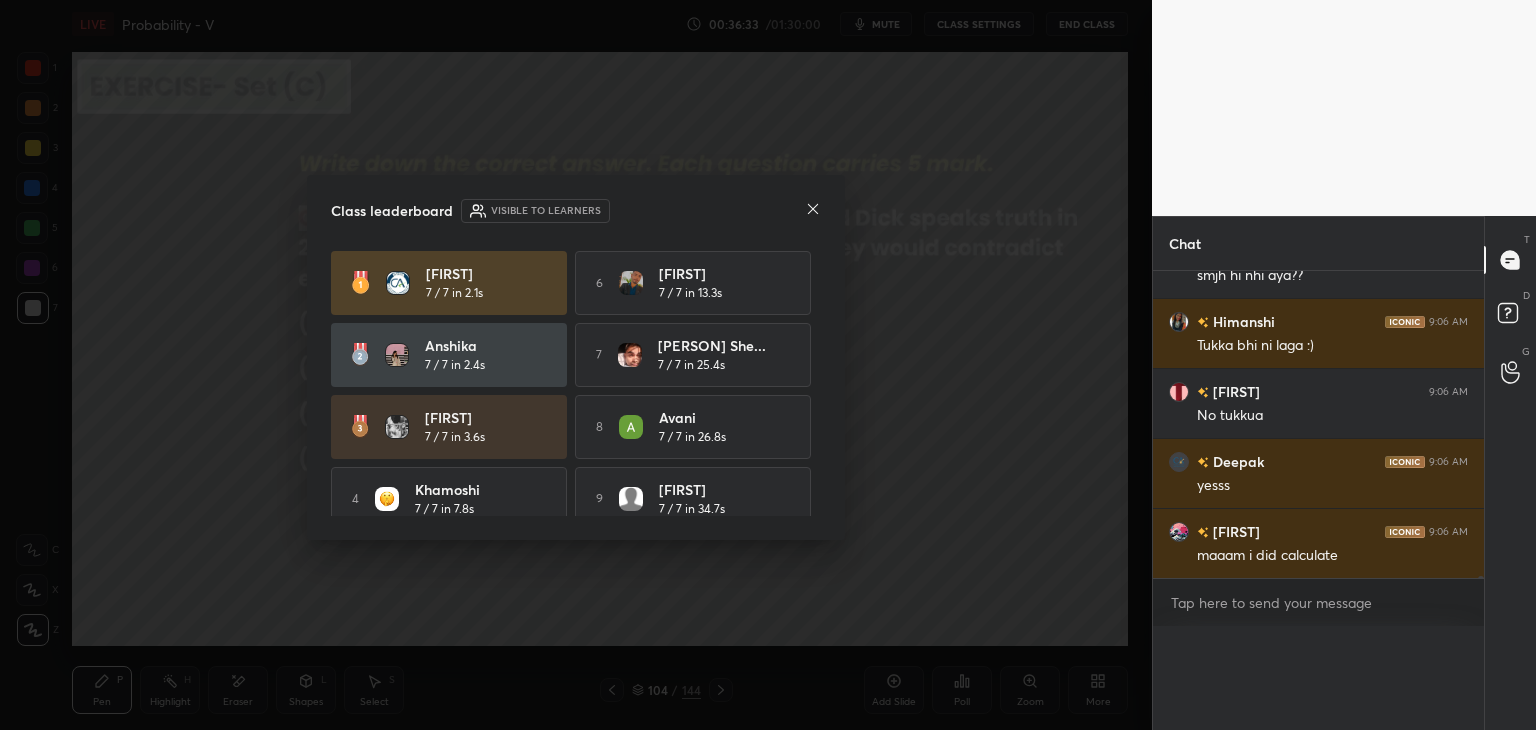 scroll, scrollTop: 0, scrollLeft: 0, axis: both 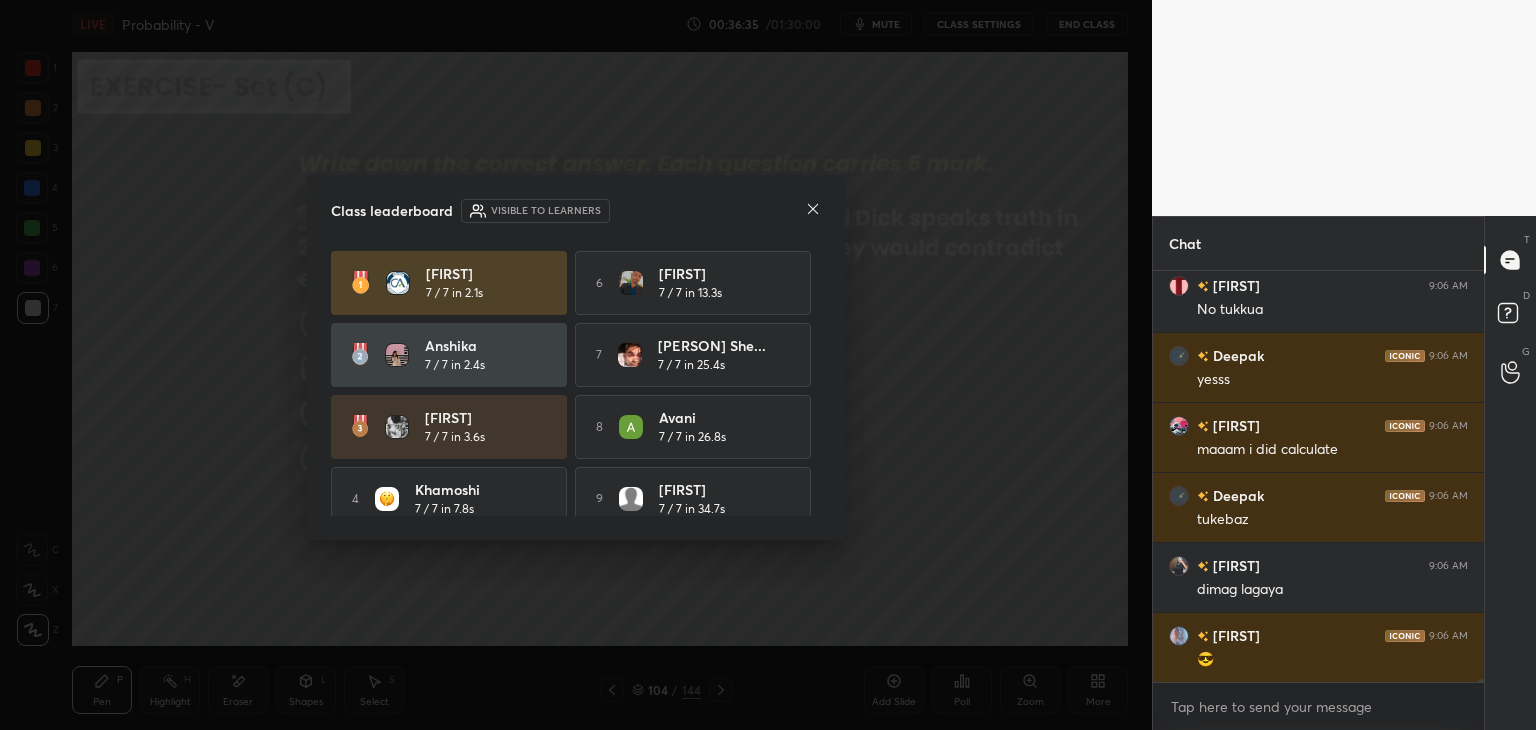 click 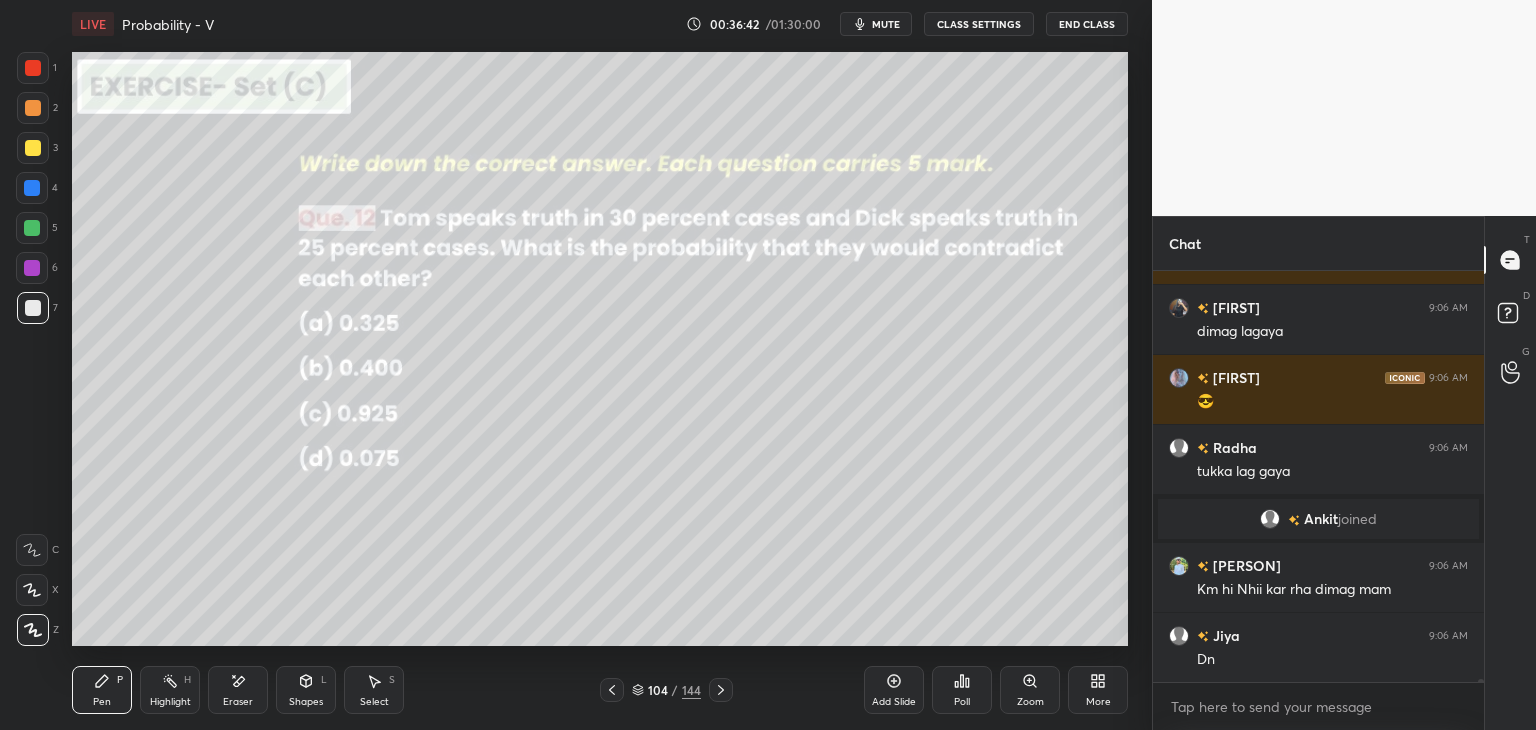 click on "CLASS SETTINGS" at bounding box center (979, 24) 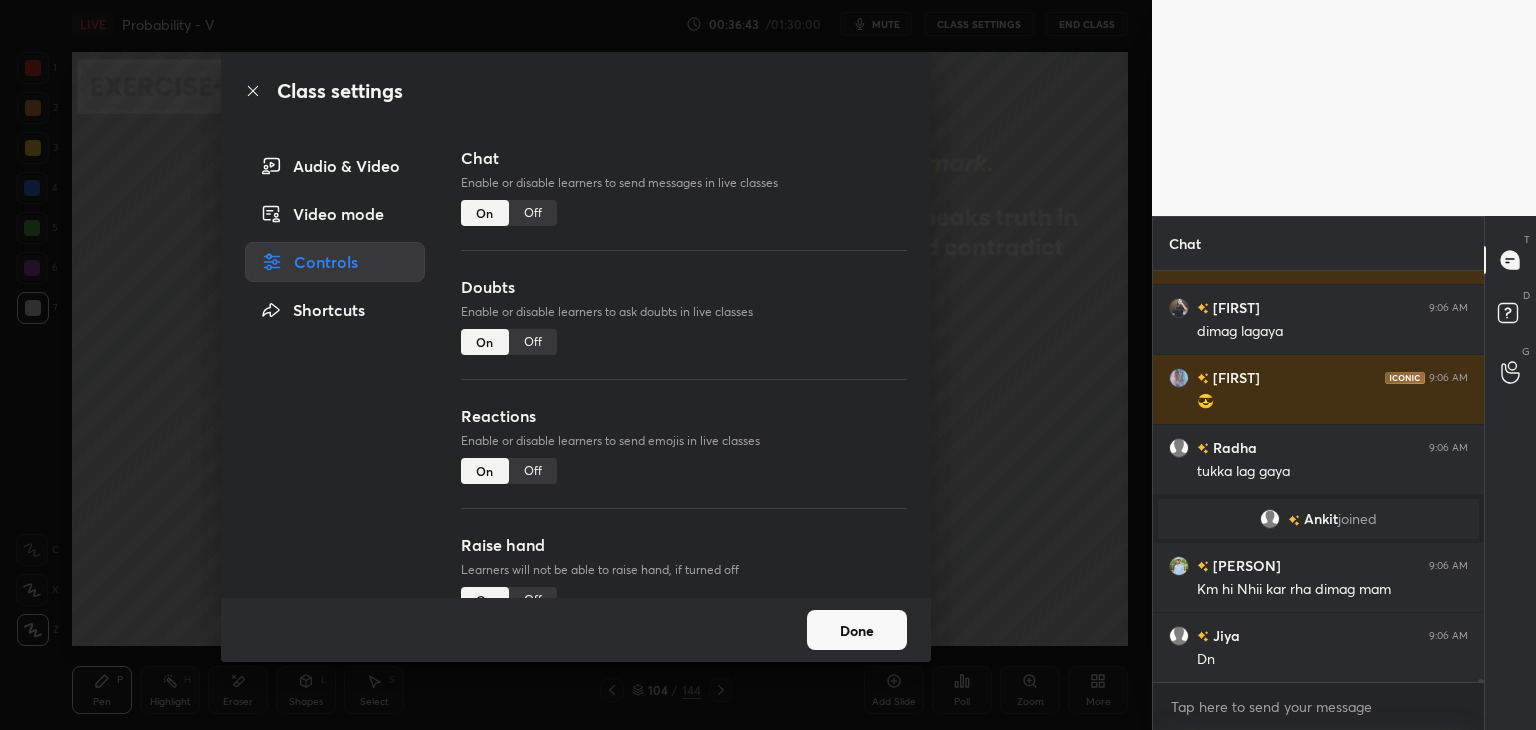 drag, startPoint x: 521, startPoint y: 202, endPoint x: 548, endPoint y: 225, distance: 35.468296 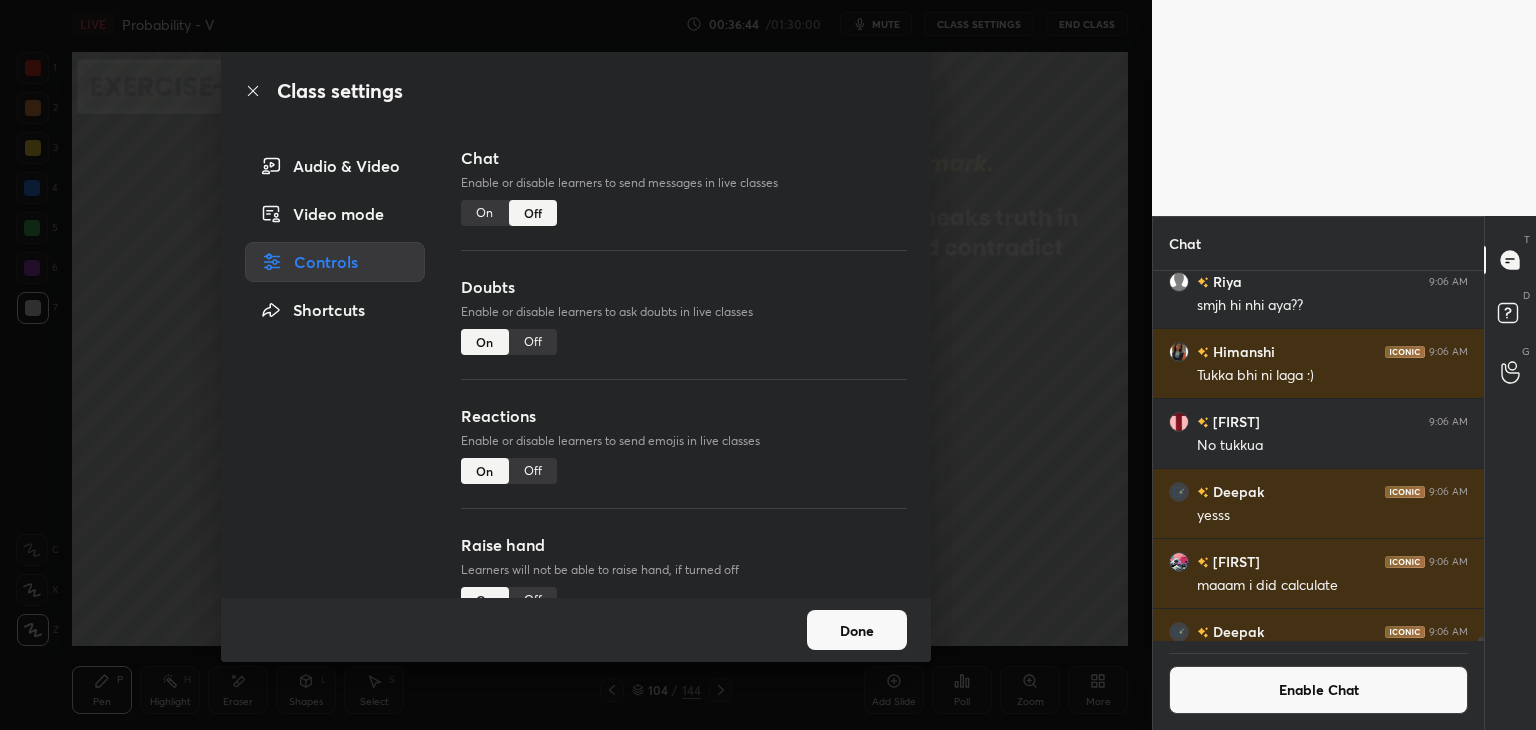 drag, startPoint x: 840, startPoint y: 631, endPoint x: 833, endPoint y: 614, distance: 18.384777 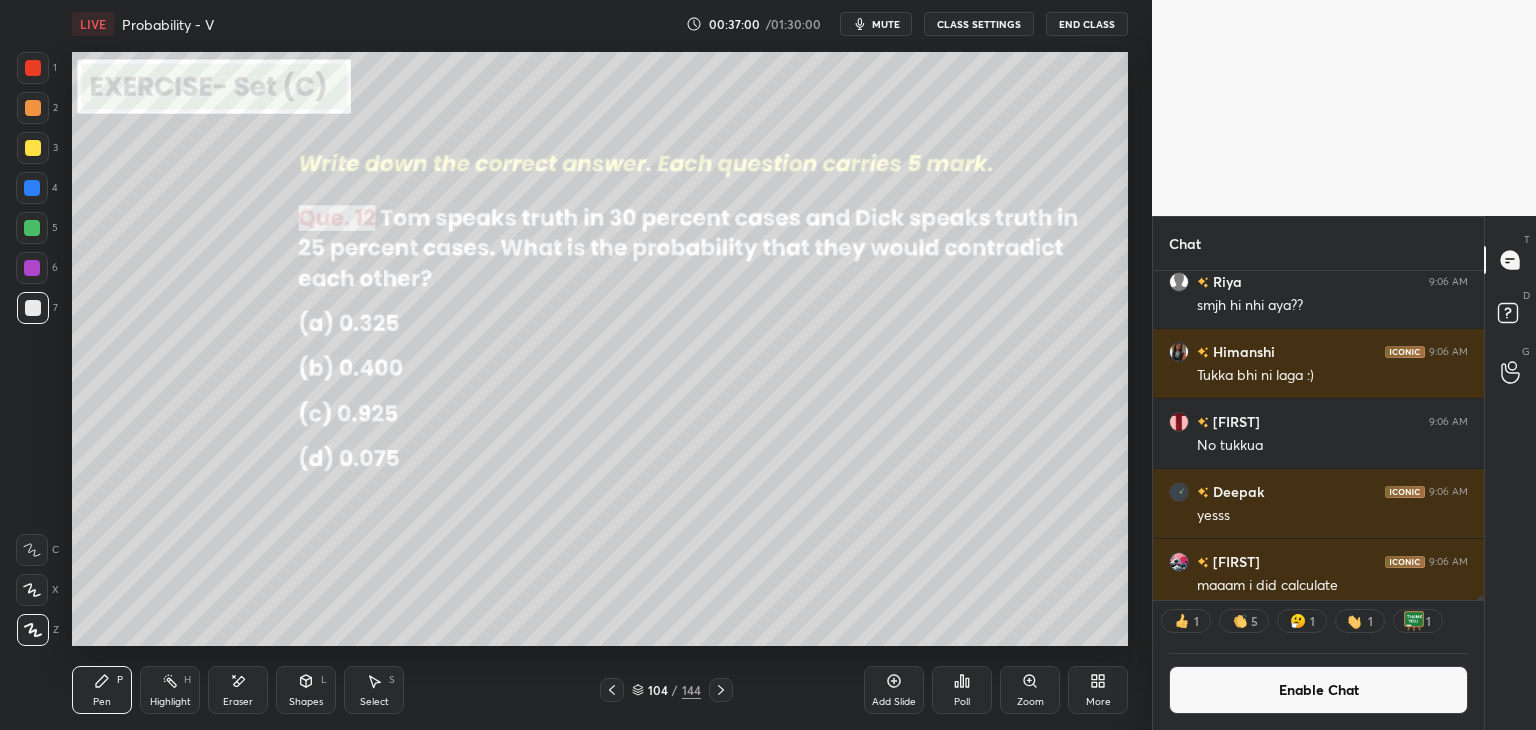 click on "Enable Chat" at bounding box center [1318, 690] 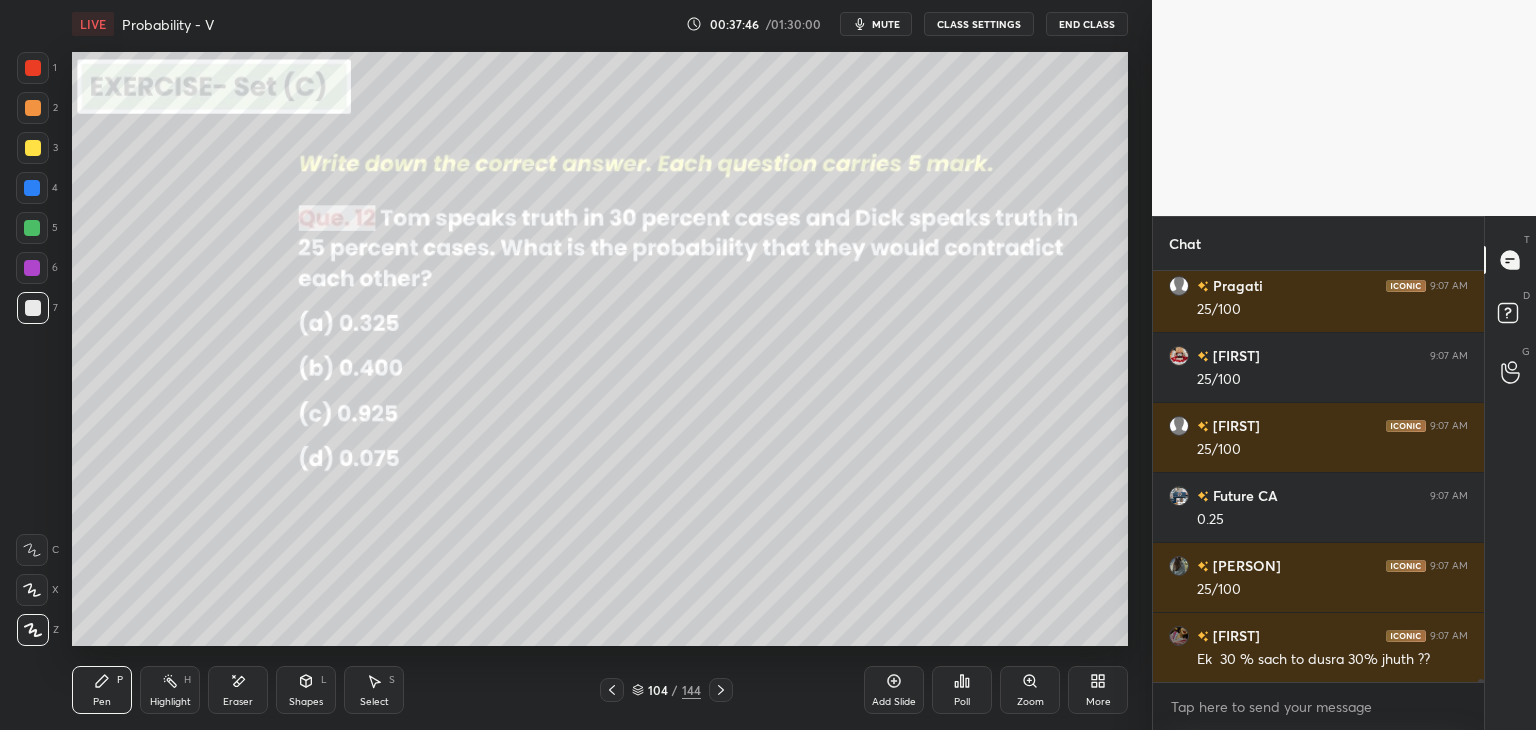 scroll, scrollTop: 58834, scrollLeft: 0, axis: vertical 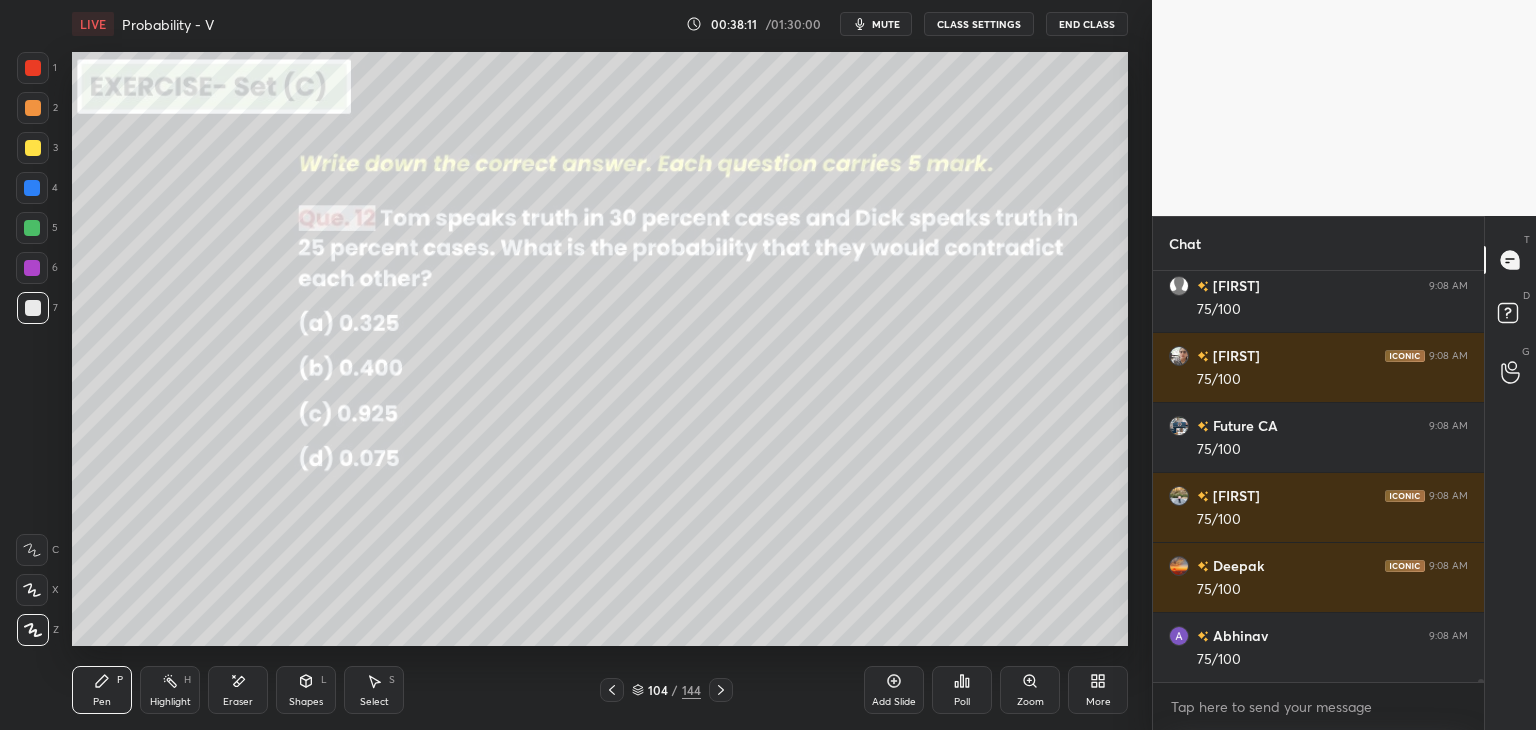 drag, startPoint x: 384, startPoint y: 693, endPoint x: 404, endPoint y: 652, distance: 45.617977 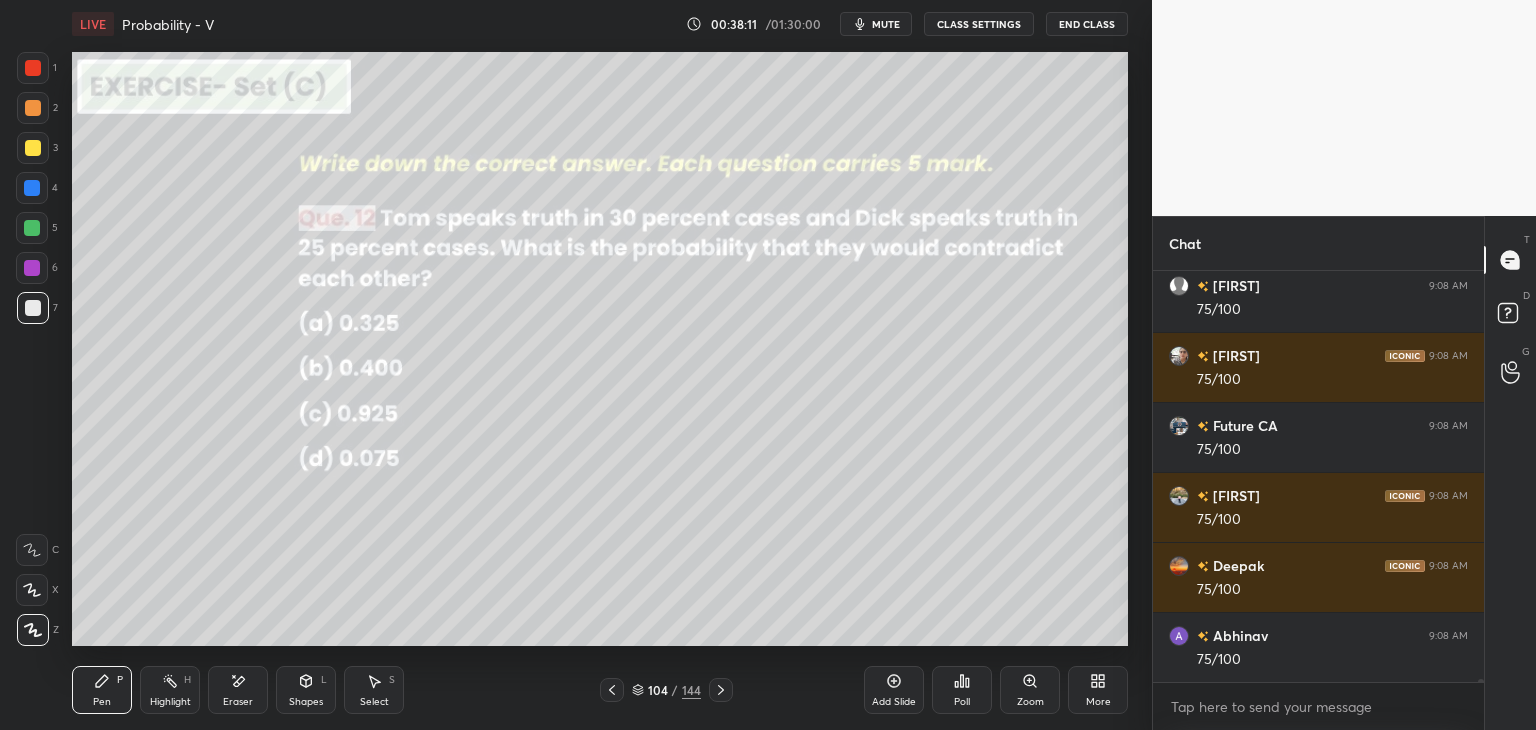 click on "Select S" at bounding box center (374, 690) 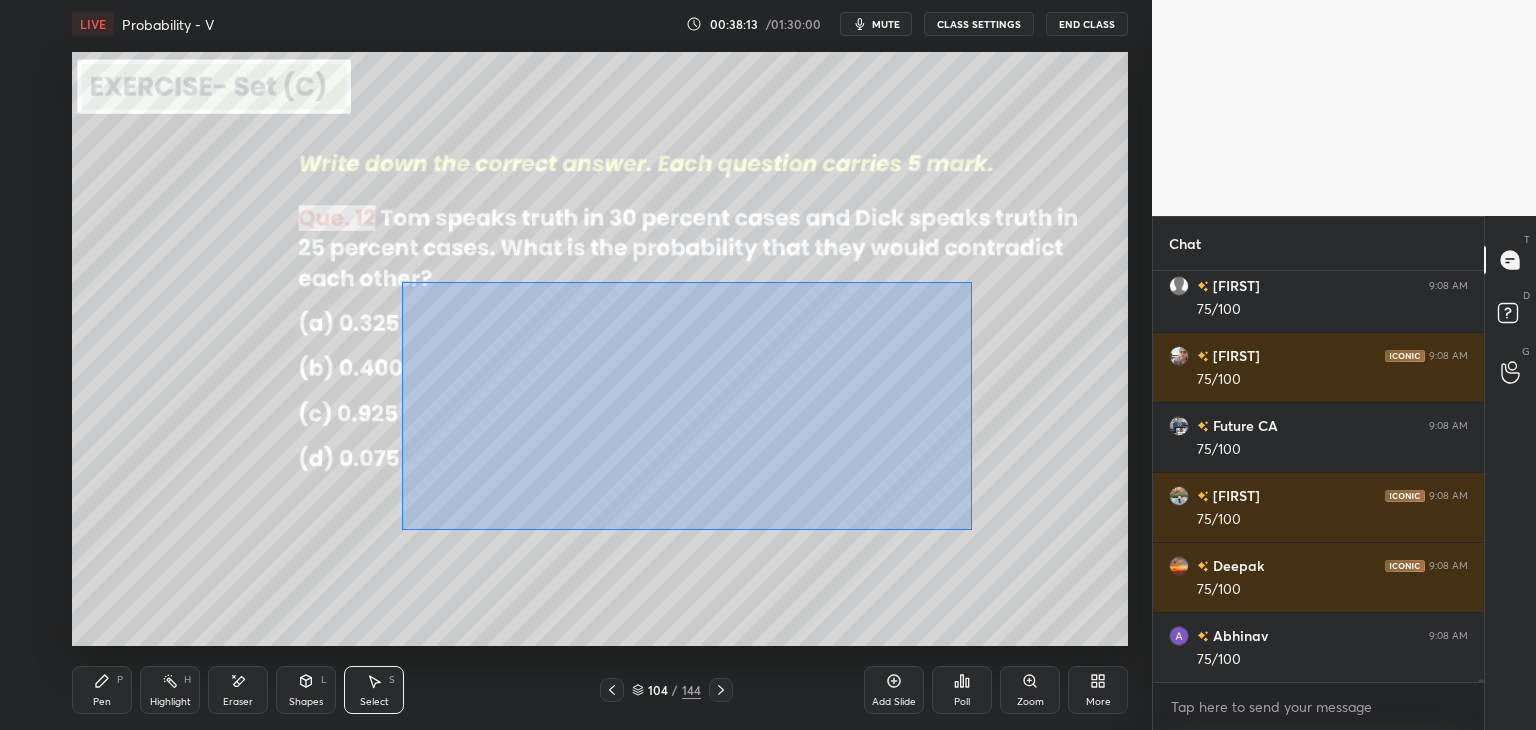 drag, startPoint x: 402, startPoint y: 281, endPoint x: 967, endPoint y: 526, distance: 615.83276 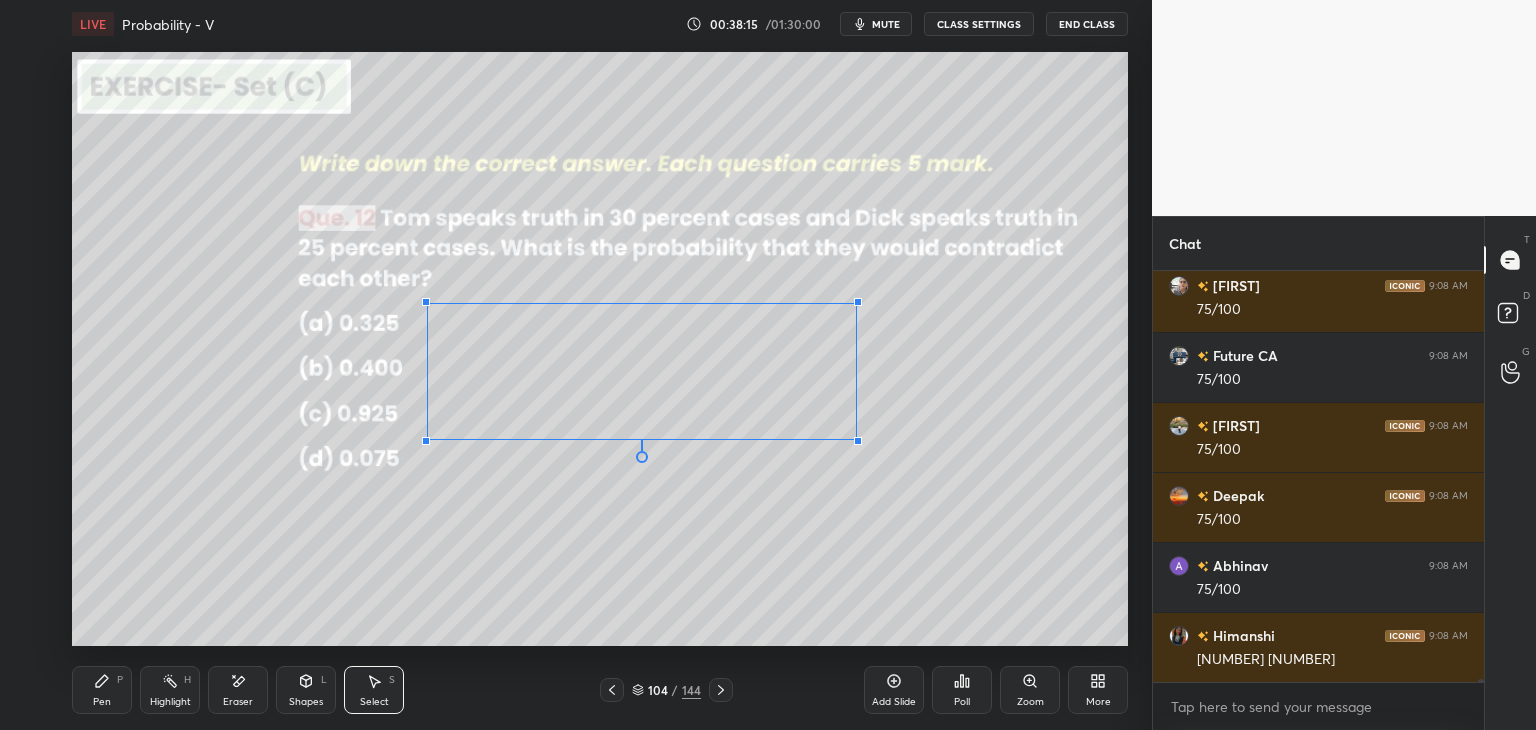 drag, startPoint x: 904, startPoint y: 491, endPoint x: 727, endPoint y: 400, distance: 199.02261 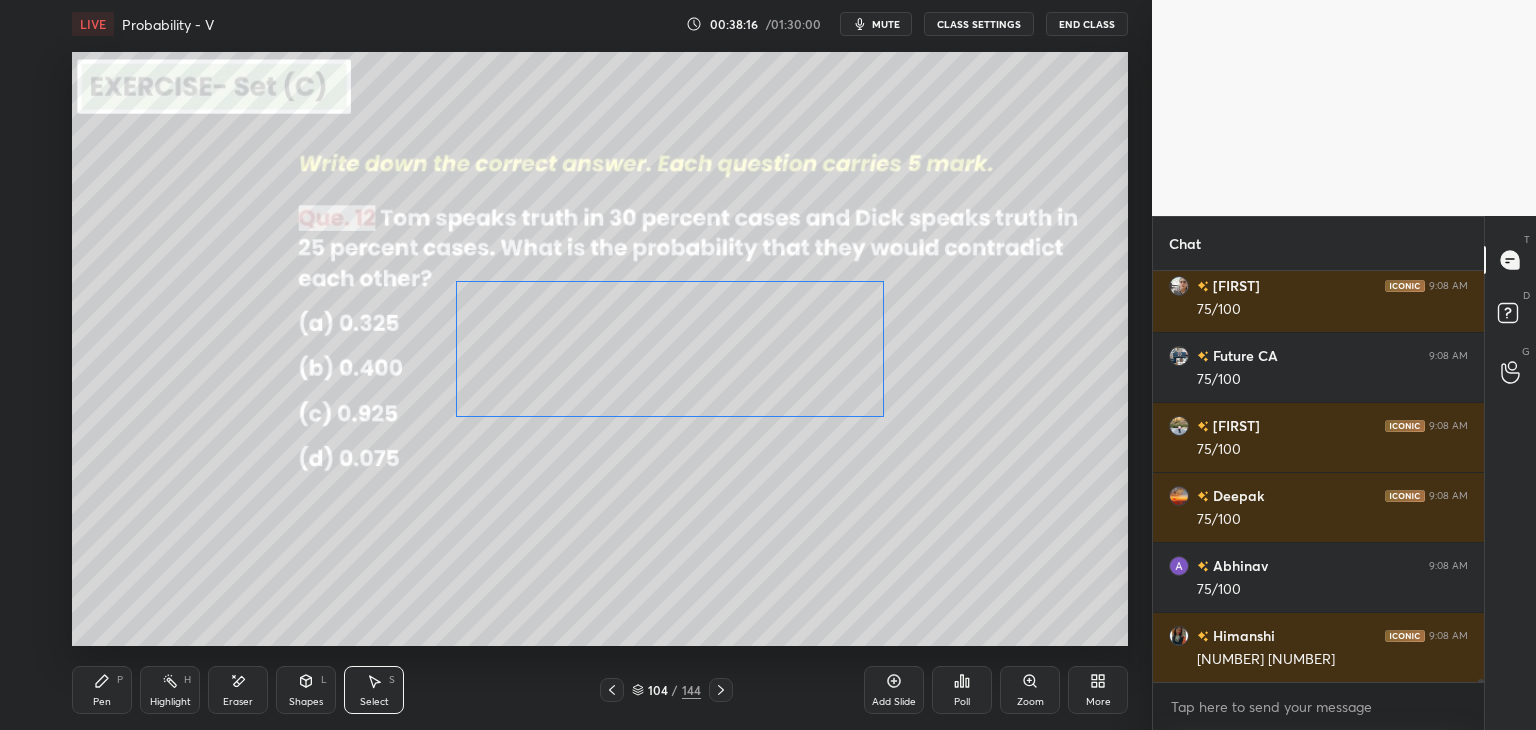drag, startPoint x: 680, startPoint y: 373, endPoint x: 696, endPoint y: 358, distance: 21.931713 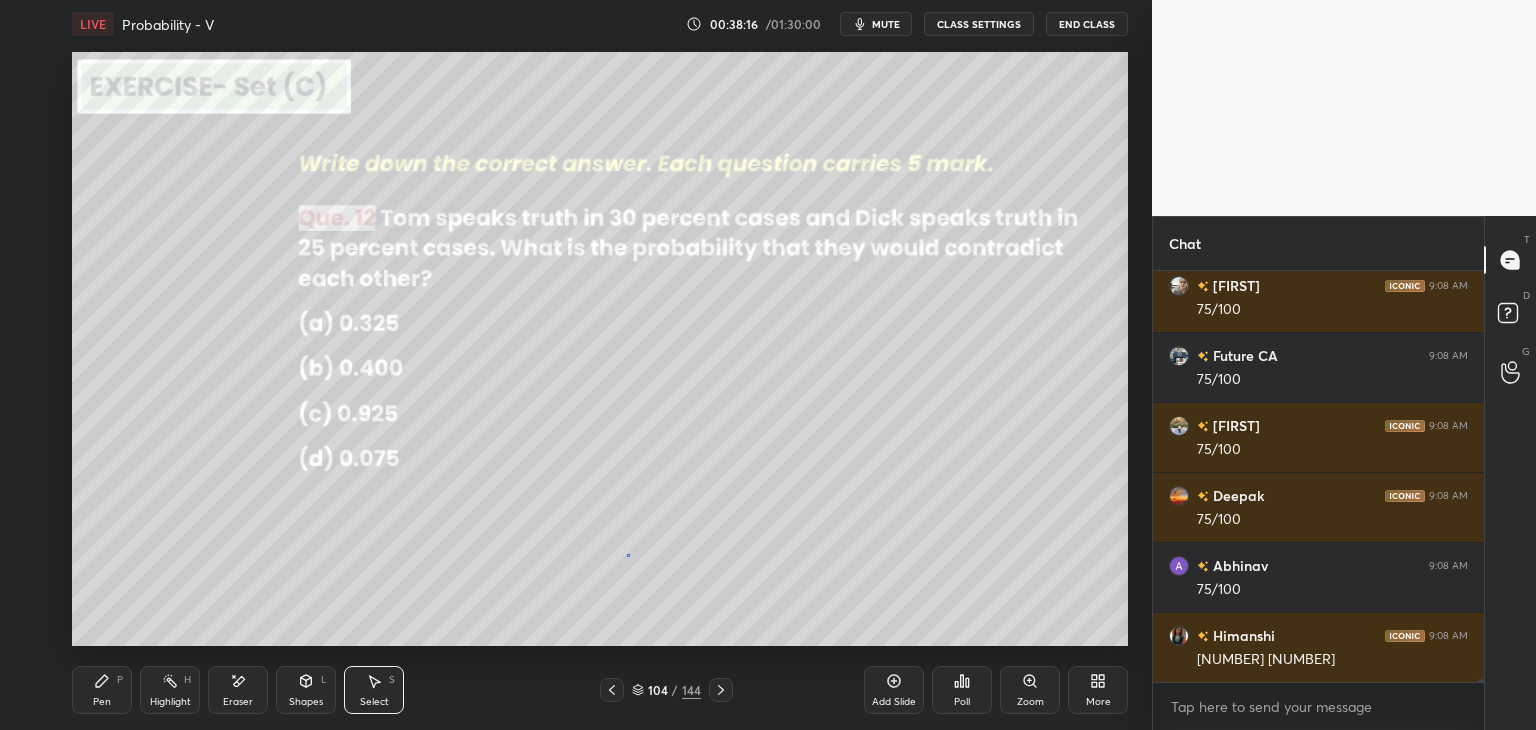 drag, startPoint x: 628, startPoint y: 555, endPoint x: 630, endPoint y: 619, distance: 64.03124 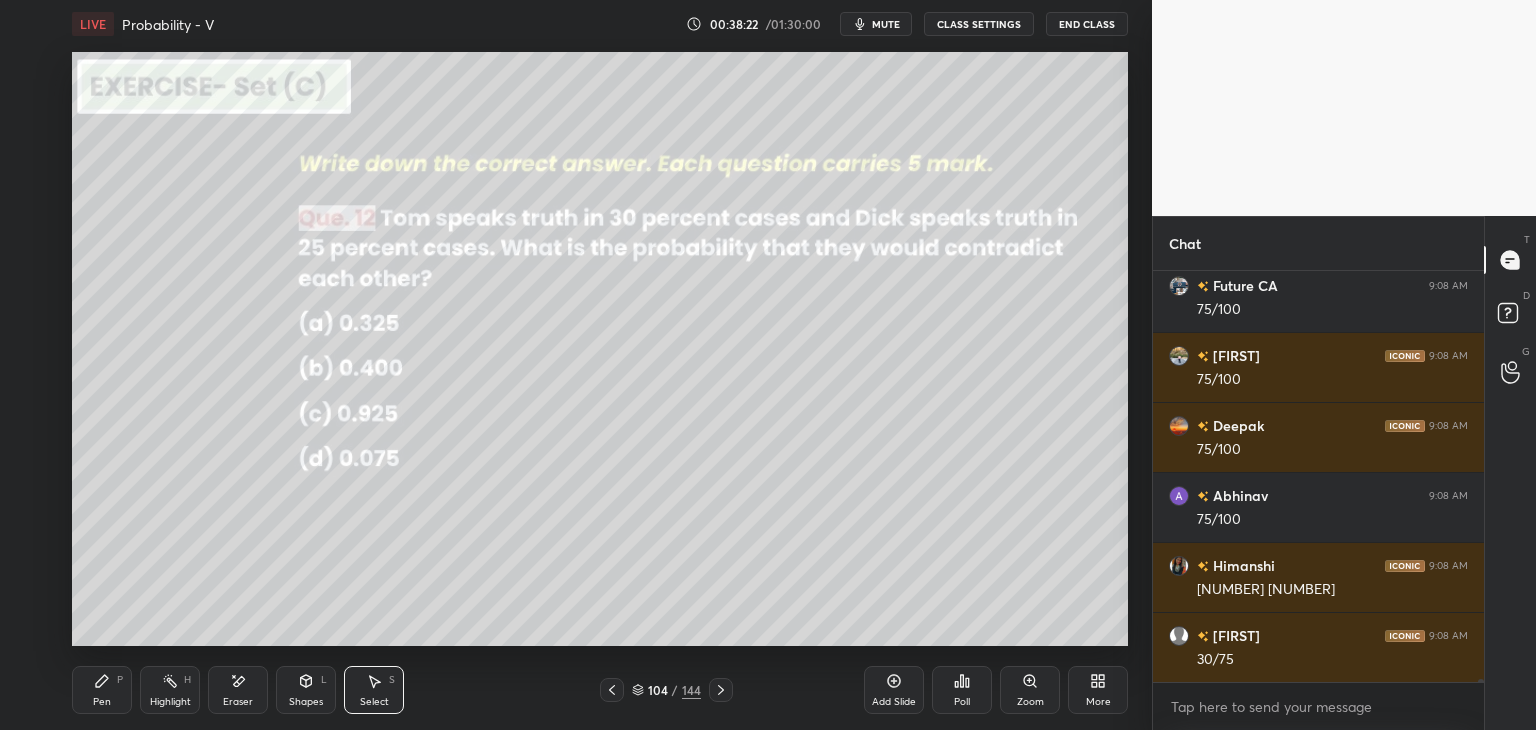 click on "Pen P" at bounding box center [102, 690] 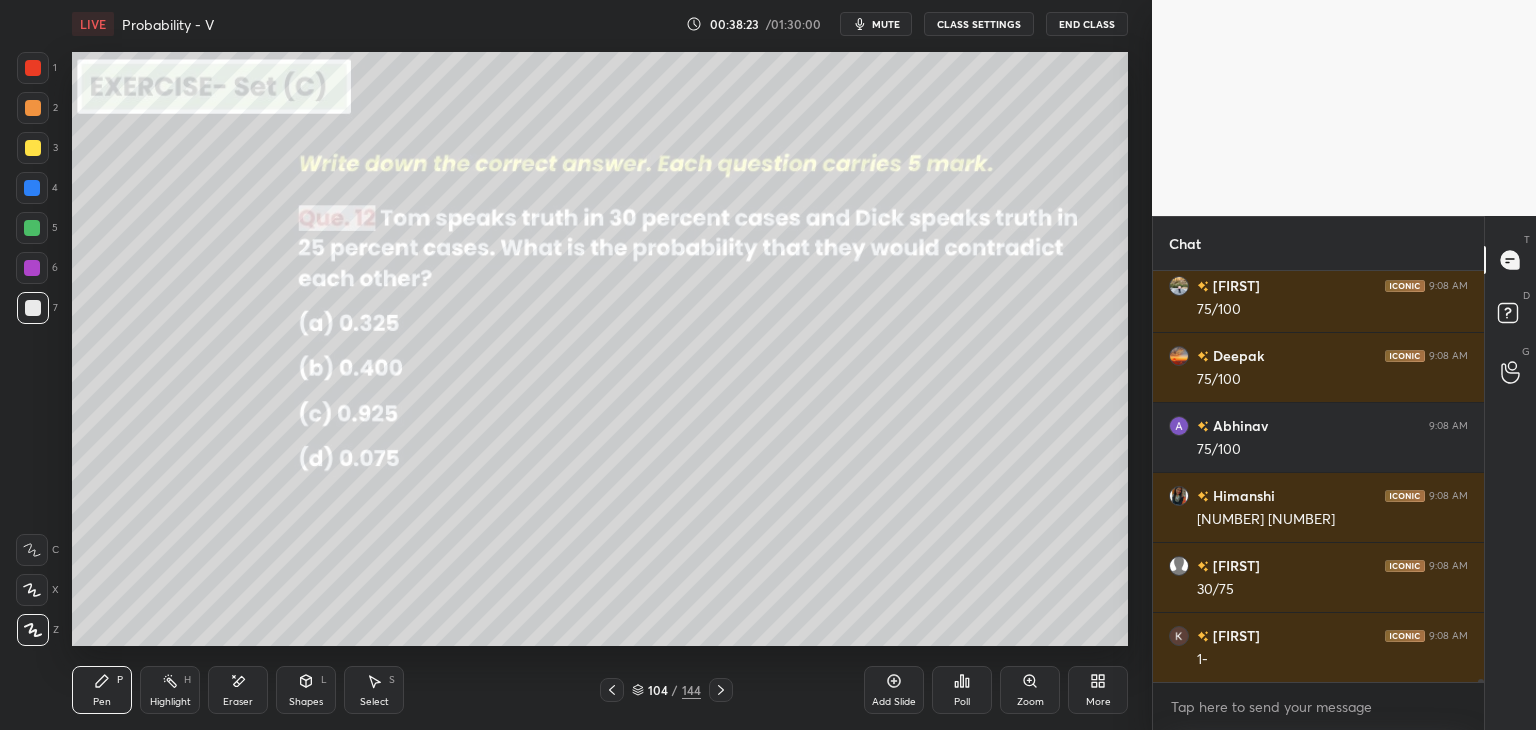 click at bounding box center (33, 148) 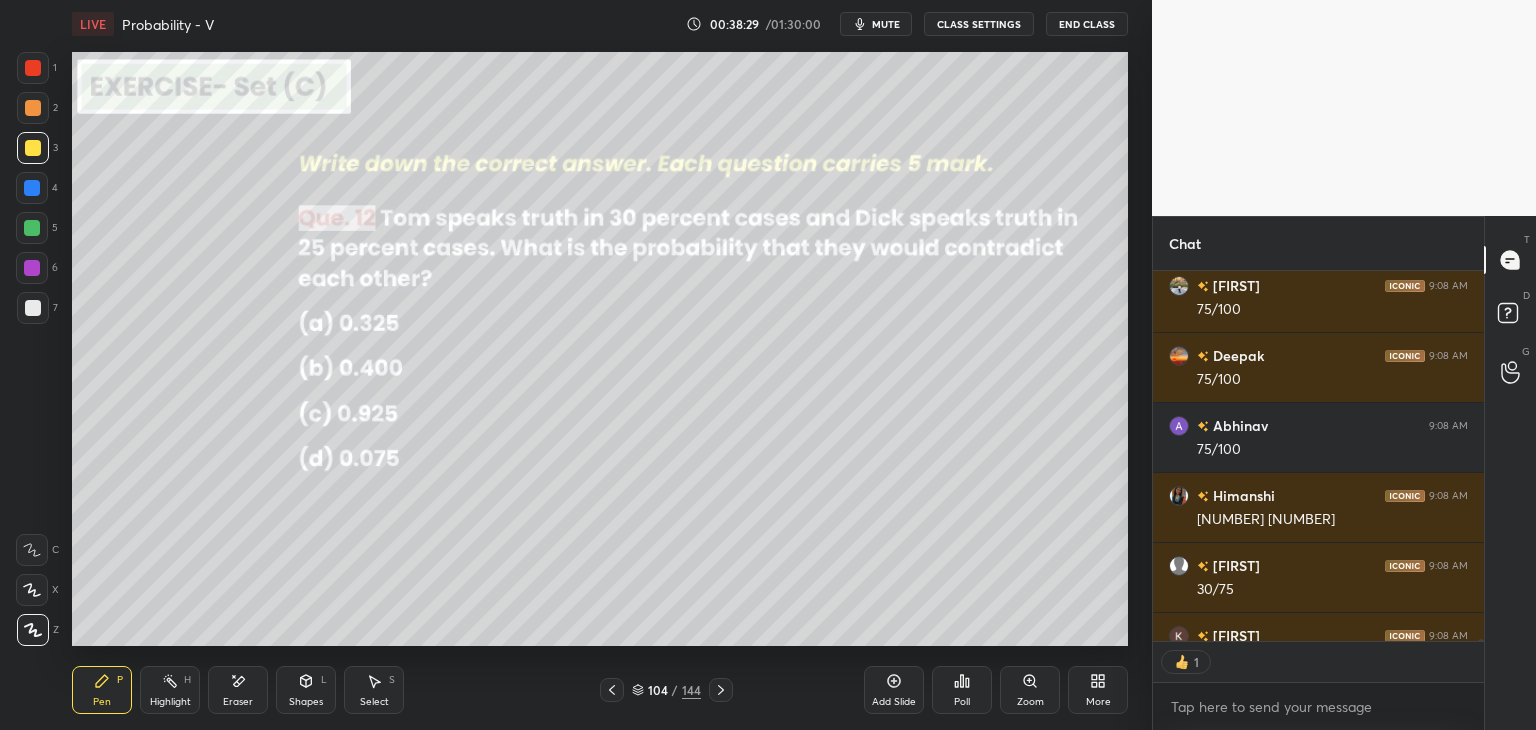 scroll, scrollTop: 365, scrollLeft: 325, axis: both 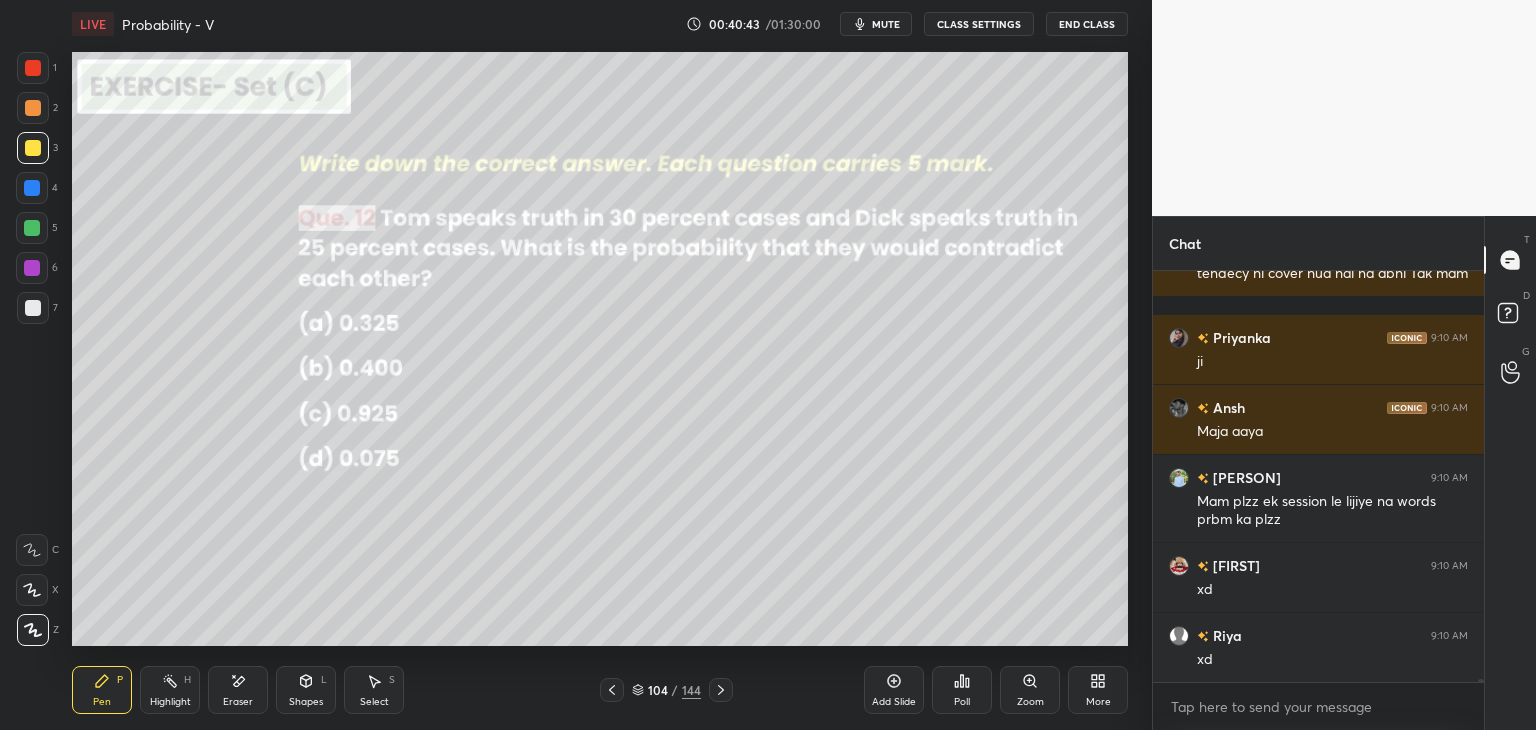 click 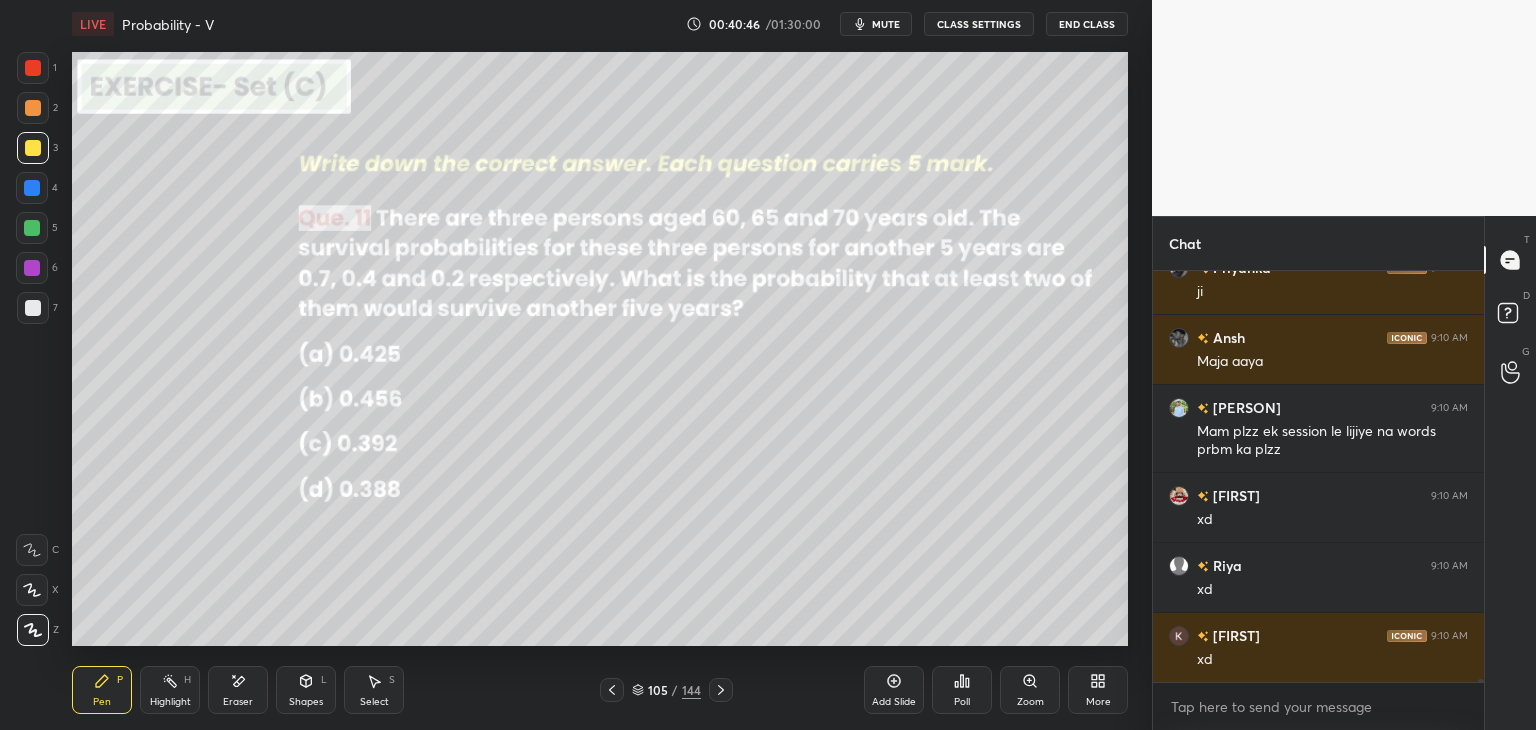scroll, scrollTop: 63444, scrollLeft: 0, axis: vertical 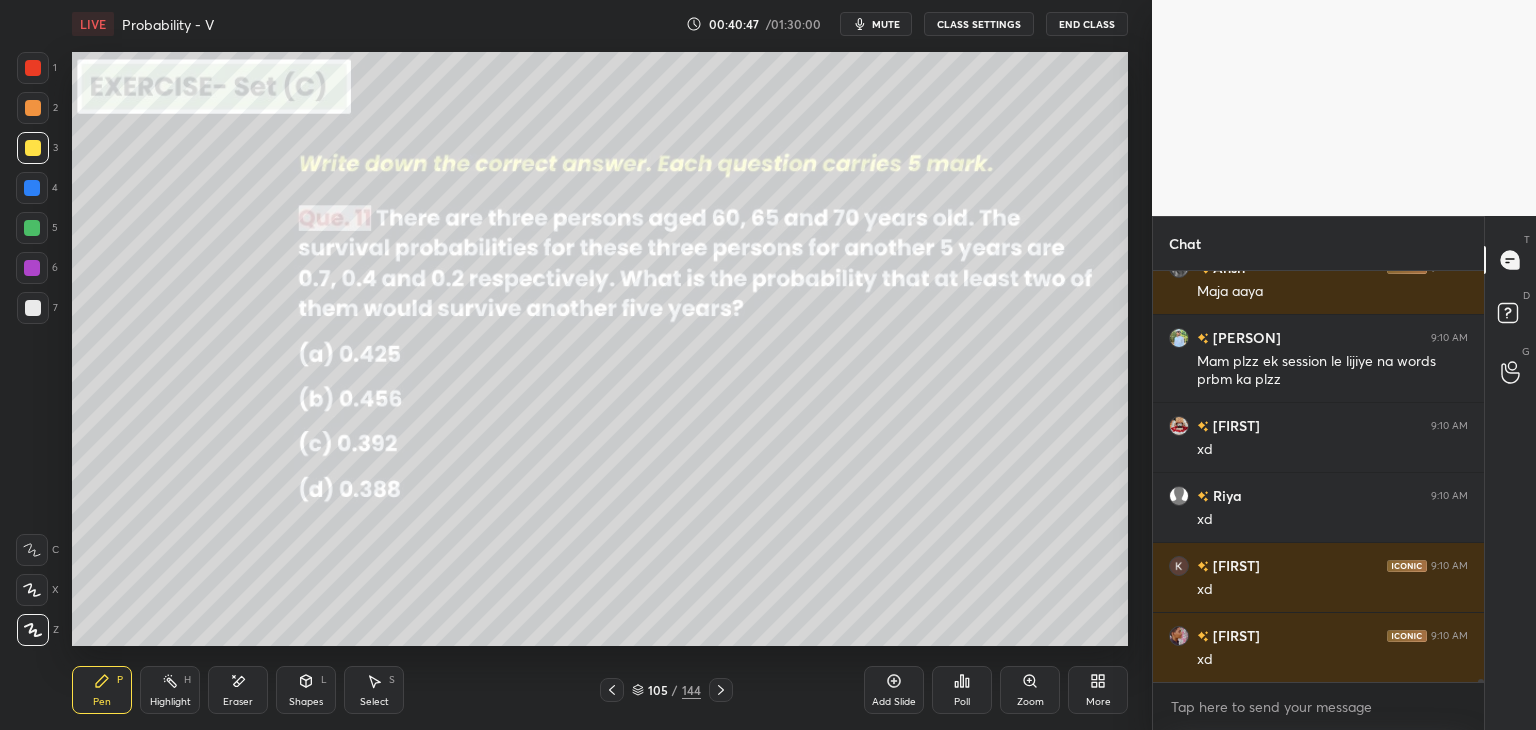 click on "Poll" at bounding box center [962, 690] 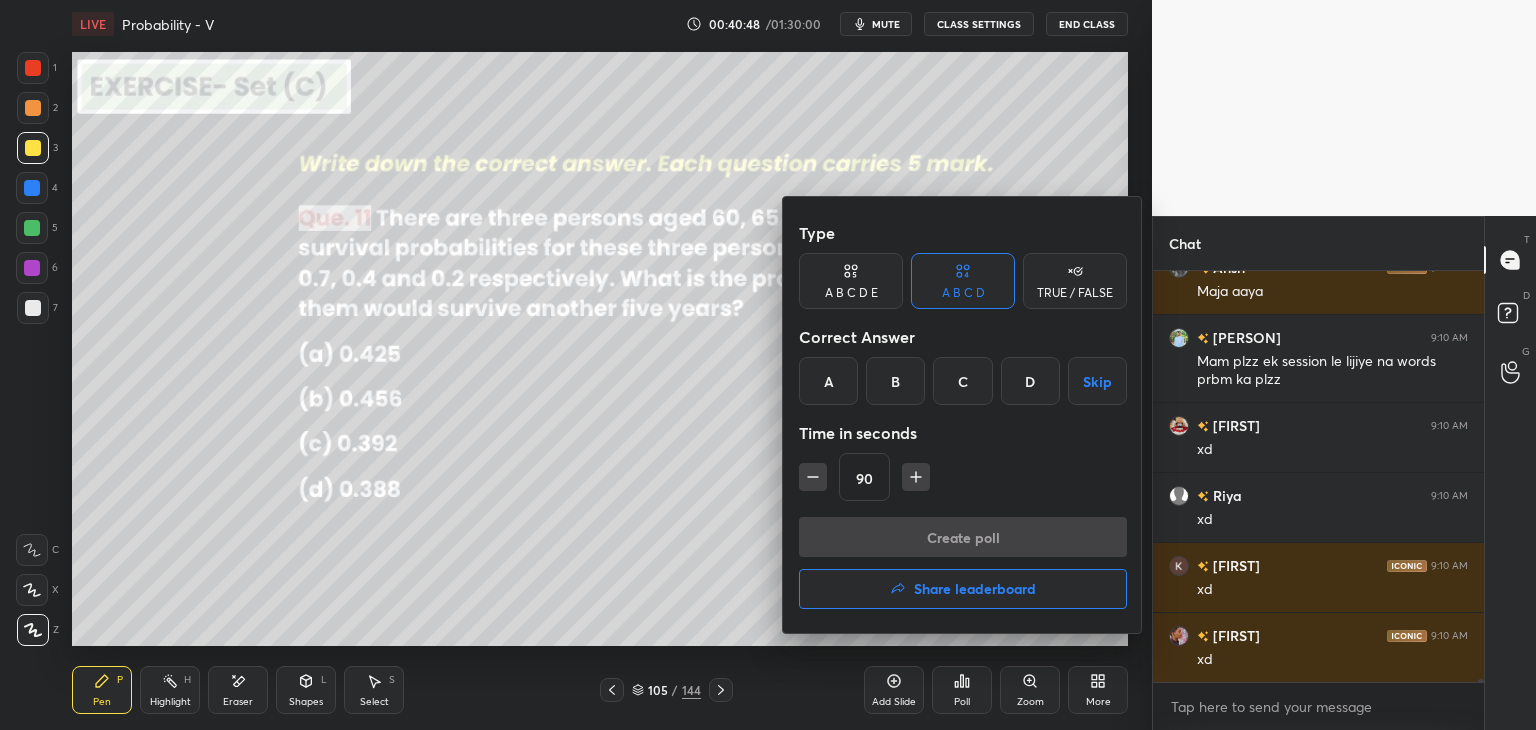 click on "D" at bounding box center (1030, 381) 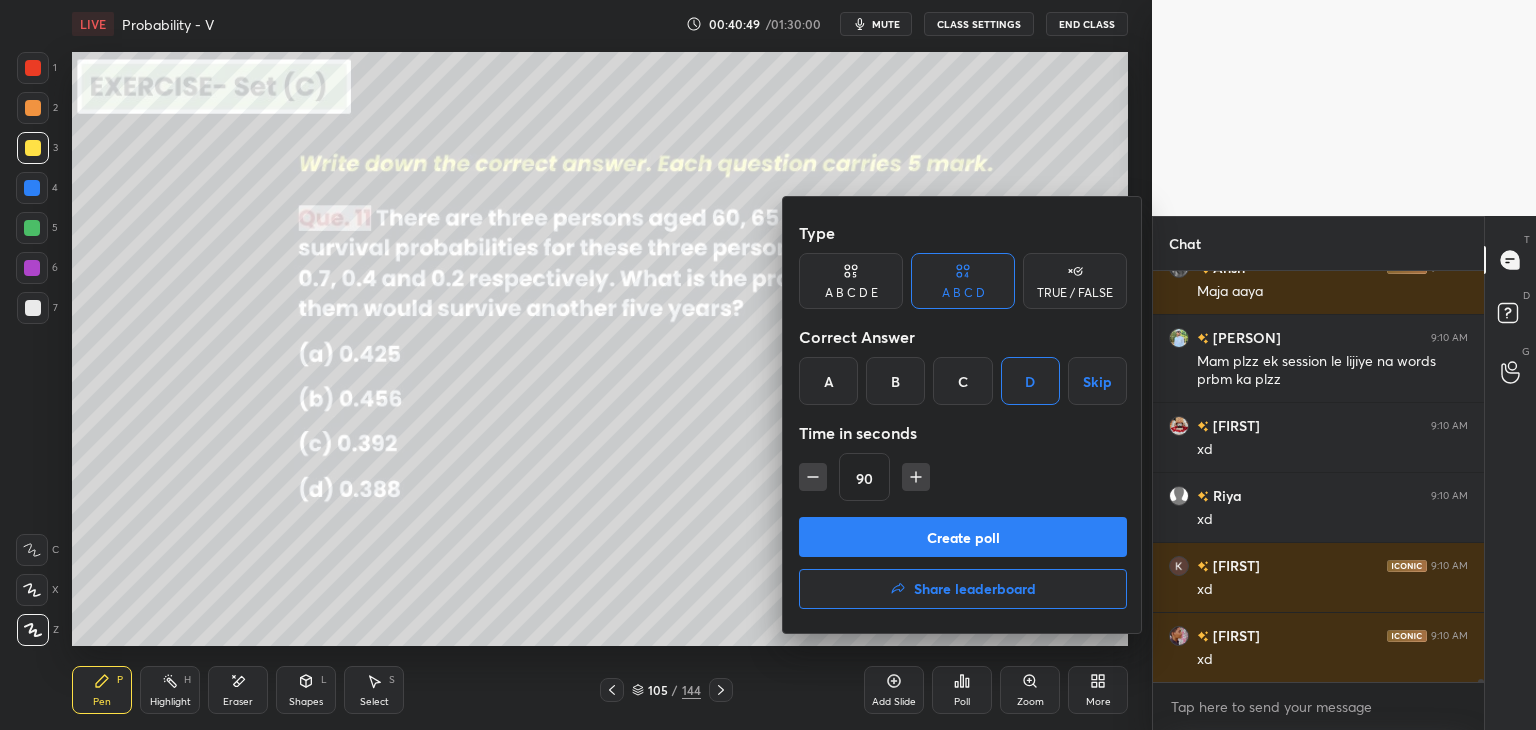 drag, startPoint x: 917, startPoint y: 541, endPoint x: 955, endPoint y: 553, distance: 39.849716 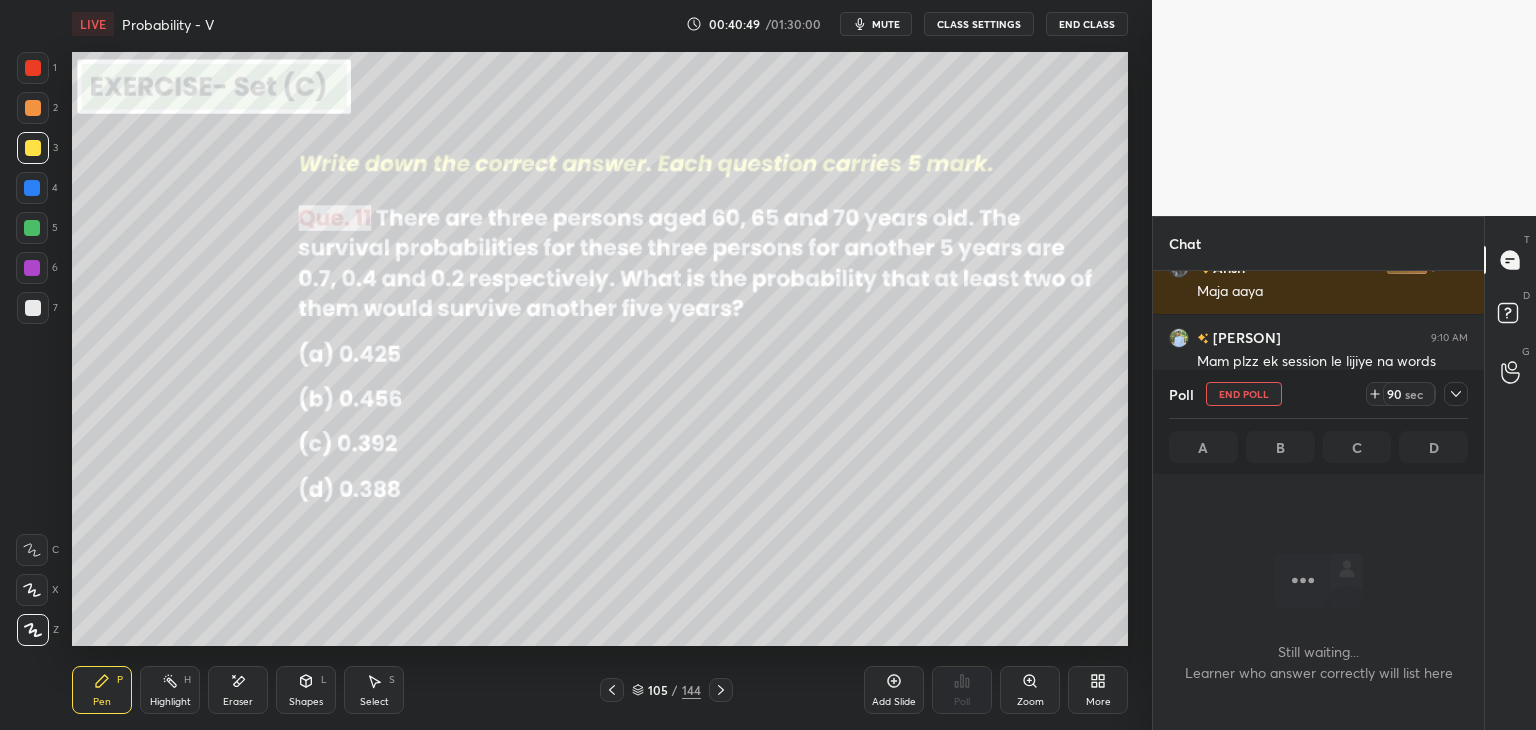 scroll, scrollTop: 382, scrollLeft: 325, axis: both 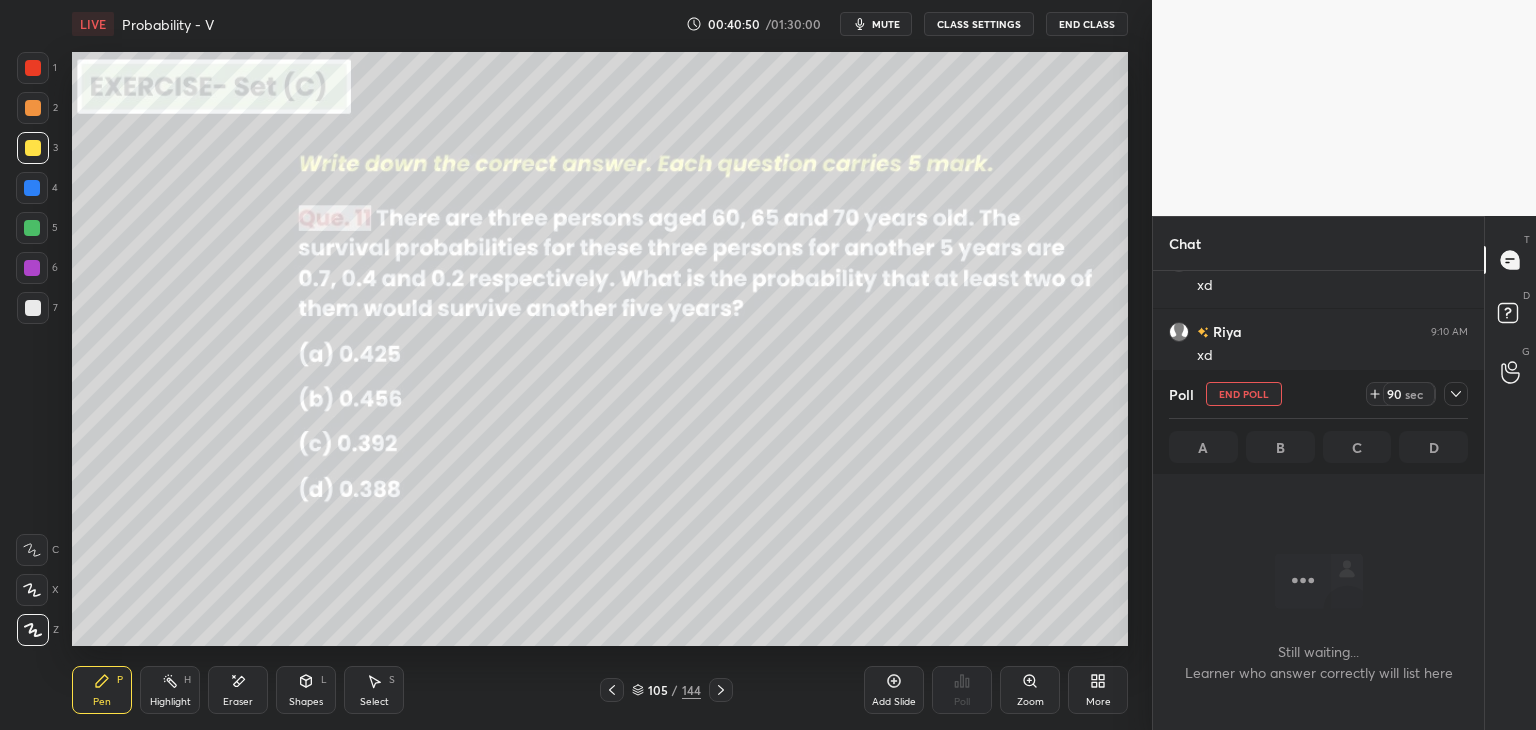 click 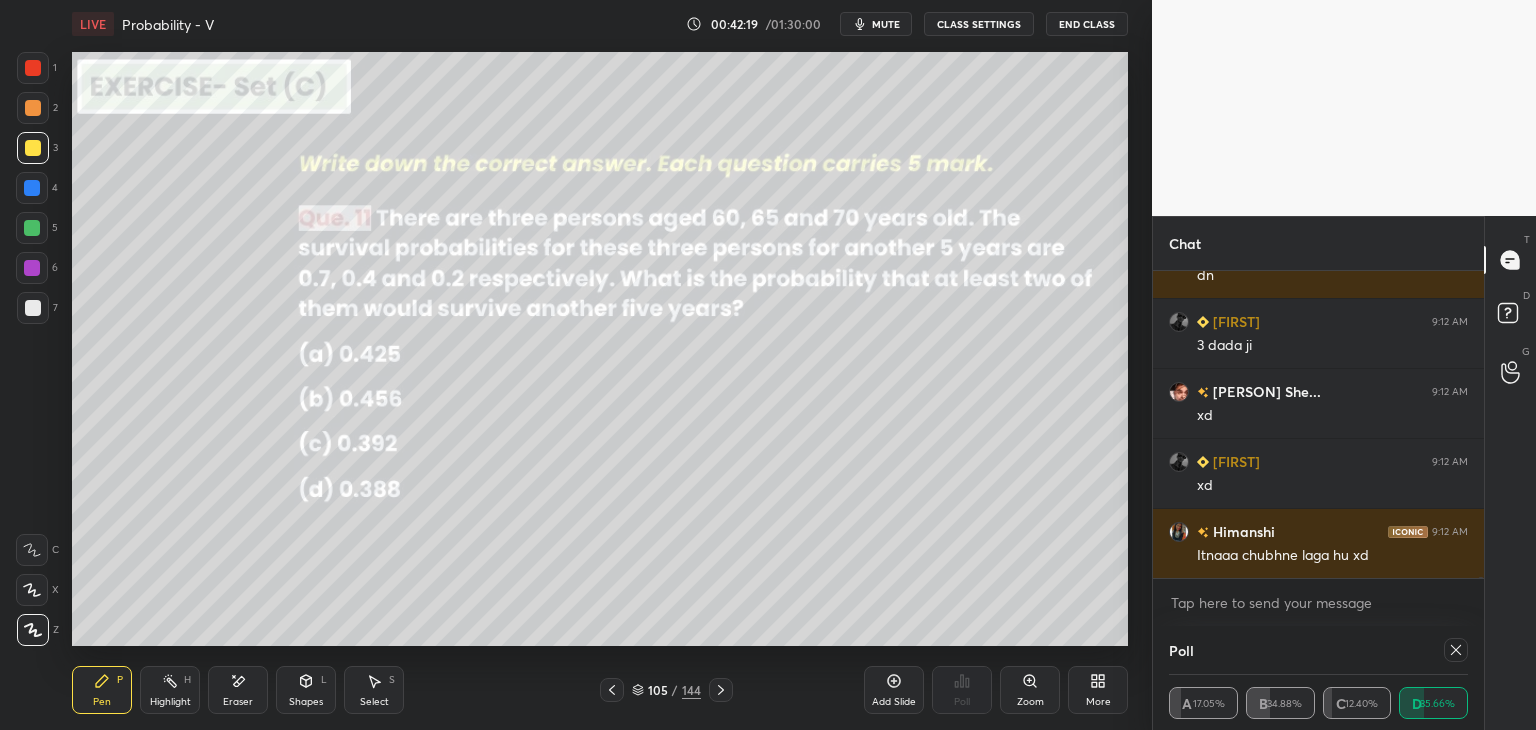 scroll, scrollTop: 64342, scrollLeft: 0, axis: vertical 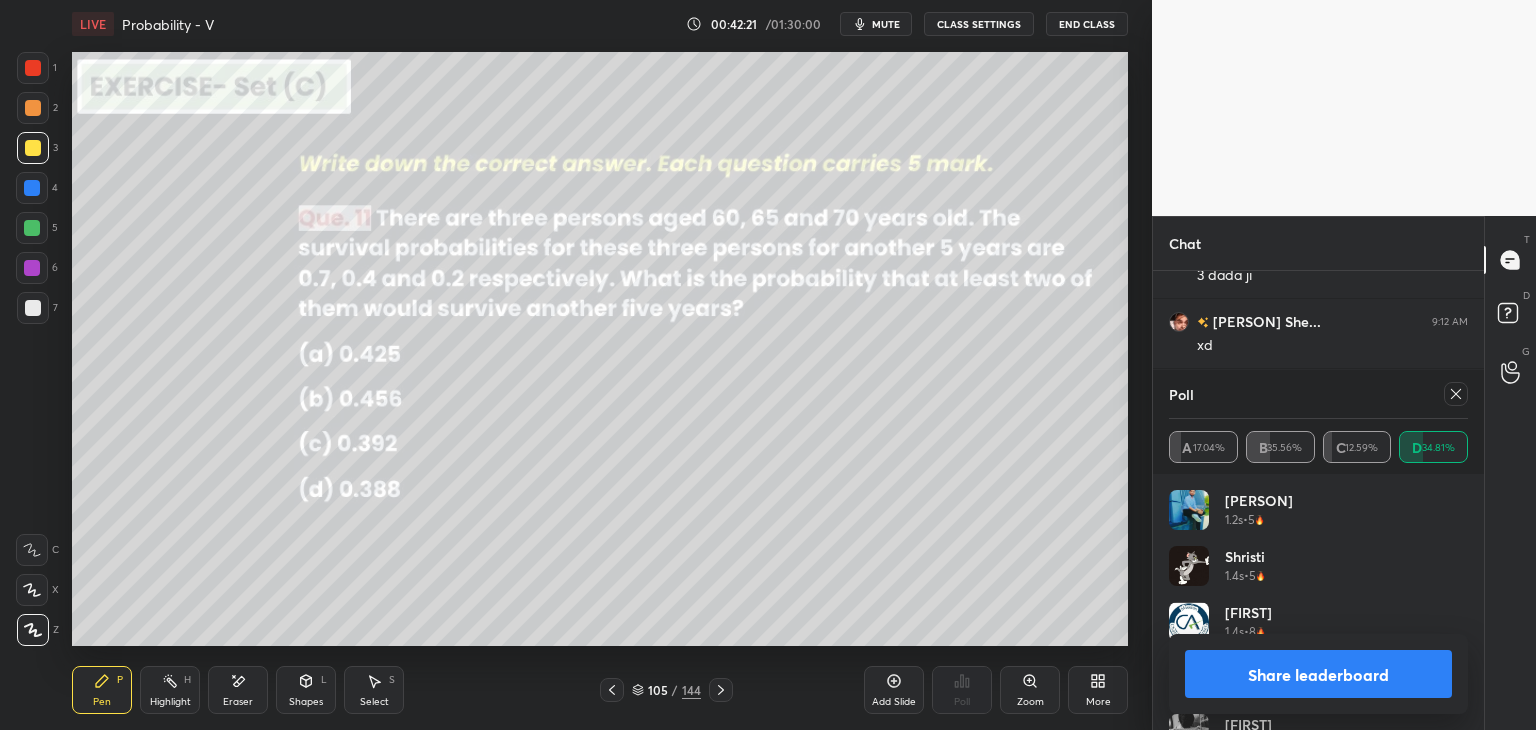 click 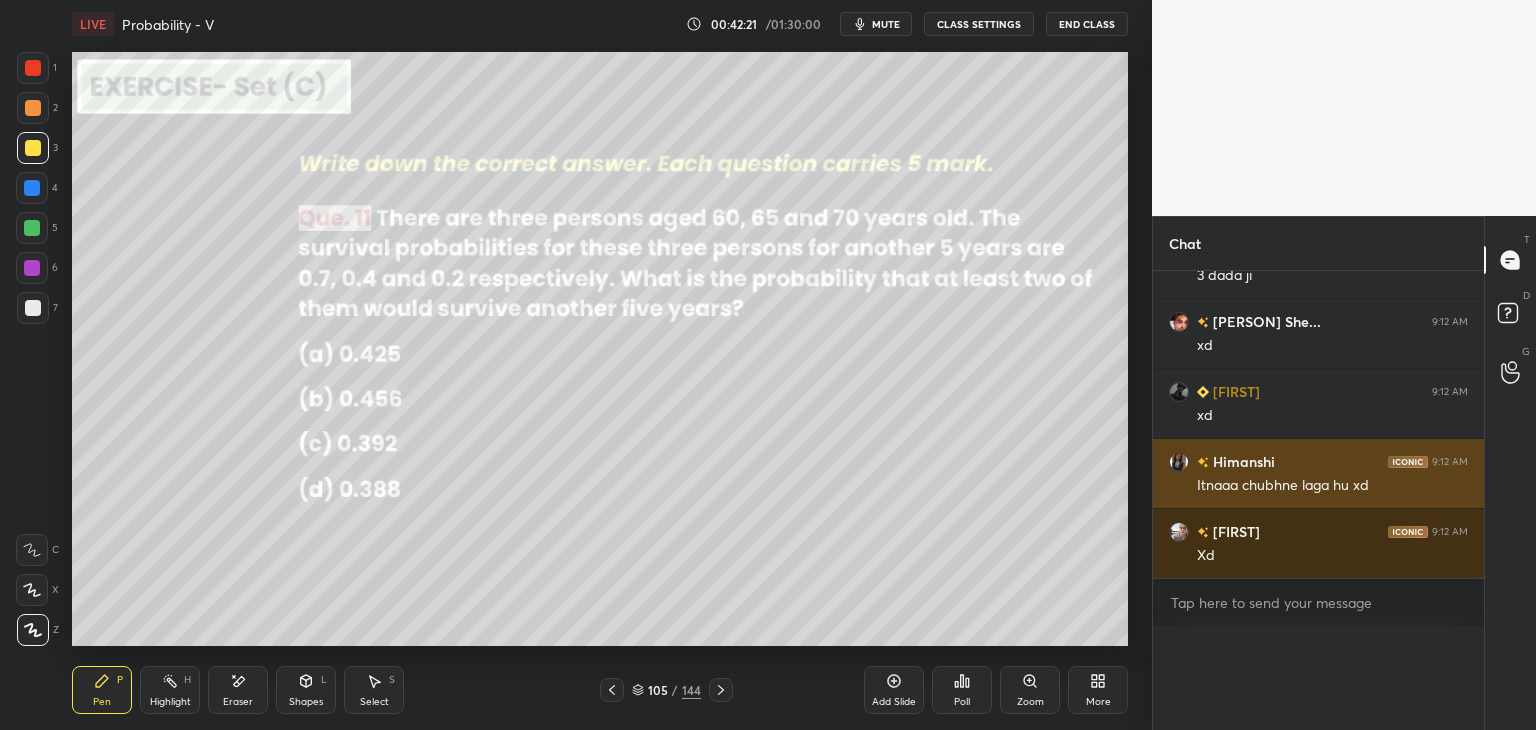 scroll, scrollTop: 88, scrollLeft: 293, axis: both 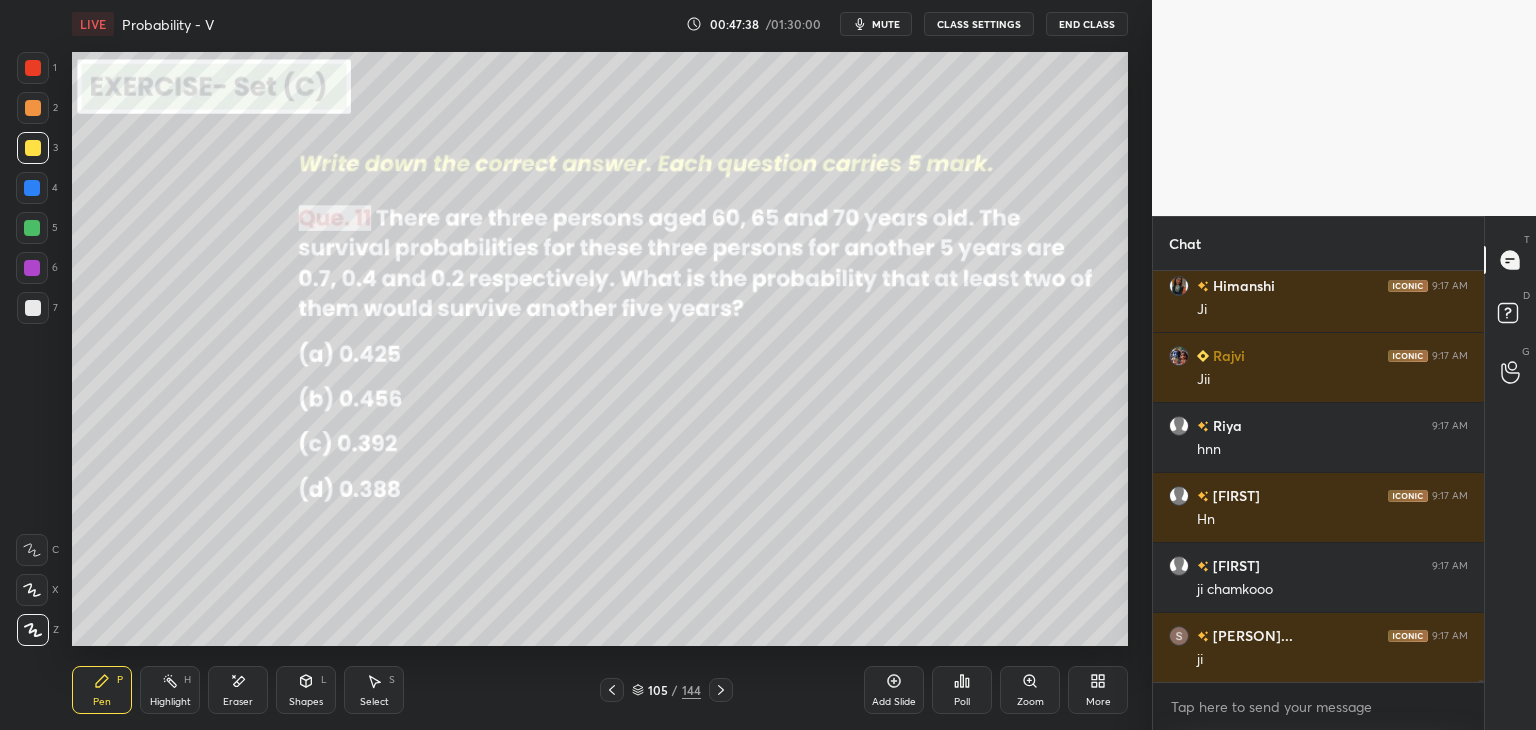 click 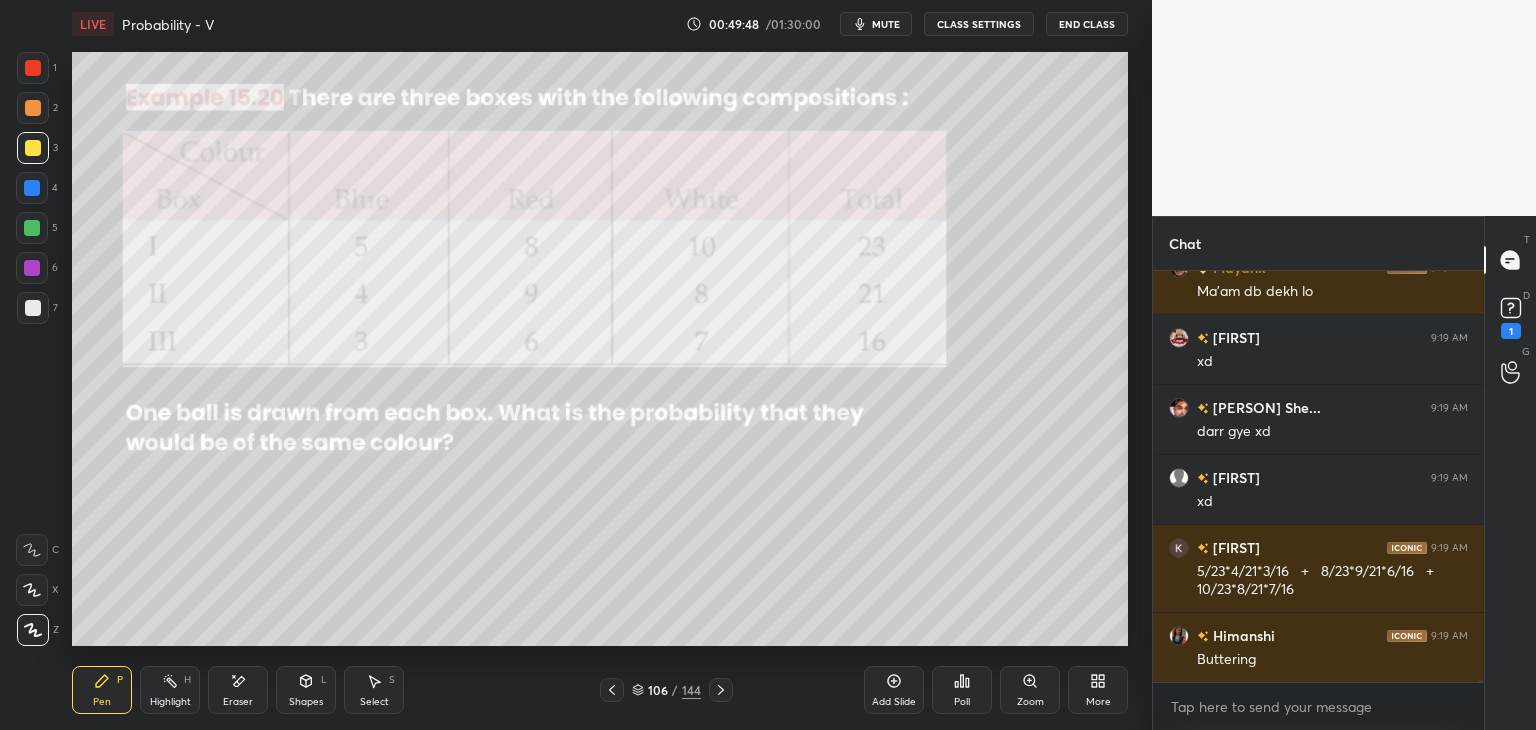 scroll, scrollTop: 72142, scrollLeft: 0, axis: vertical 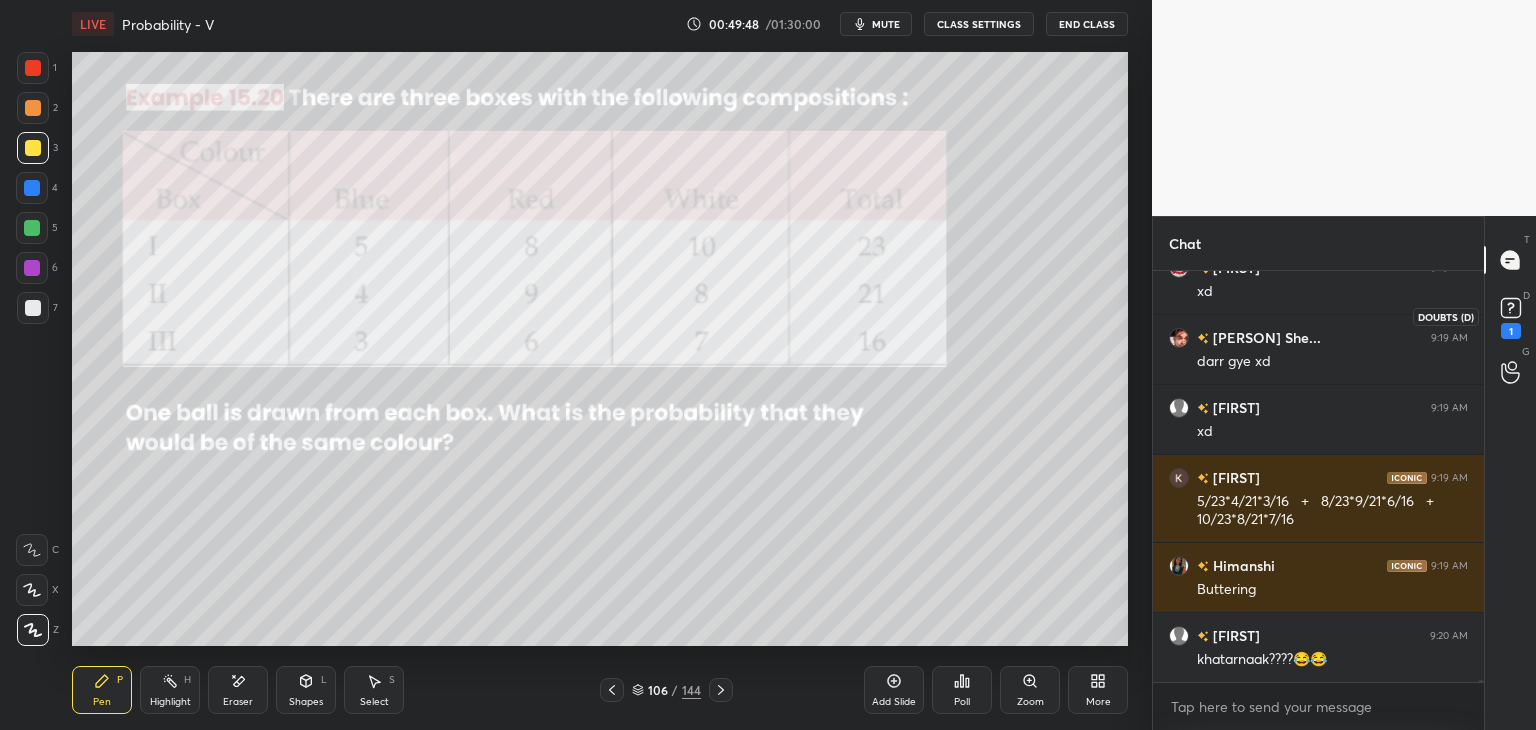 click 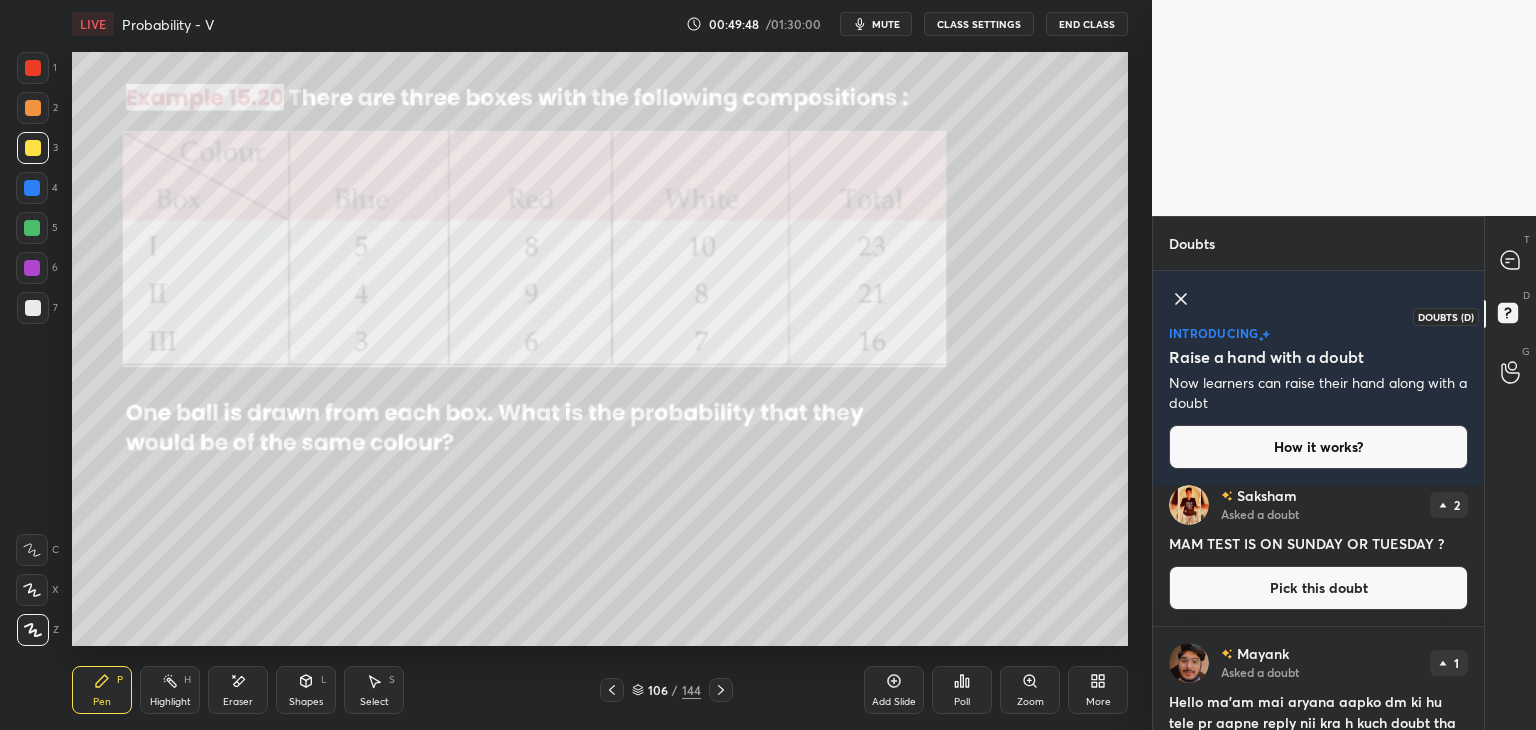 scroll, scrollTop: 0, scrollLeft: 0, axis: both 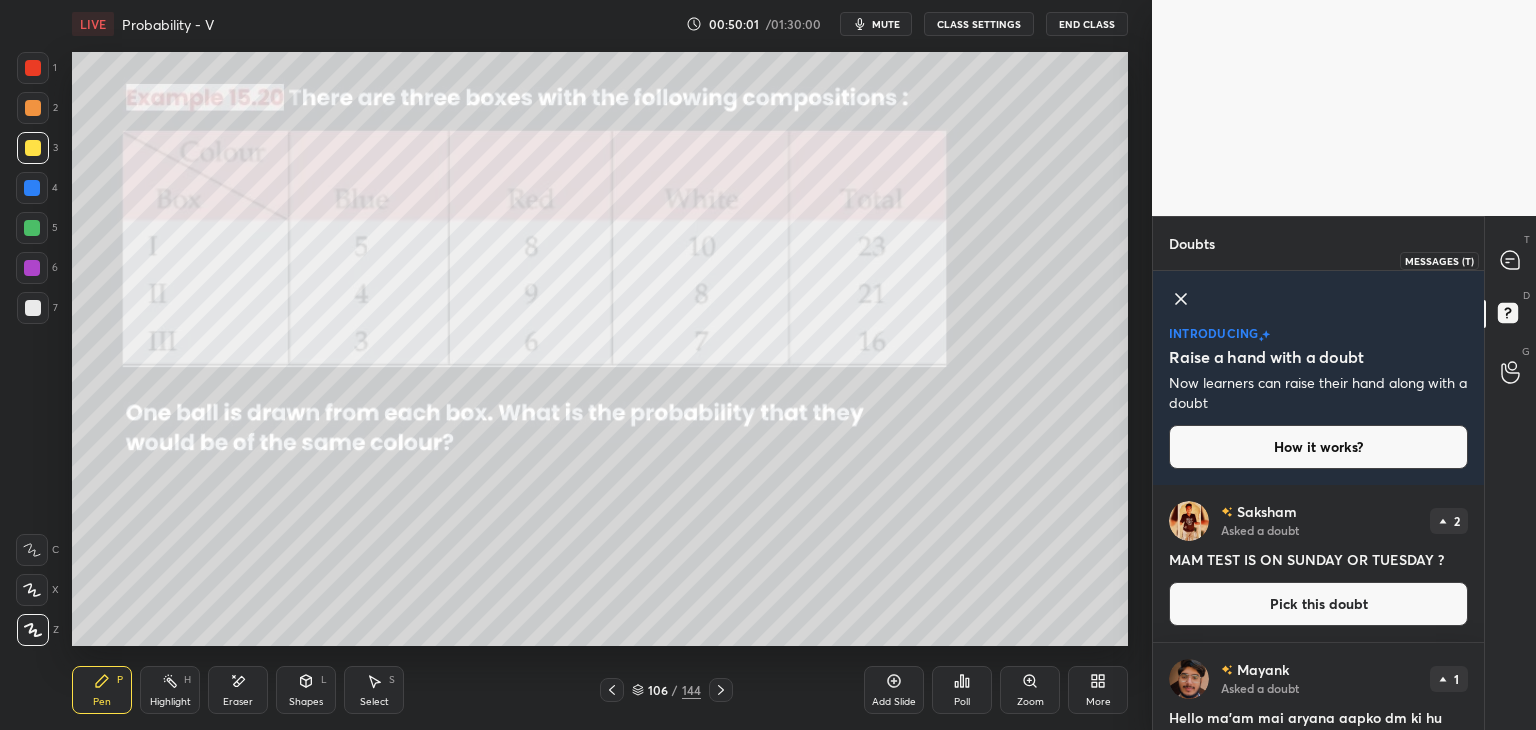 drag, startPoint x: 1509, startPoint y: 269, endPoint x: 1501, endPoint y: 313, distance: 44.72136 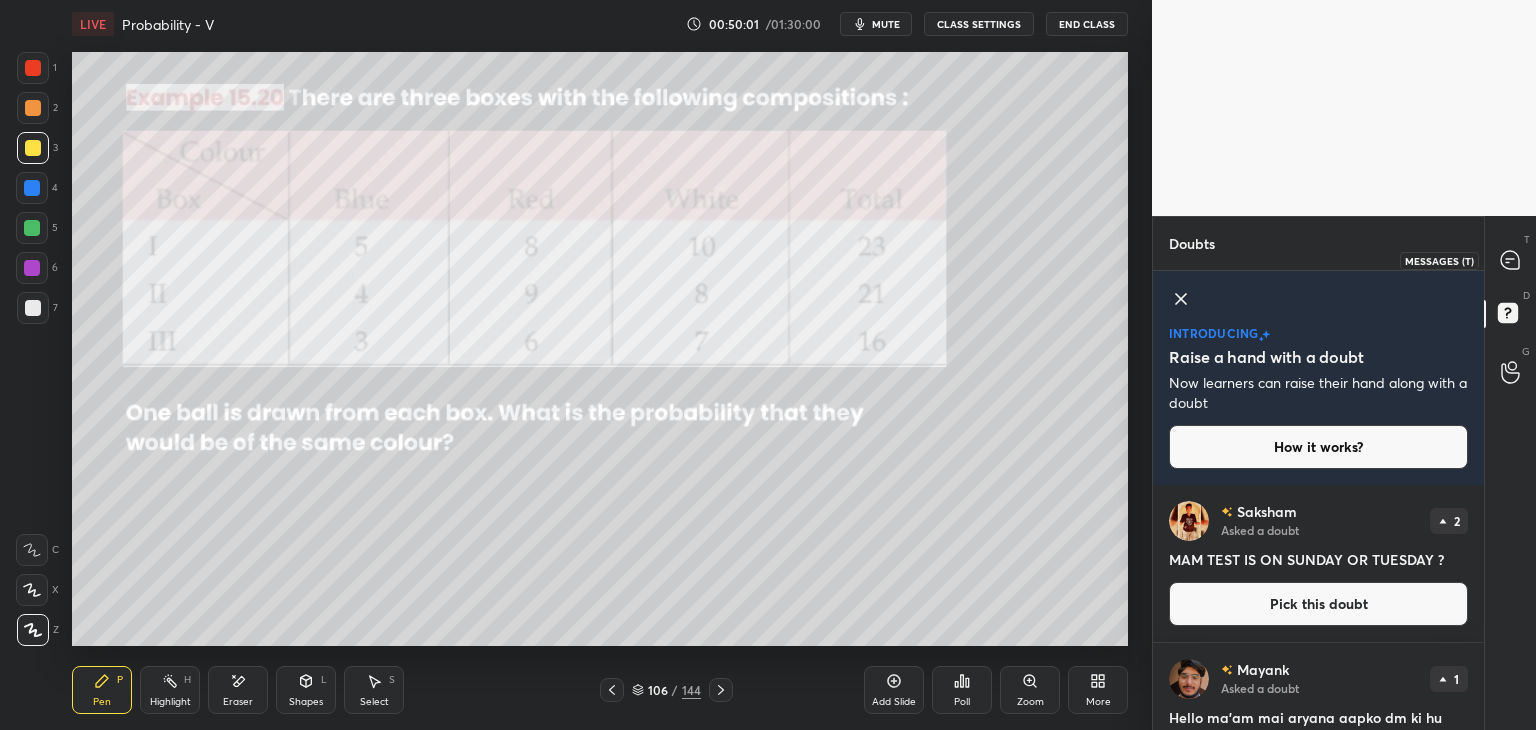 click 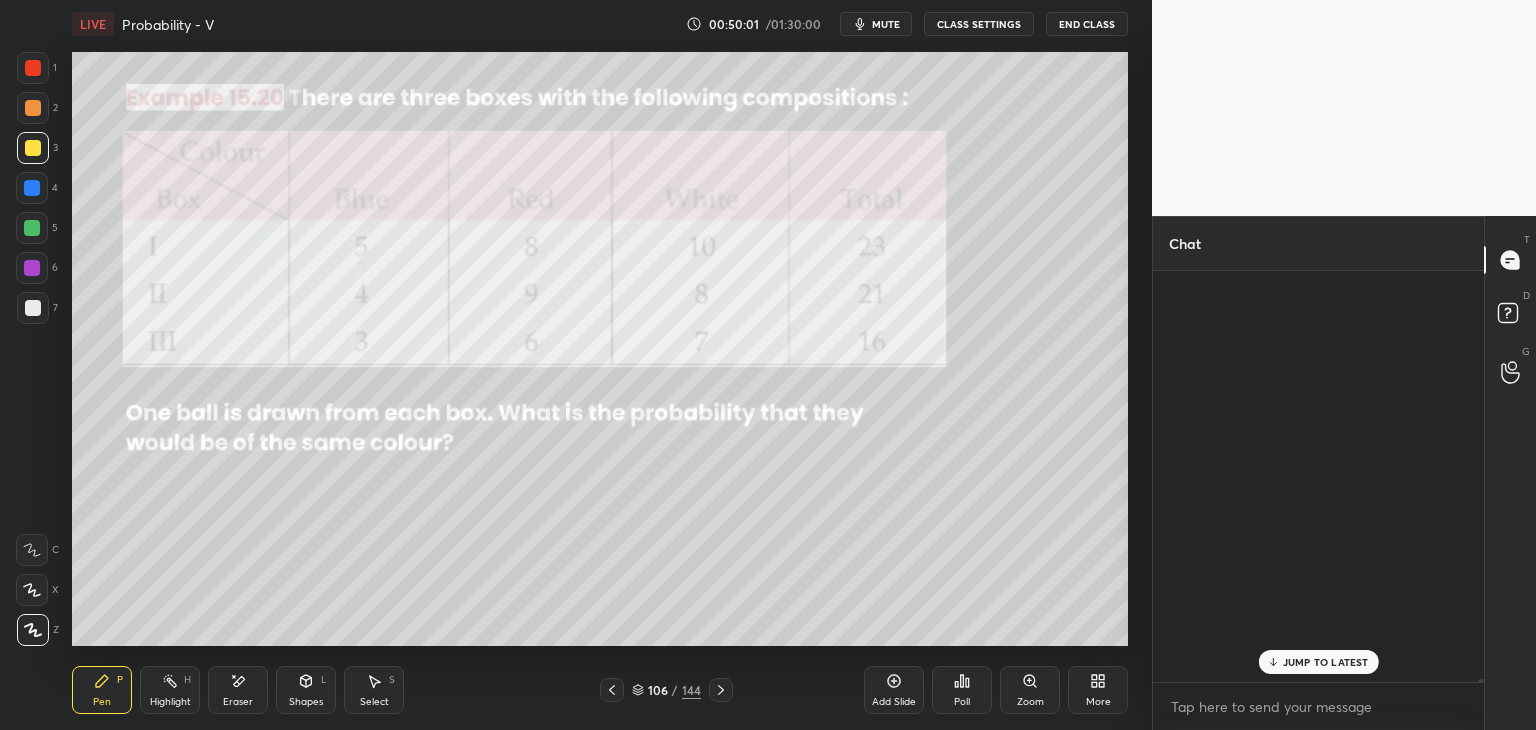 scroll, scrollTop: 72694, scrollLeft: 0, axis: vertical 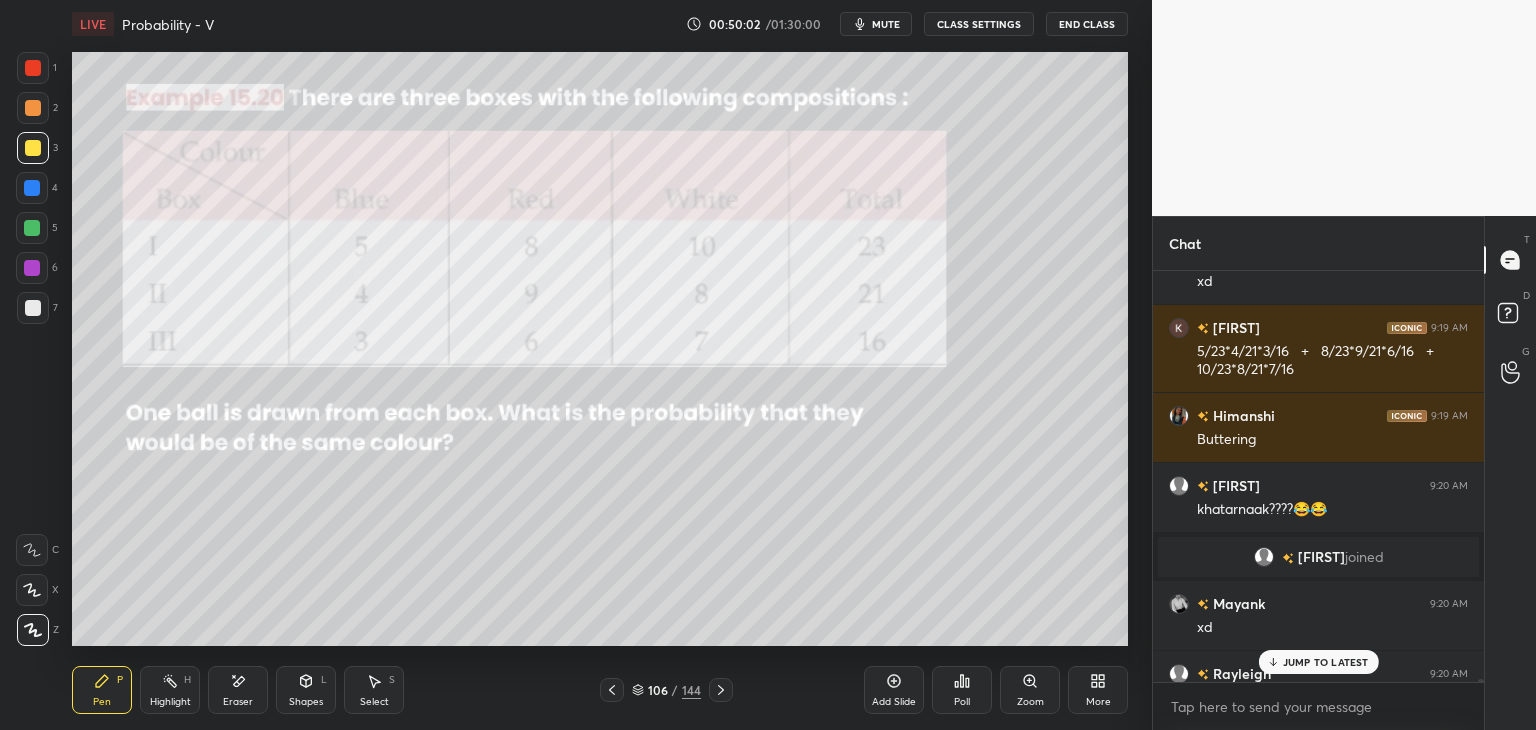 click on "JUMP TO LATEST" at bounding box center (1326, 662) 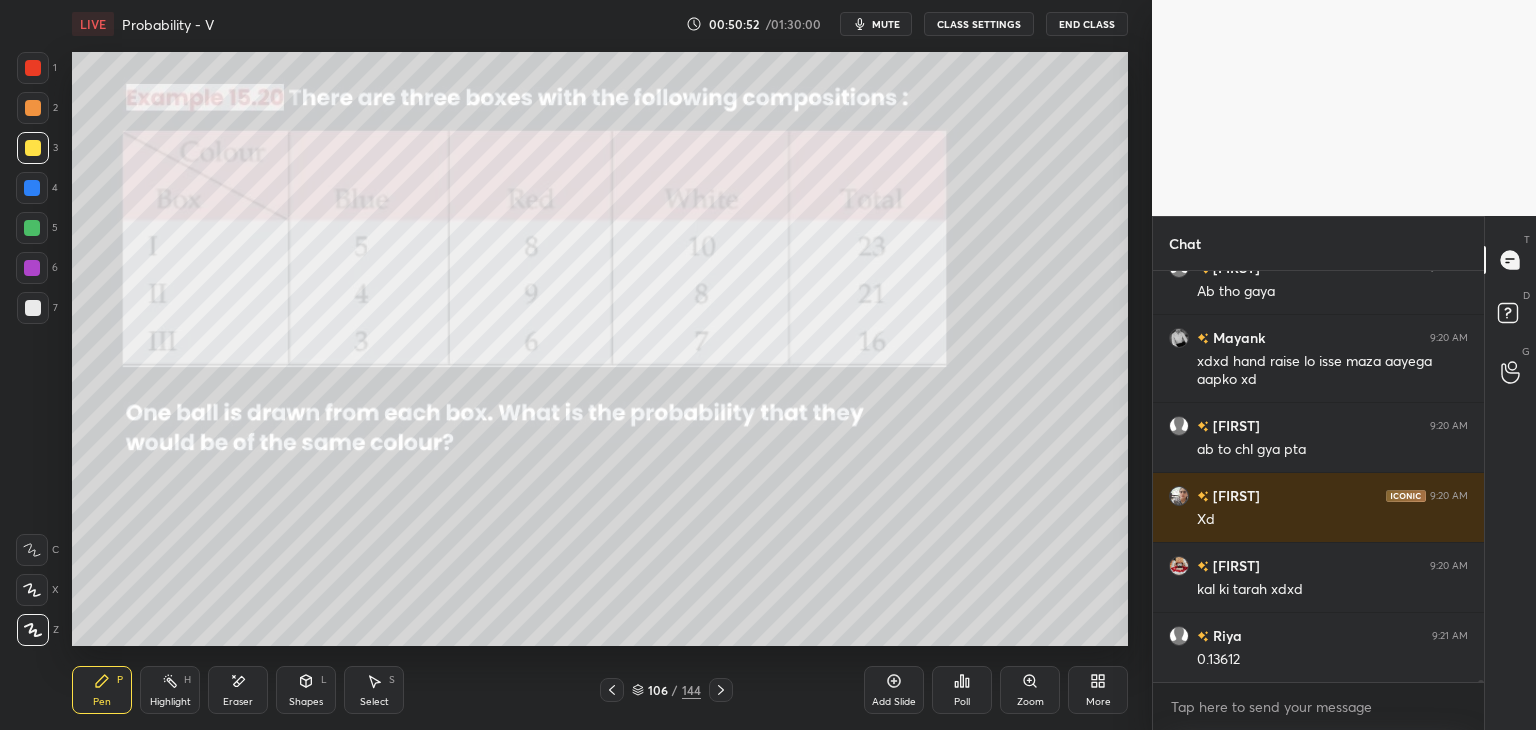 scroll, scrollTop: 73996, scrollLeft: 0, axis: vertical 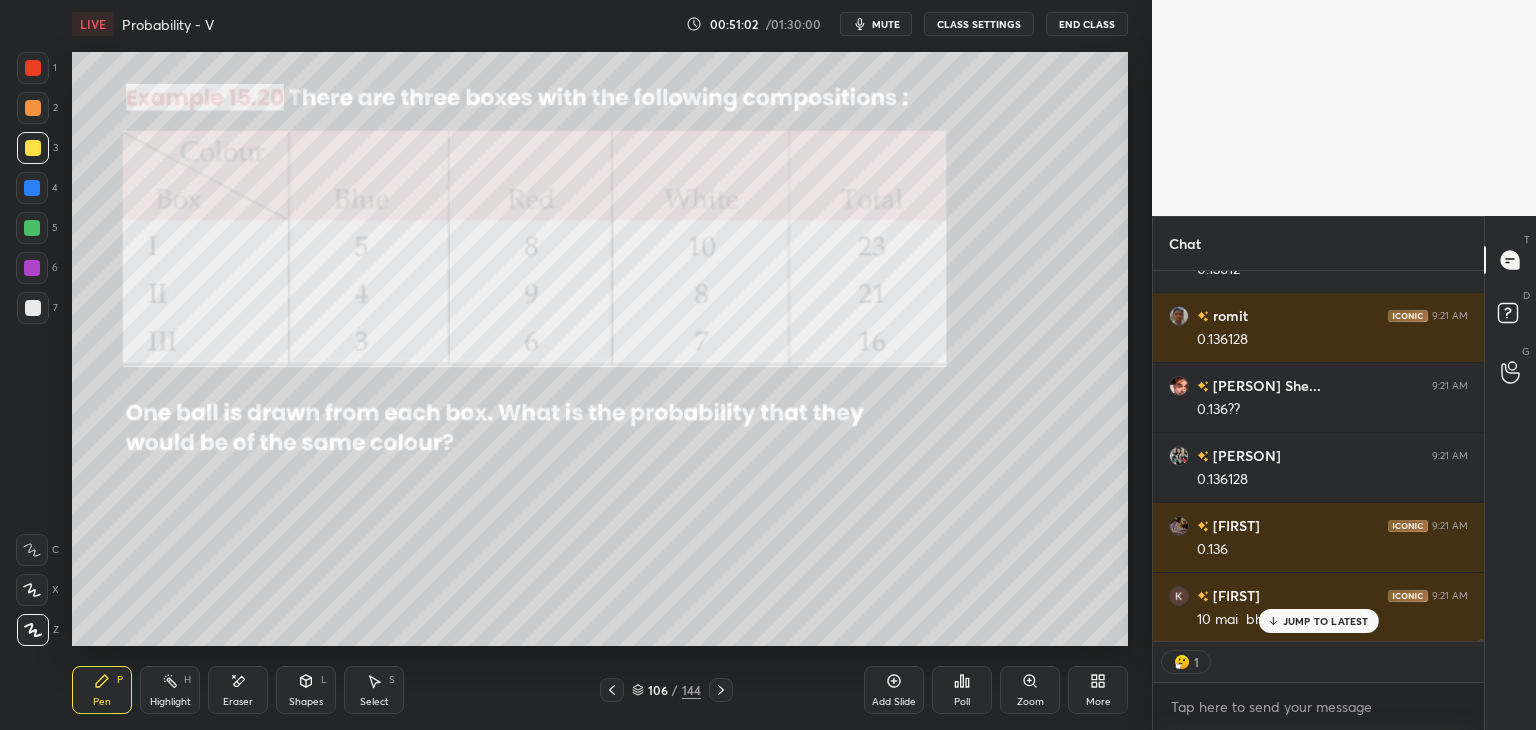 type on "x" 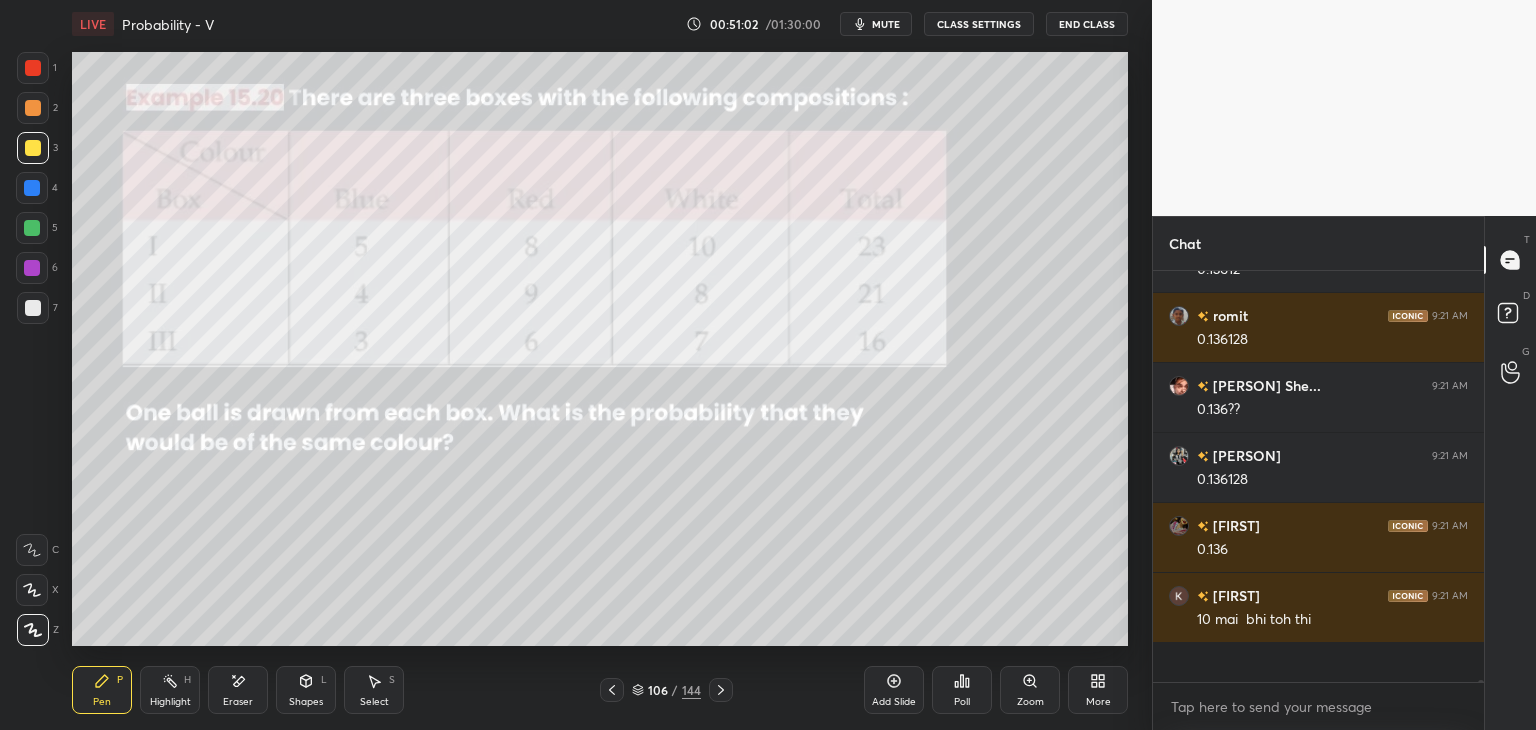 scroll, scrollTop: 74346, scrollLeft: 0, axis: vertical 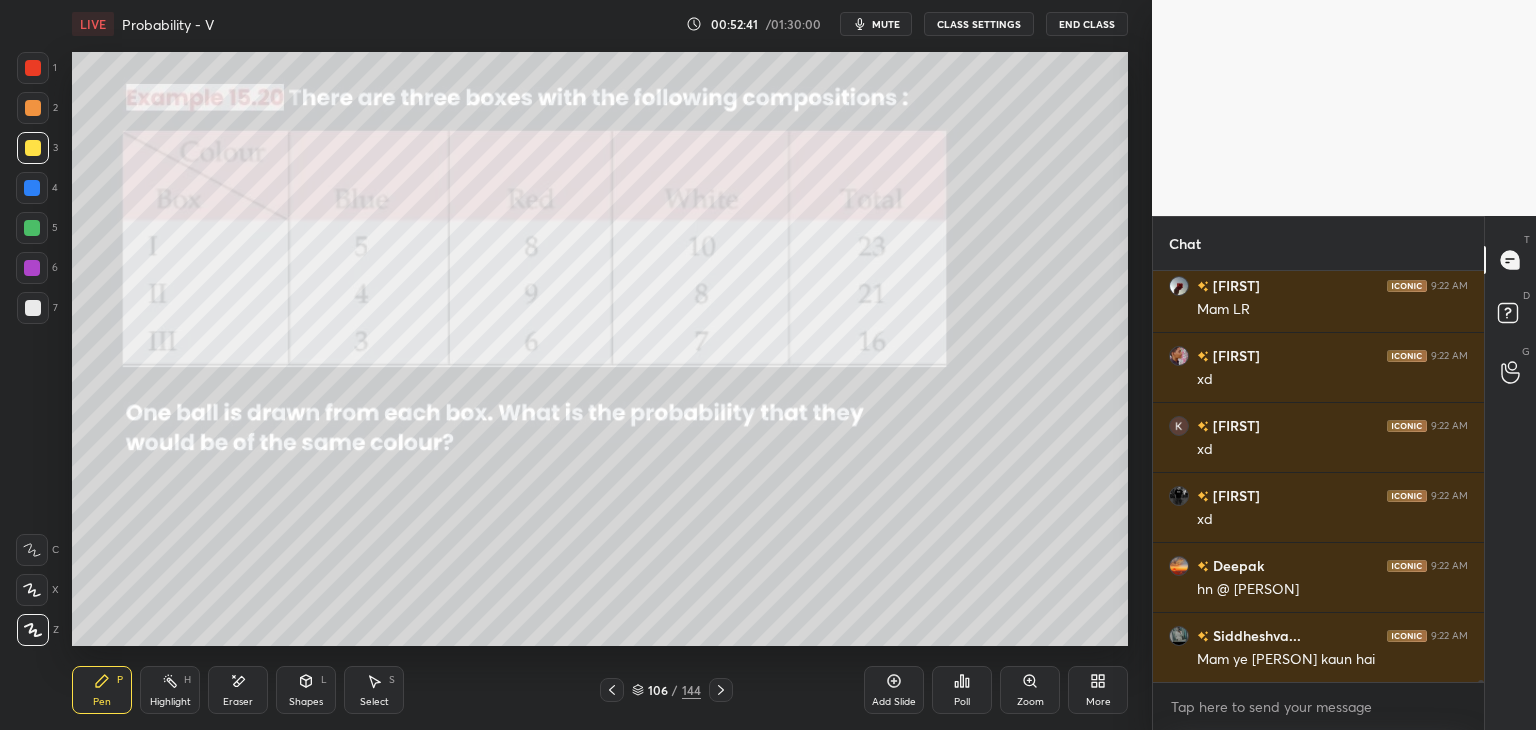 click 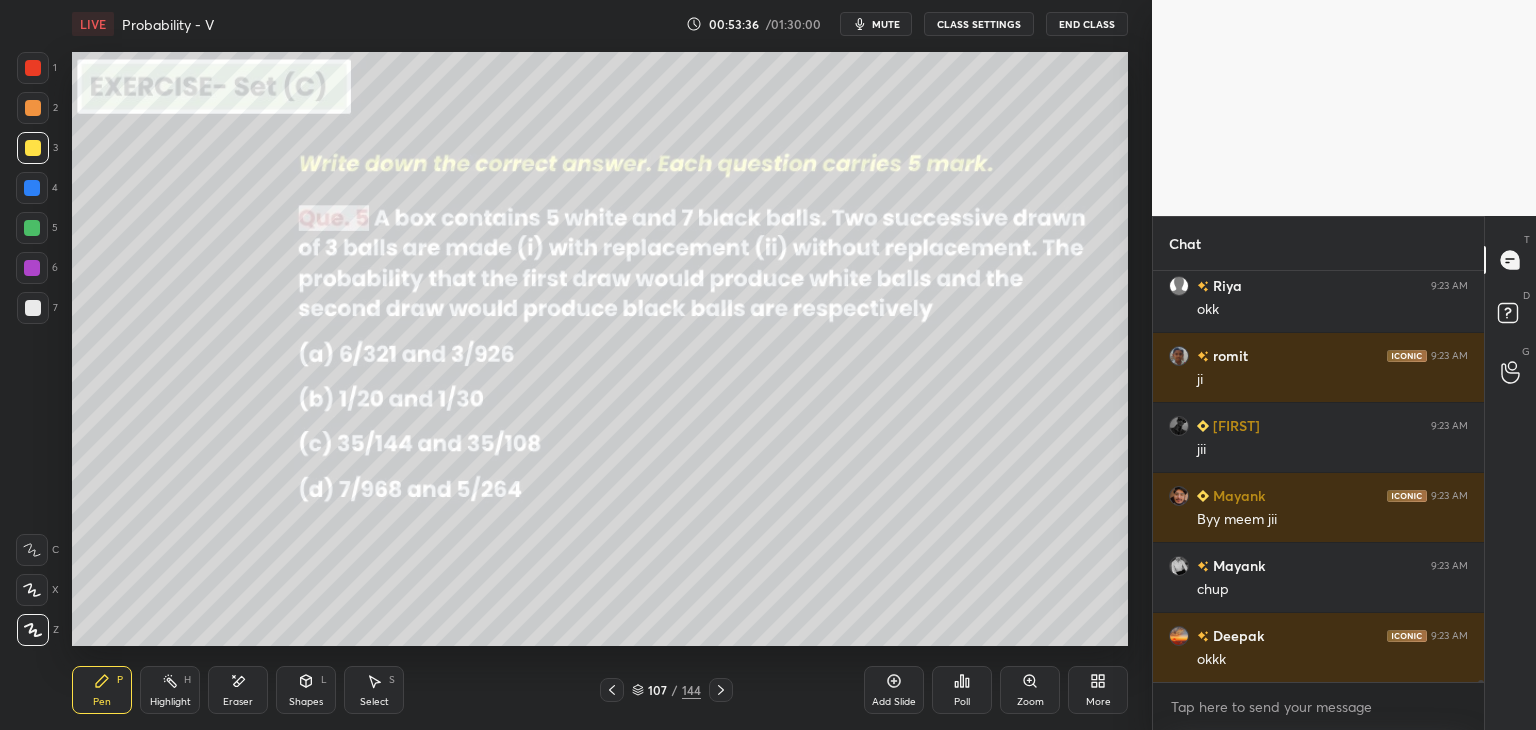 scroll, scrollTop: 83562, scrollLeft: 0, axis: vertical 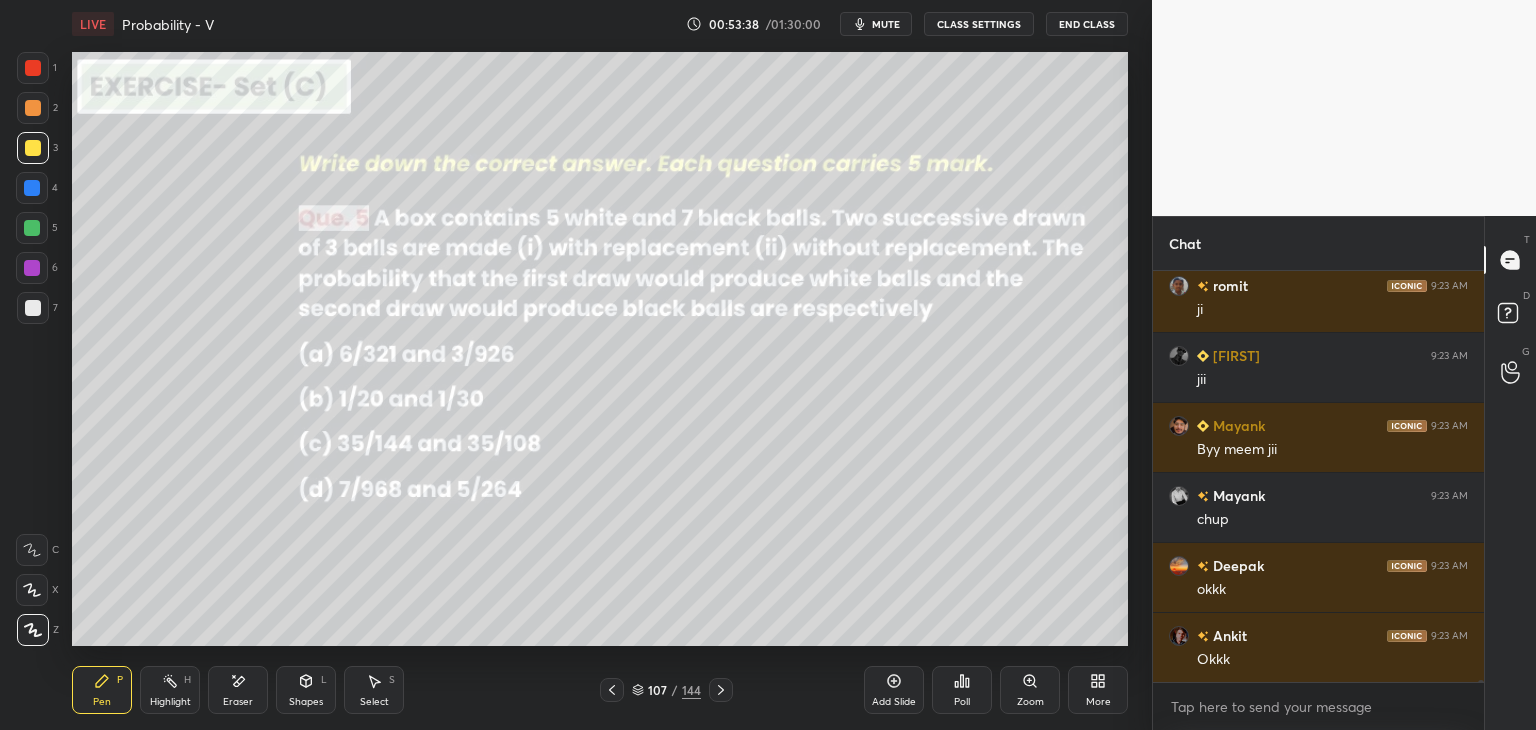 click on "CLASS SETTINGS" at bounding box center (979, 24) 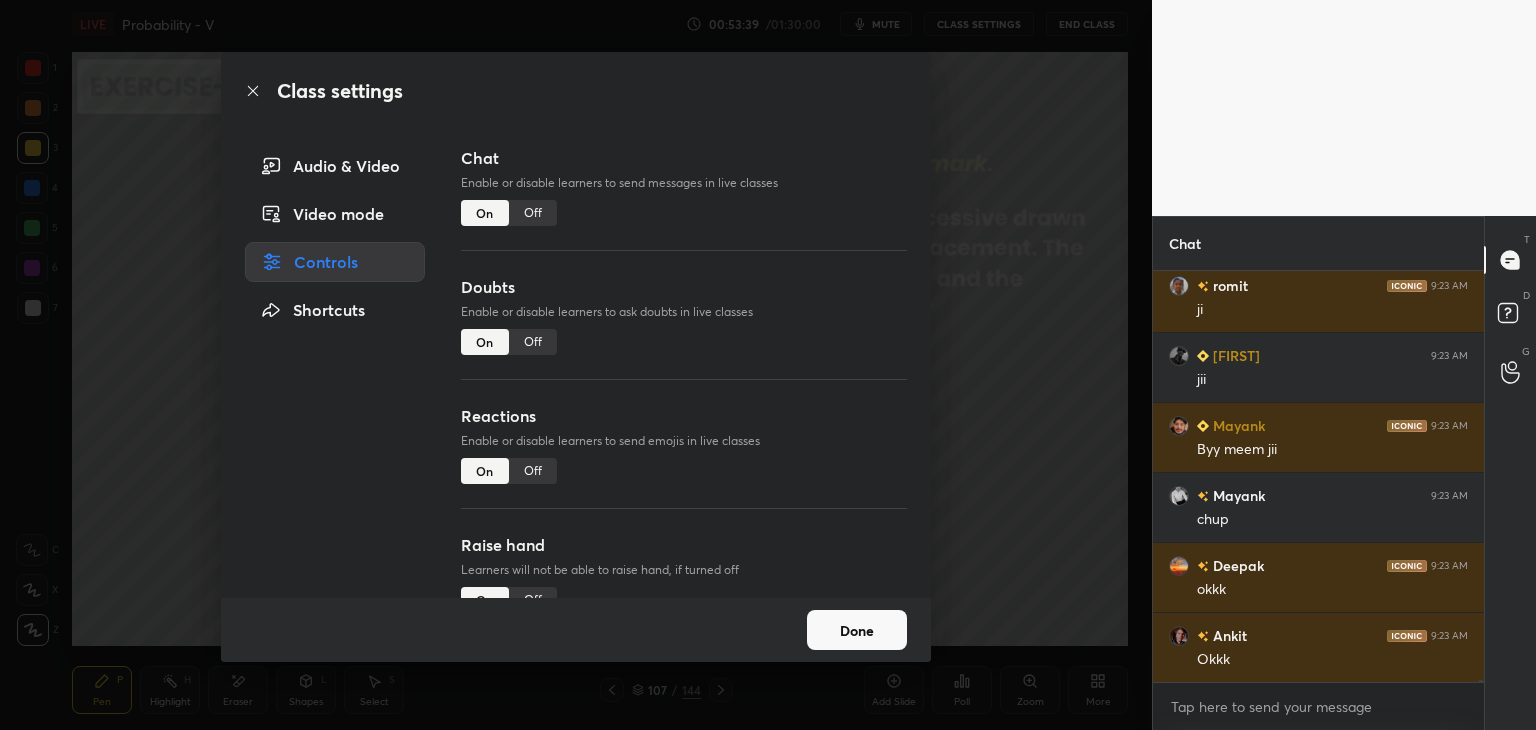 click on "Off" at bounding box center (533, 213) 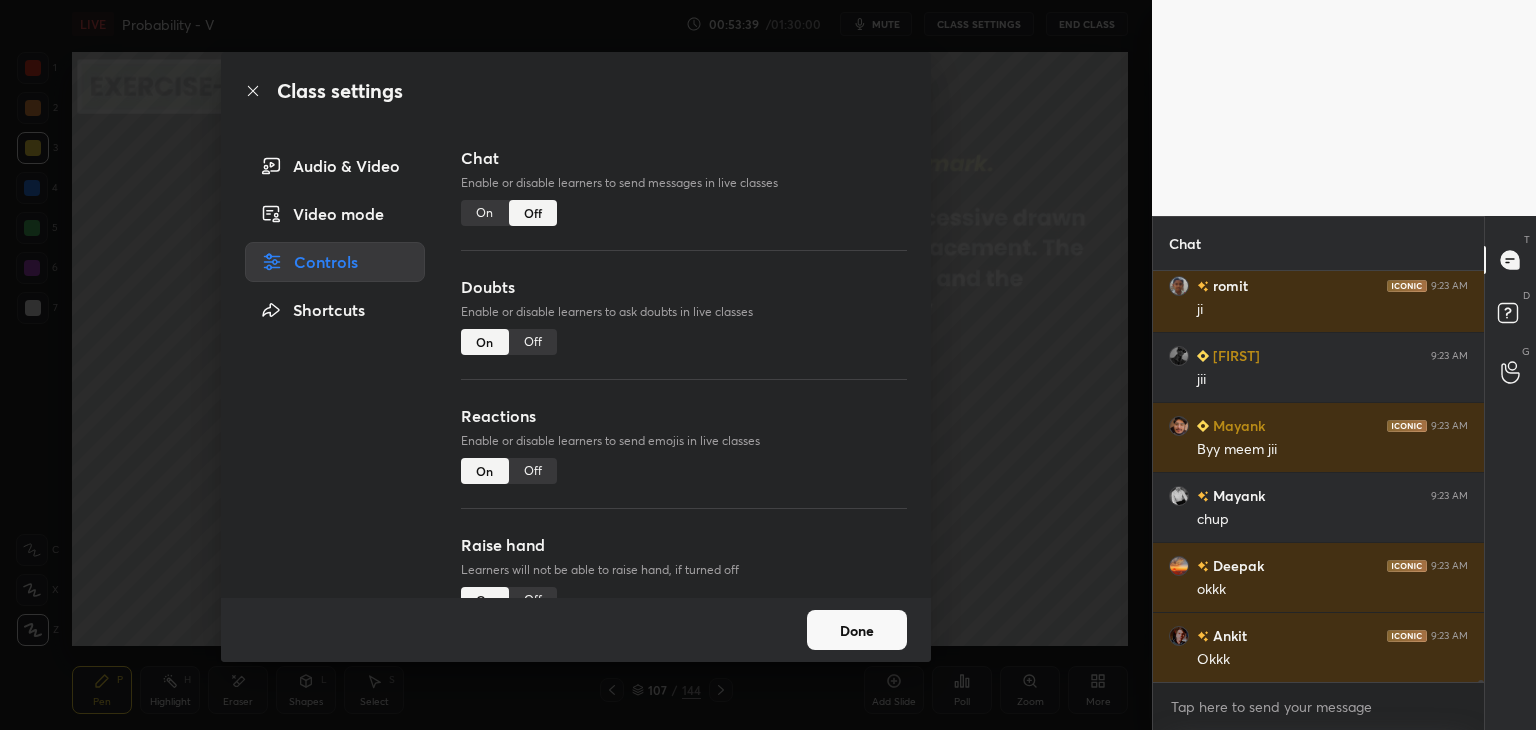 scroll, scrollTop: 79138, scrollLeft: 0, axis: vertical 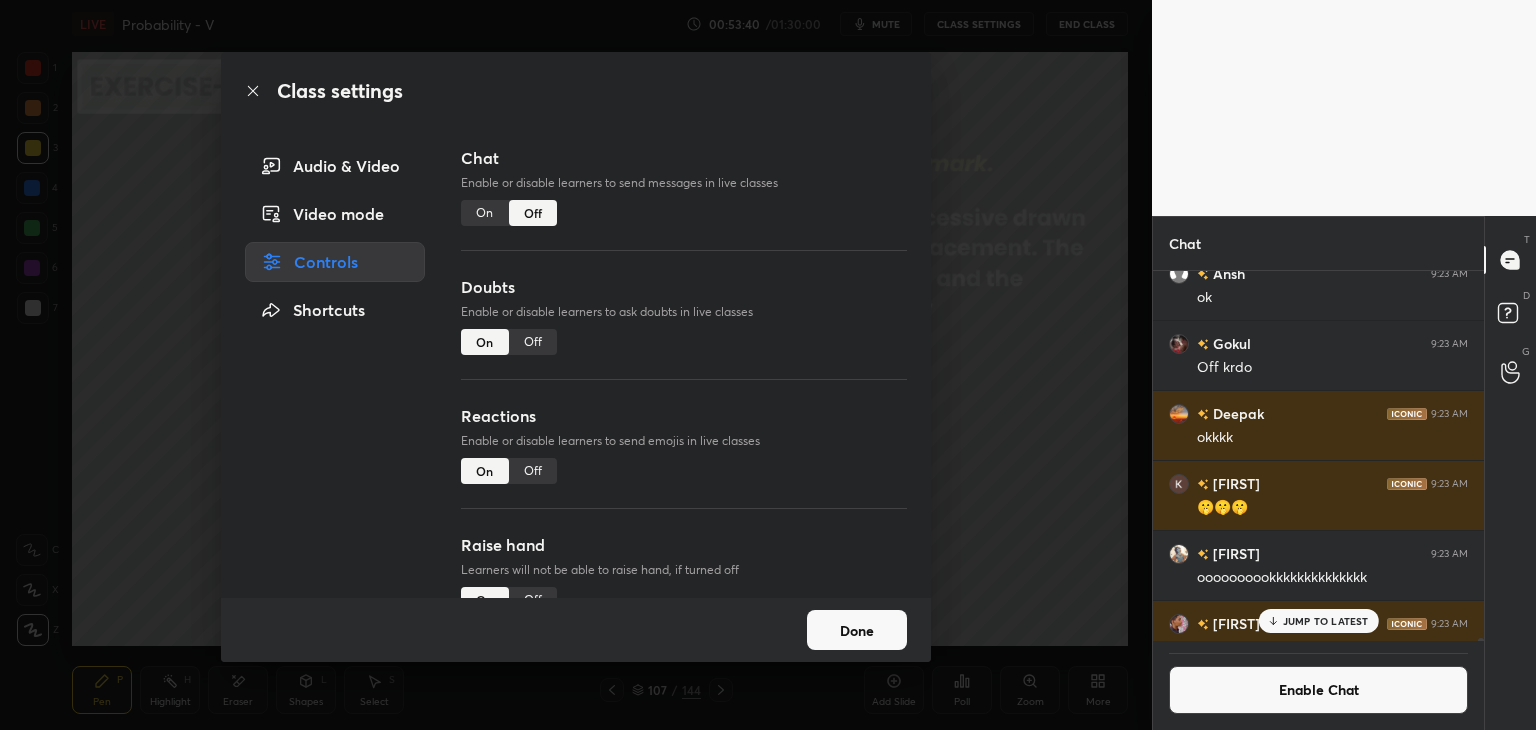 click on "Done" at bounding box center (857, 630) 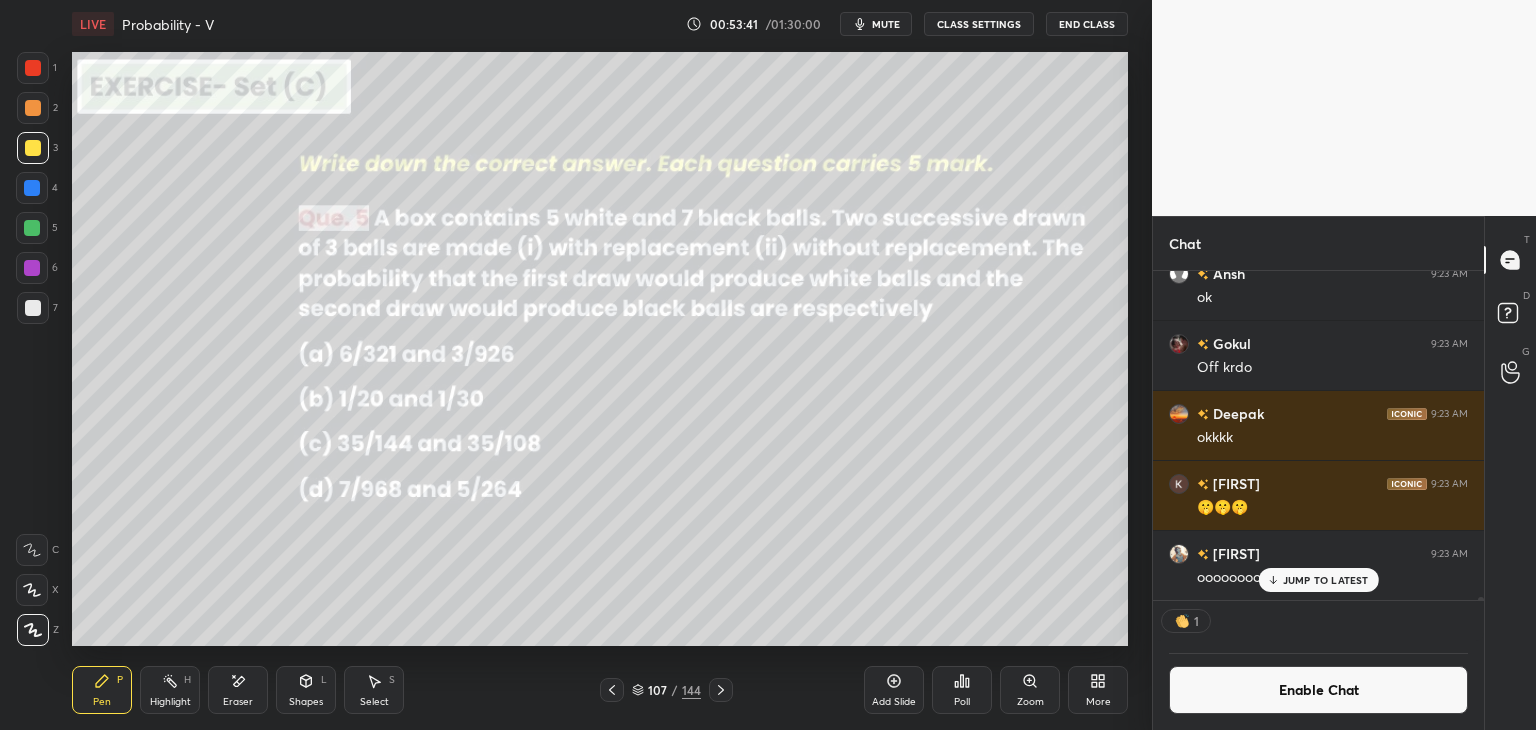 scroll, scrollTop: 324, scrollLeft: 325, axis: both 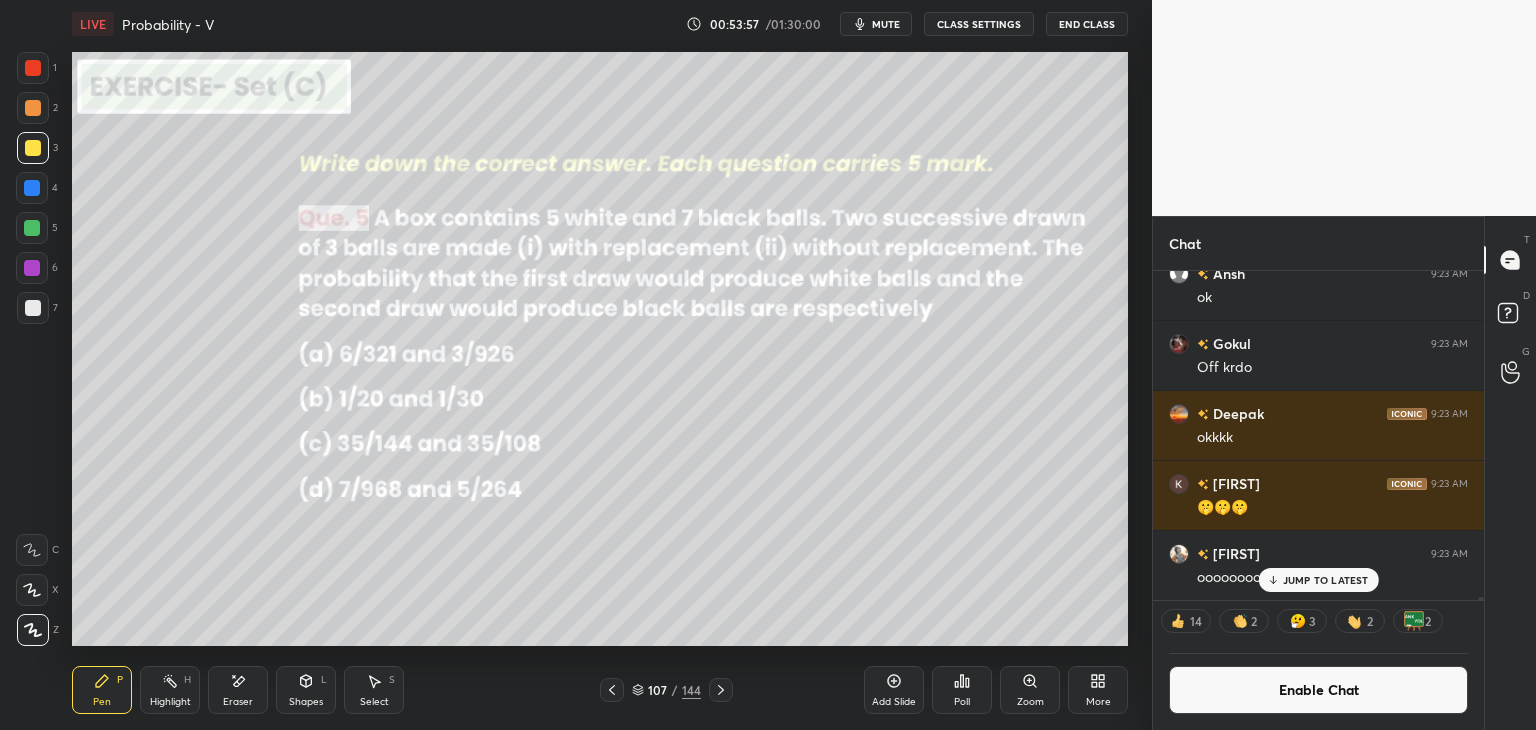 click on "Add Slide" at bounding box center (894, 702) 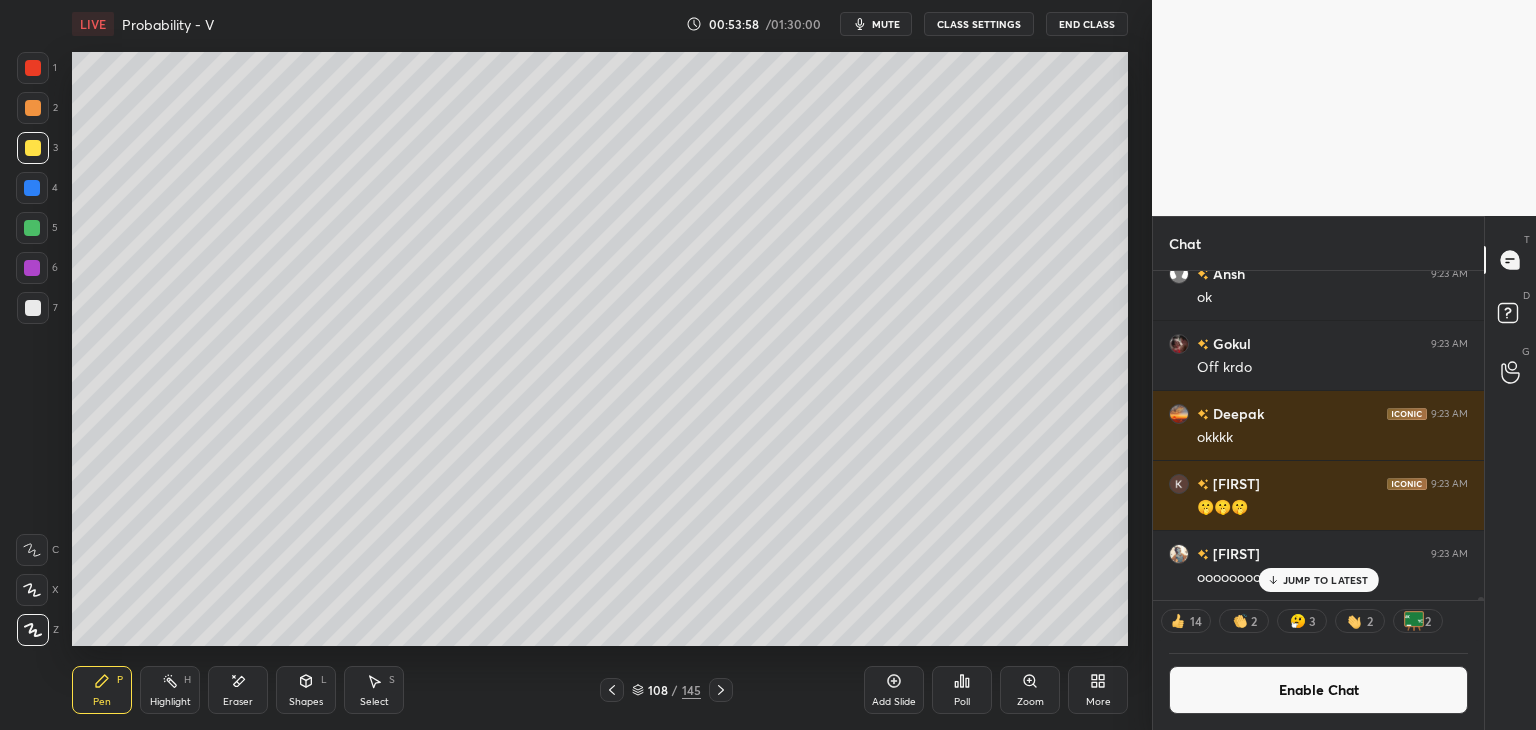 click on "Shapes L" at bounding box center (306, 690) 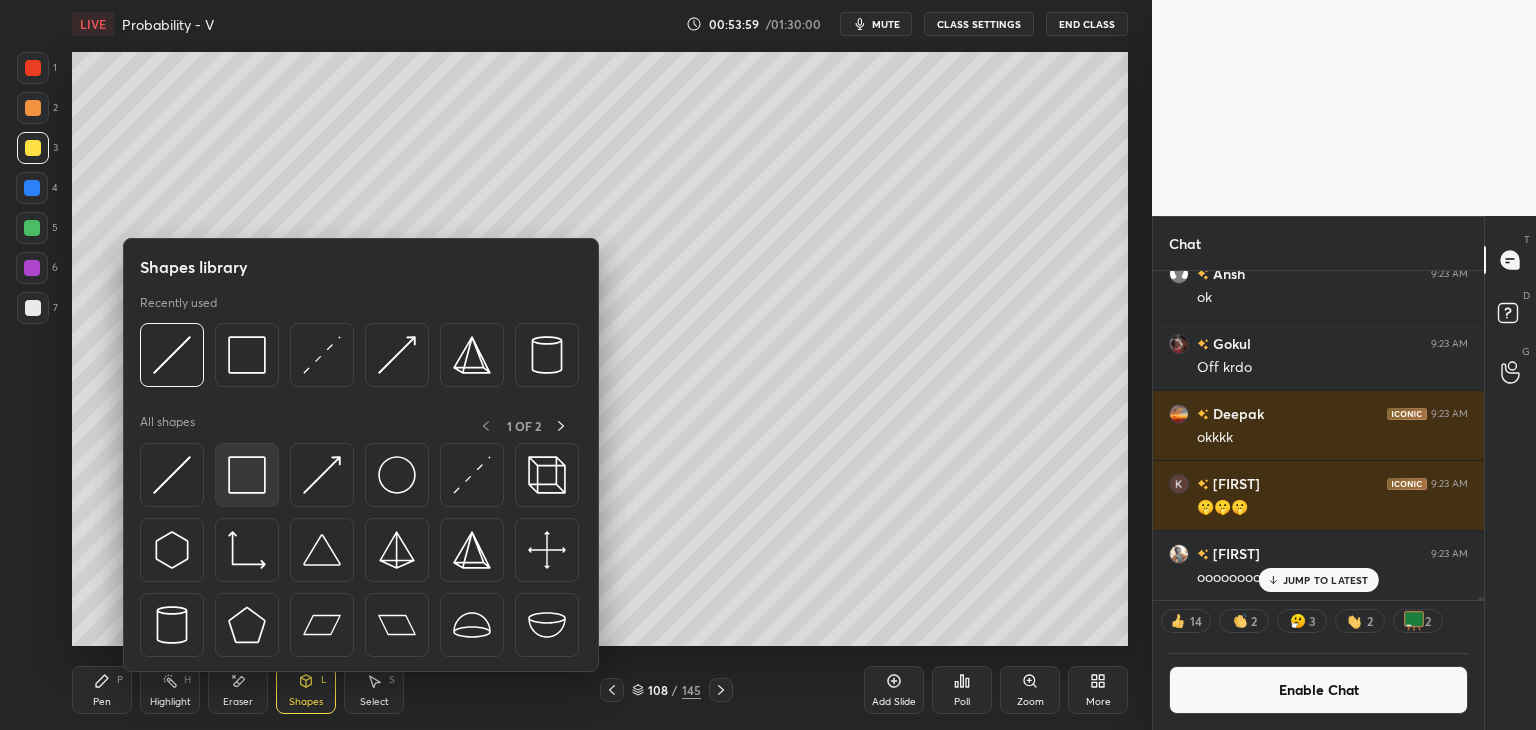 click at bounding box center [247, 475] 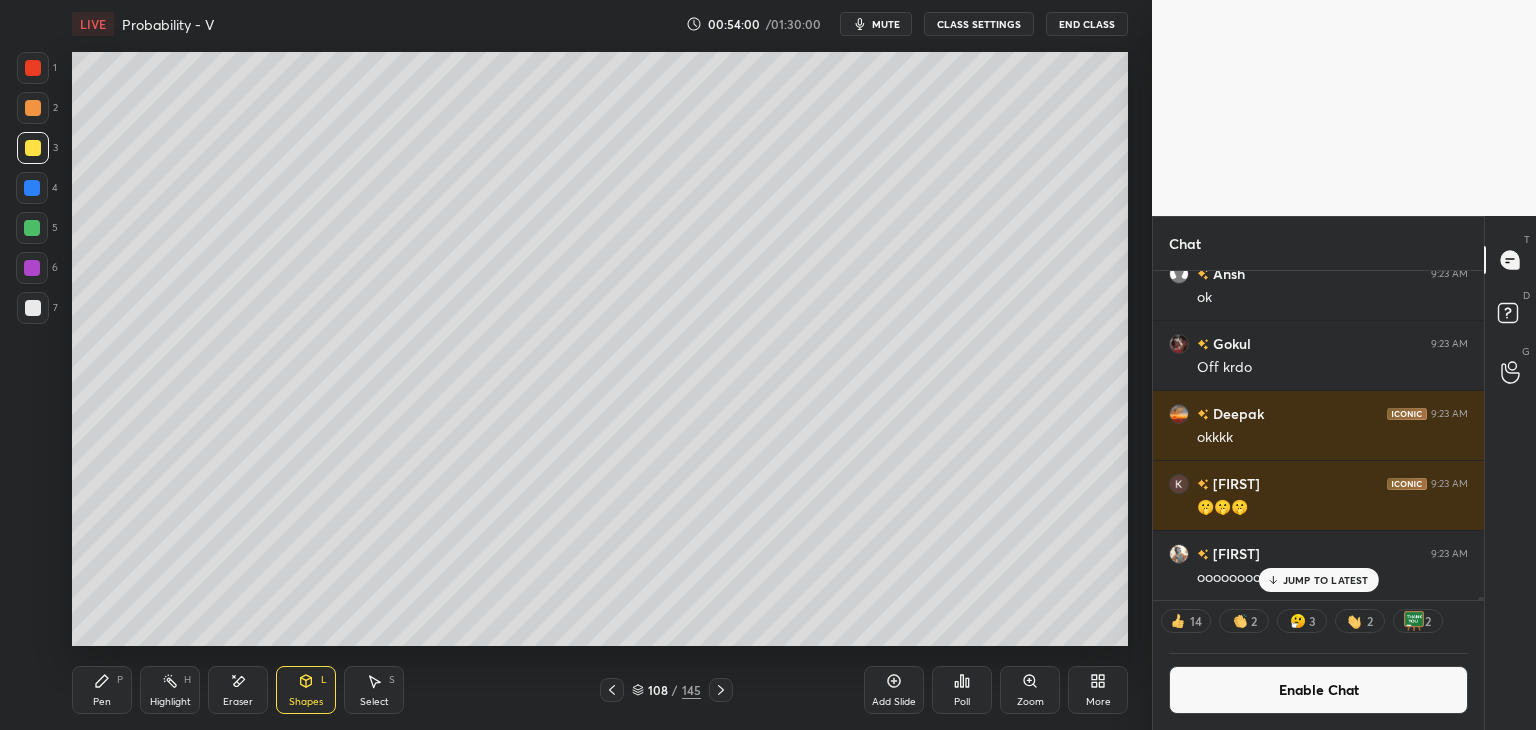click at bounding box center [33, 148] 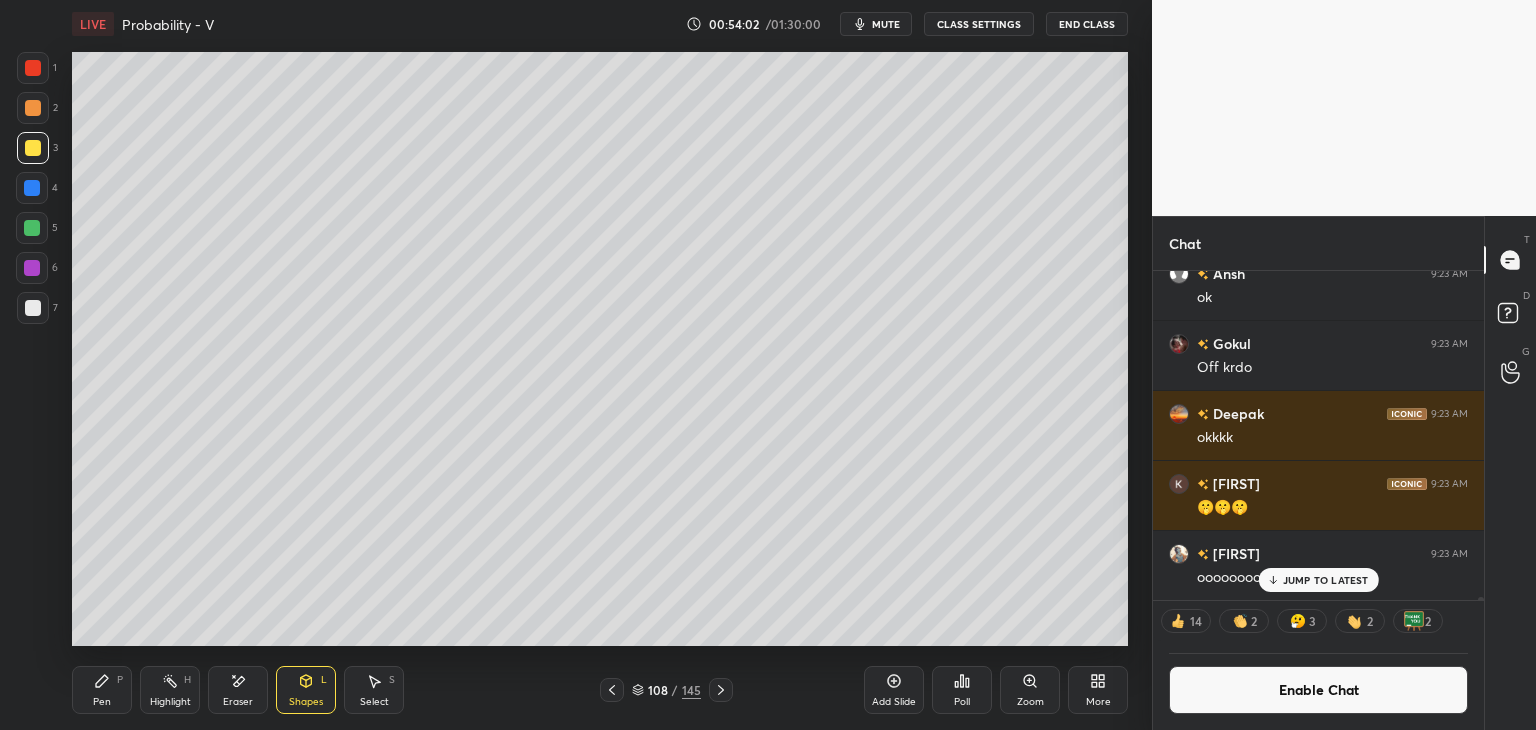 click on "Pen P" at bounding box center (102, 690) 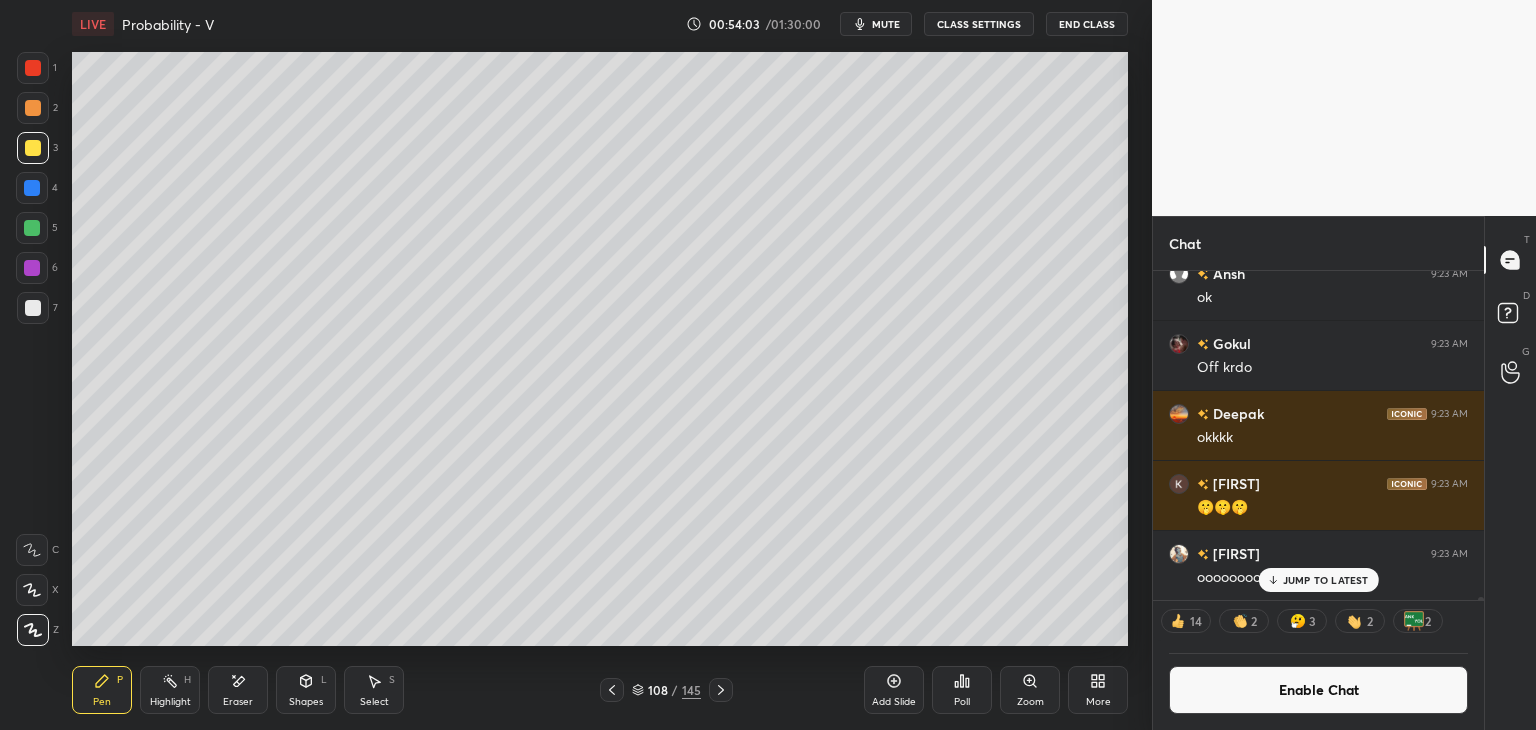 click at bounding box center [33, 308] 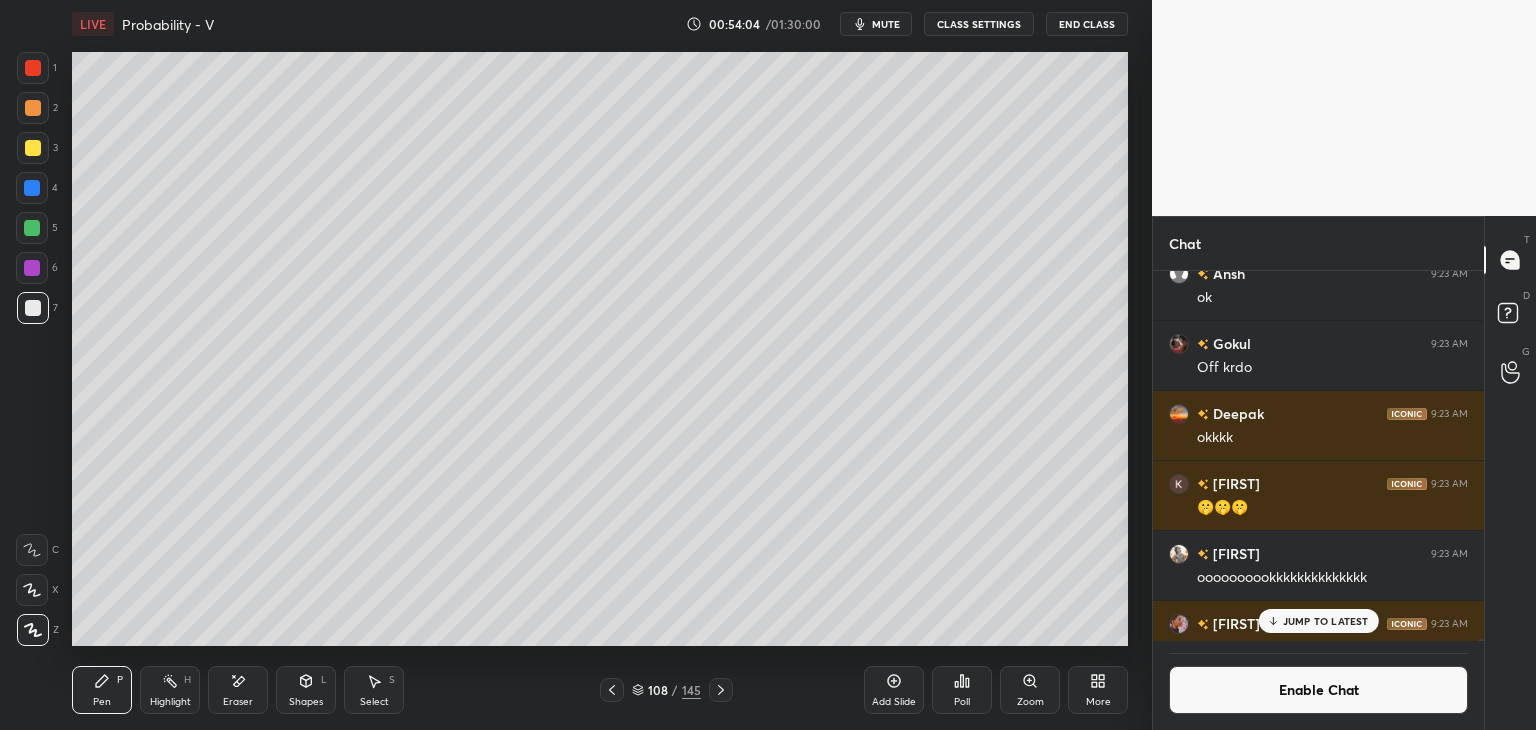 scroll, scrollTop: 7, scrollLeft: 6, axis: both 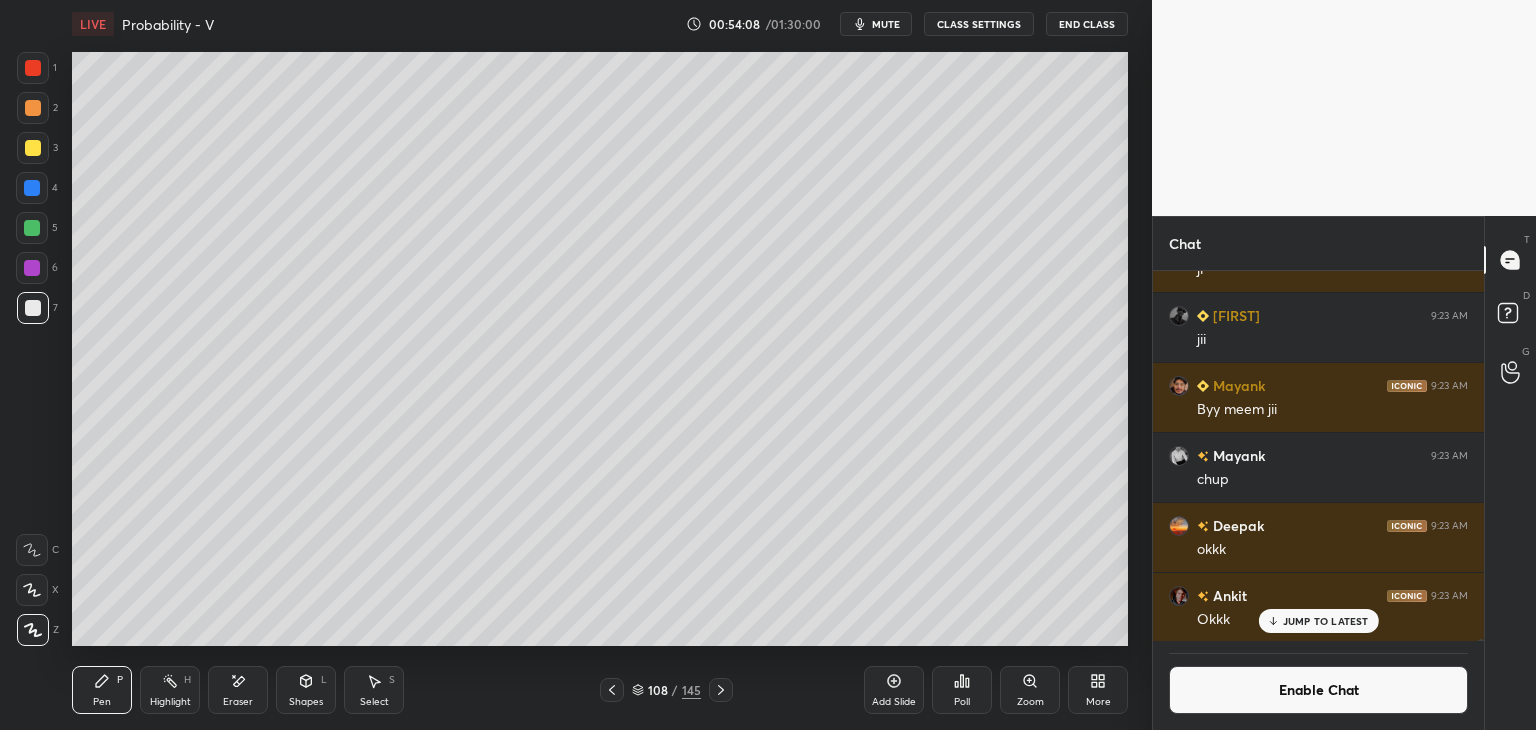 drag, startPoint x: 614, startPoint y: 687, endPoint x: 636, endPoint y: 670, distance: 27.802877 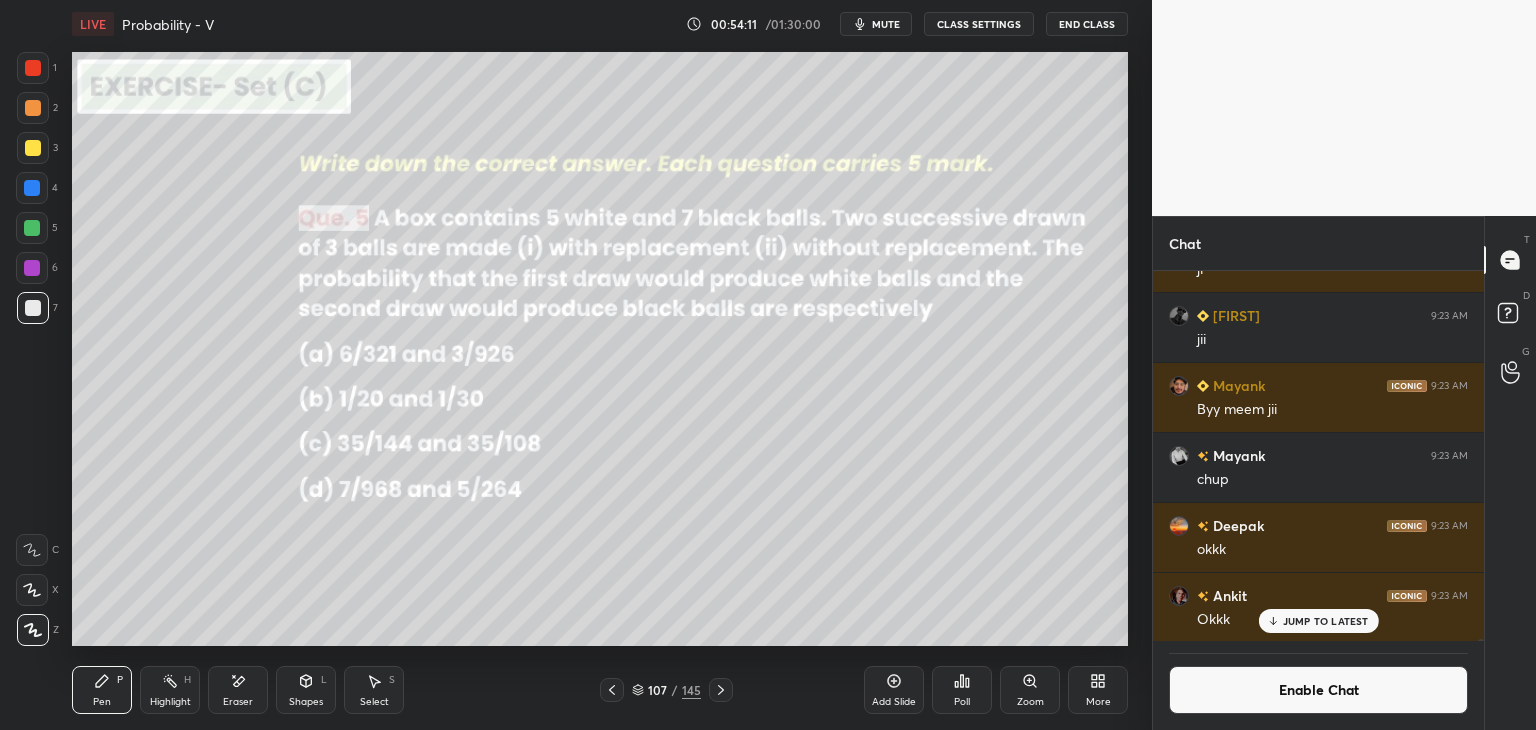 scroll, scrollTop: 324, scrollLeft: 325, axis: both 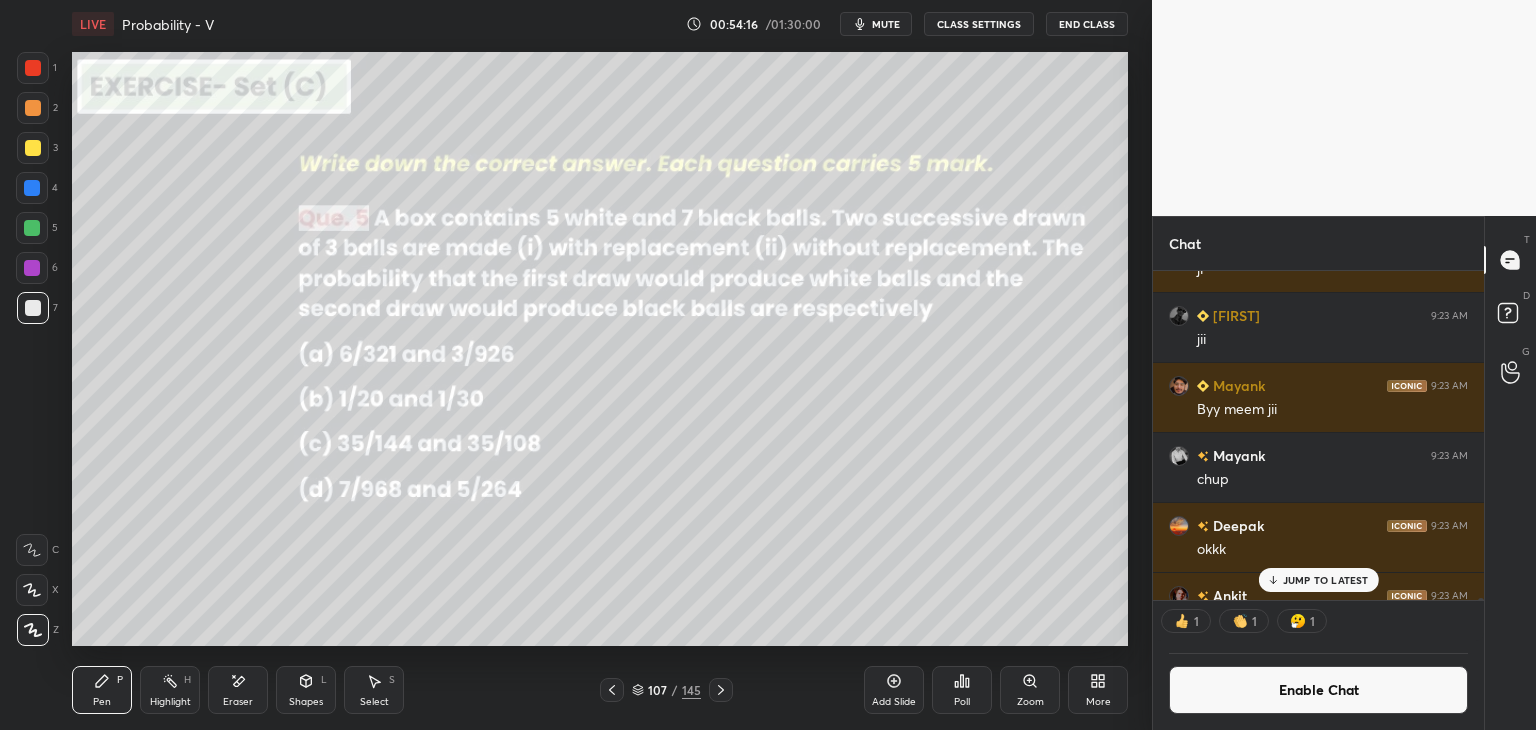 click 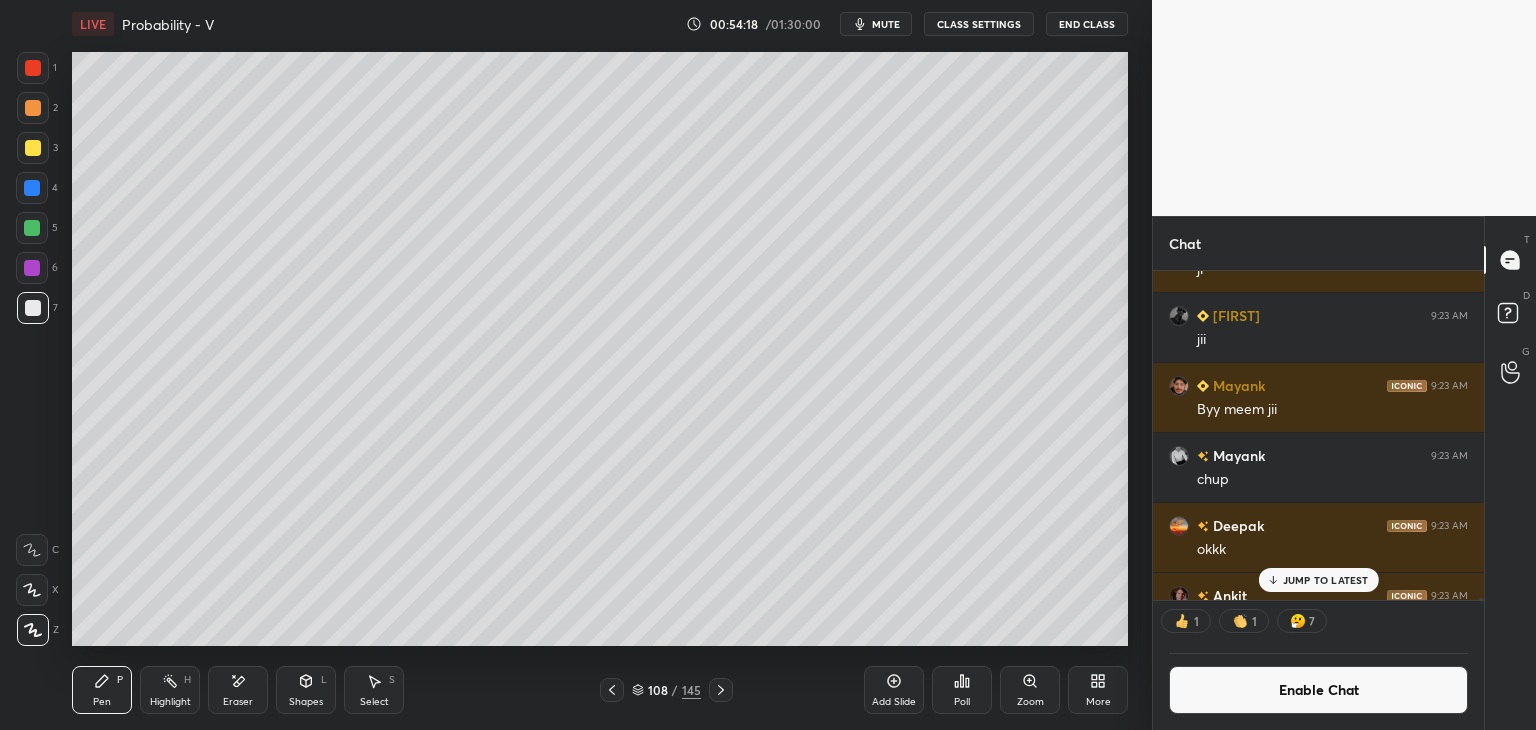 drag, startPoint x: 32, startPoint y: 230, endPoint x: 45, endPoint y: 214, distance: 20.615528 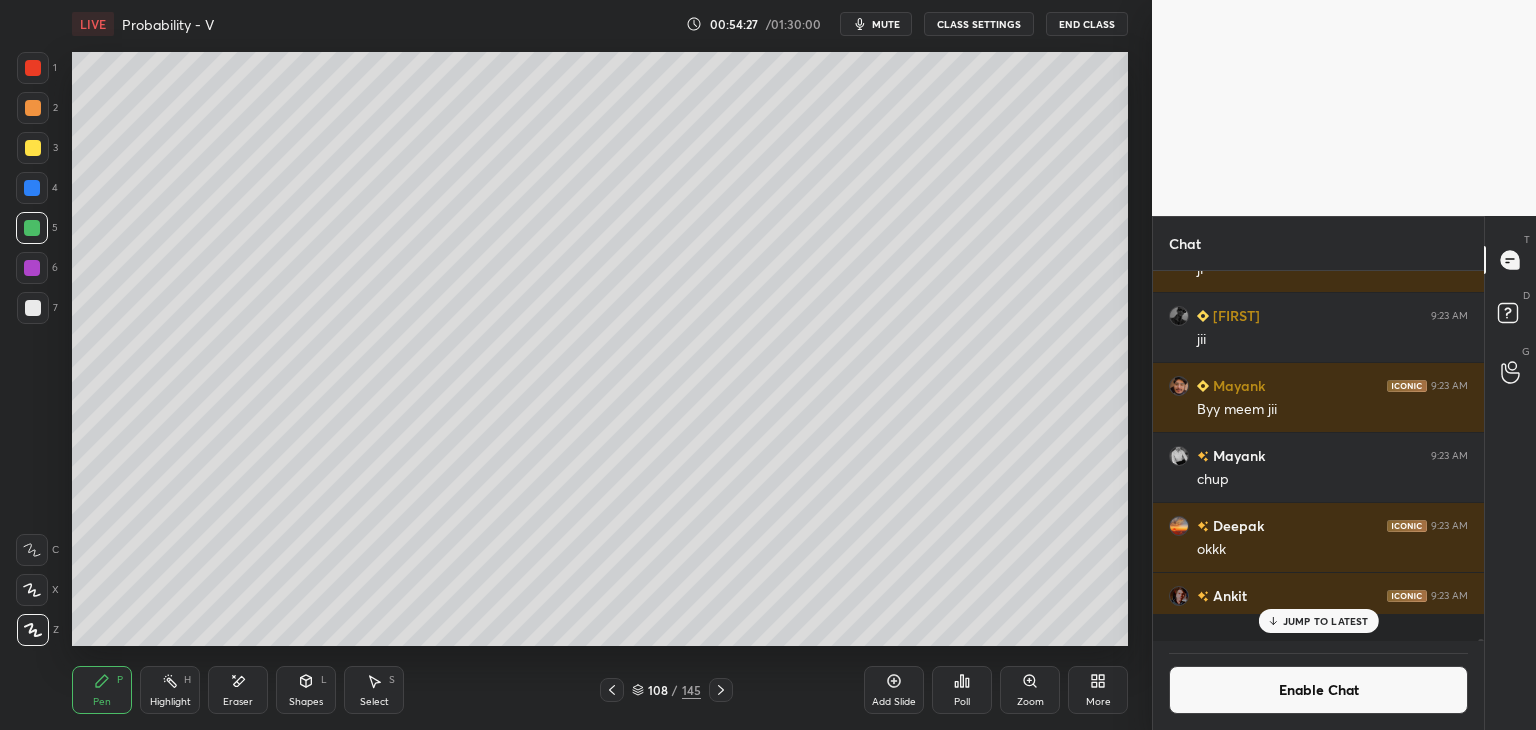 scroll, scrollTop: 7, scrollLeft: 6, axis: both 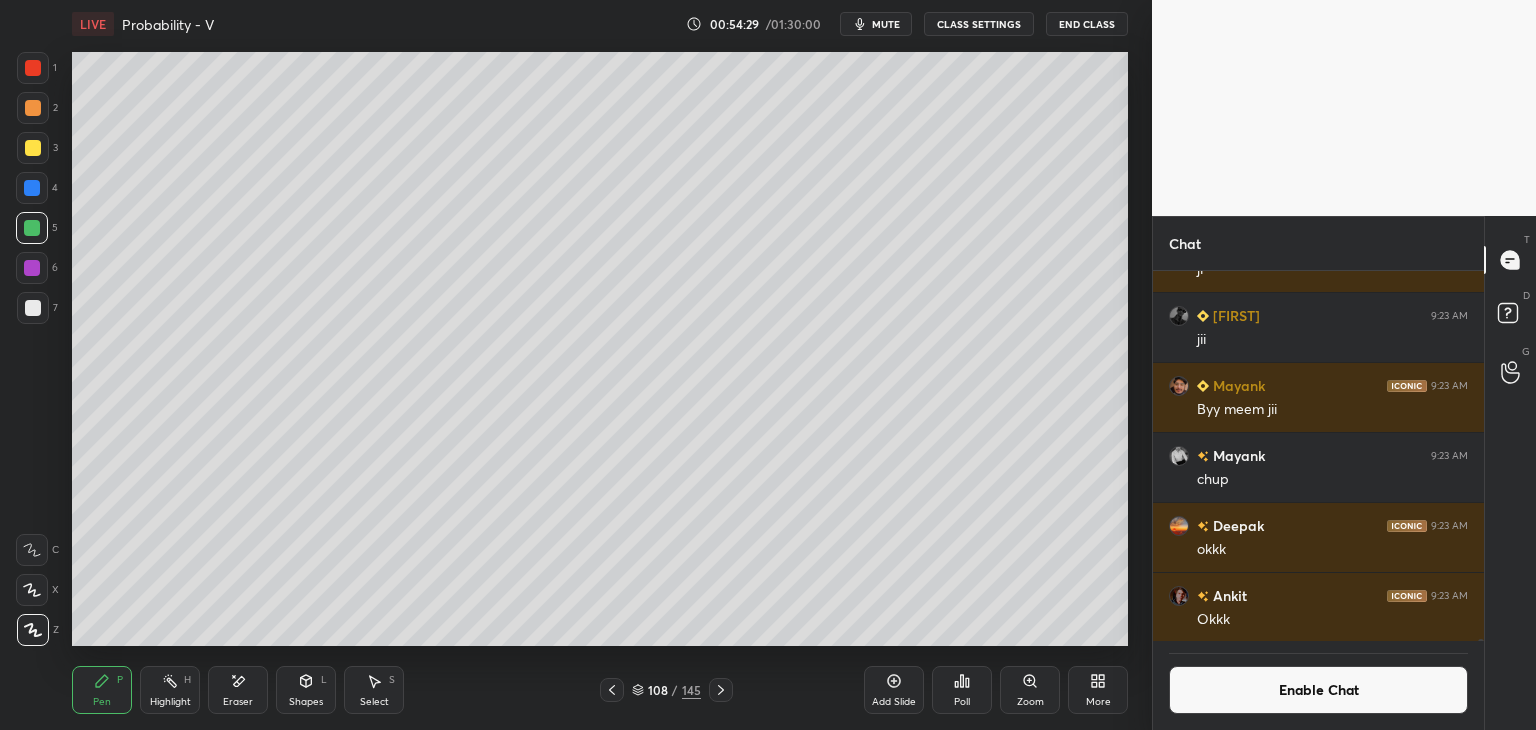 click 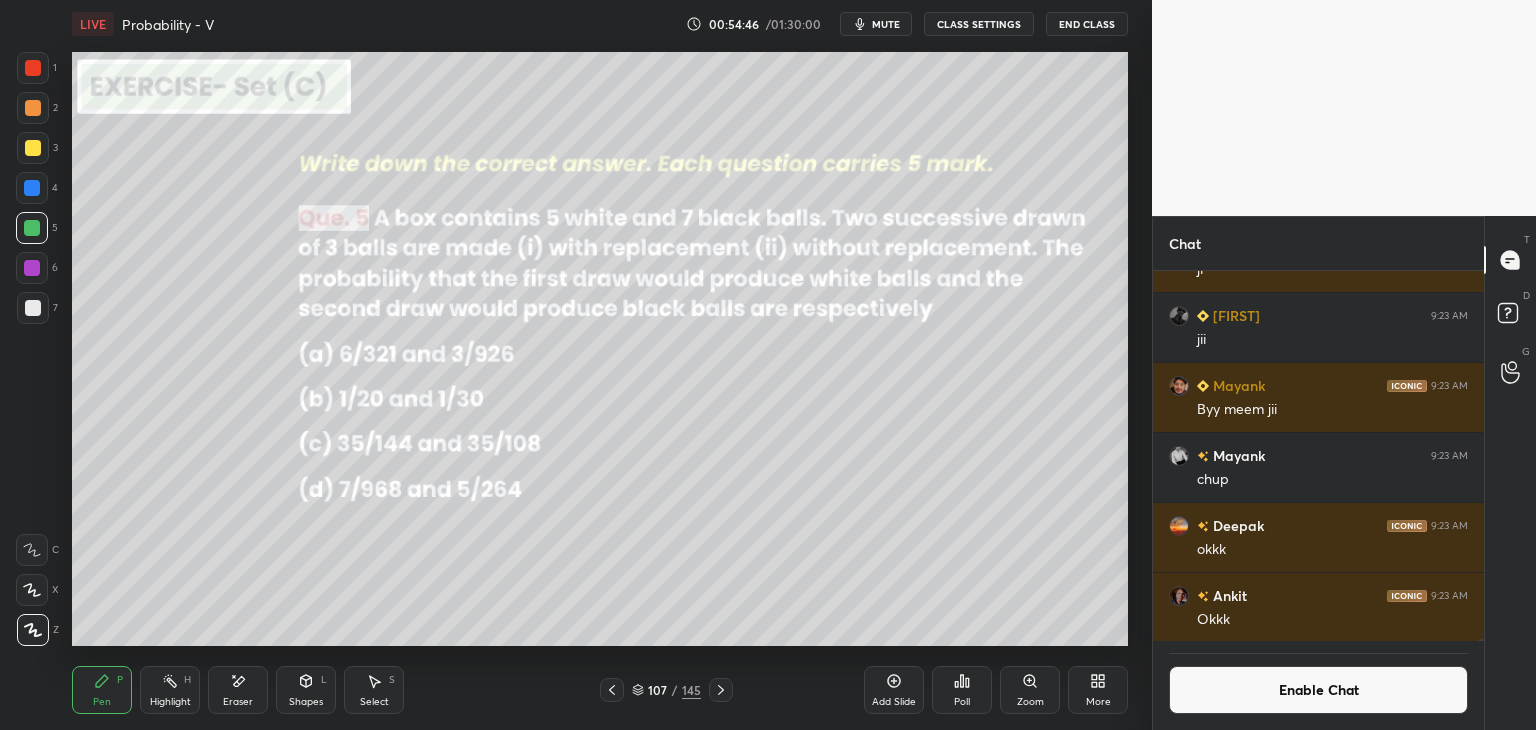 click 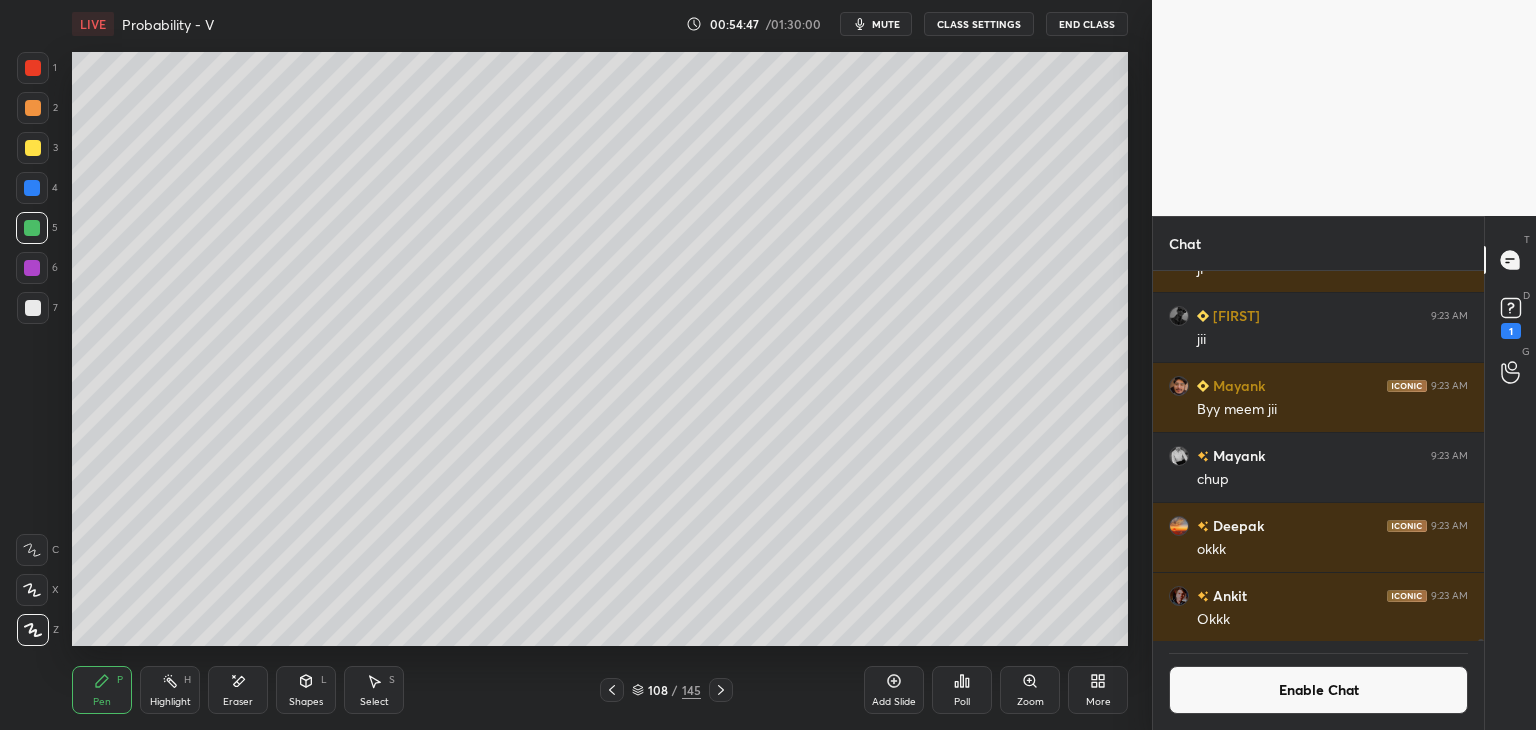 scroll, scrollTop: 79743, scrollLeft: 0, axis: vertical 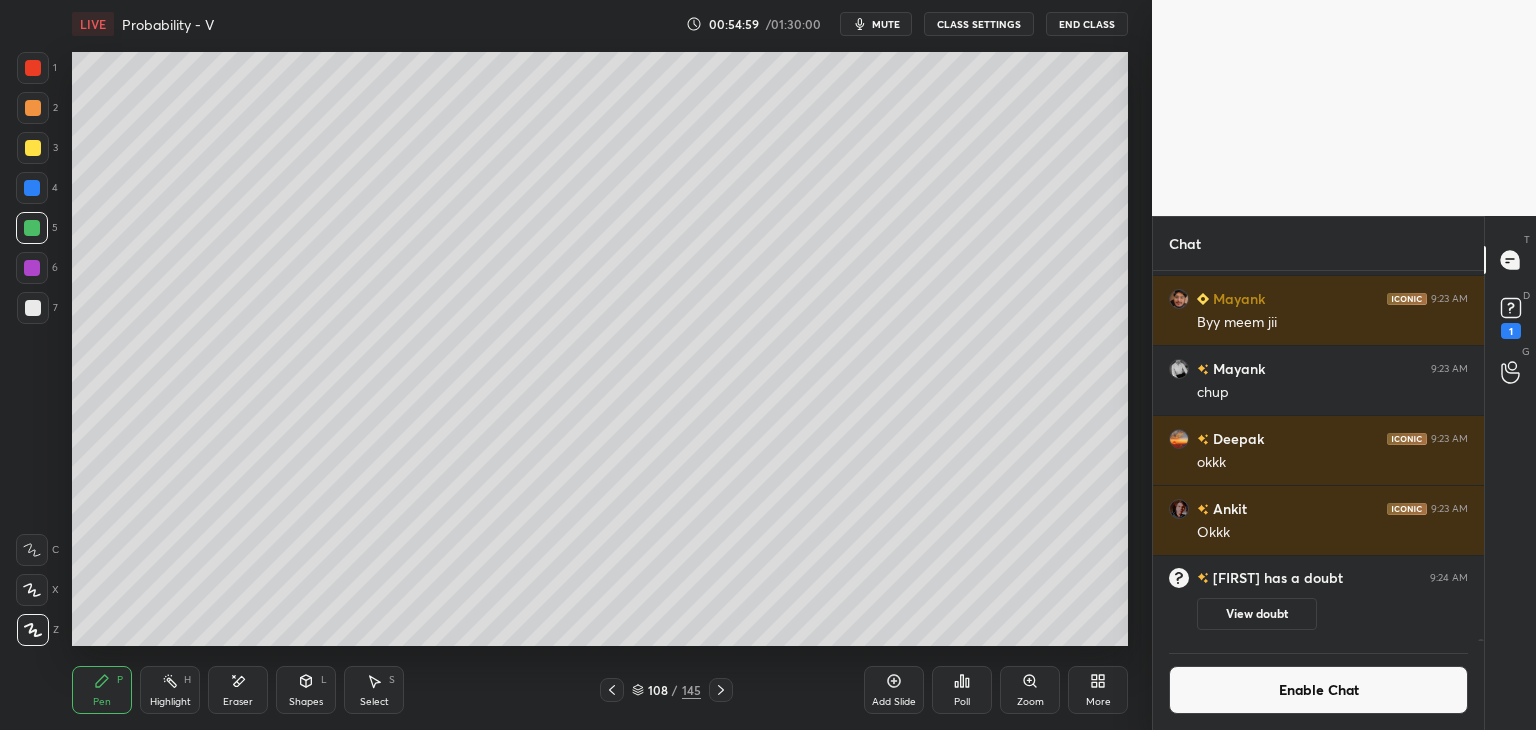 drag, startPoint x: 890, startPoint y: 31, endPoint x: 895, endPoint y: 46, distance: 15.811388 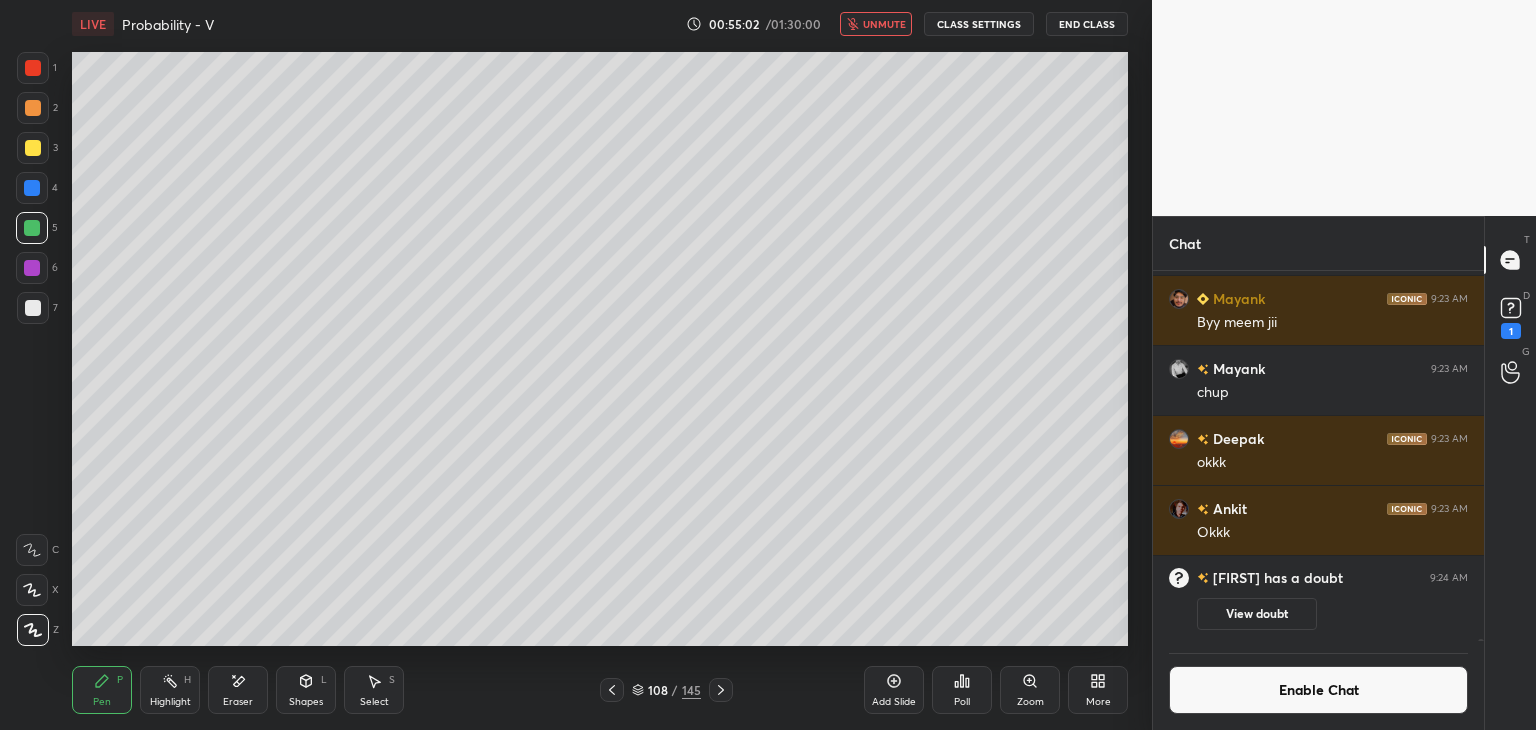 click on "unmute" at bounding box center (884, 24) 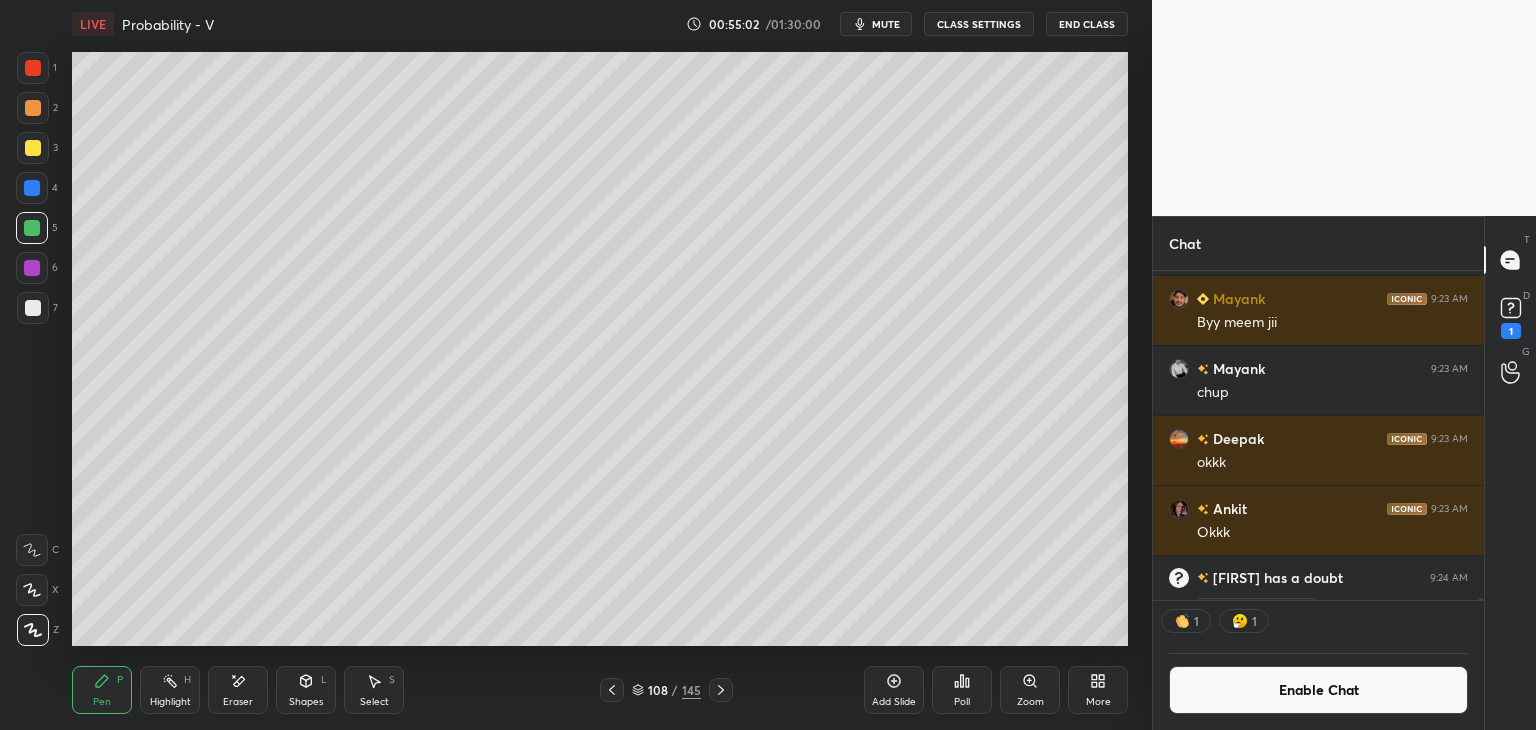 scroll, scrollTop: 7, scrollLeft: 6, axis: both 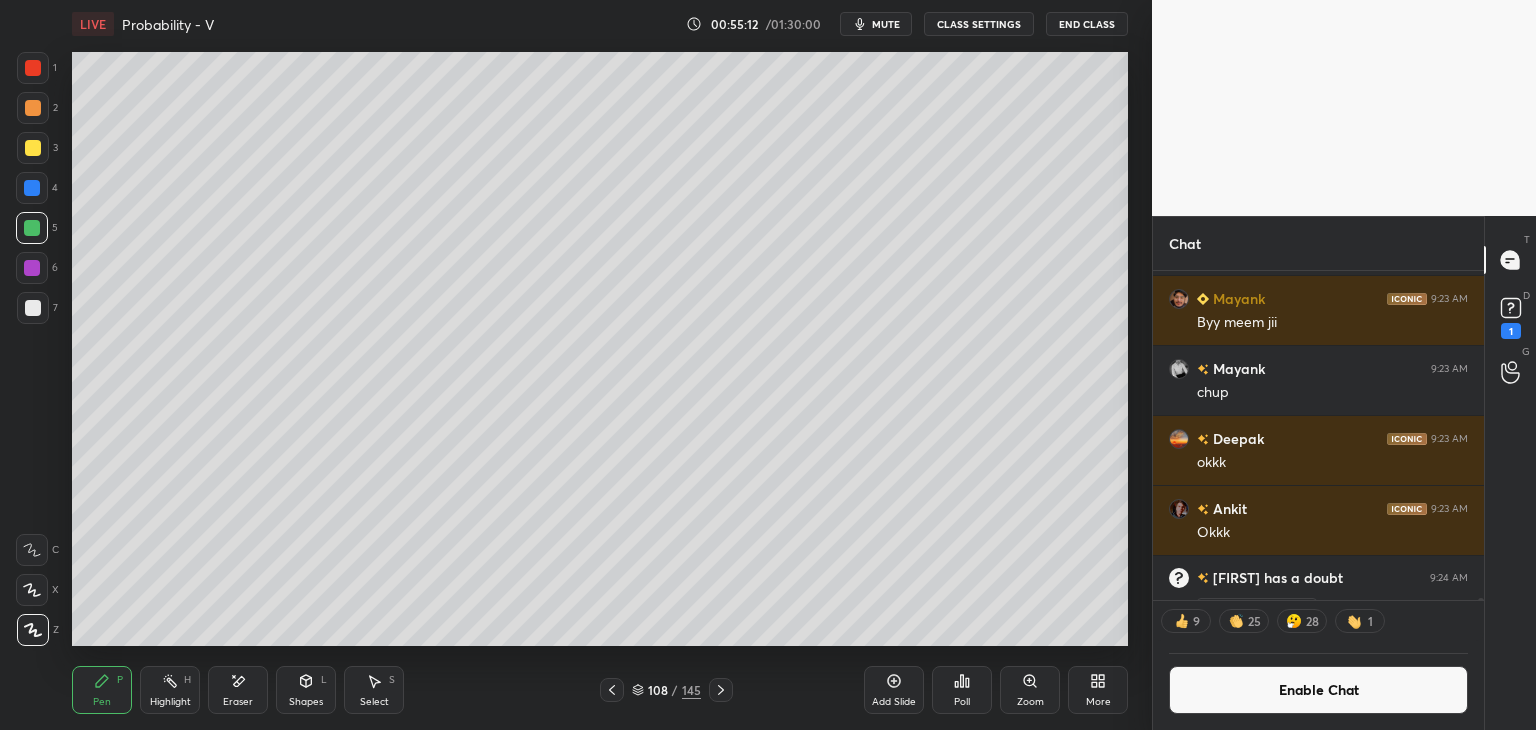 click 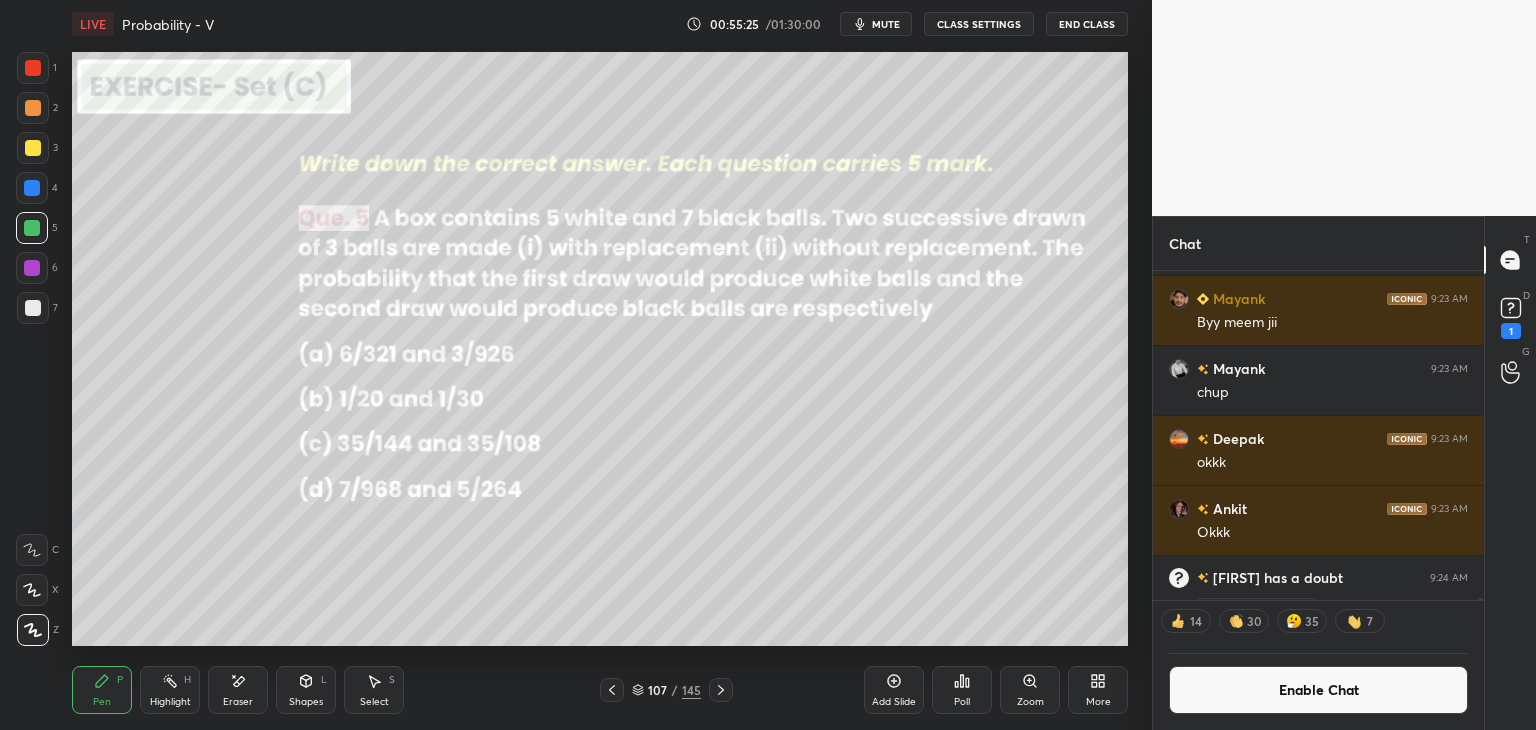 click 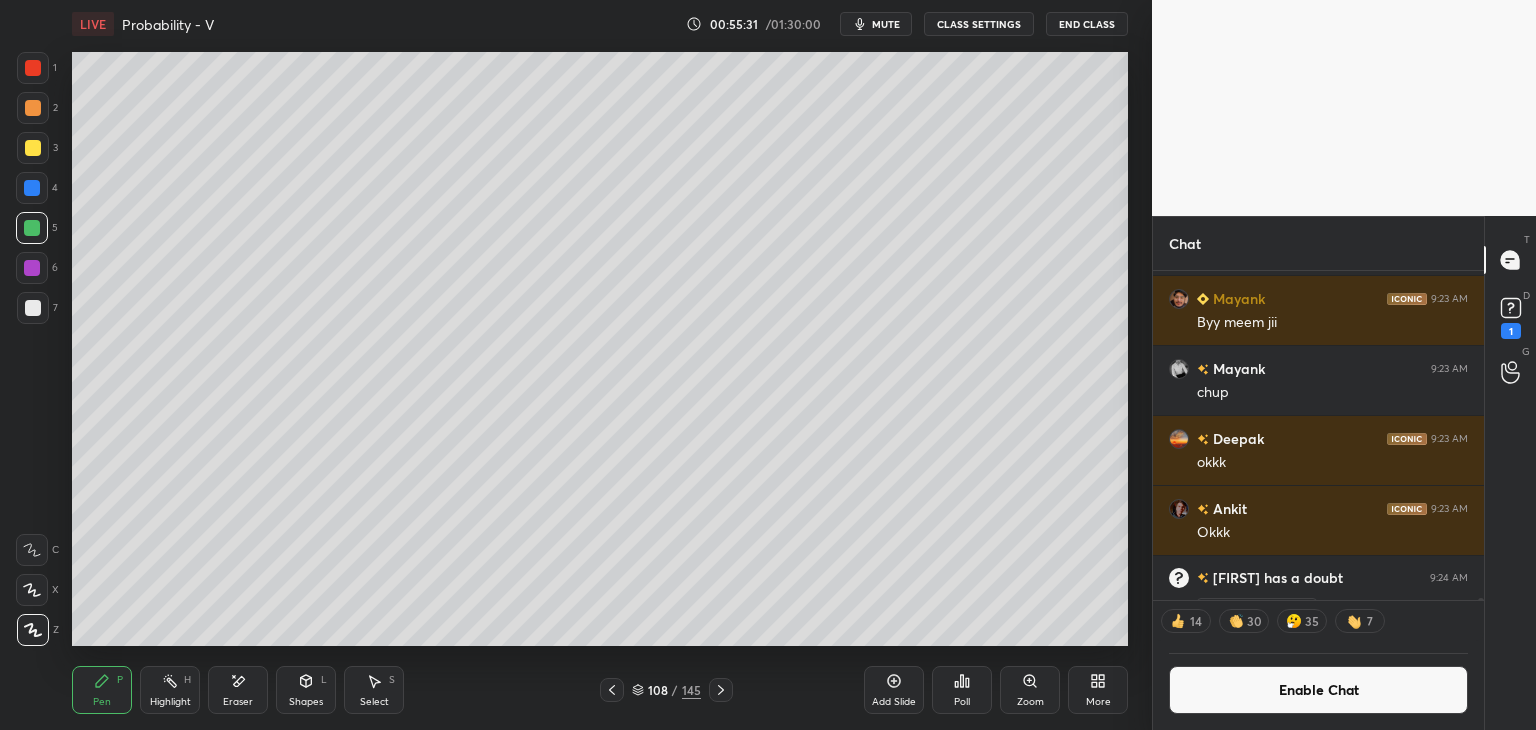 click 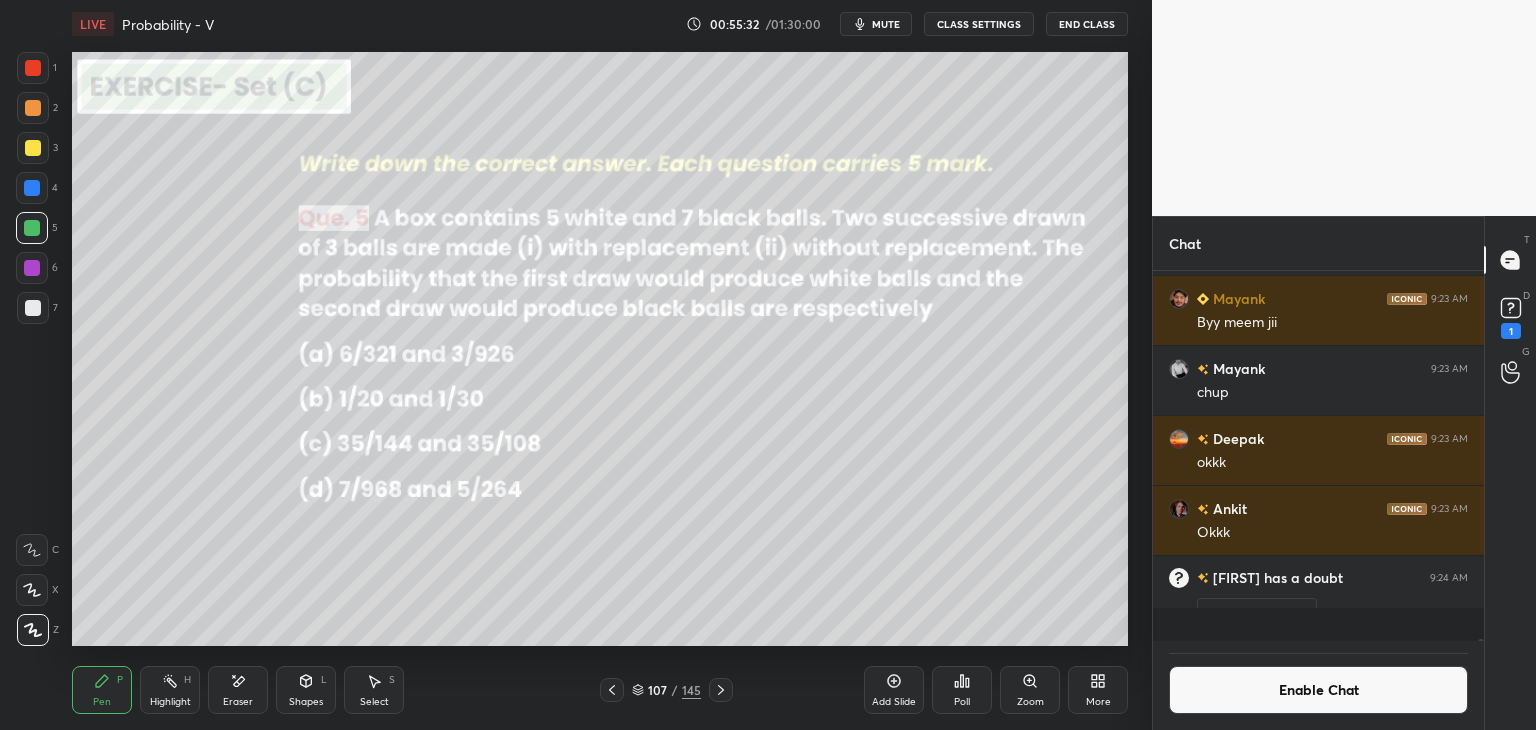 scroll, scrollTop: 7, scrollLeft: 6, axis: both 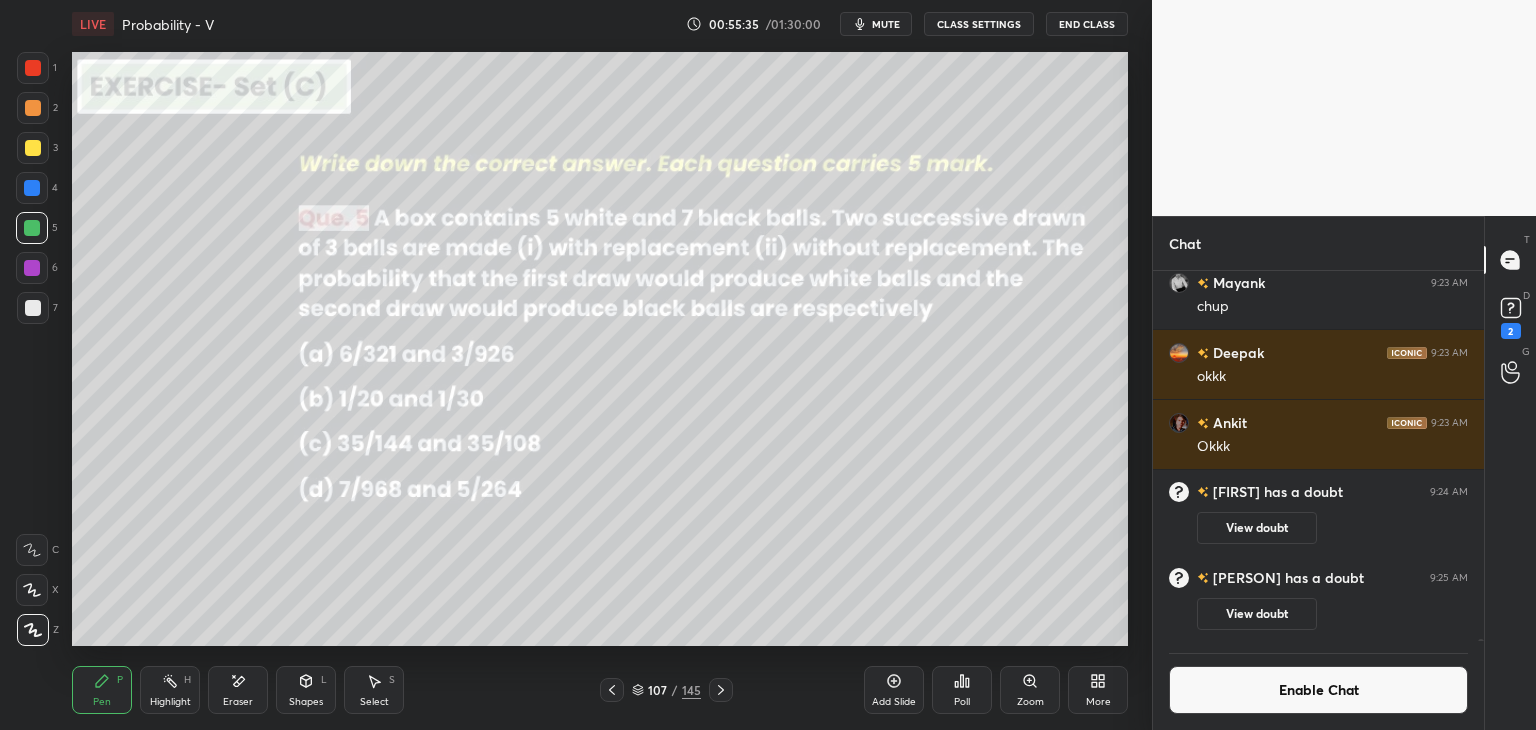 drag, startPoint x: 715, startPoint y: 693, endPoint x: 726, endPoint y: 656, distance: 38.600517 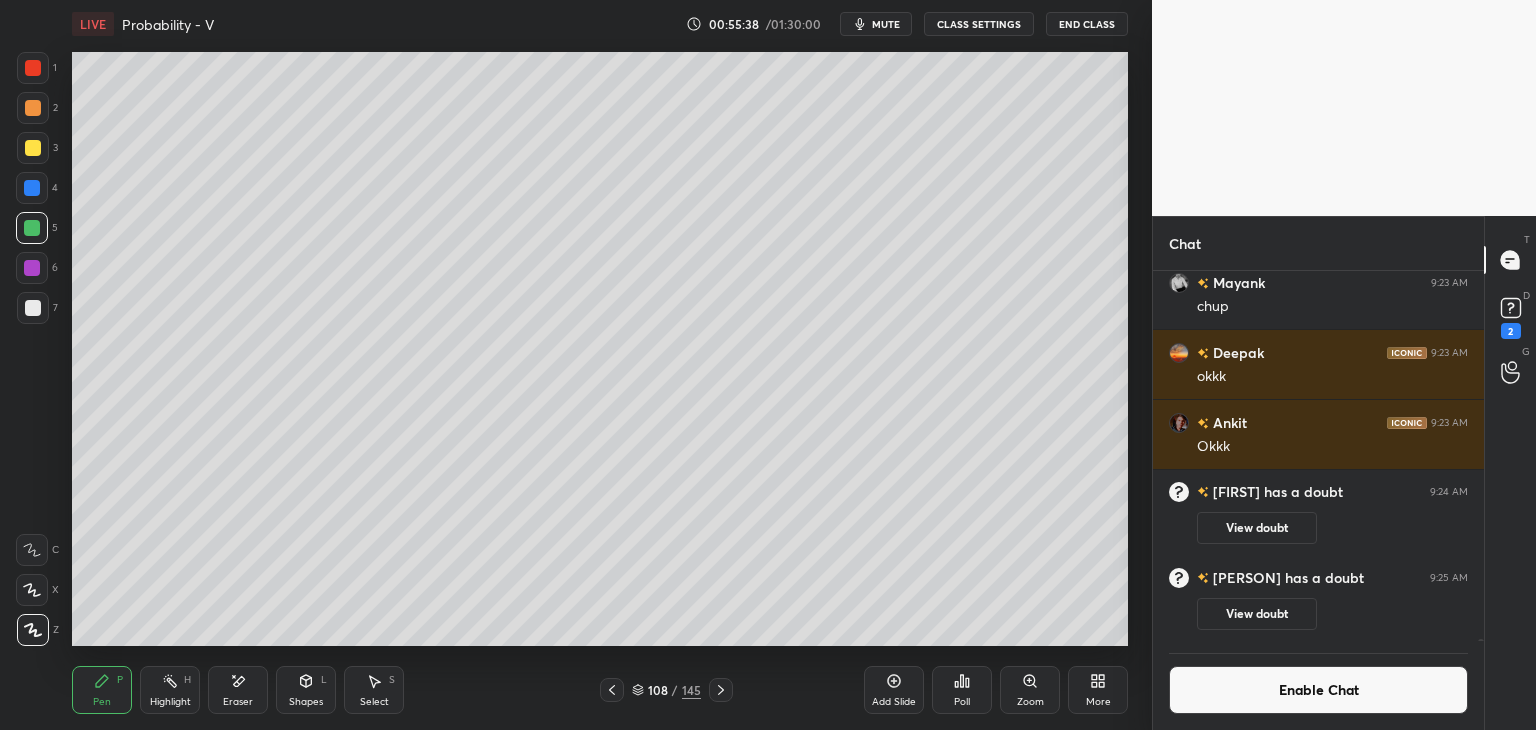 click on "Enable Chat" at bounding box center [1318, 690] 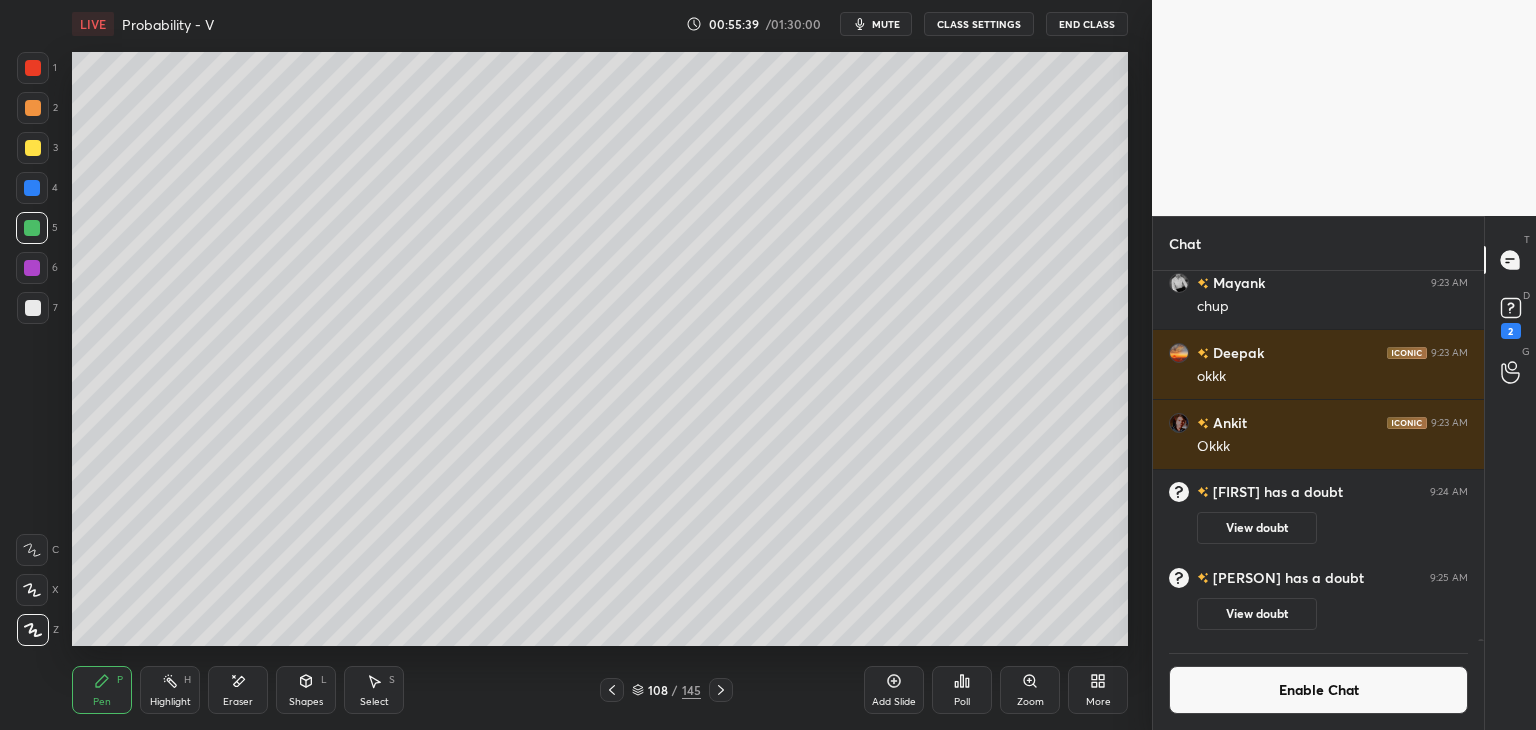 scroll, scrollTop: 6, scrollLeft: 6, axis: both 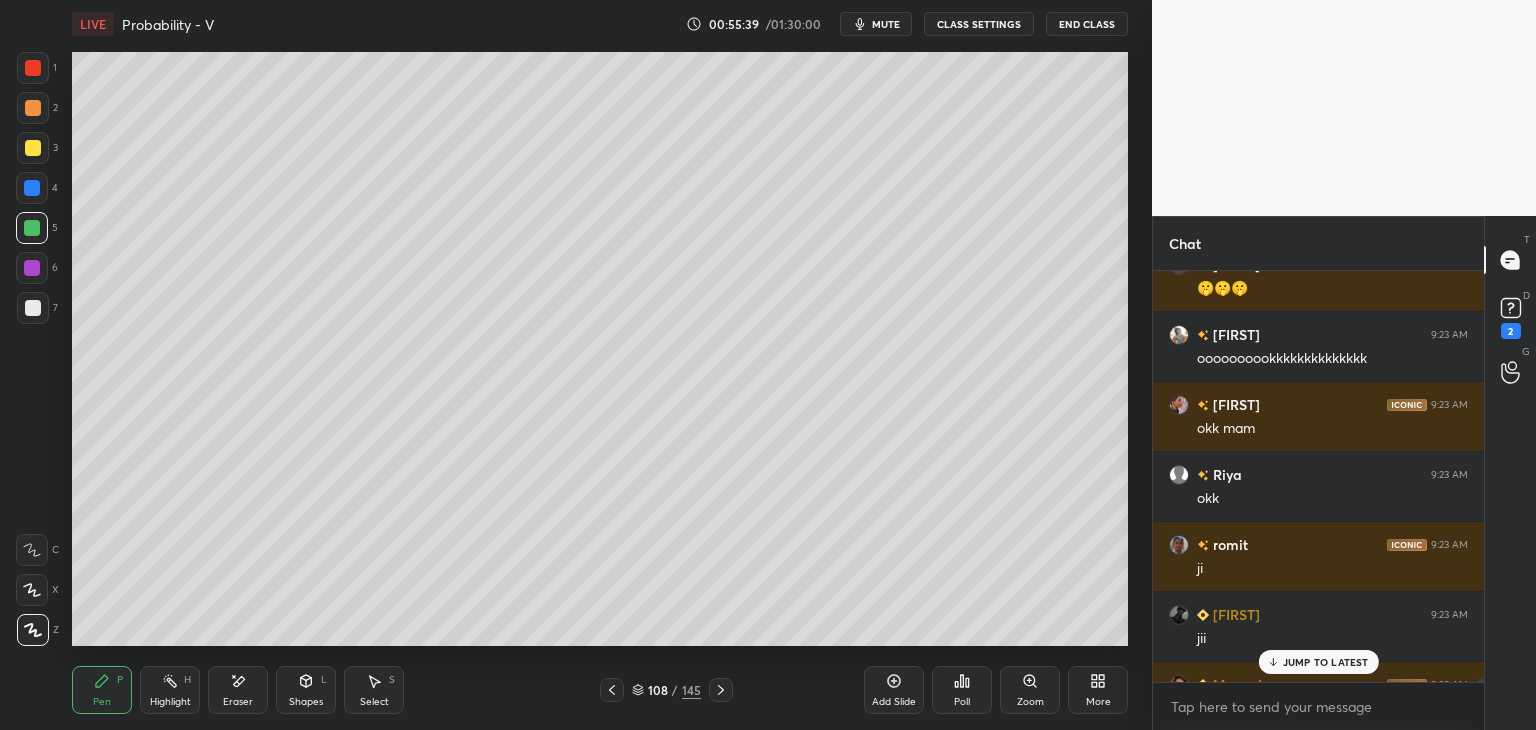 drag, startPoint x: 1347, startPoint y: 665, endPoint x: 1355, endPoint y: 676, distance: 13.601471 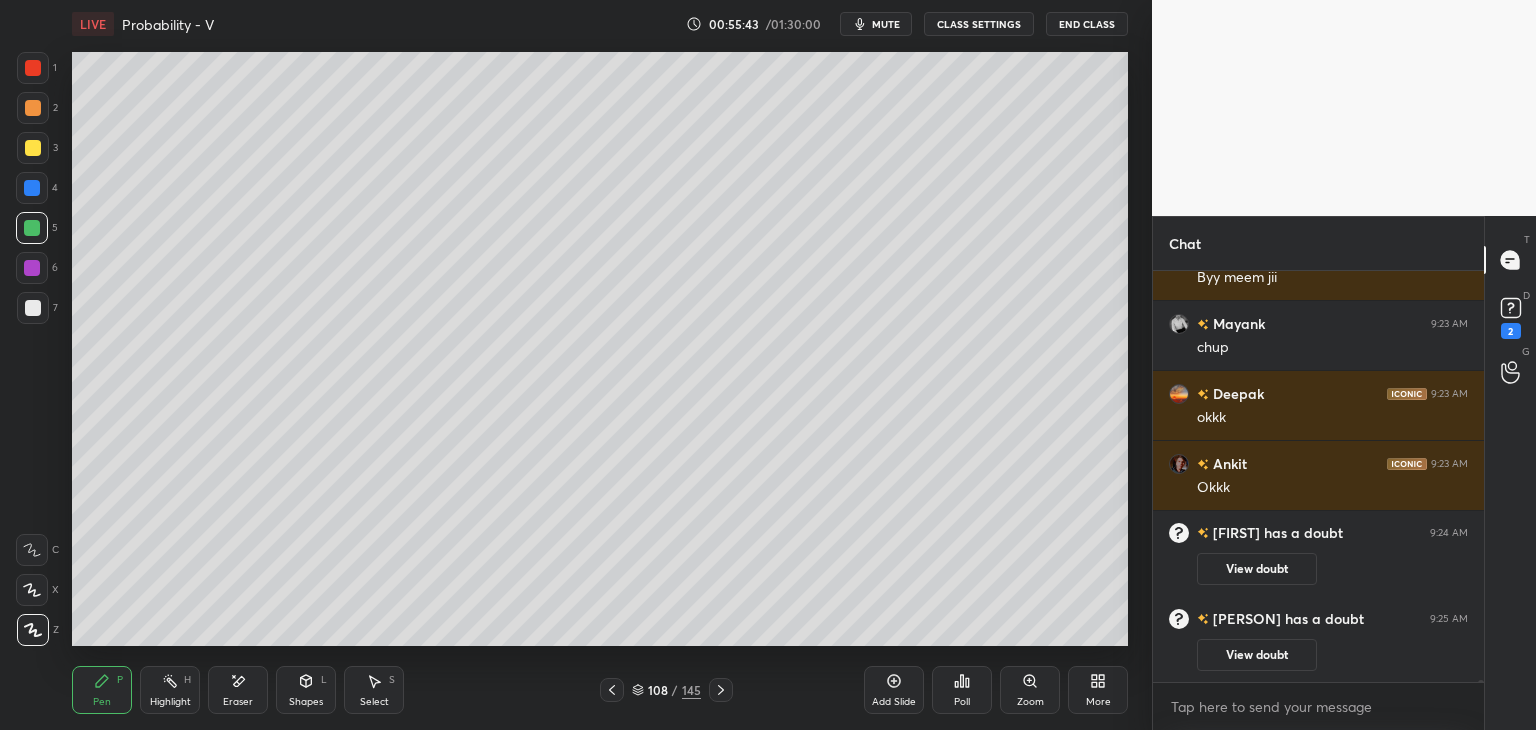scroll, scrollTop: 79780, scrollLeft: 0, axis: vertical 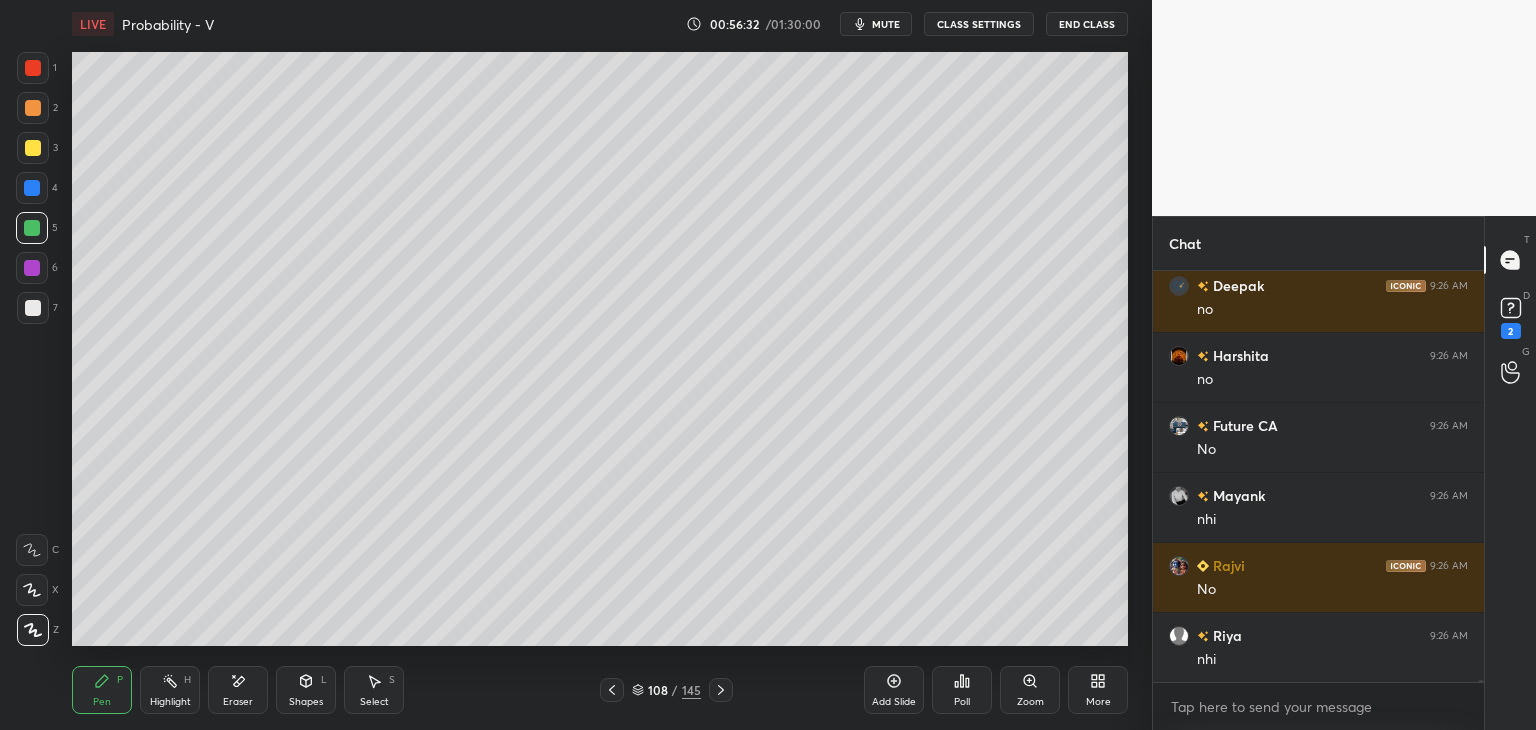 click 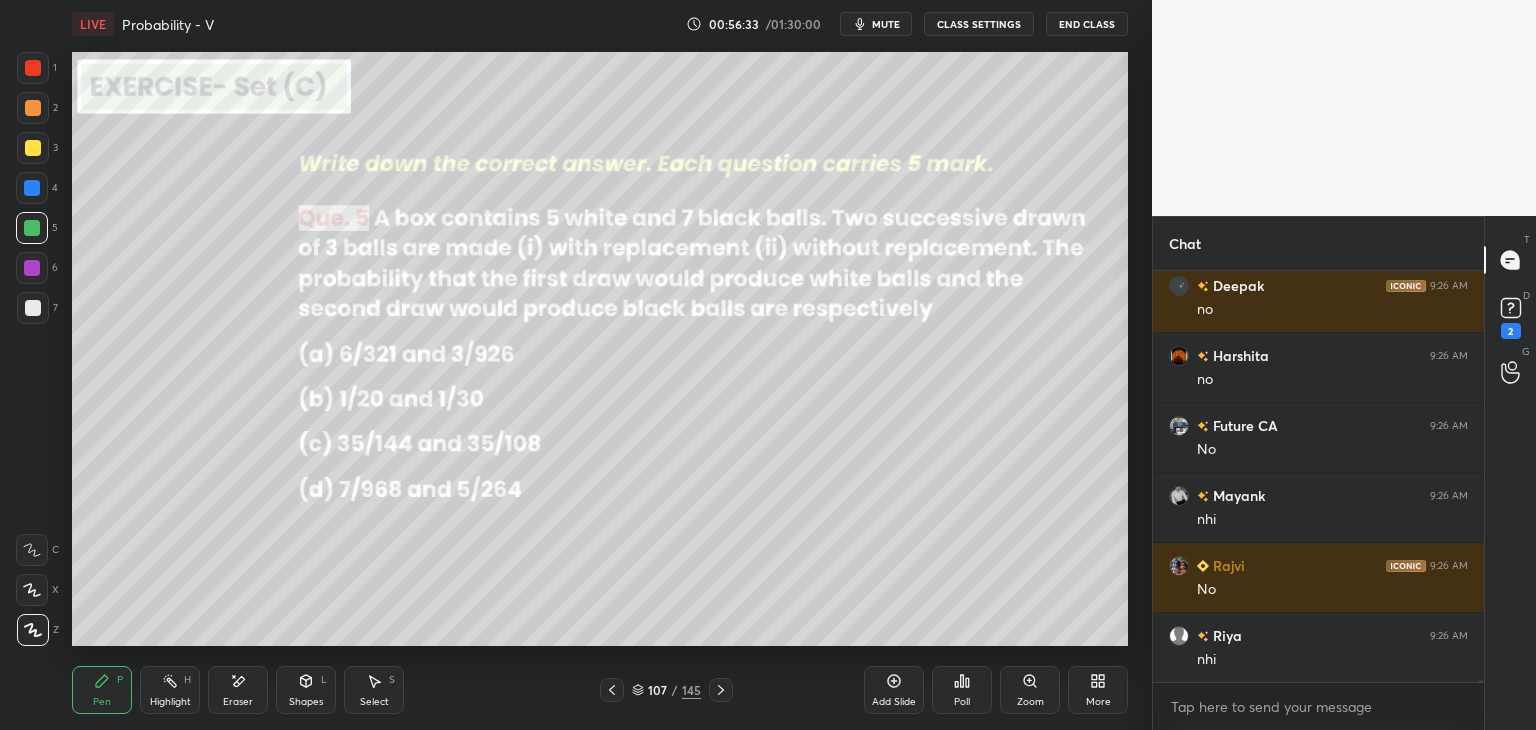scroll, scrollTop: 81040, scrollLeft: 0, axis: vertical 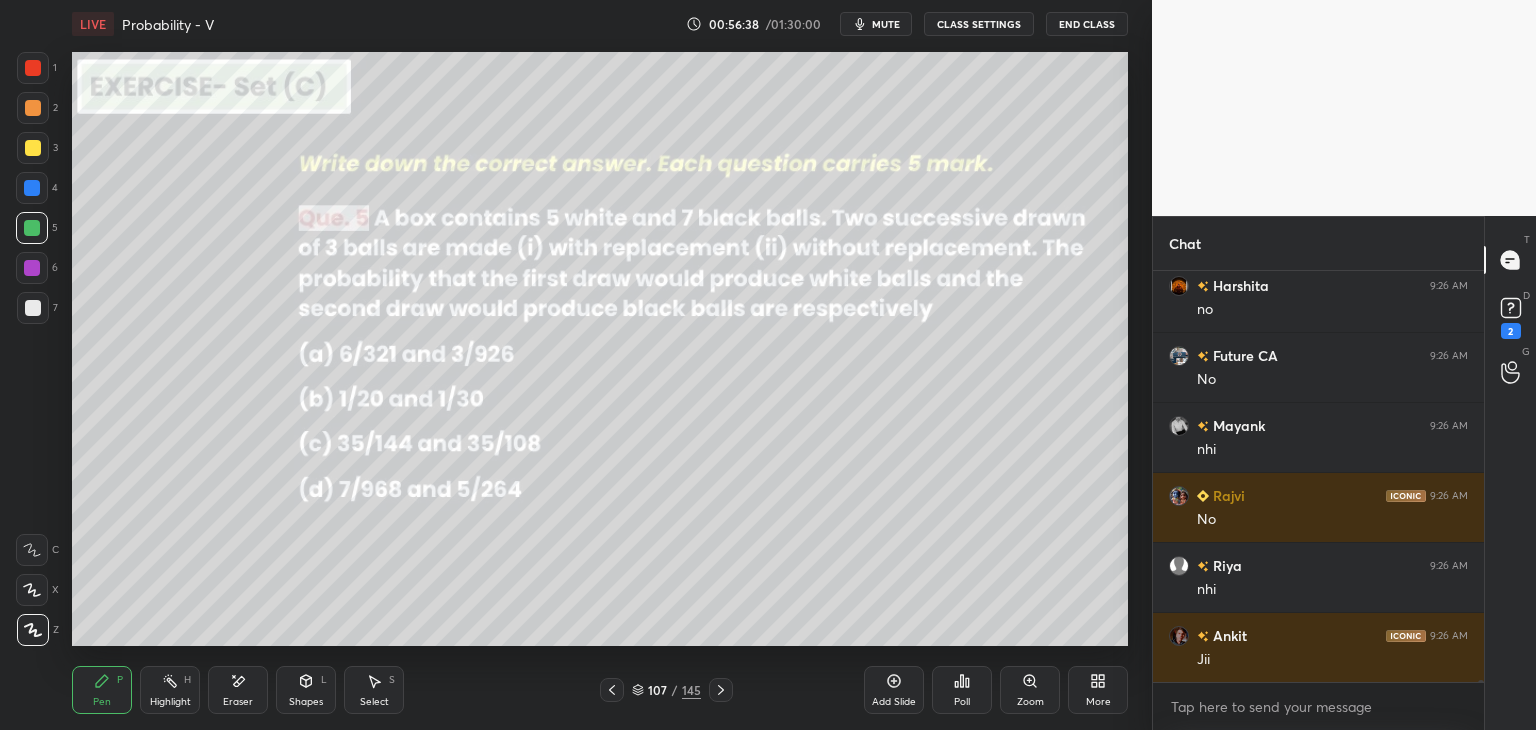 click 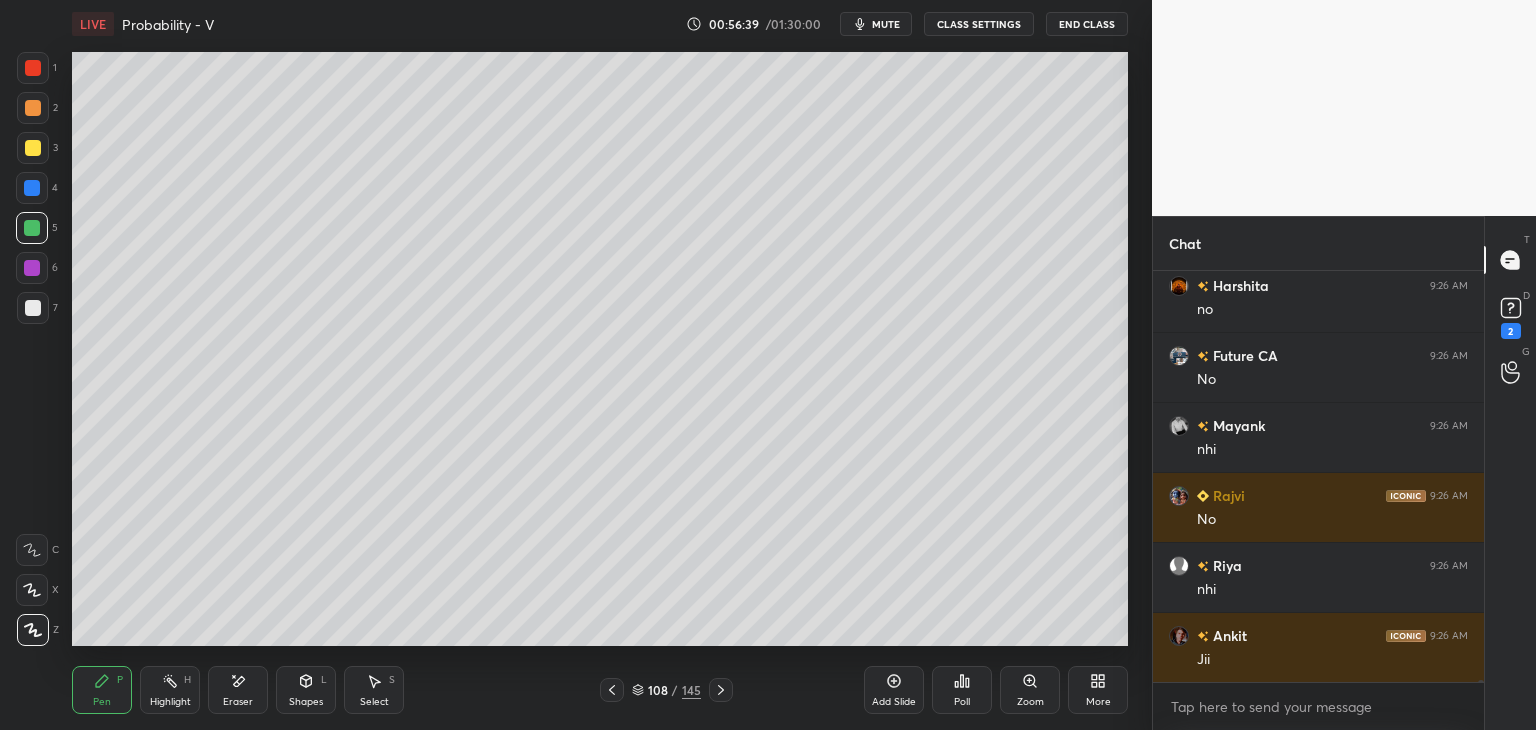 click at bounding box center (33, 308) 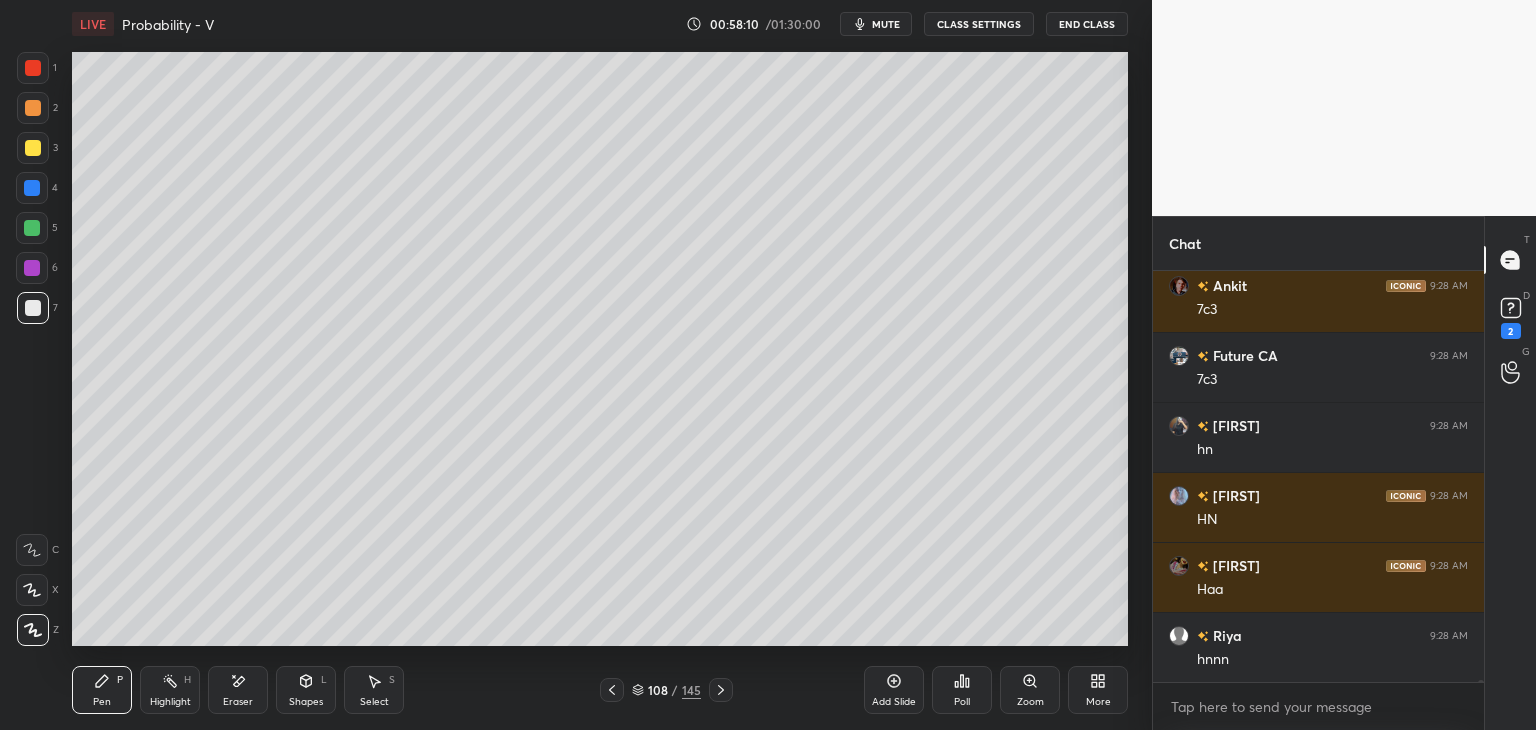 scroll, scrollTop: 83886, scrollLeft: 0, axis: vertical 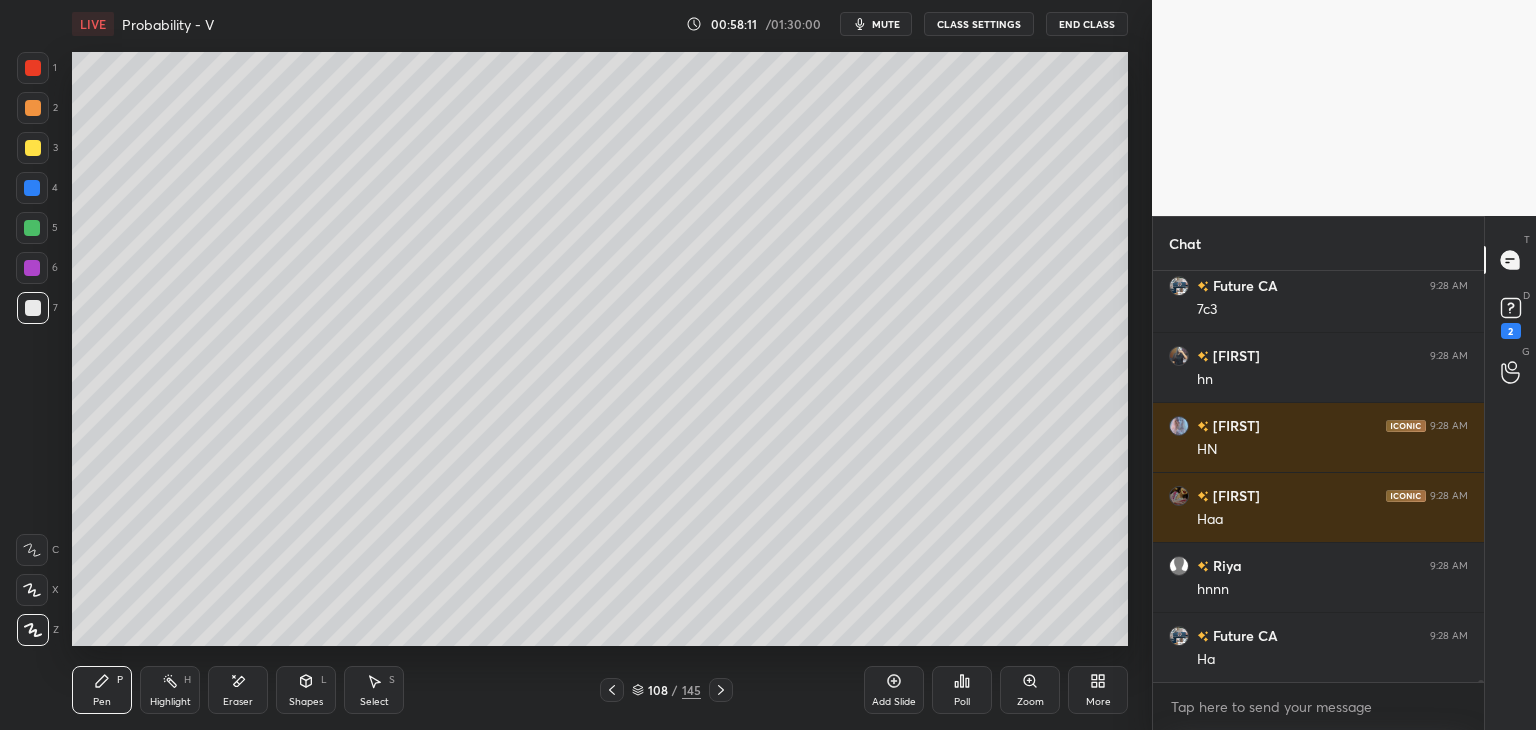 click 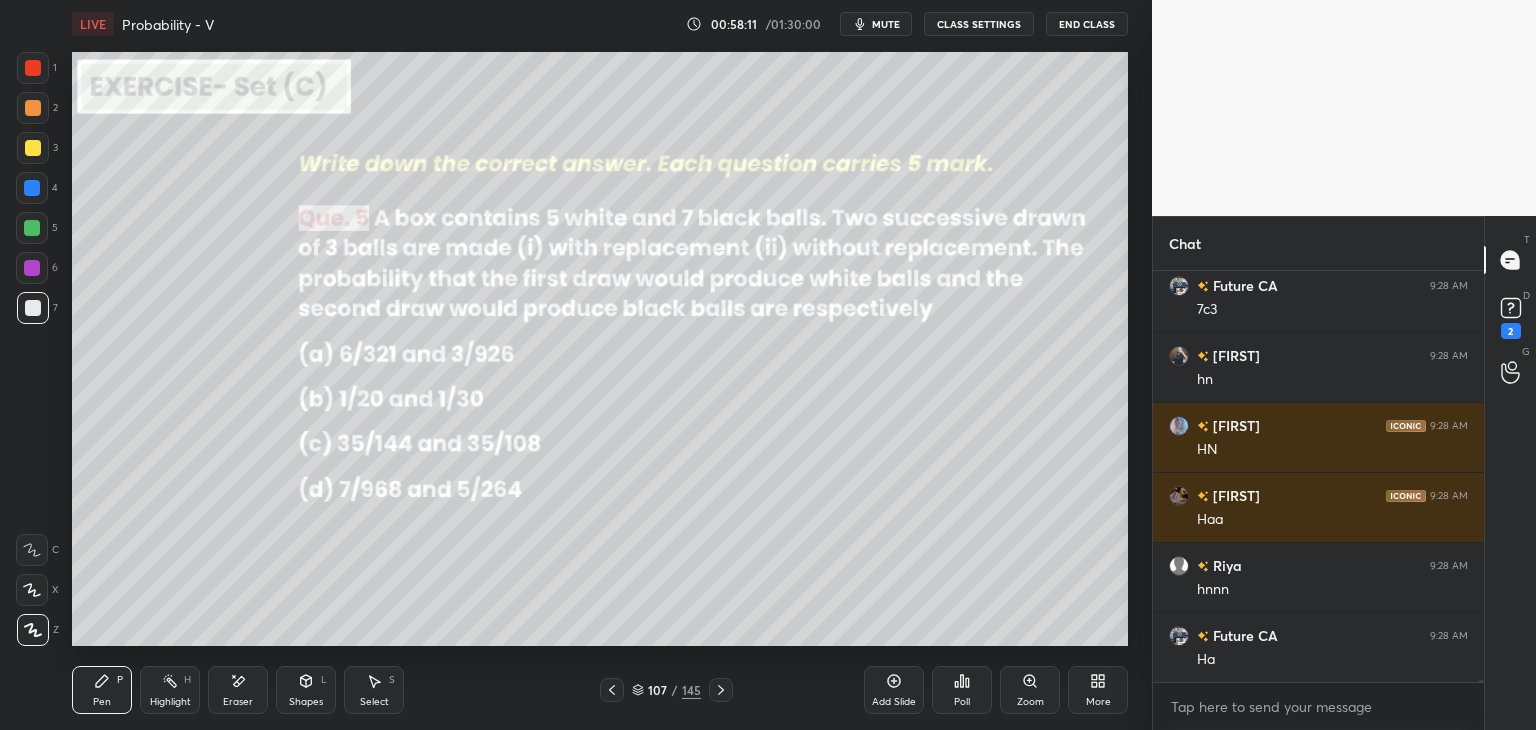 scroll, scrollTop: 83956, scrollLeft: 0, axis: vertical 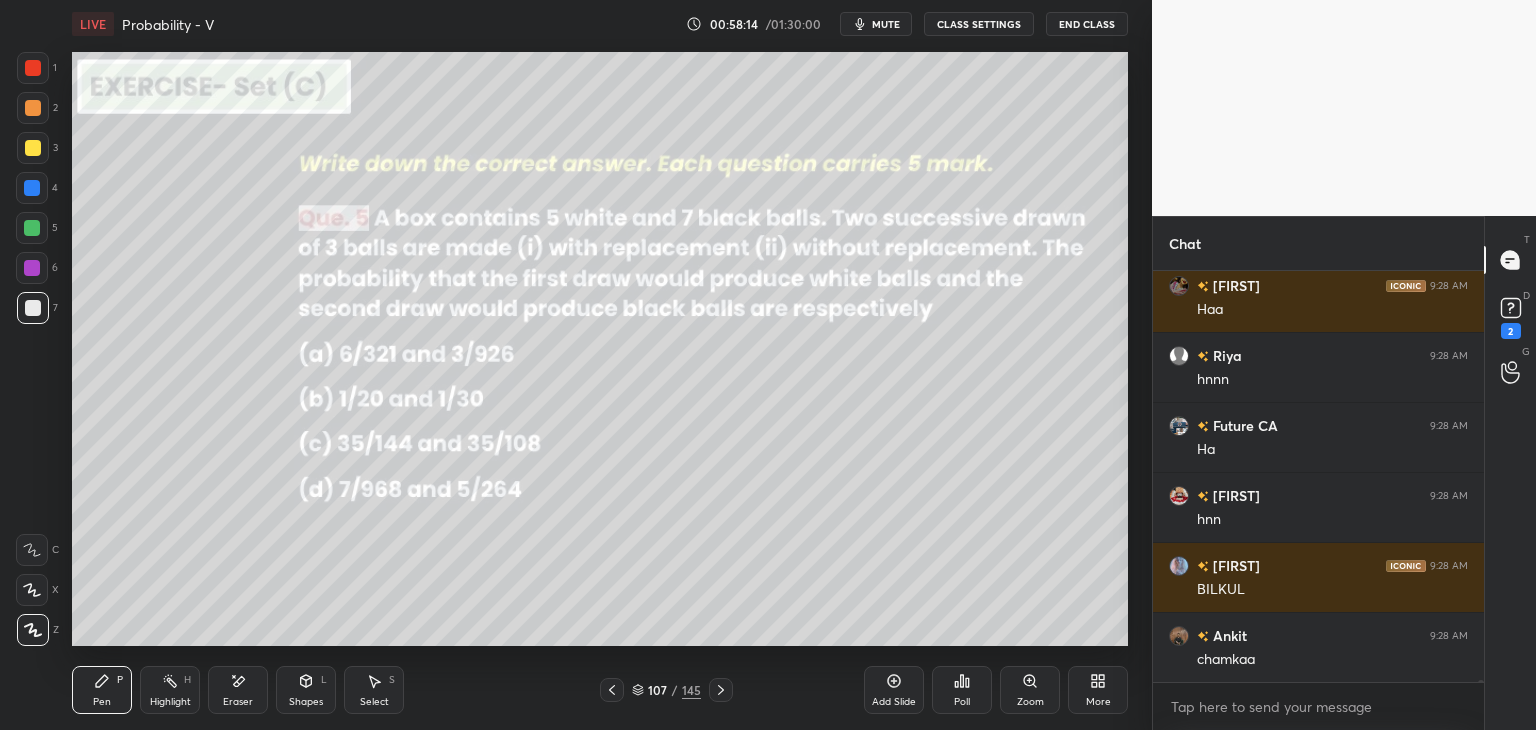 click 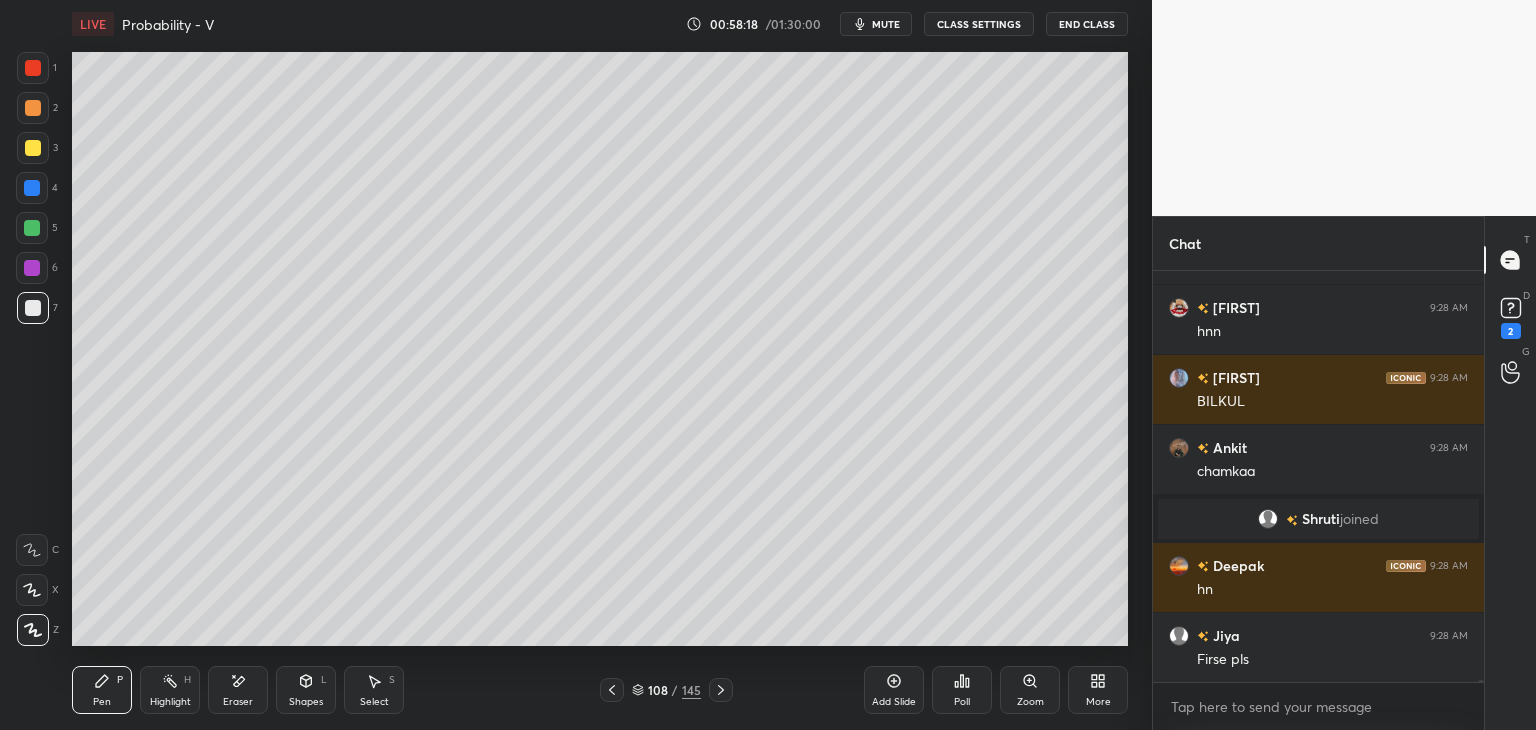 scroll, scrollTop: 83776, scrollLeft: 0, axis: vertical 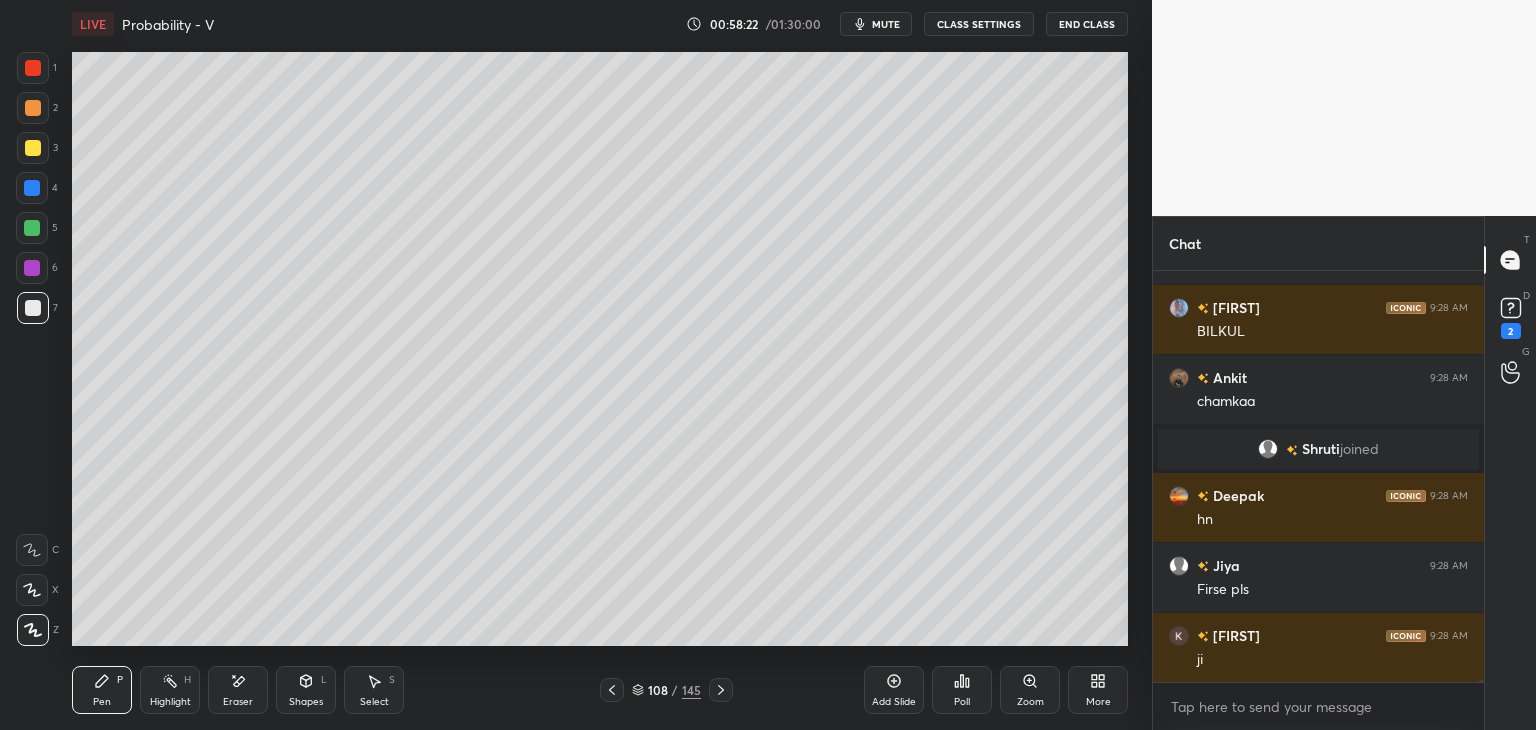 click on "Select S" at bounding box center [374, 690] 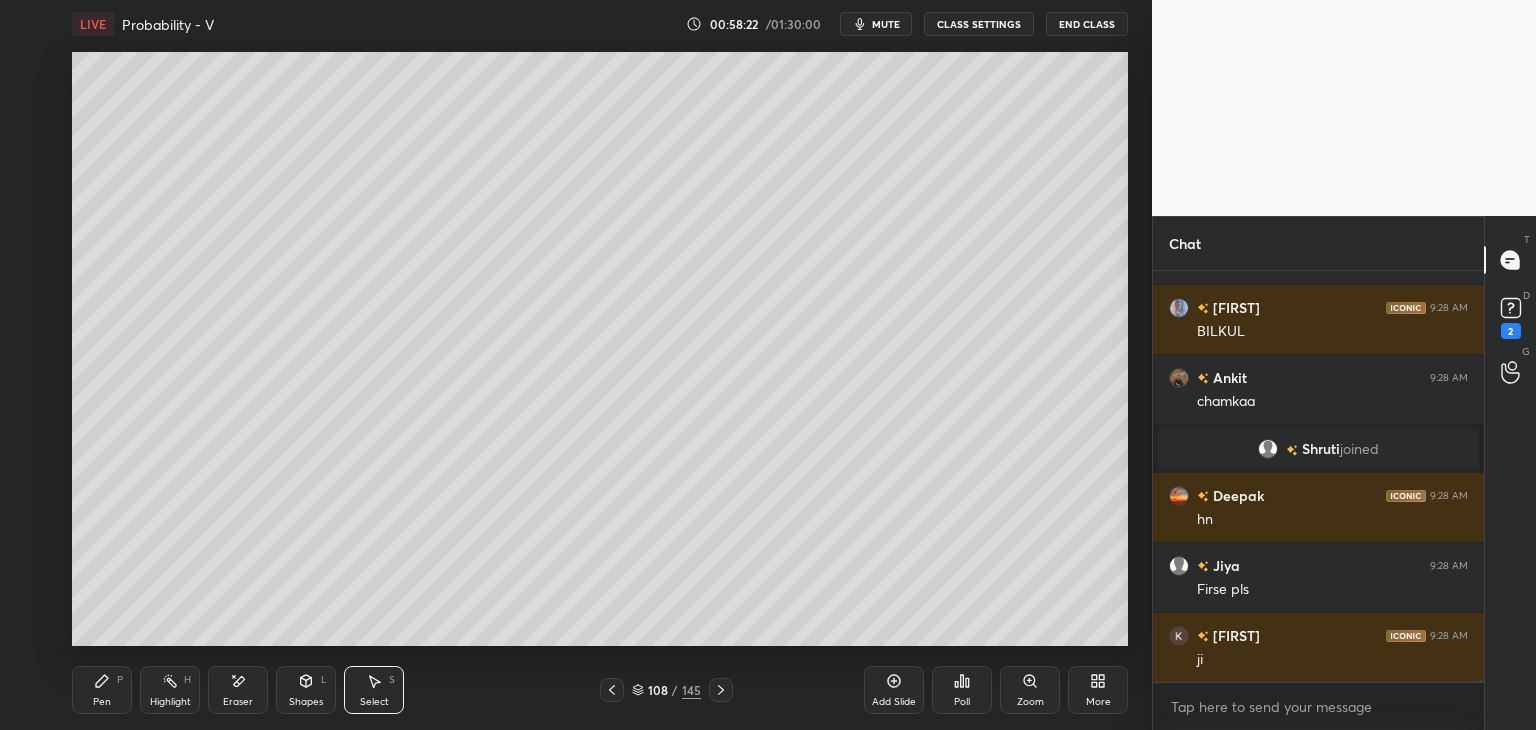 click on "Select" at bounding box center [374, 702] 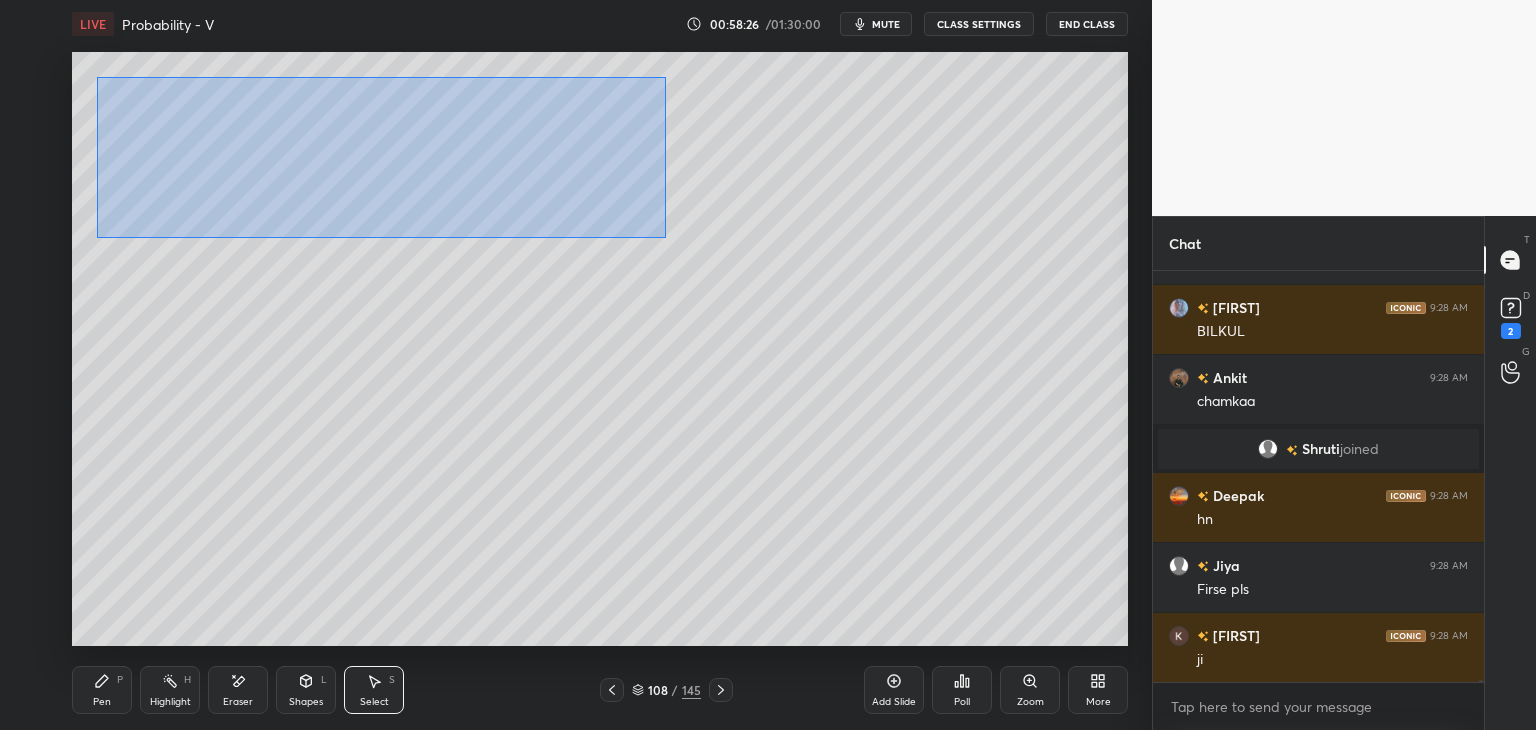 drag, startPoint x: 102, startPoint y: 96, endPoint x: 668, endPoint y: 232, distance: 582.11 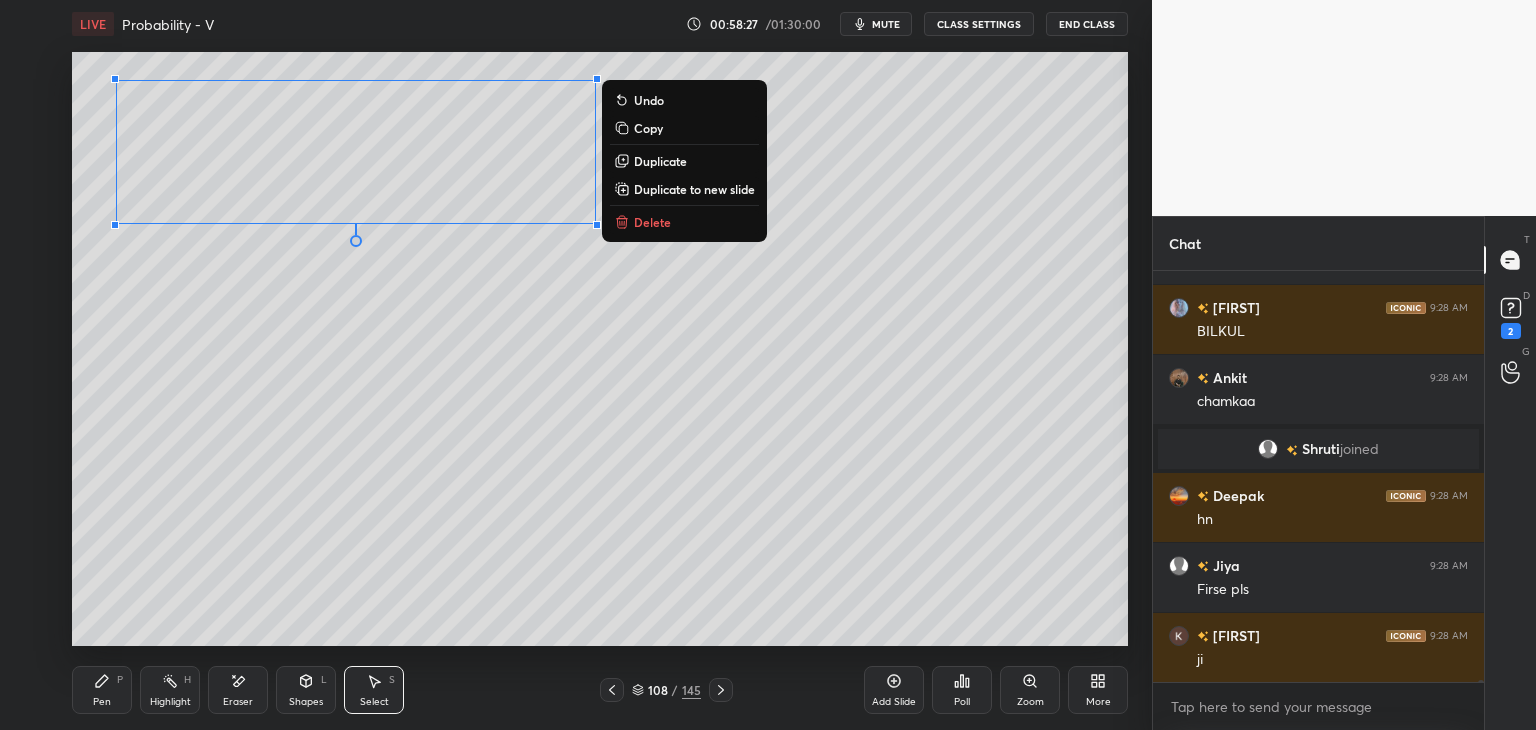 click on "Copy" at bounding box center [684, 128] 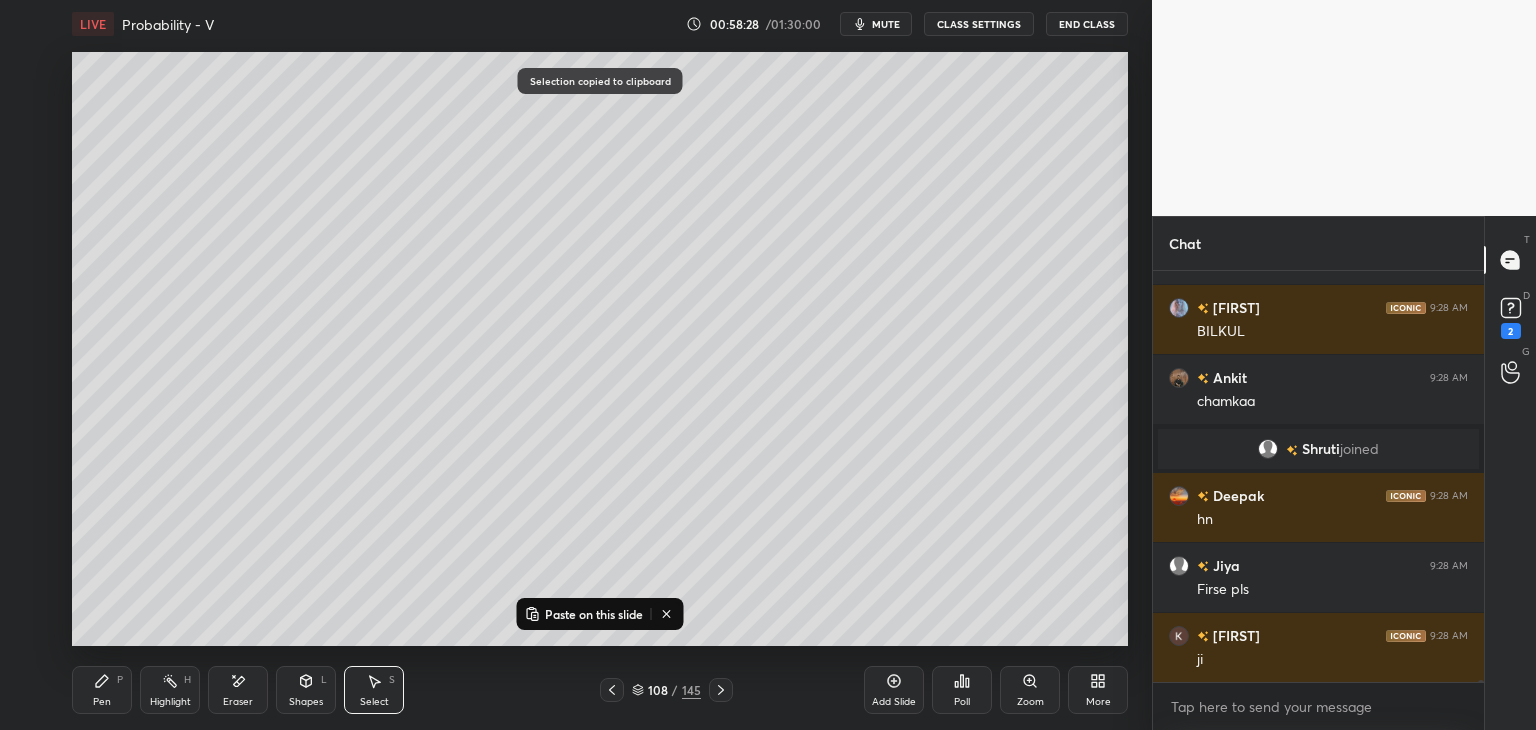 click on "Add Slide" at bounding box center (894, 690) 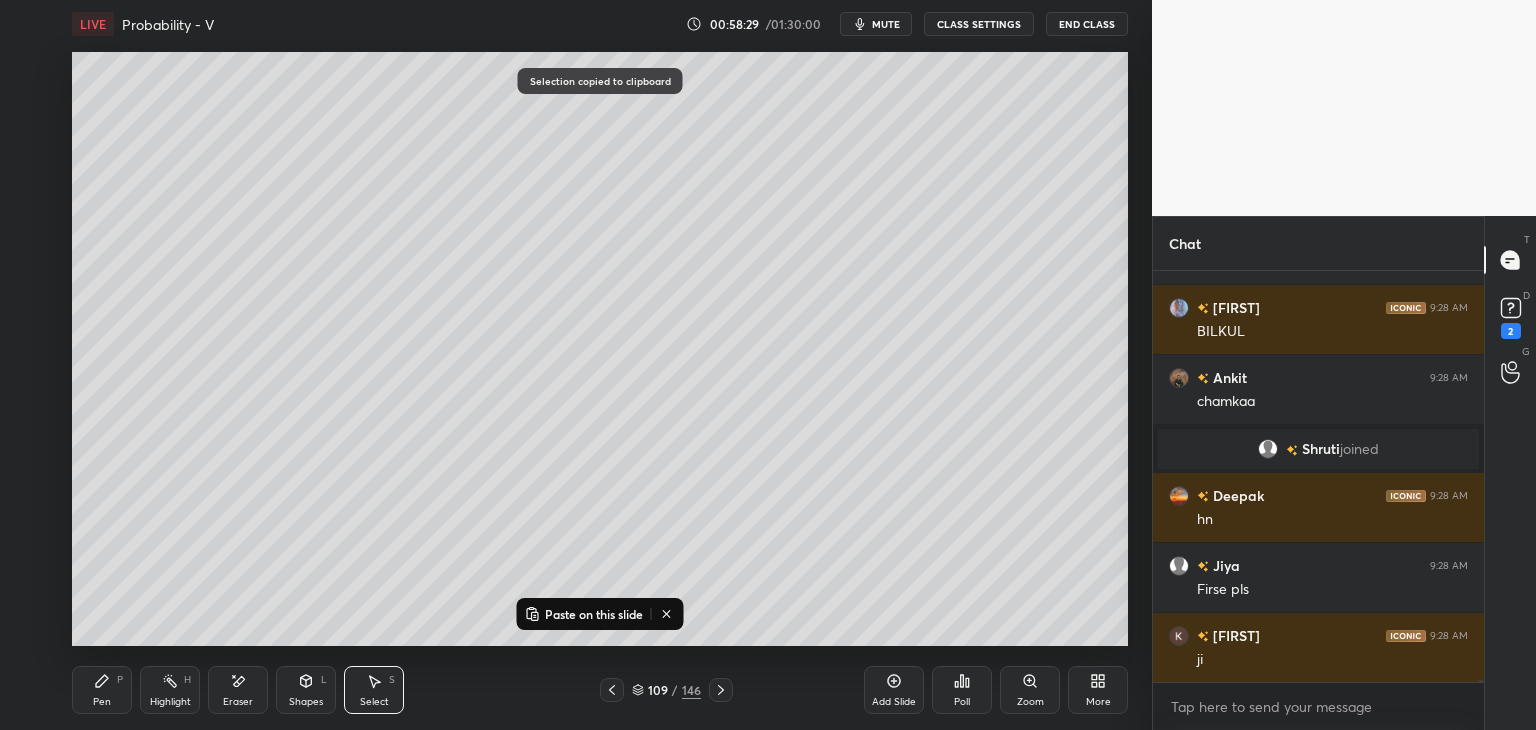 click on "Paste on this slide" at bounding box center [594, 614] 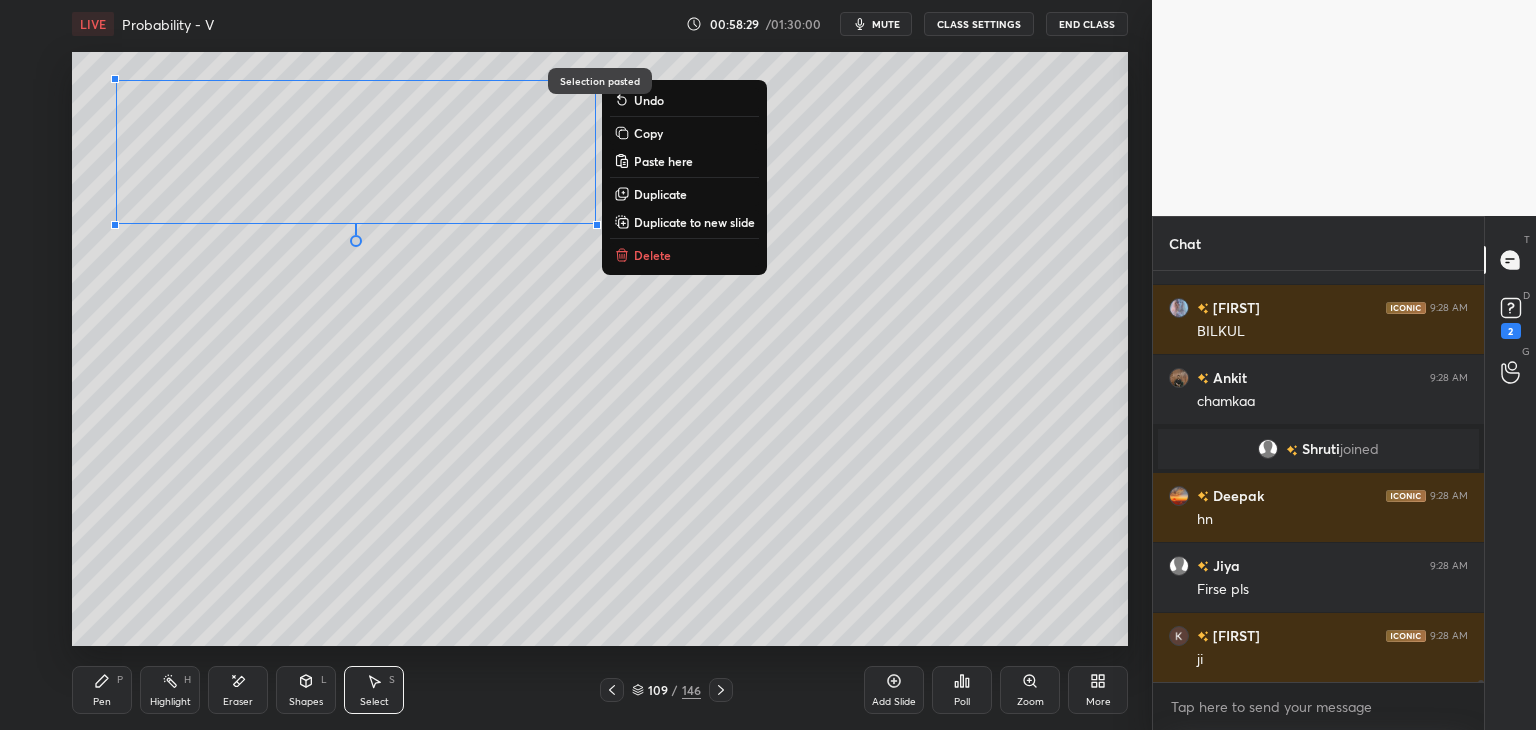 click on "0 ° Undo Copy Paste here Duplicate Duplicate to new slide Delete" at bounding box center [600, 349] 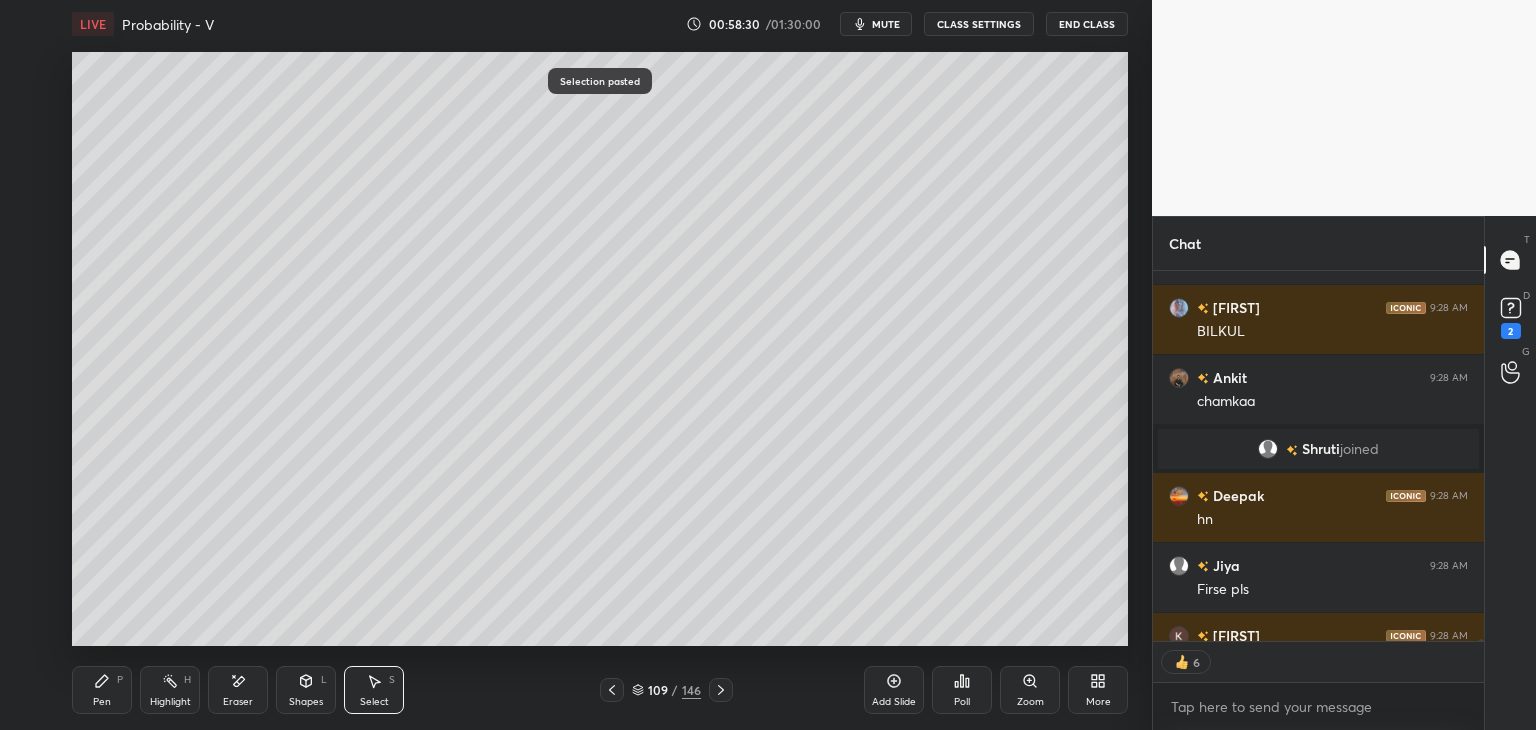 click on "Pen" at bounding box center (102, 702) 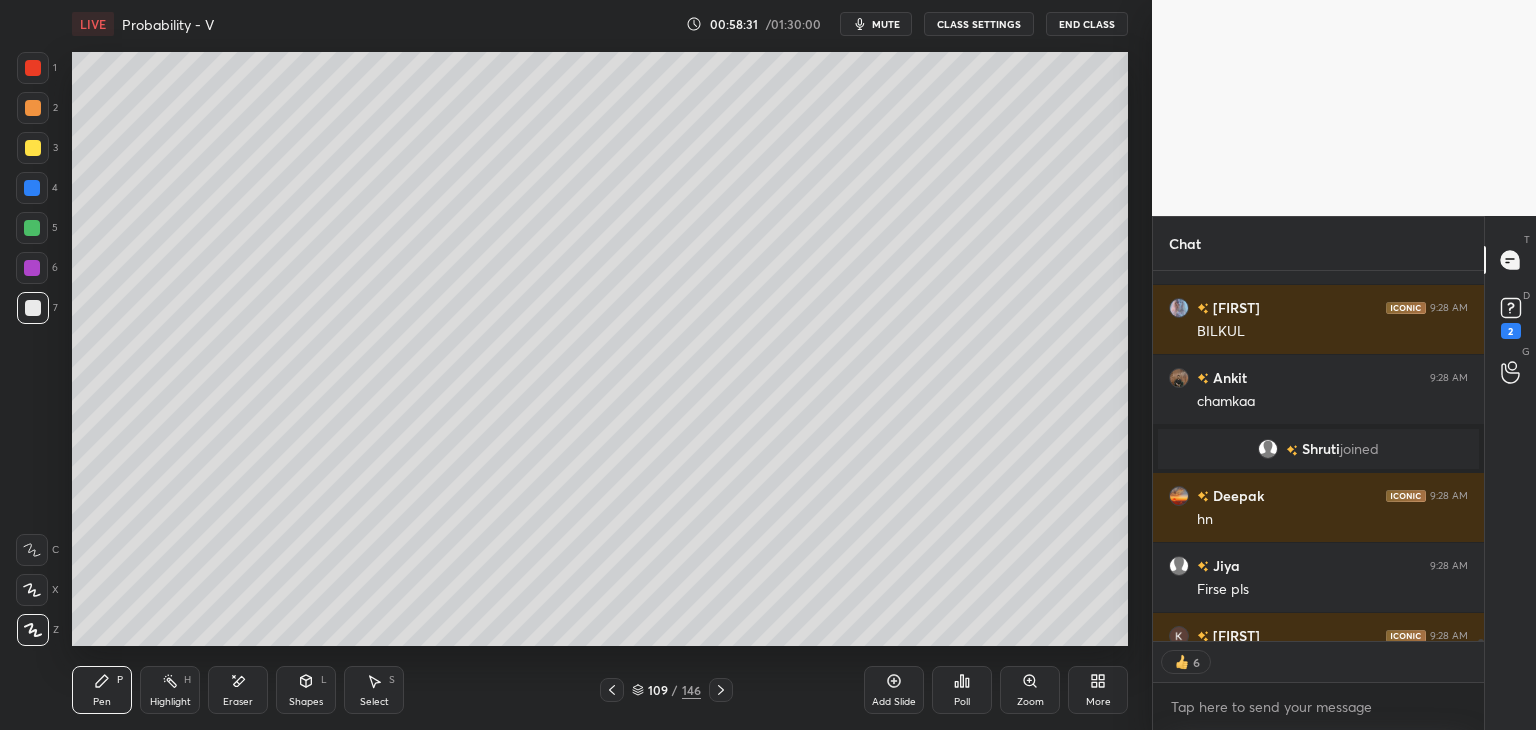 click at bounding box center [33, 308] 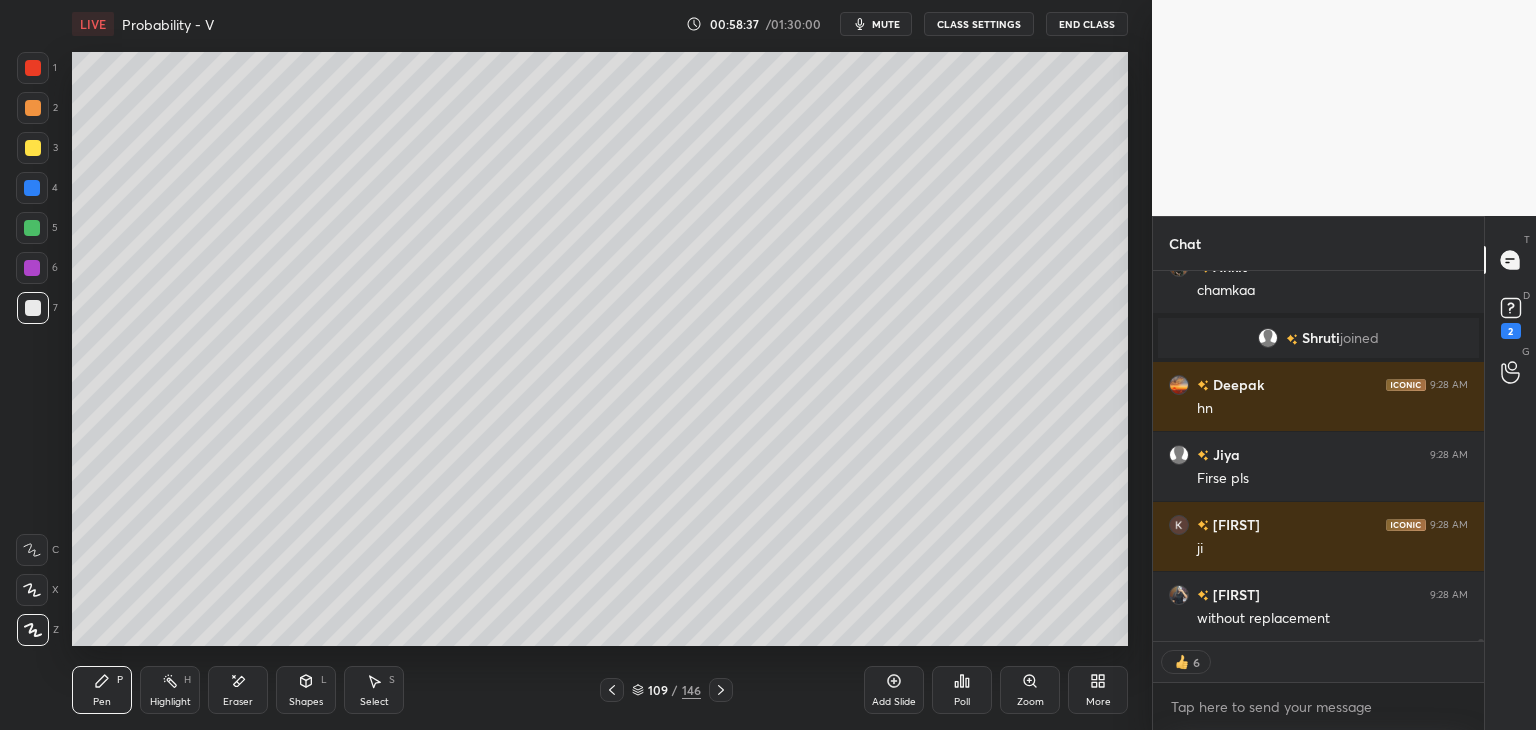 scroll, scrollTop: 83956, scrollLeft: 0, axis: vertical 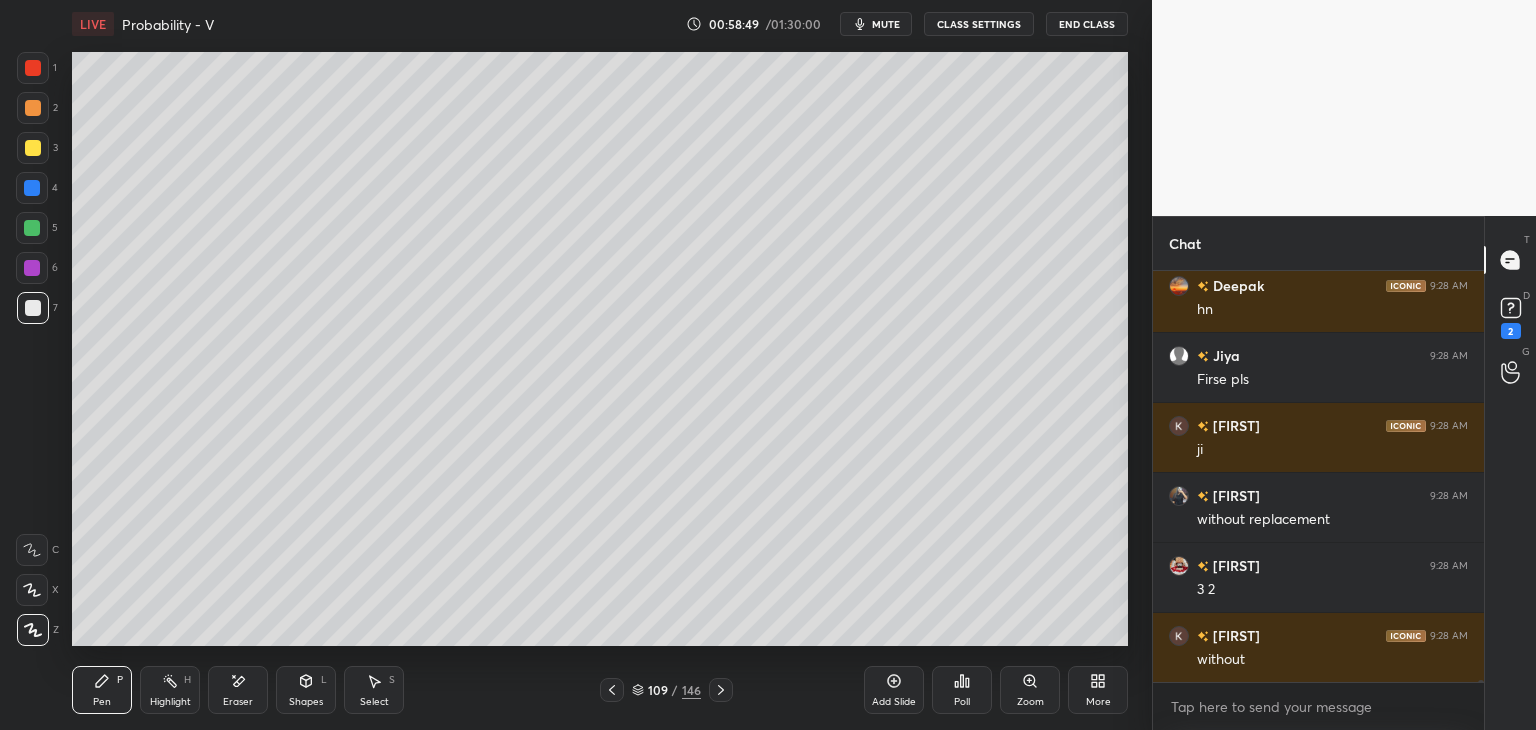 drag, startPoint x: 33, startPoint y: 155, endPoint x: 33, endPoint y: 166, distance: 11 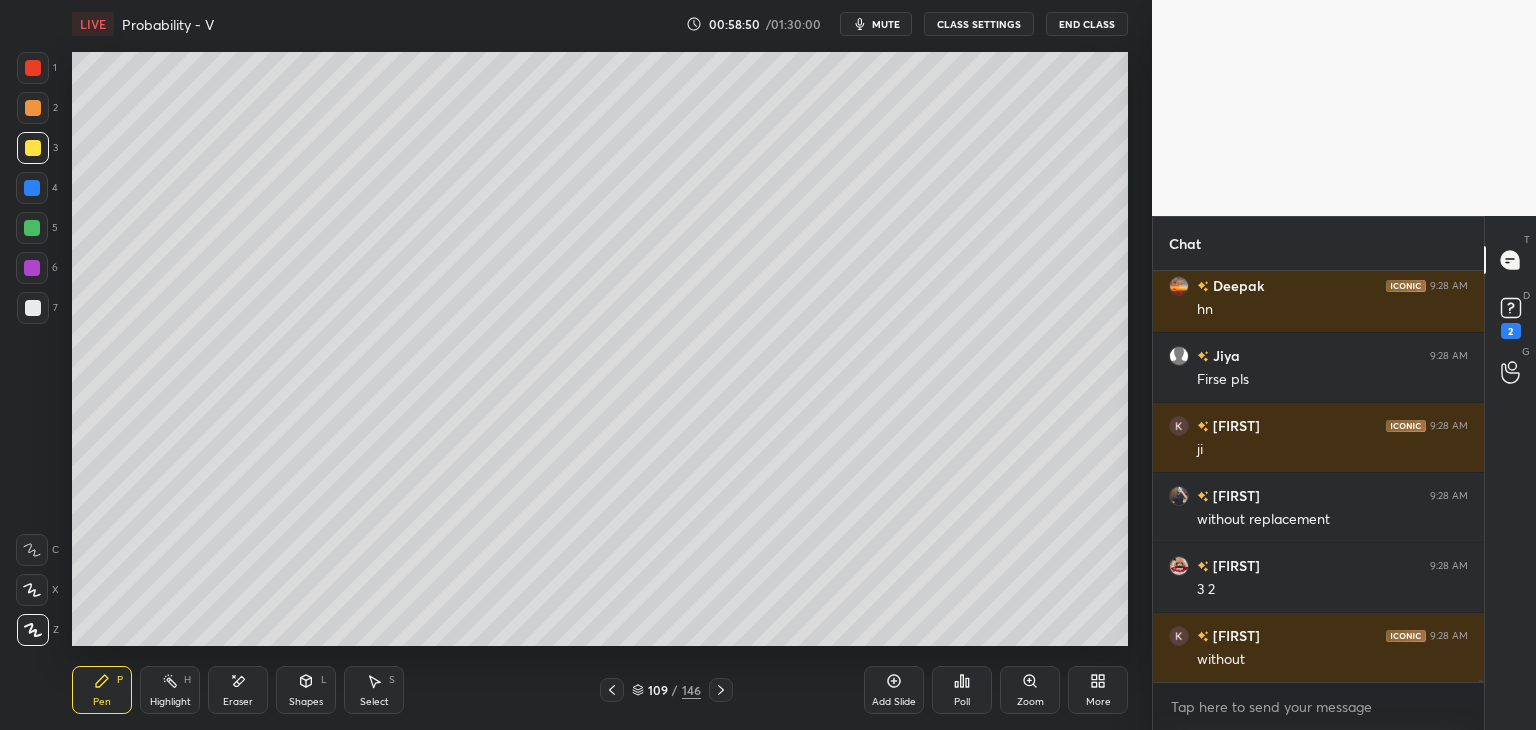 scroll, scrollTop: 84056, scrollLeft: 0, axis: vertical 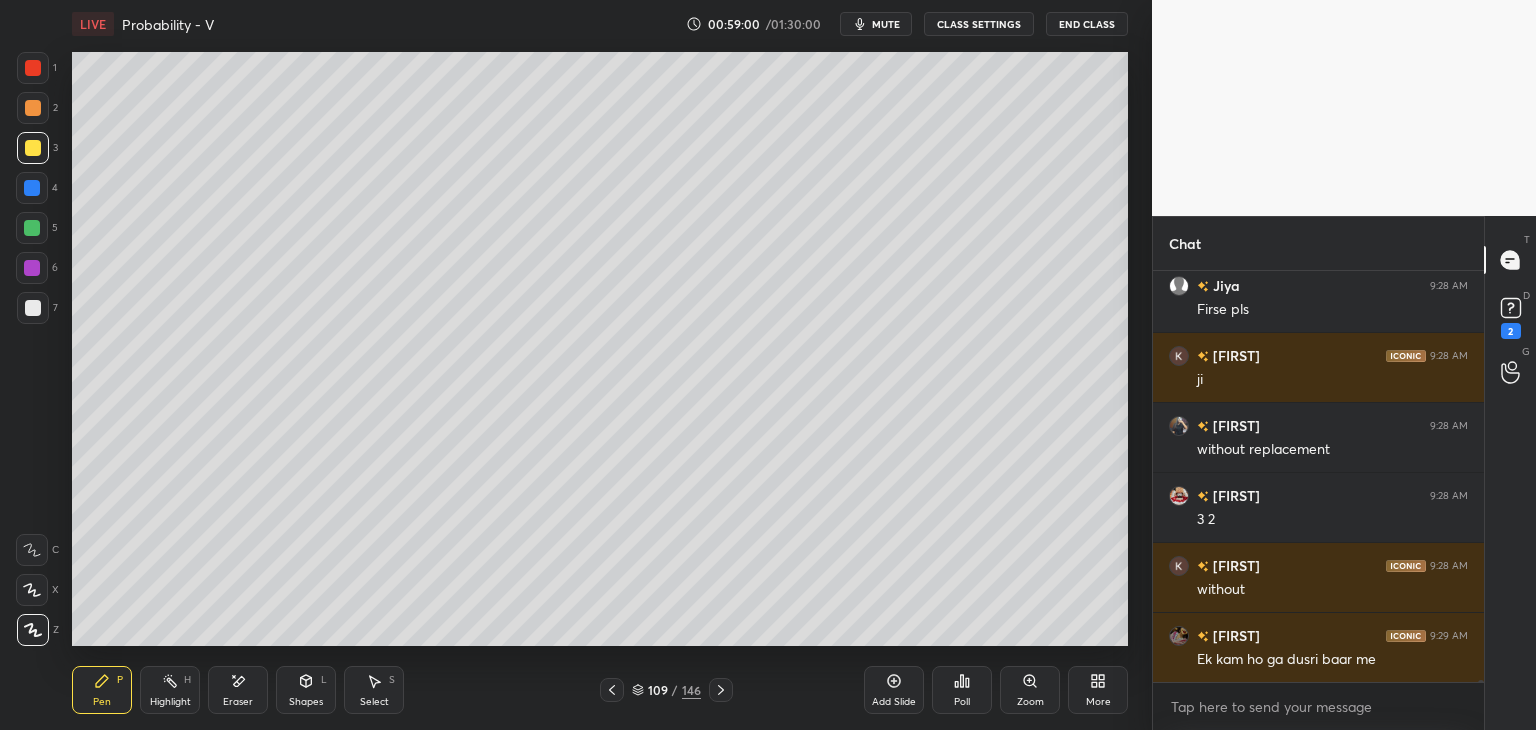 click on "Select" at bounding box center (374, 702) 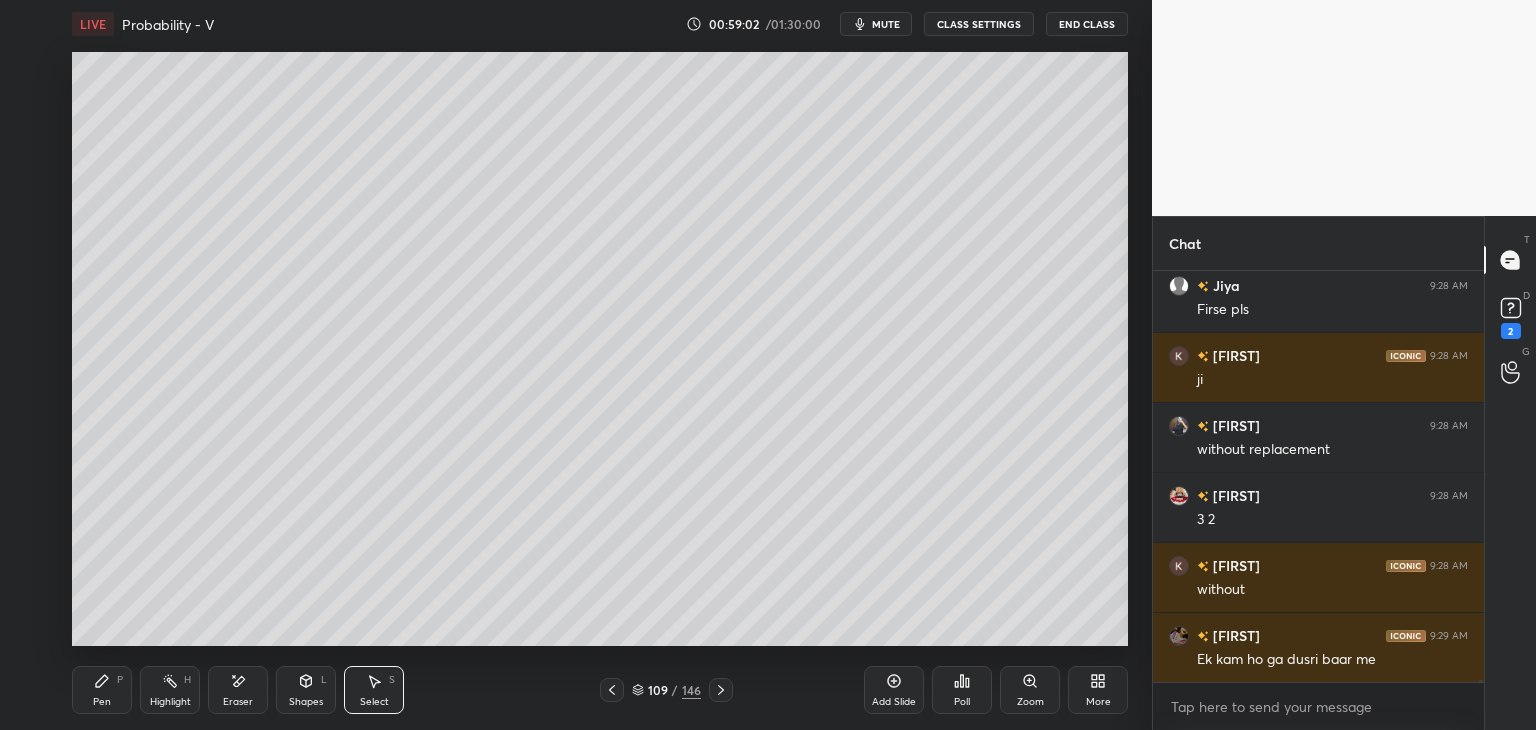 drag, startPoint x: 312, startPoint y: 699, endPoint x: 316, endPoint y: 673, distance: 26.305893 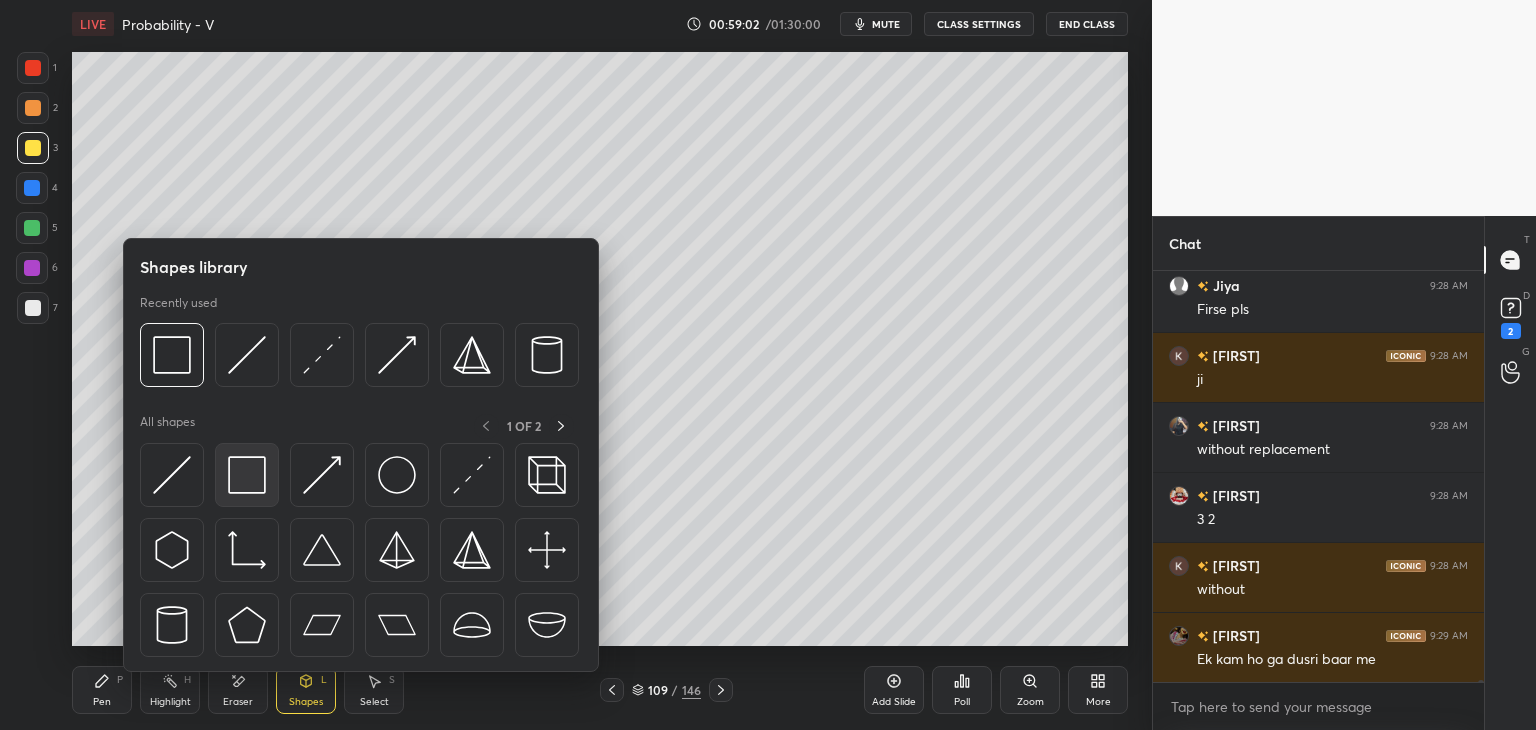 click at bounding box center [247, 475] 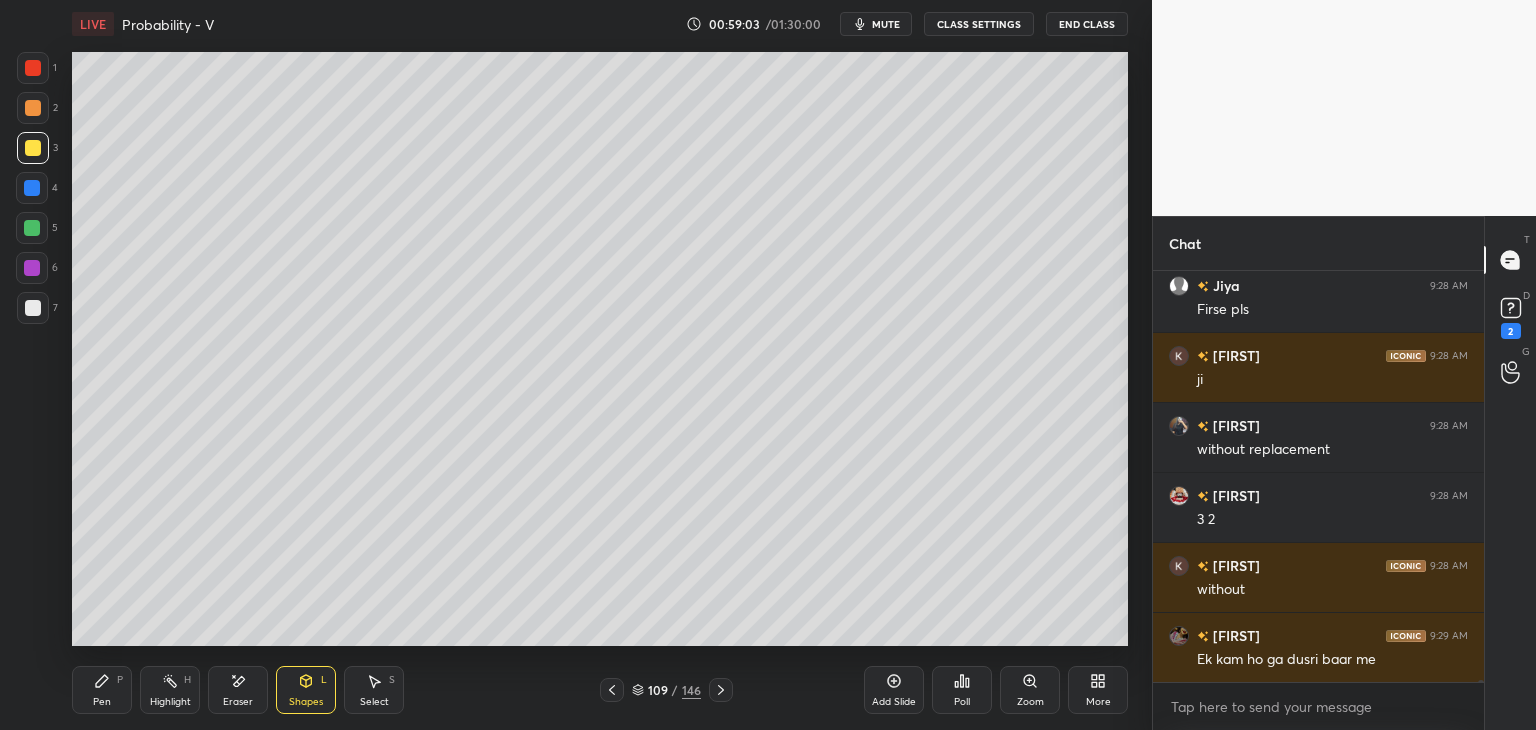 scroll, scrollTop: 84126, scrollLeft: 0, axis: vertical 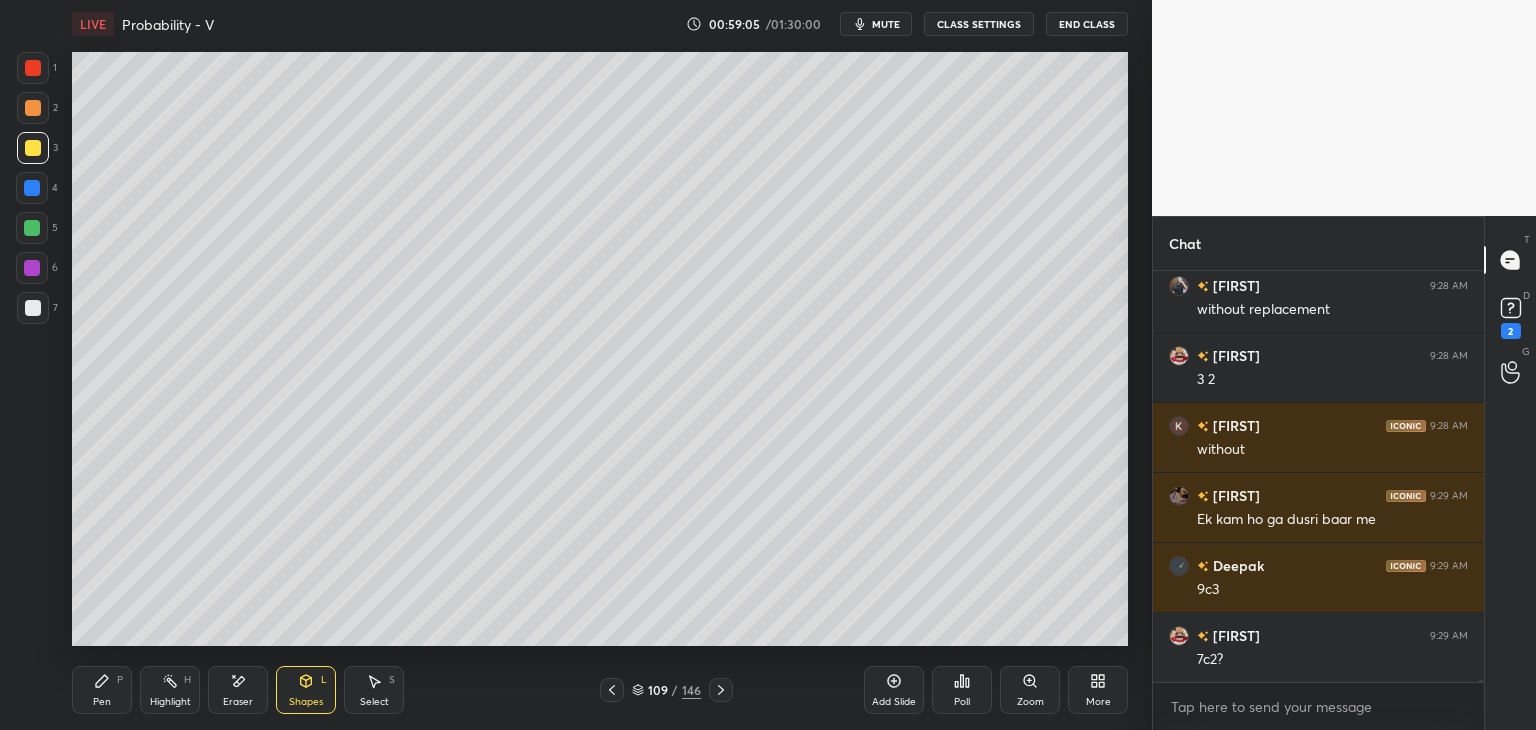 click on "Pen" at bounding box center (102, 702) 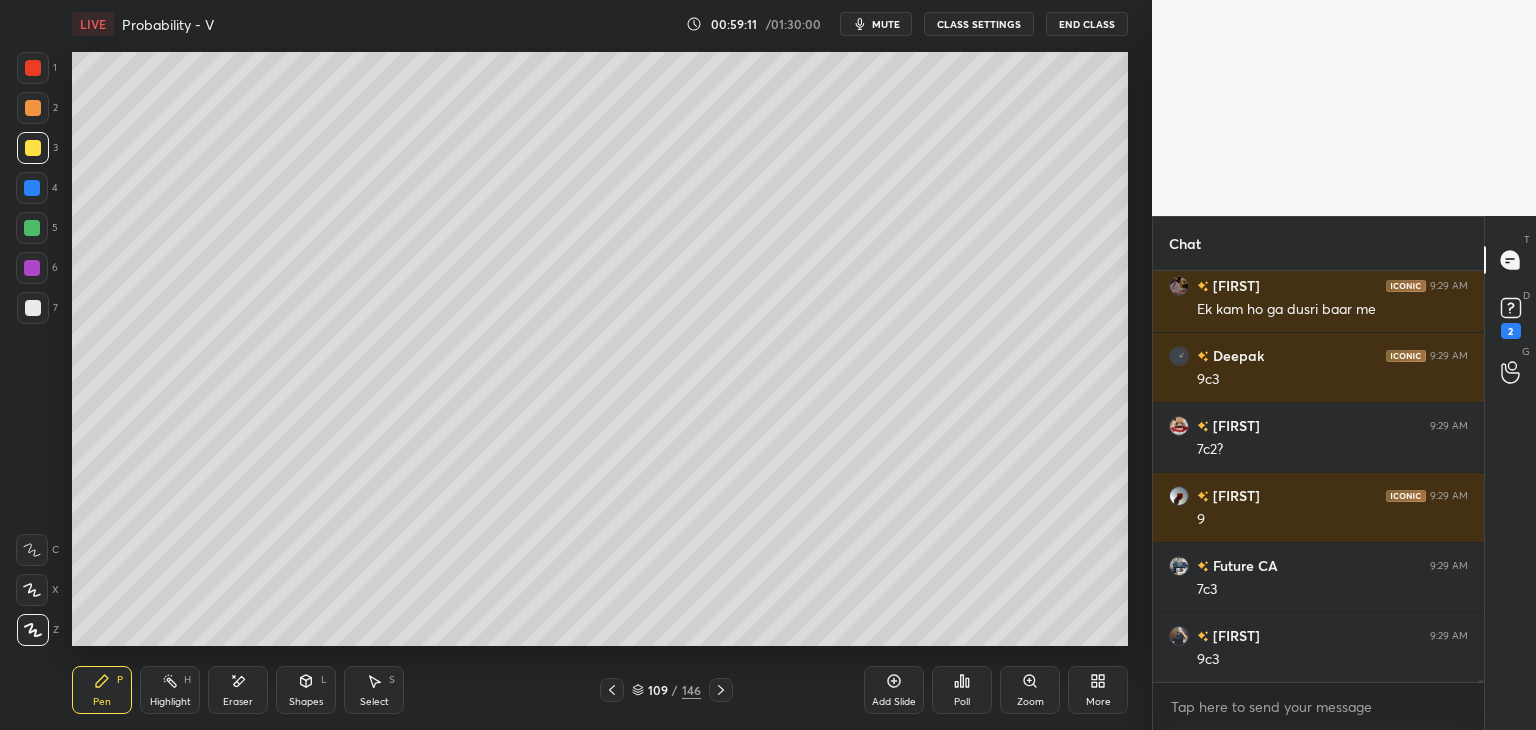 scroll, scrollTop: 84476, scrollLeft: 0, axis: vertical 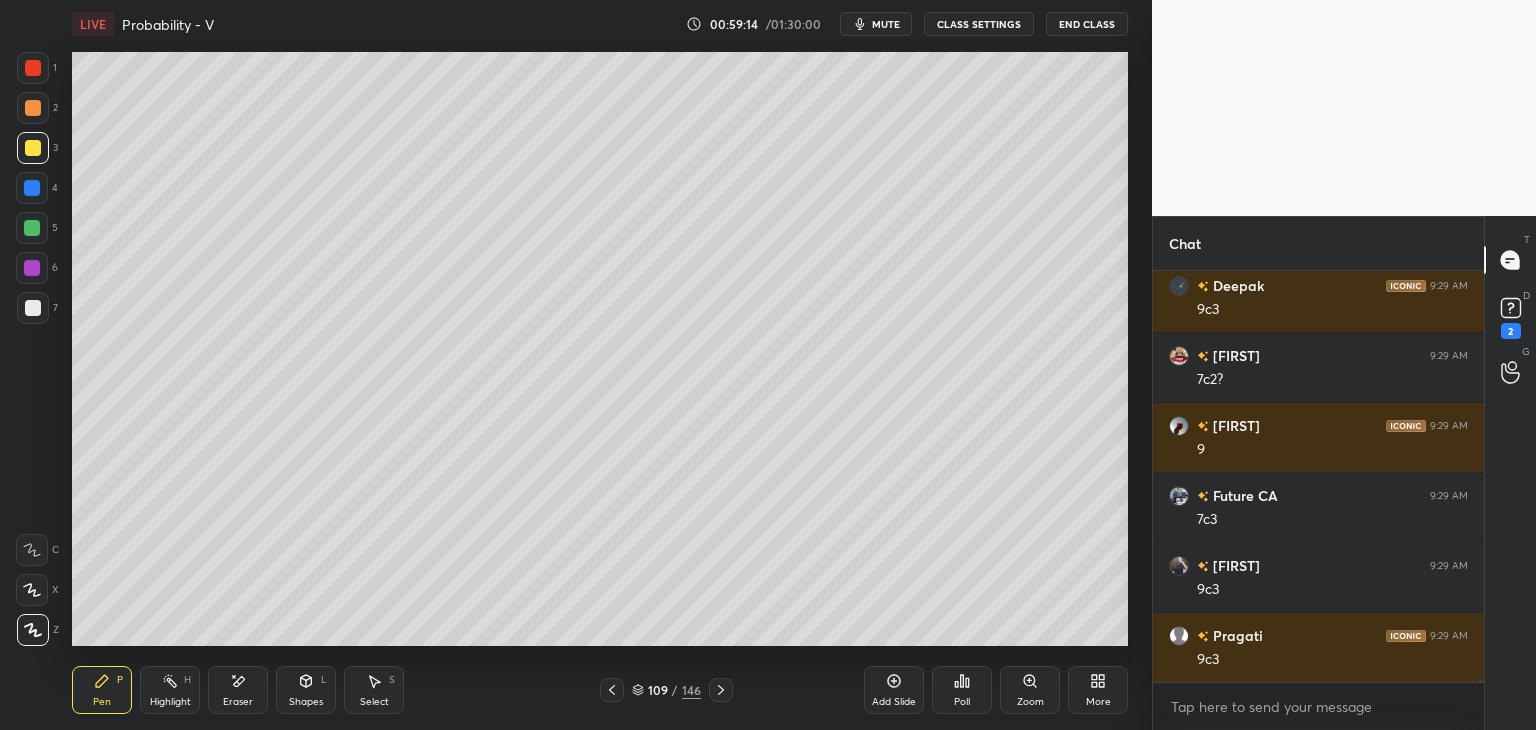 click on "Eraser" at bounding box center (238, 702) 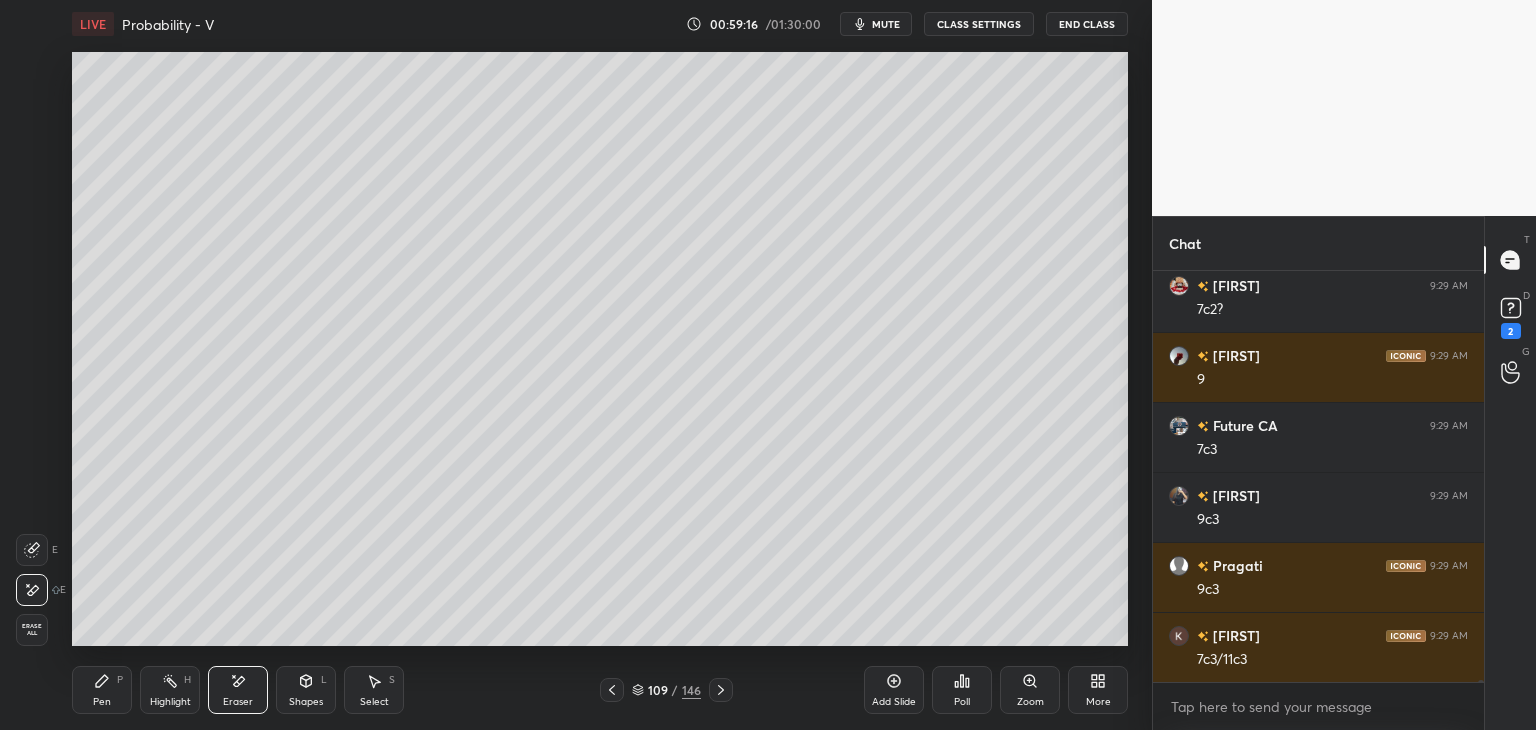 scroll, scrollTop: 84616, scrollLeft: 0, axis: vertical 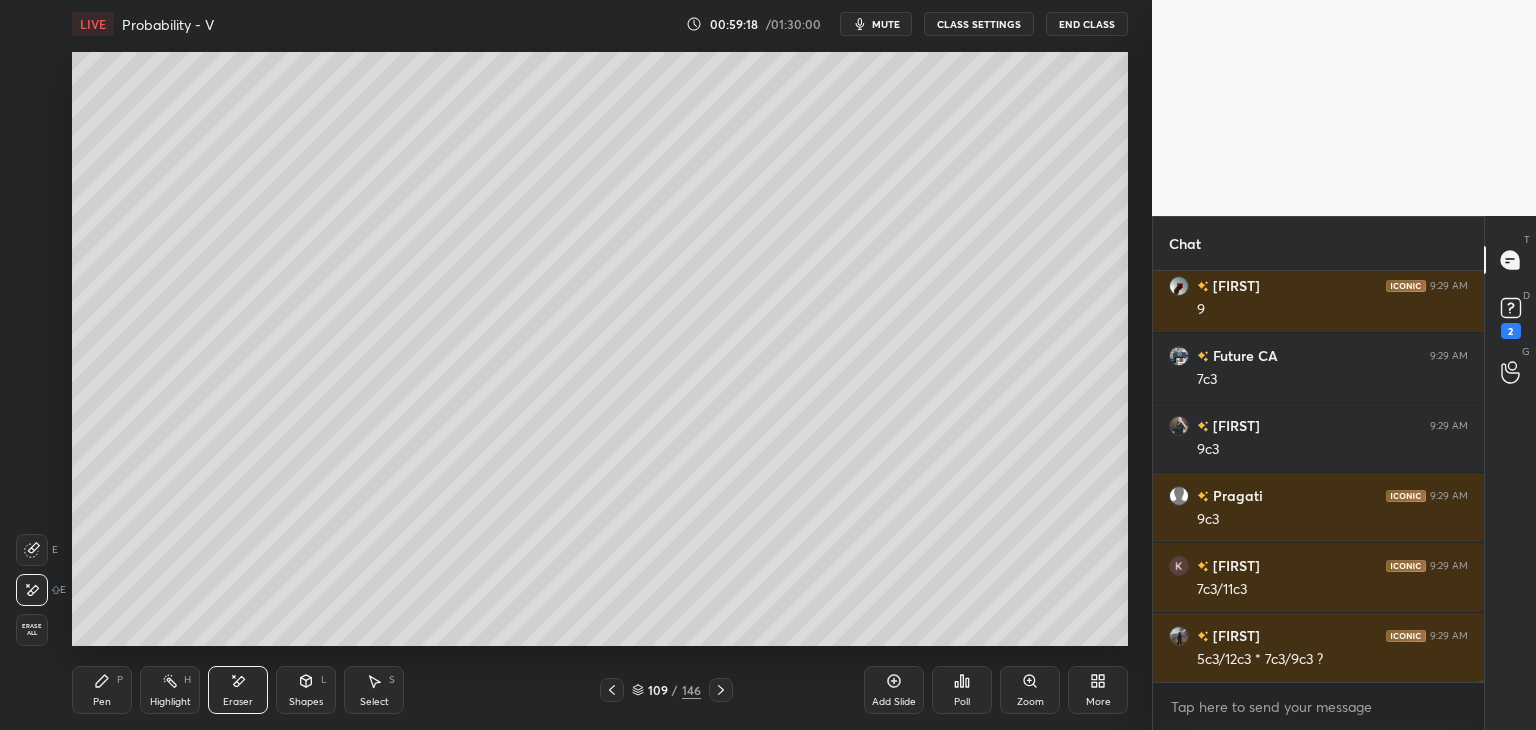 click on "Pen" at bounding box center (102, 702) 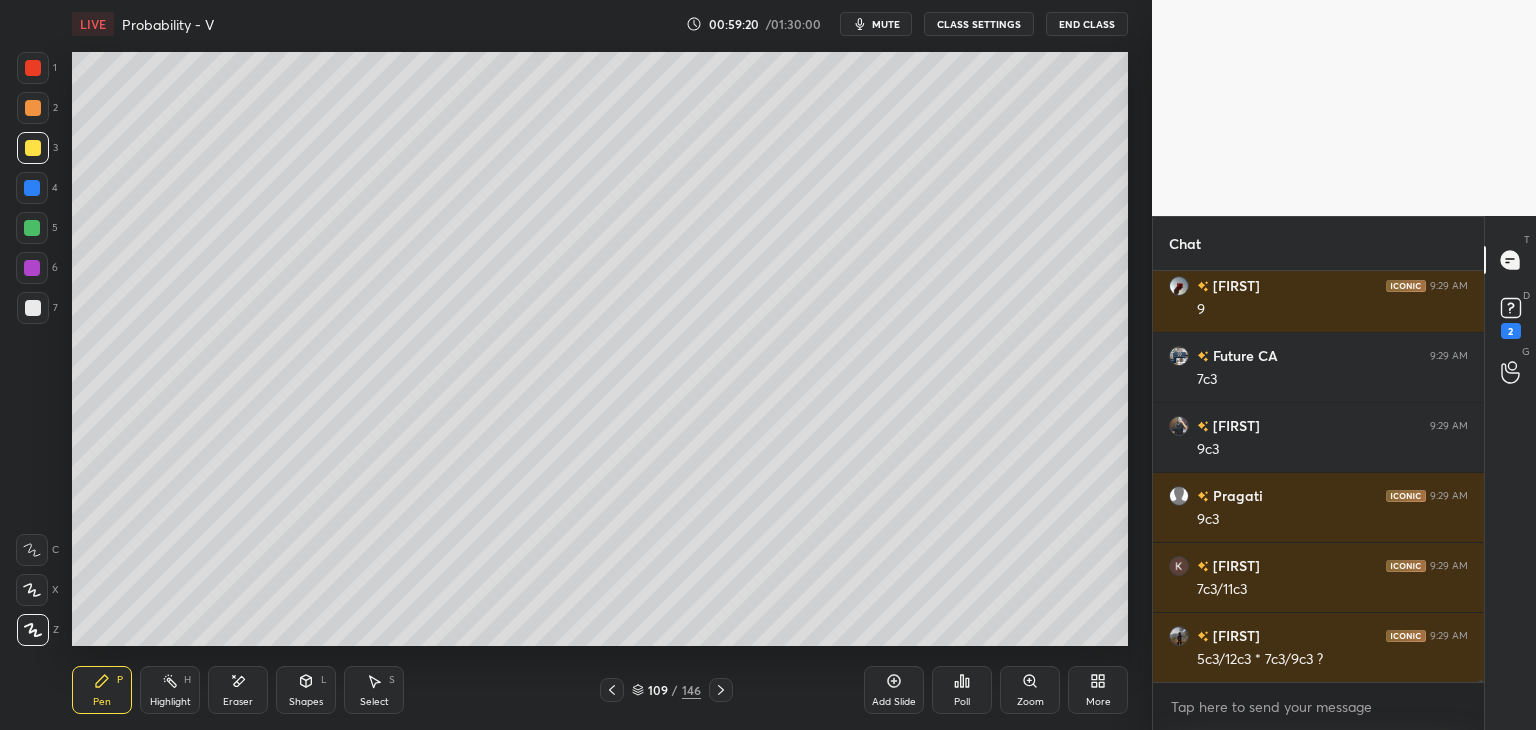 click at bounding box center (32, 228) 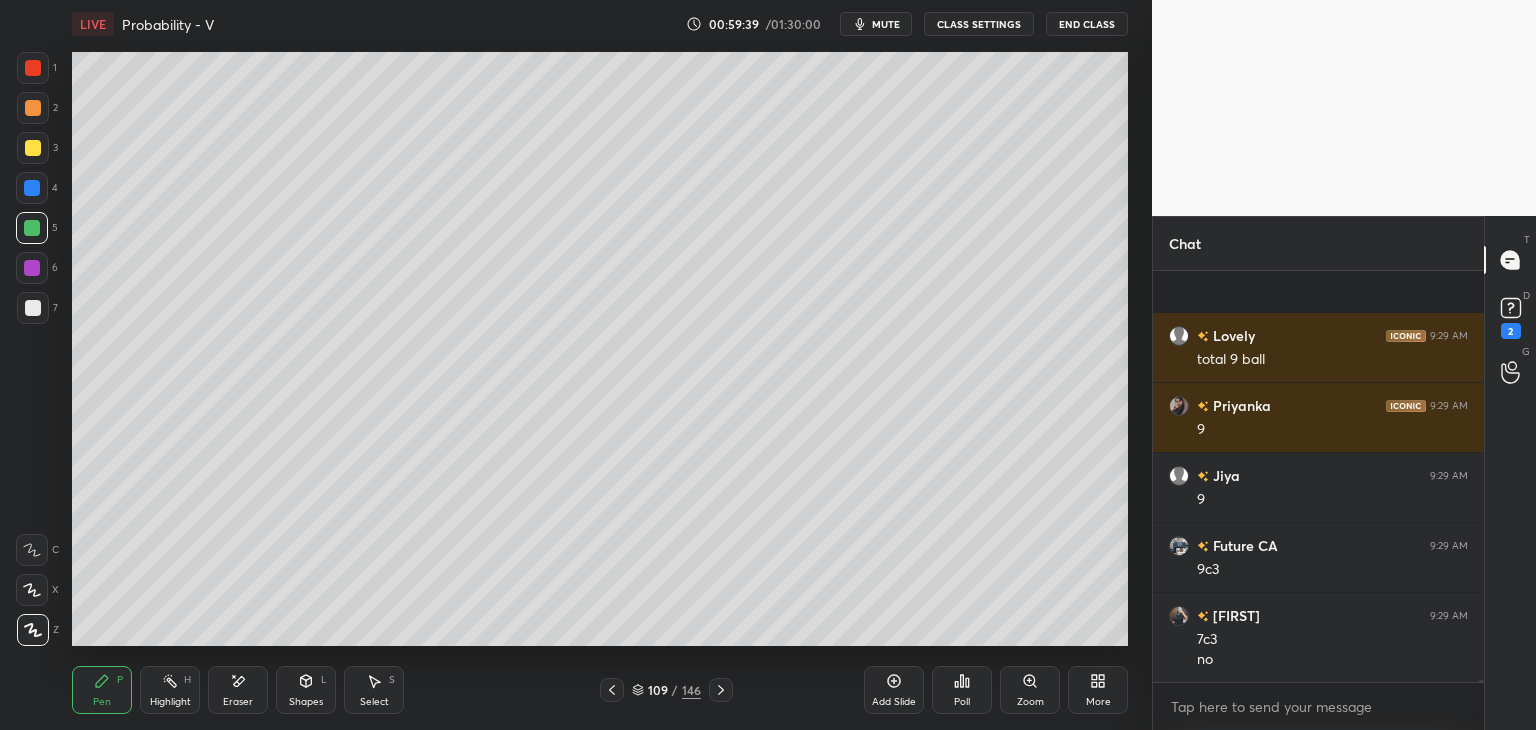 scroll, scrollTop: 85126, scrollLeft: 0, axis: vertical 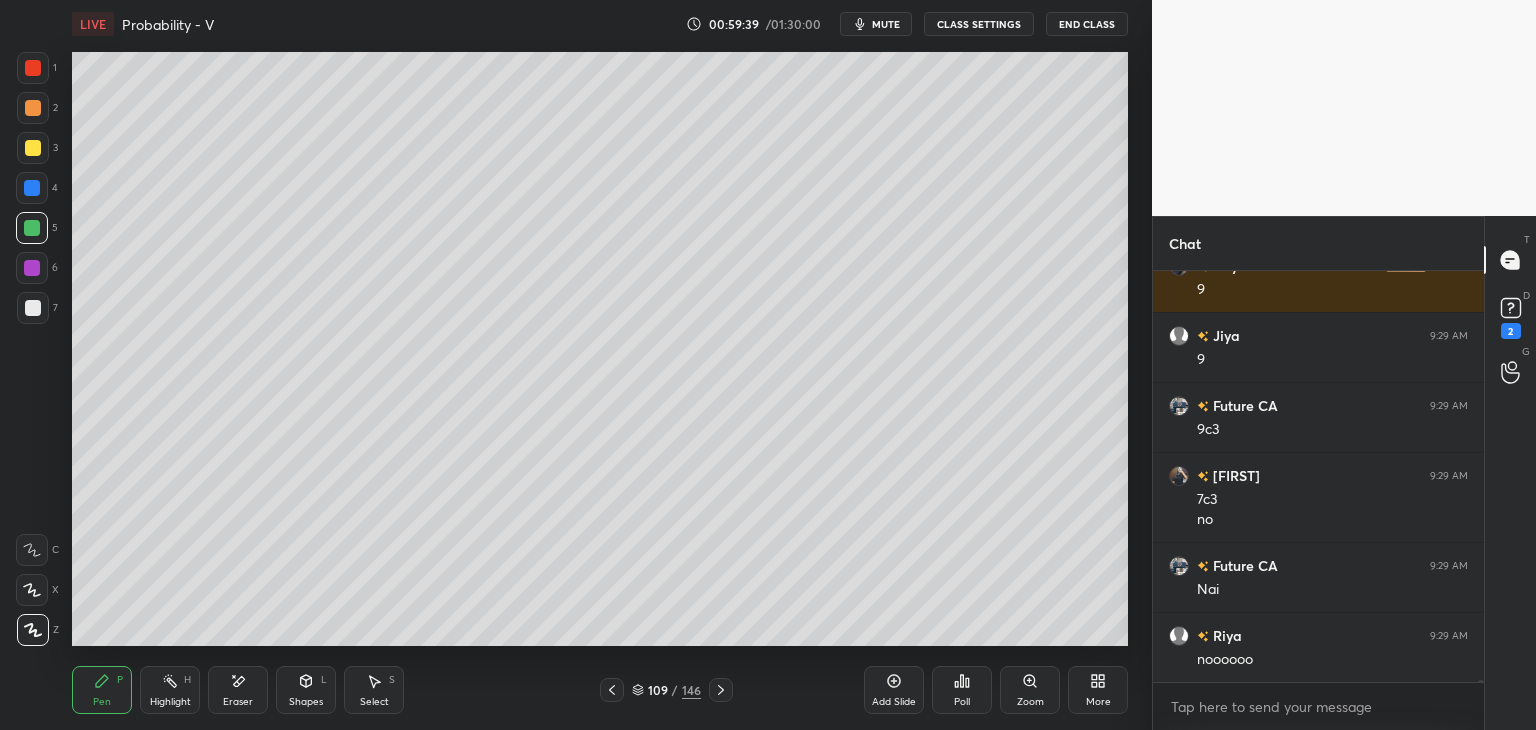 click 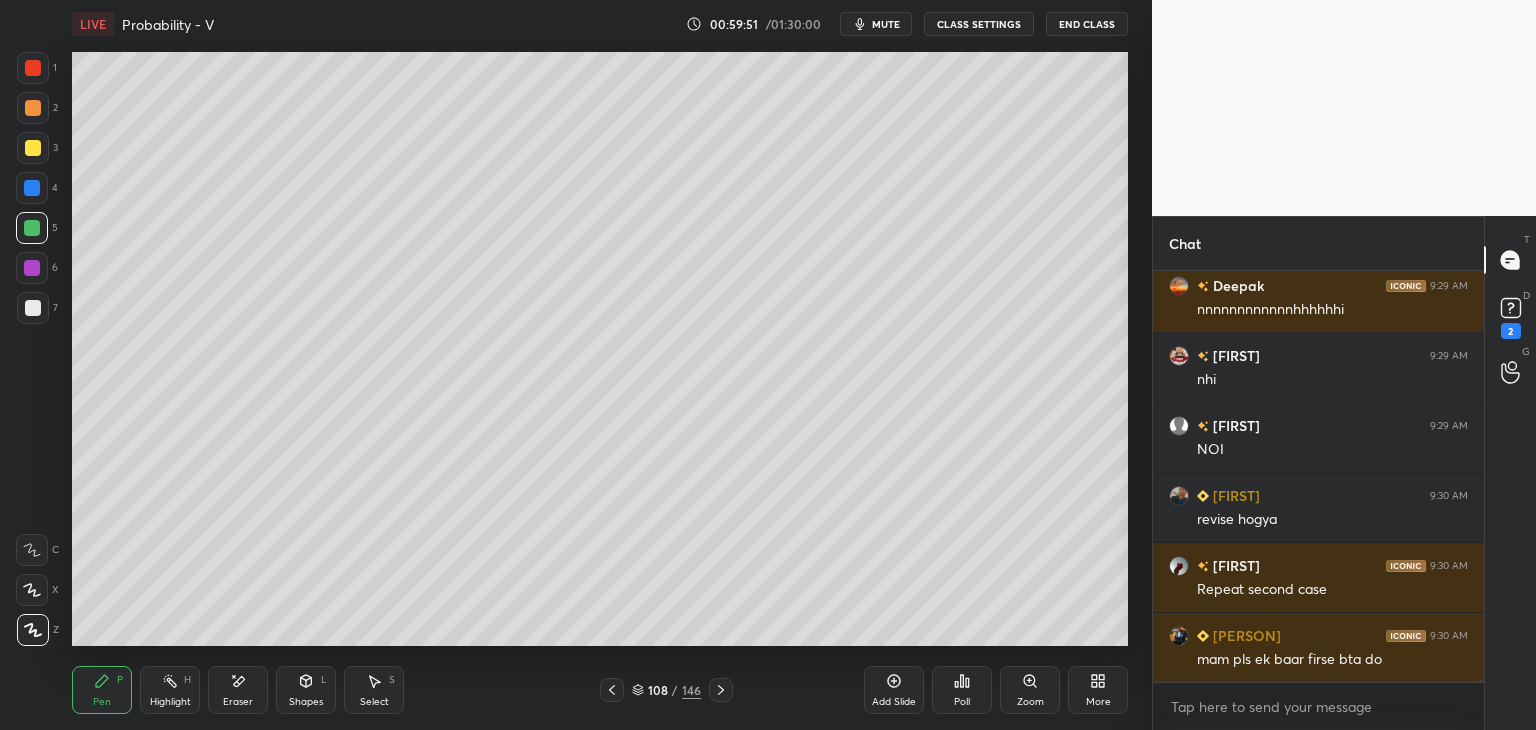 scroll, scrollTop: 86036, scrollLeft: 0, axis: vertical 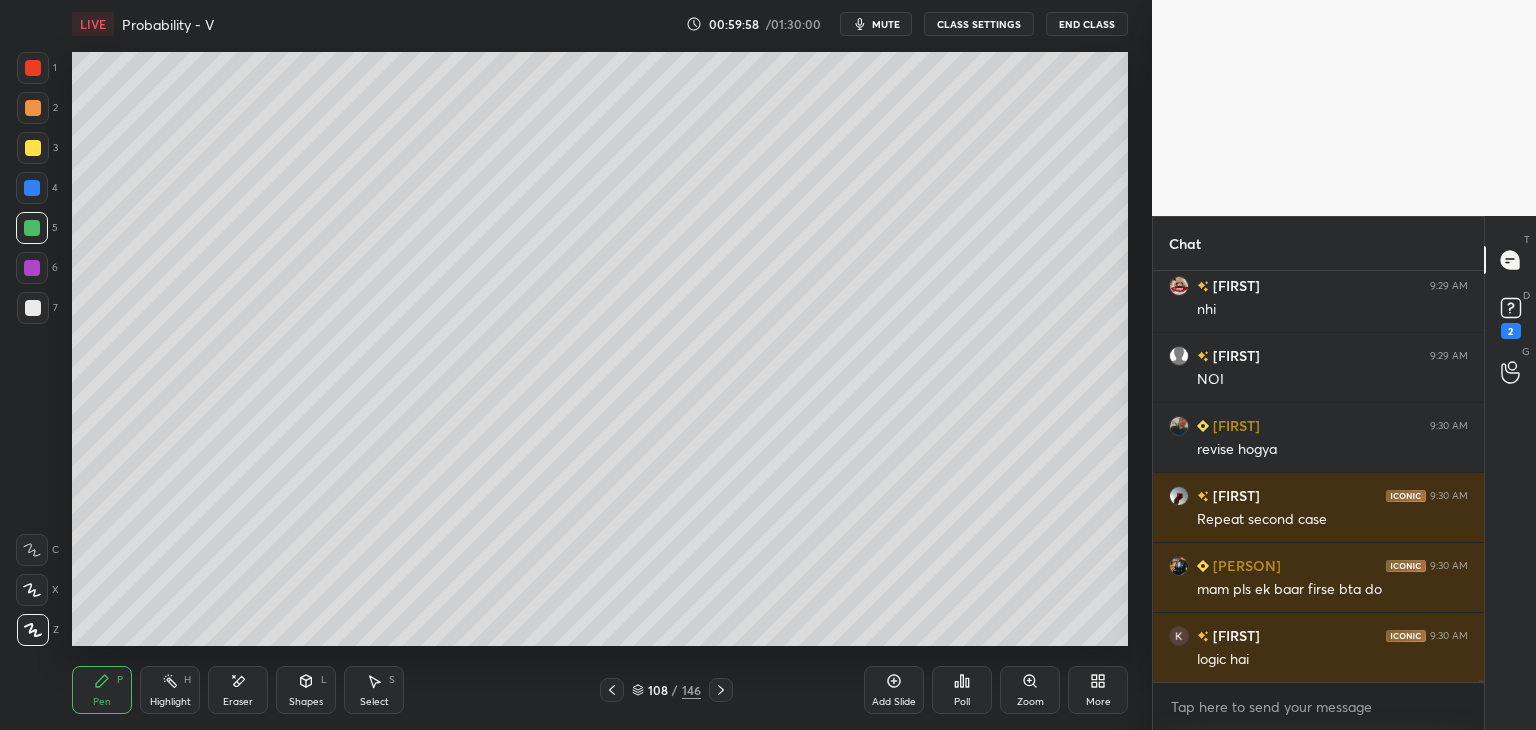 click on "Add Slide" at bounding box center [894, 702] 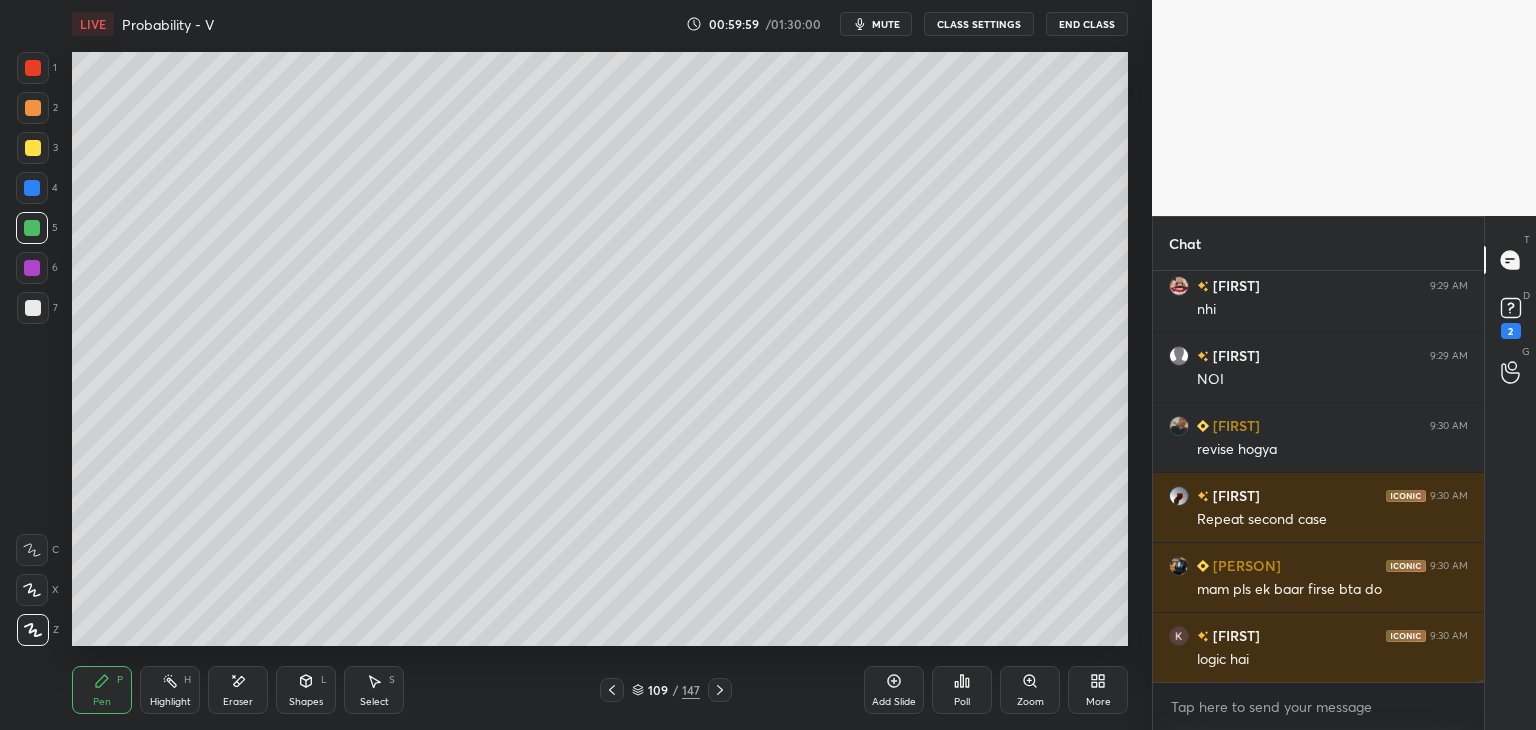 click on "Shapes" at bounding box center (306, 702) 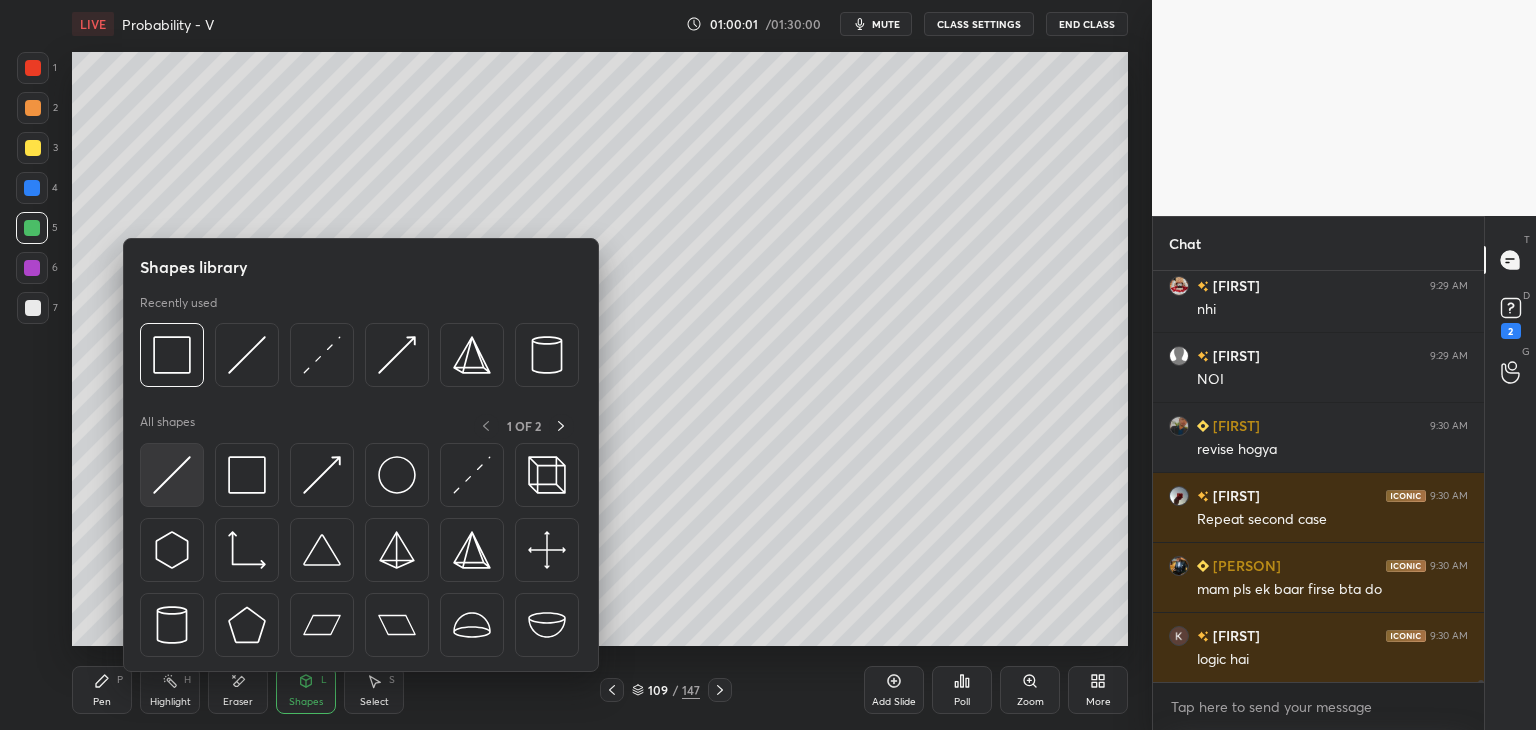 scroll, scrollTop: 86106, scrollLeft: 0, axis: vertical 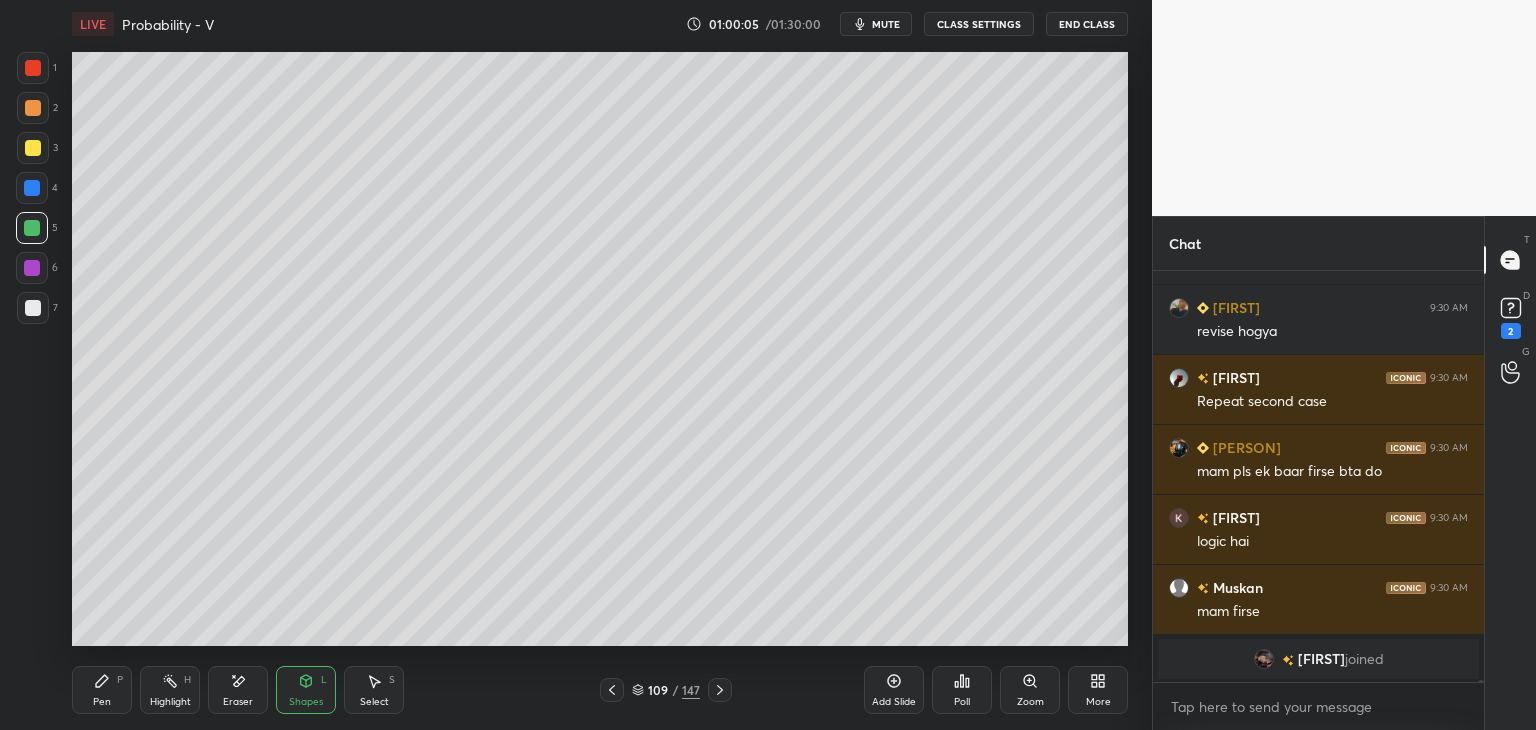 drag, startPoint x: 296, startPoint y: 694, endPoint x: 311, endPoint y: 678, distance: 21.931713 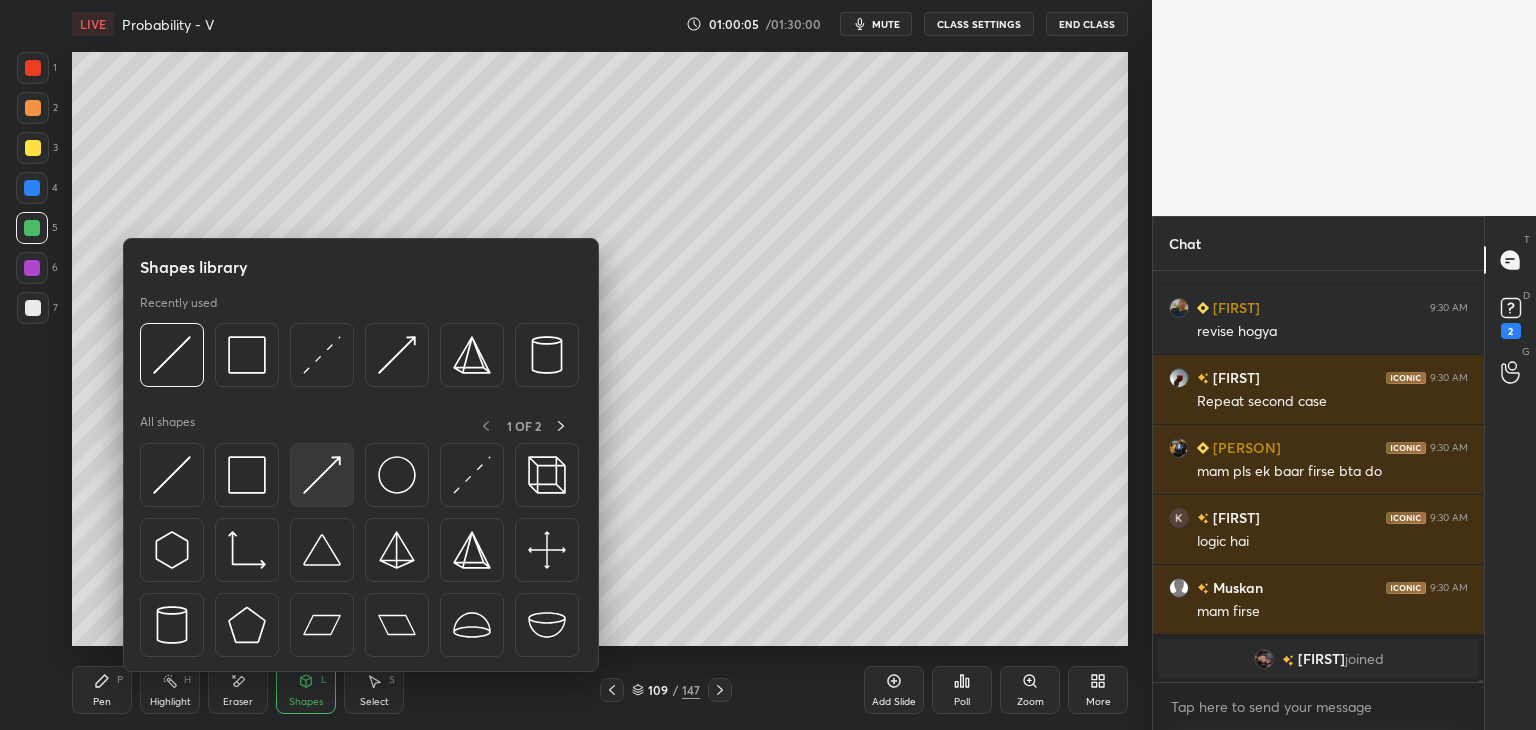 scroll, scrollTop: 85486, scrollLeft: 0, axis: vertical 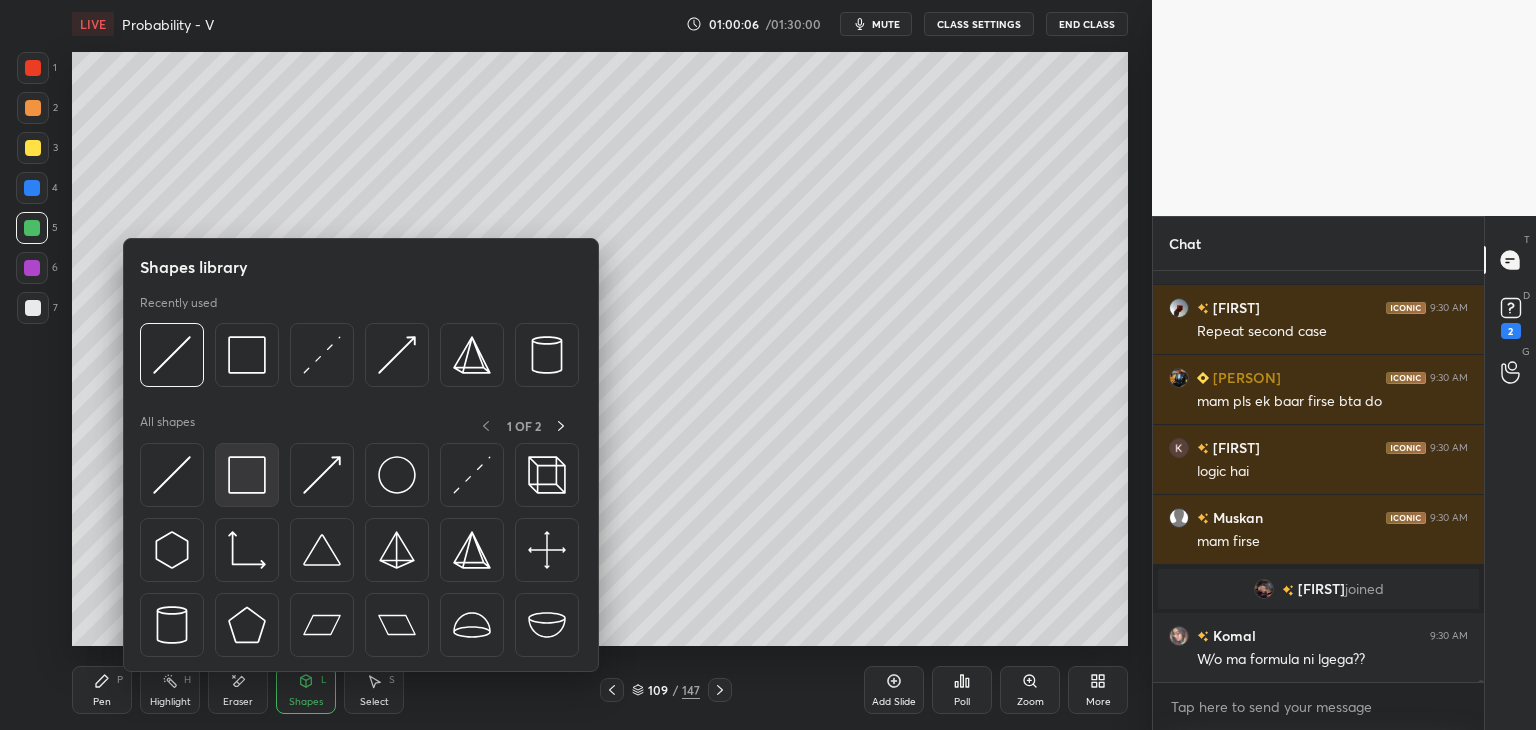 click at bounding box center [247, 475] 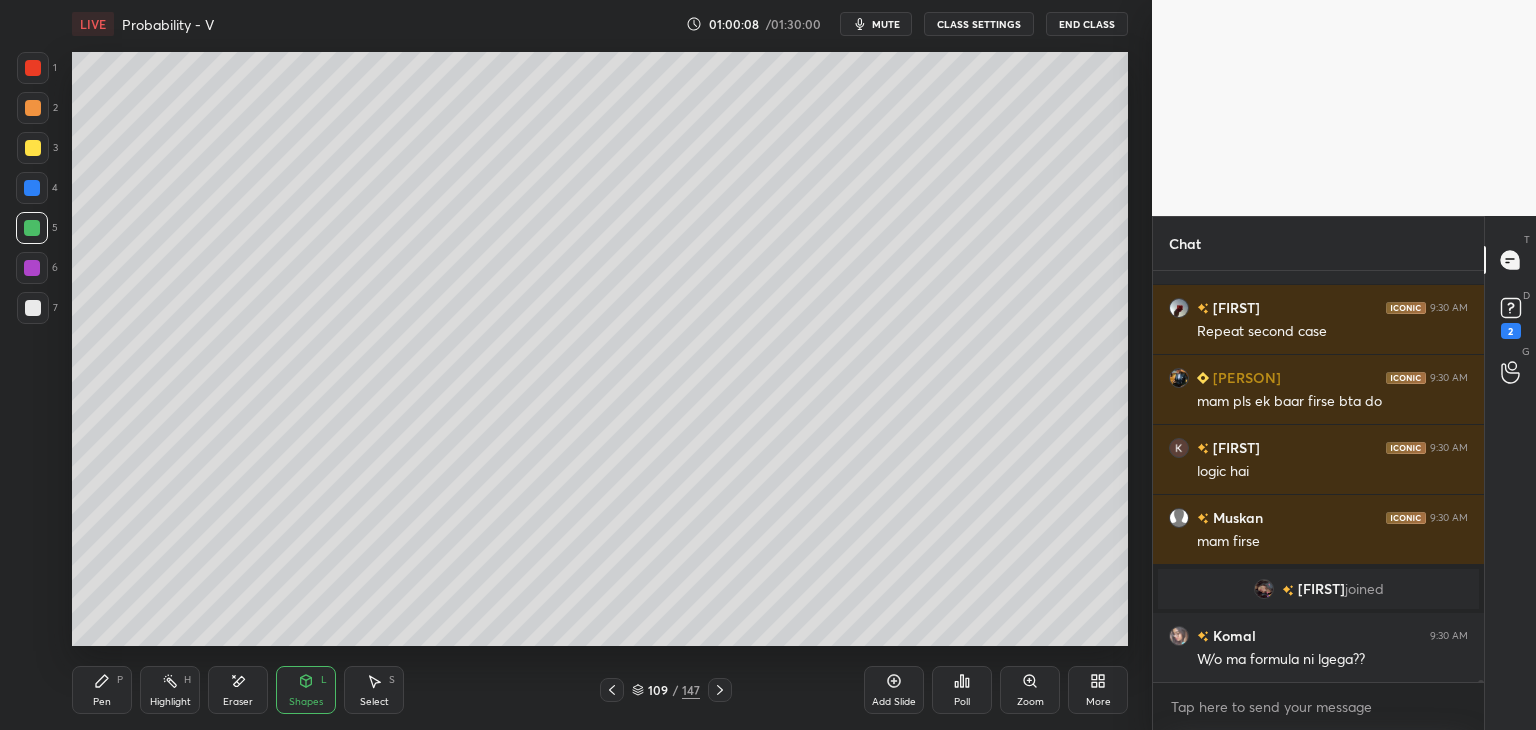 scroll, scrollTop: 85556, scrollLeft: 0, axis: vertical 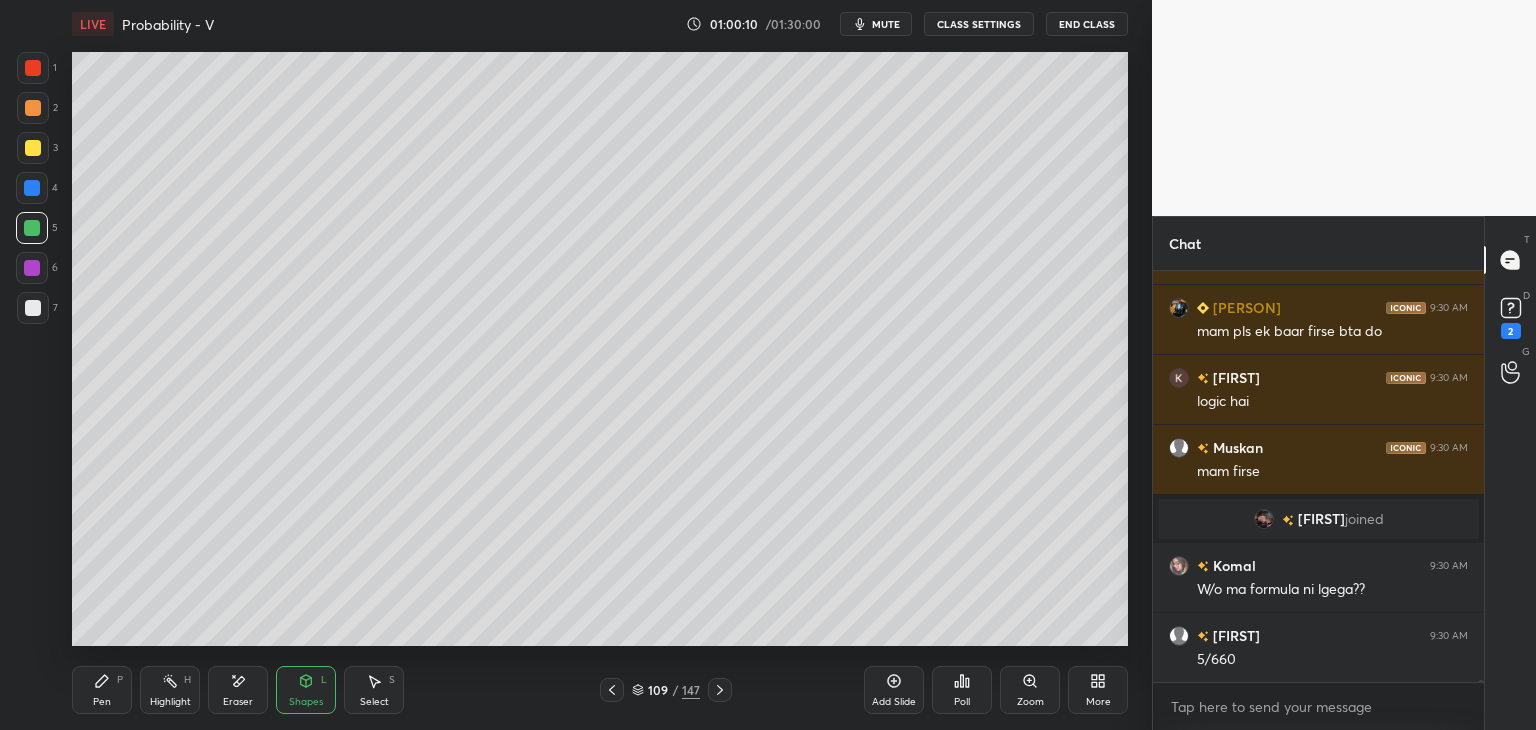 click on "Pen P" at bounding box center [102, 690] 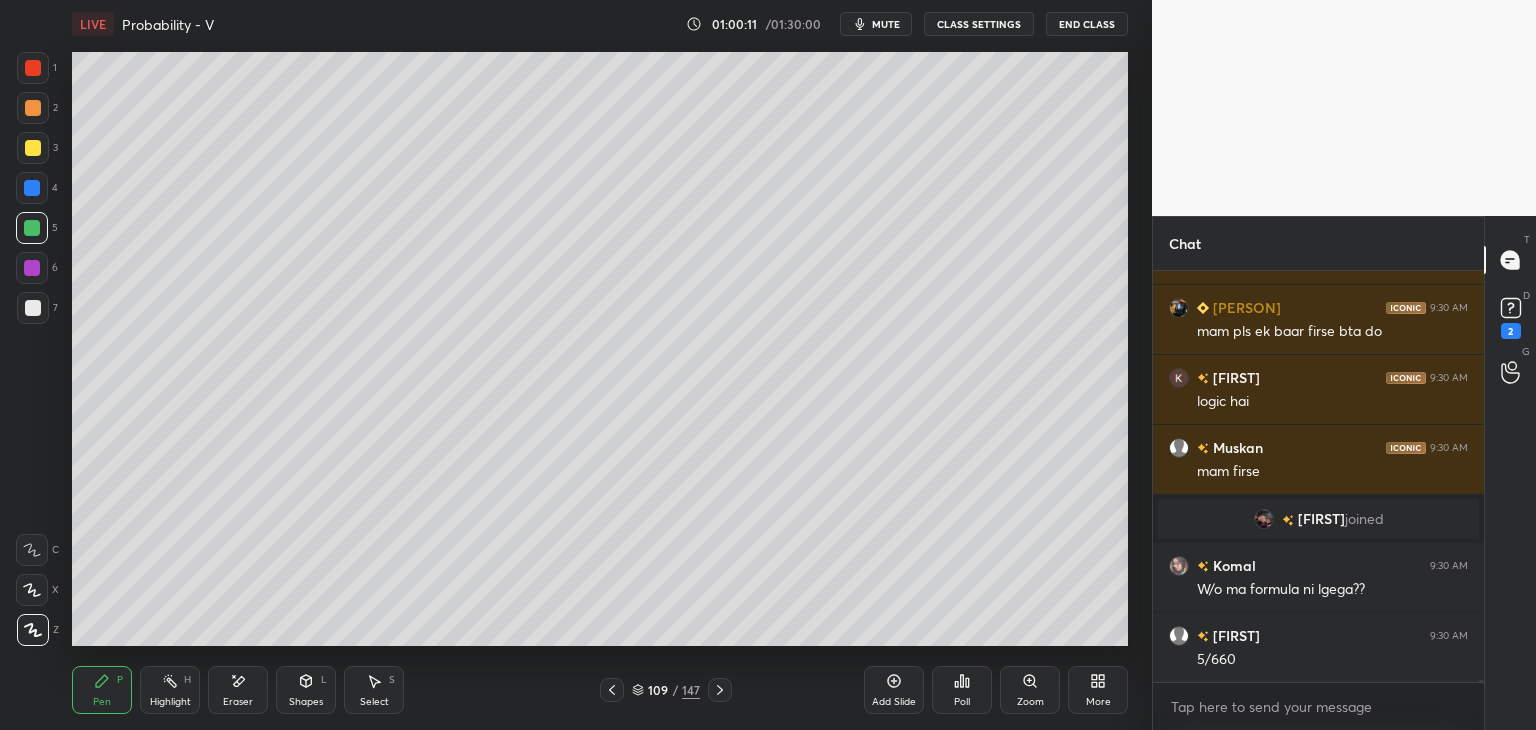 drag, startPoint x: 34, startPoint y: 152, endPoint x: 64, endPoint y: 151, distance: 30.016663 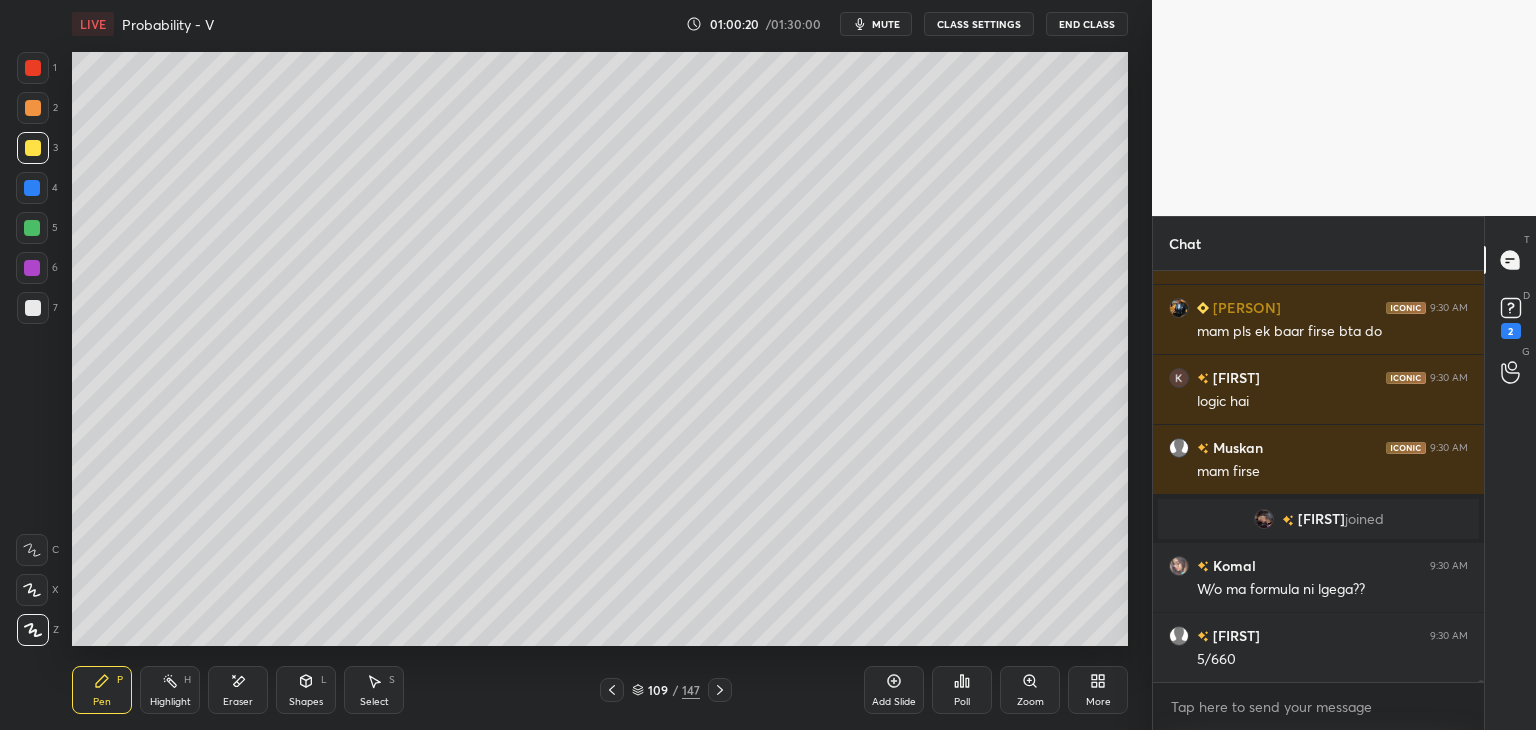 click at bounding box center (33, 308) 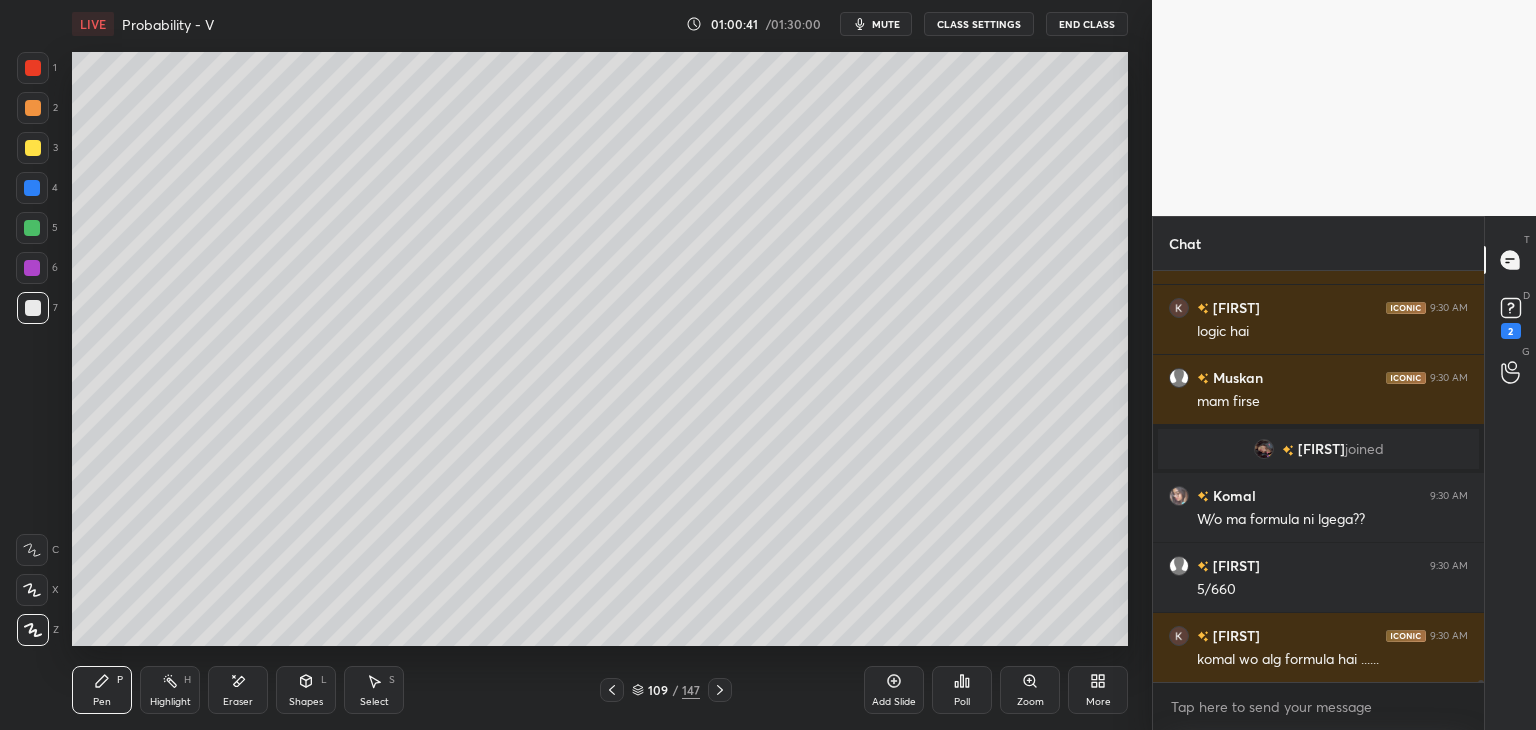 scroll, scrollTop: 85696, scrollLeft: 0, axis: vertical 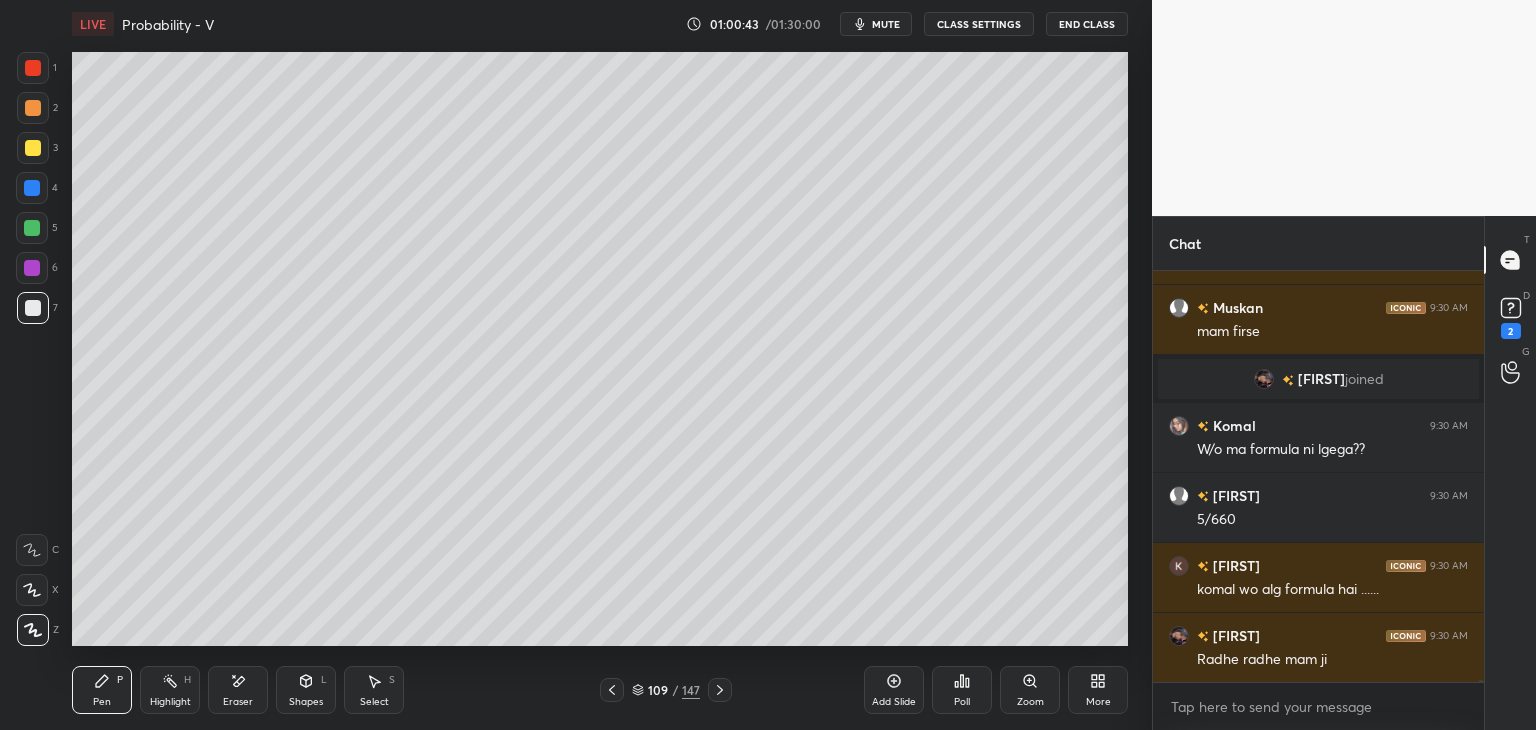 click on "Shapes" at bounding box center [306, 702] 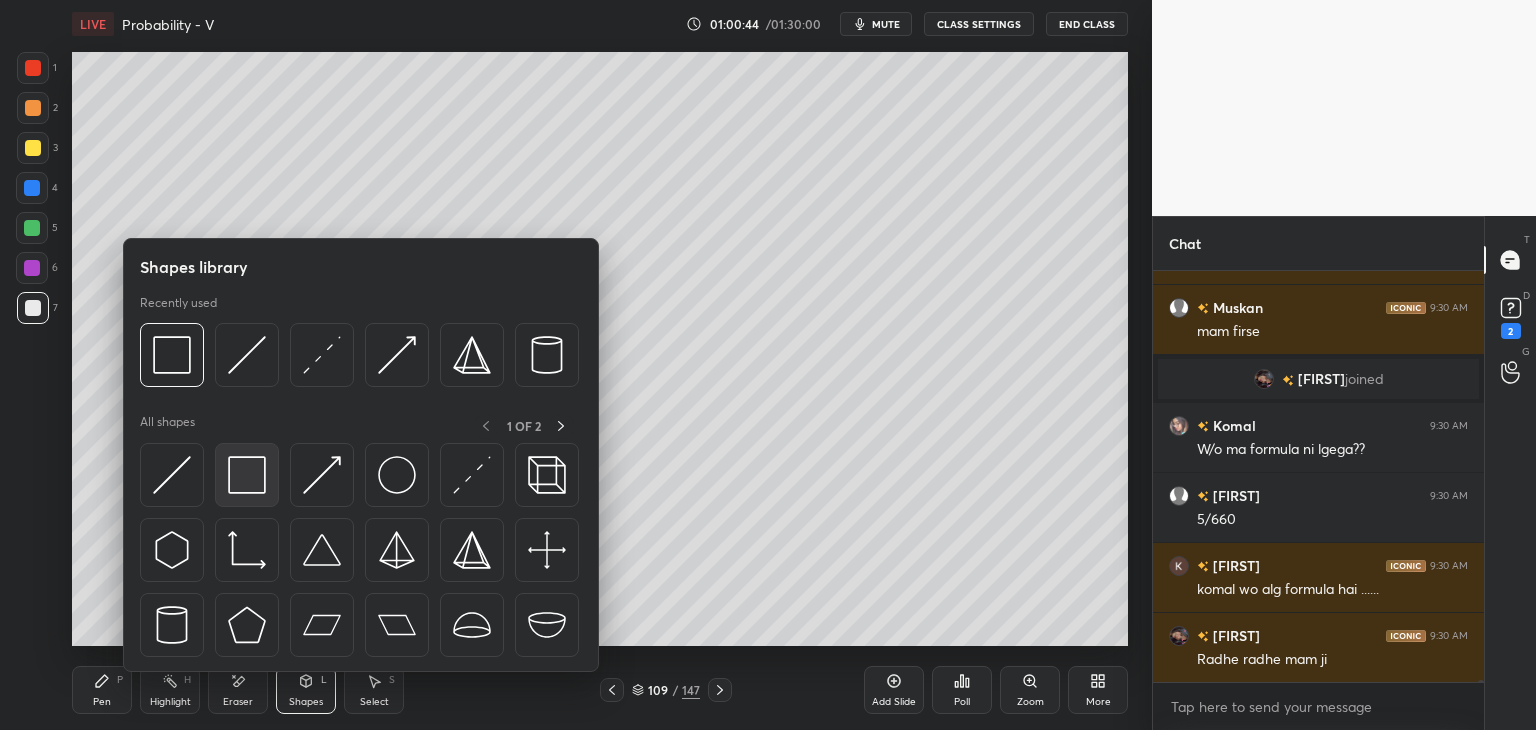 click at bounding box center [247, 475] 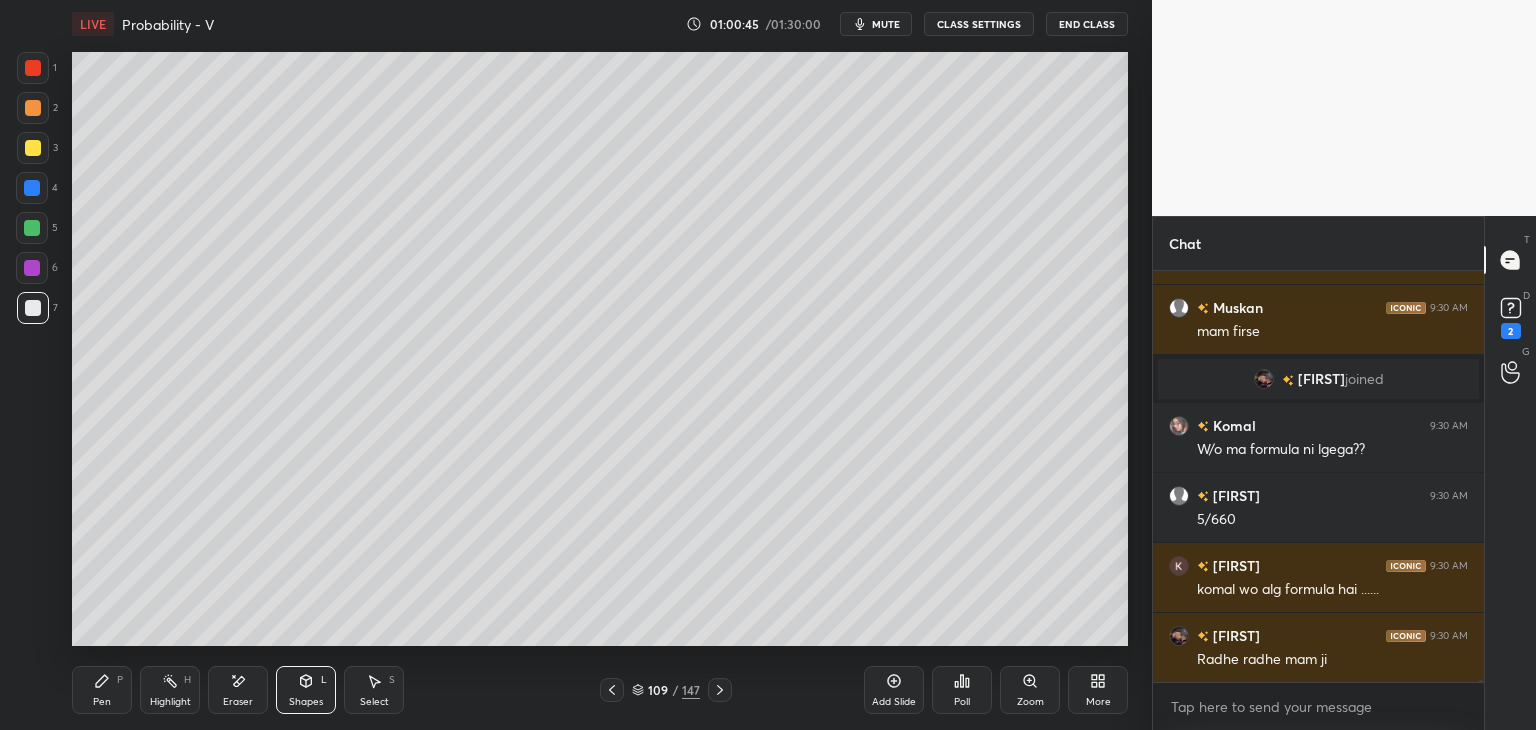 scroll, scrollTop: 85766, scrollLeft: 0, axis: vertical 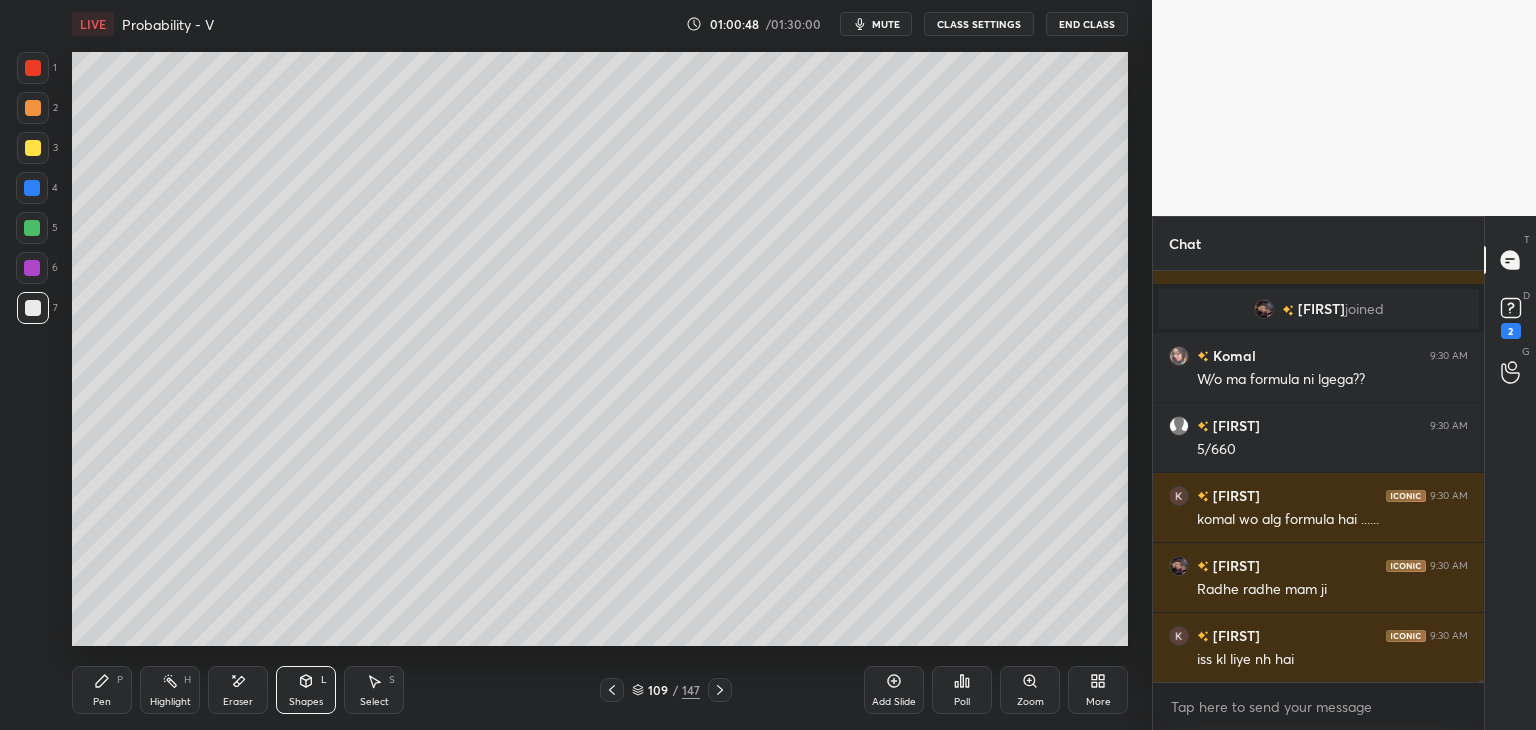 click on "Pen P" at bounding box center (102, 690) 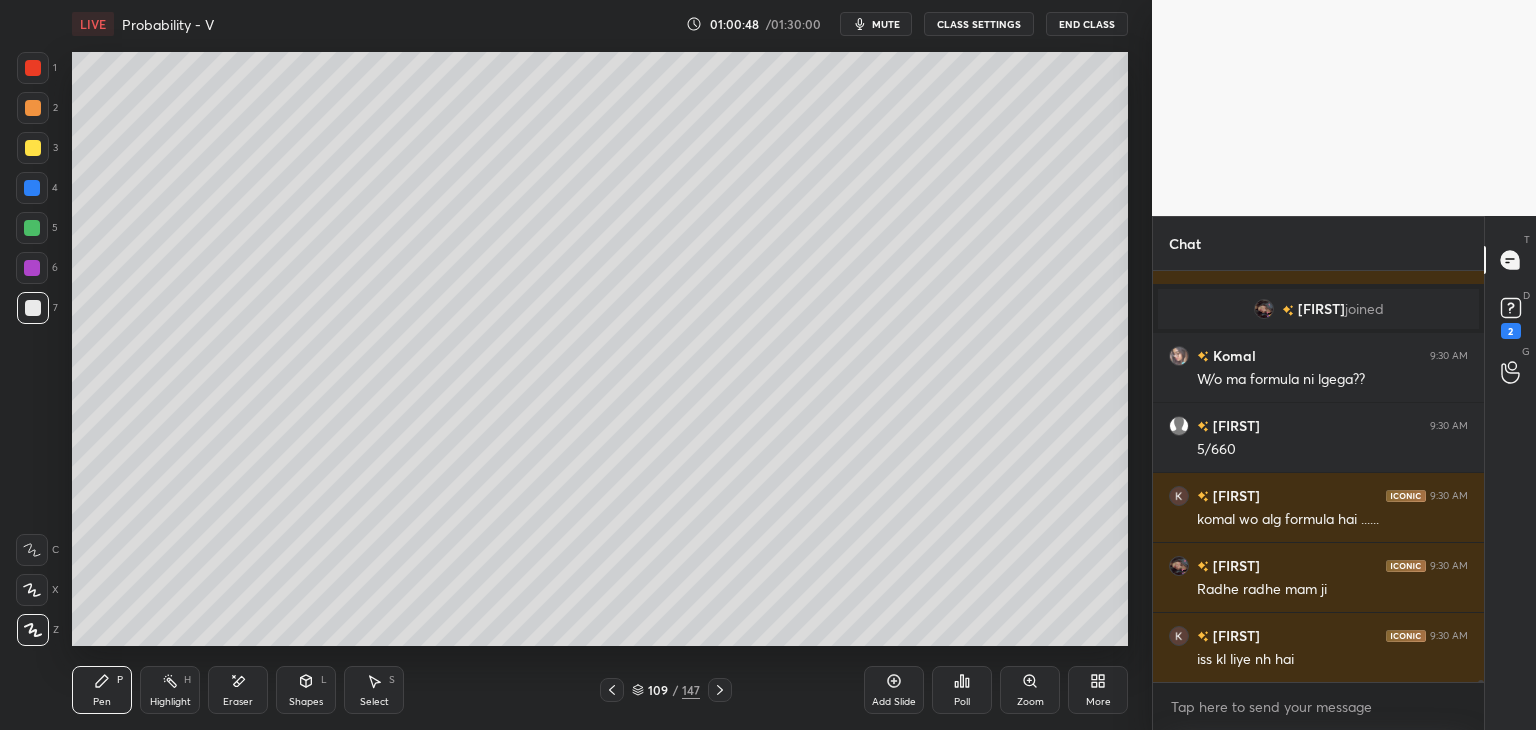 click at bounding box center (33, 148) 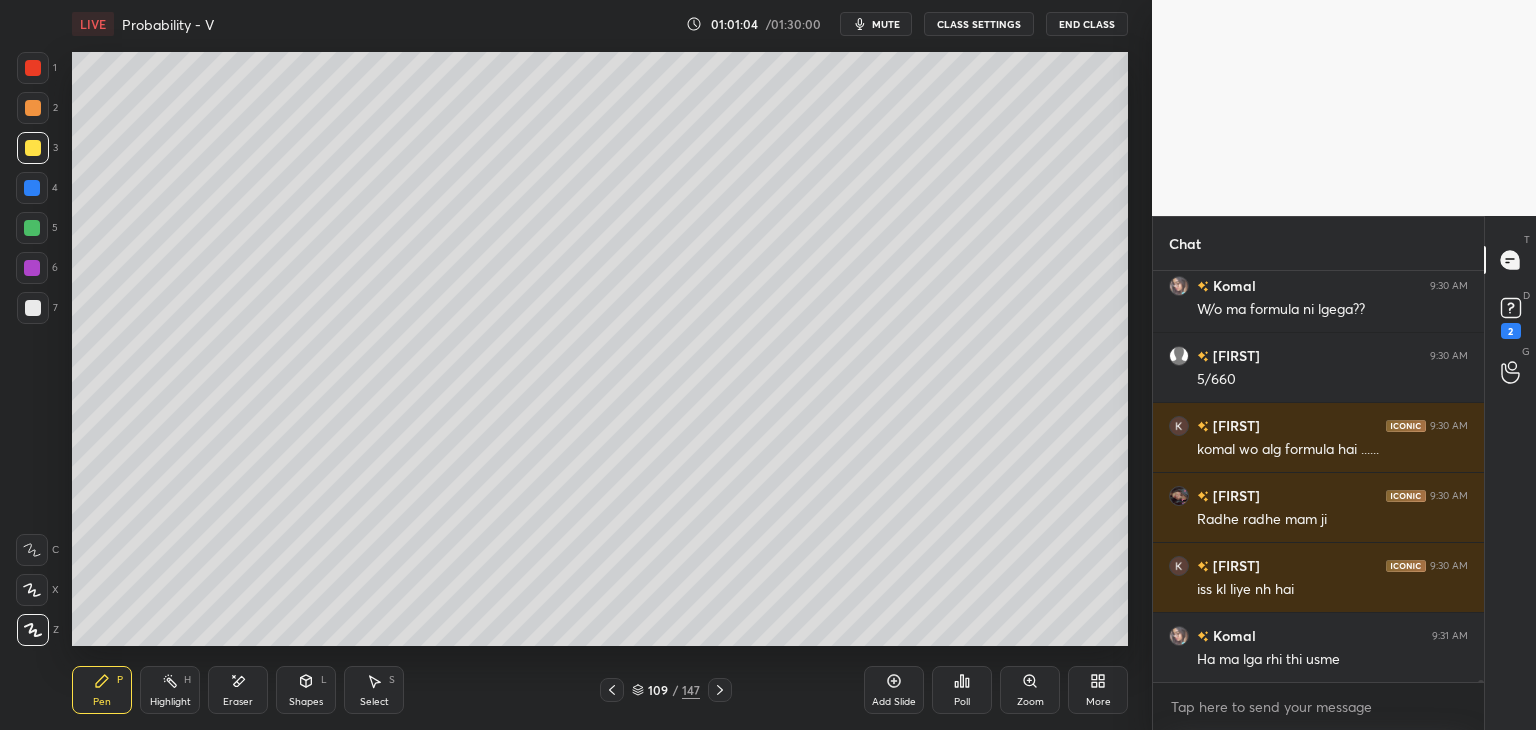 scroll, scrollTop: 85906, scrollLeft: 0, axis: vertical 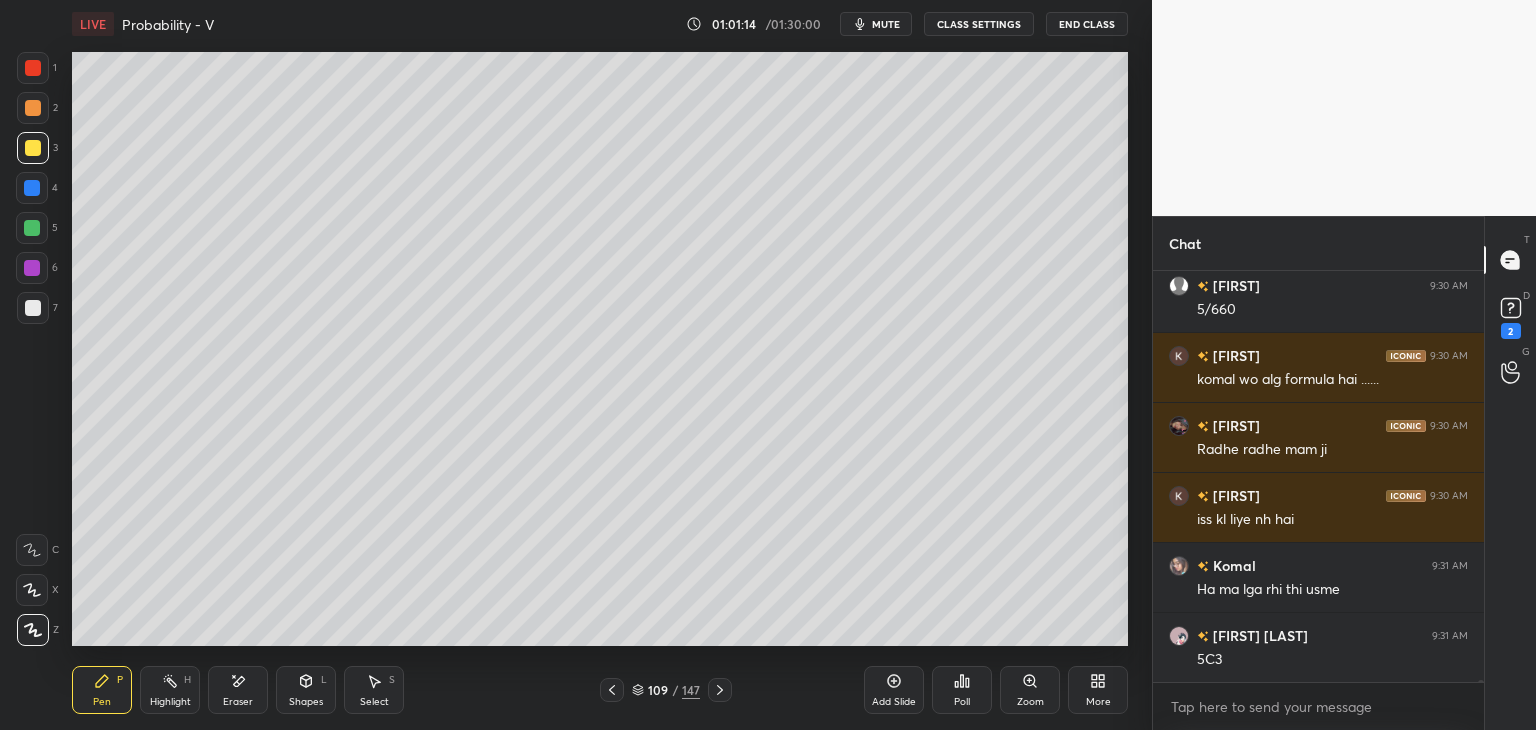 click on "Select" at bounding box center (374, 702) 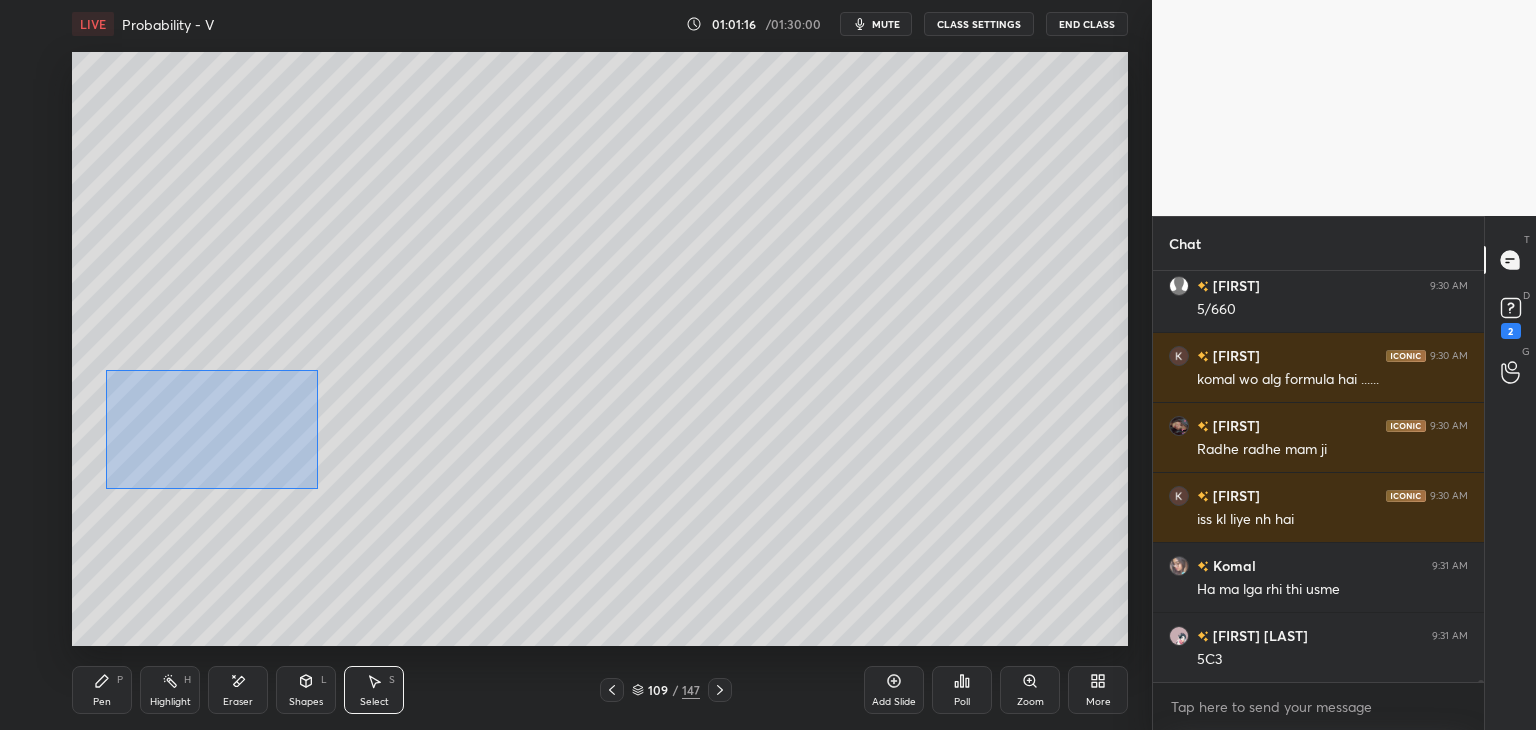 drag, startPoint x: 105, startPoint y: 369, endPoint x: 313, endPoint y: 487, distance: 239.14012 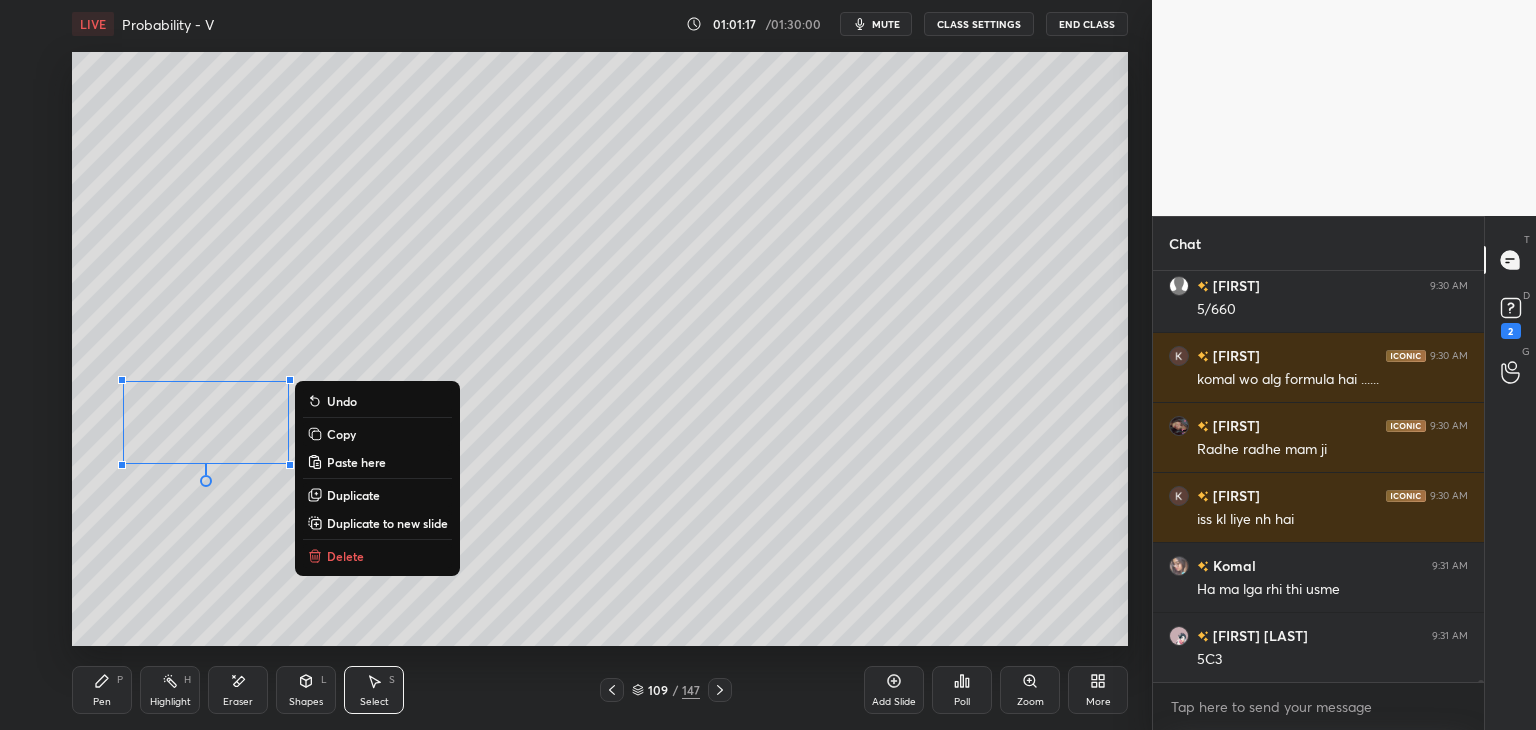 drag, startPoint x: 336, startPoint y: 433, endPoint x: 311, endPoint y: 525, distance: 95.33625 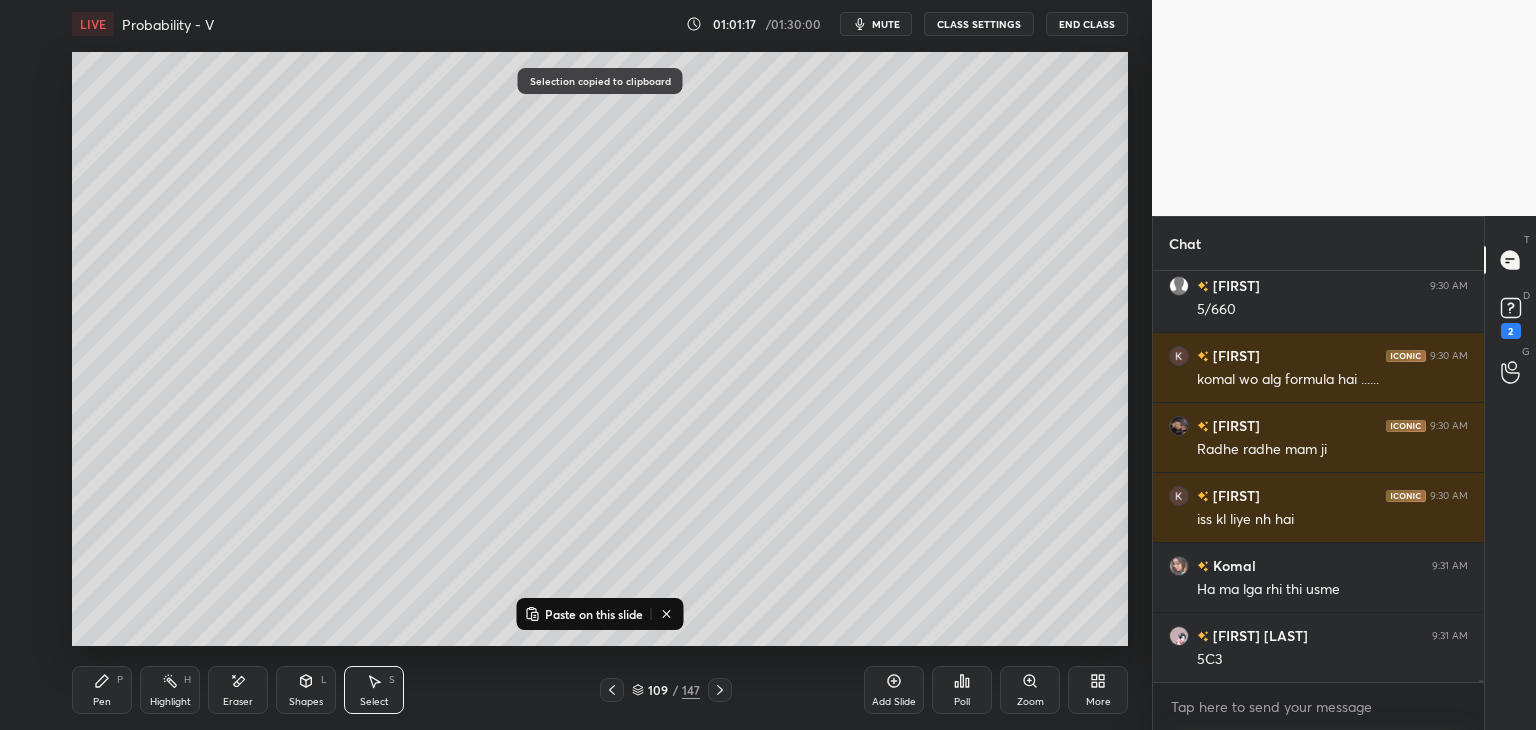 click on "Select S" at bounding box center (374, 690) 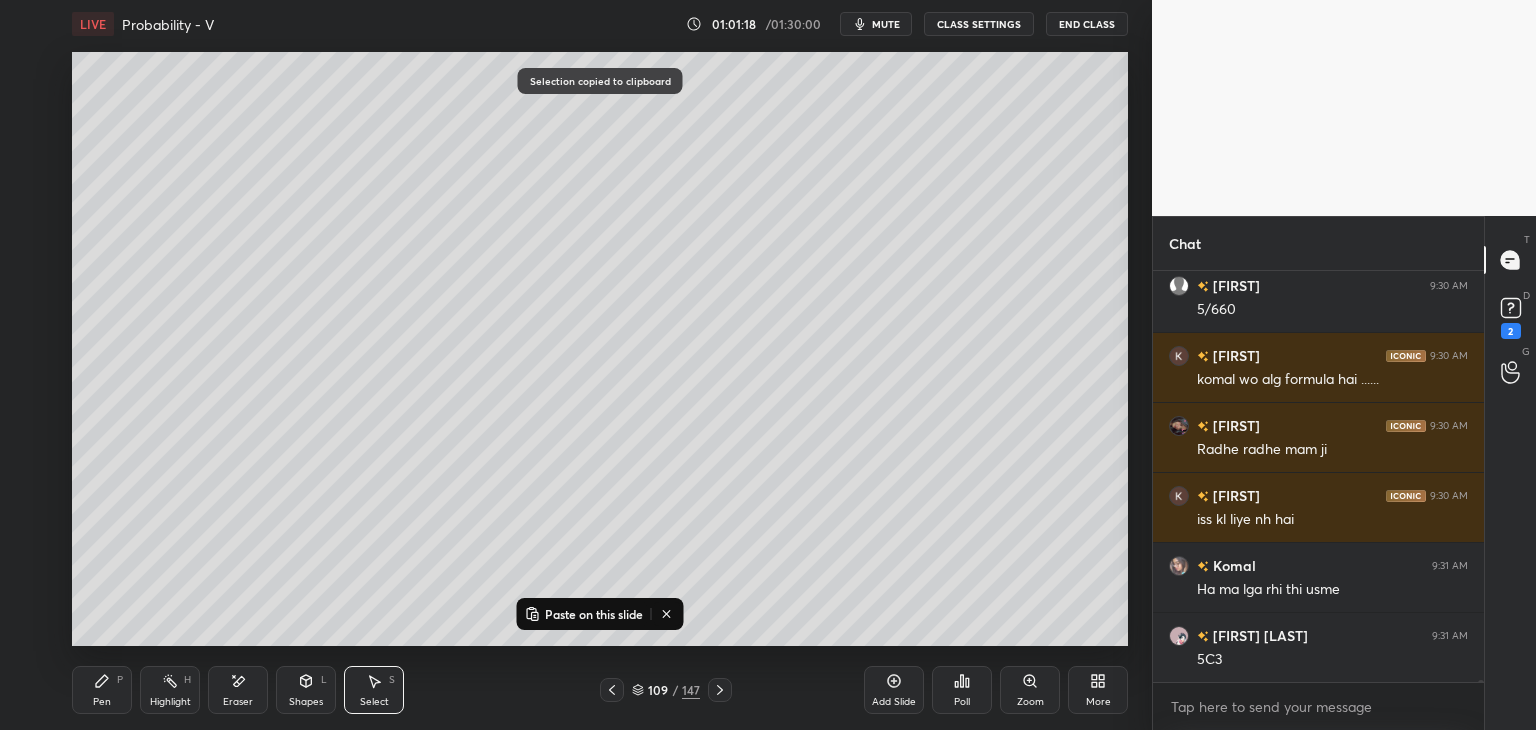 click on "Paste on this slide" at bounding box center (594, 614) 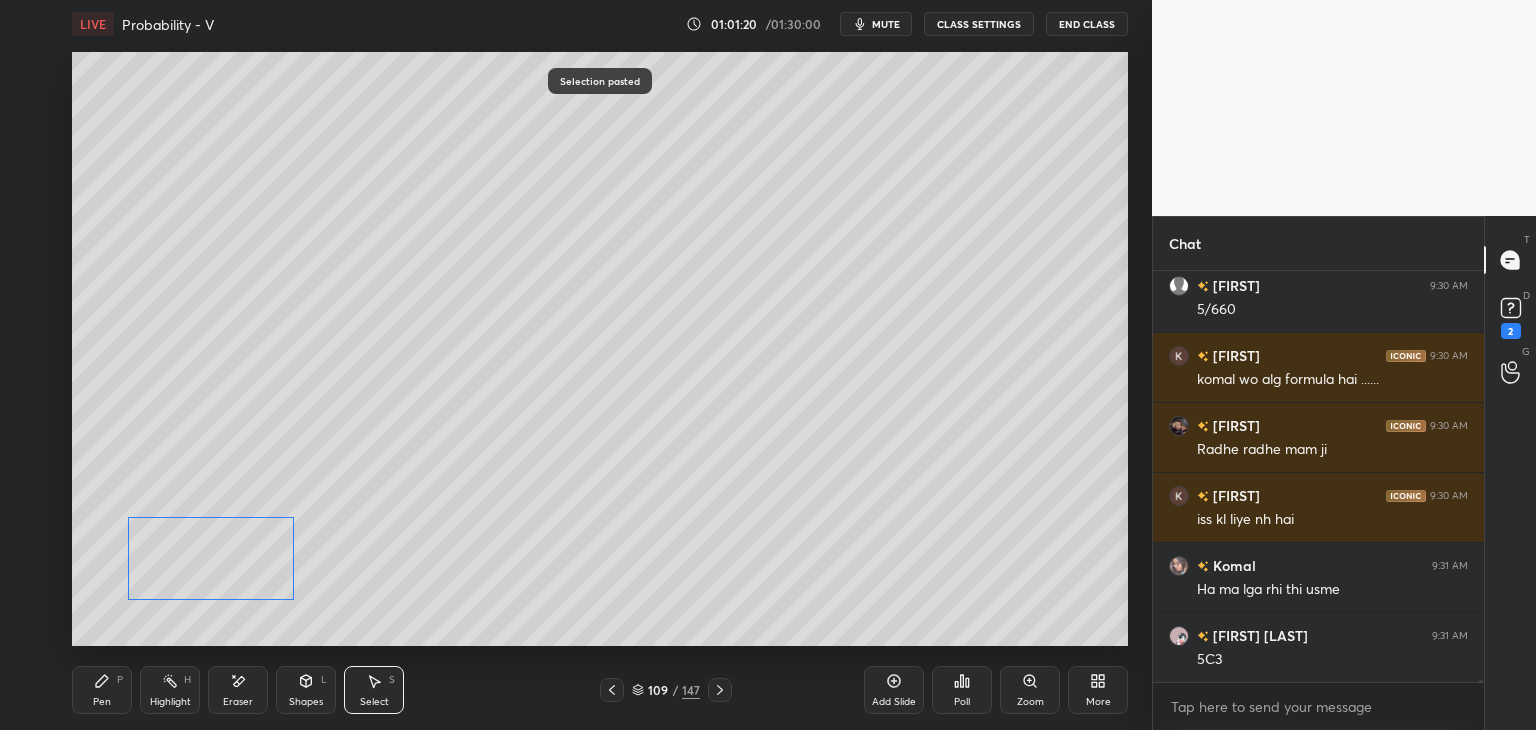 drag, startPoint x: 204, startPoint y: 465, endPoint x: 184, endPoint y: 573, distance: 109.83624 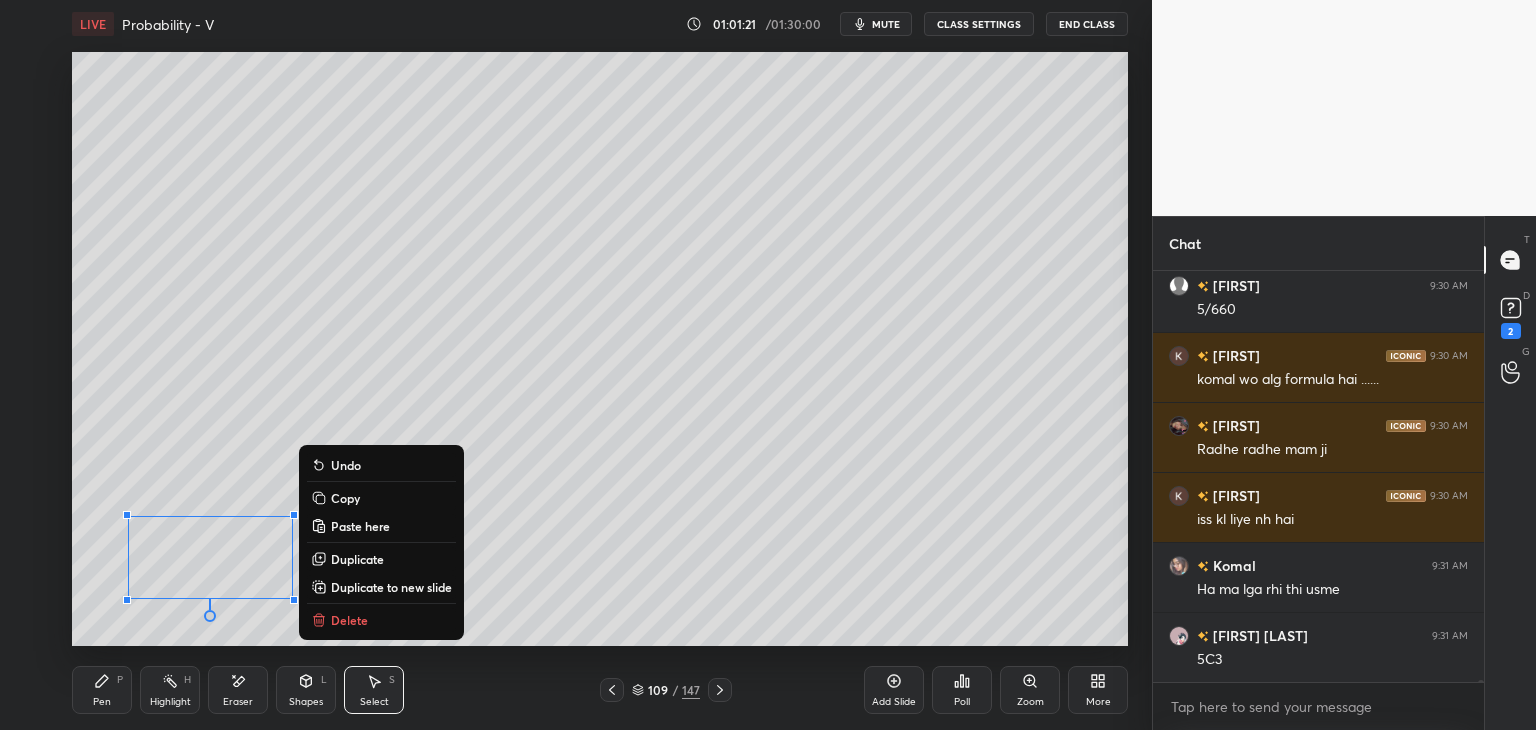 click on "Pen P" at bounding box center [102, 690] 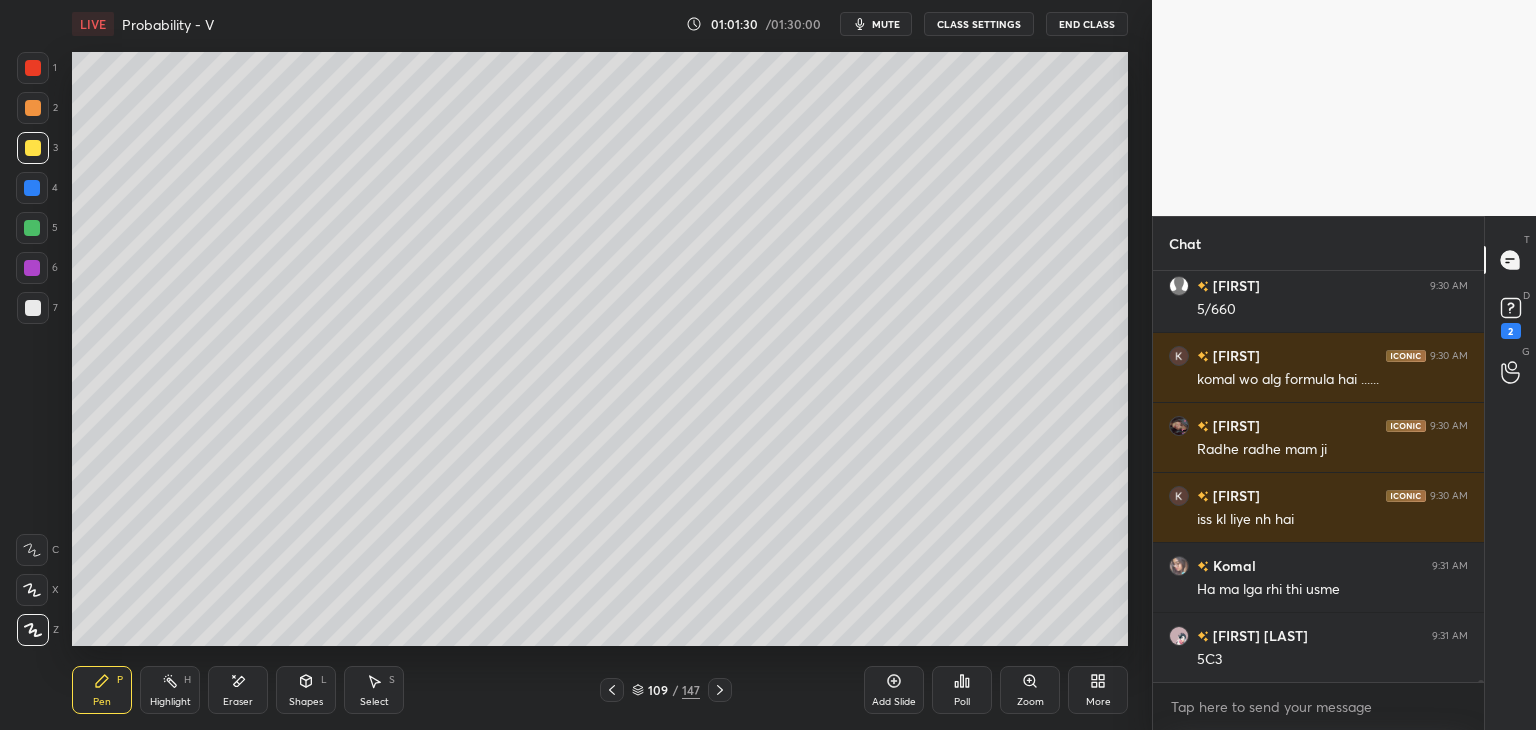 scroll, scrollTop: 85976, scrollLeft: 0, axis: vertical 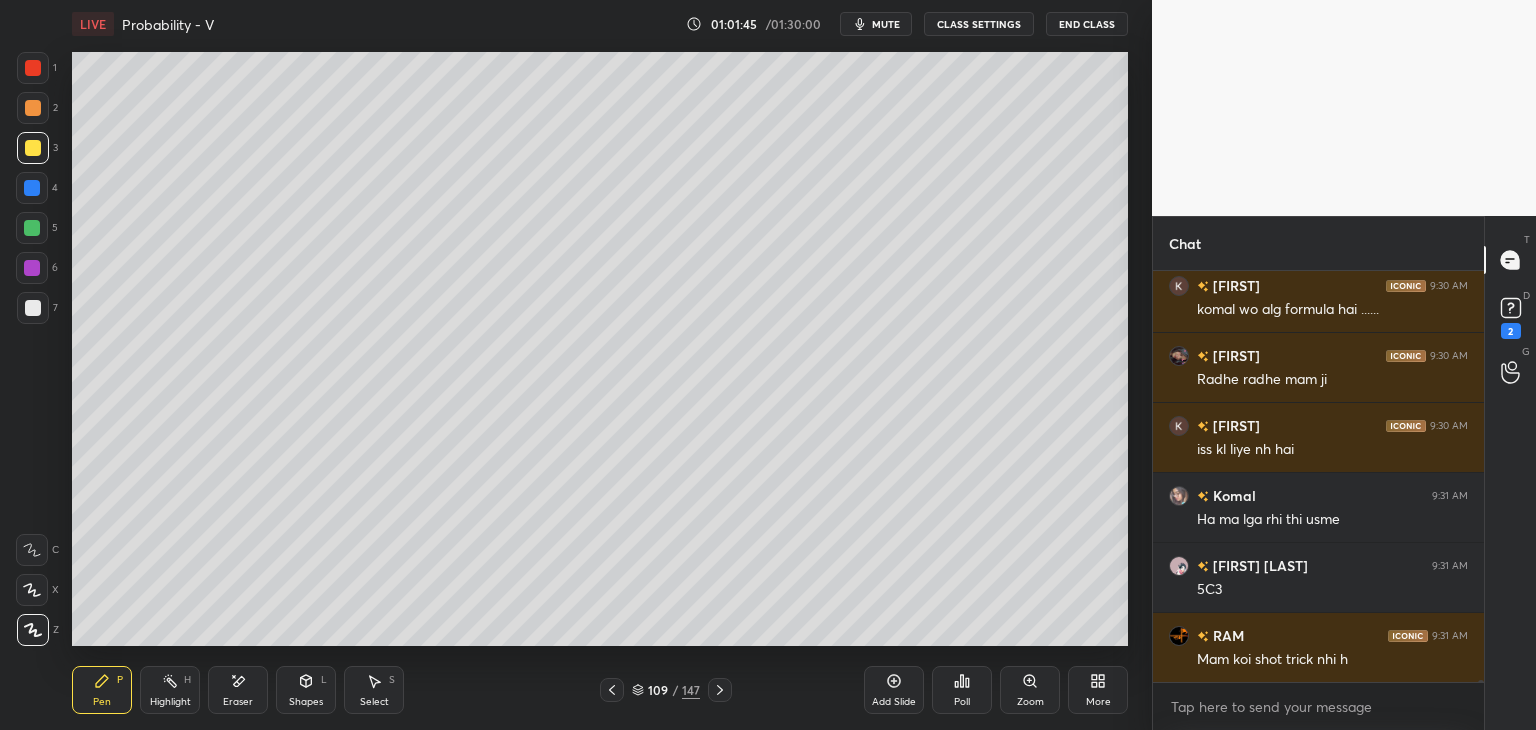 click 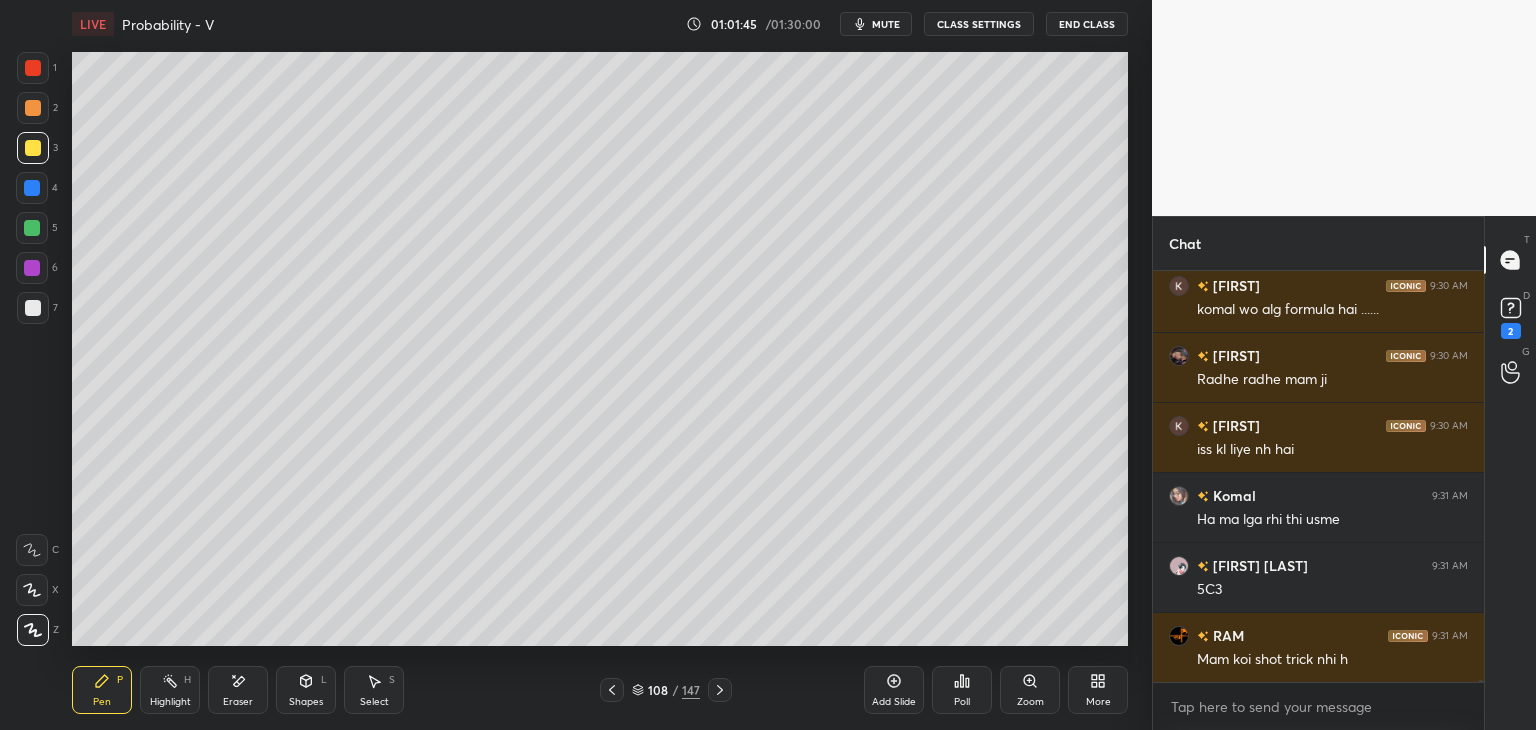 click 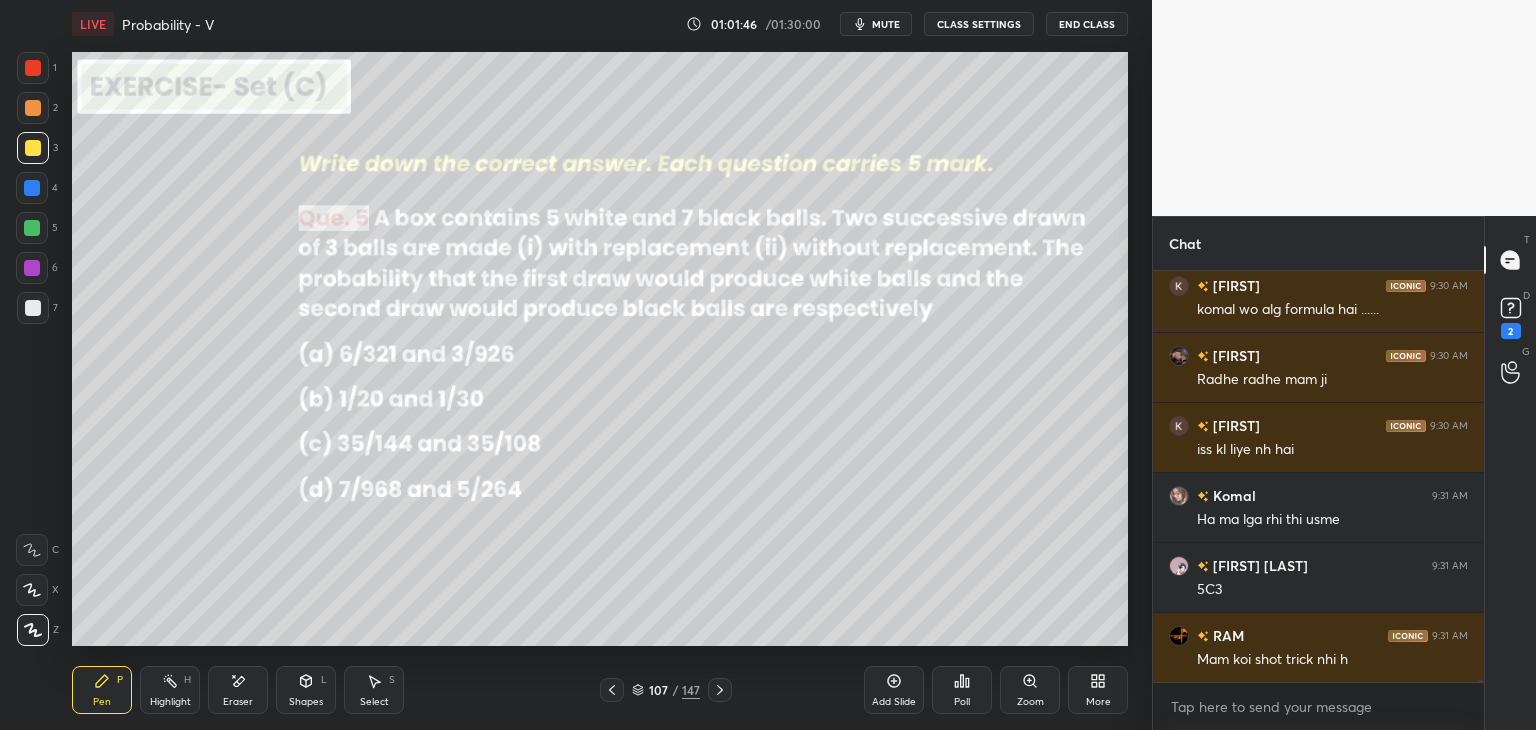drag, startPoint x: 710, startPoint y: 693, endPoint x: 707, endPoint y: 674, distance: 19.235384 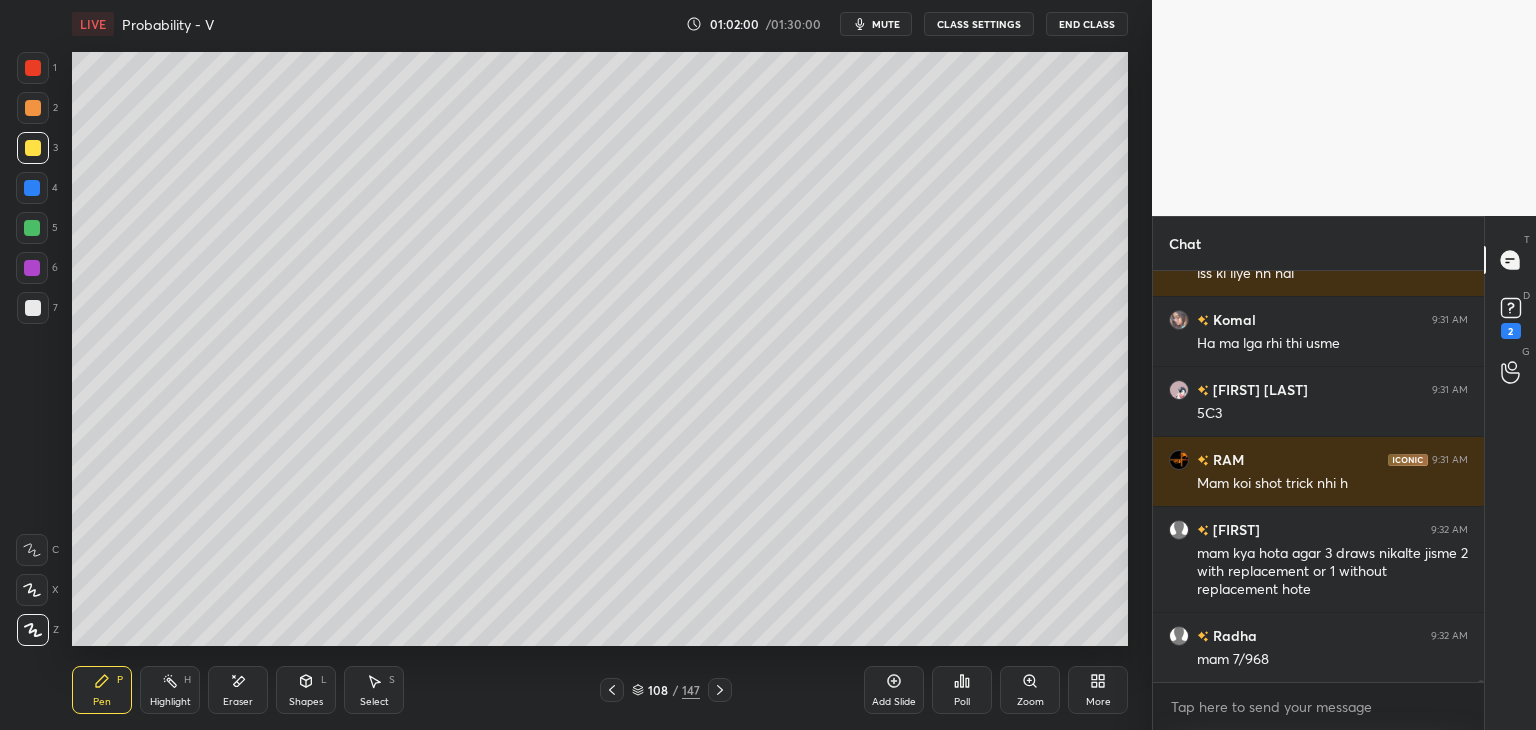 scroll, scrollTop: 86240, scrollLeft: 0, axis: vertical 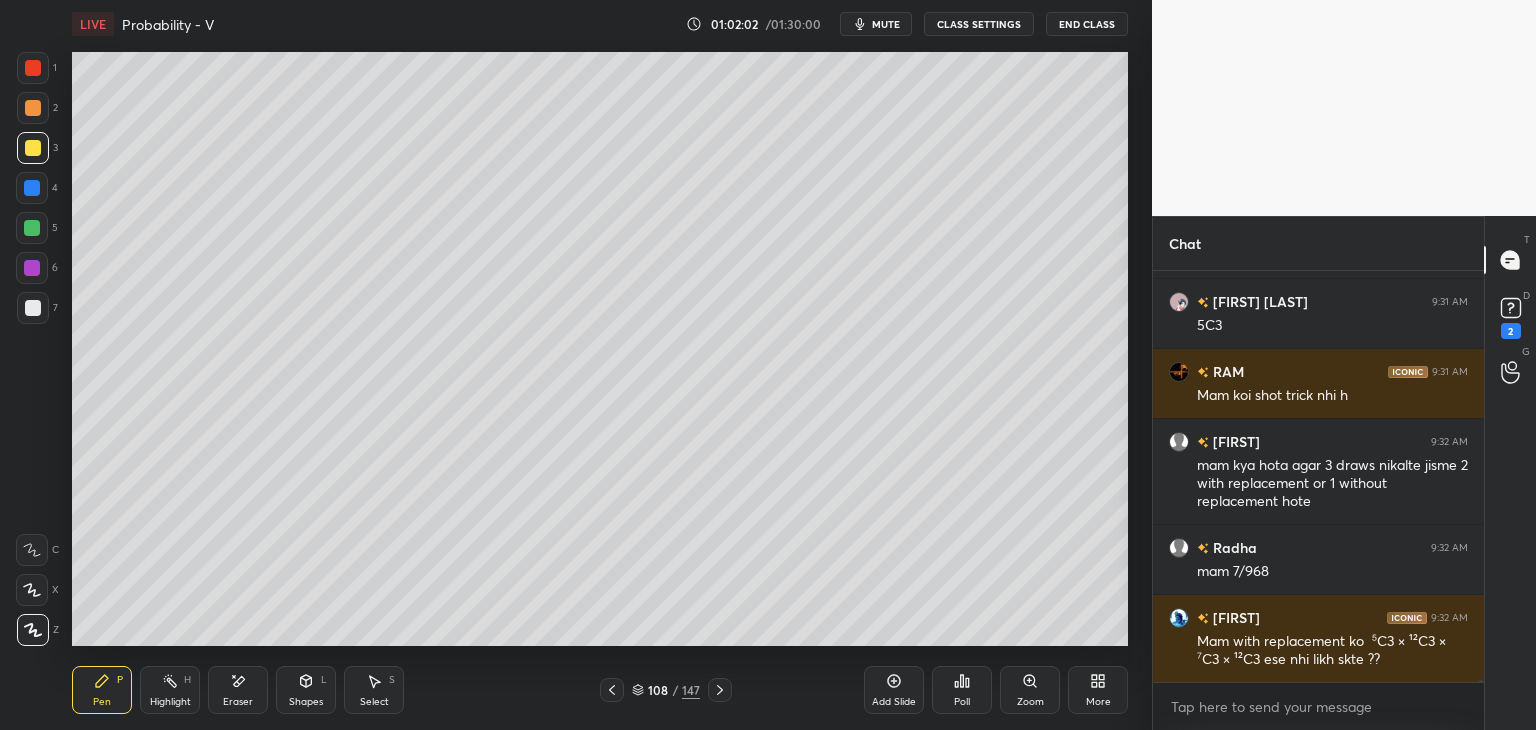 click 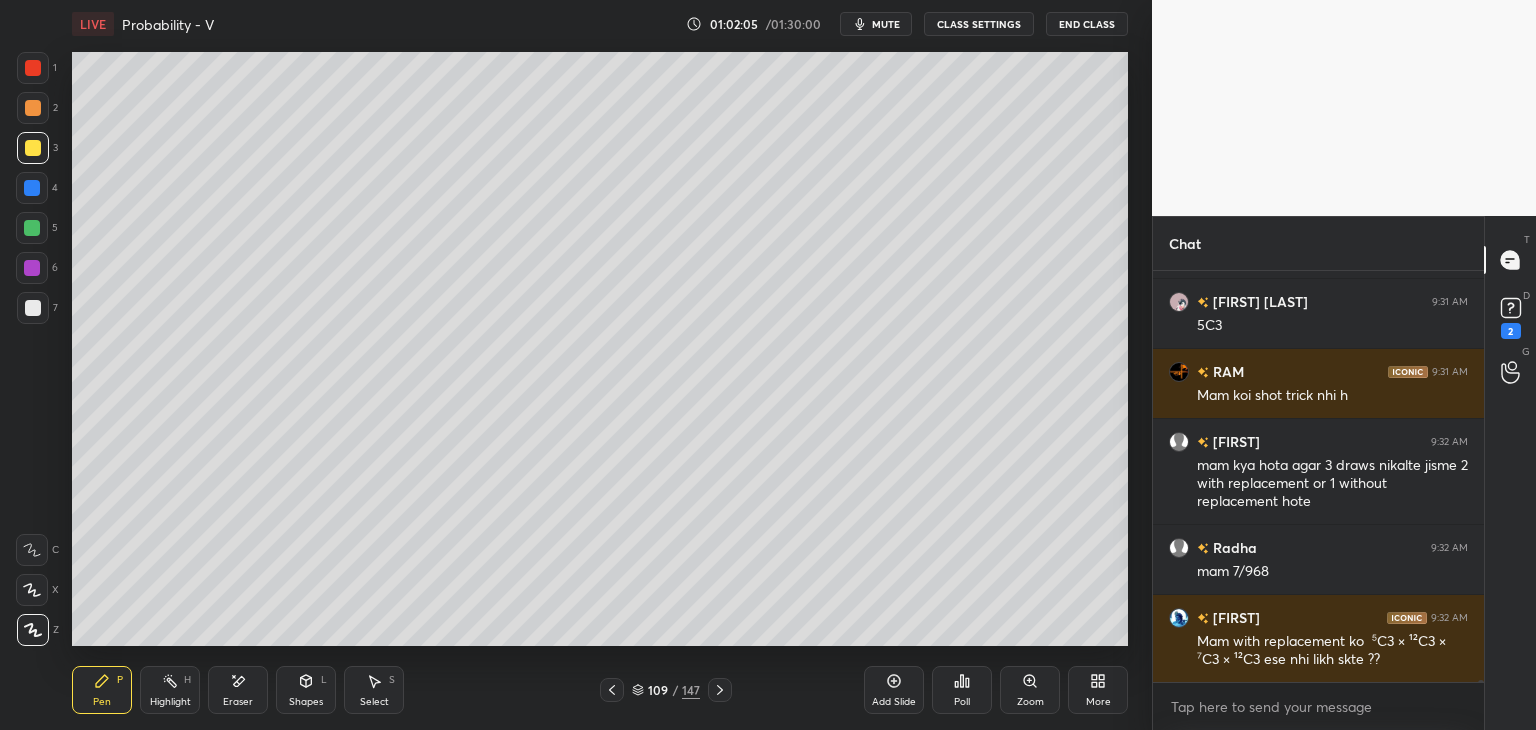 scroll, scrollTop: 86310, scrollLeft: 0, axis: vertical 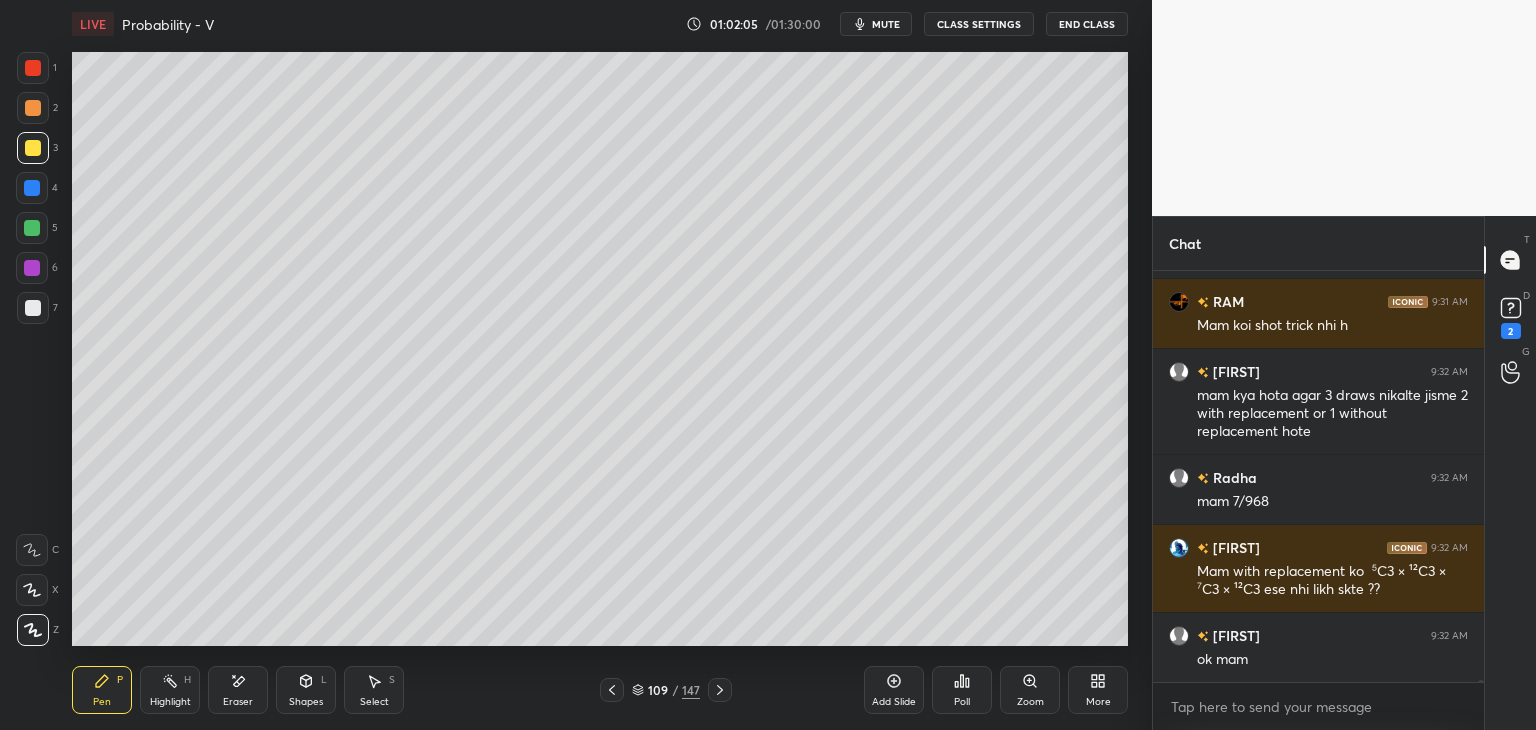 click on "Select" at bounding box center (374, 702) 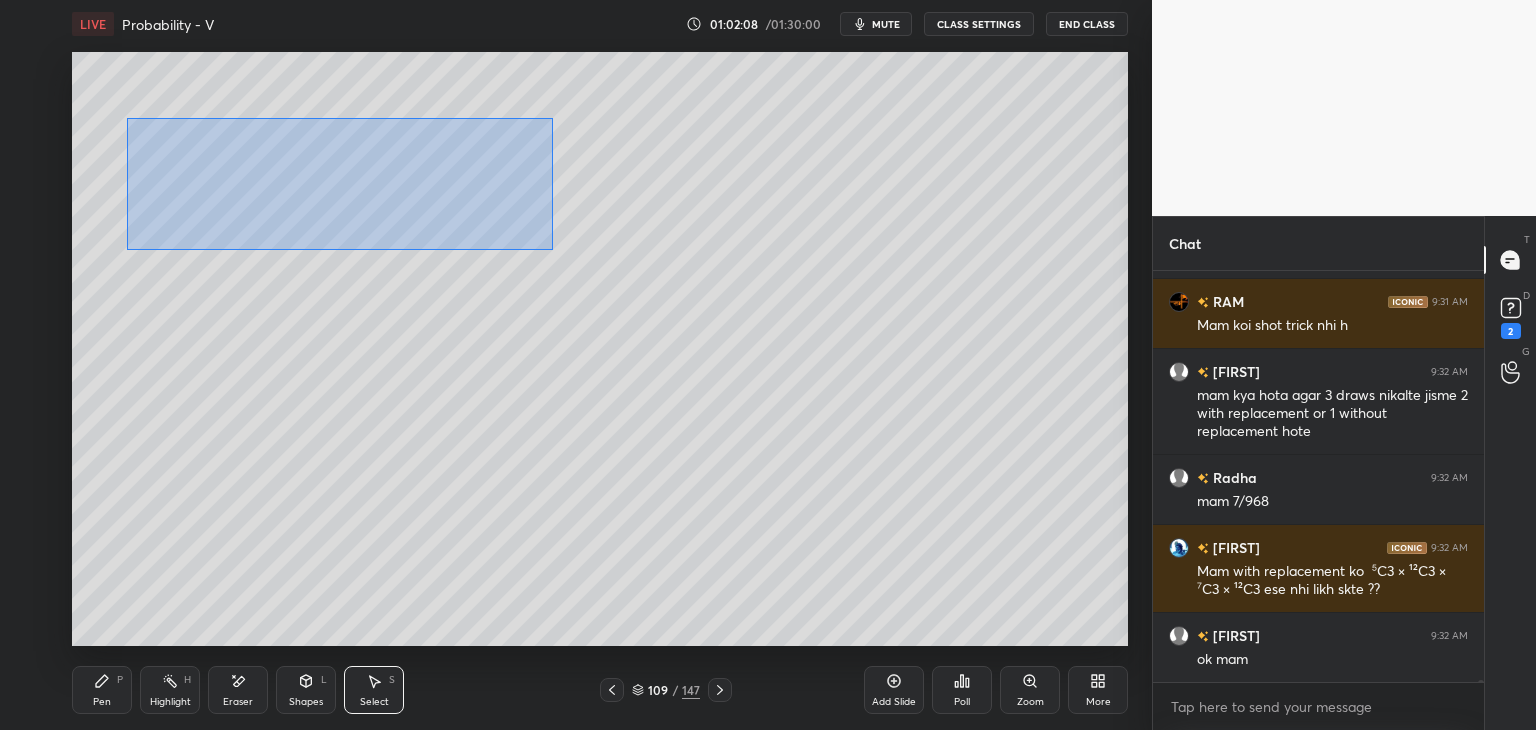 drag, startPoint x: 127, startPoint y: 118, endPoint x: 554, endPoint y: 251, distance: 447.23373 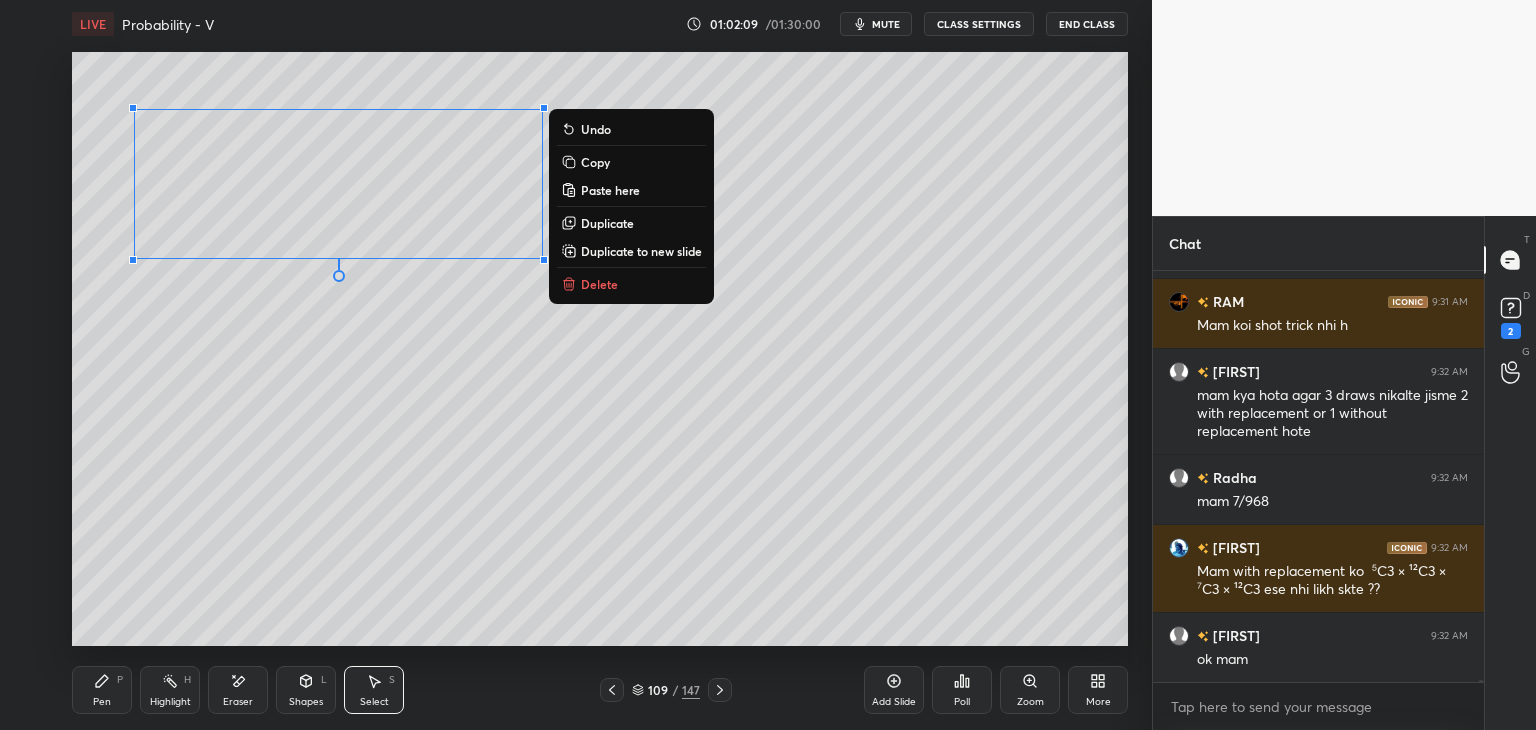 click on "Copy" at bounding box center (595, 162) 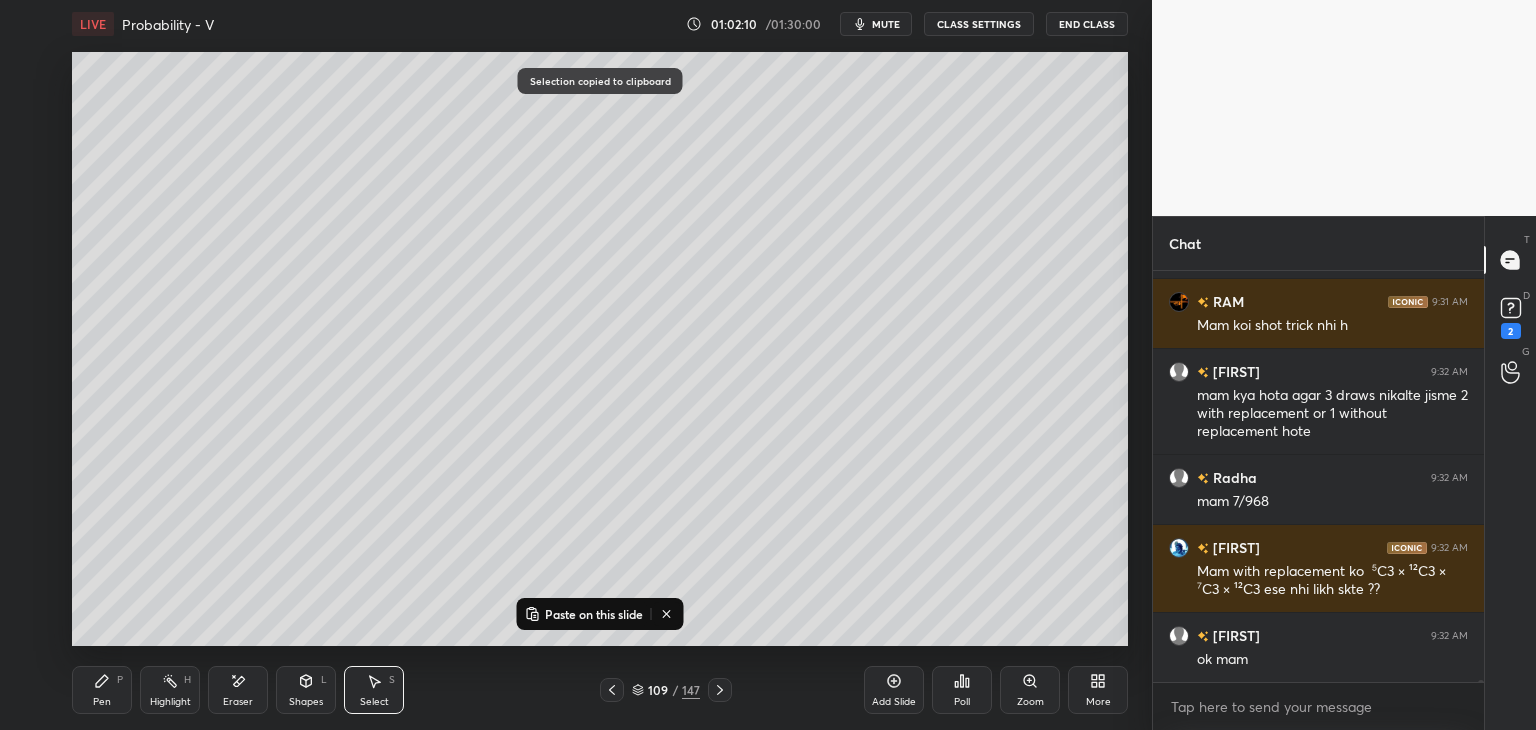 click on "Paste on this slide" at bounding box center [594, 614] 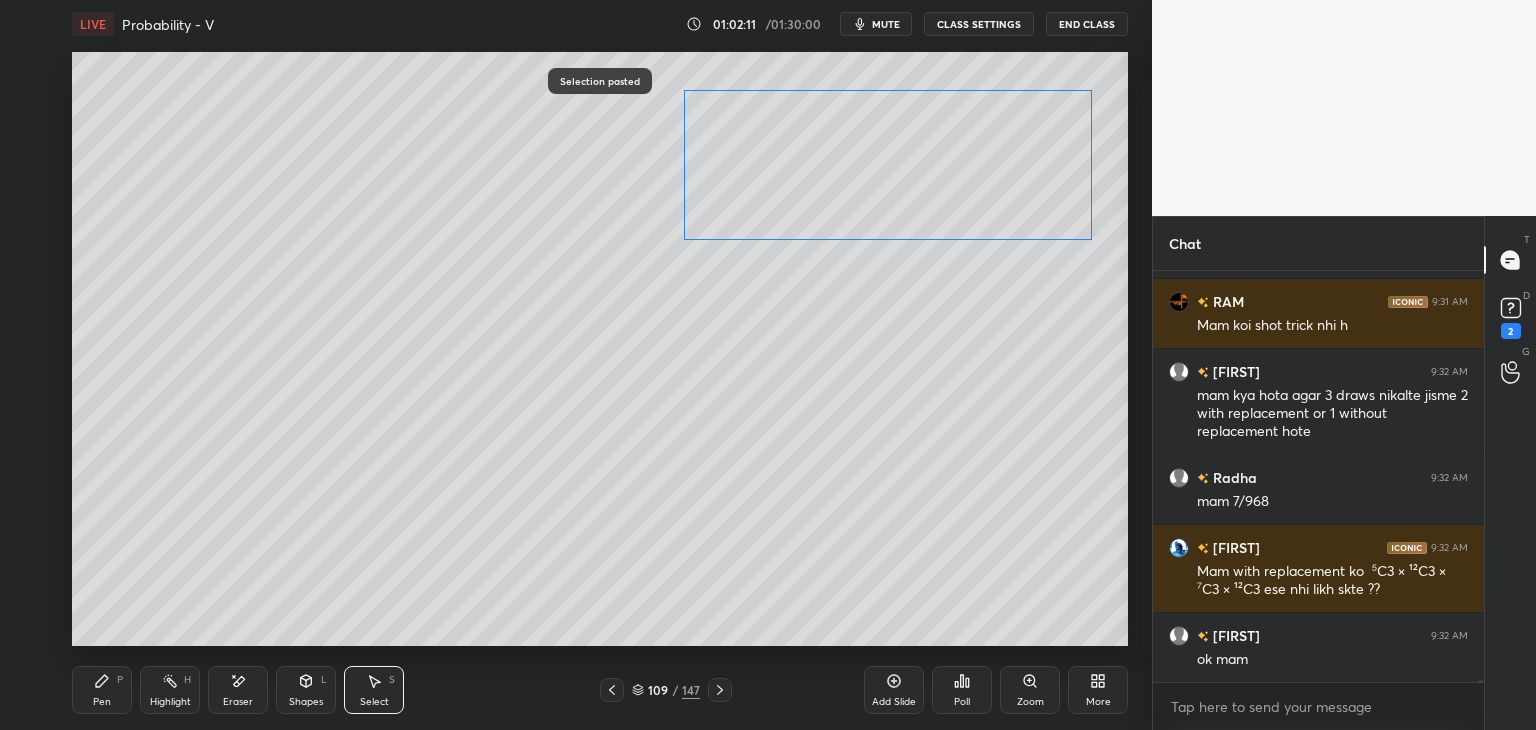 drag, startPoint x: 395, startPoint y: 217, endPoint x: 903, endPoint y: 191, distance: 508.66492 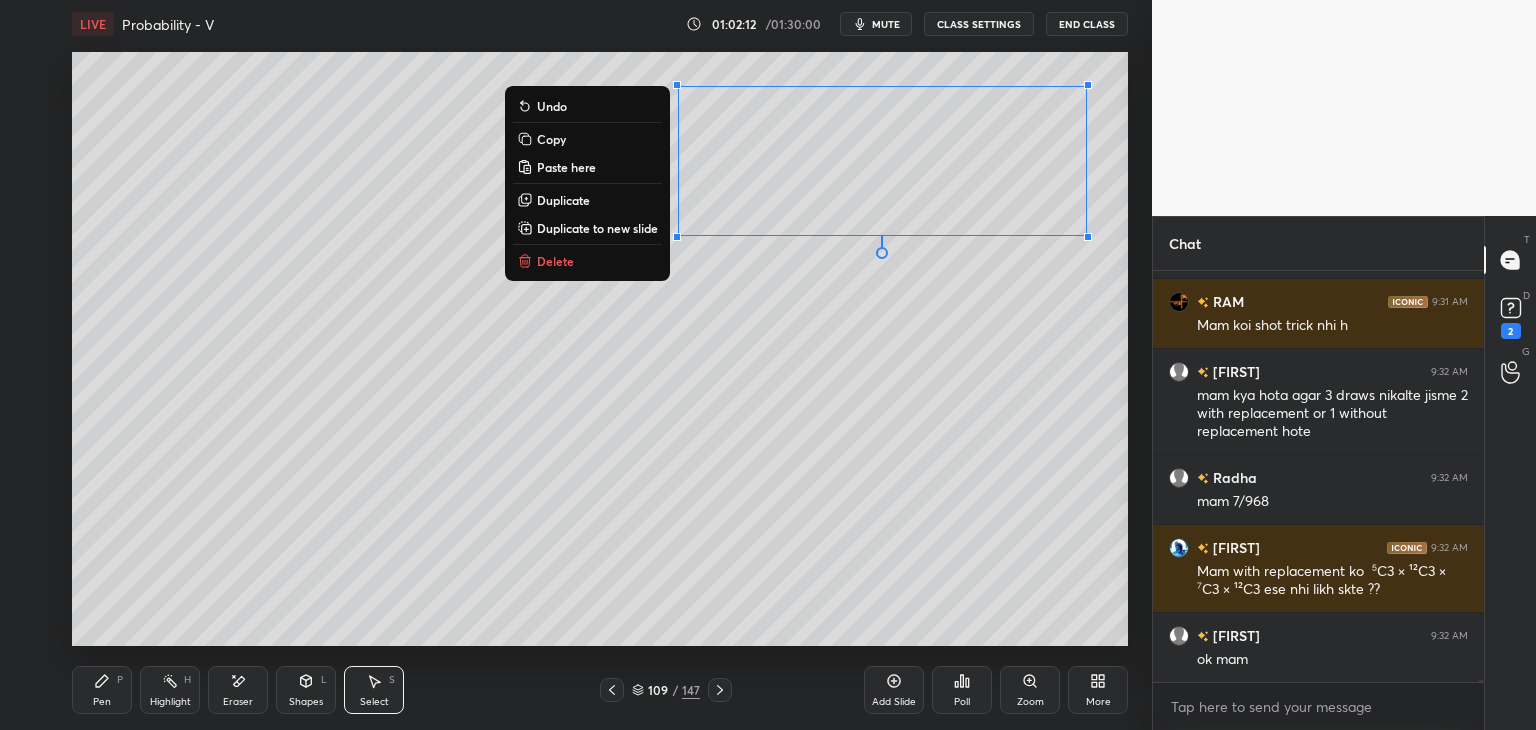 drag, startPoint x: 820, startPoint y: 383, endPoint x: 801, endPoint y: 419, distance: 40.706264 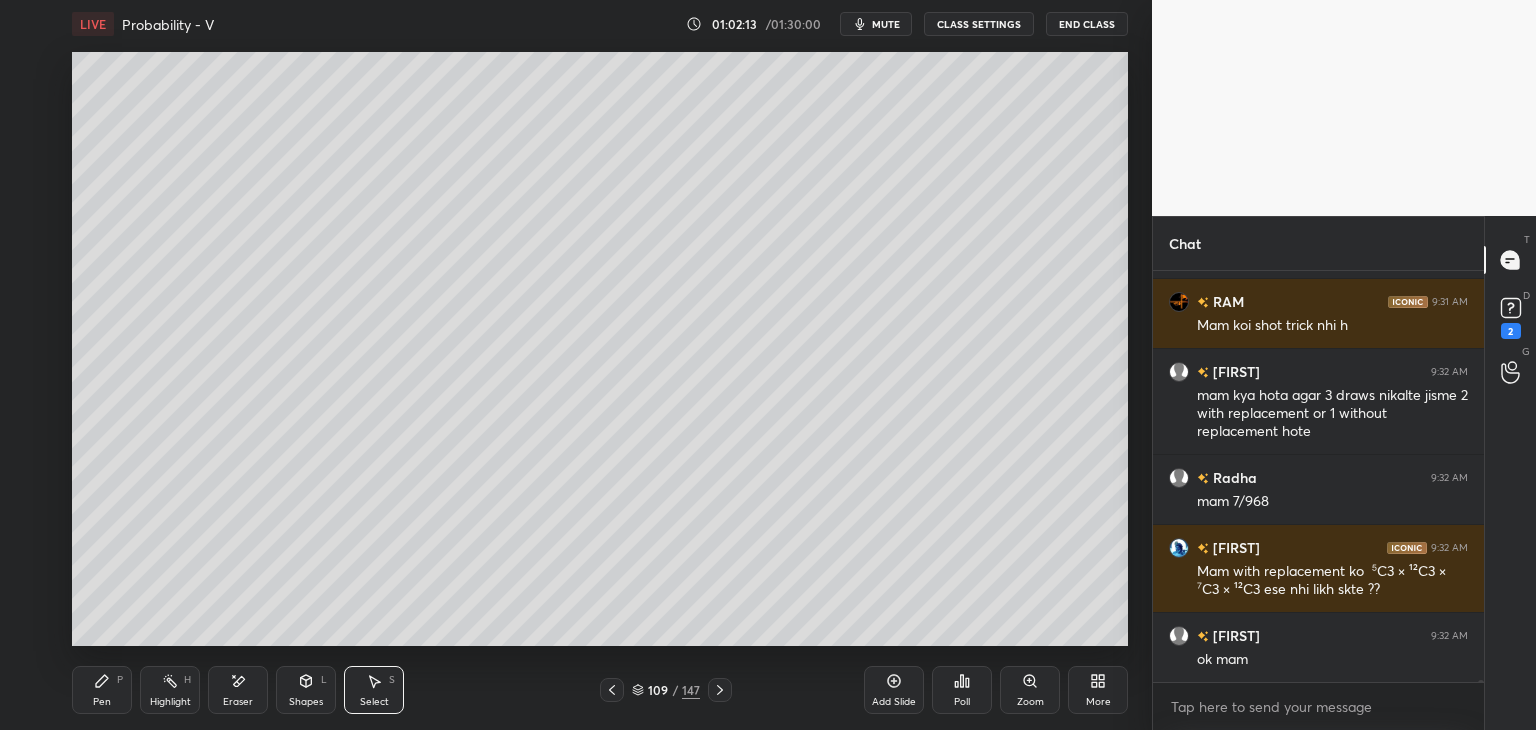 click on "Pen P" at bounding box center [102, 690] 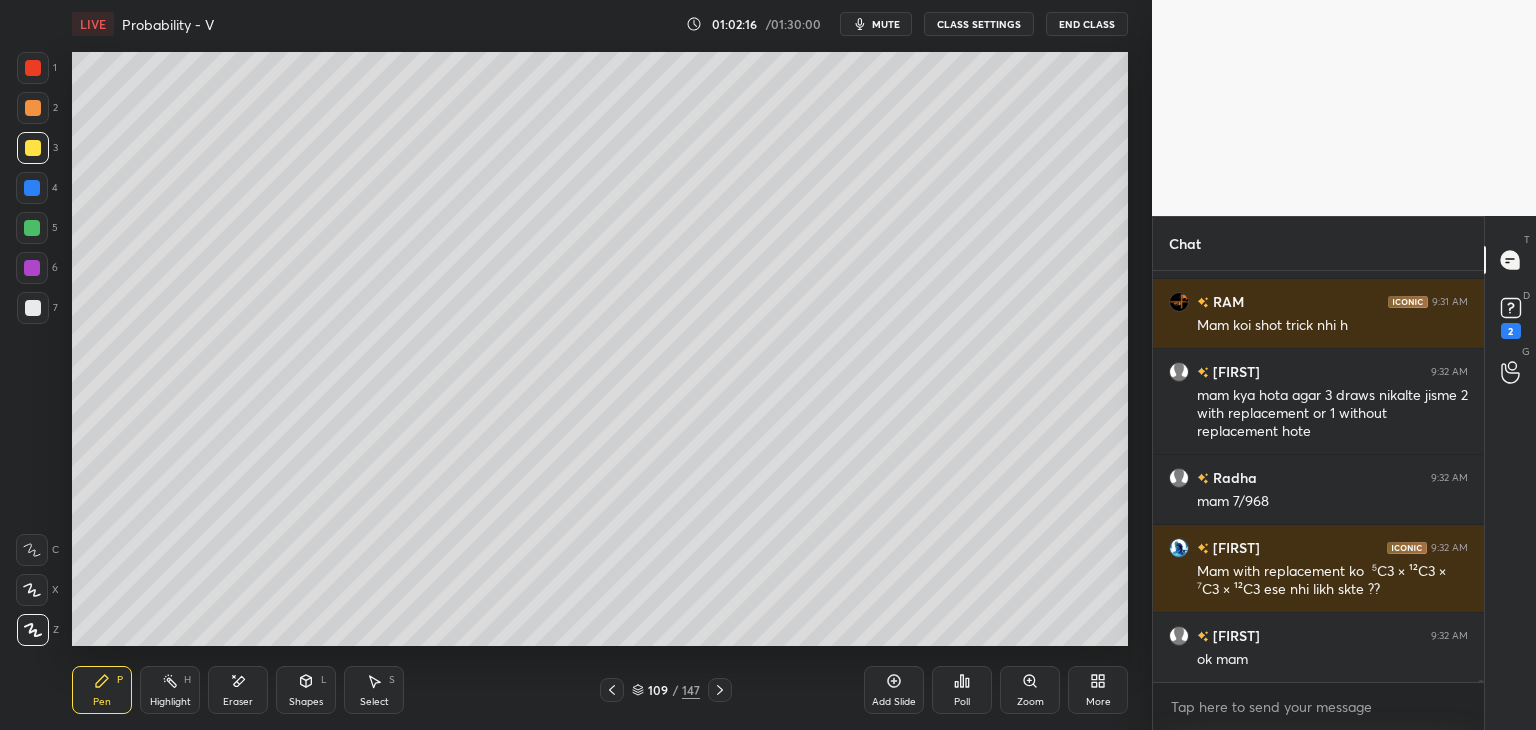 scroll, scrollTop: 86358, scrollLeft: 0, axis: vertical 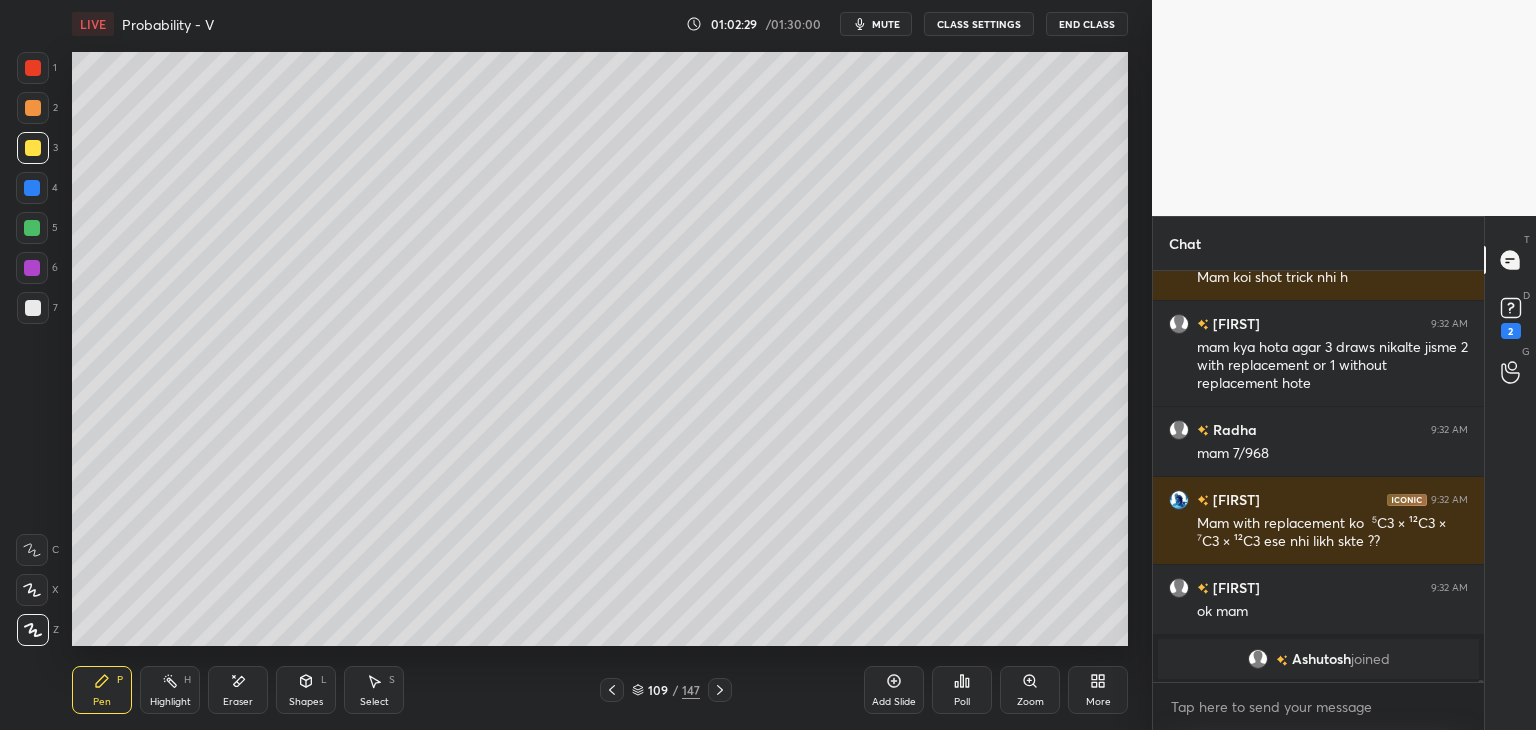 drag, startPoint x: 290, startPoint y: 709, endPoint x: 303, endPoint y: 675, distance: 36.40055 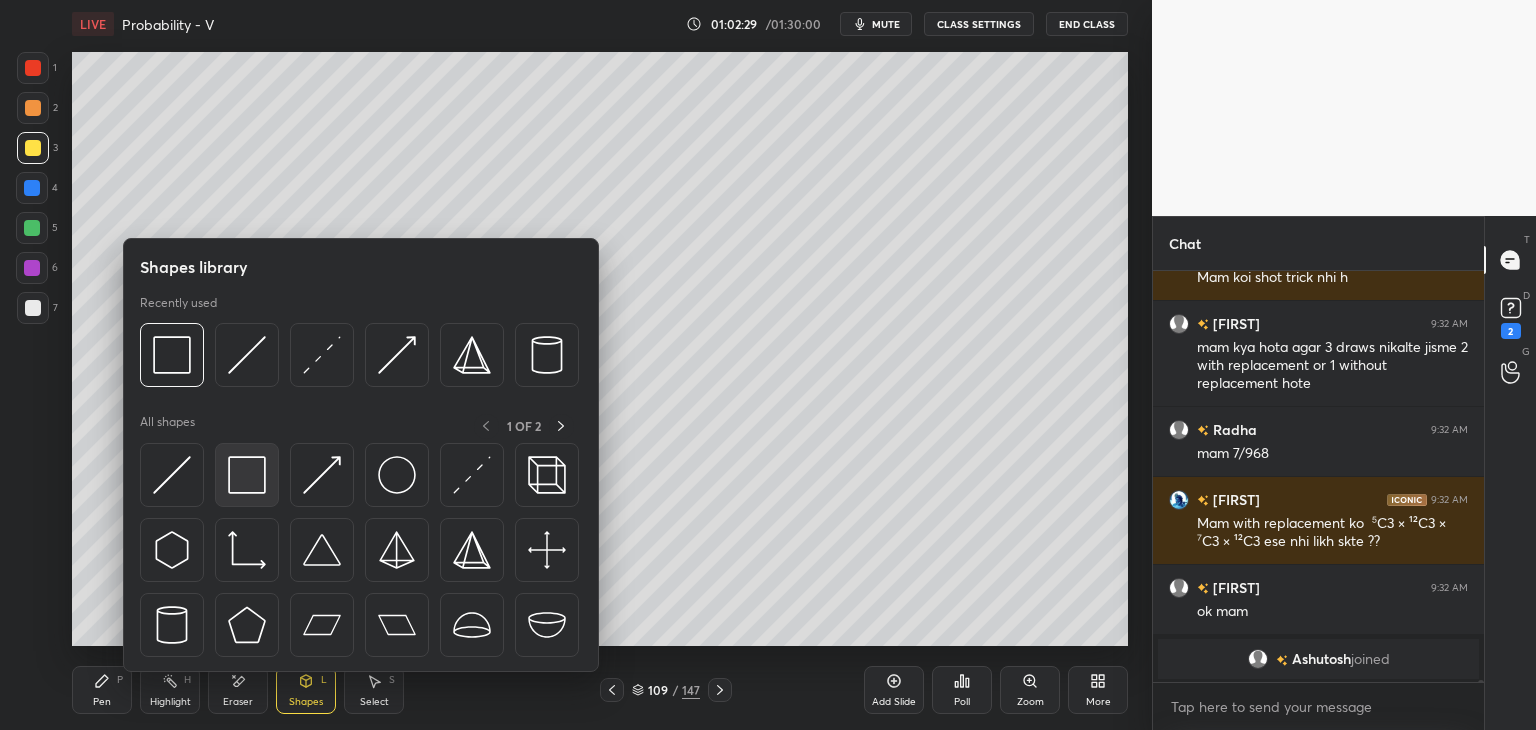 click at bounding box center [247, 475] 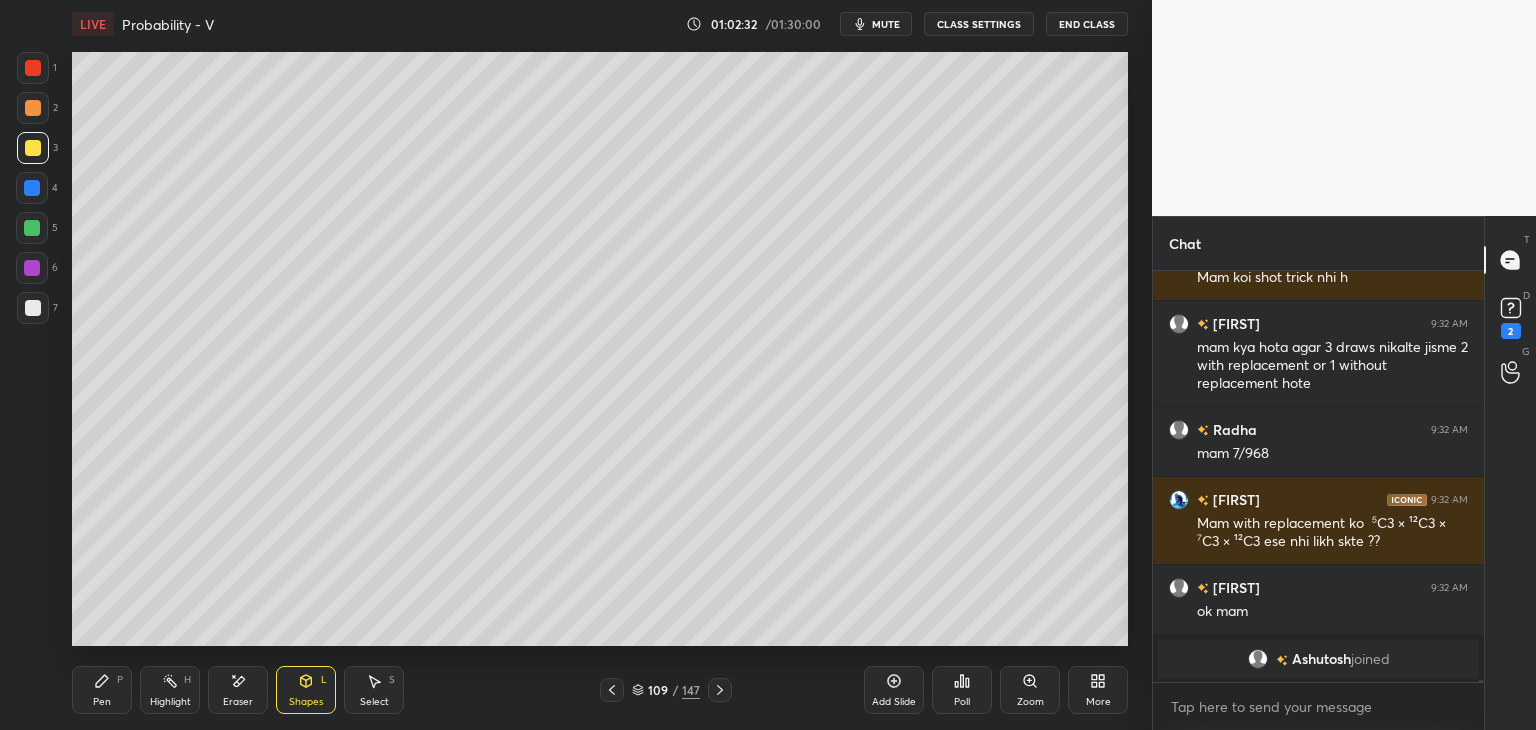 click on "Pen P" at bounding box center [102, 690] 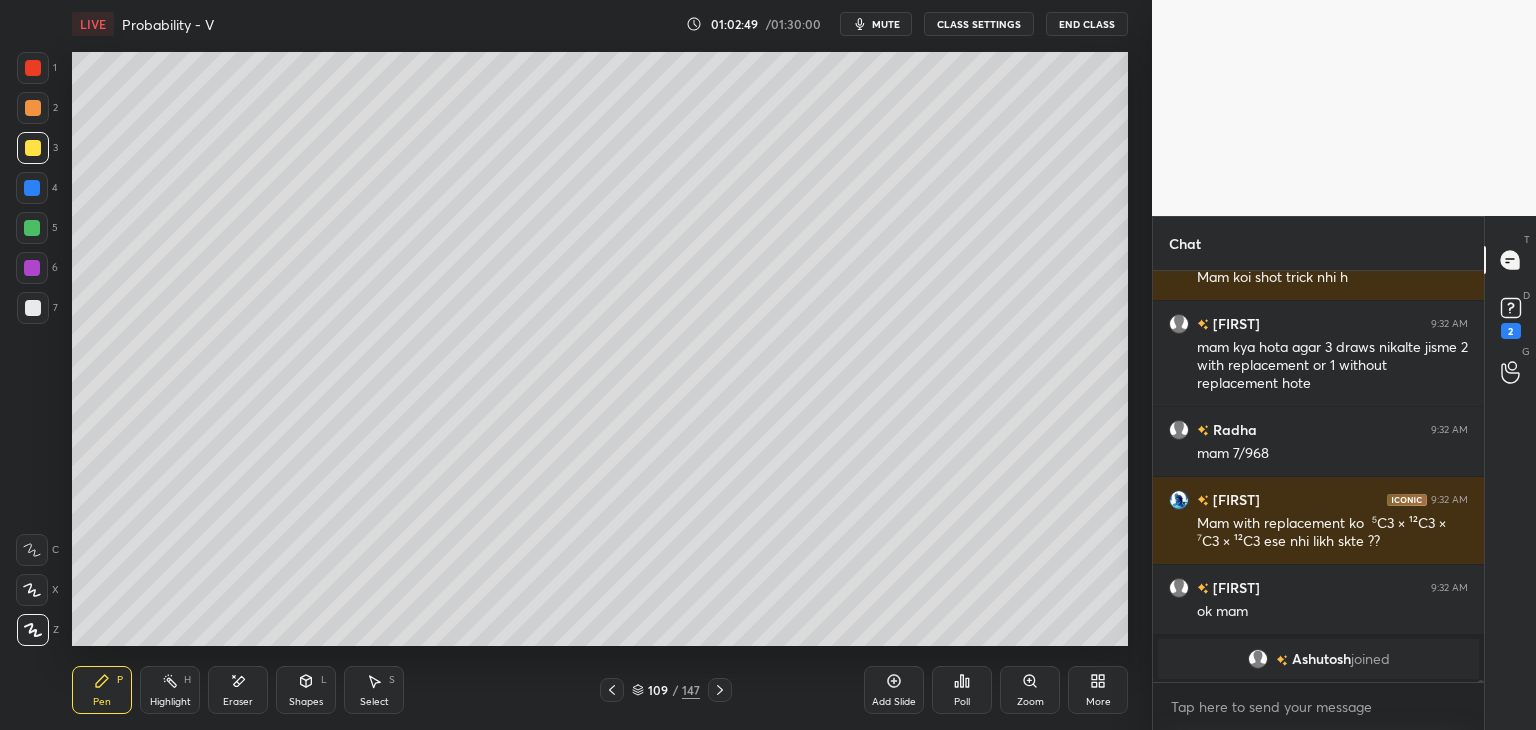 click 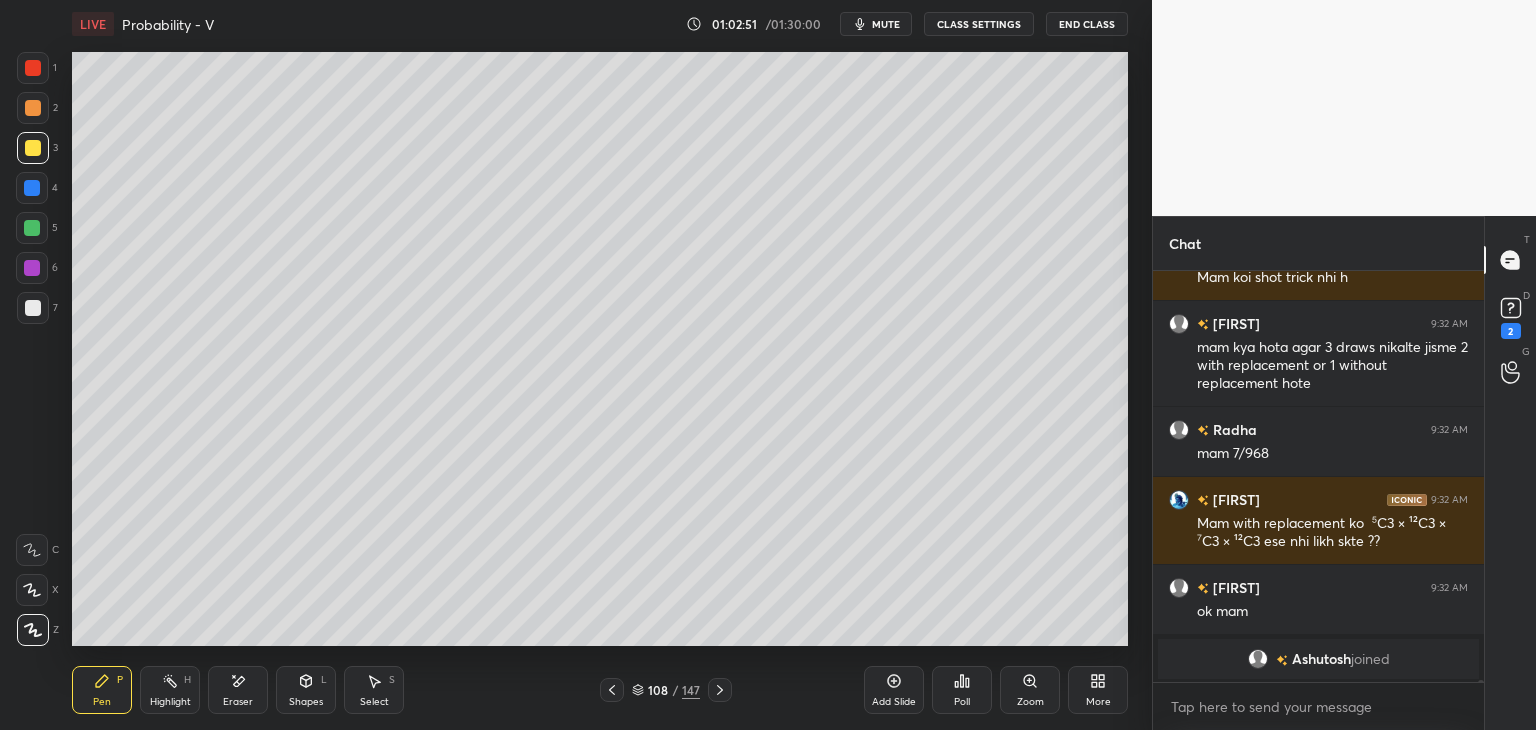 scroll, scrollTop: 86088, scrollLeft: 0, axis: vertical 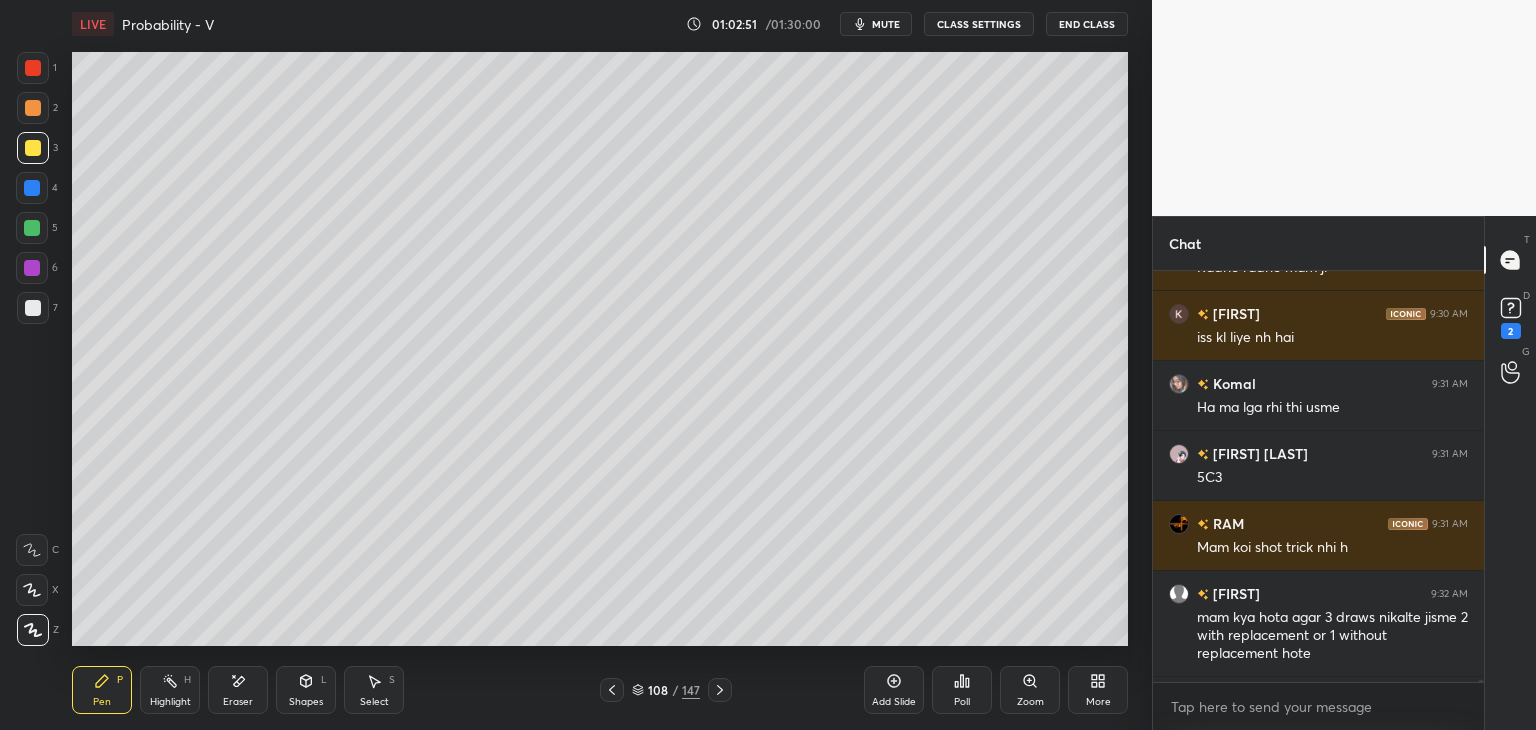 click 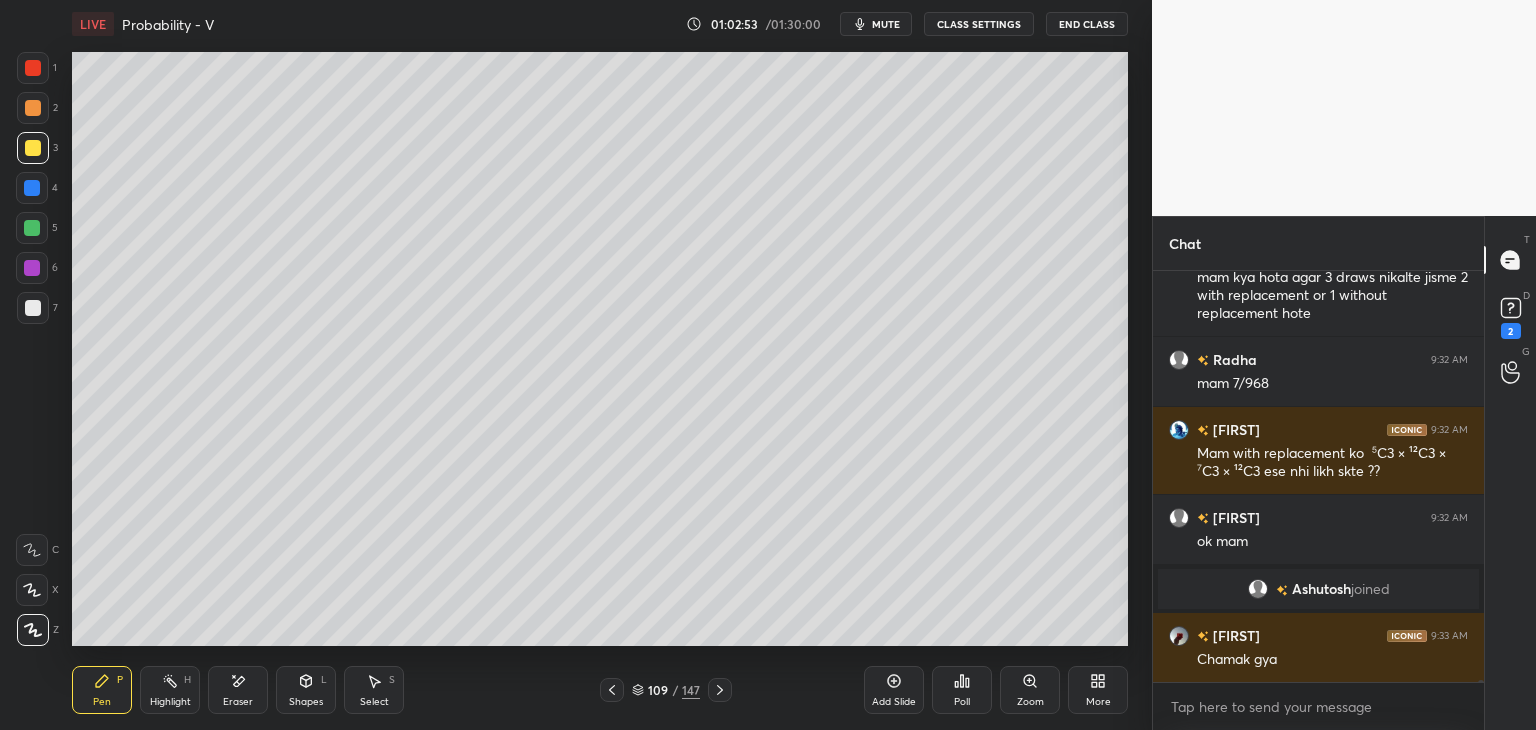 click 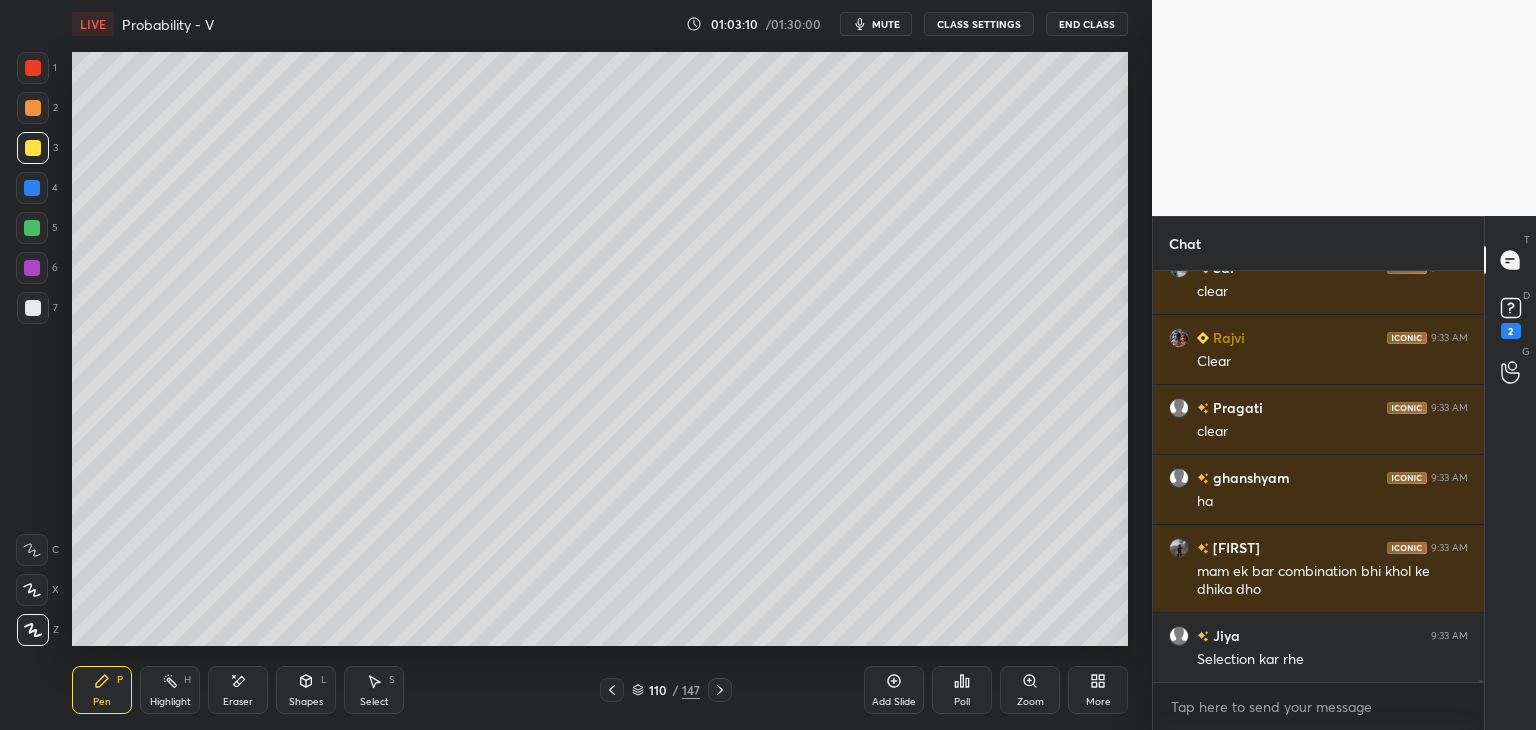 scroll, scrollTop: 86894, scrollLeft: 0, axis: vertical 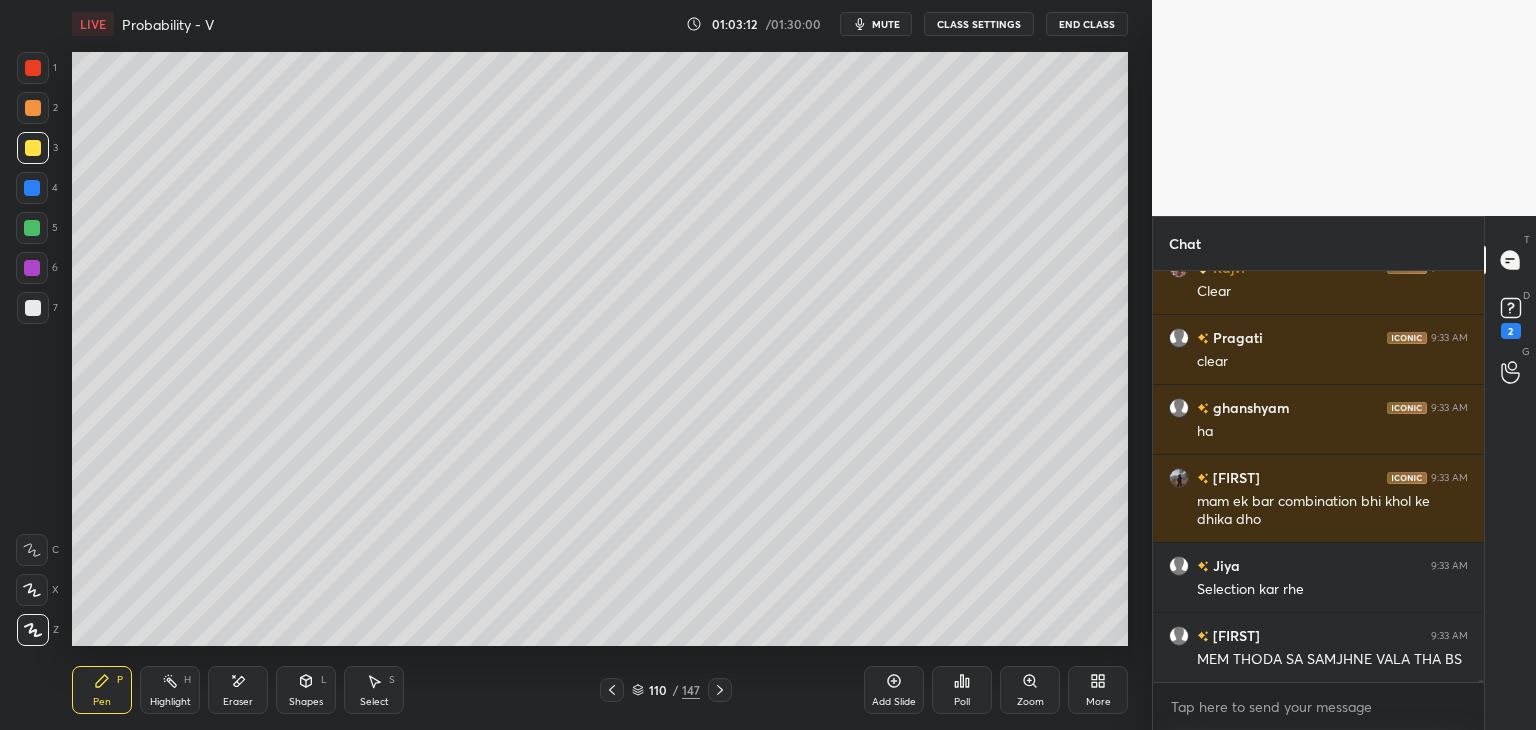 drag, startPoint x: 30, startPoint y: 302, endPoint x: 59, endPoint y: 313, distance: 31.016125 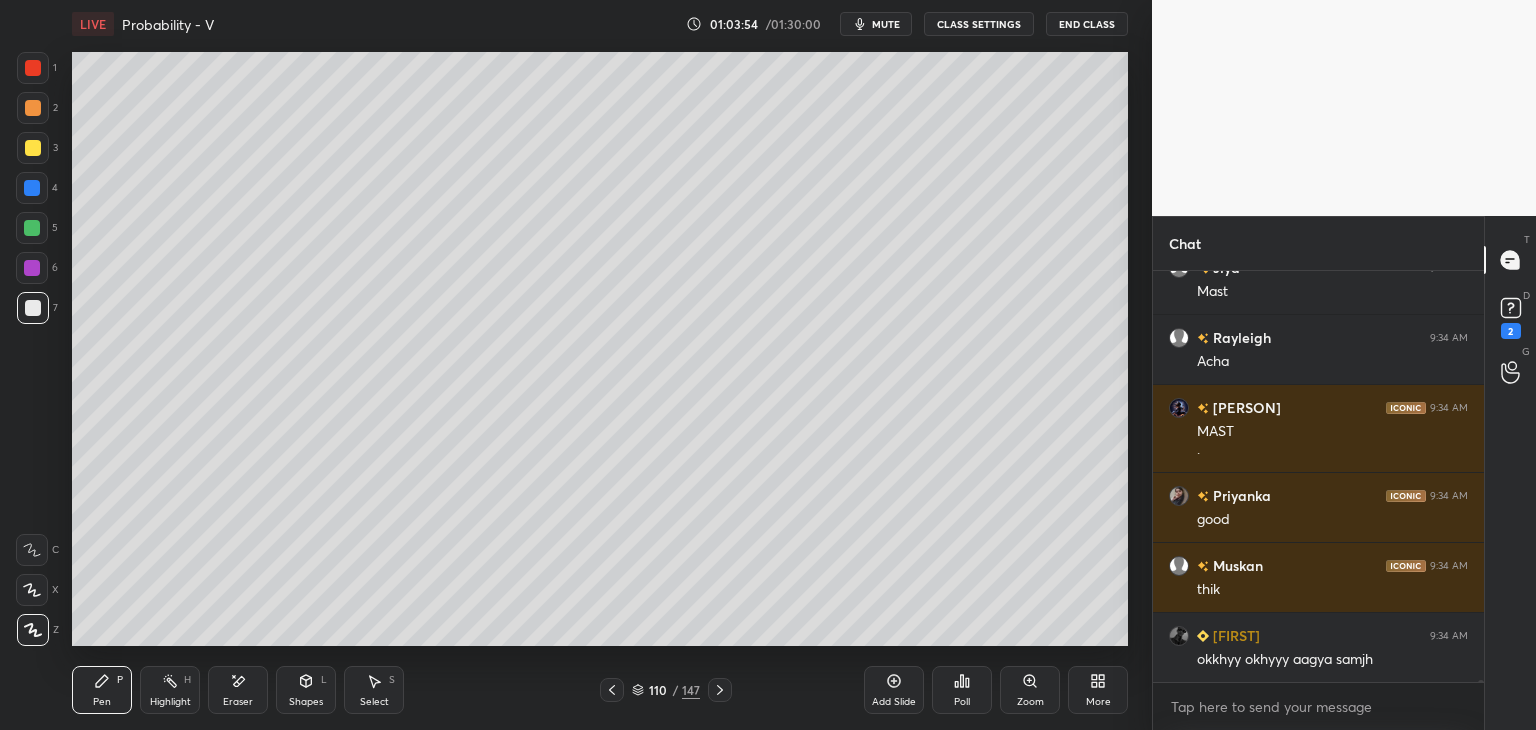 scroll, scrollTop: 87748, scrollLeft: 0, axis: vertical 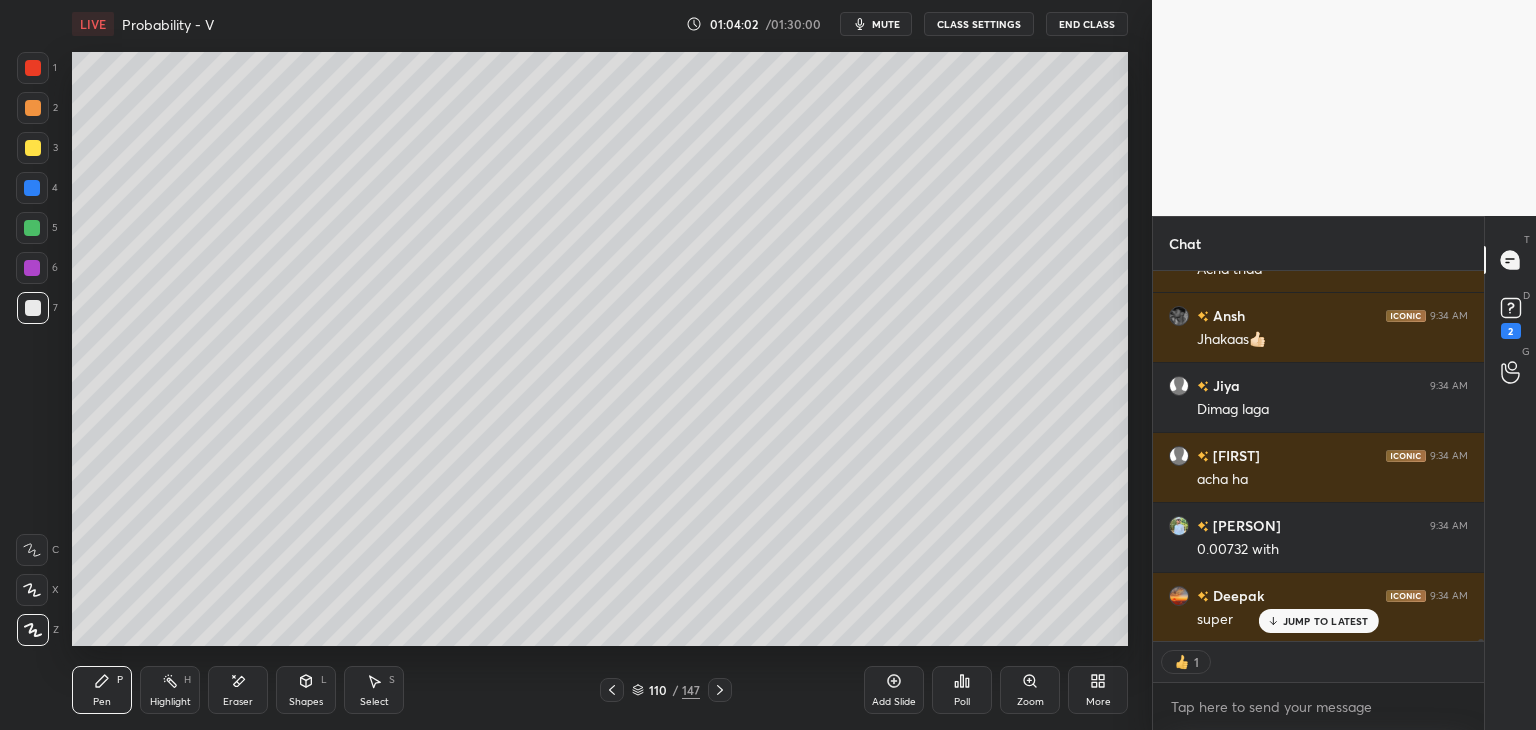 click 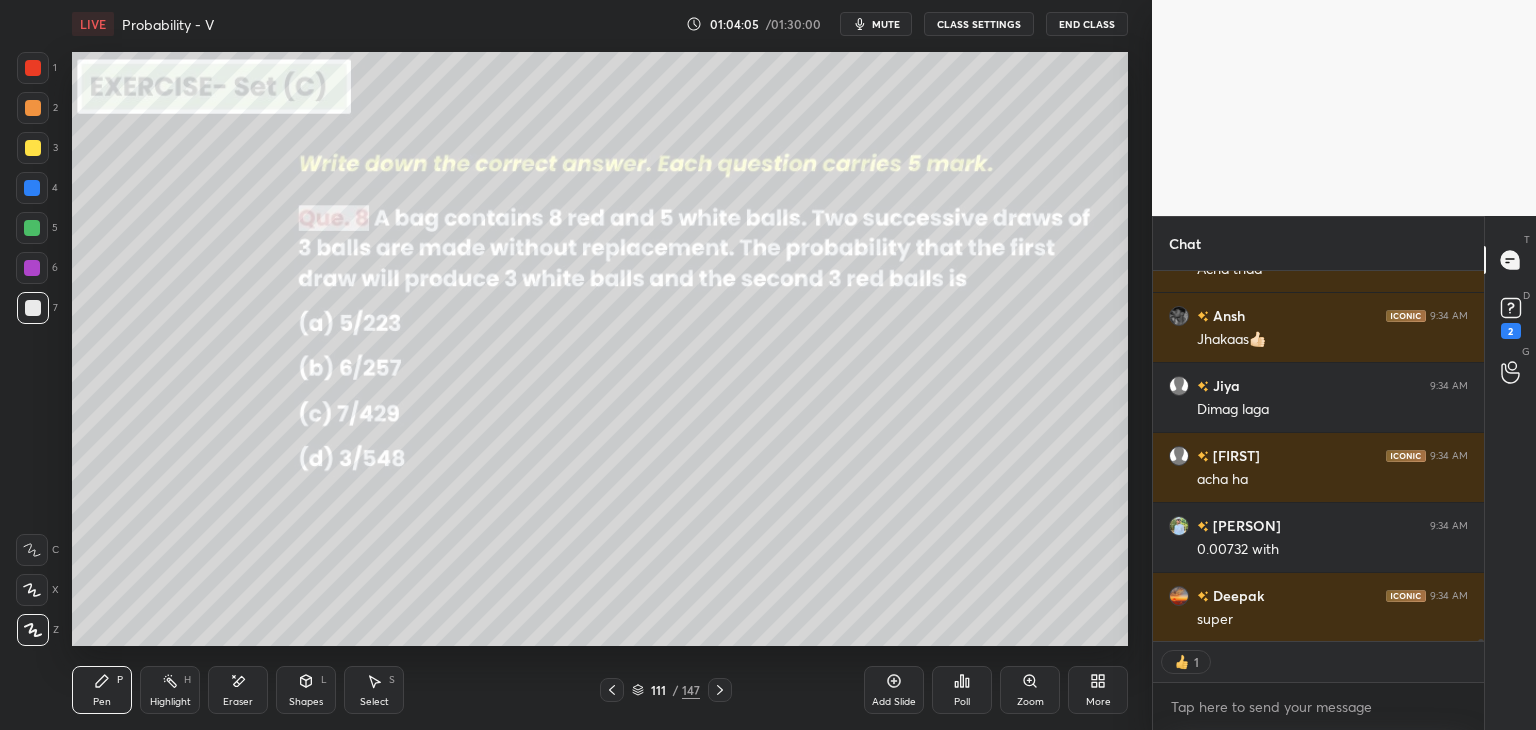 scroll, scrollTop: 88419, scrollLeft: 0, axis: vertical 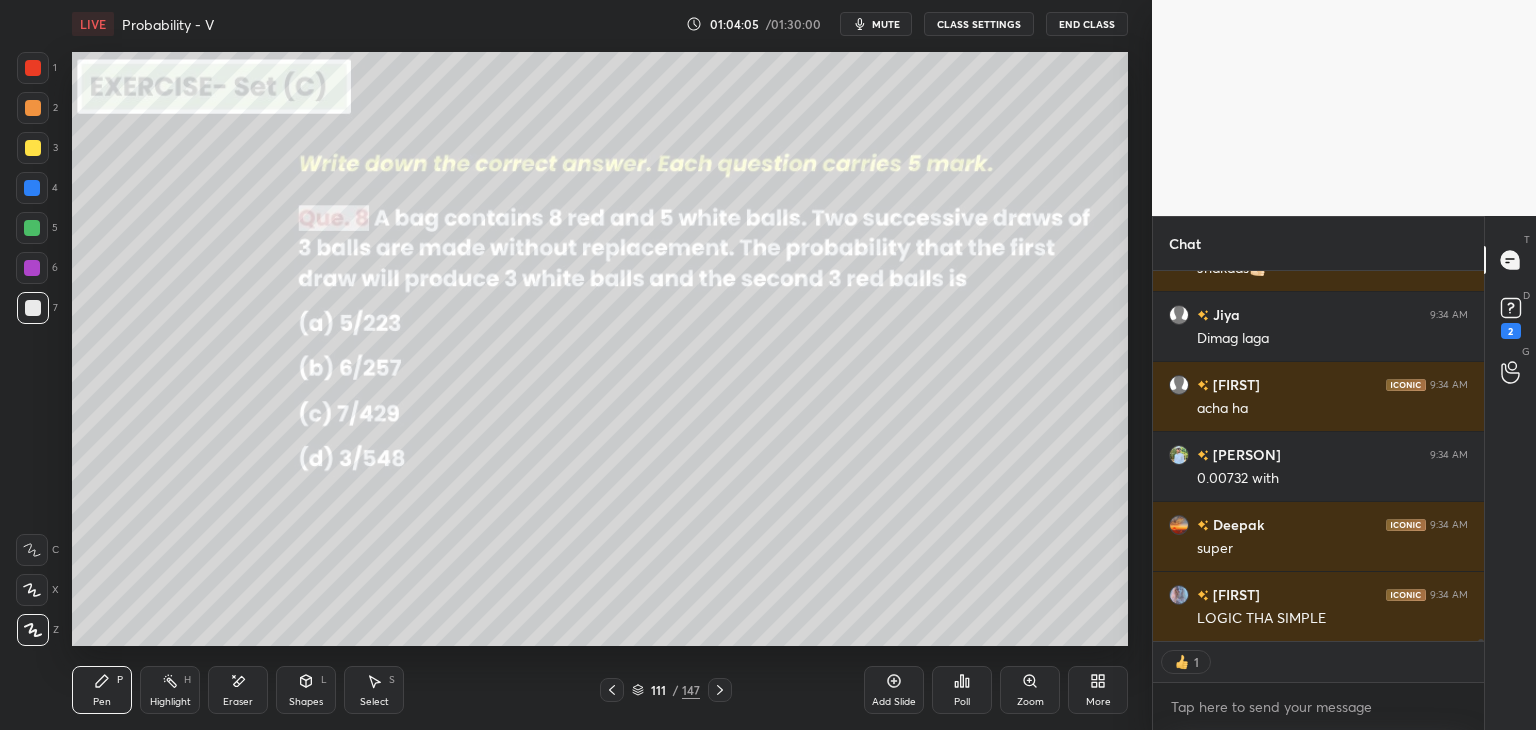 type on "x" 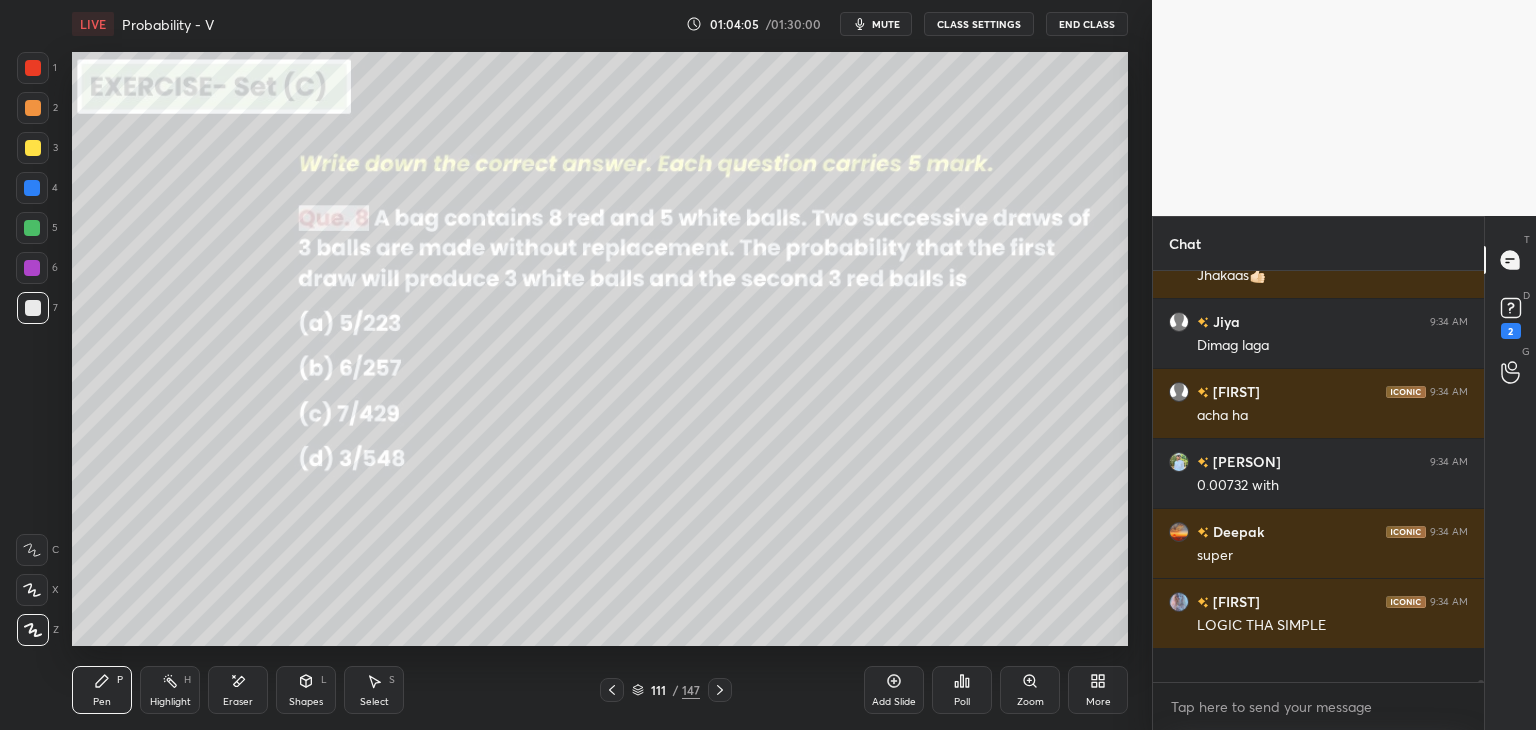 scroll, scrollTop: 6, scrollLeft: 6, axis: both 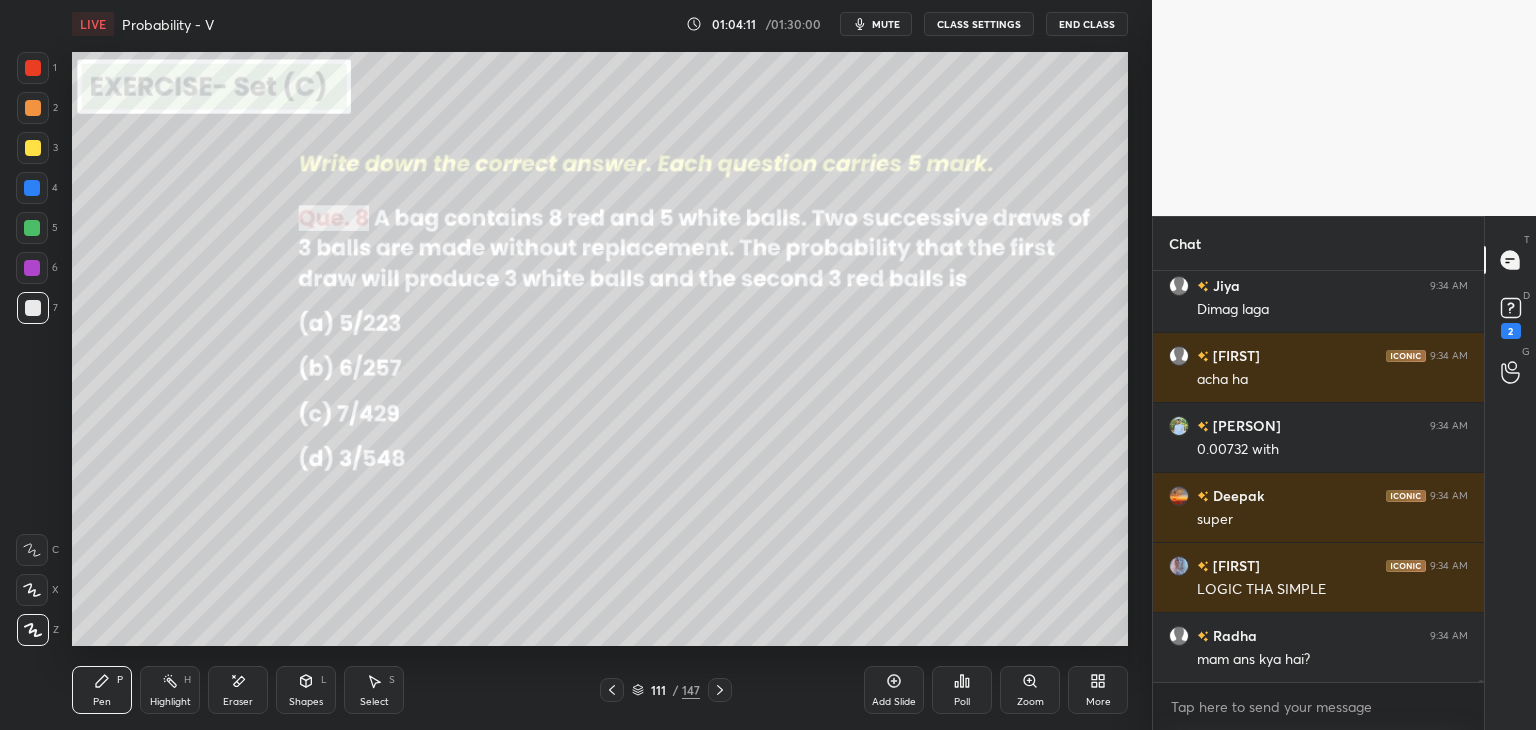 click on "Poll" at bounding box center [962, 702] 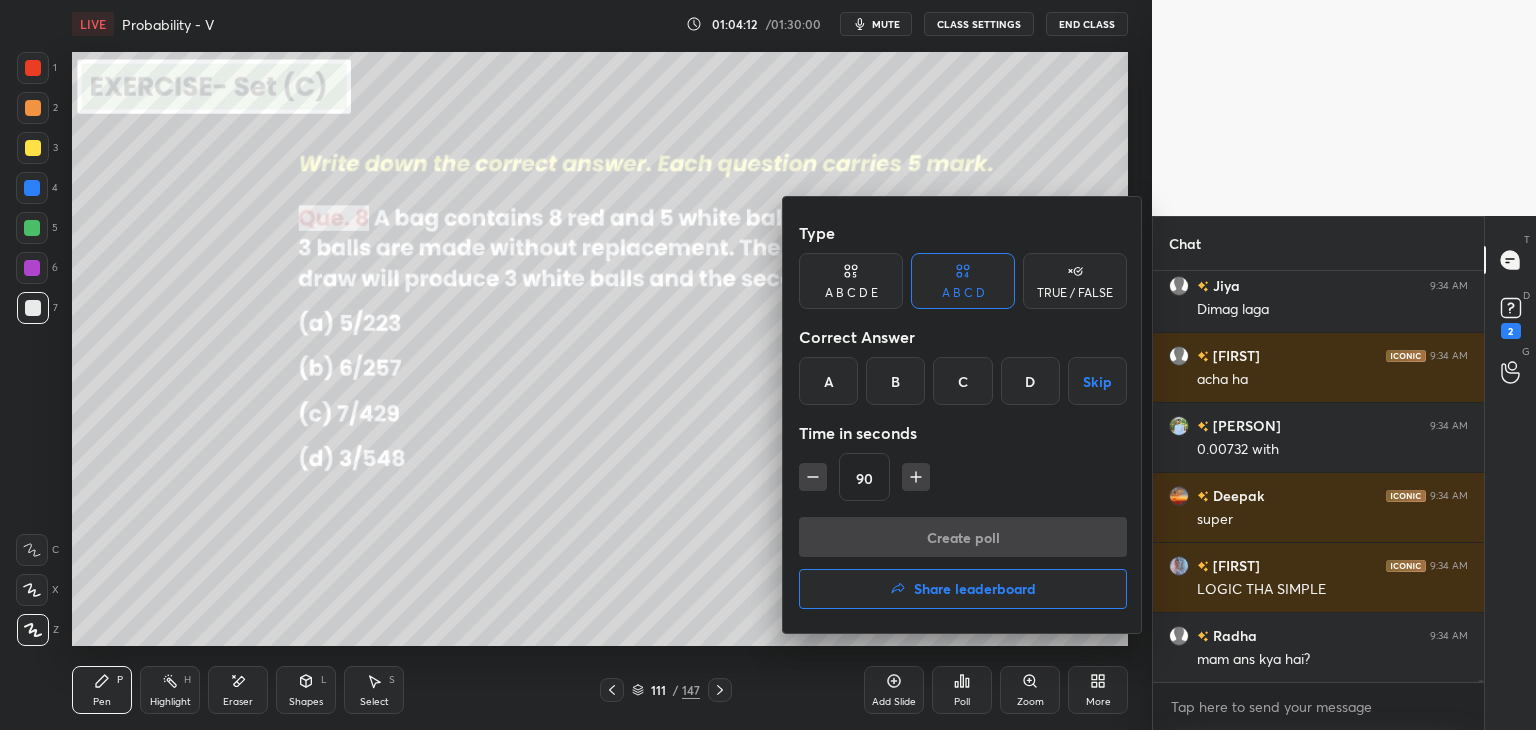 scroll, scrollTop: 88518, scrollLeft: 0, axis: vertical 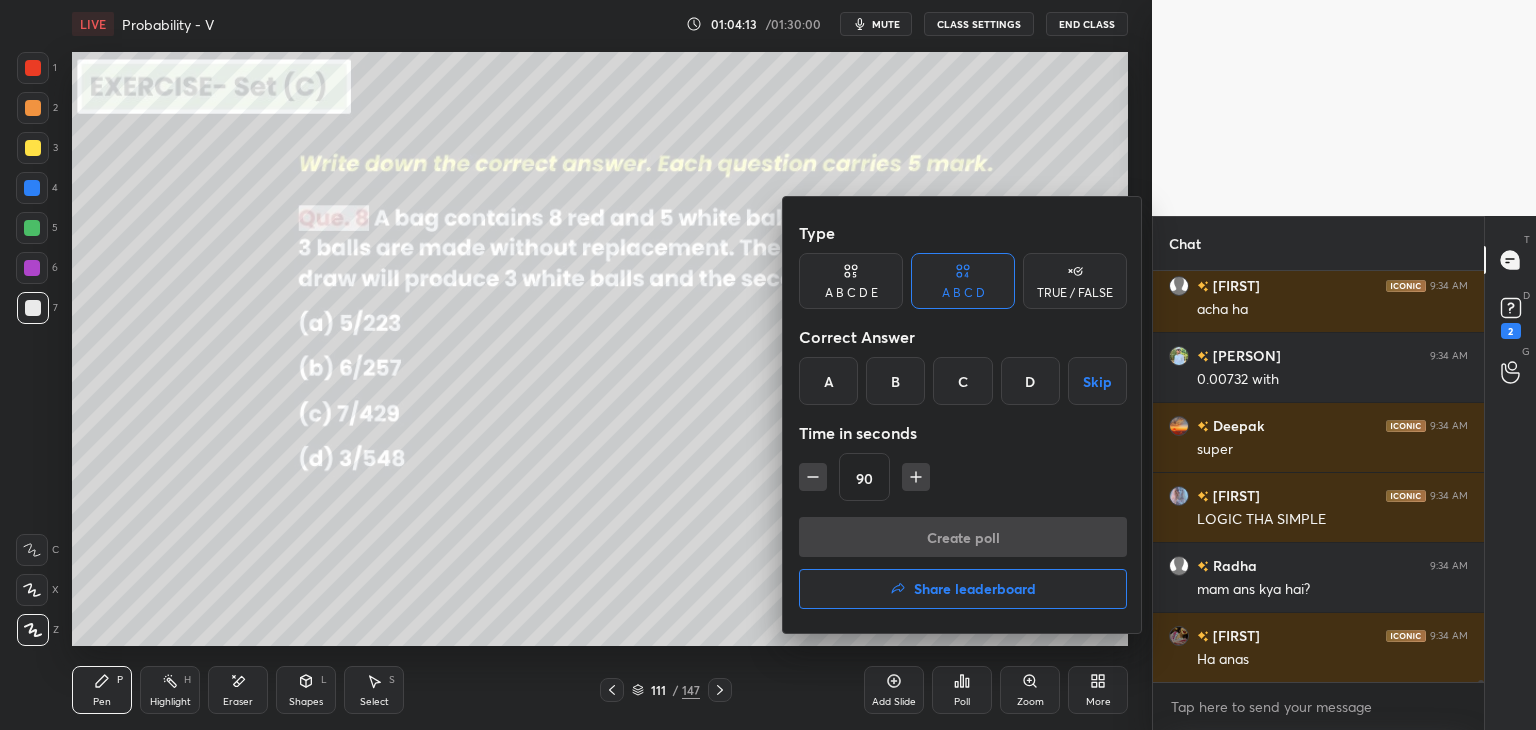 click 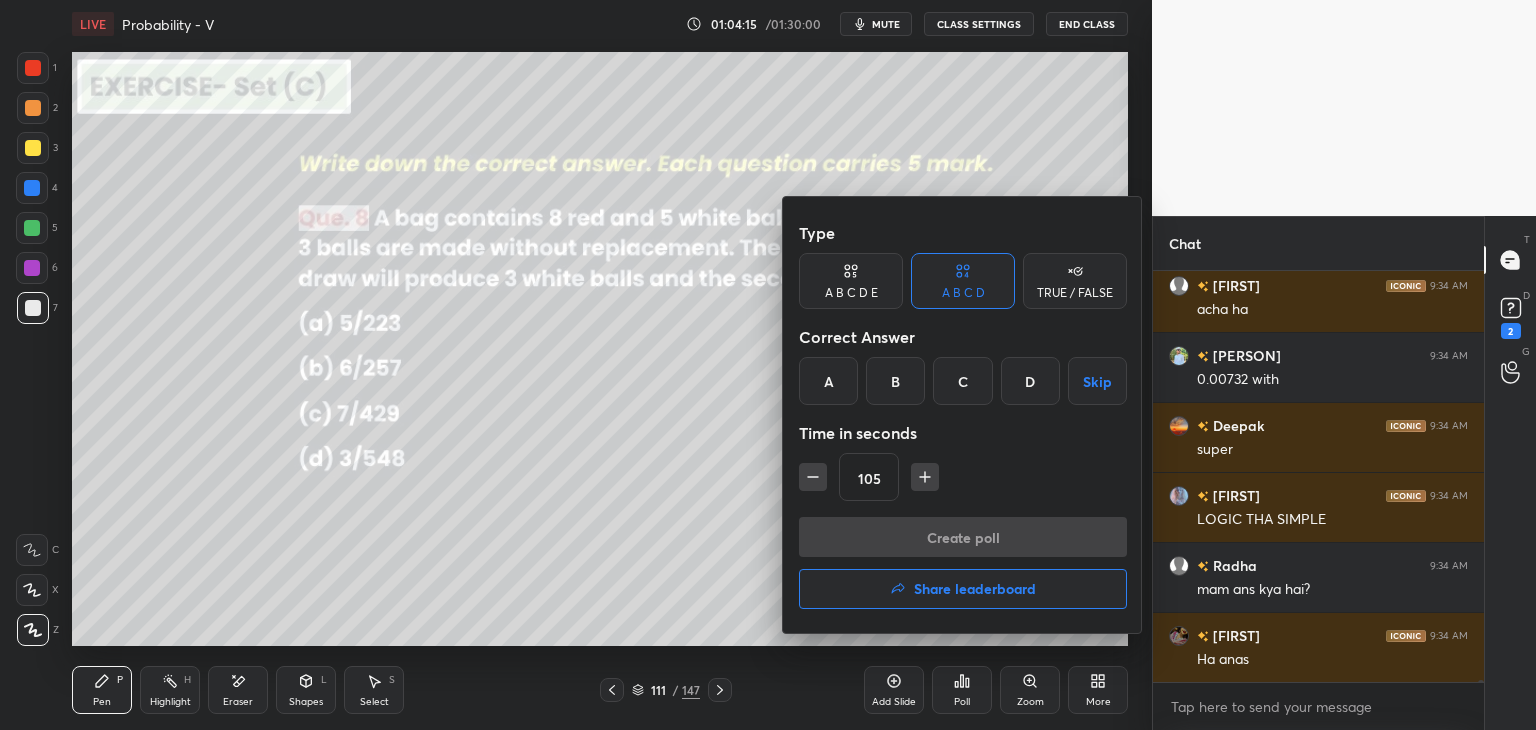 scroll, scrollTop: 88588, scrollLeft: 0, axis: vertical 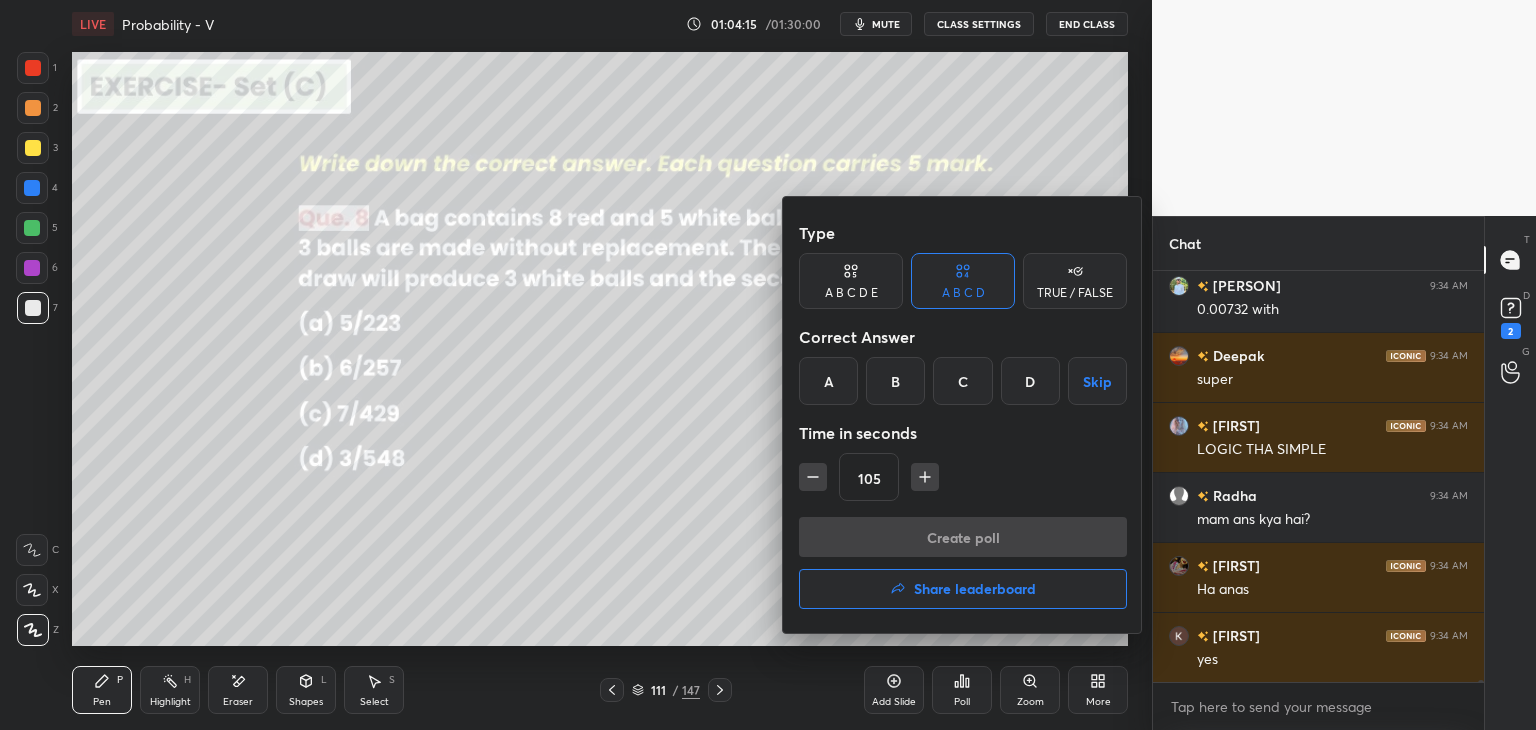 click 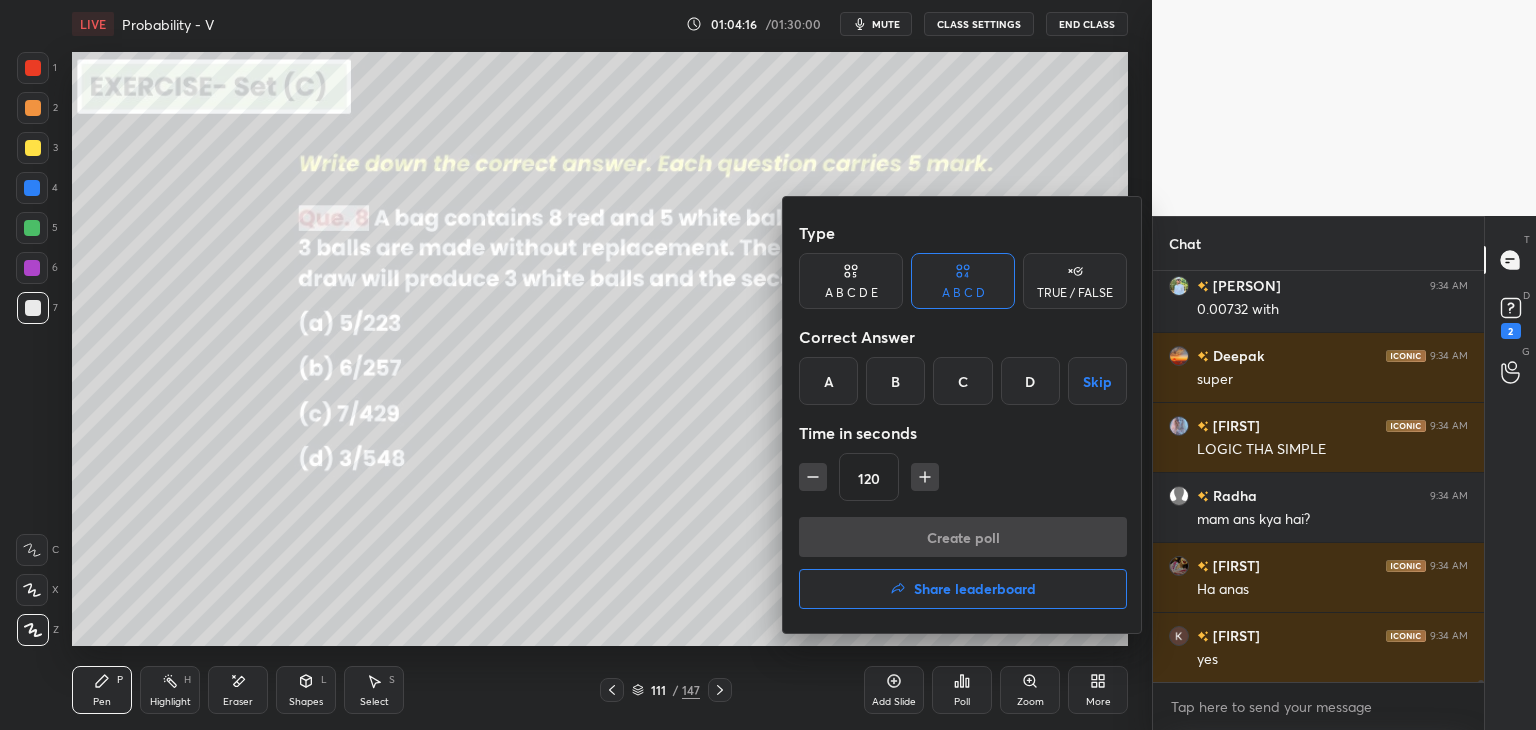 click on "C" at bounding box center [962, 381] 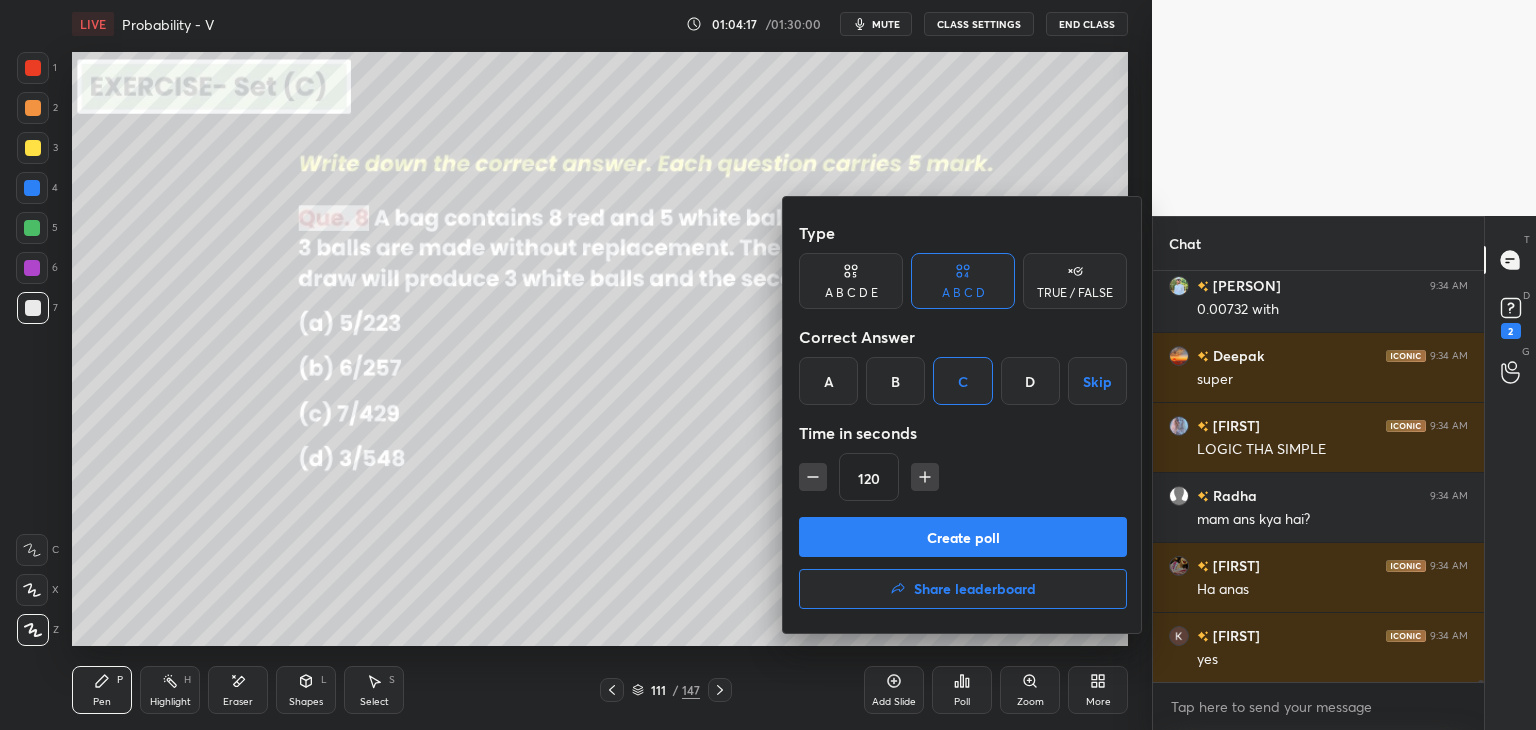 scroll, scrollTop: 88658, scrollLeft: 0, axis: vertical 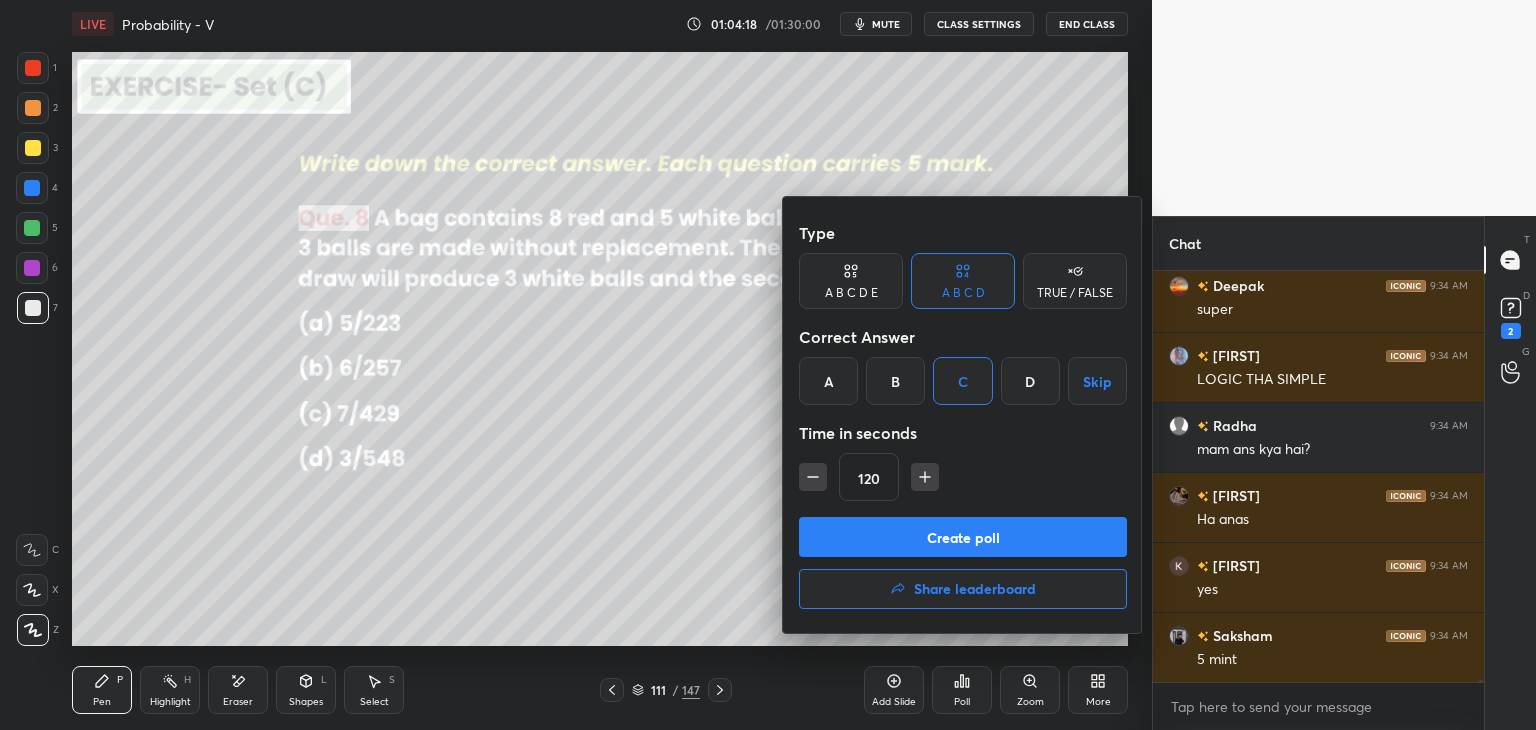 click on "Create poll" at bounding box center [963, 537] 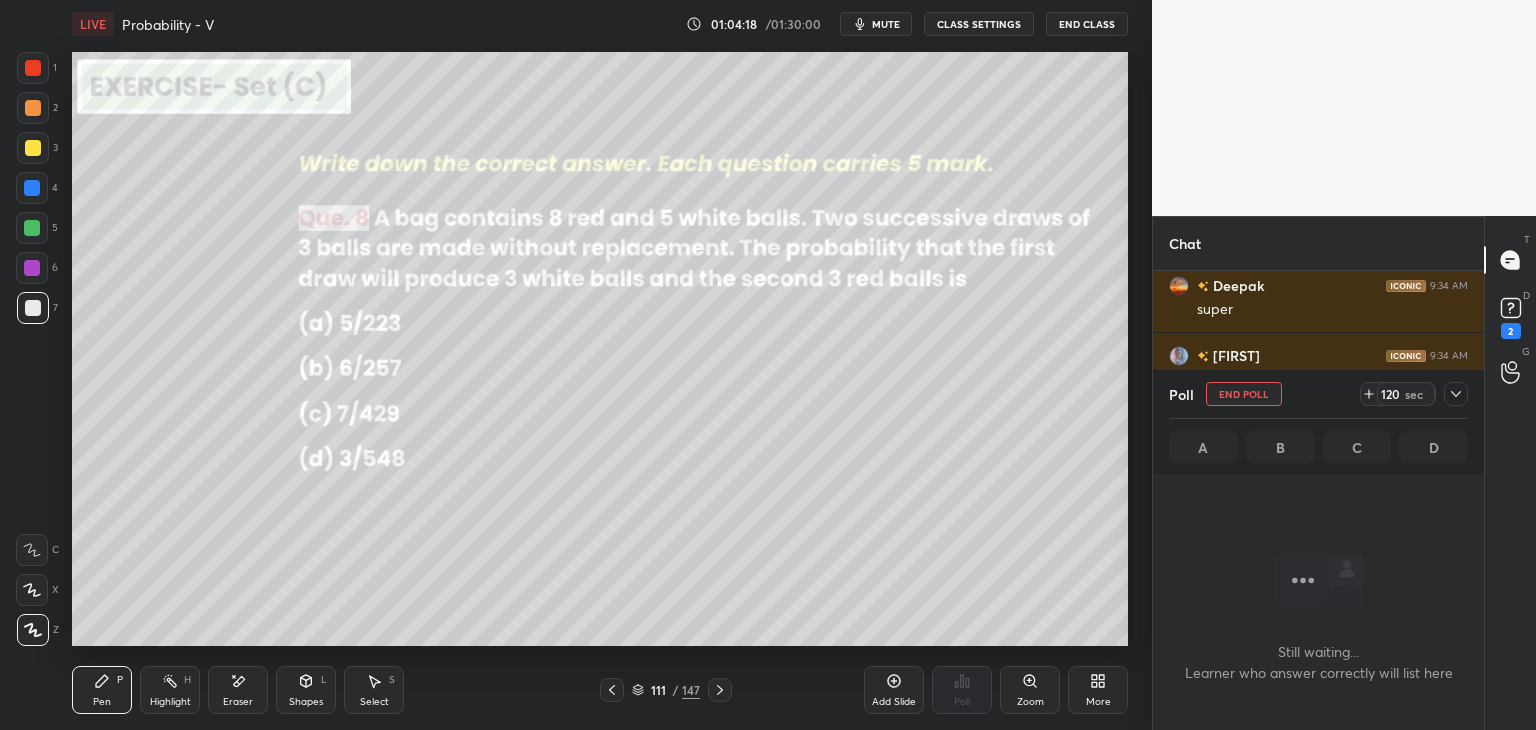 scroll, scrollTop: 388, scrollLeft: 325, axis: both 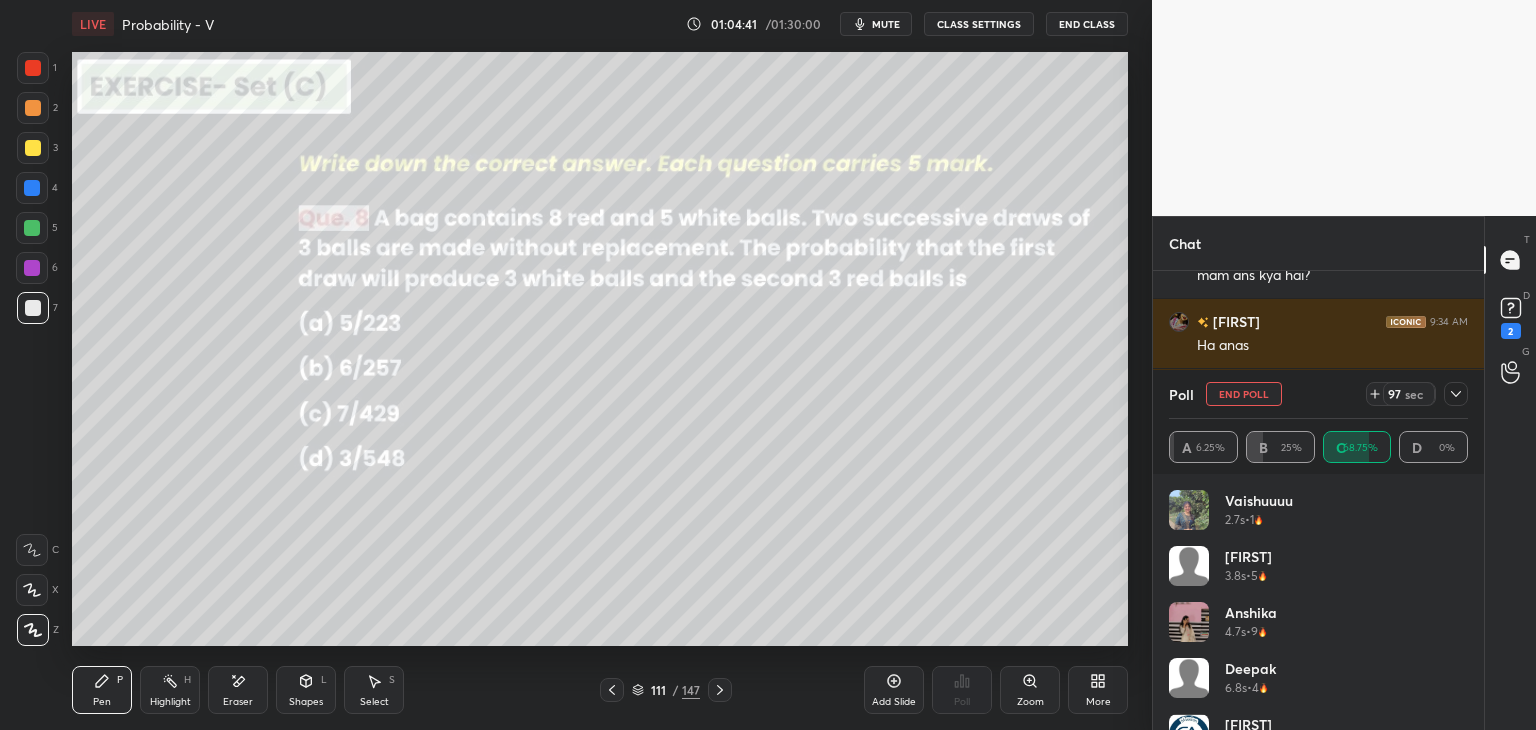 click at bounding box center [1456, 394] 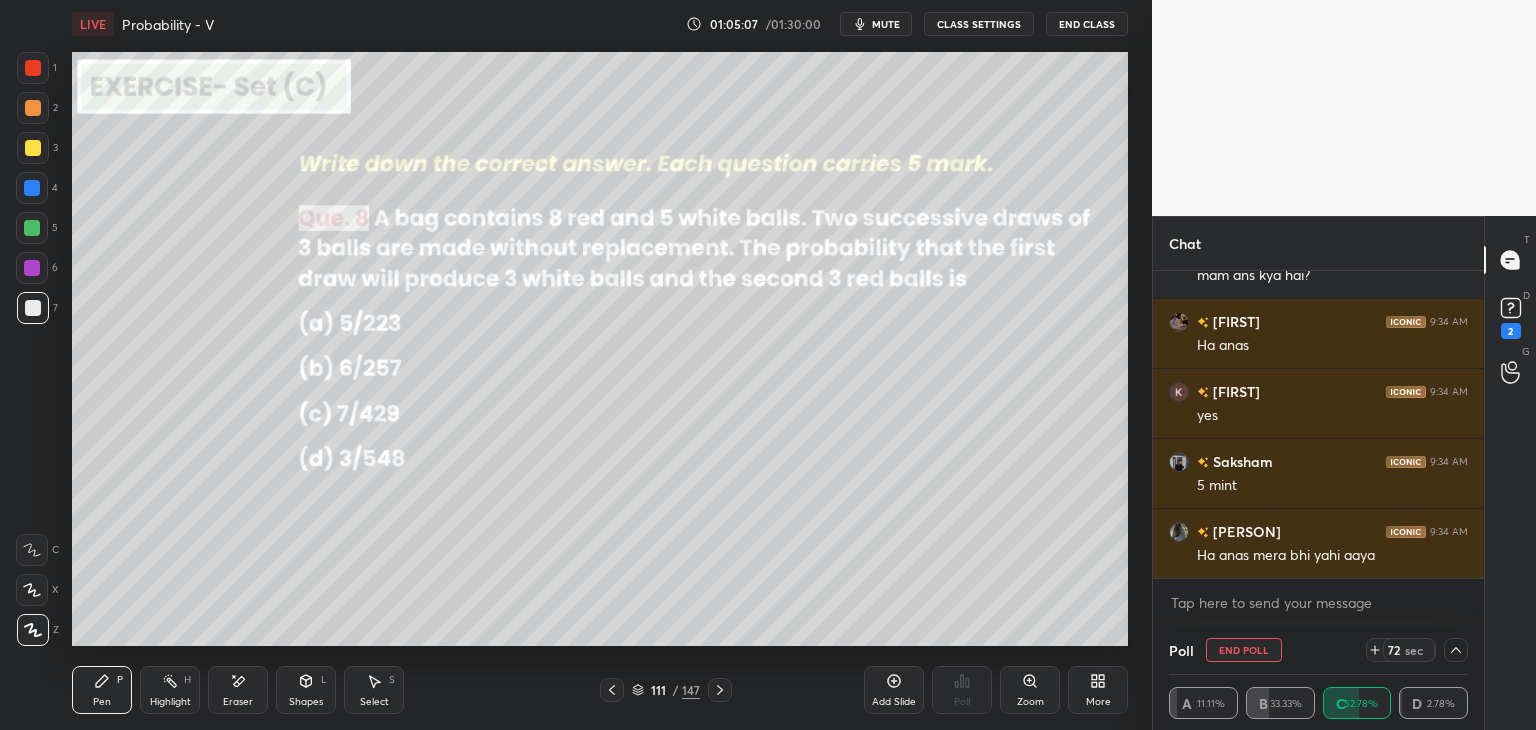 click 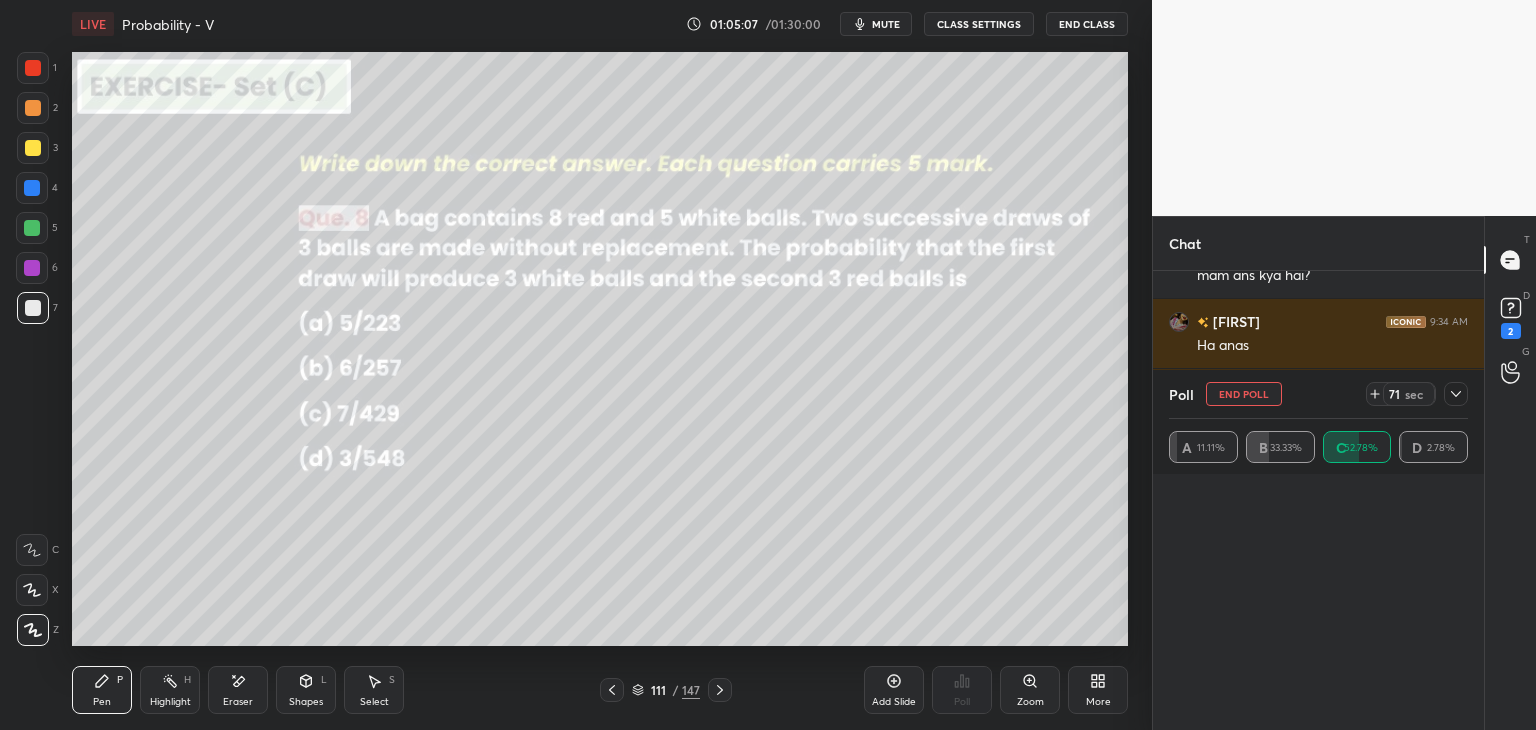 scroll, scrollTop: 0, scrollLeft: 0, axis: both 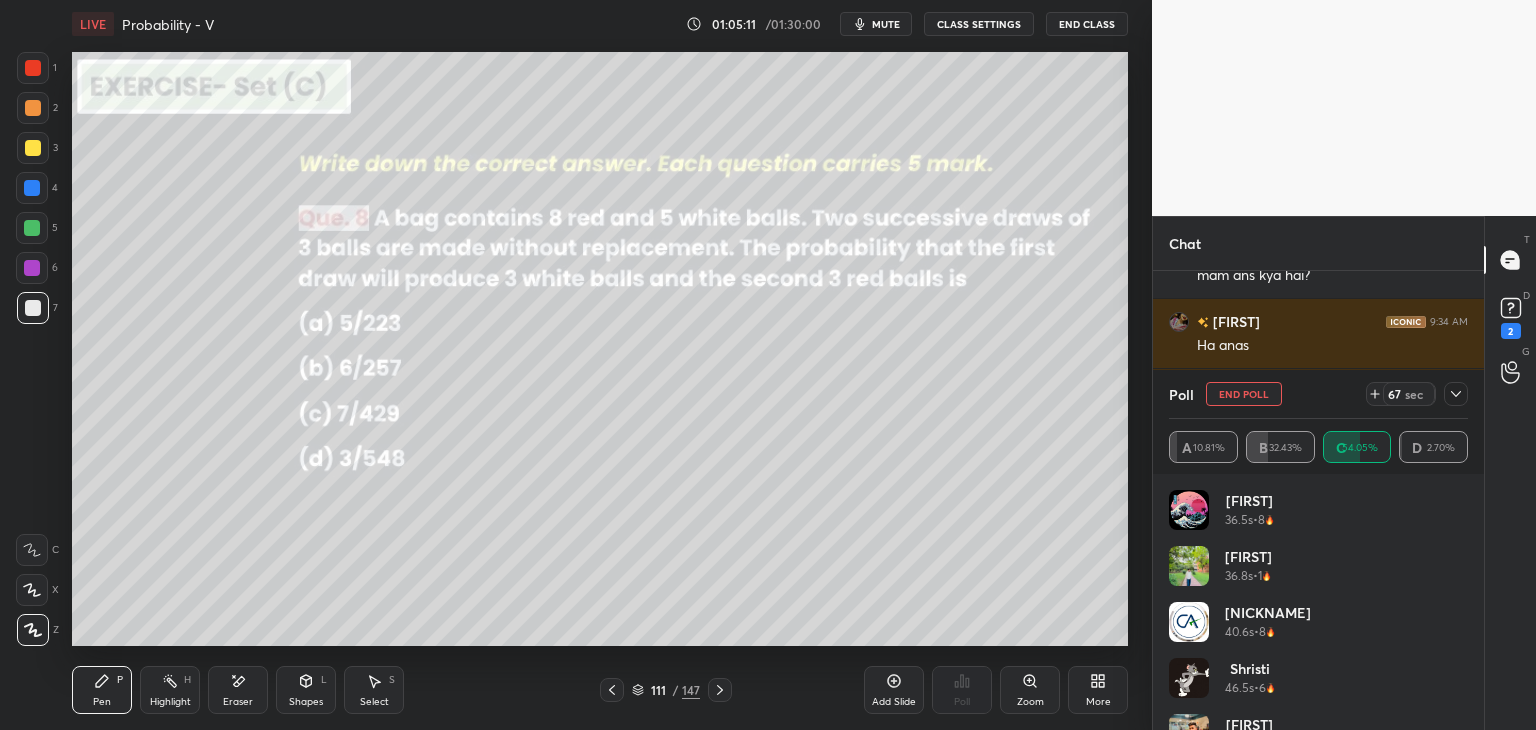 click on "[PERSON] 33.7s  •  1 [PERSON] 36.5s  •  8 [PERSON] 36.8s  •  1 [PERSON] 40.6s  •  8 [PERSON] 46.5s  •  6 [PERSON] 48.3s  •  7 [PERSON] 50.8s  •  1" at bounding box center [1318, 602] 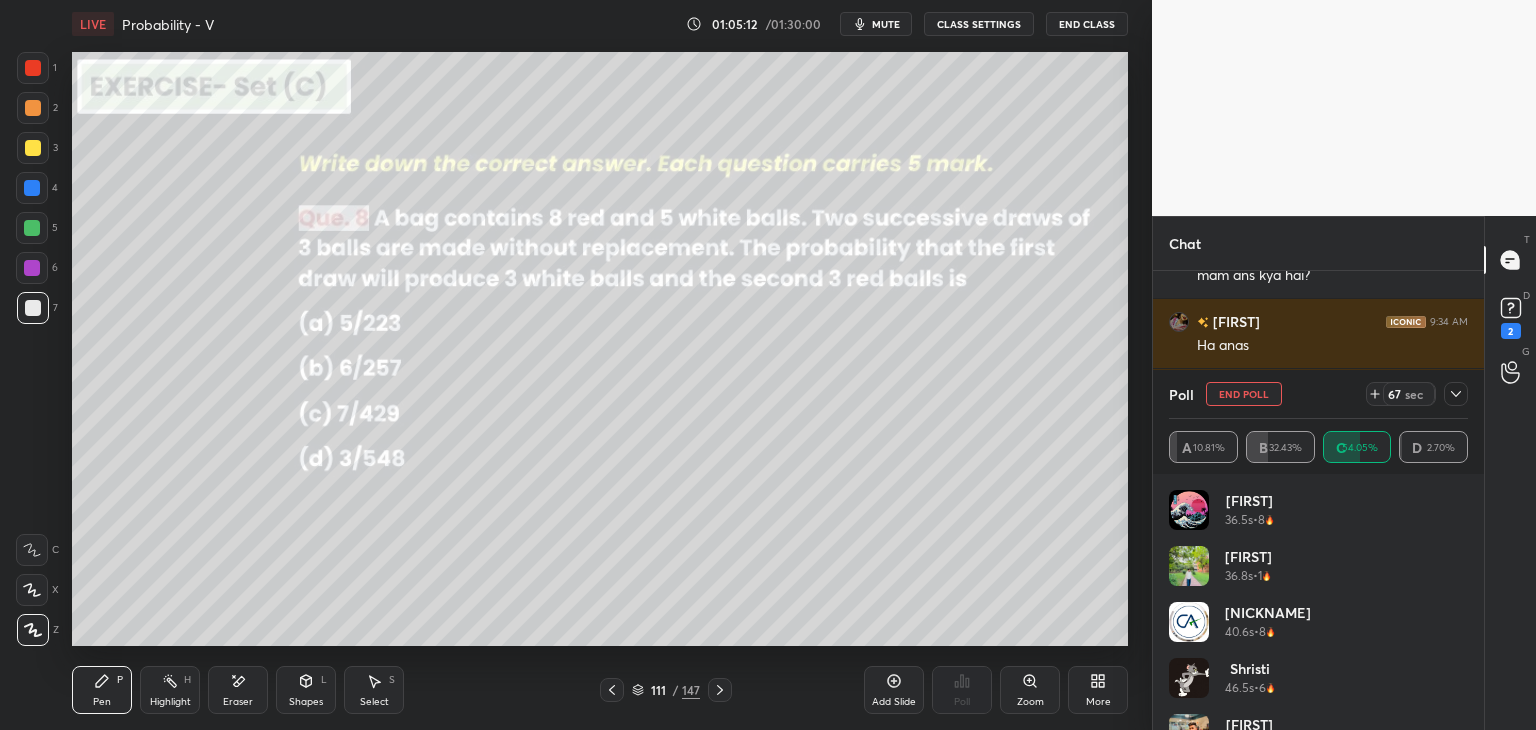 click on "[PERSON] 33.7s  •  1 [PERSON] 36.5s  •  8 [PERSON] 36.8s  •  1 [PERSON] 40.6s  •  8 [PERSON] 46.5s  •  6 [PERSON] 48.3s  •  7 [PERSON] 50.8s  •  1" at bounding box center (1318, 602) 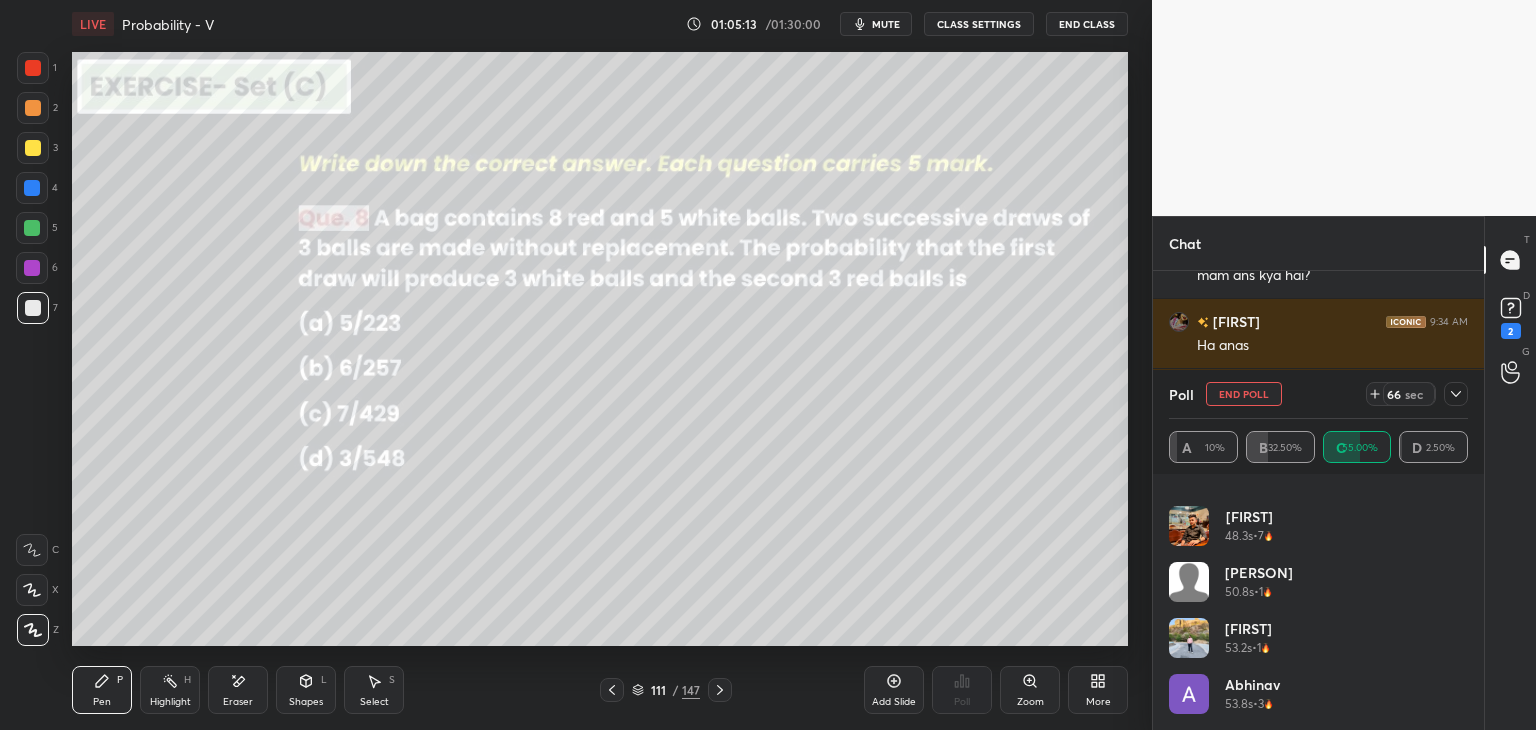 scroll, scrollTop: 1044, scrollLeft: 0, axis: vertical 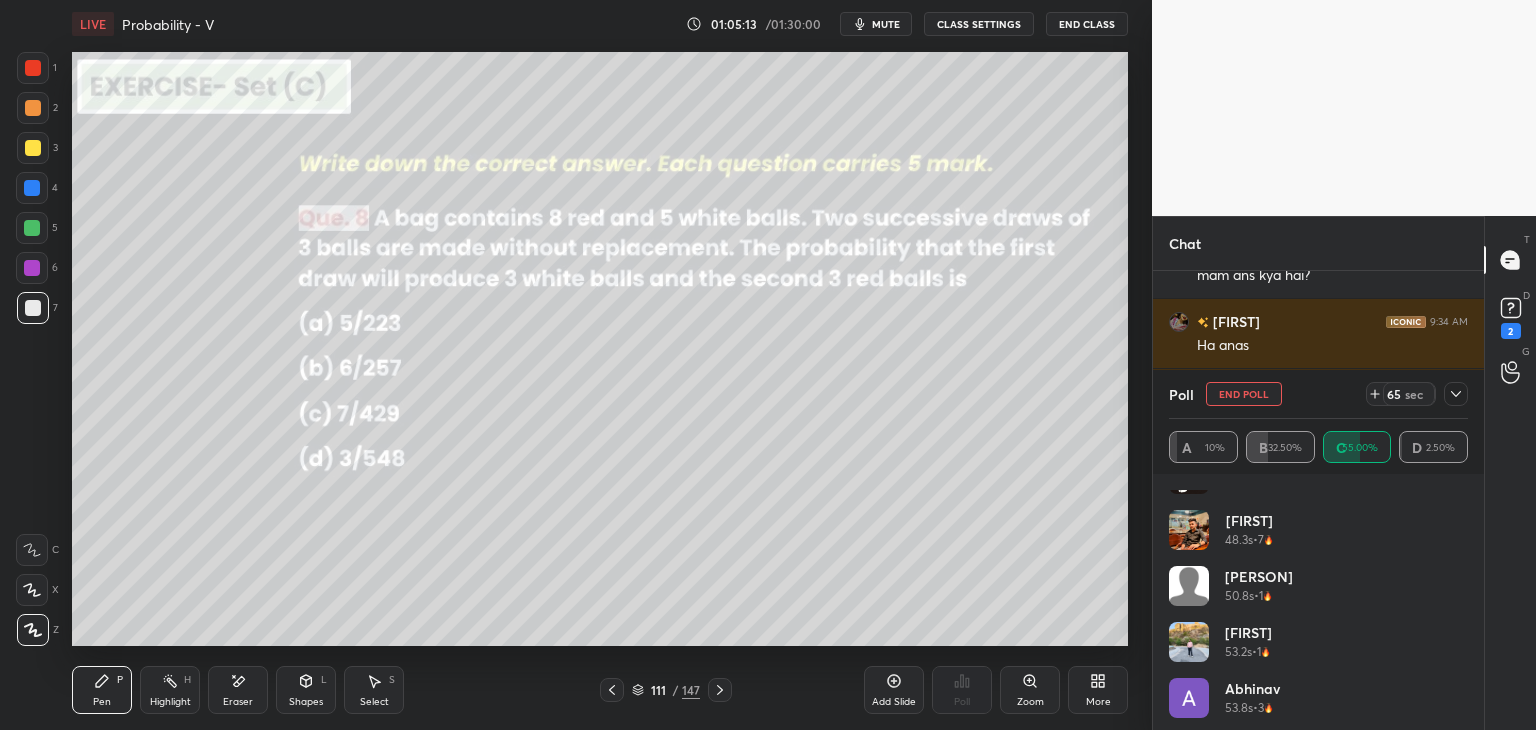 click 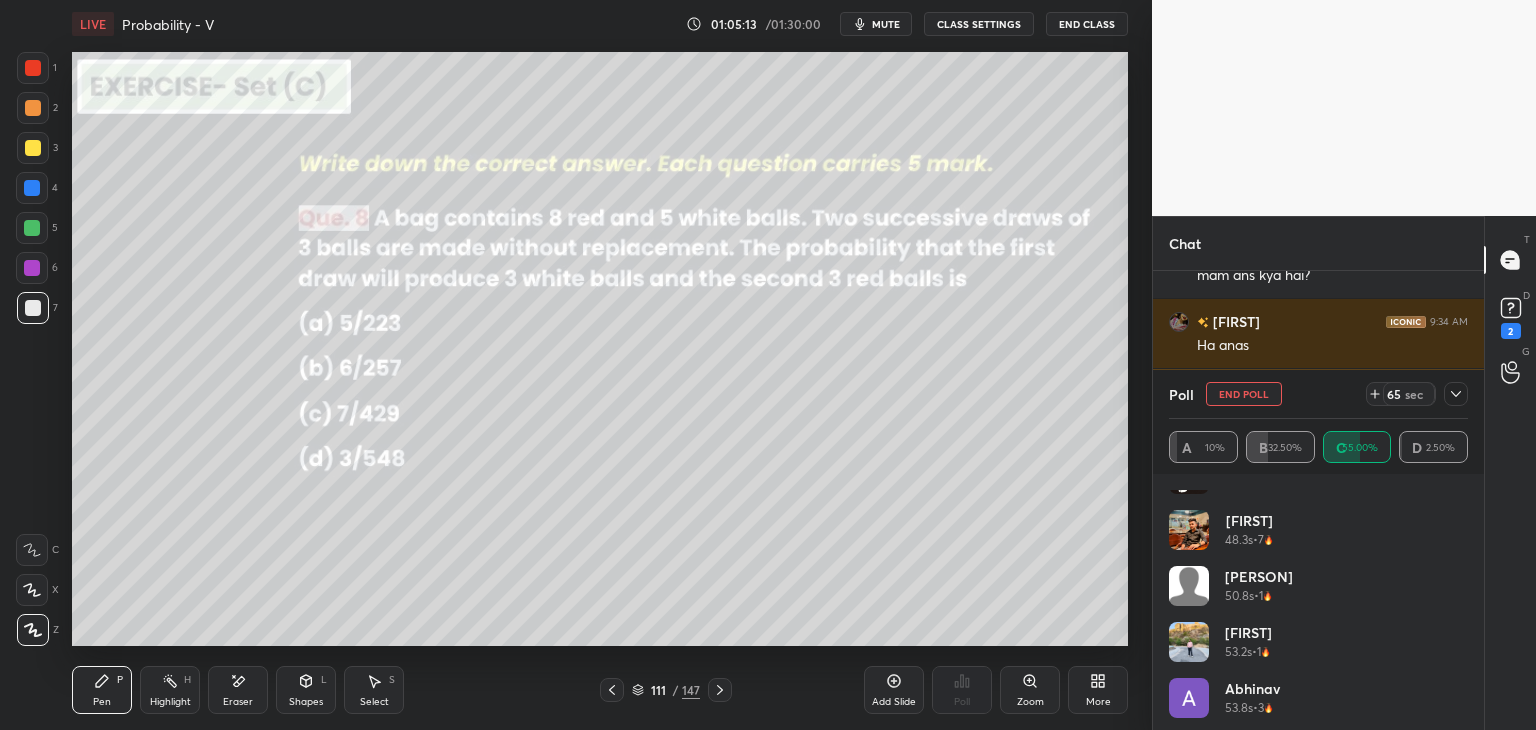 scroll, scrollTop: 130, scrollLeft: 293, axis: both 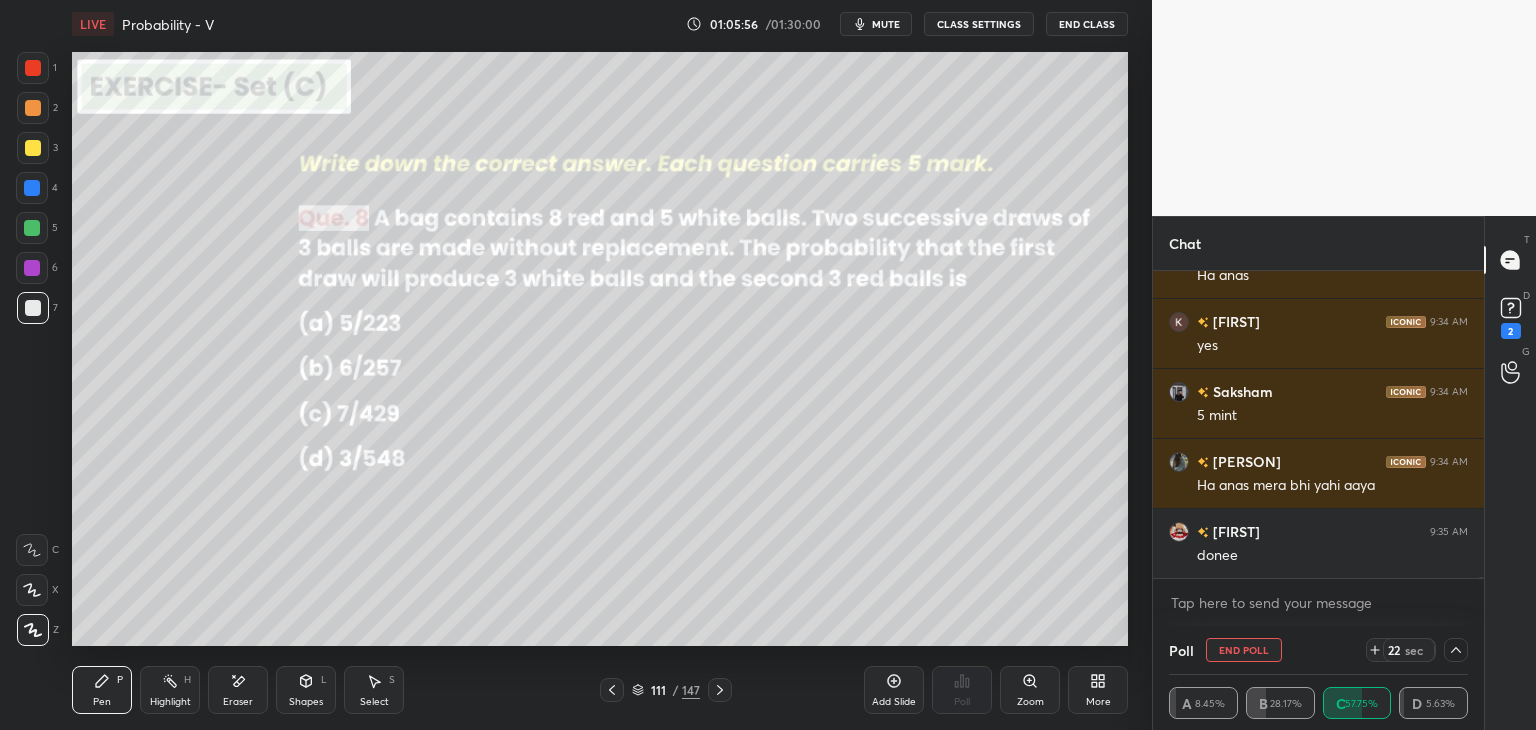 click 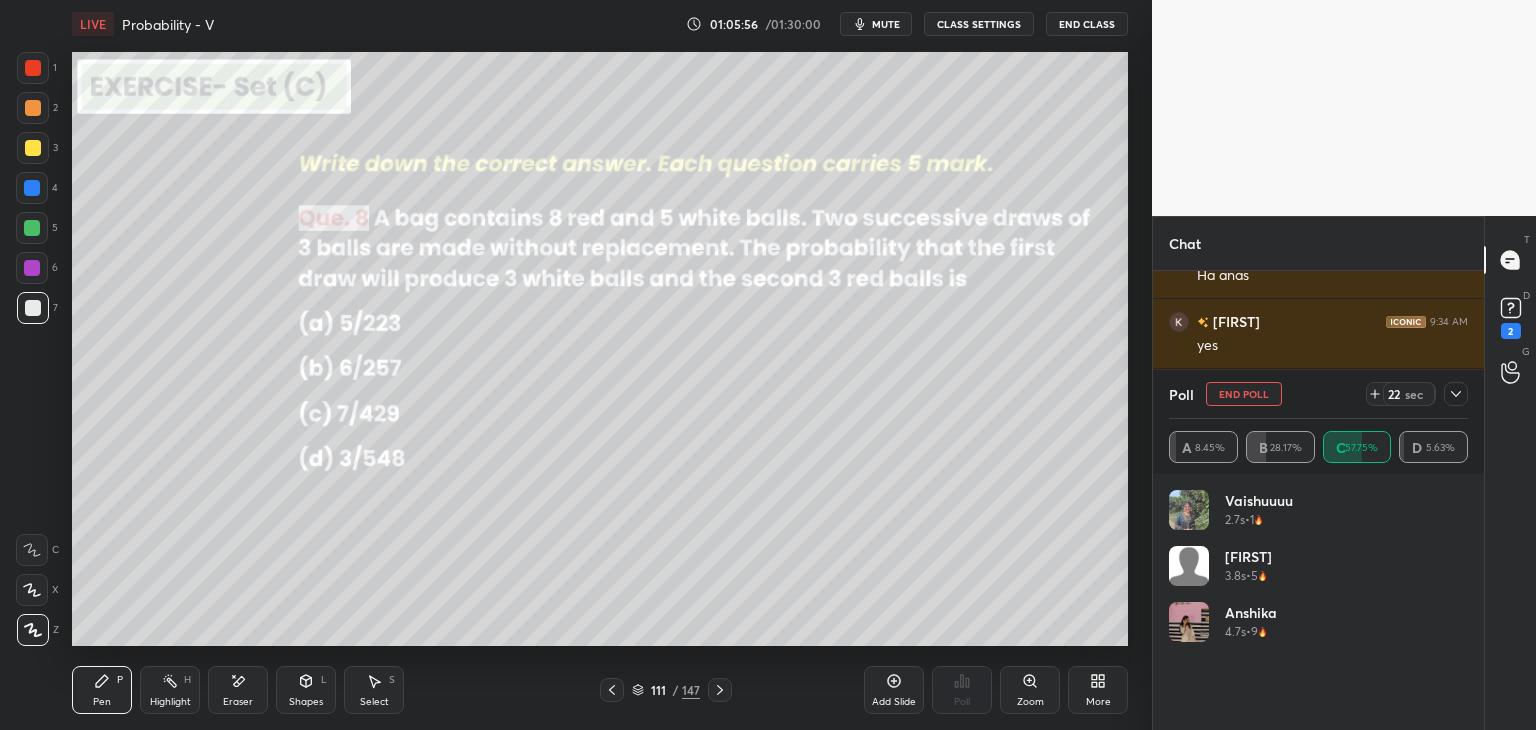 scroll, scrollTop: 6, scrollLeft: 6, axis: both 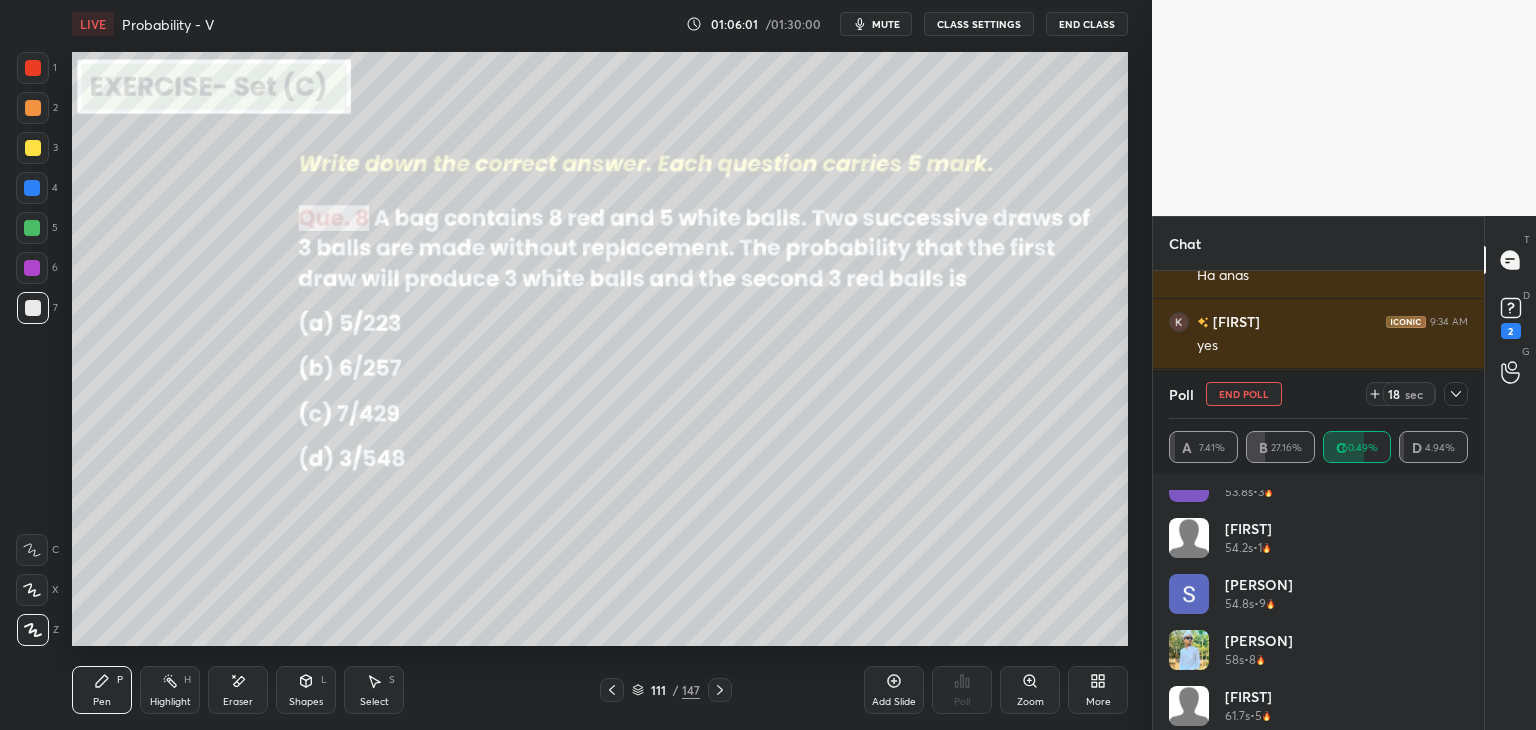 click on "[PERSON] 53.2s  •  1 [PERSON] 53.8s  •  3 [PERSON] 54.2s  •  1 [PERSON] 54.8s  •  9 [PERSON] 58s  •  8 [PERSON] 61.7s  •  5 [PERSON] 68s  •  1 [PERSON] 70.7s  •  5 [PERSON] 70.8s  •  8" at bounding box center [1318, 610] 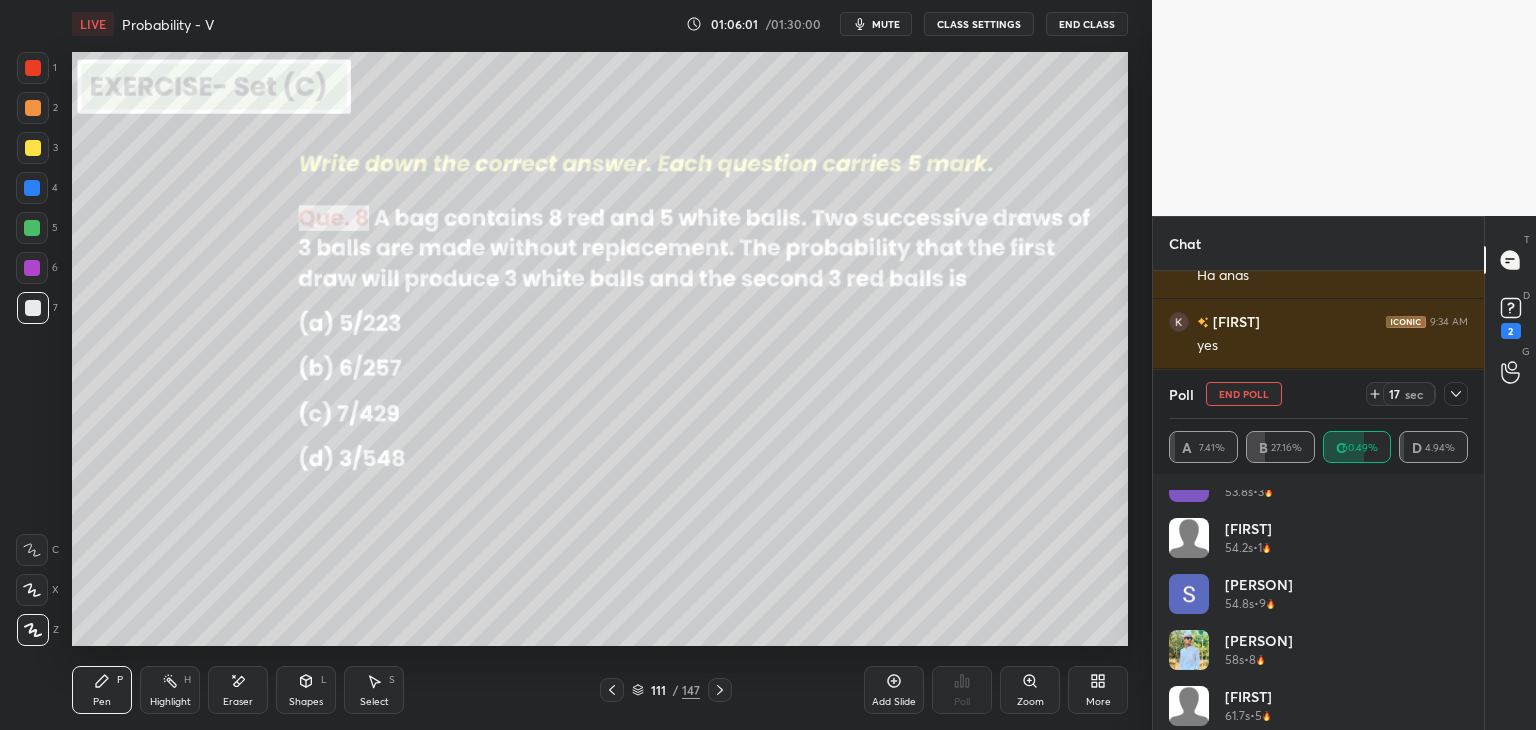 click on "[FIRST] [TIME]  •  5" at bounding box center (1318, 714) 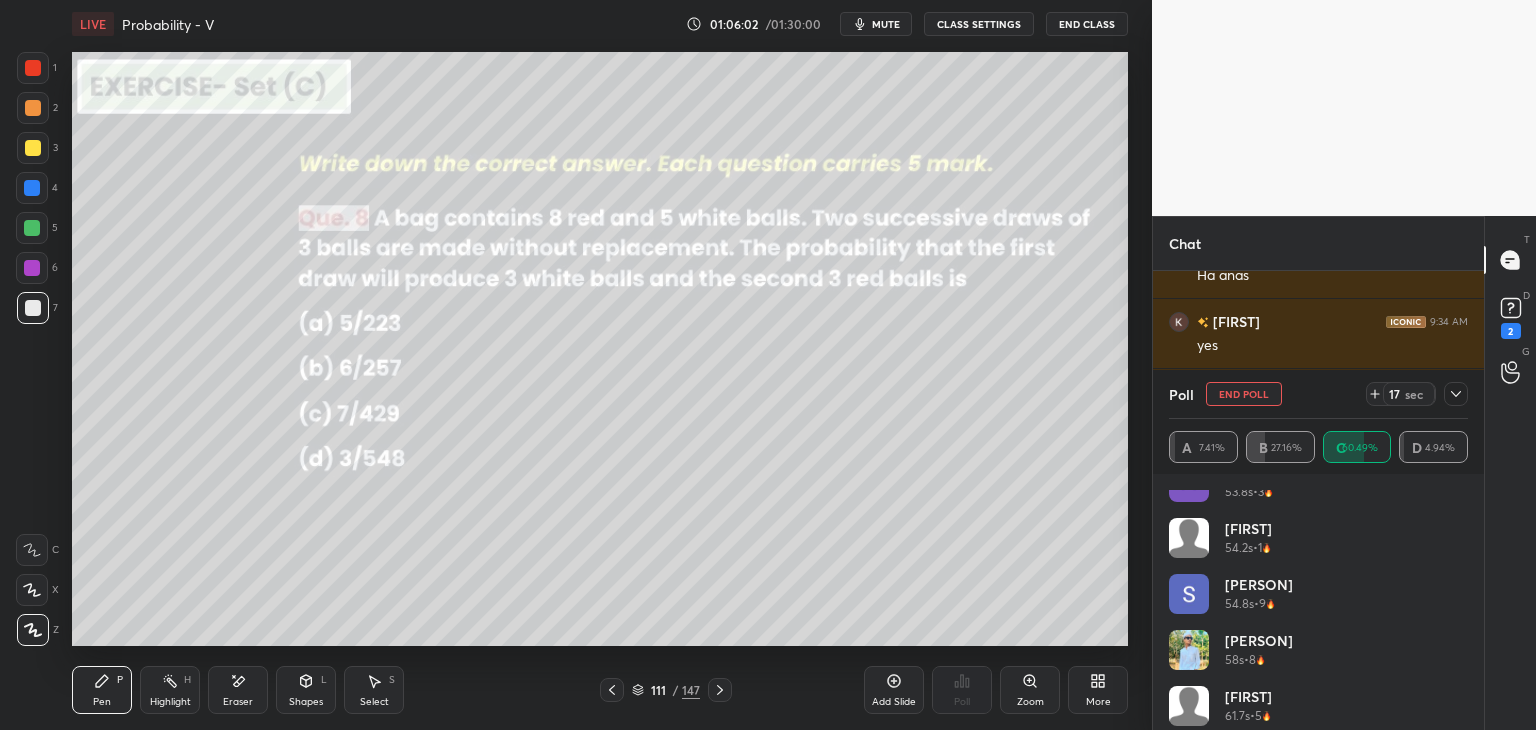 click on "[FIRST] [TIME]  •  5" at bounding box center [1318, 714] 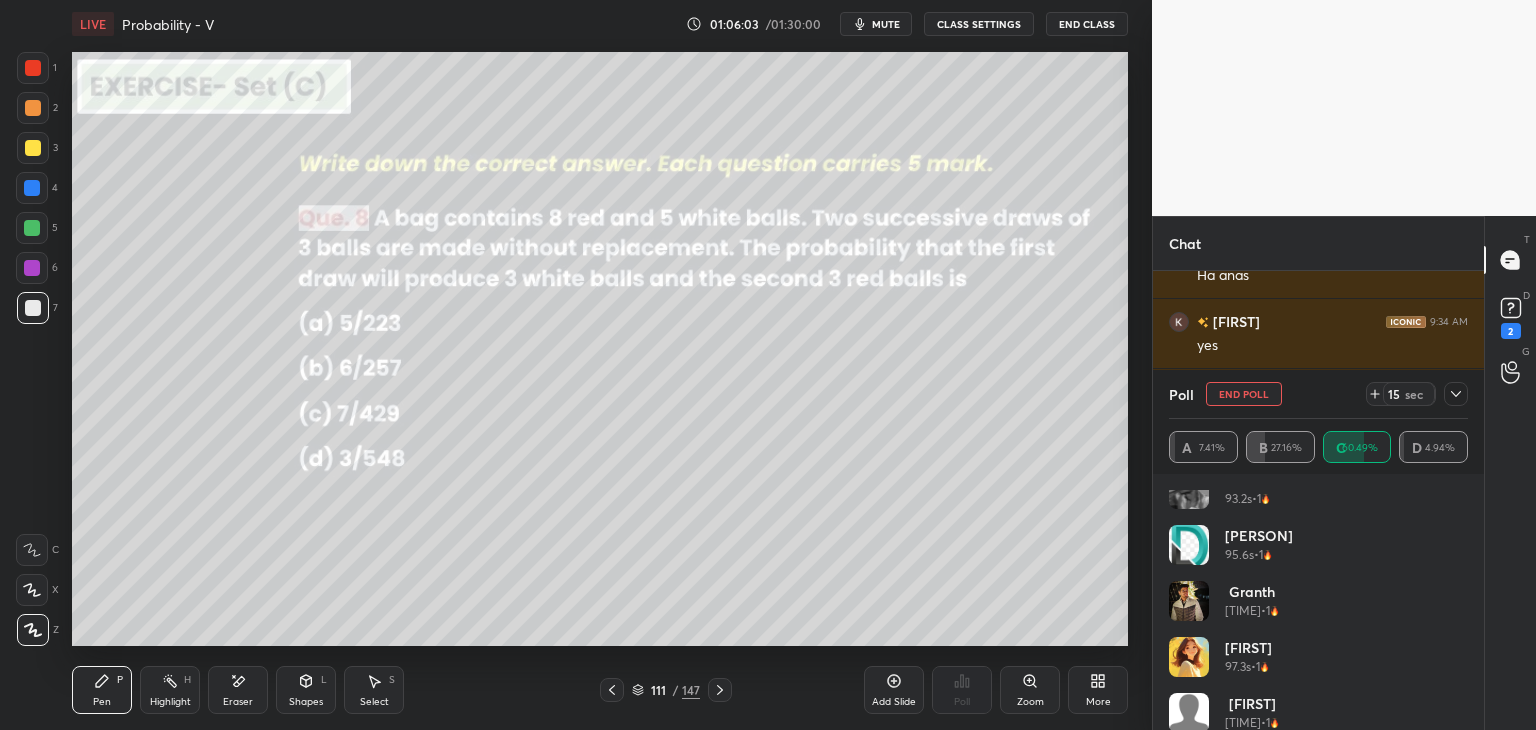 scroll, scrollTop: 2310, scrollLeft: 0, axis: vertical 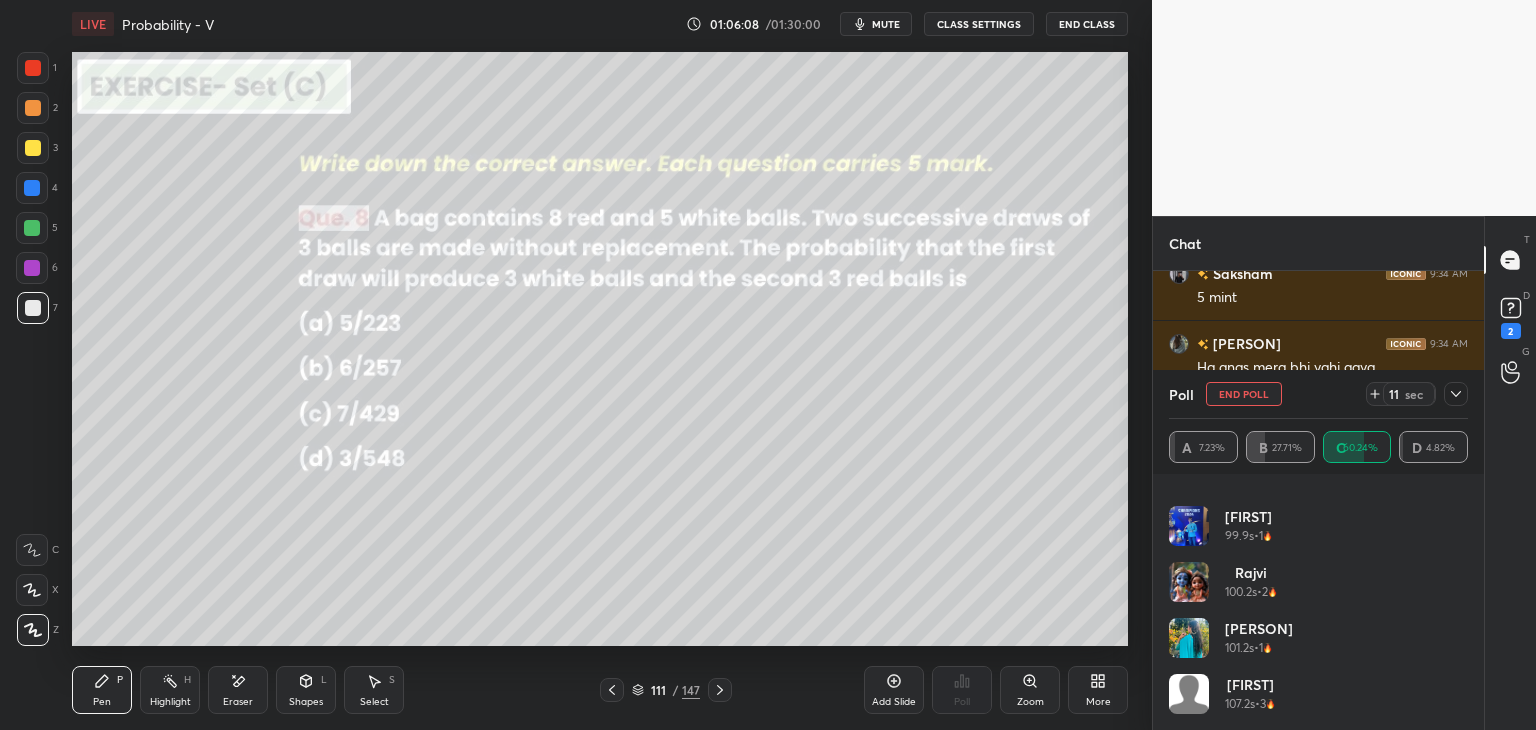 click 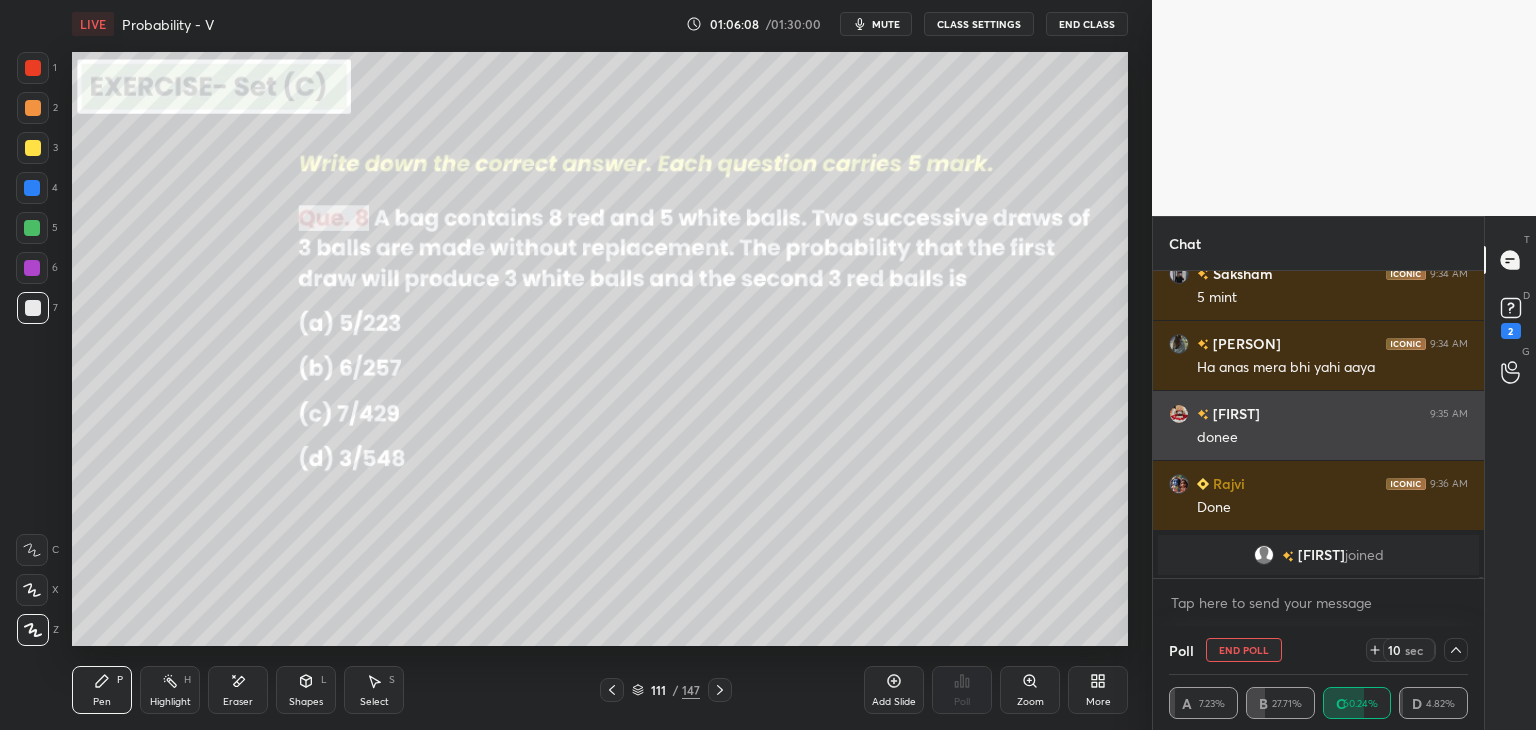 scroll, scrollTop: 154, scrollLeft: 293, axis: both 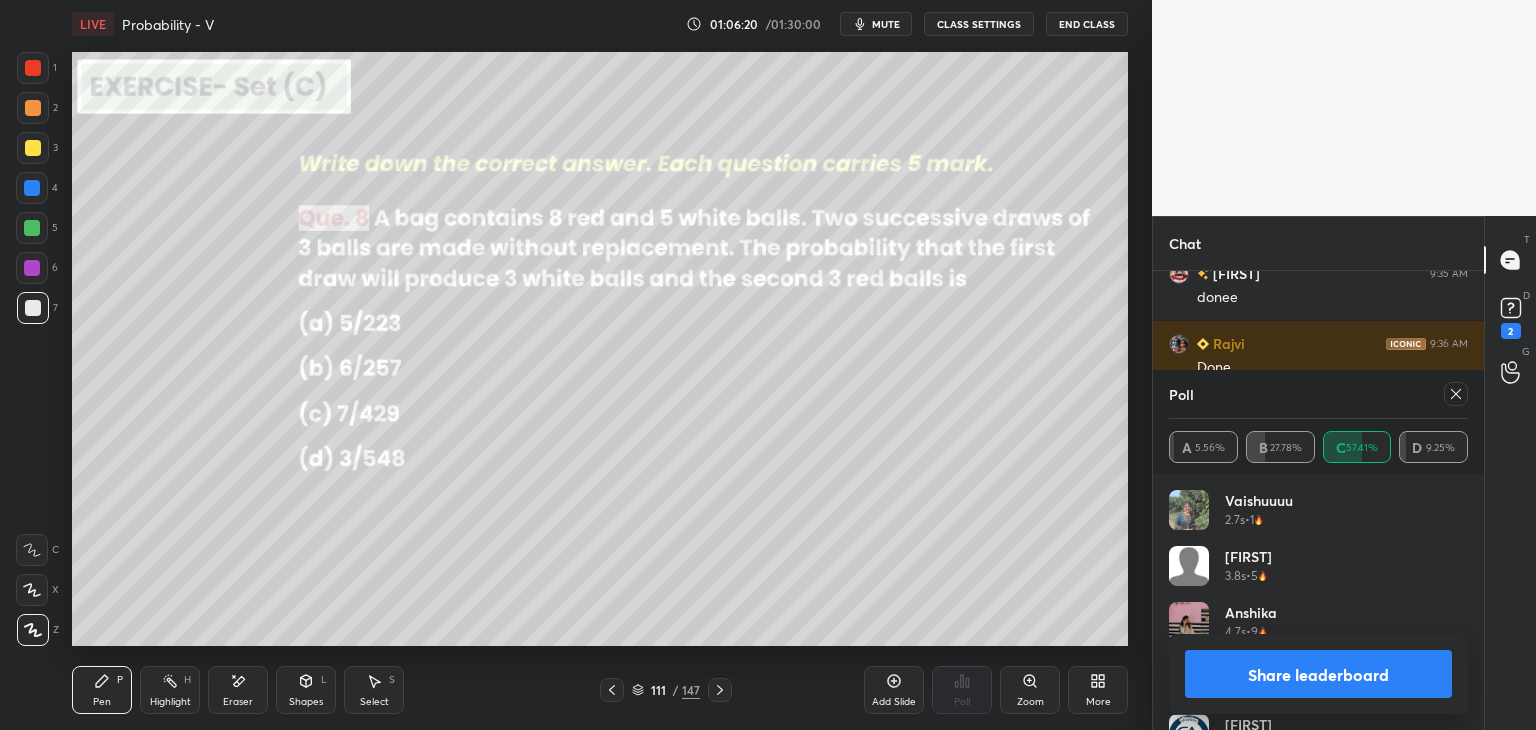 click on "Share leaderboard" at bounding box center (1318, 674) 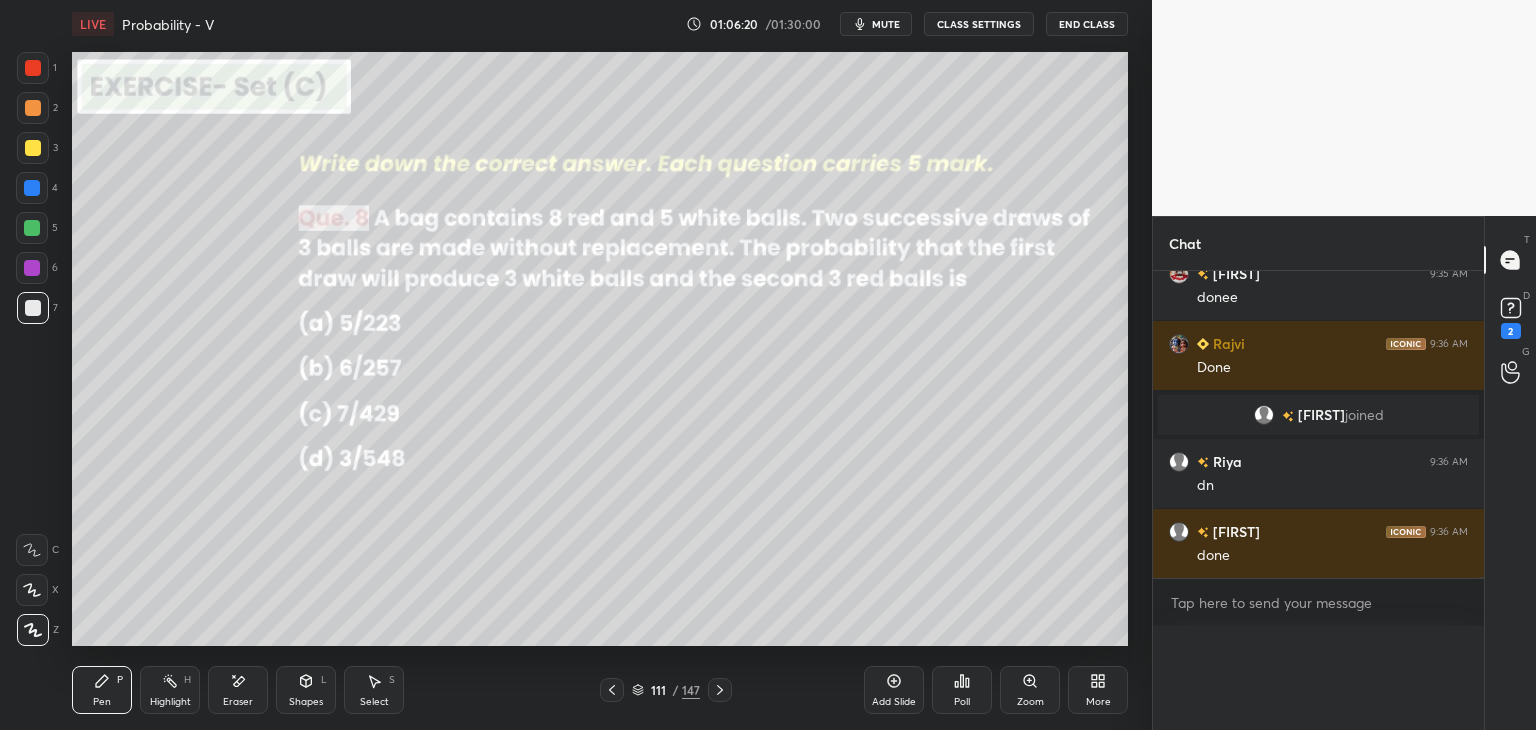 scroll, scrollTop: 53, scrollLeft: 293, axis: both 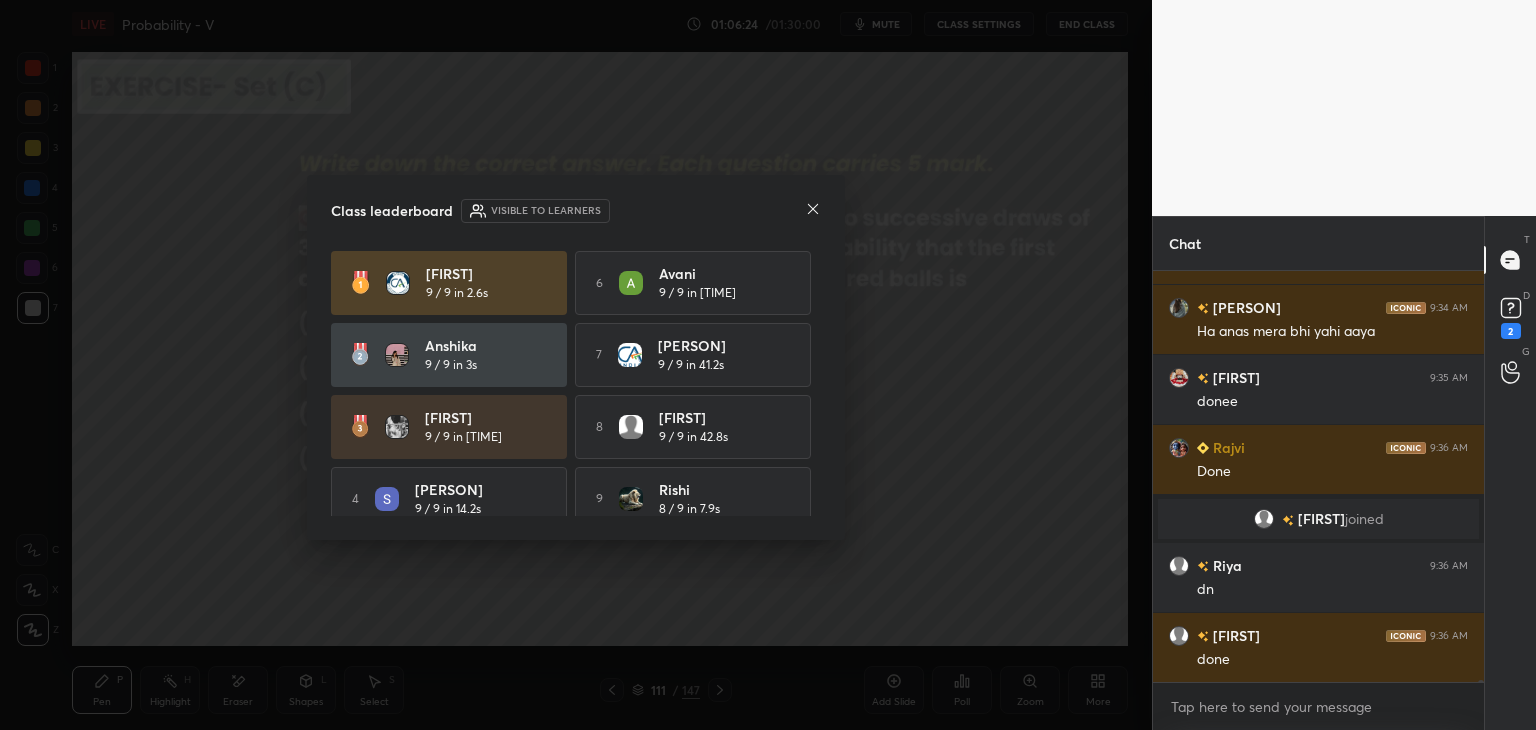 click 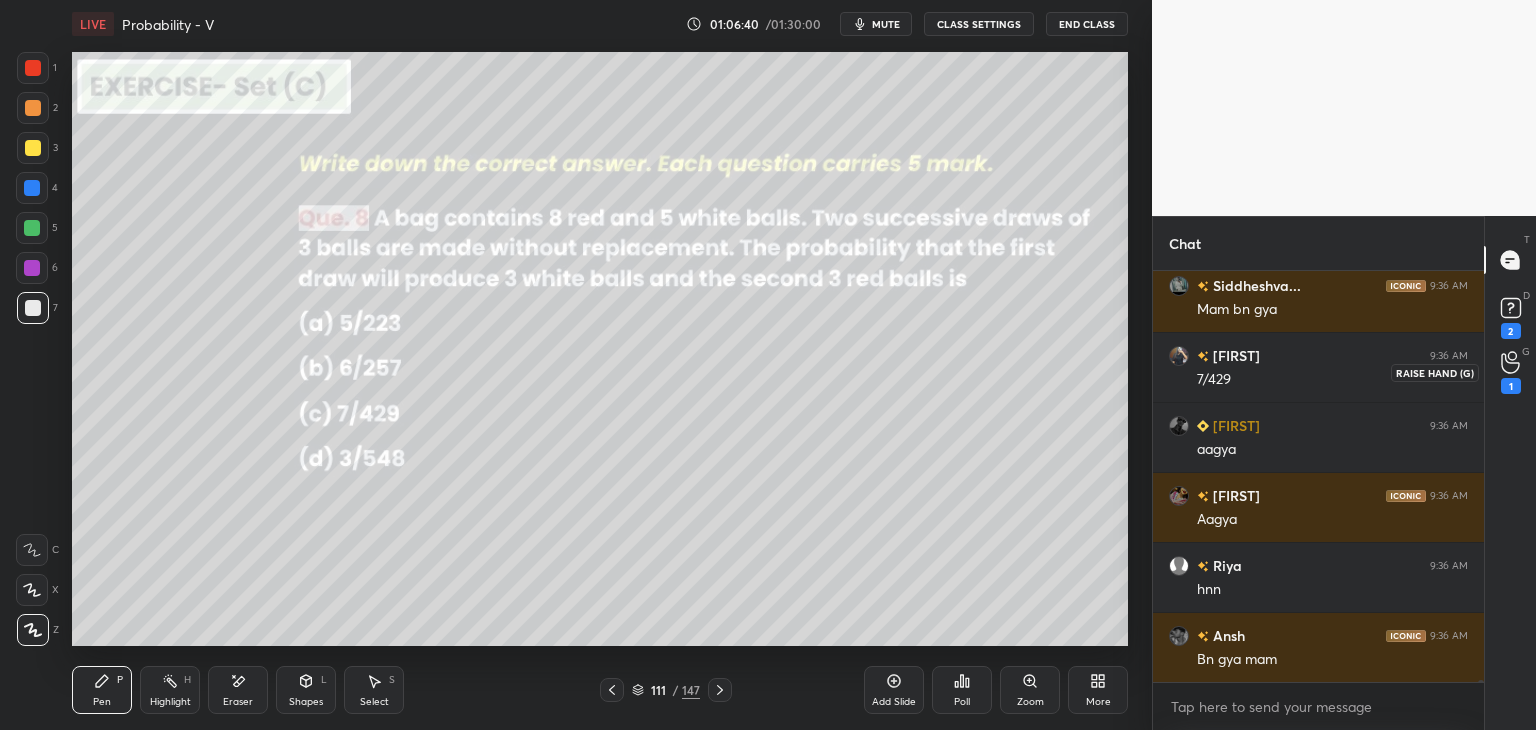drag, startPoint x: 1510, startPoint y: 373, endPoint x: 1520, endPoint y: 386, distance: 16.40122 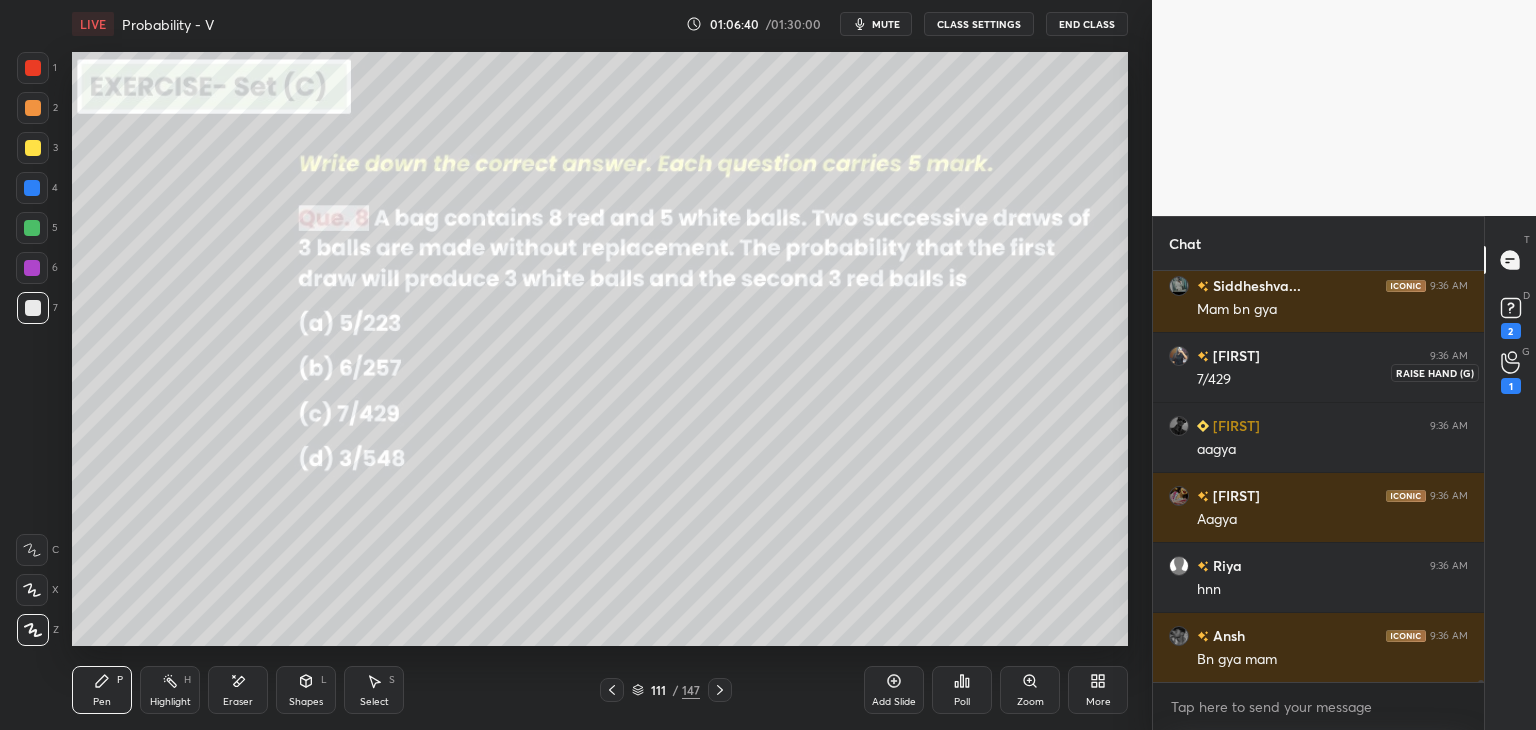 click on "1" at bounding box center [1511, 372] 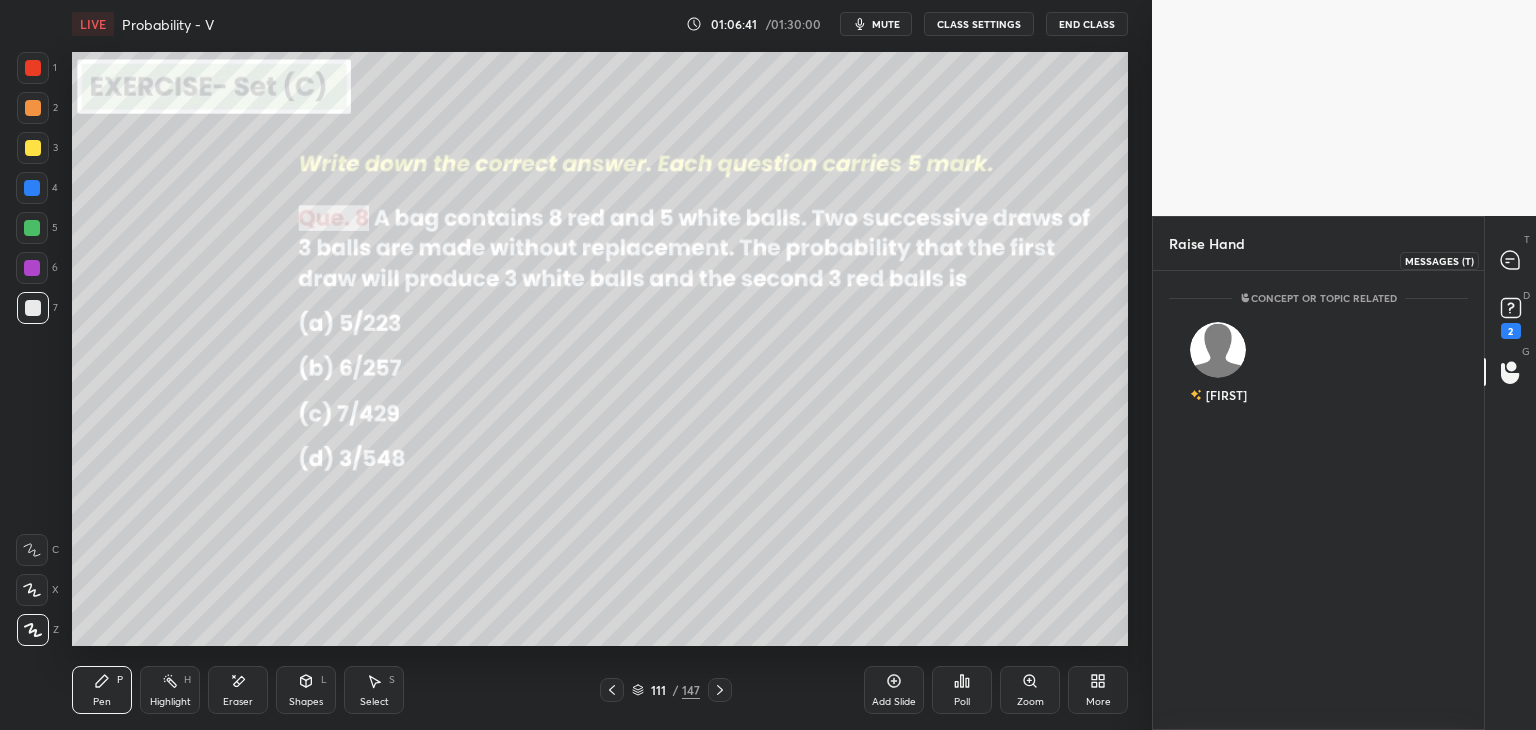 drag, startPoint x: 1513, startPoint y: 261, endPoint x: 1509, endPoint y: 288, distance: 27.294687 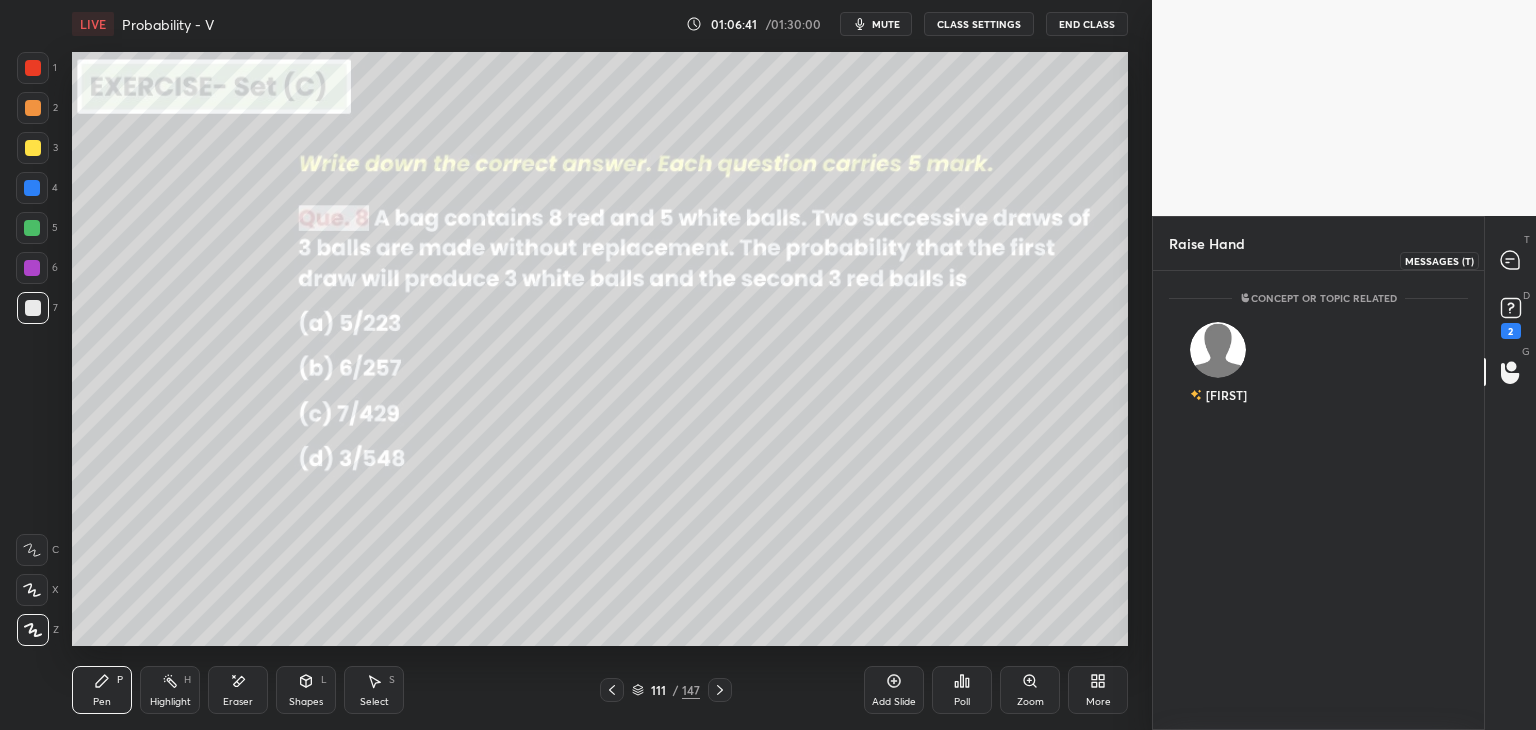 click 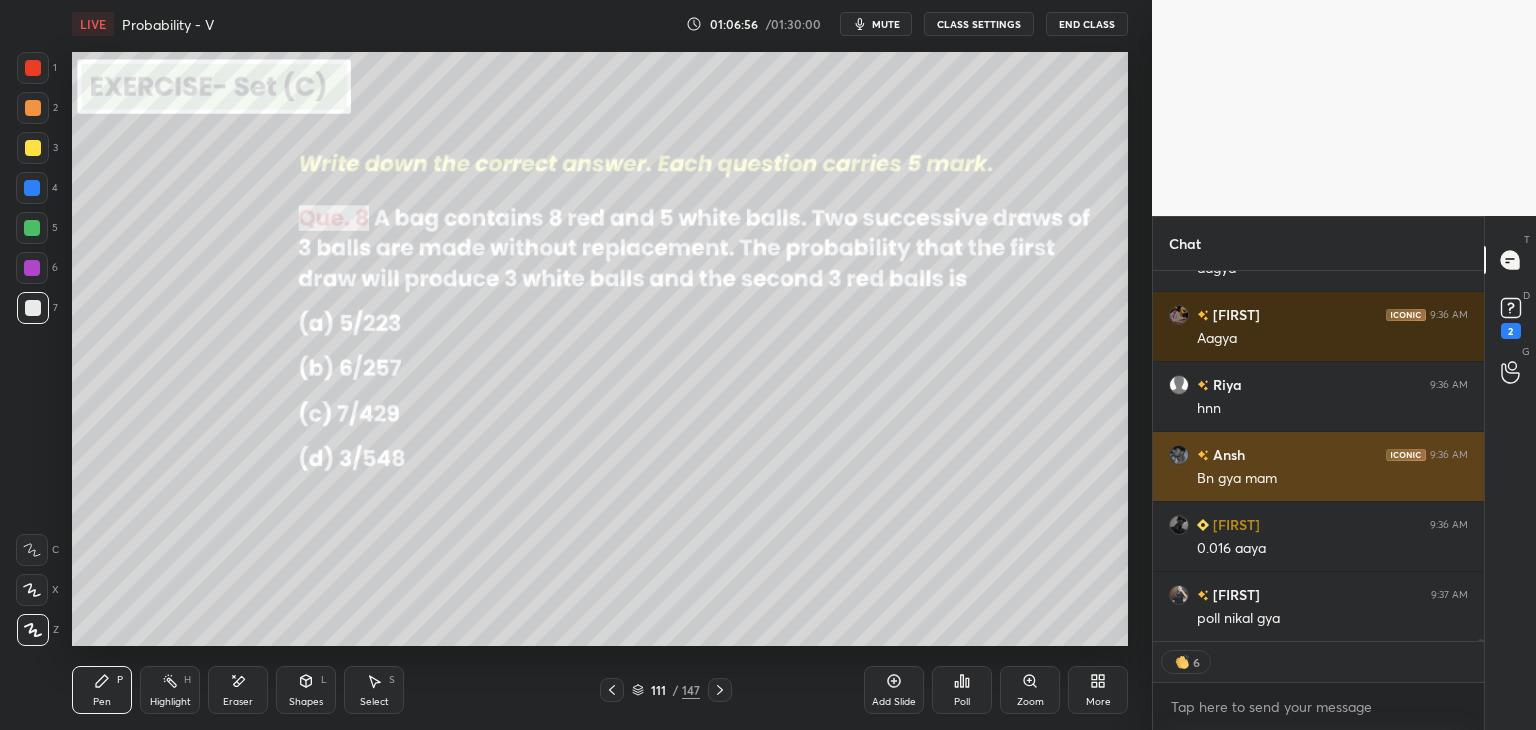 type on "x" 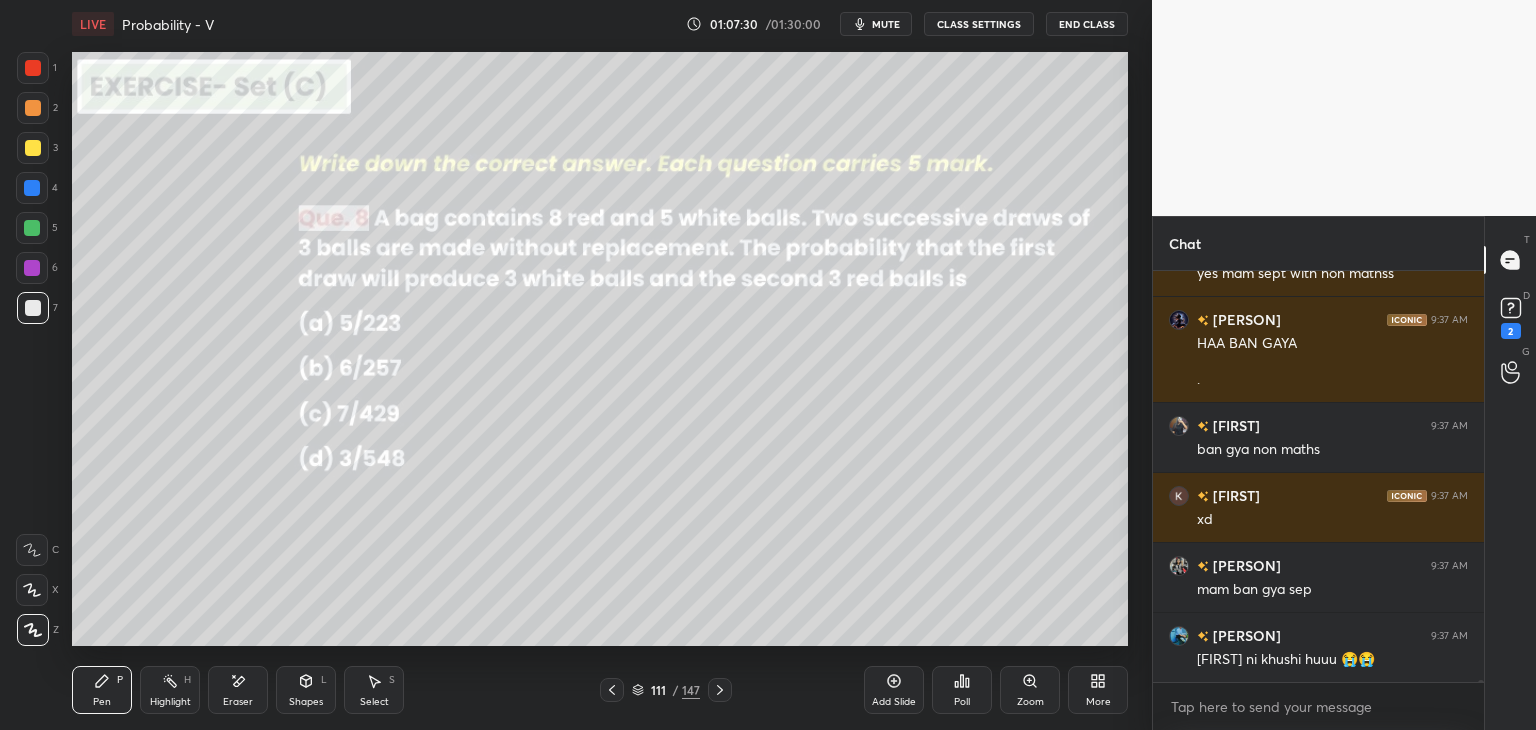 scroll, scrollTop: 91178, scrollLeft: 0, axis: vertical 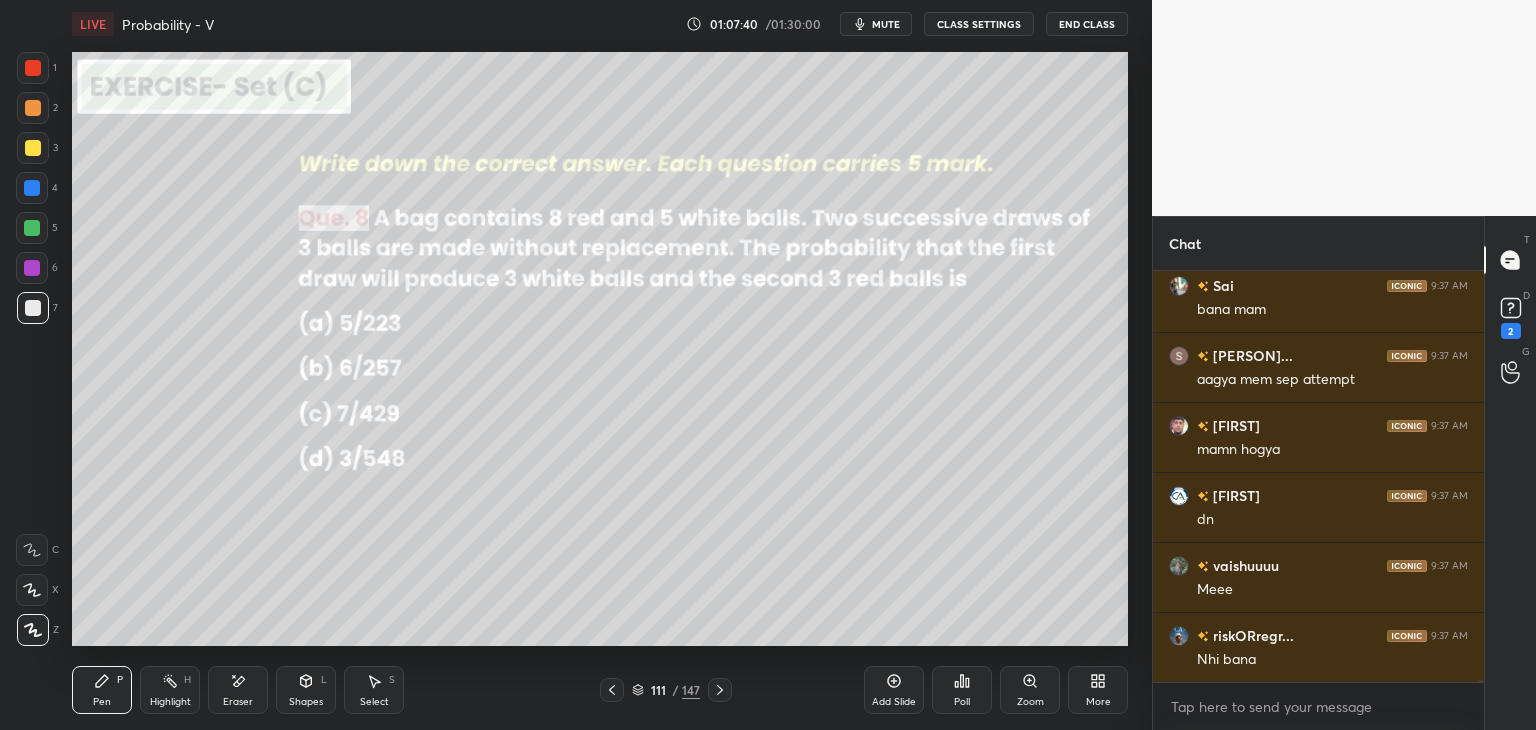 click on "CLASS SETTINGS" at bounding box center (979, 24) 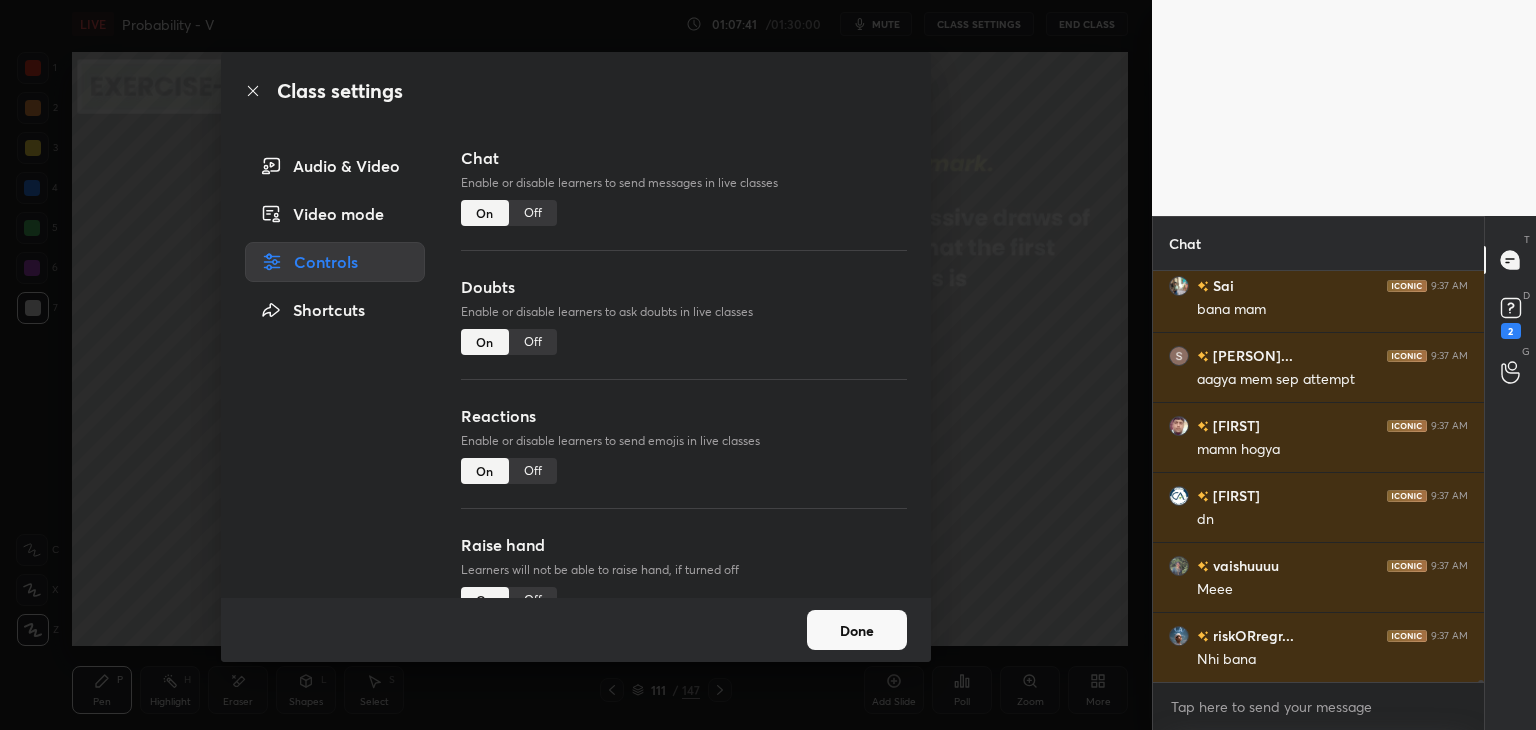click on "Off" at bounding box center [533, 213] 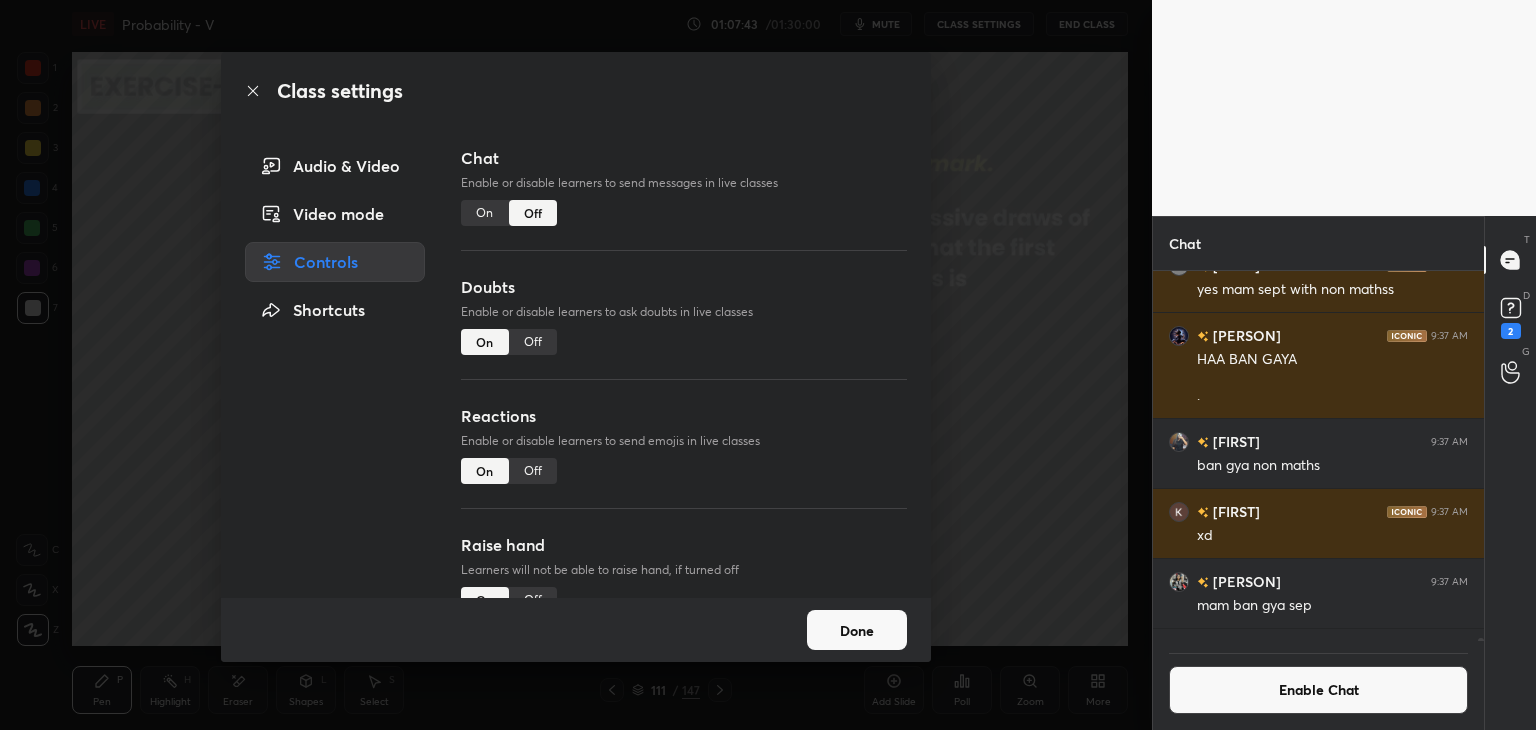 click on "Done" at bounding box center (857, 630) 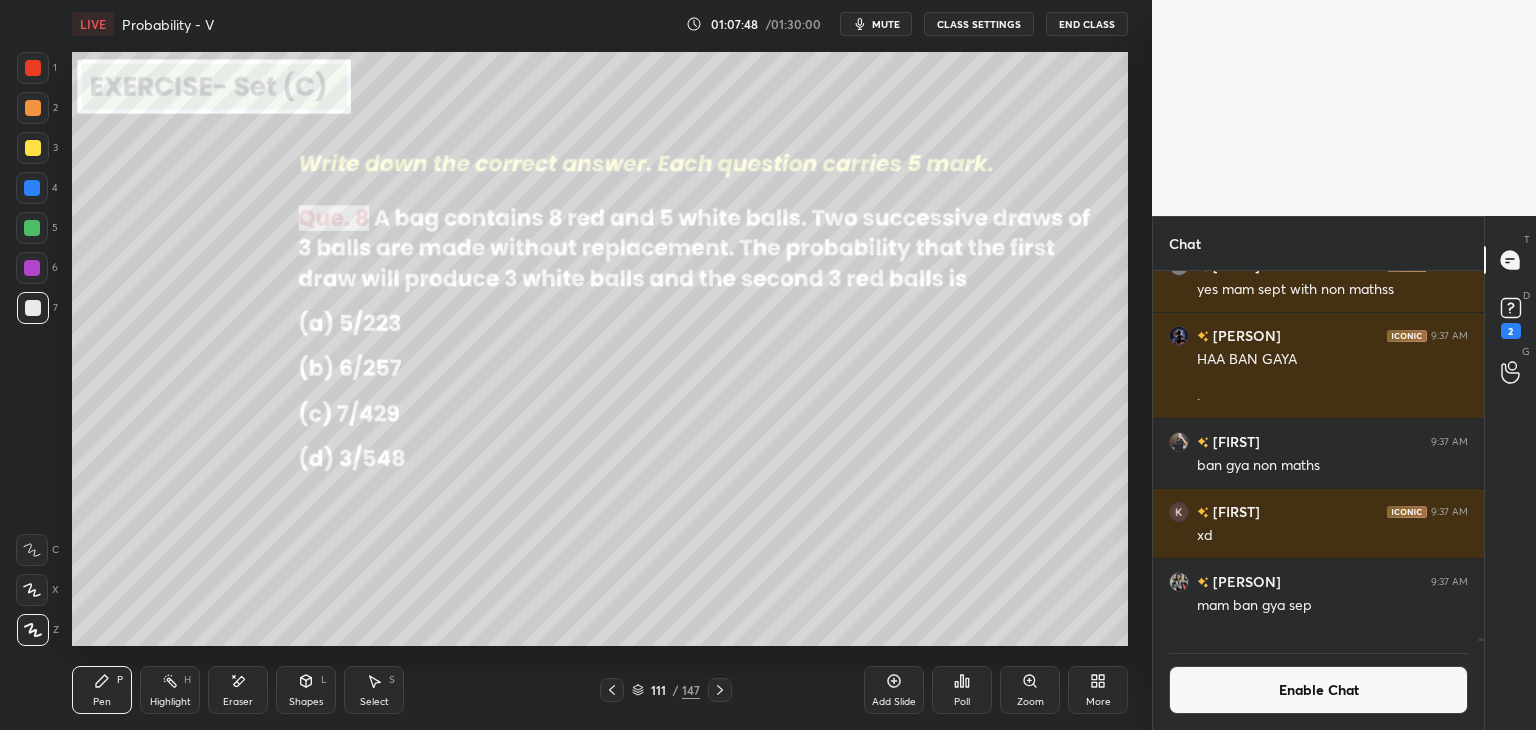 click on "Shapes" at bounding box center (306, 702) 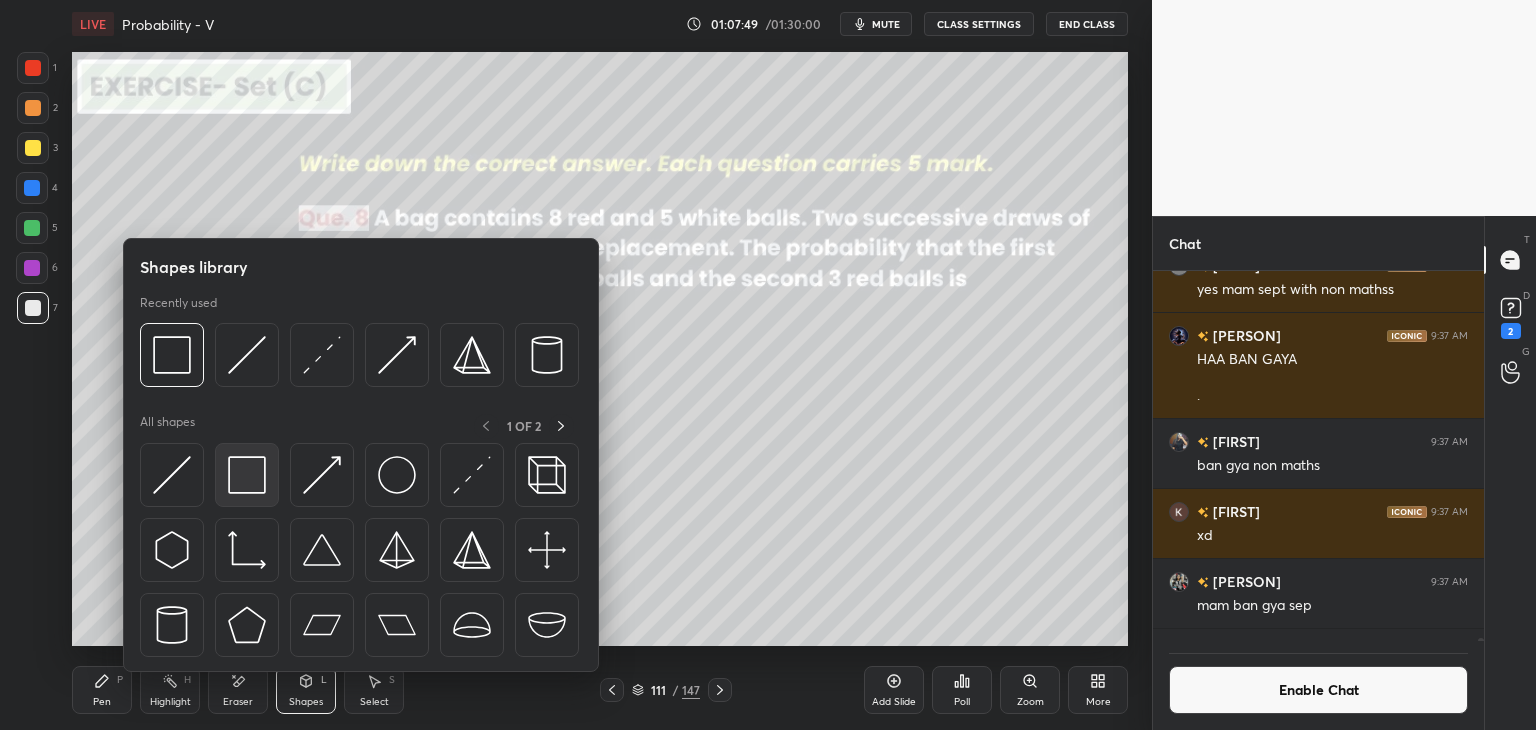 click at bounding box center (247, 475) 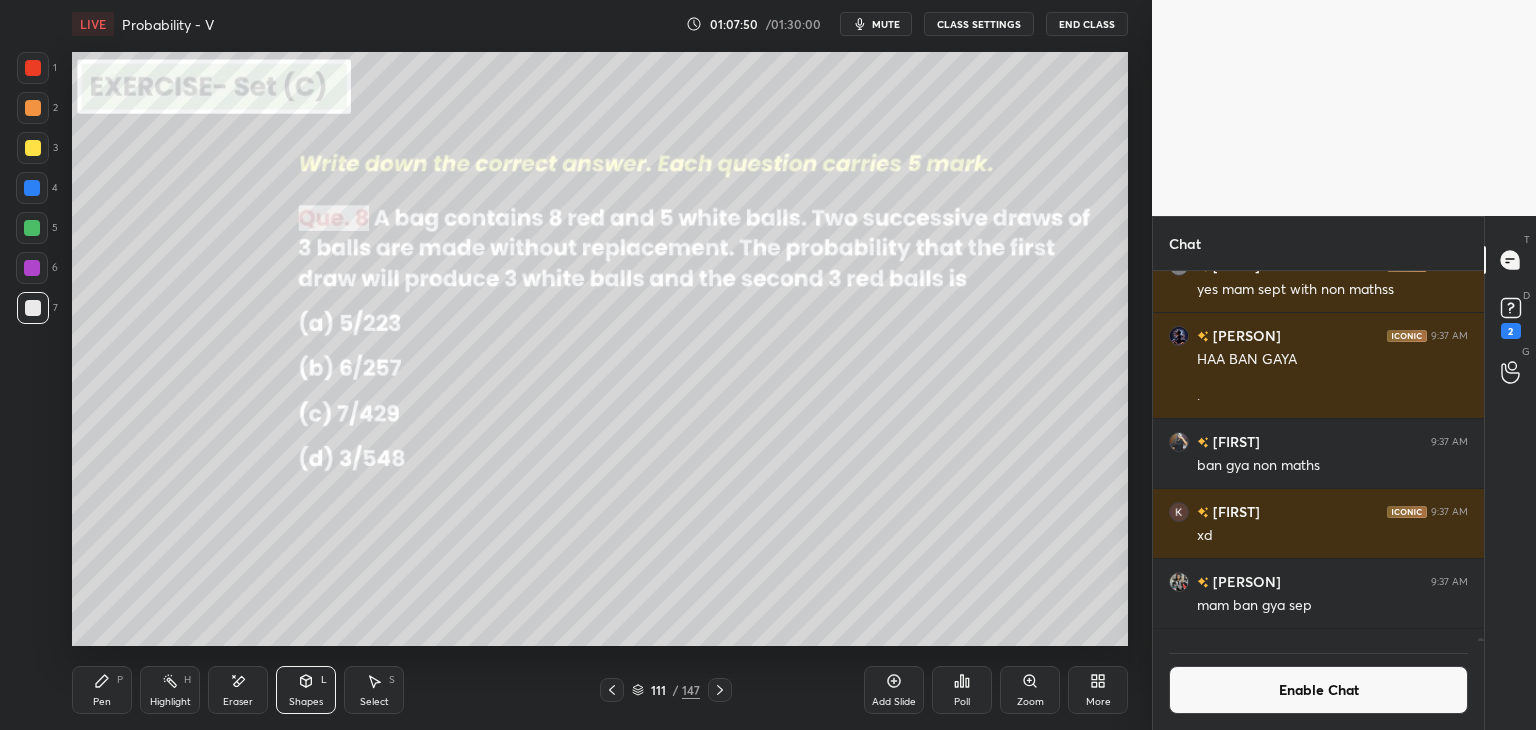 drag, startPoint x: 31, startPoint y: 141, endPoint x: 41, endPoint y: 153, distance: 15.6205 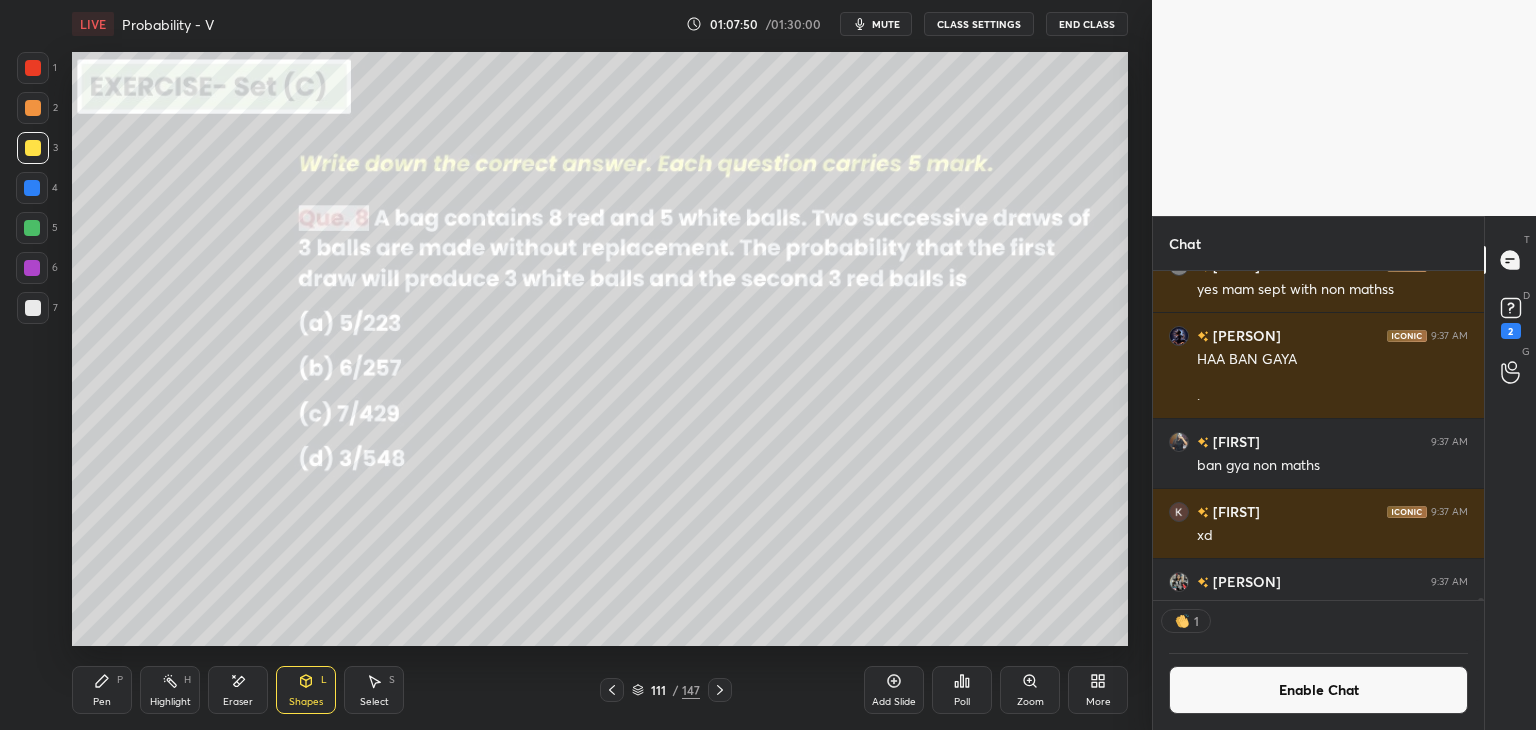 scroll, scrollTop: 324, scrollLeft: 325, axis: both 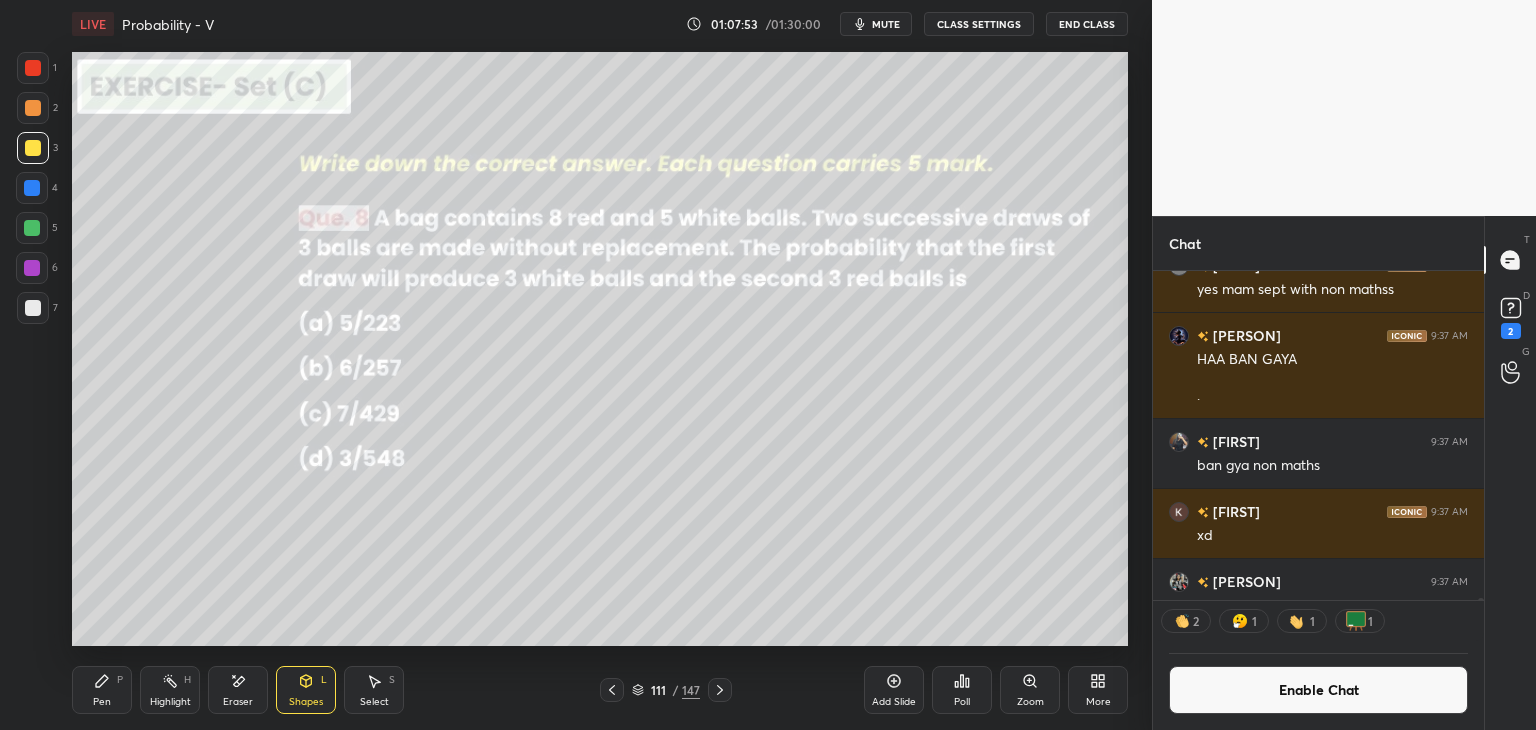 drag, startPoint x: 96, startPoint y: 694, endPoint x: 99, endPoint y: 670, distance: 24.186773 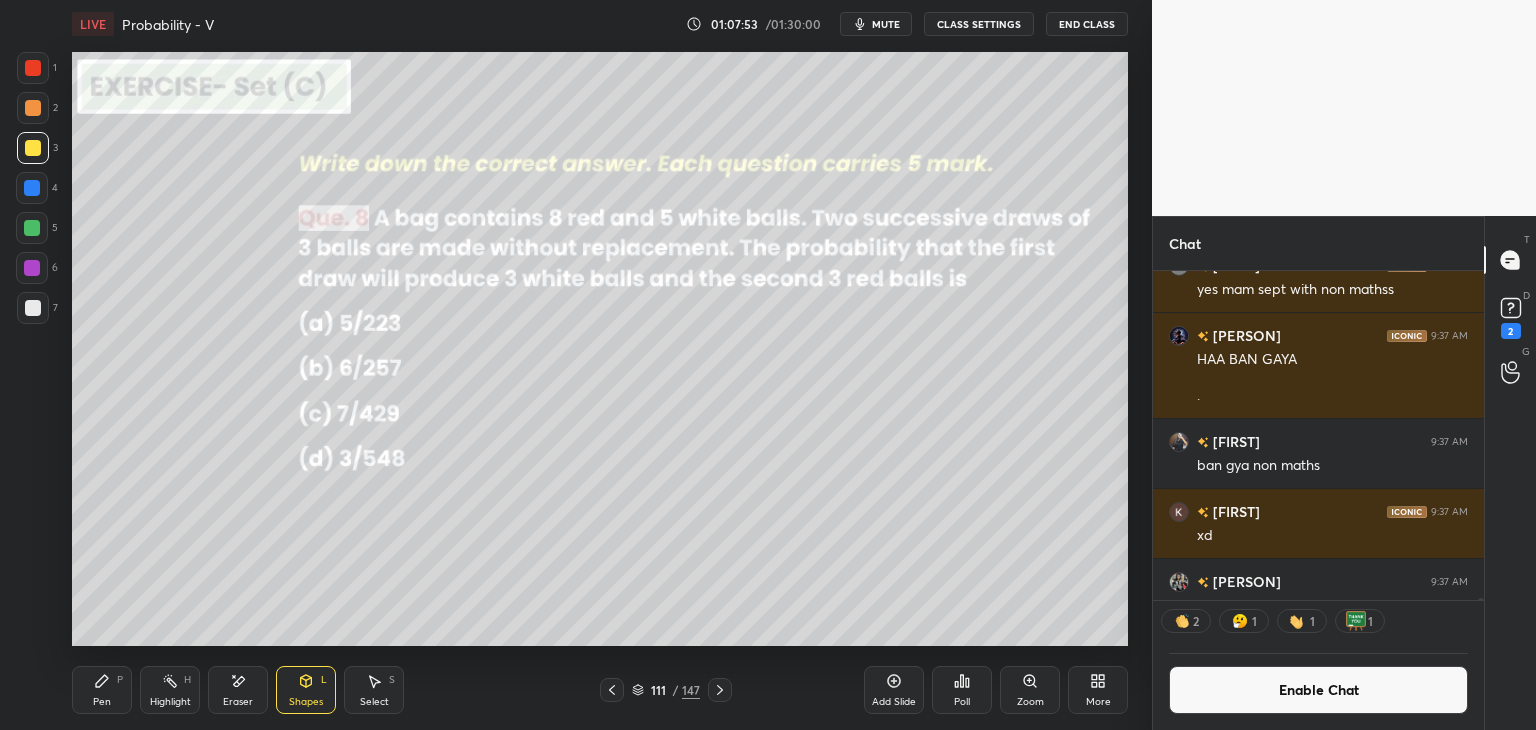 click on "Pen P" at bounding box center [102, 690] 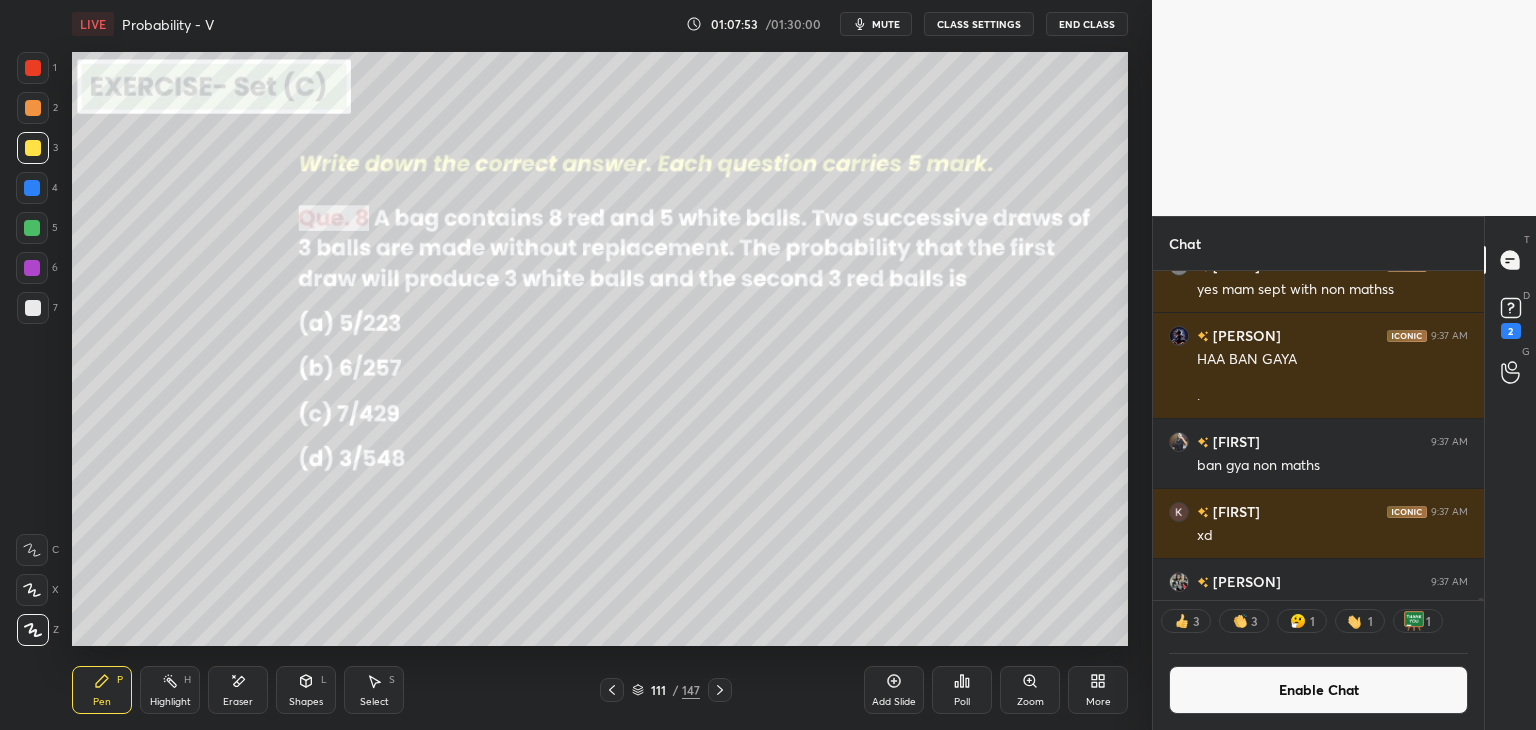 click at bounding box center [32, 228] 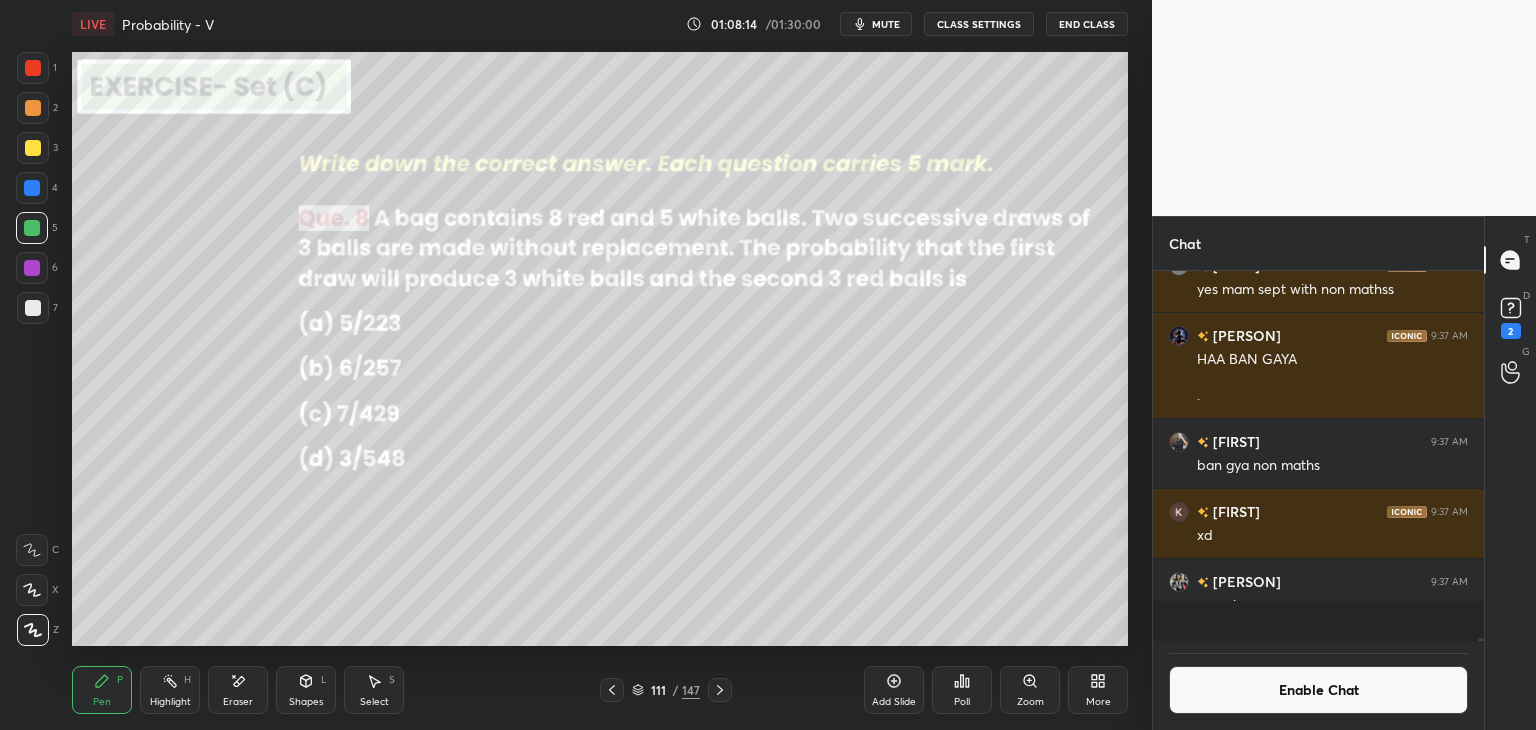 scroll, scrollTop: 7, scrollLeft: 6, axis: both 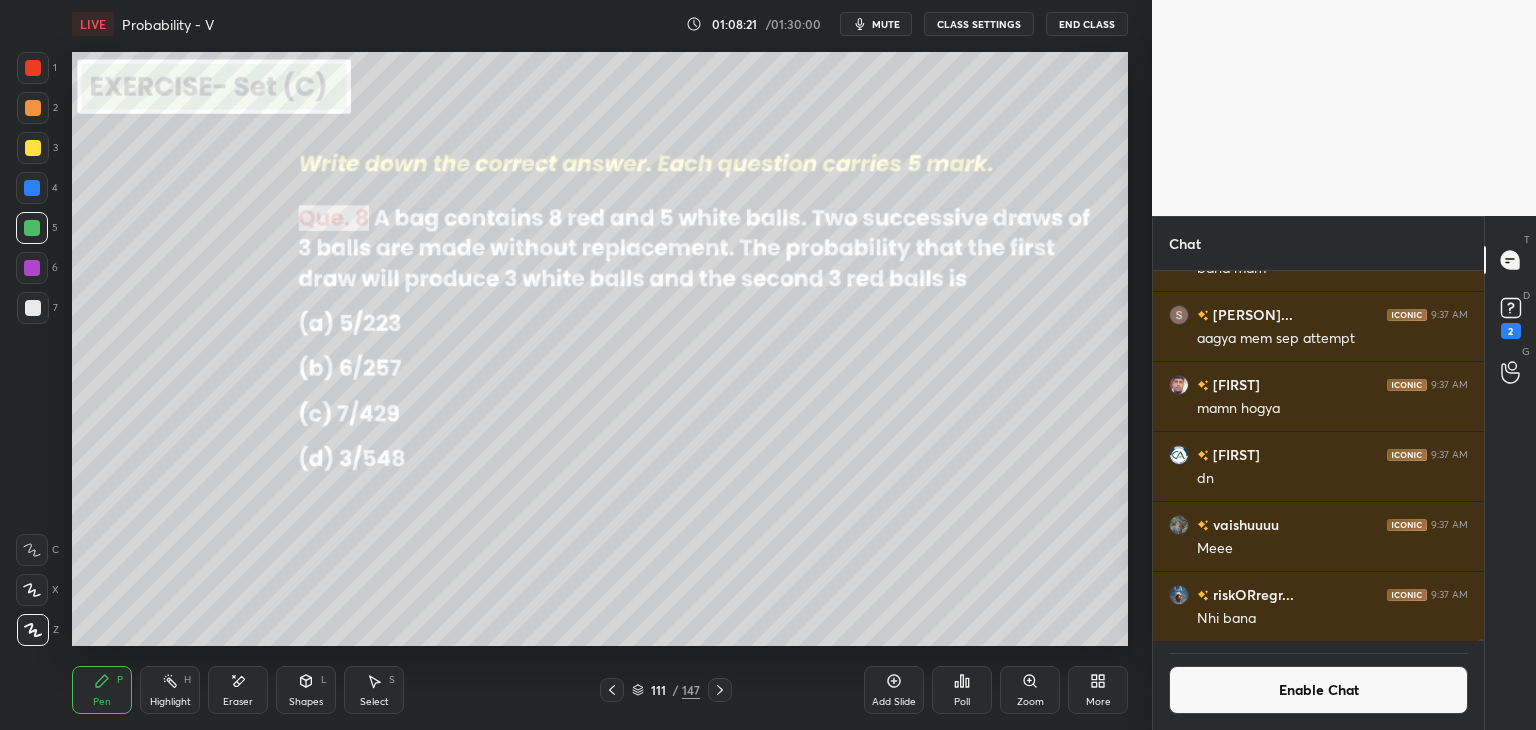 drag, startPoint x: 36, startPoint y: 308, endPoint x: 68, endPoint y: 306, distance: 32.06244 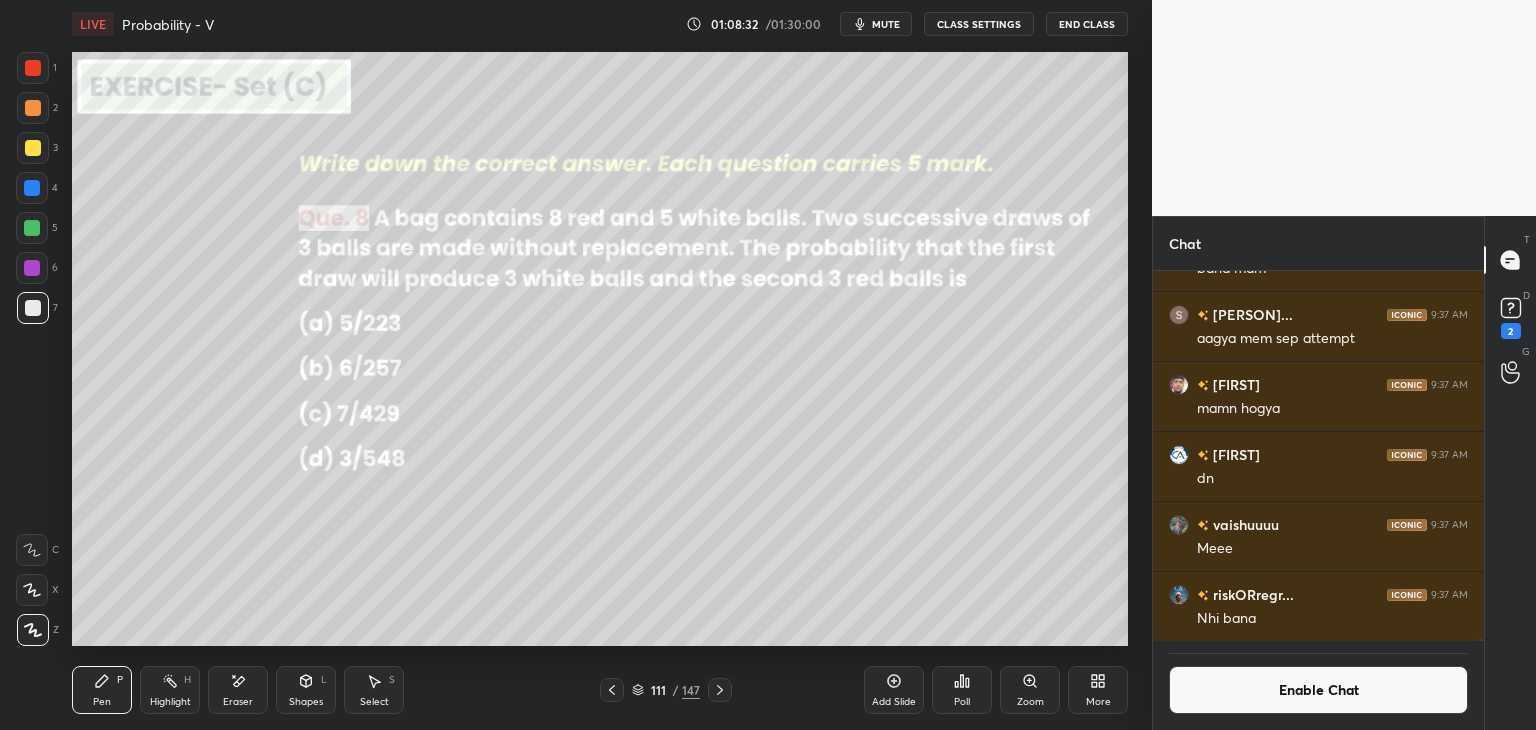 click on "Pen P" at bounding box center (102, 690) 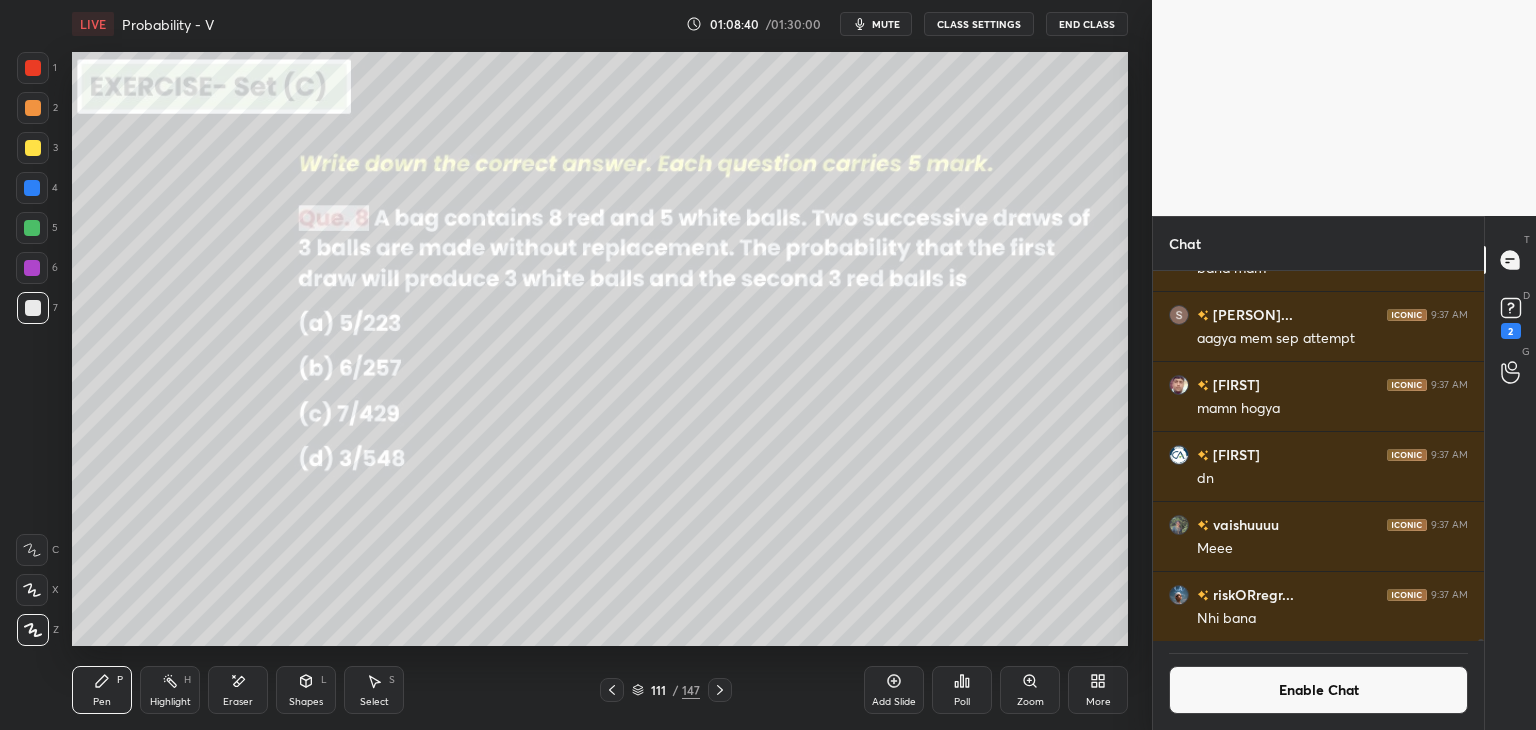 drag, startPoint x: 98, startPoint y: 702, endPoint x: 88, endPoint y: 668, distance: 35.44009 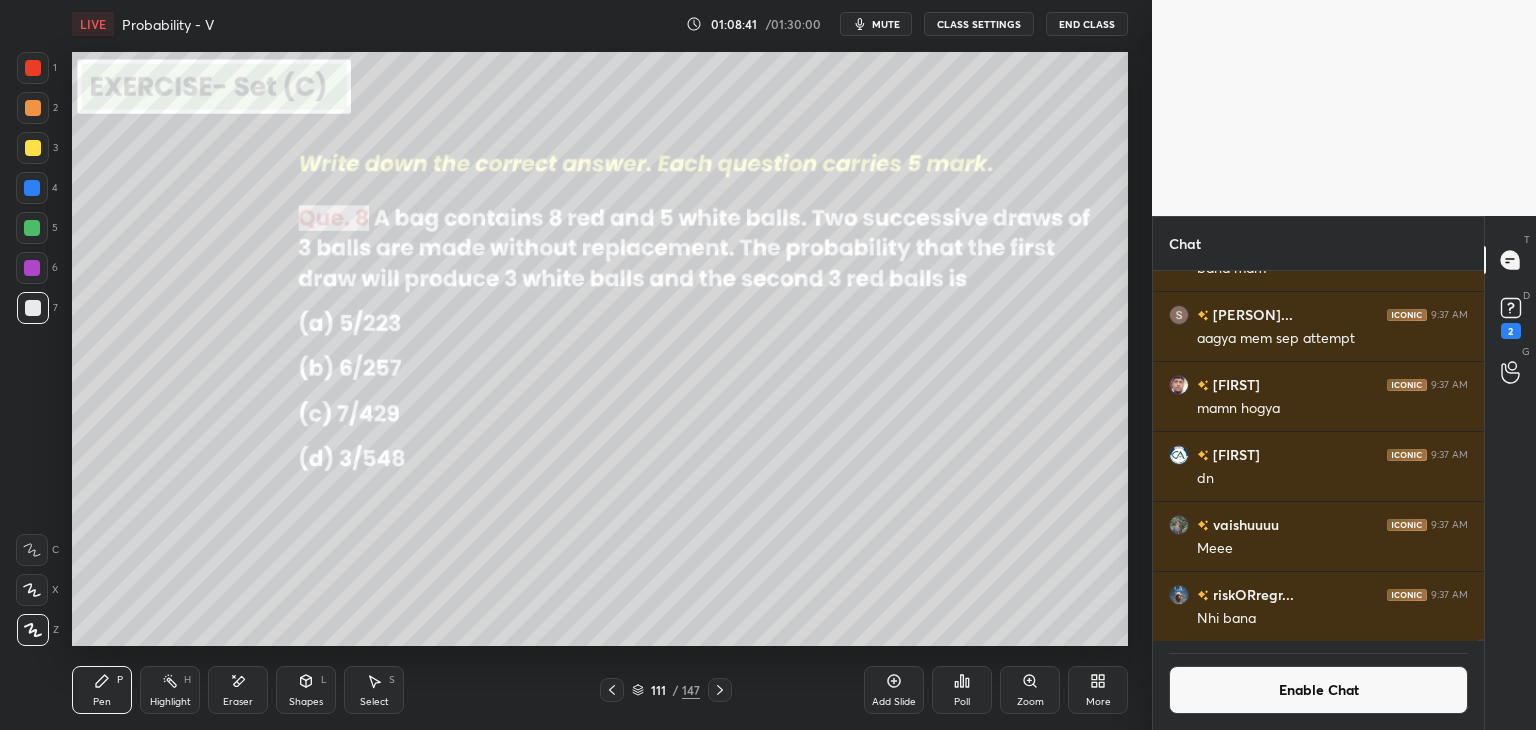click at bounding box center (33, 148) 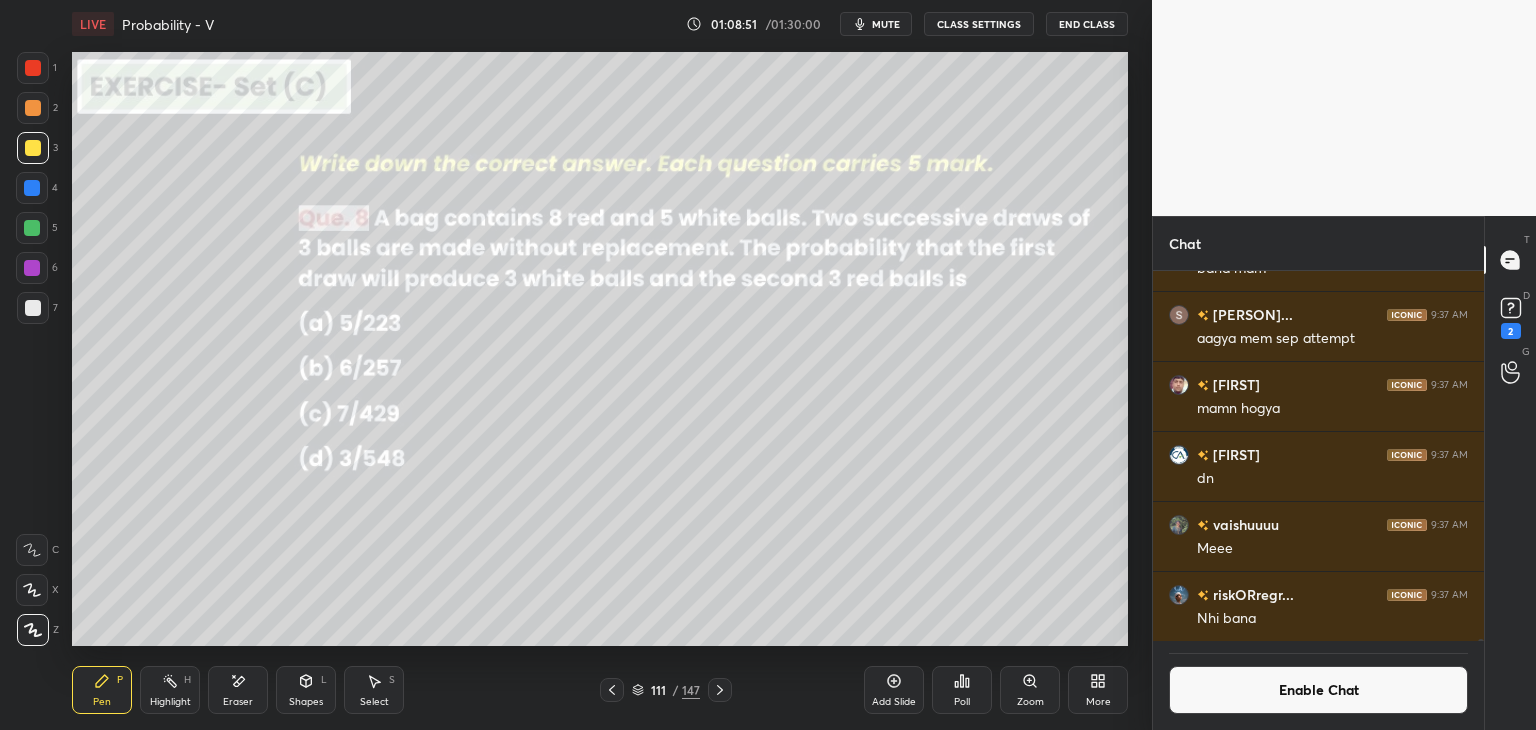 click on "Shapes" at bounding box center (306, 702) 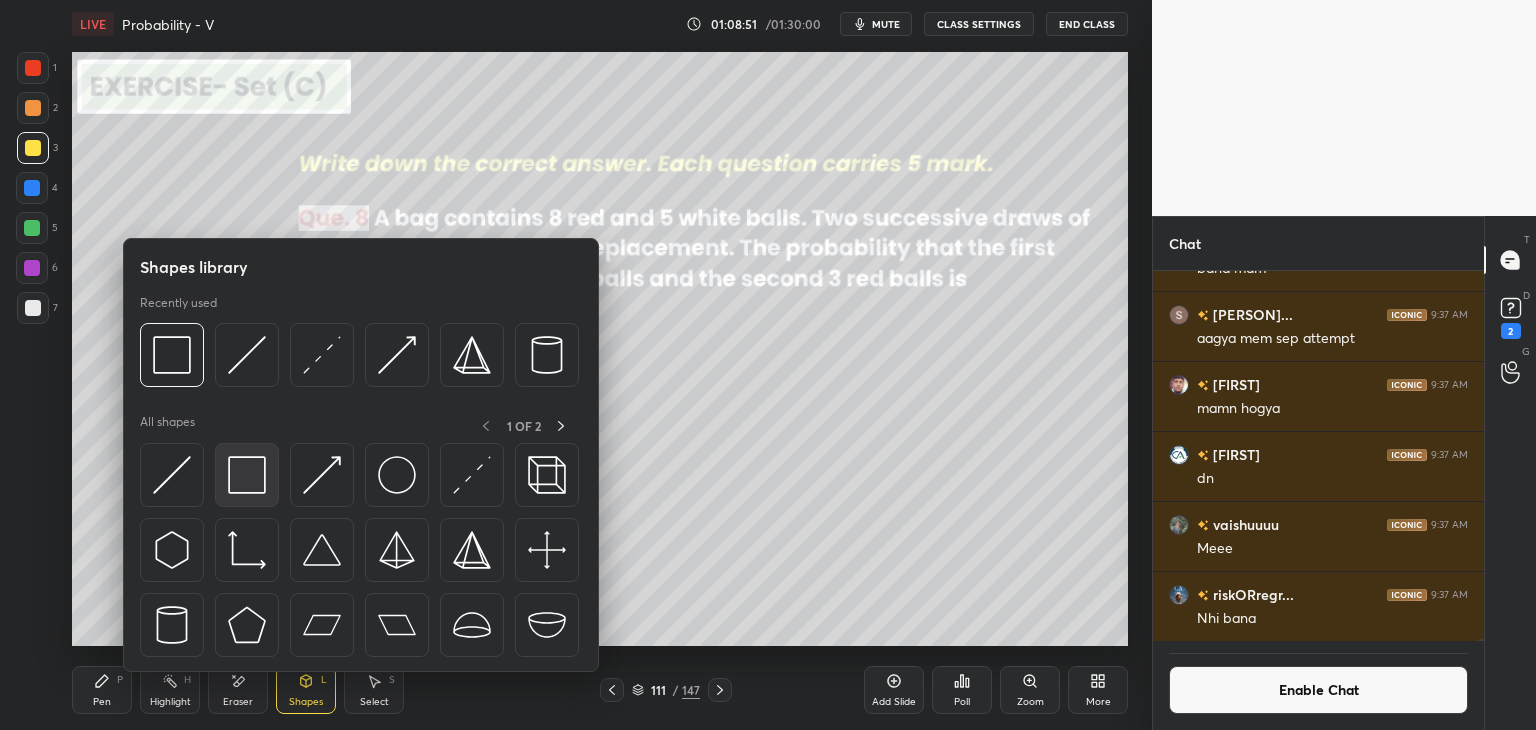 click at bounding box center [247, 475] 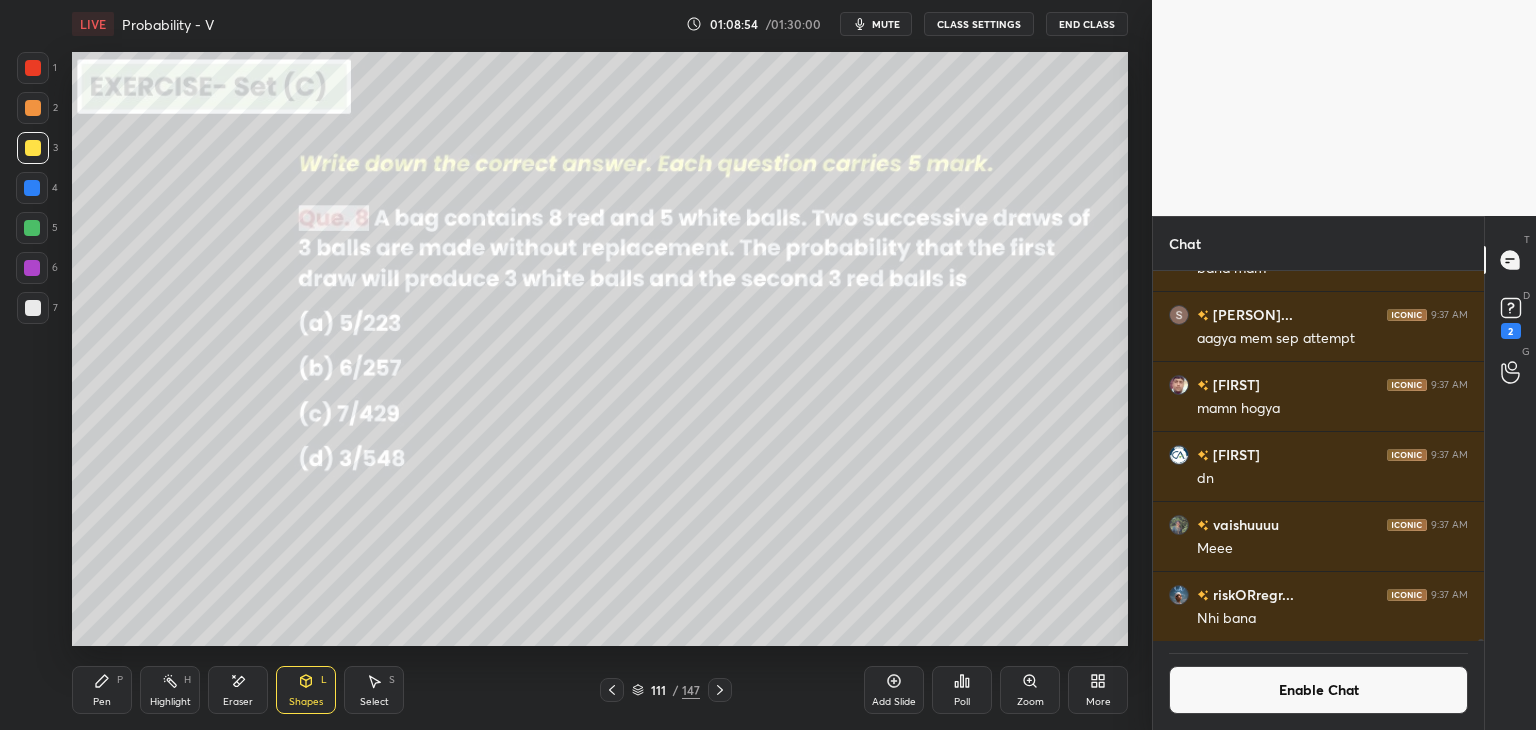 click on "Pen" at bounding box center (102, 702) 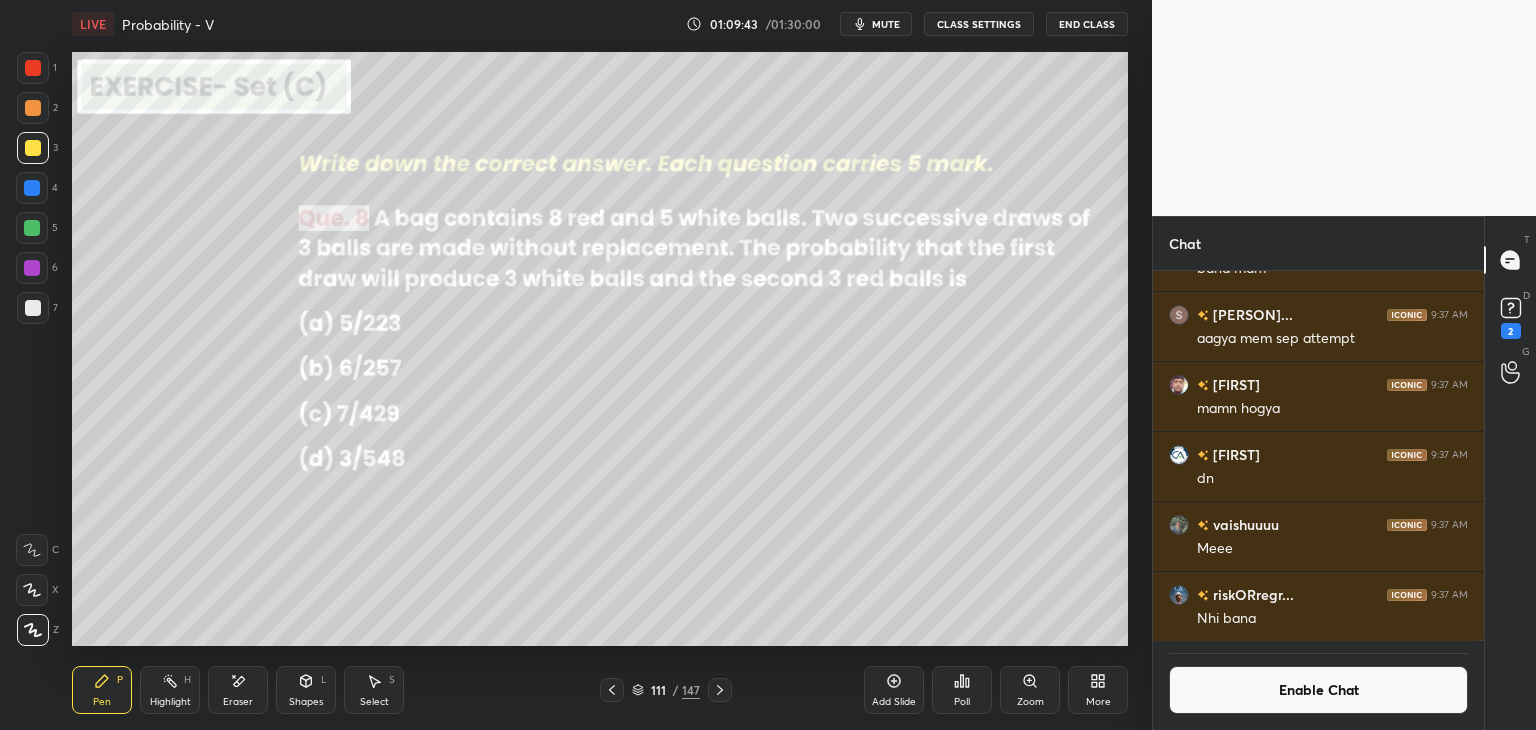 click at bounding box center [33, 68] 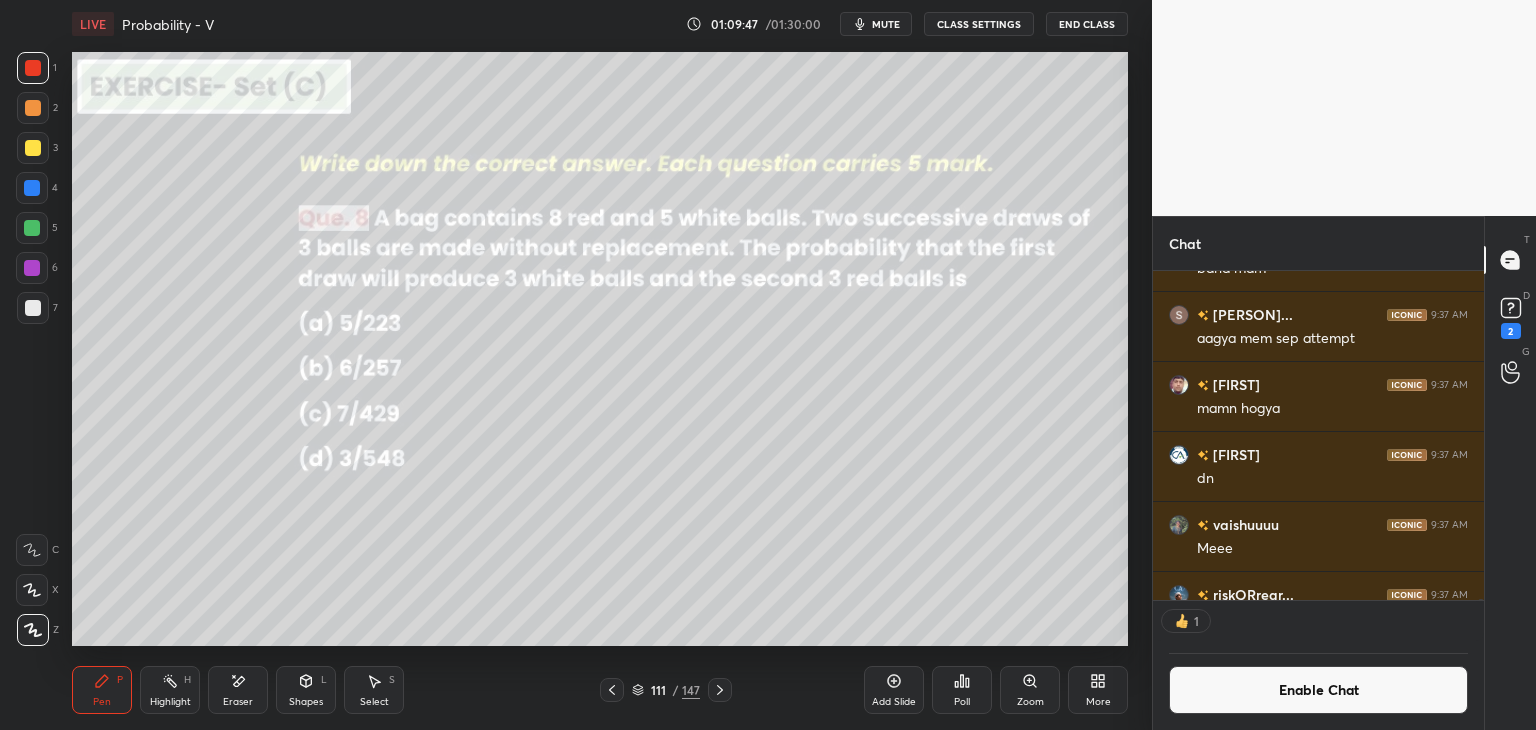 scroll, scrollTop: 324, scrollLeft: 325, axis: both 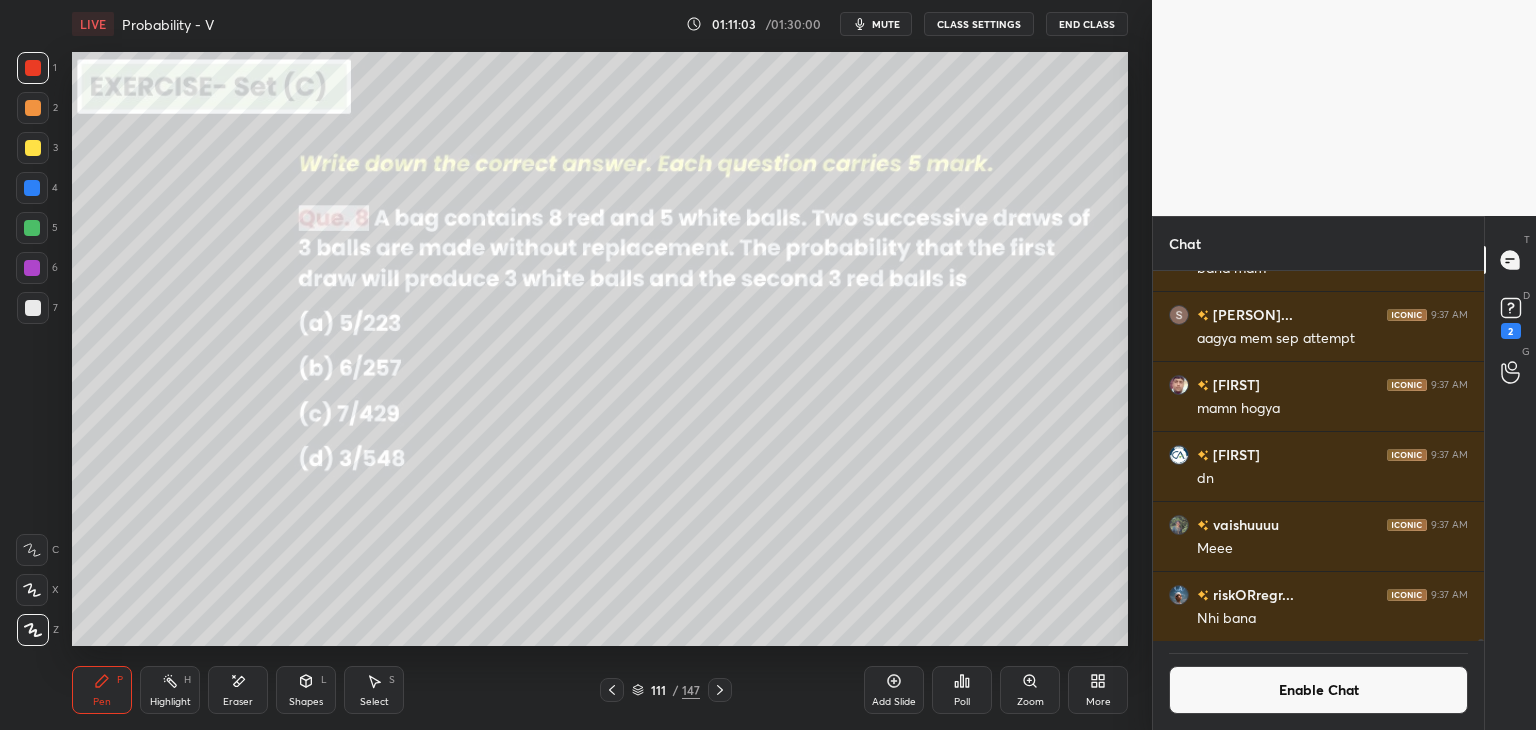drag, startPoint x: 1324, startPoint y: 693, endPoint x: 1349, endPoint y: 651, distance: 48.8774 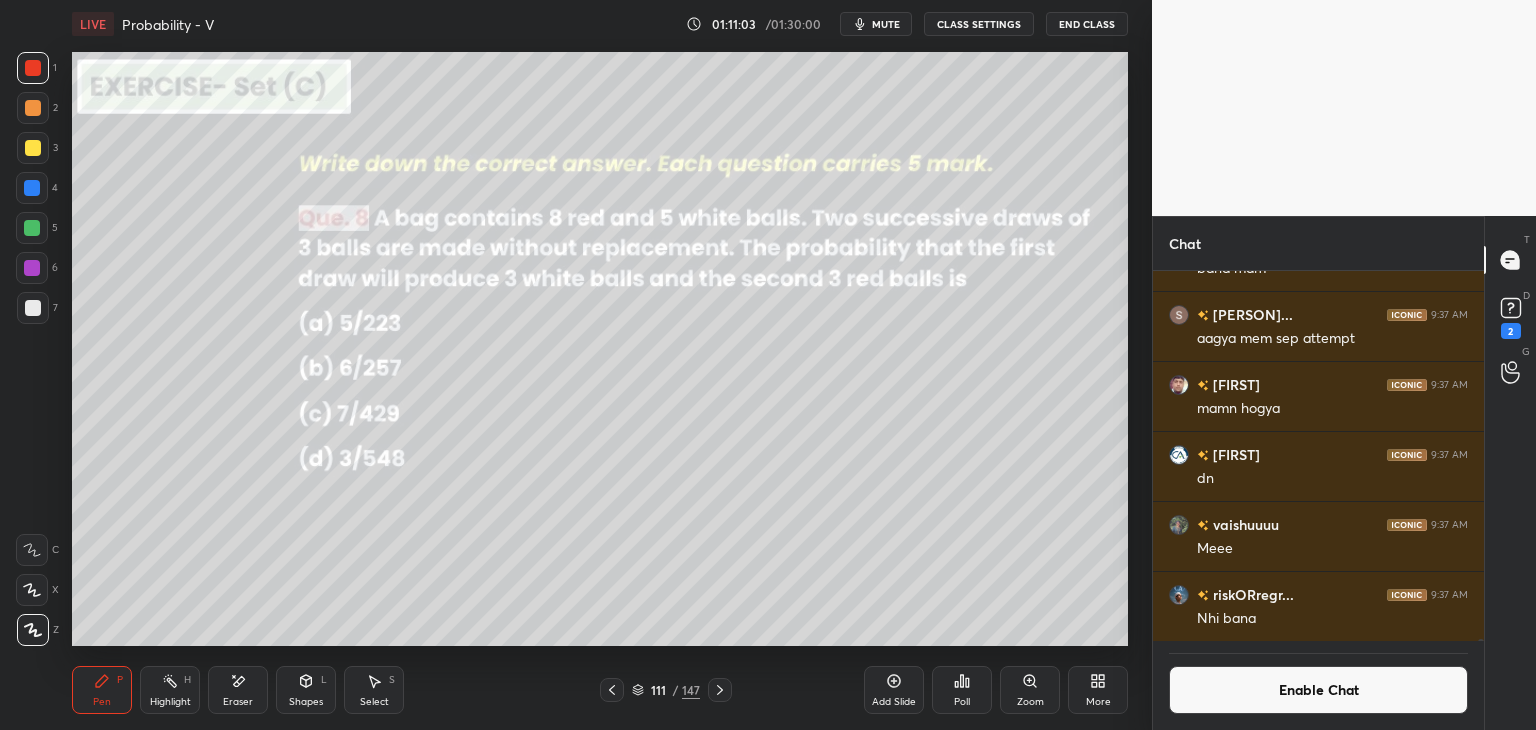 click on "Enable Chat" at bounding box center (1318, 690) 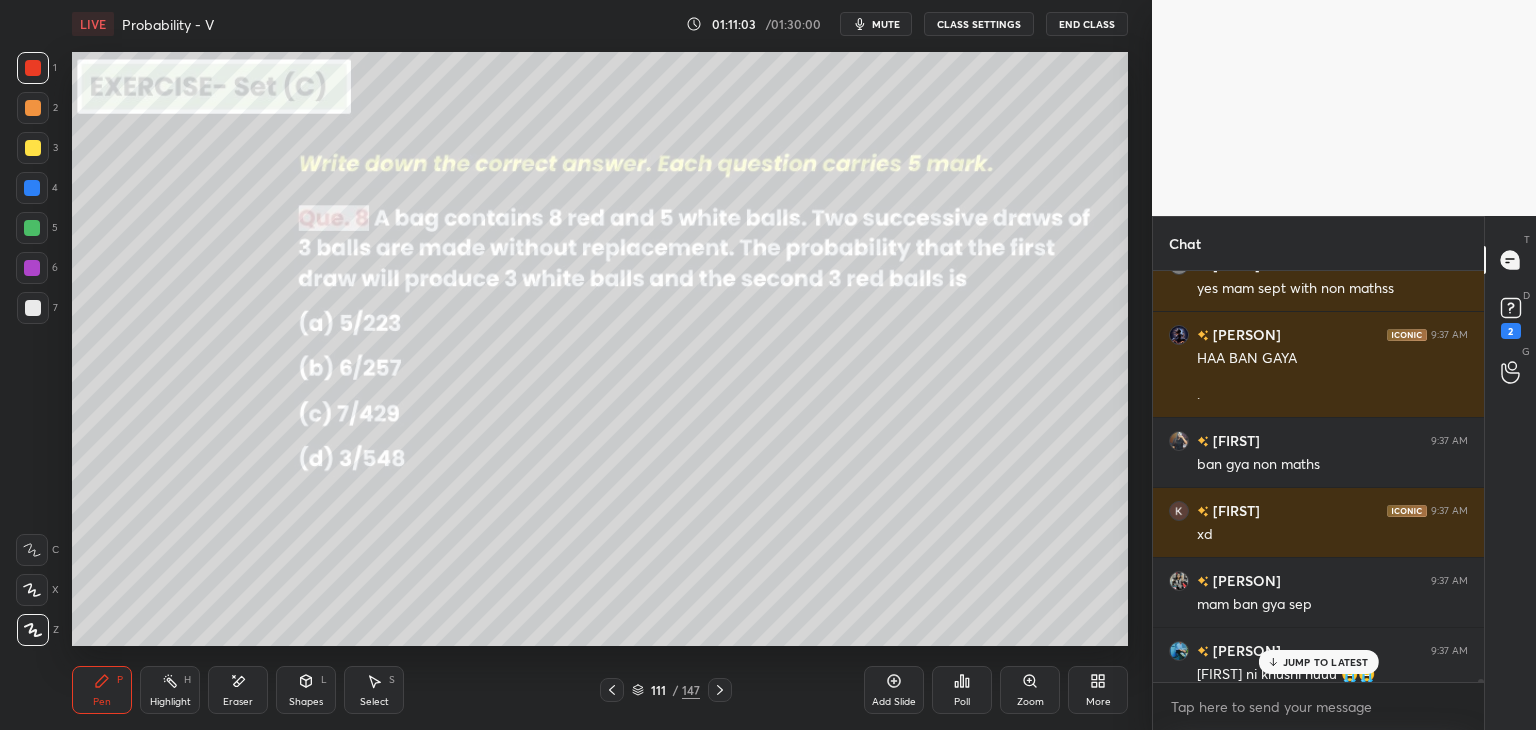 click on "JUMP TO LATEST" at bounding box center (1318, 662) 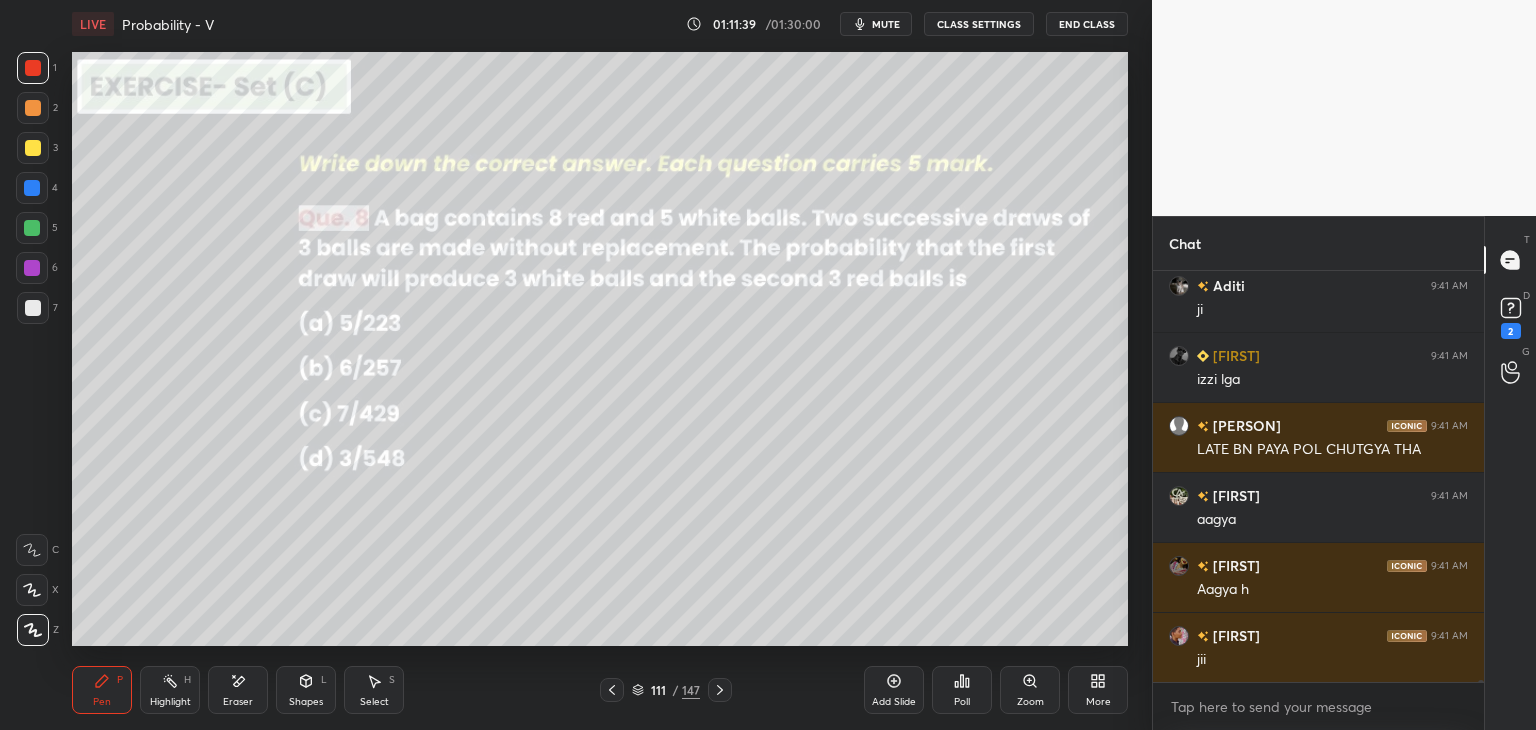 scroll, scrollTop: 92130, scrollLeft: 0, axis: vertical 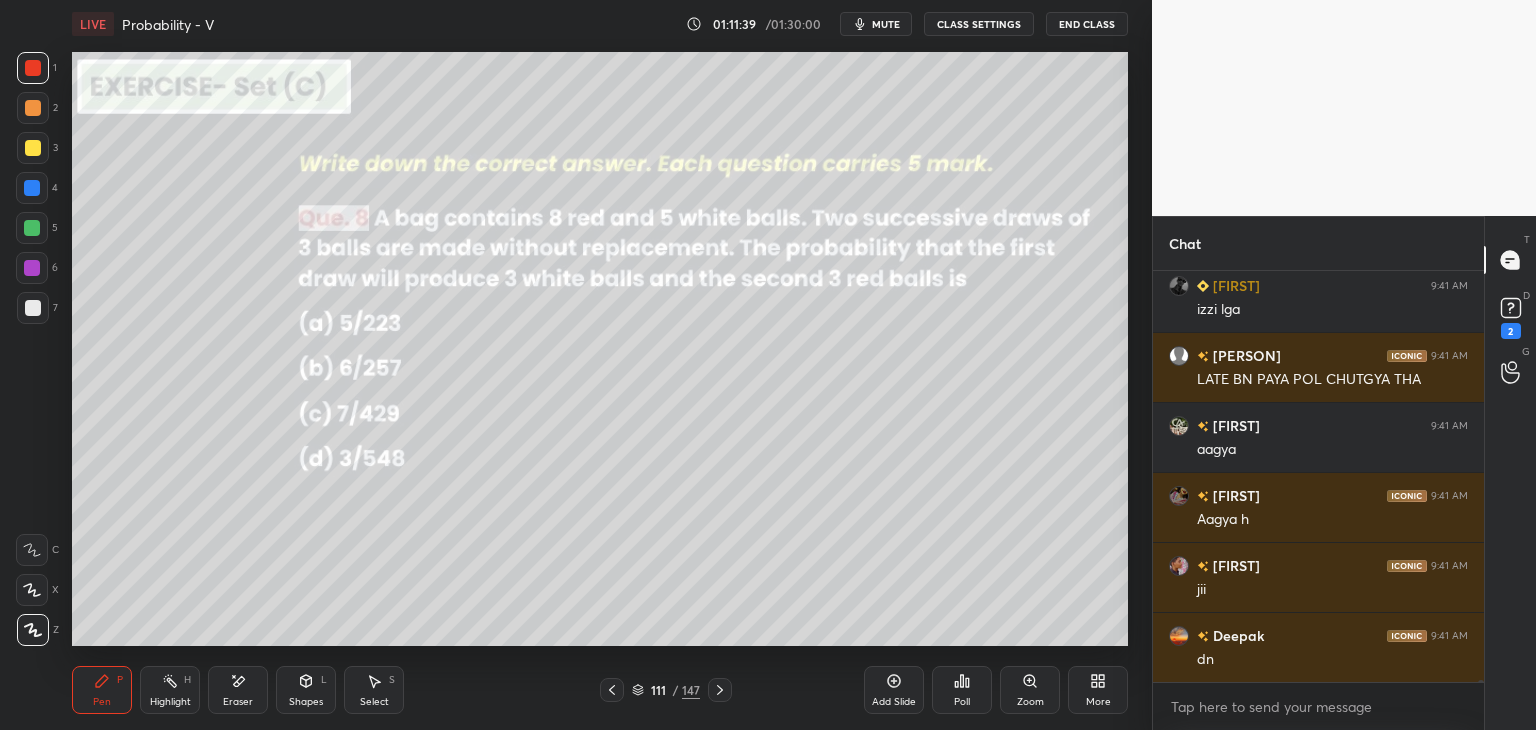 click 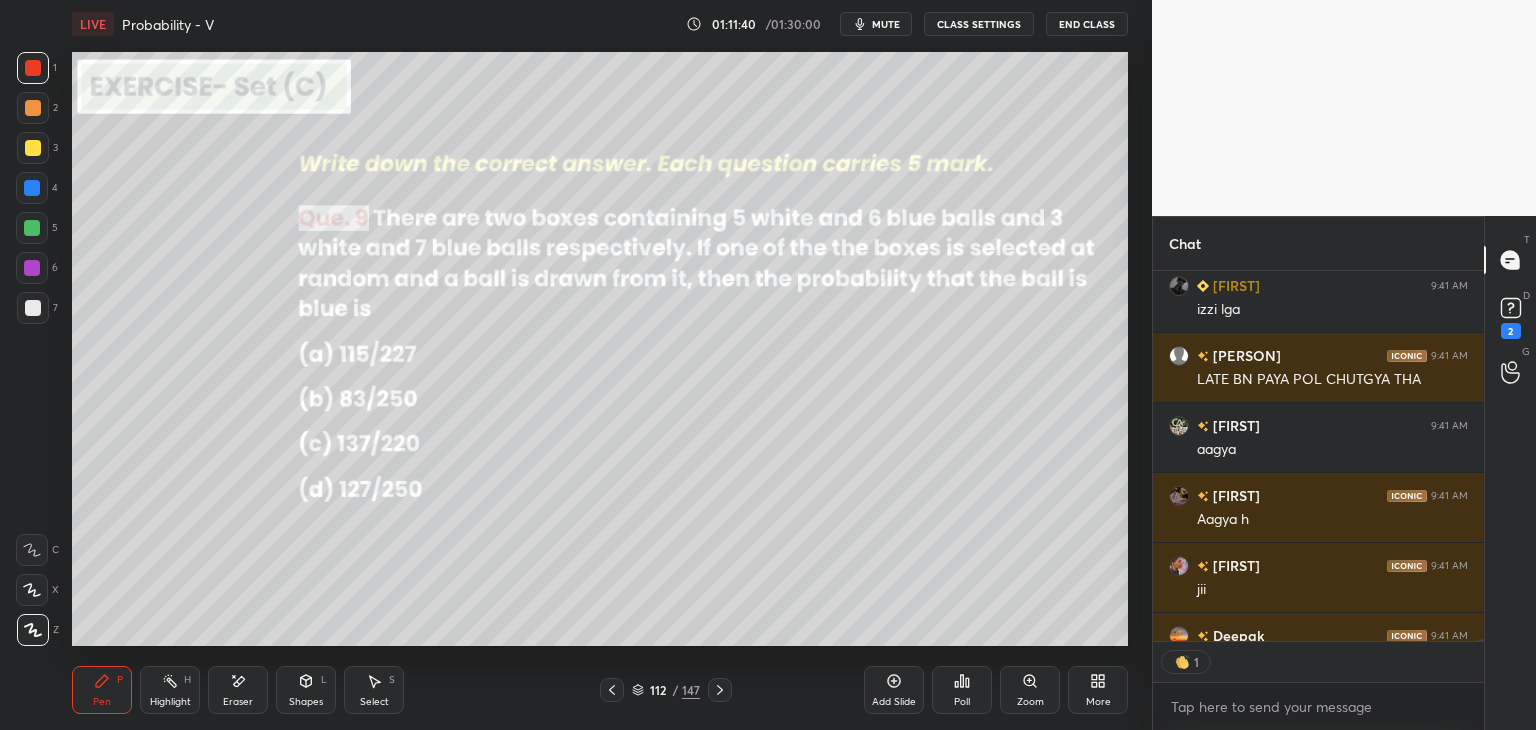 scroll, scrollTop: 92259, scrollLeft: 0, axis: vertical 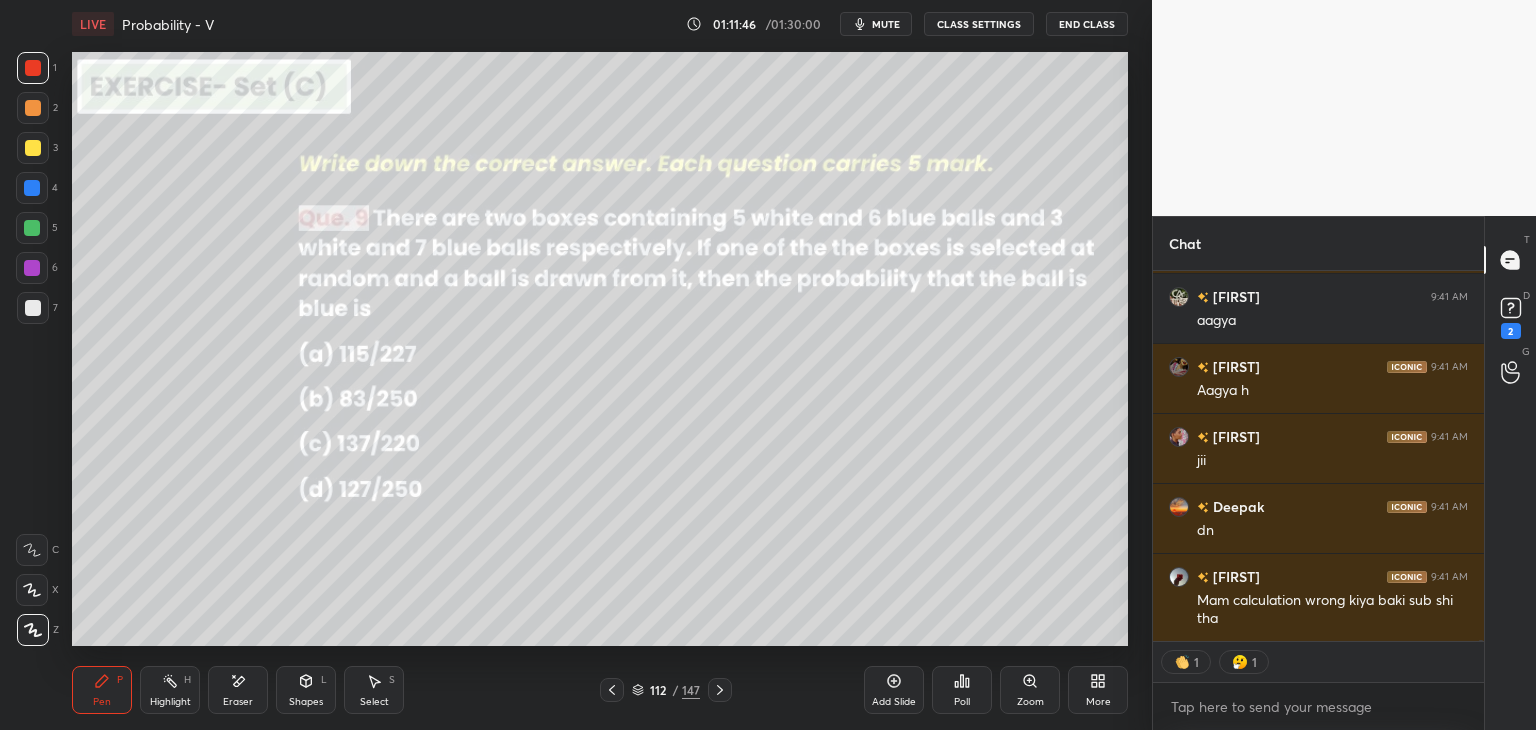 click 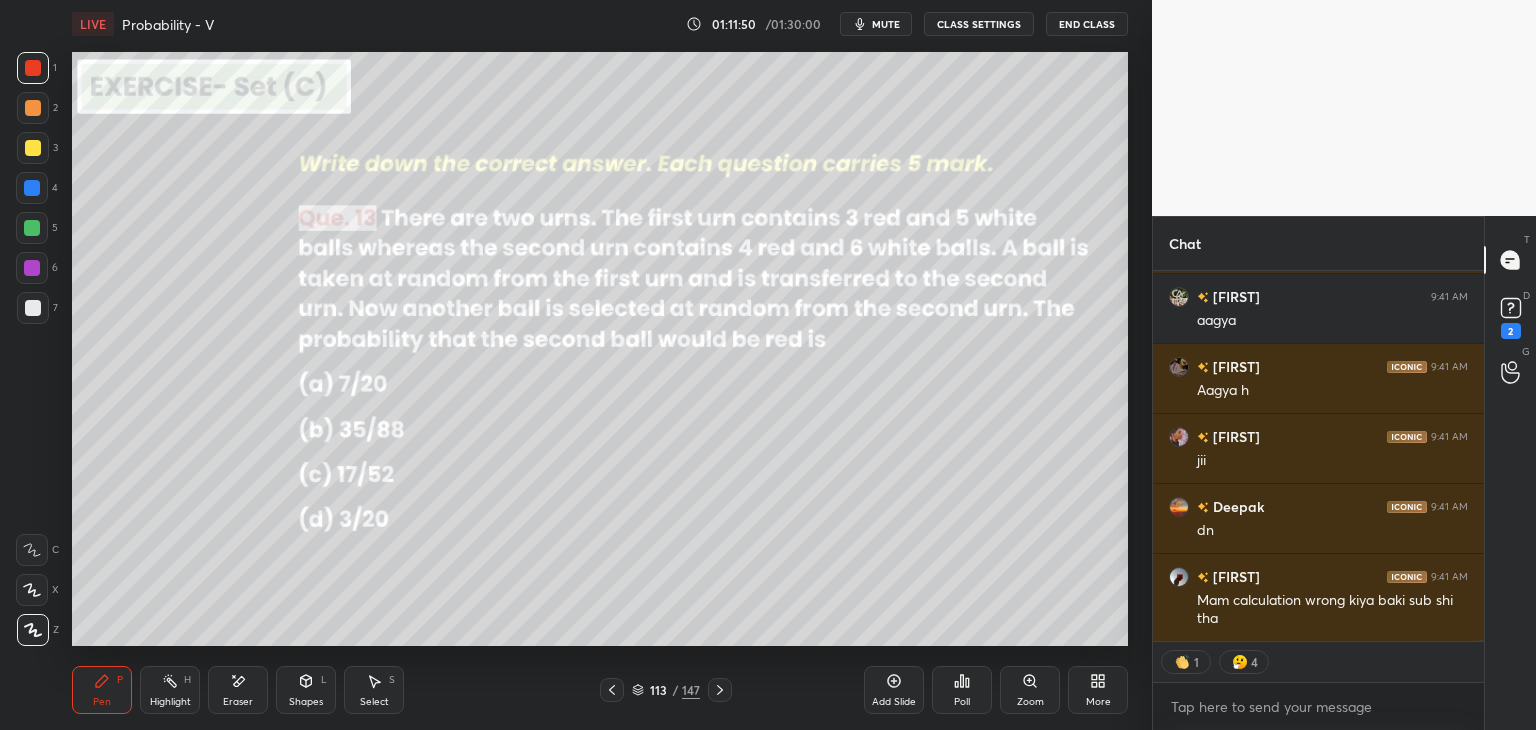 click at bounding box center (612, 690) 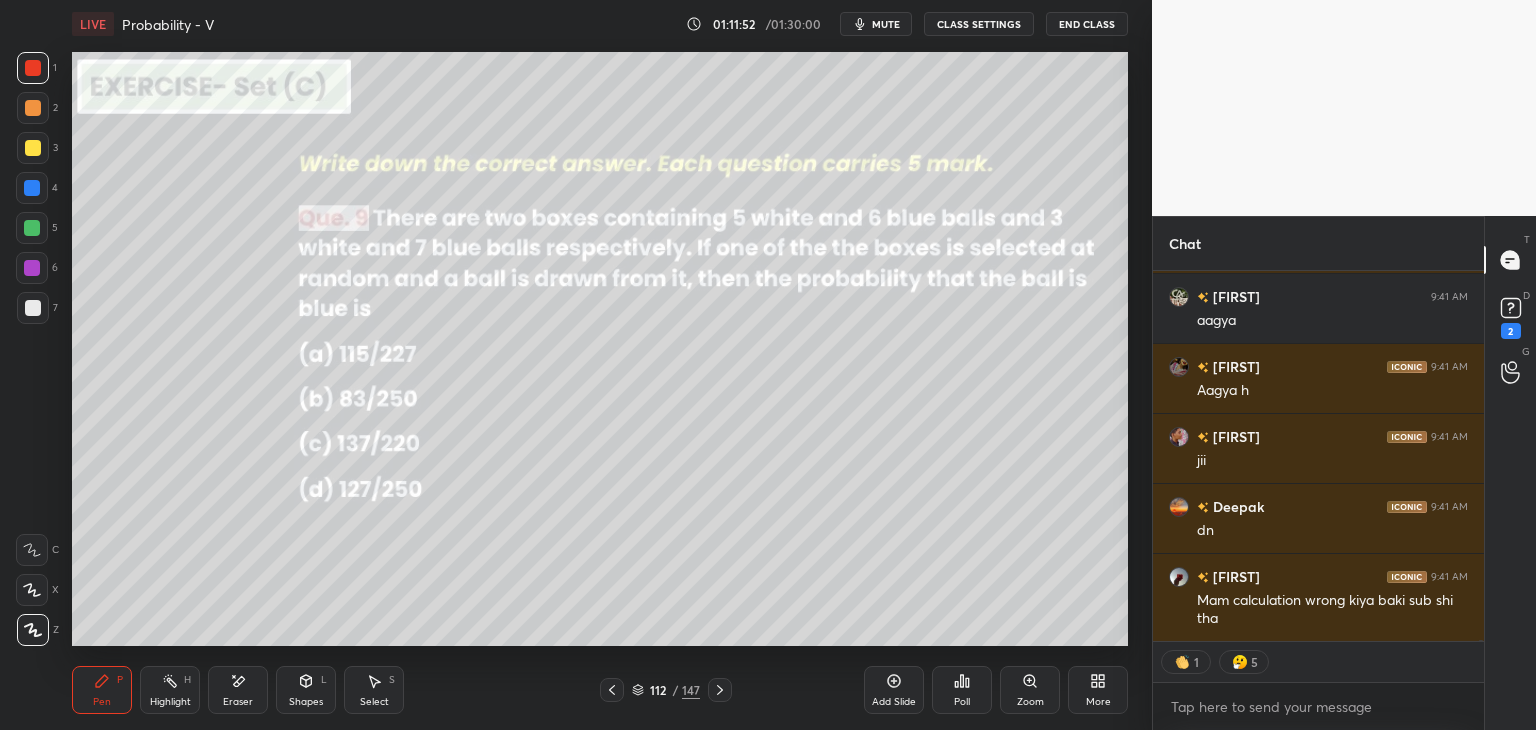 drag, startPoint x: 717, startPoint y: 696, endPoint x: 716, endPoint y: 674, distance: 22.022715 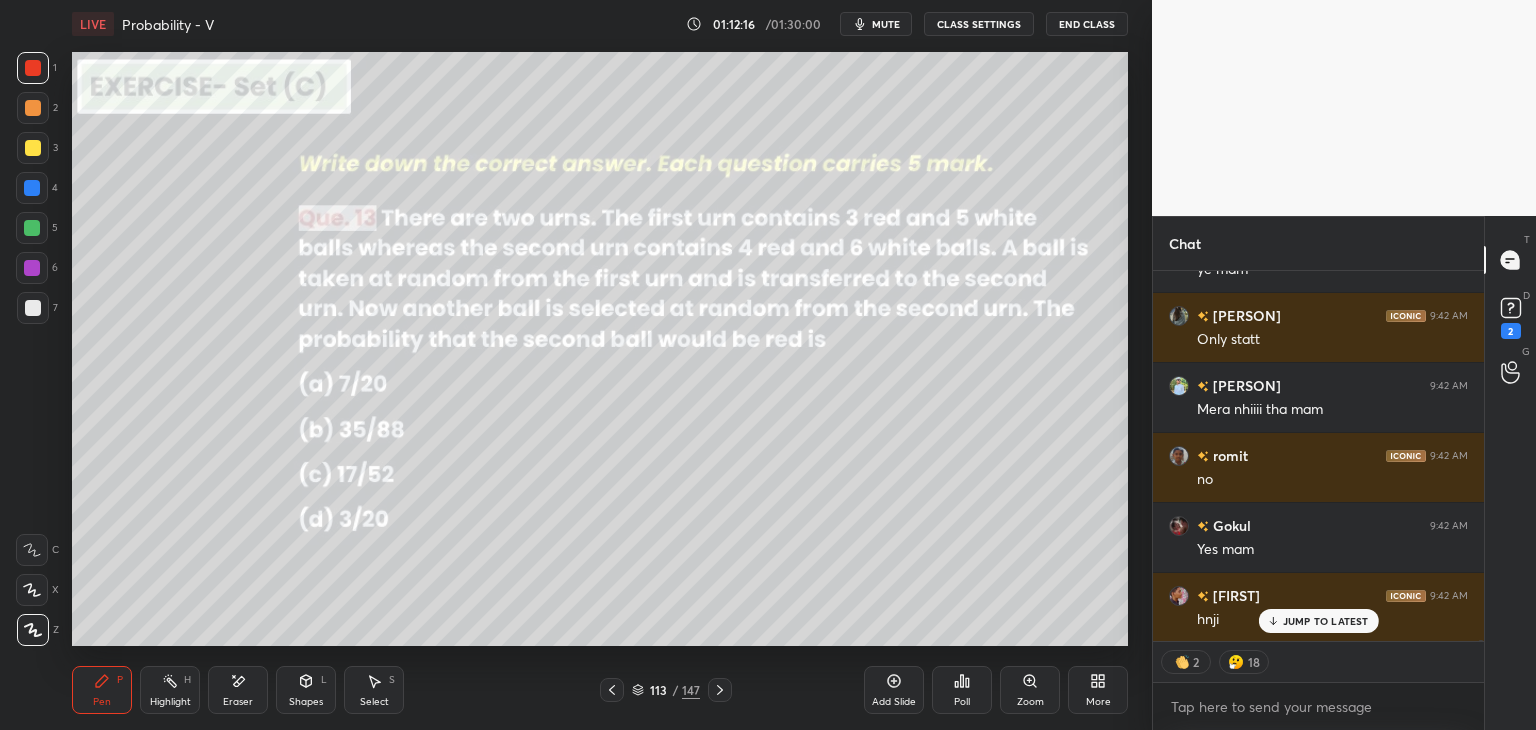 scroll, scrollTop: 94779, scrollLeft: 0, axis: vertical 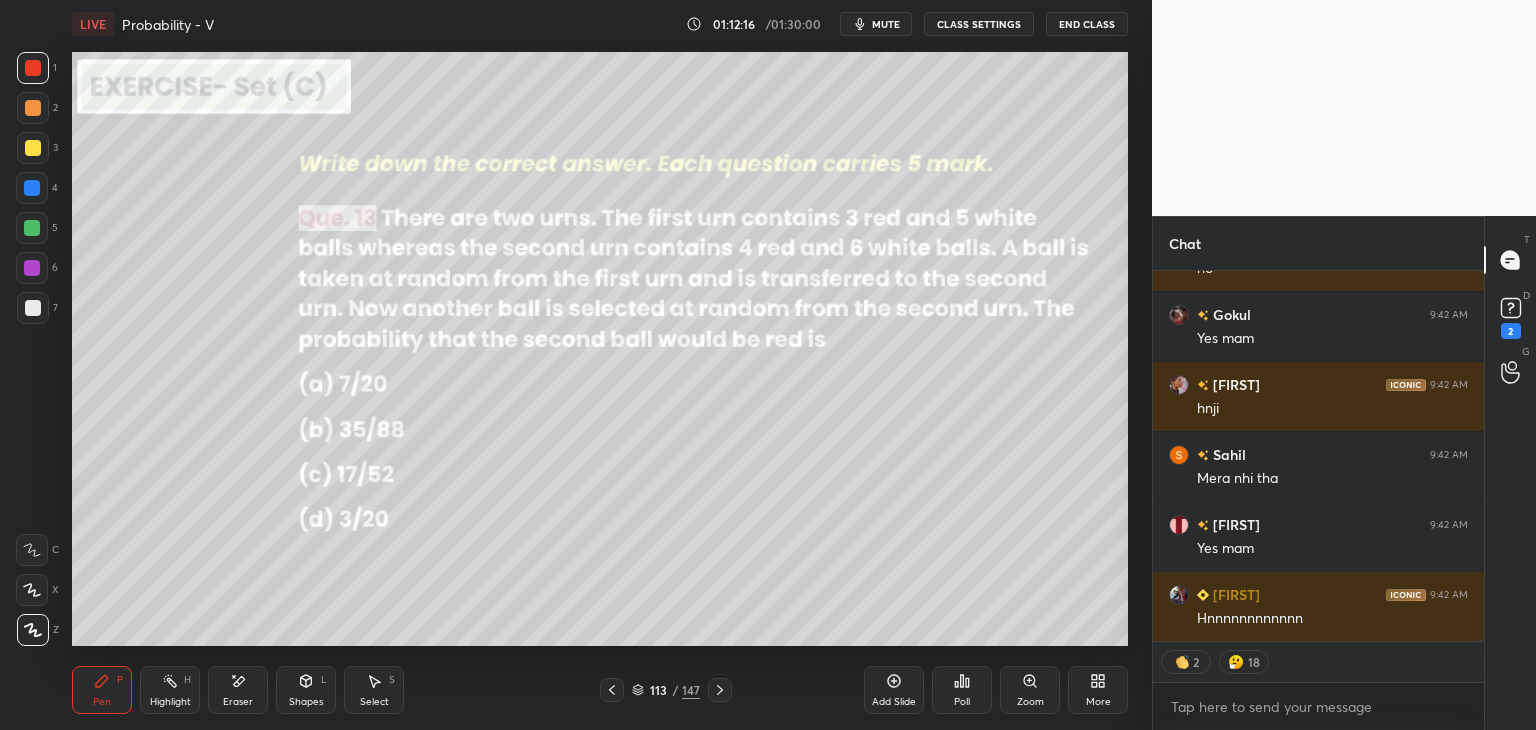 click 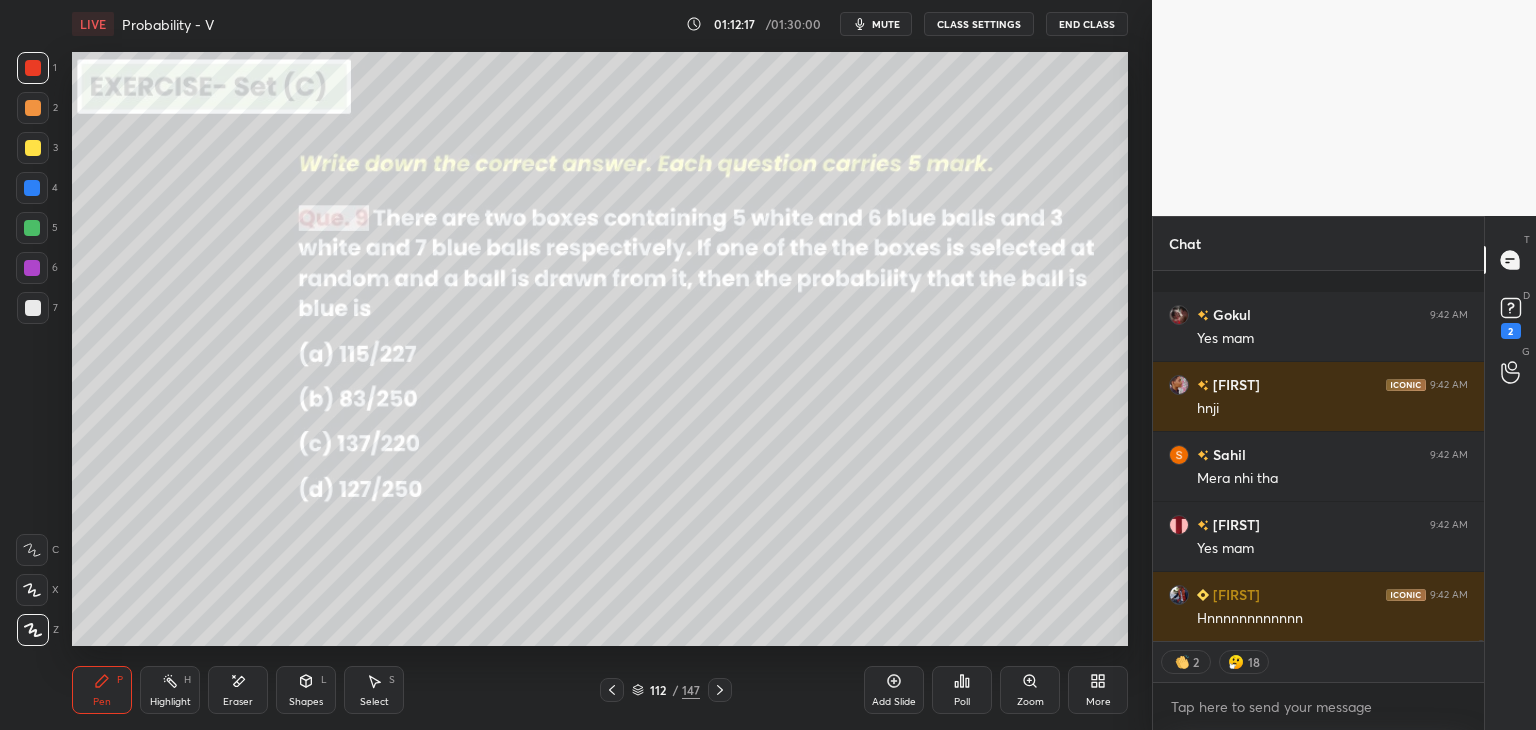 scroll, scrollTop: 94919, scrollLeft: 0, axis: vertical 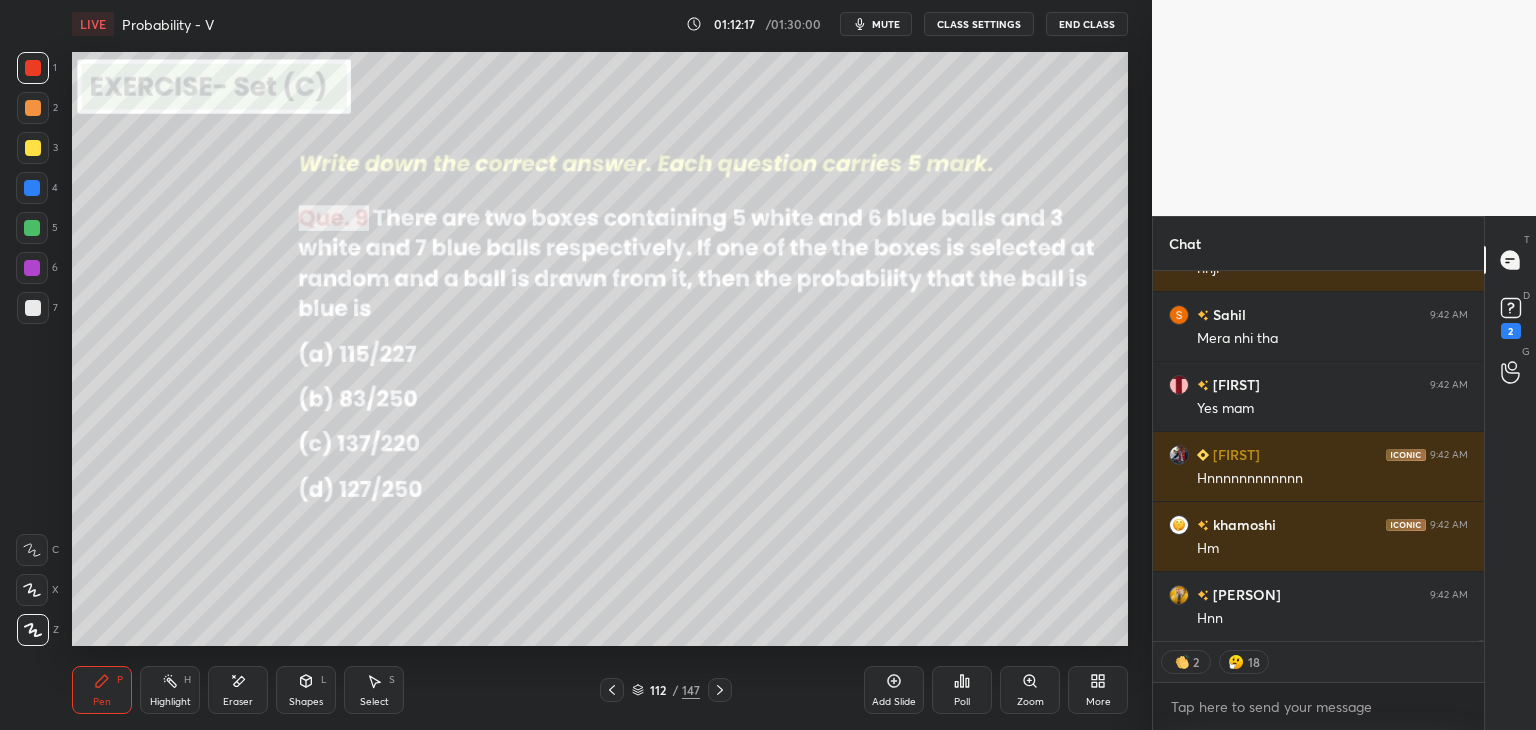 drag, startPoint x: 726, startPoint y: 690, endPoint x: 714, endPoint y: 678, distance: 16.970562 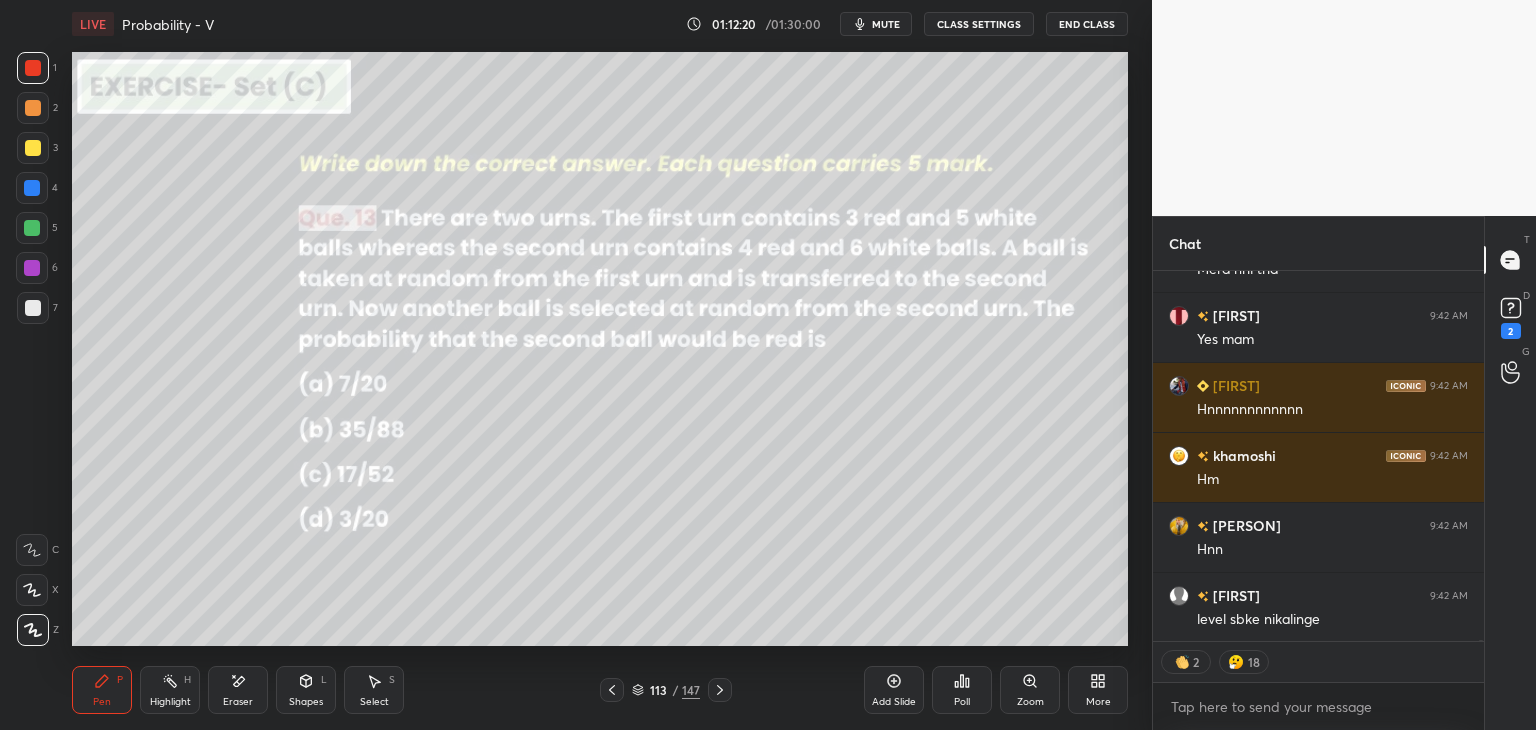 scroll, scrollTop: 95128, scrollLeft: 0, axis: vertical 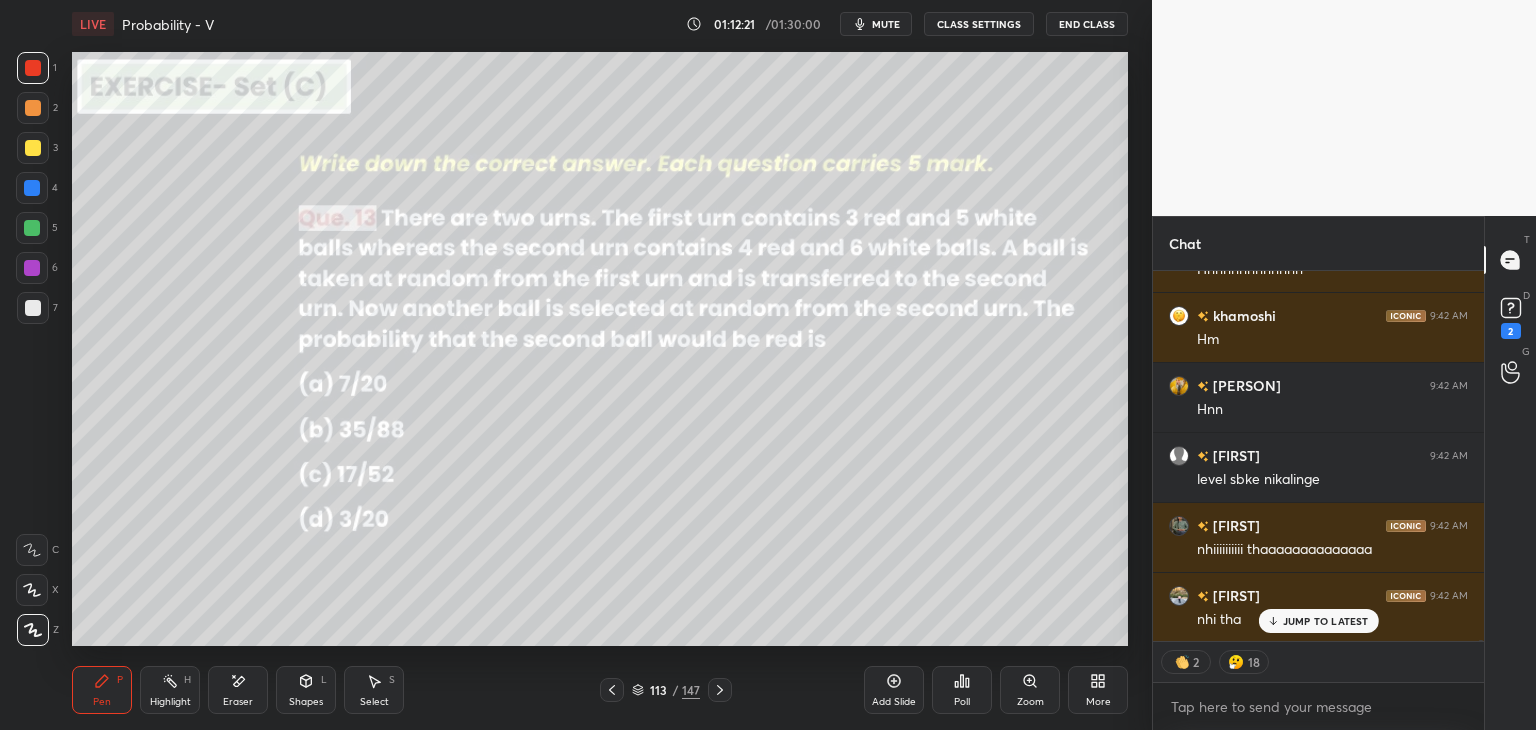 type on "x" 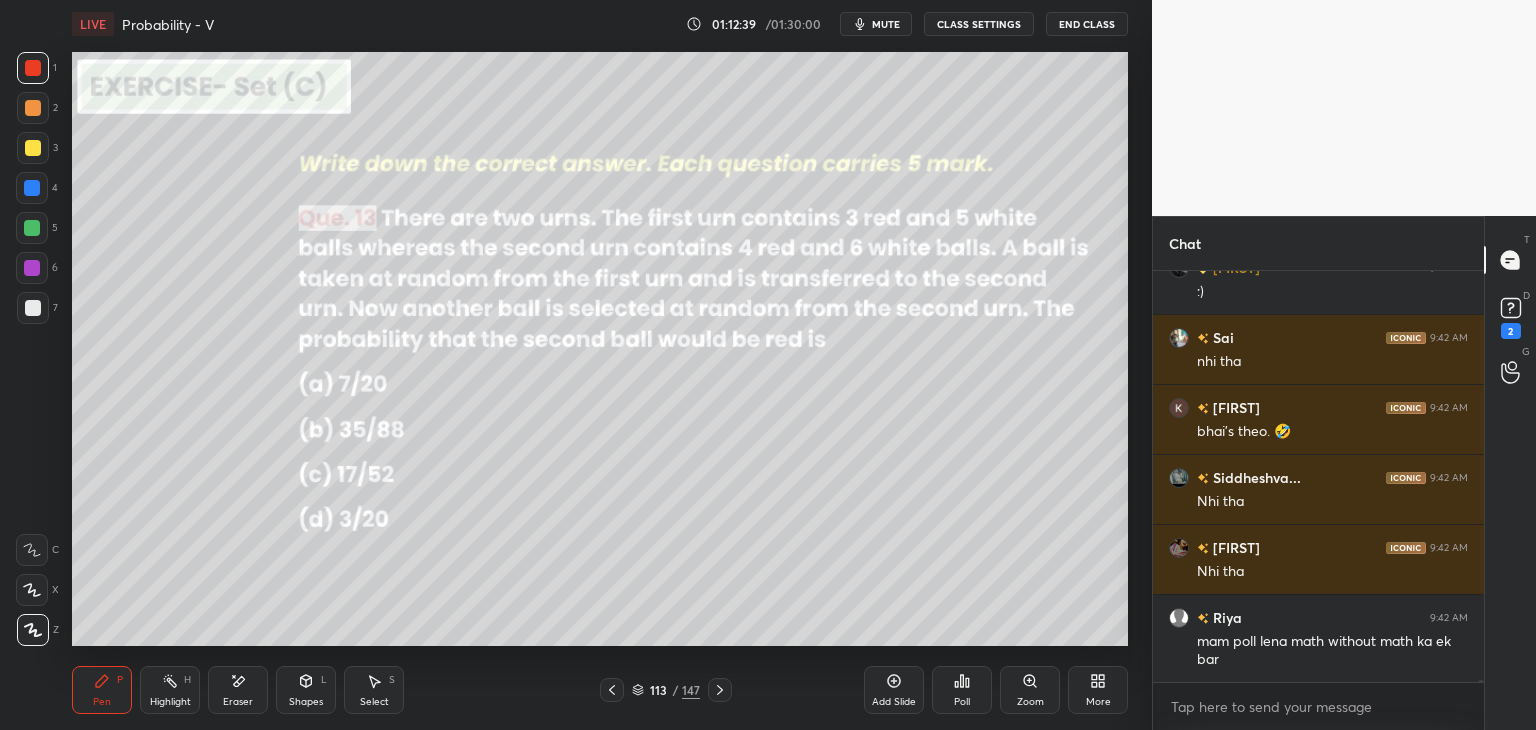scroll, scrollTop: 95596, scrollLeft: 0, axis: vertical 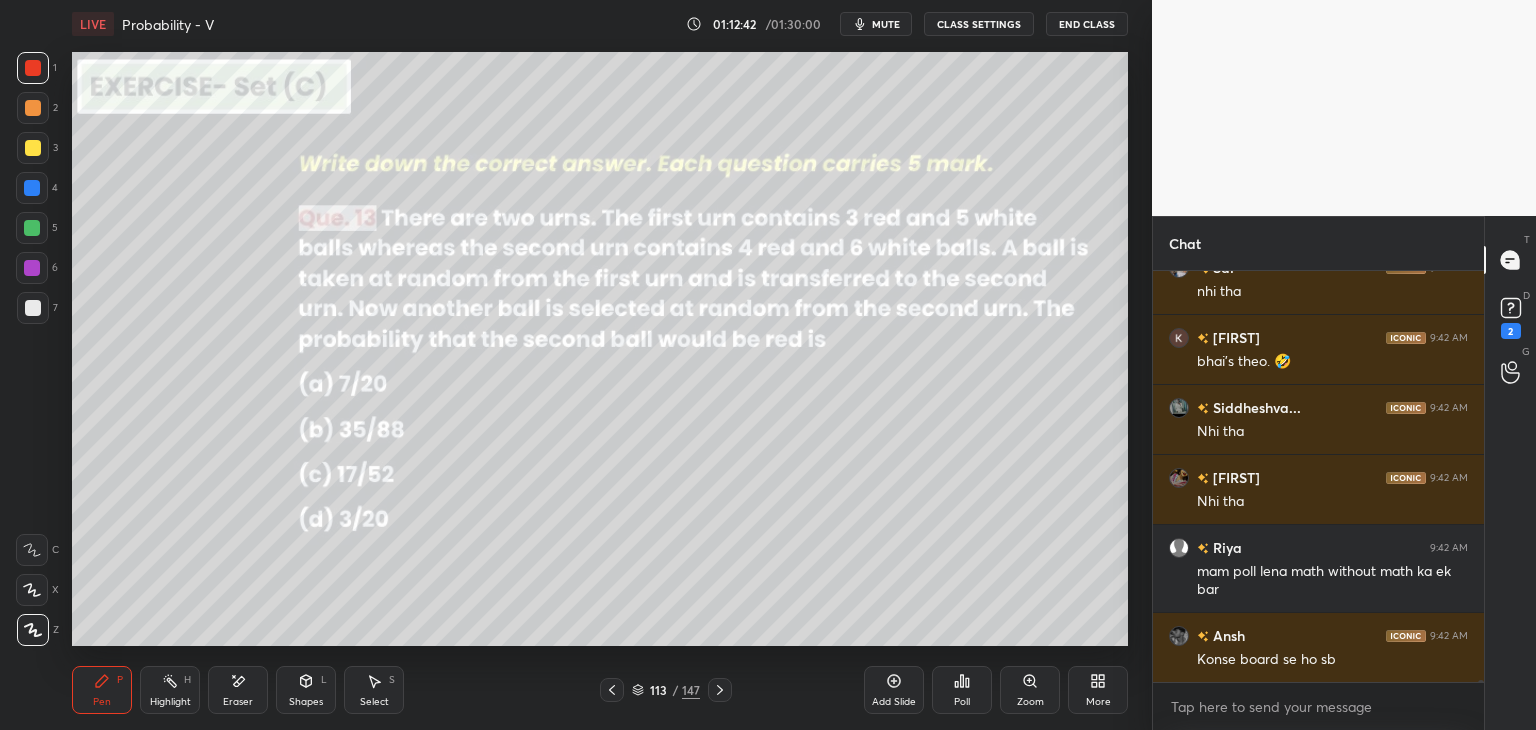 click at bounding box center (33, 148) 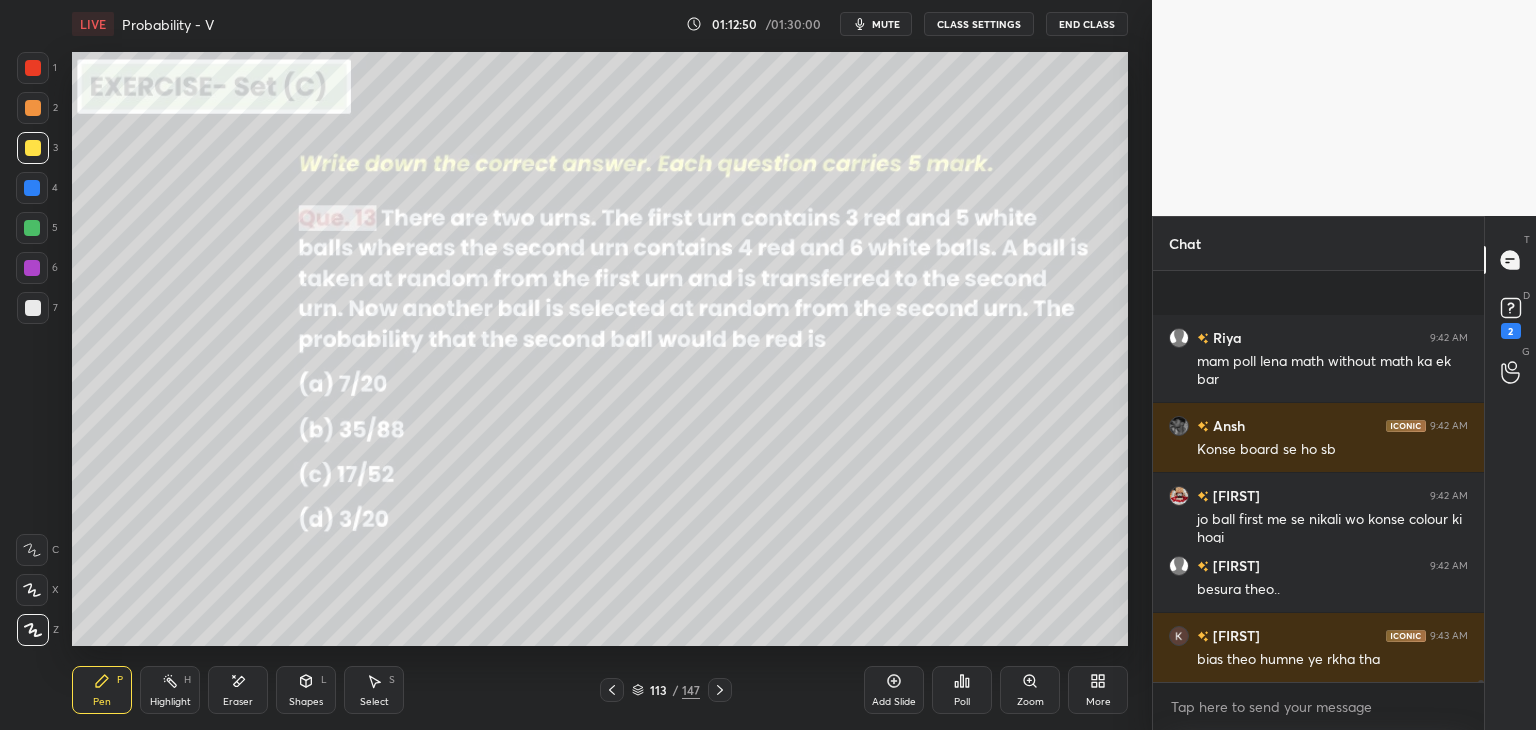 scroll, scrollTop: 95946, scrollLeft: 0, axis: vertical 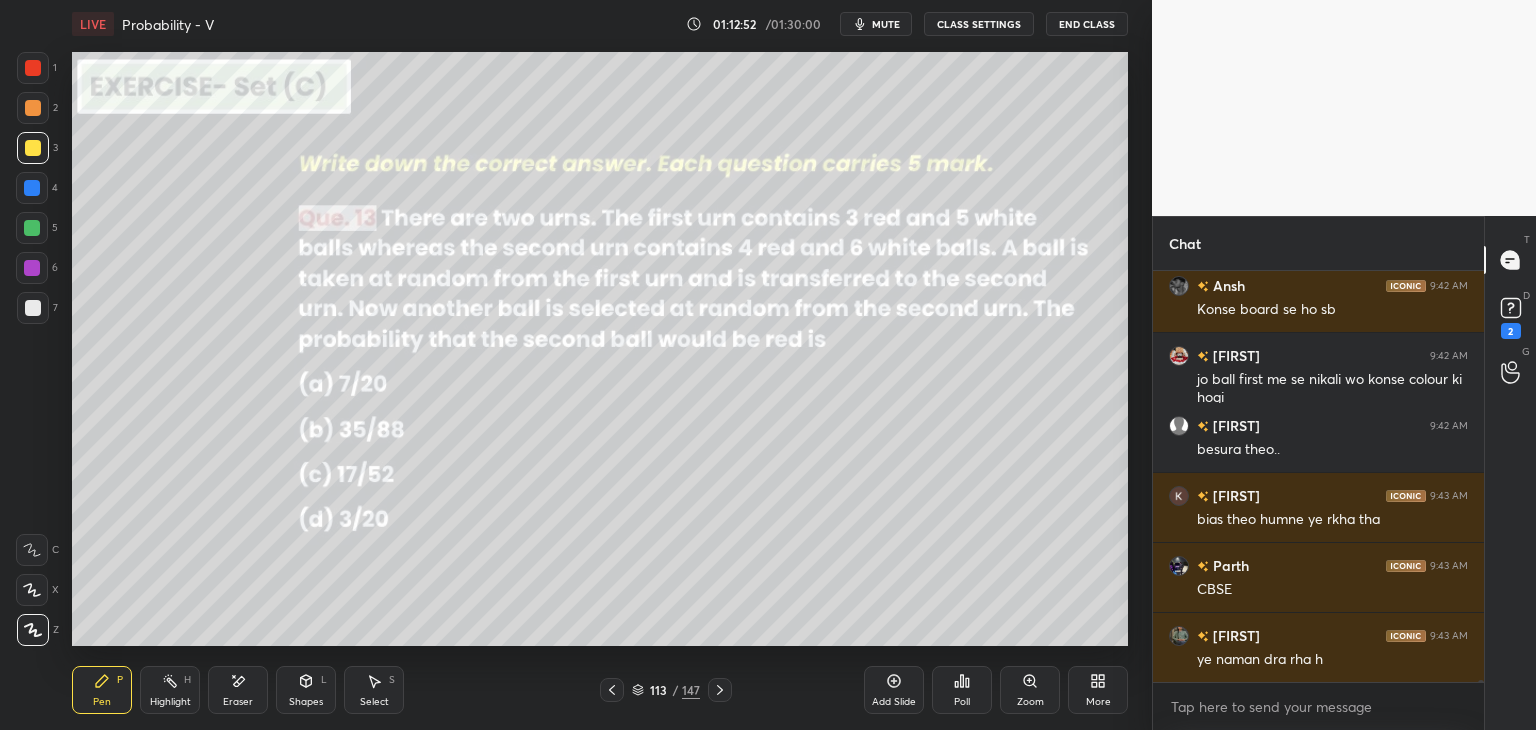 drag, startPoint x: 300, startPoint y: 699, endPoint x: 303, endPoint y: 681, distance: 18.248287 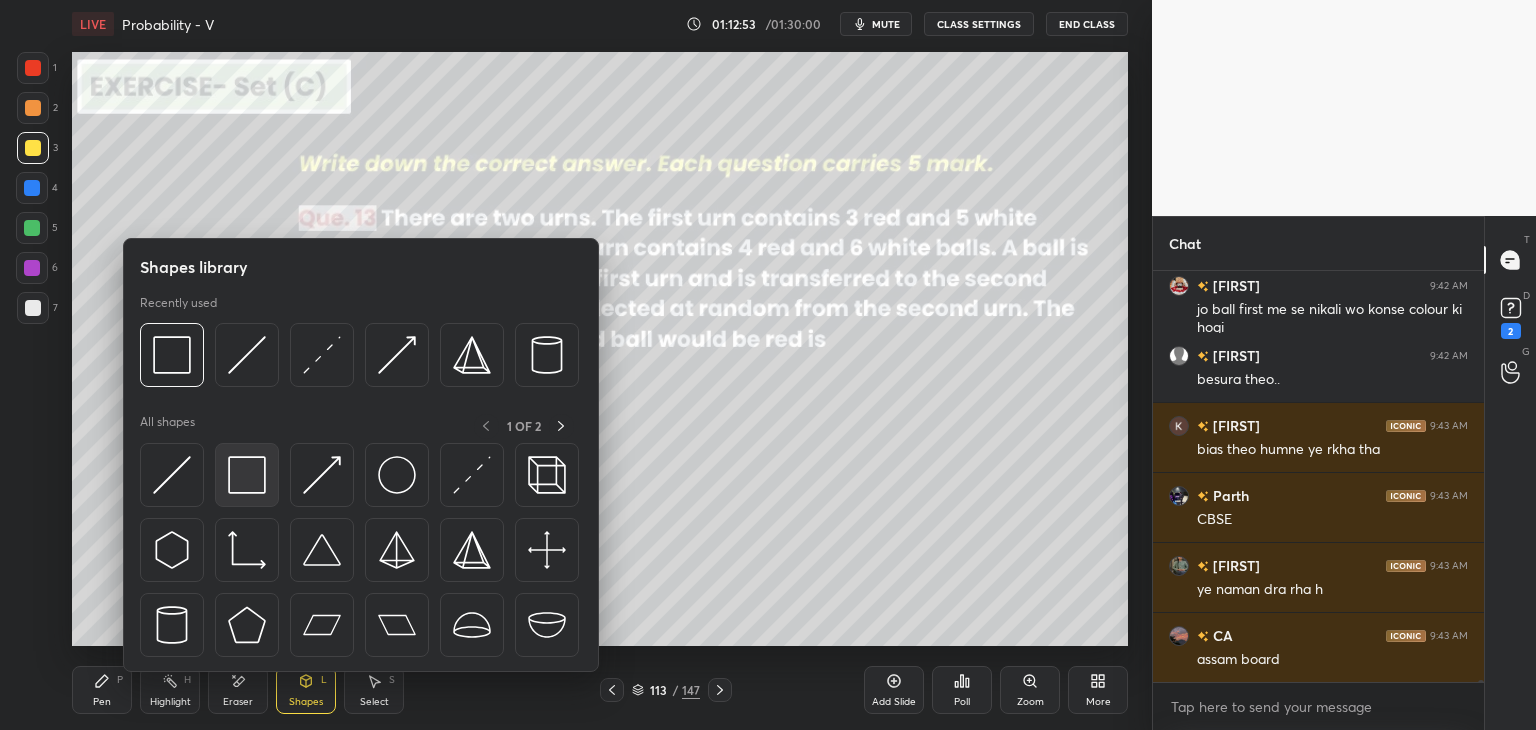 click at bounding box center (247, 475) 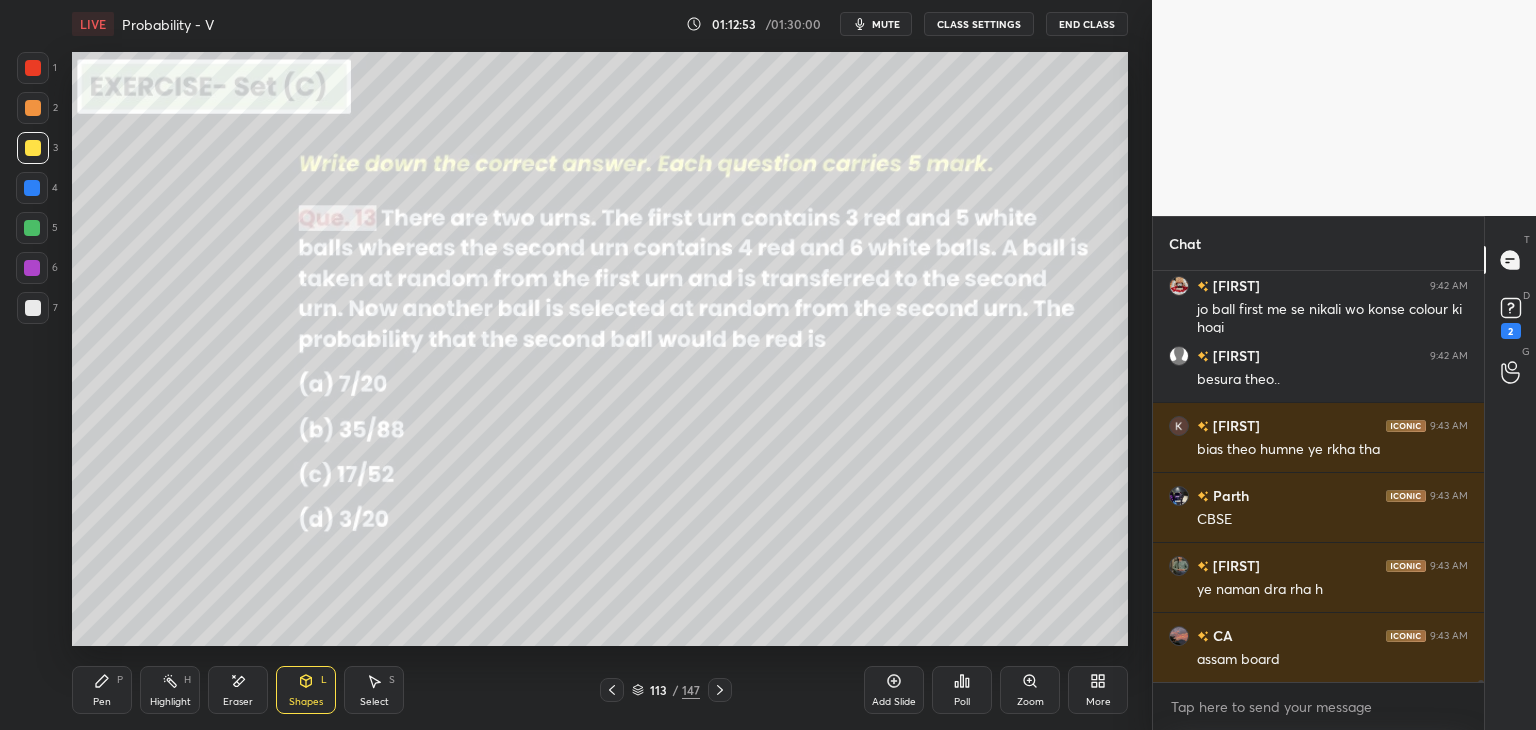 scroll, scrollTop: 96086, scrollLeft: 0, axis: vertical 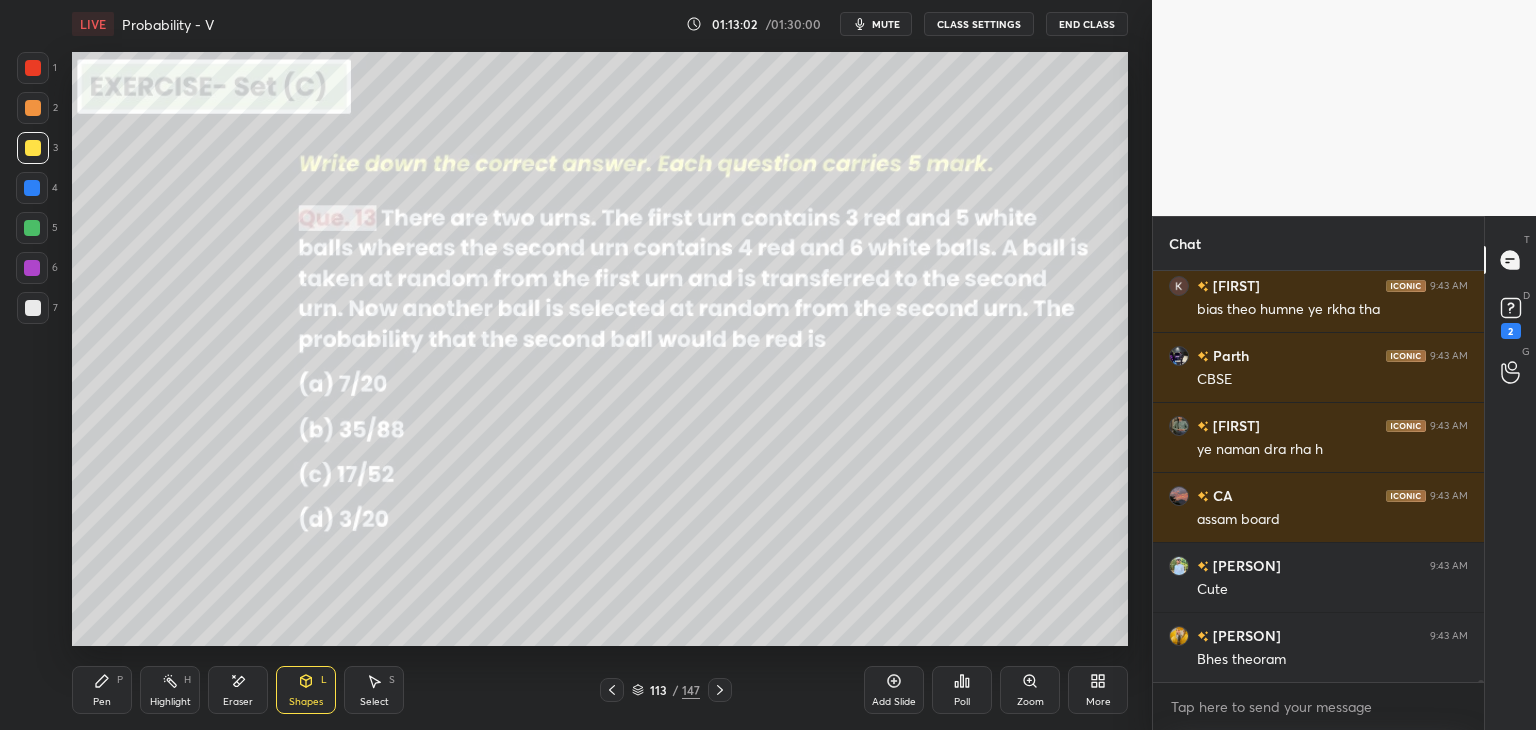 click on "CLASS SETTINGS" at bounding box center [979, 24] 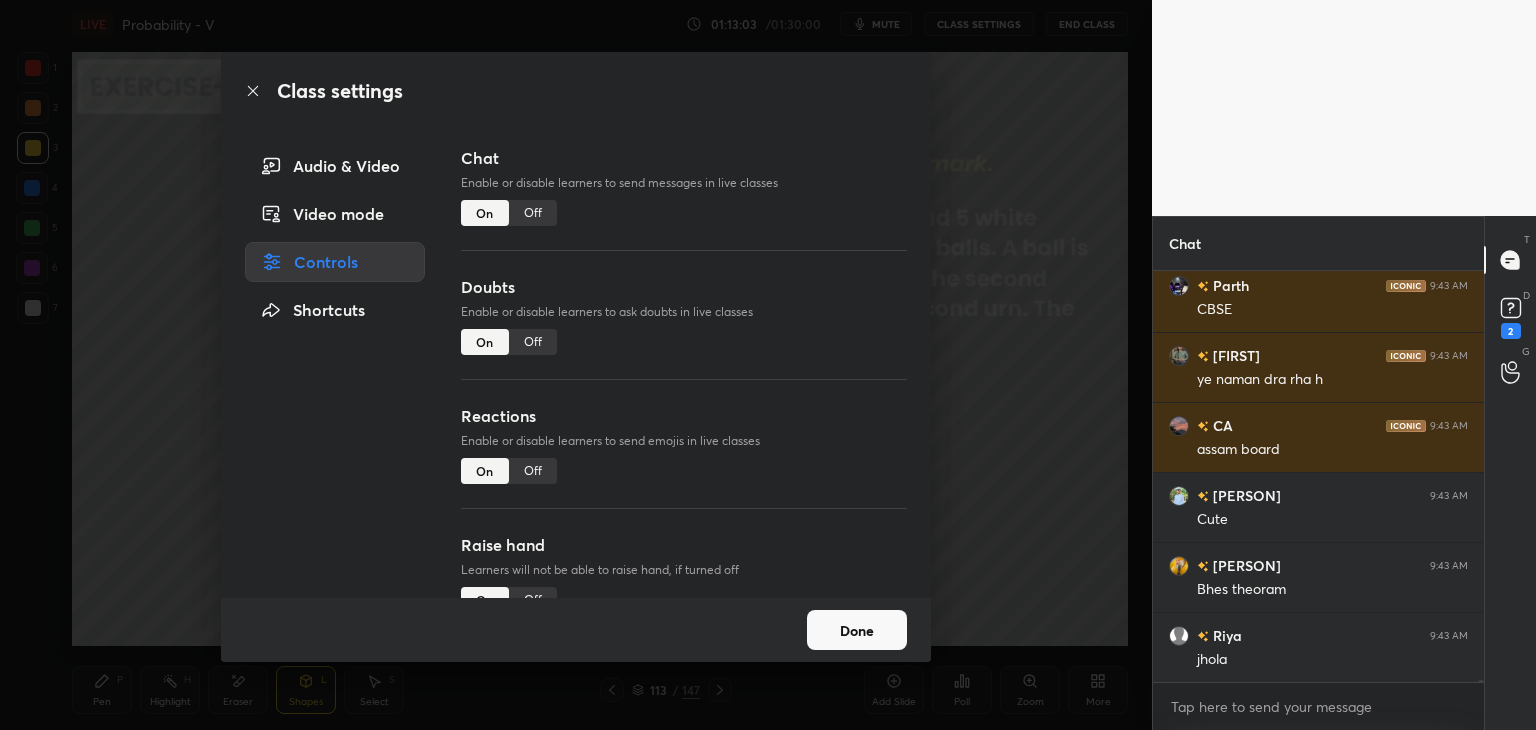 click on "Off" at bounding box center [533, 213] 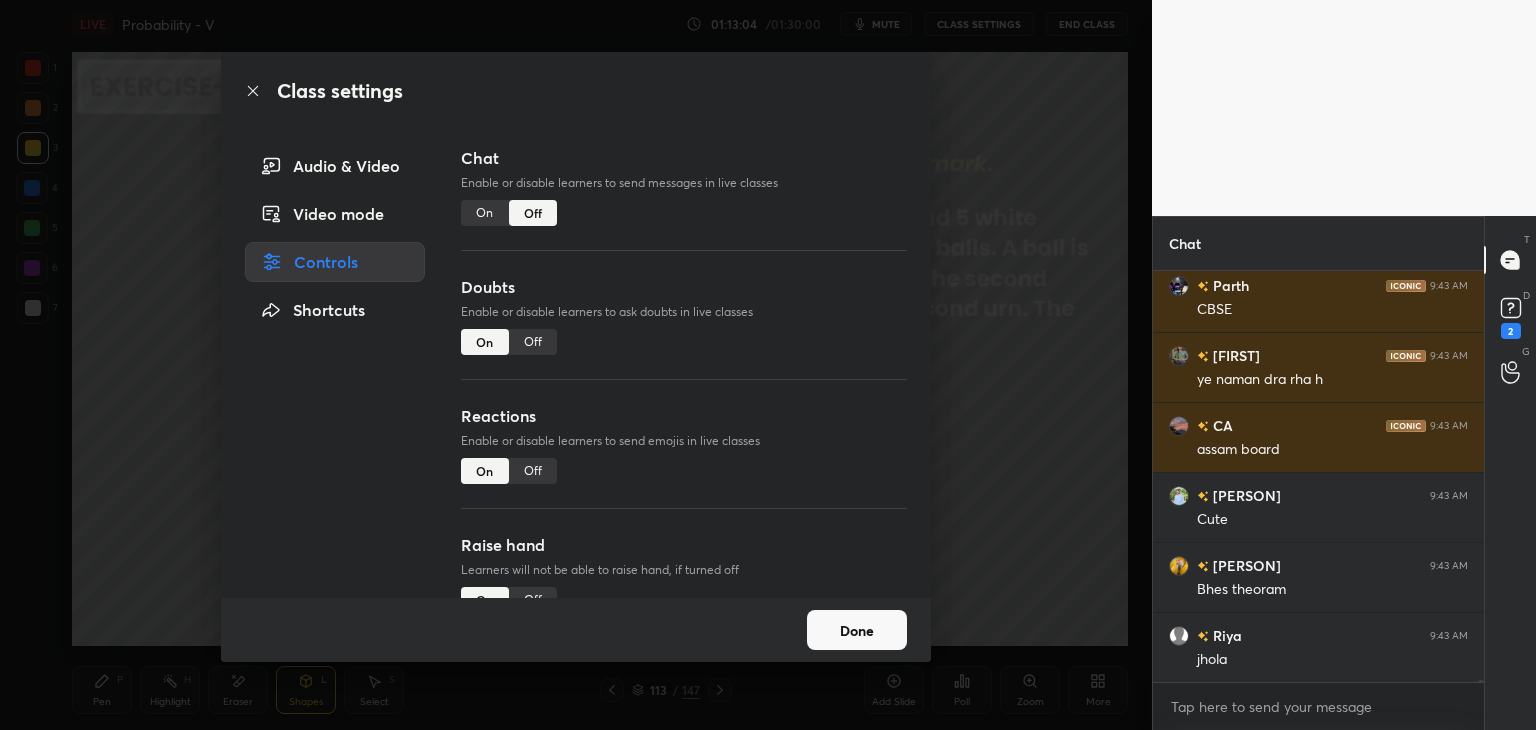 scroll, scrollTop: 94038, scrollLeft: 0, axis: vertical 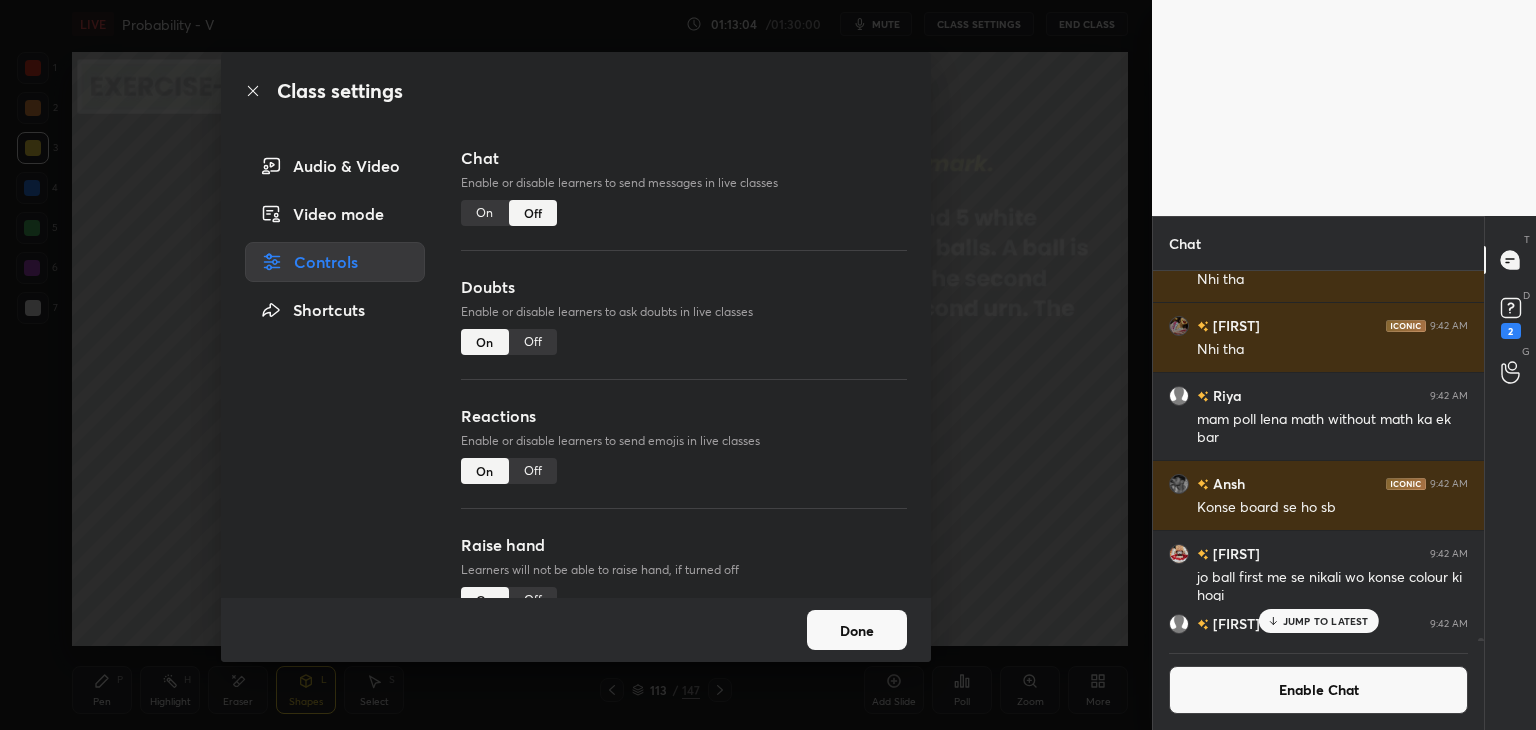 click on "Done" at bounding box center (857, 630) 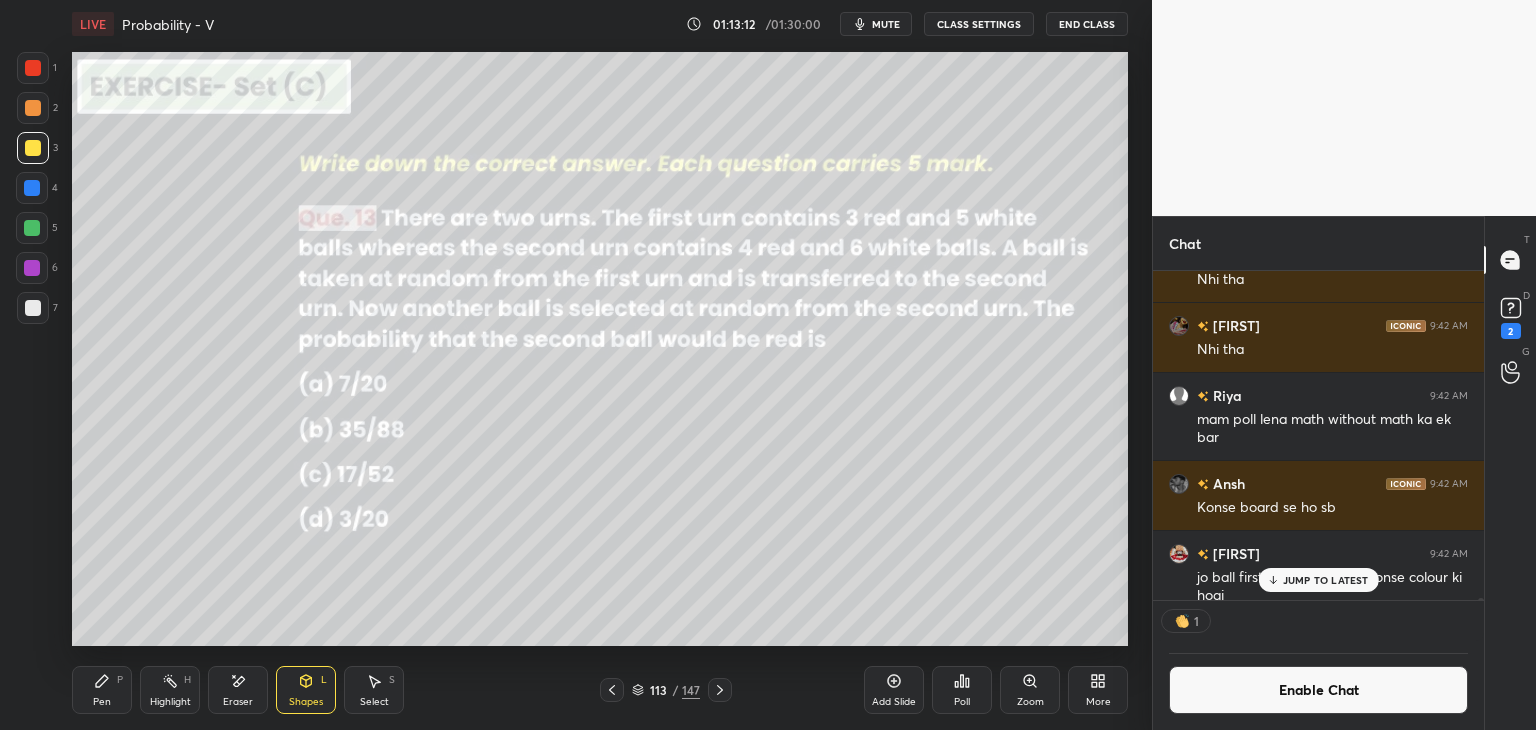 scroll, scrollTop: 324, scrollLeft: 325, axis: both 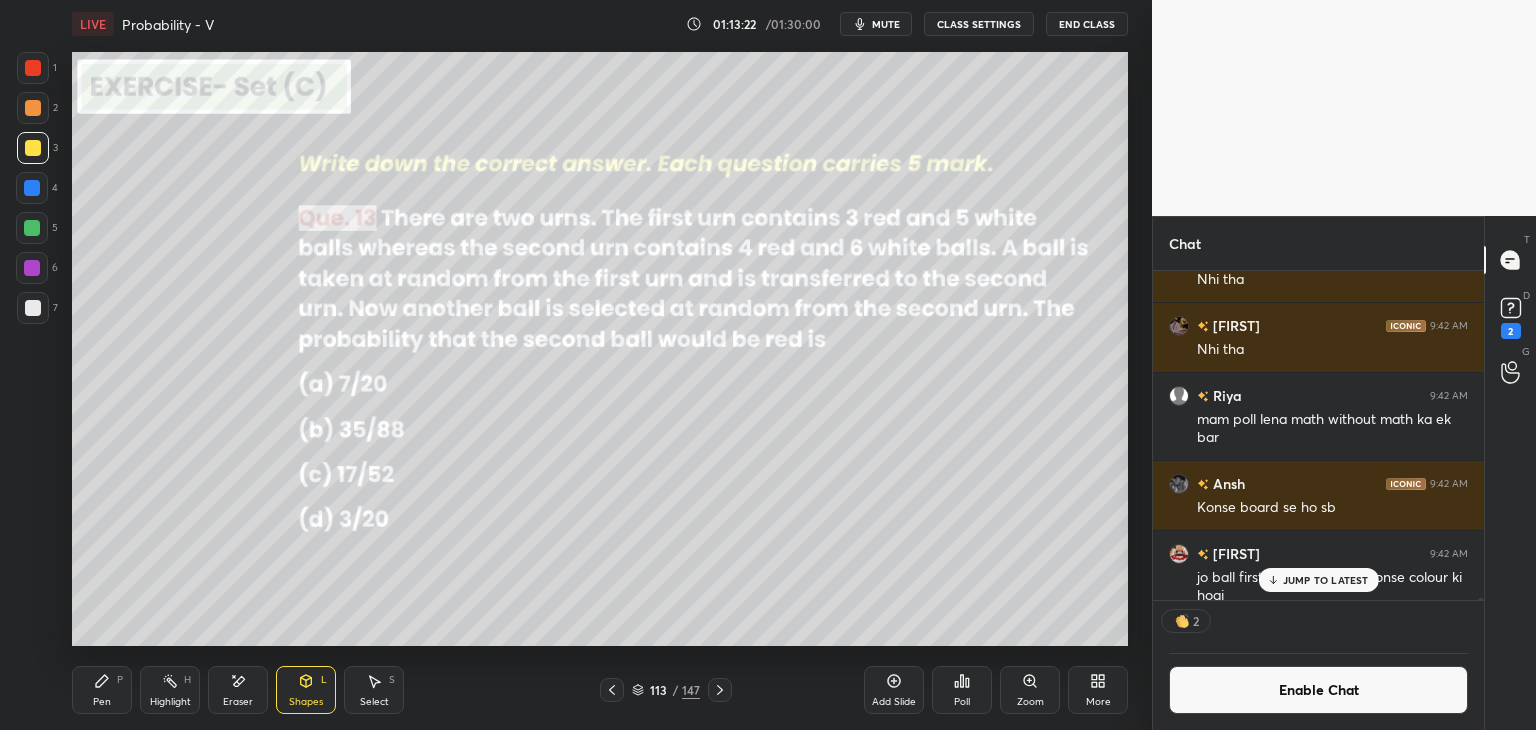 drag, startPoint x: 34, startPoint y: 310, endPoint x: 45, endPoint y: 321, distance: 15.556349 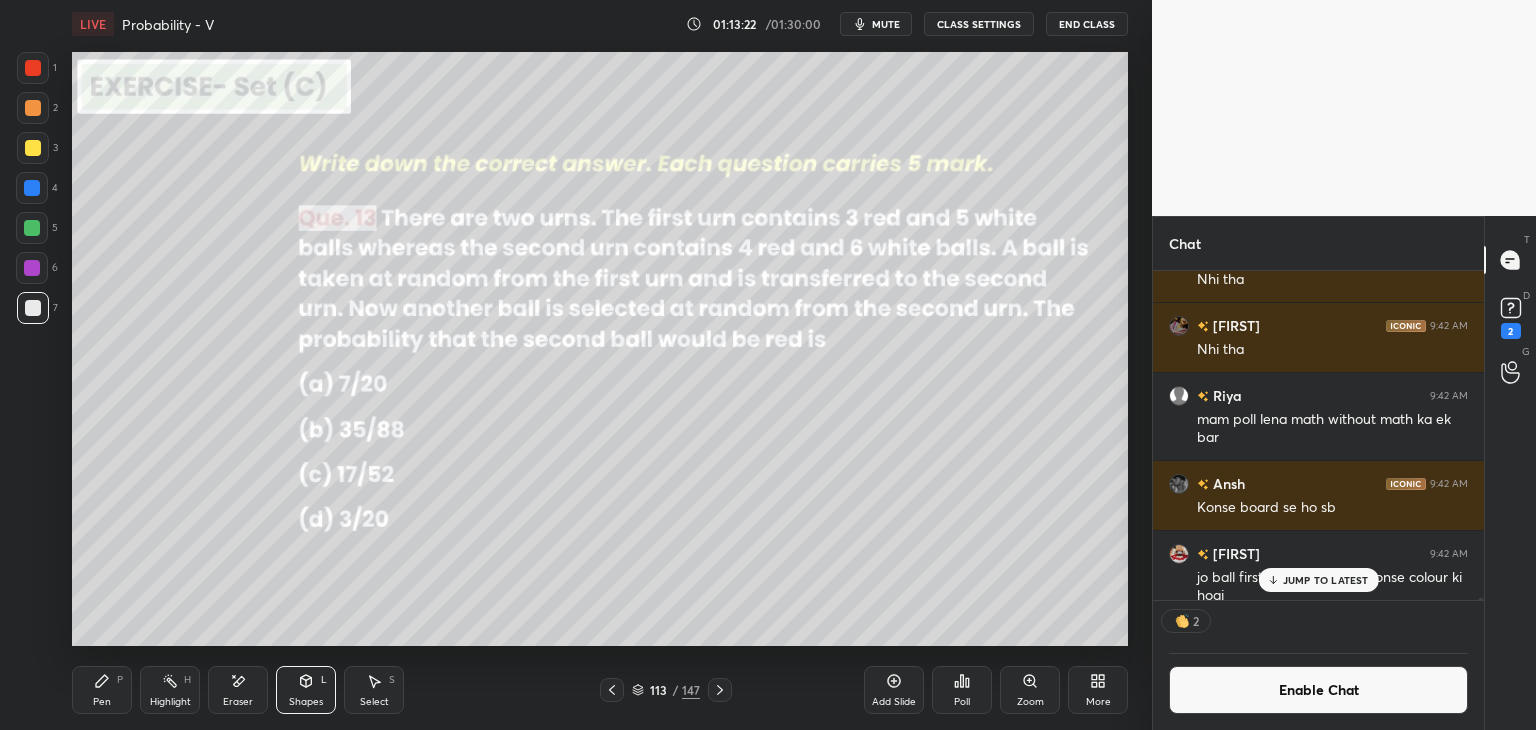 click on "Pen" at bounding box center (102, 702) 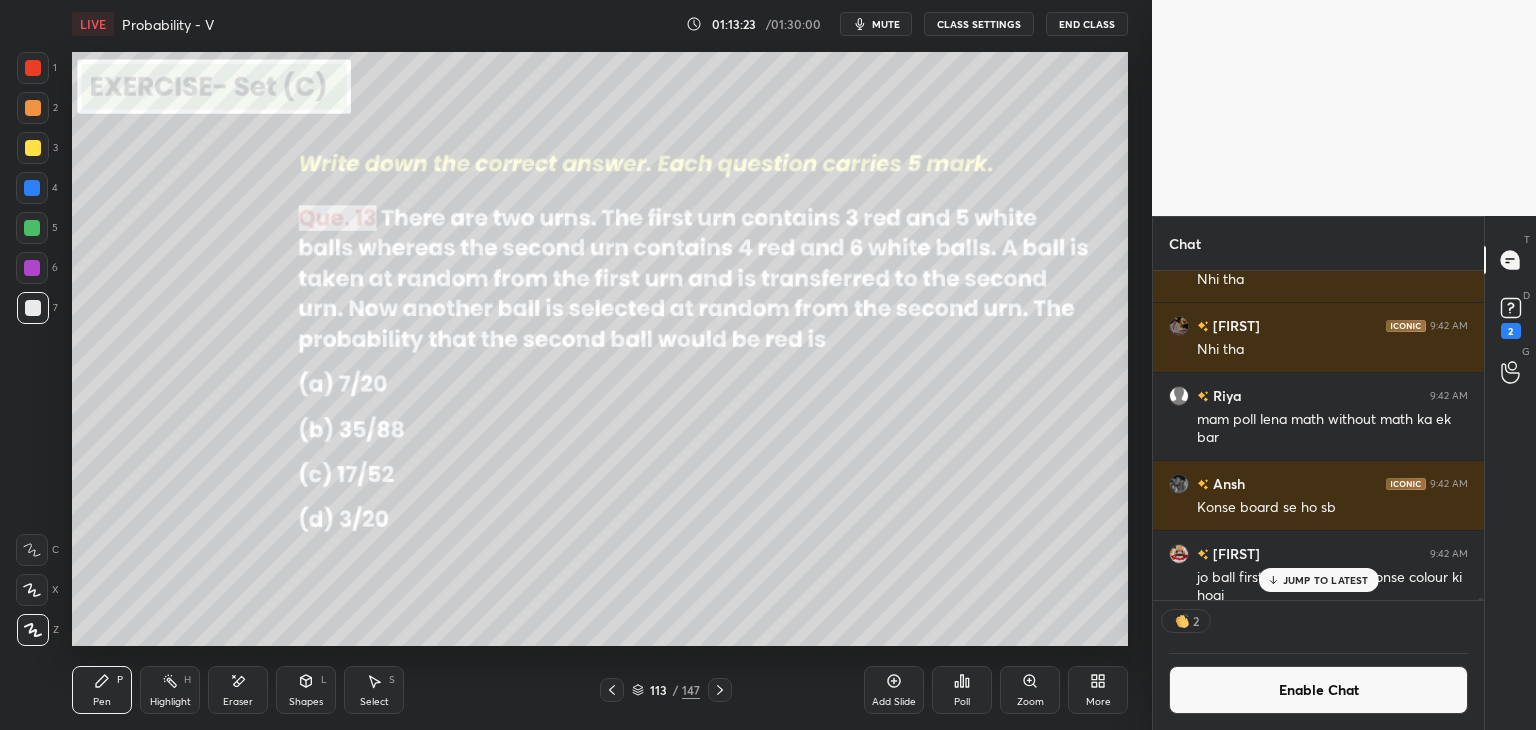 scroll, scrollTop: 7, scrollLeft: 6, axis: both 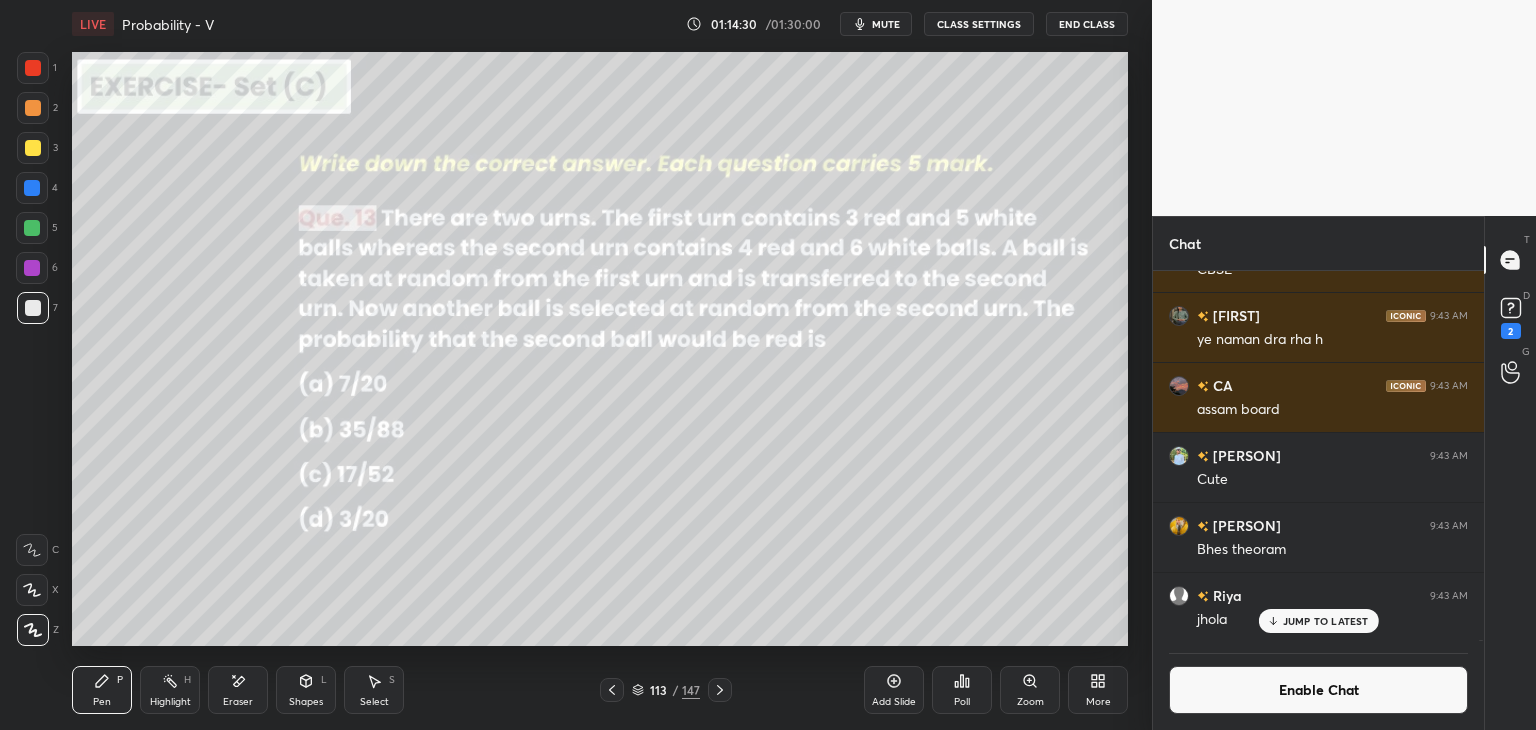 drag, startPoint x: 1325, startPoint y: 613, endPoint x: 1326, endPoint y: 646, distance: 33.01515 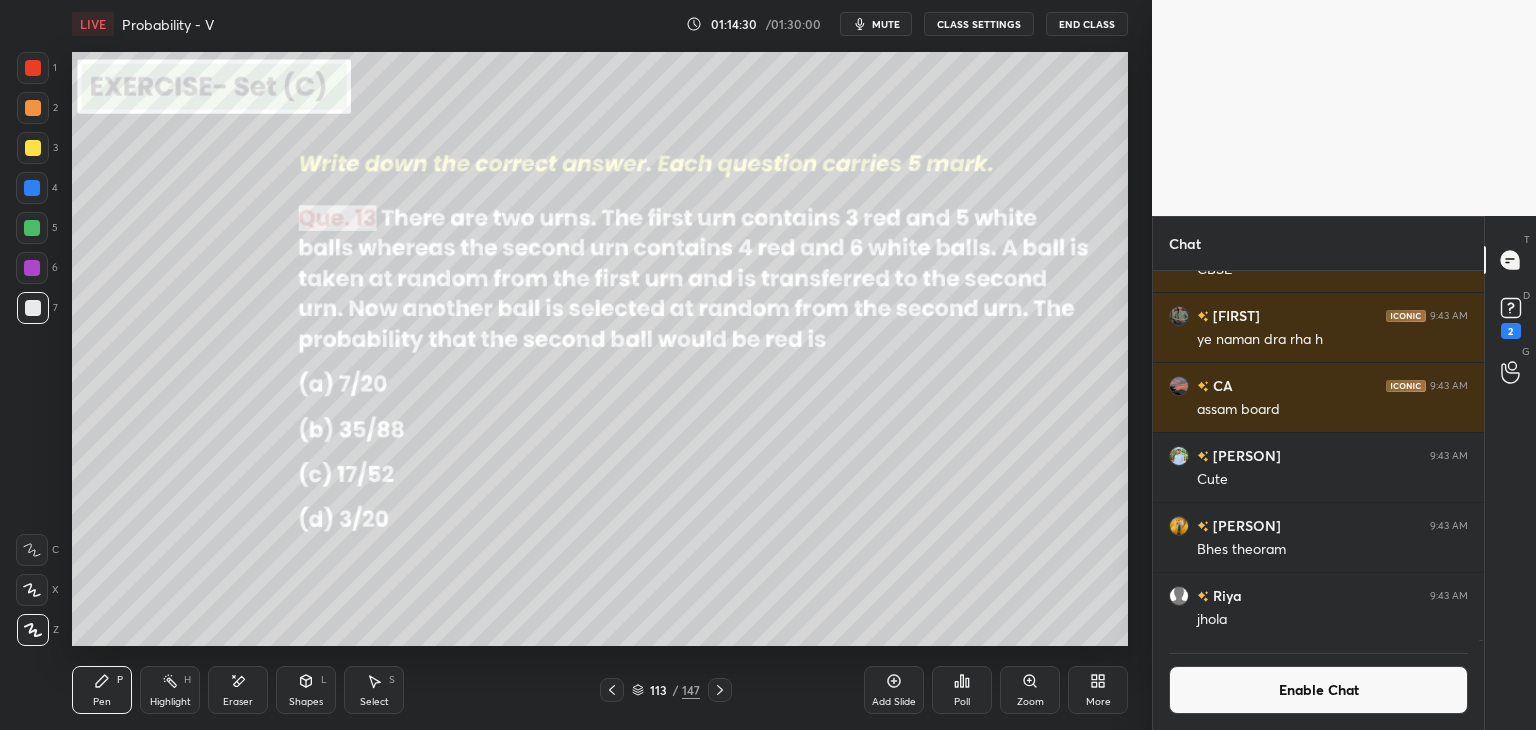 click on "Enable Chat" at bounding box center (1318, 690) 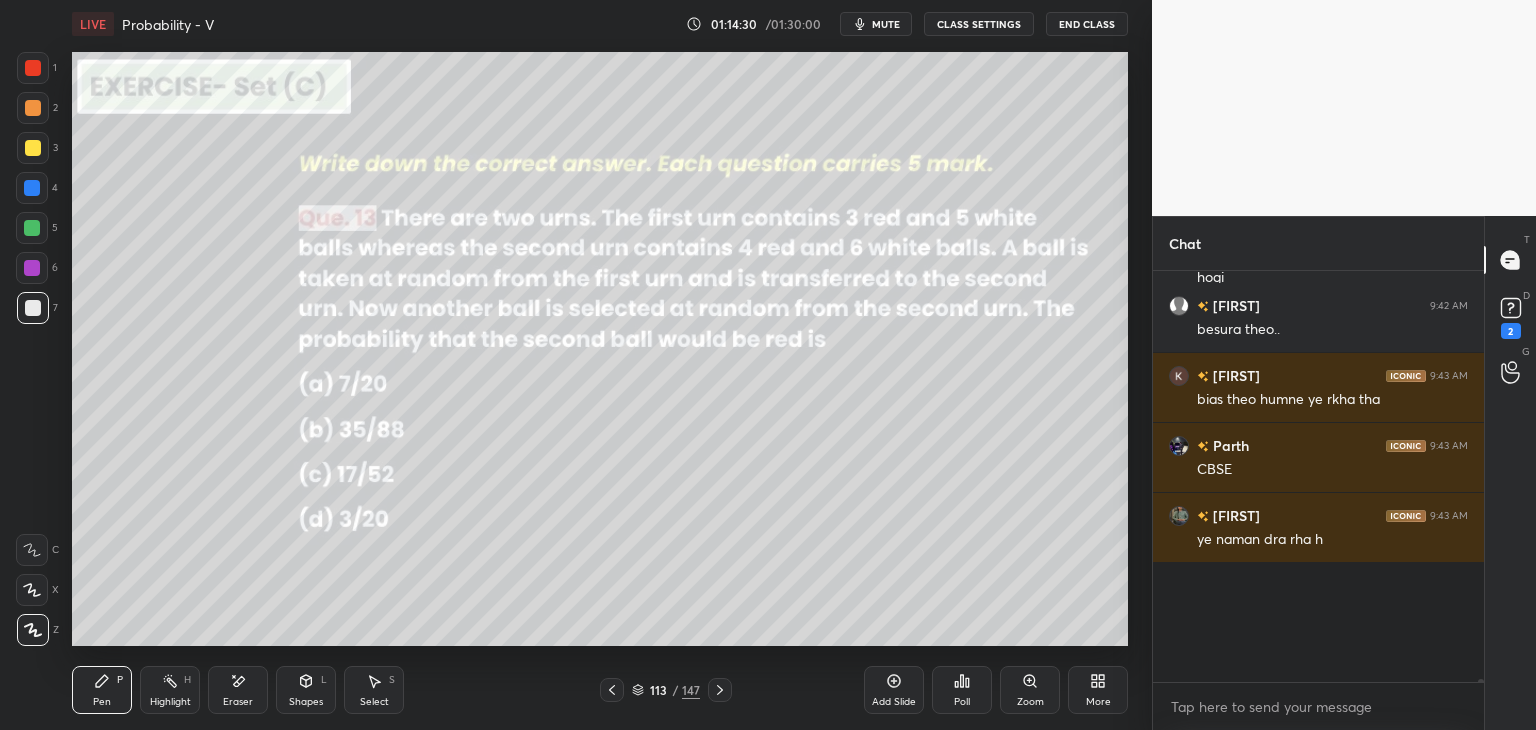 scroll, scrollTop: 94119, scrollLeft: 0, axis: vertical 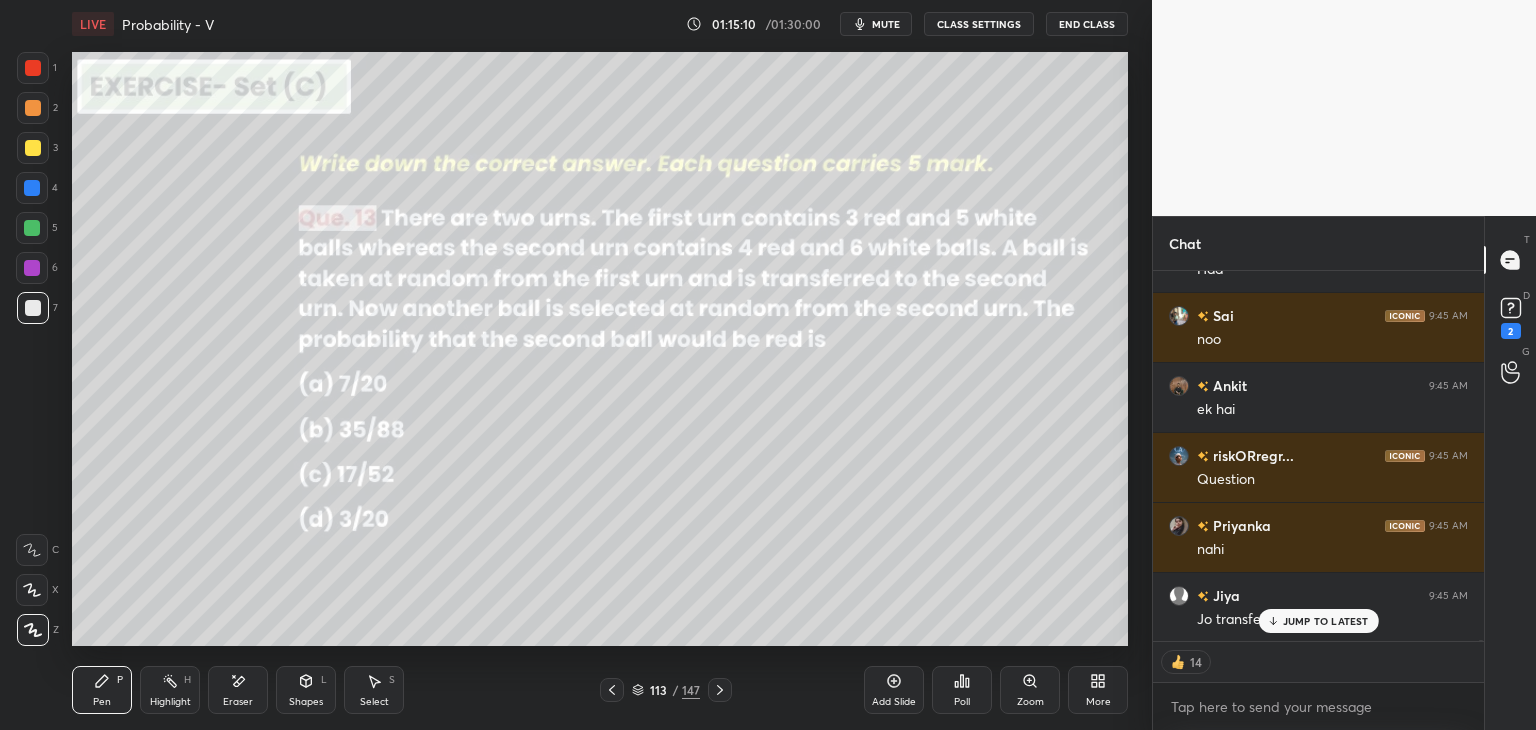 click on "Select S" at bounding box center [374, 690] 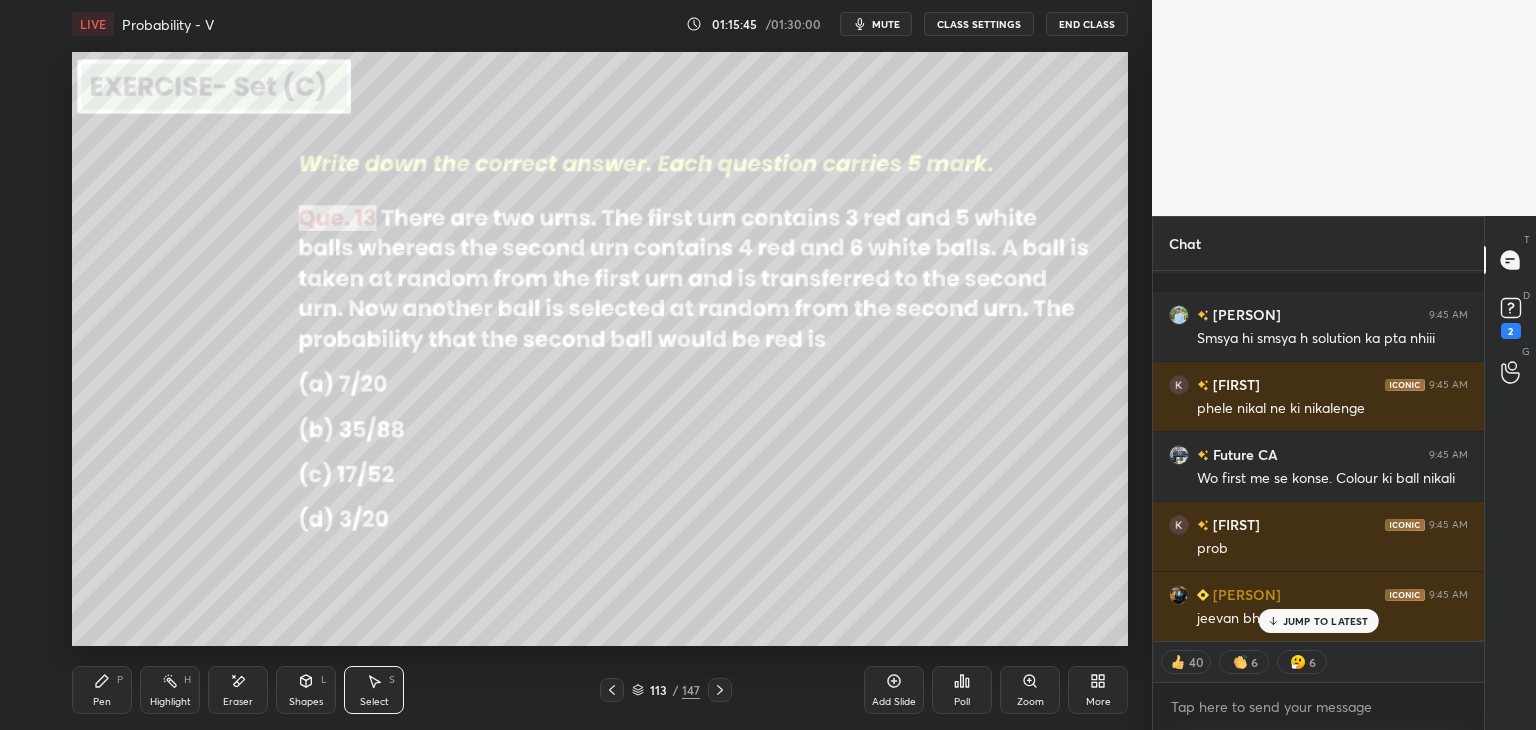 scroll, scrollTop: 97720, scrollLeft: 0, axis: vertical 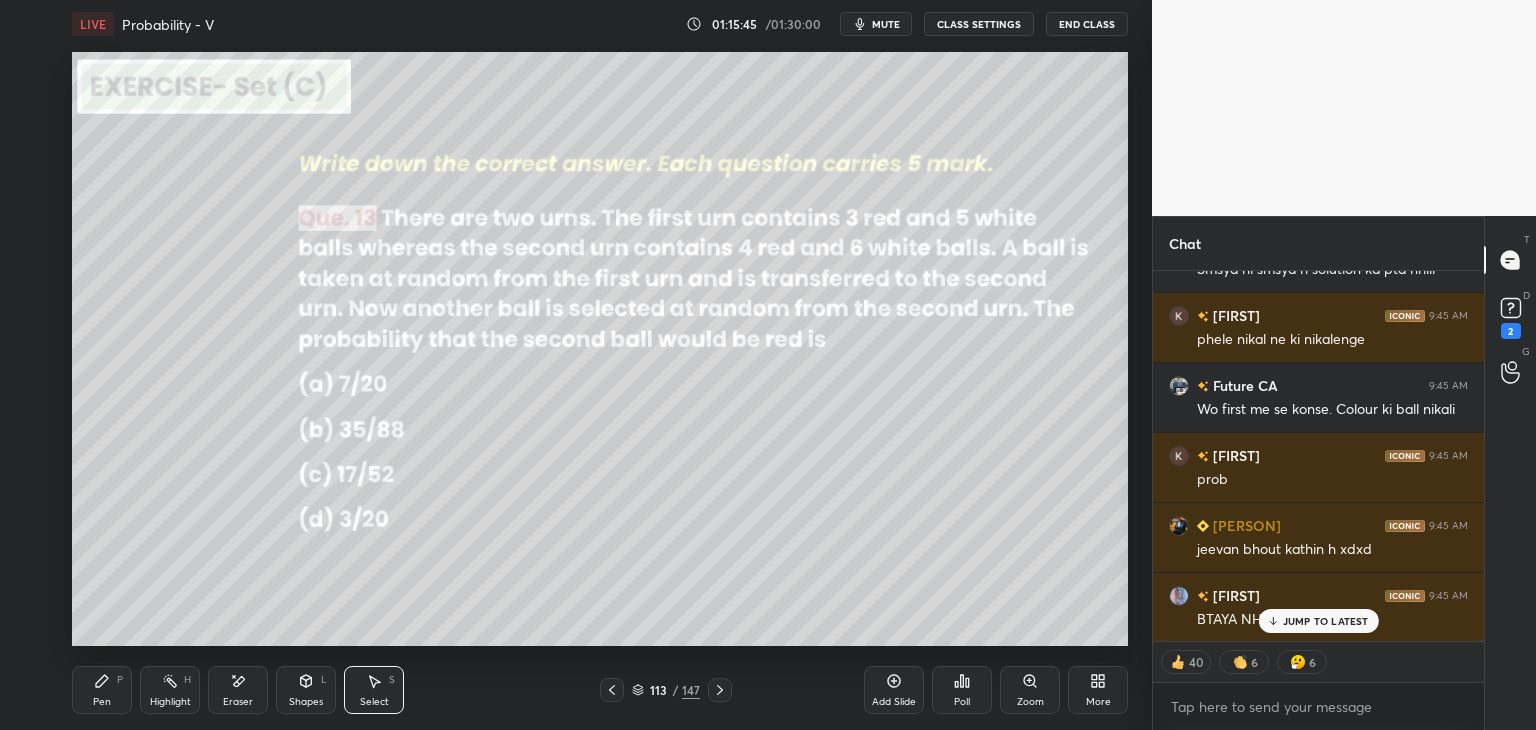 click on "Pen" at bounding box center [102, 702] 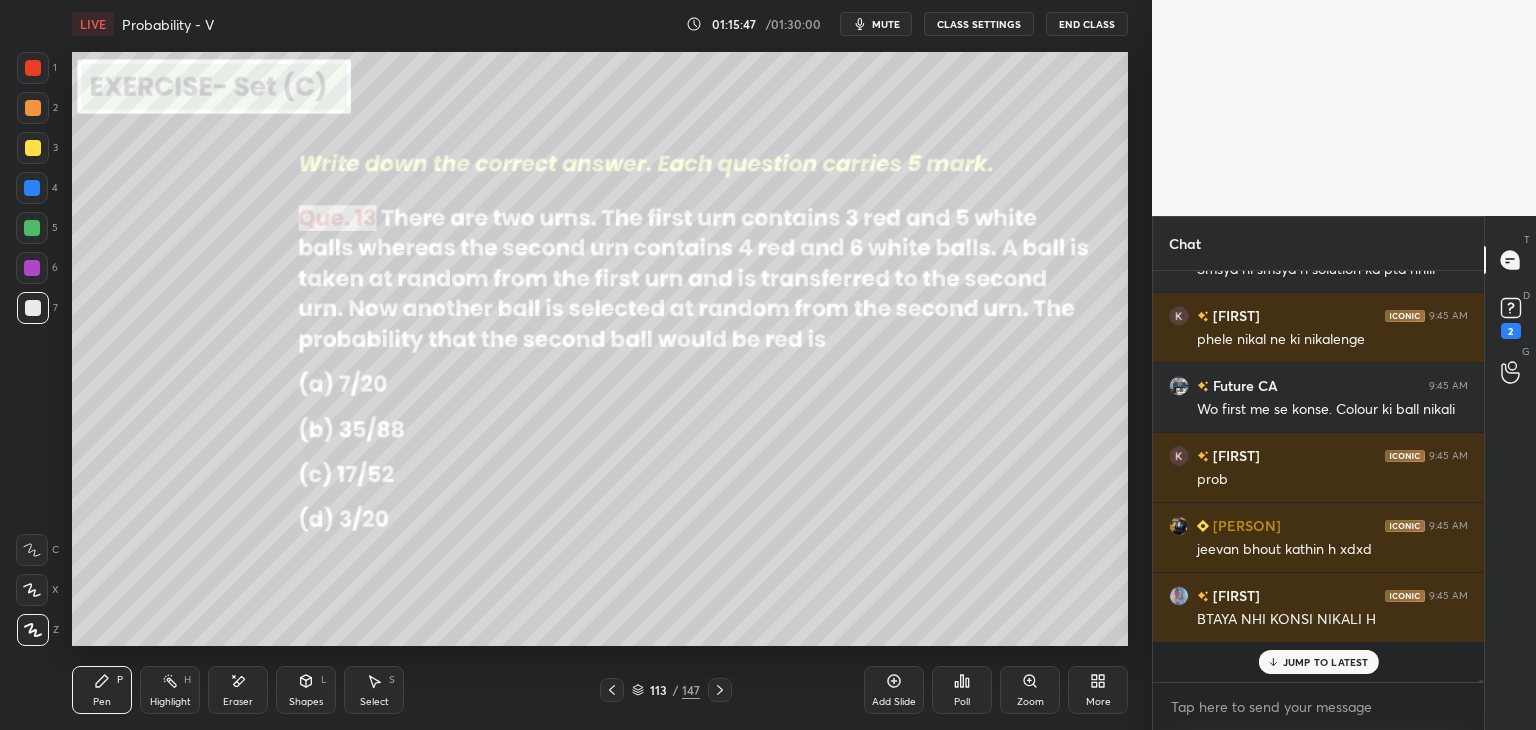 scroll, scrollTop: 7, scrollLeft: 6, axis: both 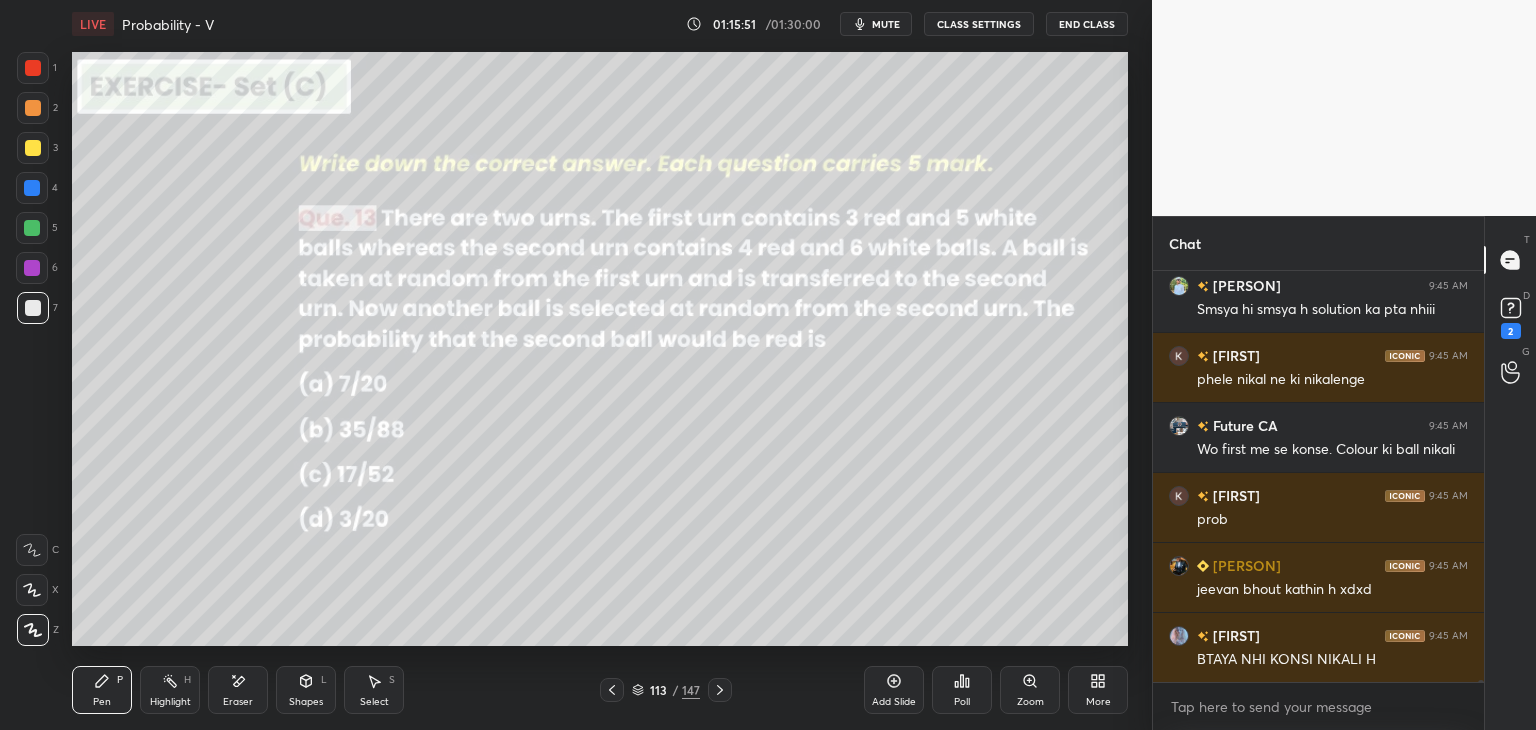 drag, startPoint x: 106, startPoint y: 690, endPoint x: 143, endPoint y: 654, distance: 51.62364 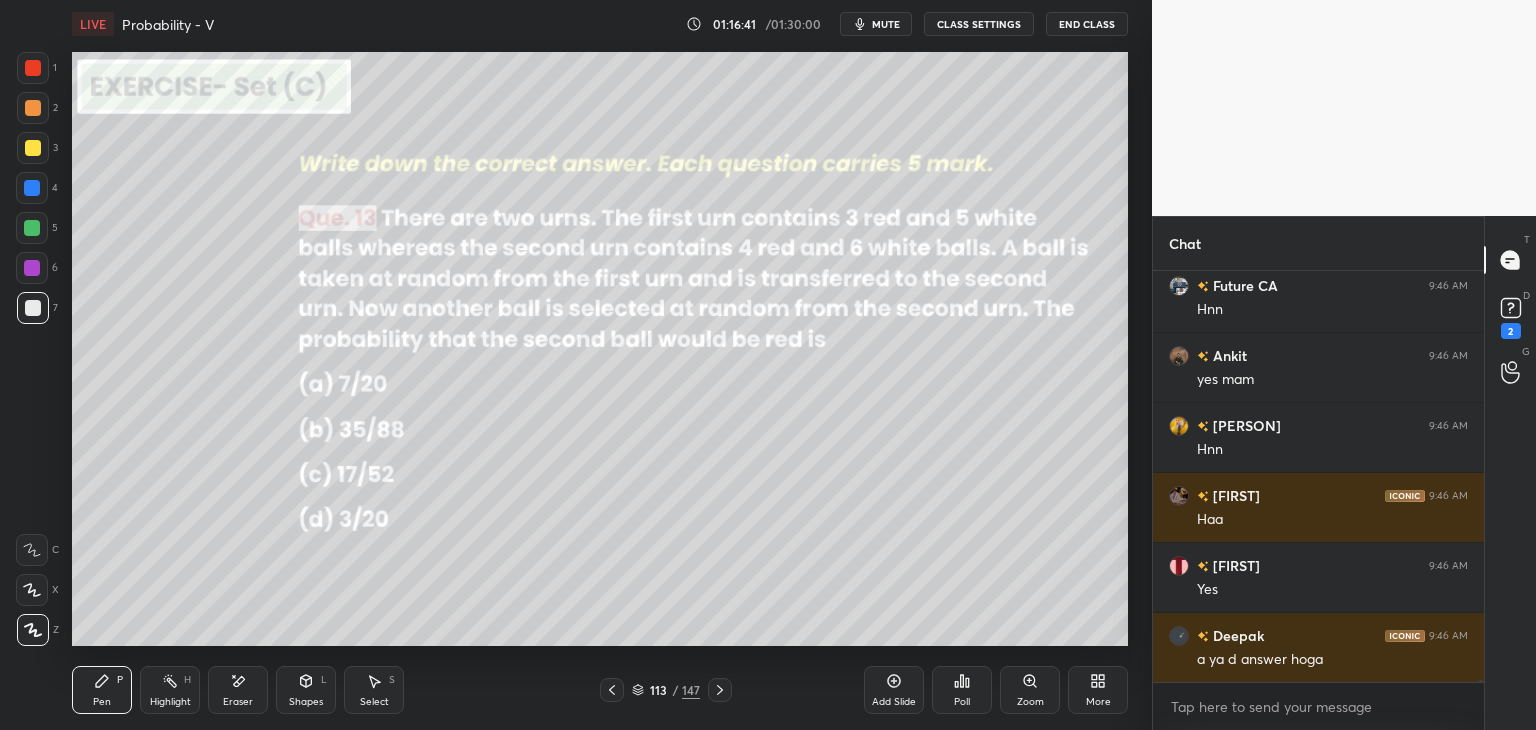 scroll, scrollTop: 97752, scrollLeft: 0, axis: vertical 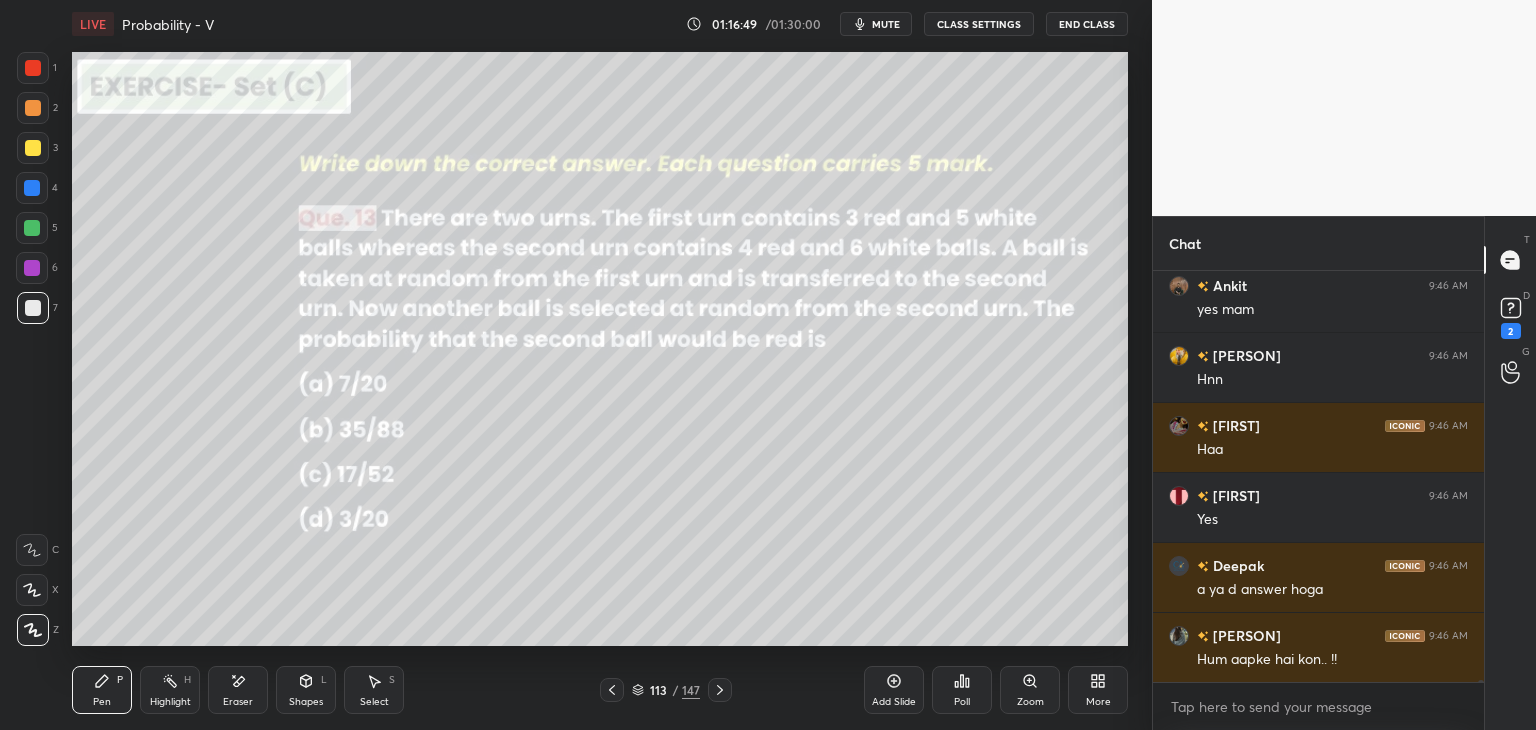 click on "Select" at bounding box center [374, 702] 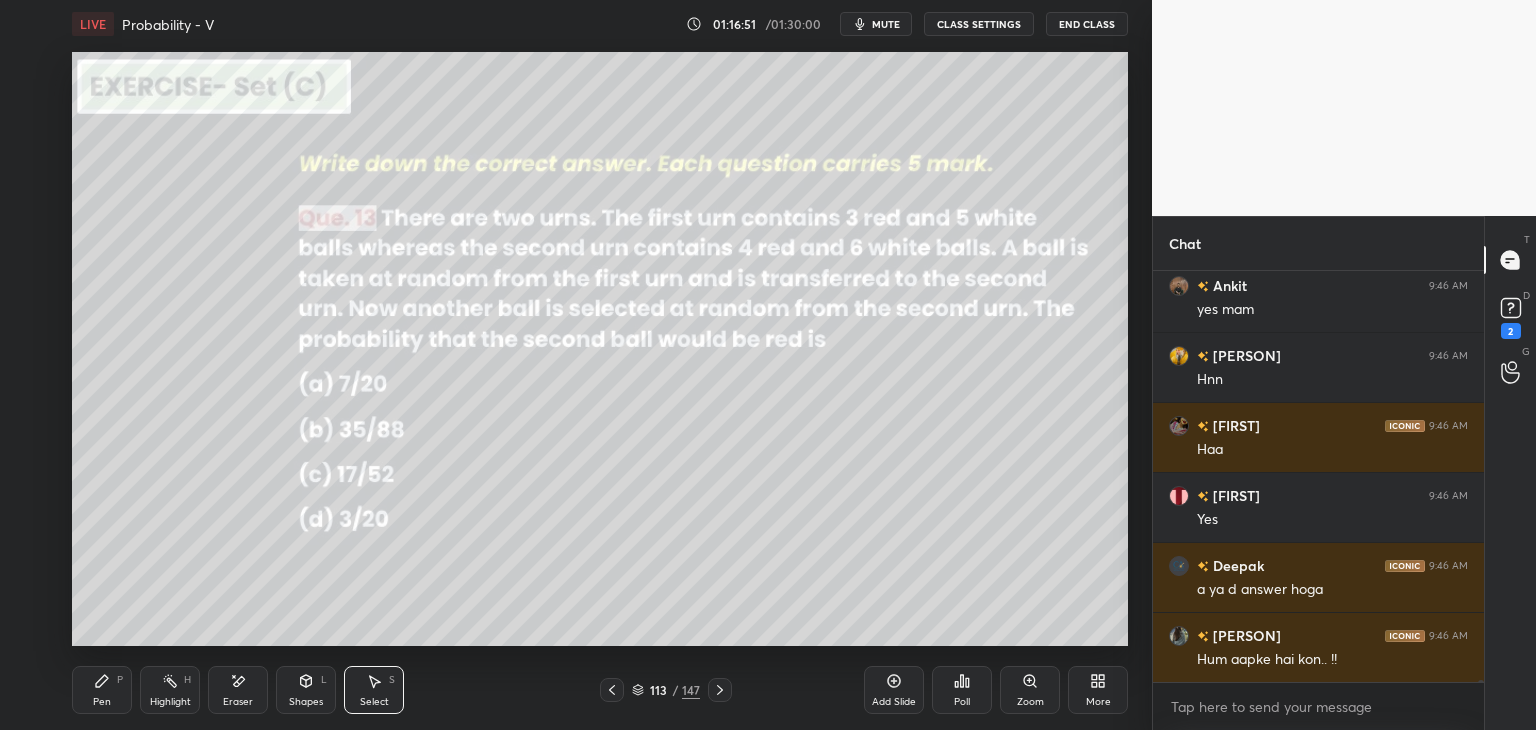 scroll, scrollTop: 97858, scrollLeft: 0, axis: vertical 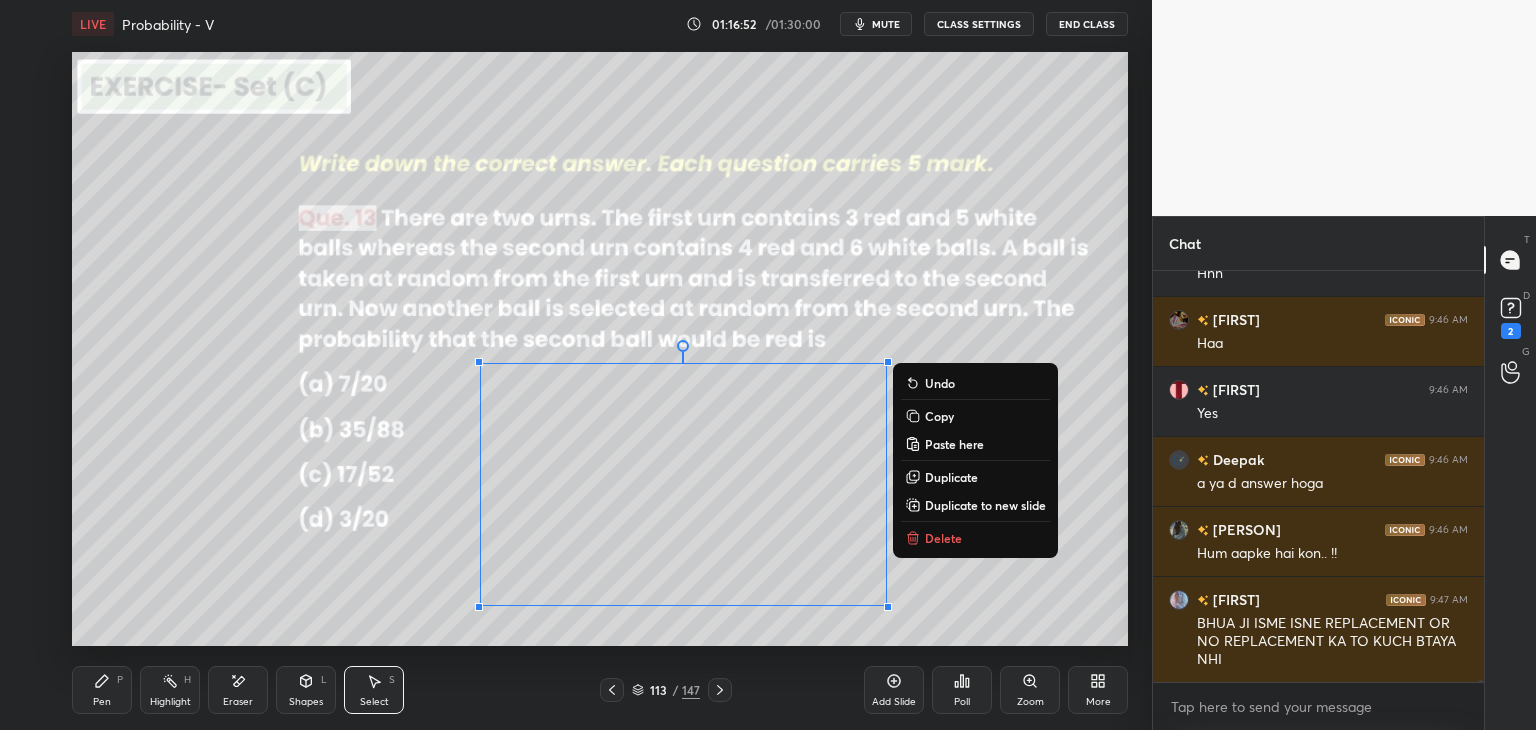 drag, startPoint x: 445, startPoint y: 365, endPoint x: 1072, endPoint y: 658, distance: 692.08234 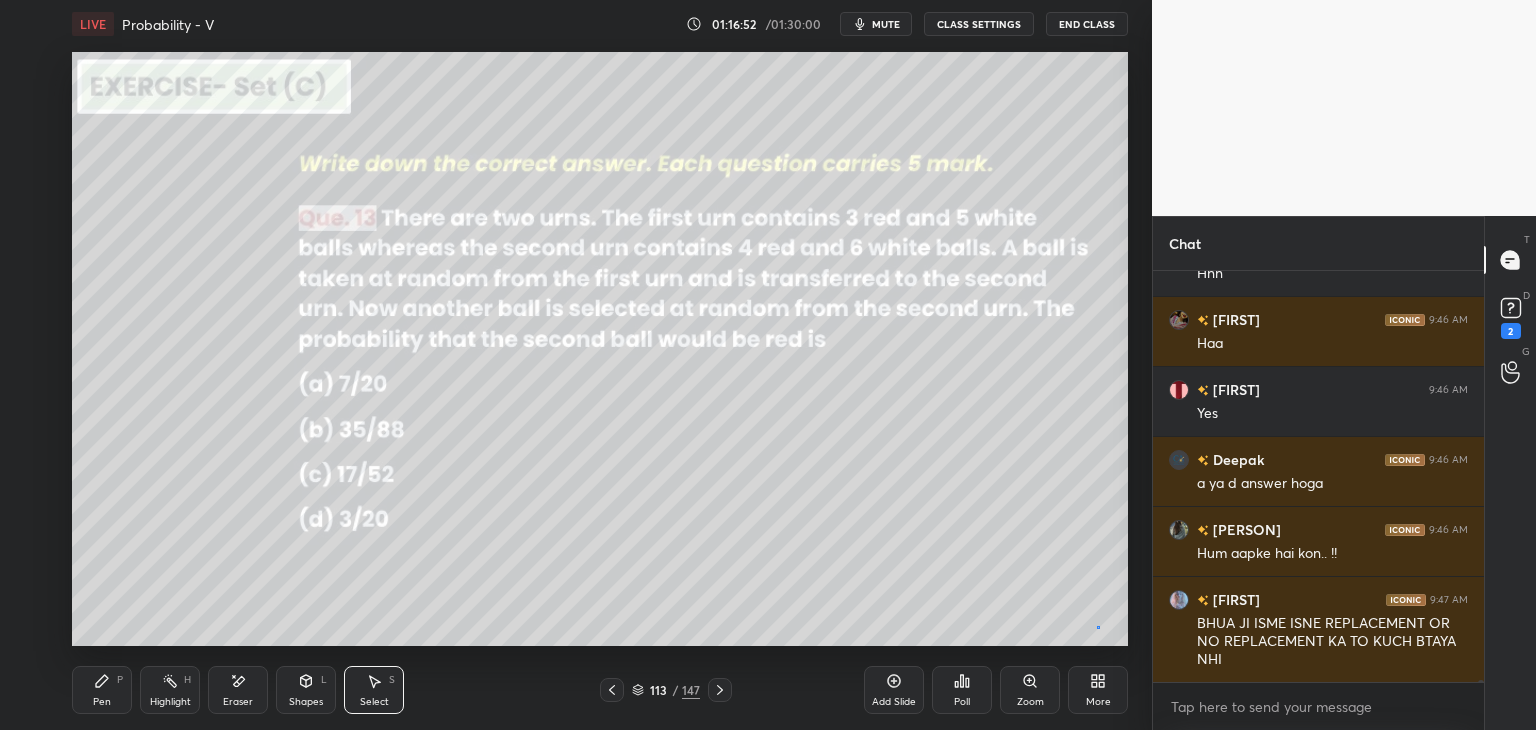 click on "0 ° Undo Copy Paste here Duplicate Duplicate to new slide Delete" at bounding box center [600, 349] 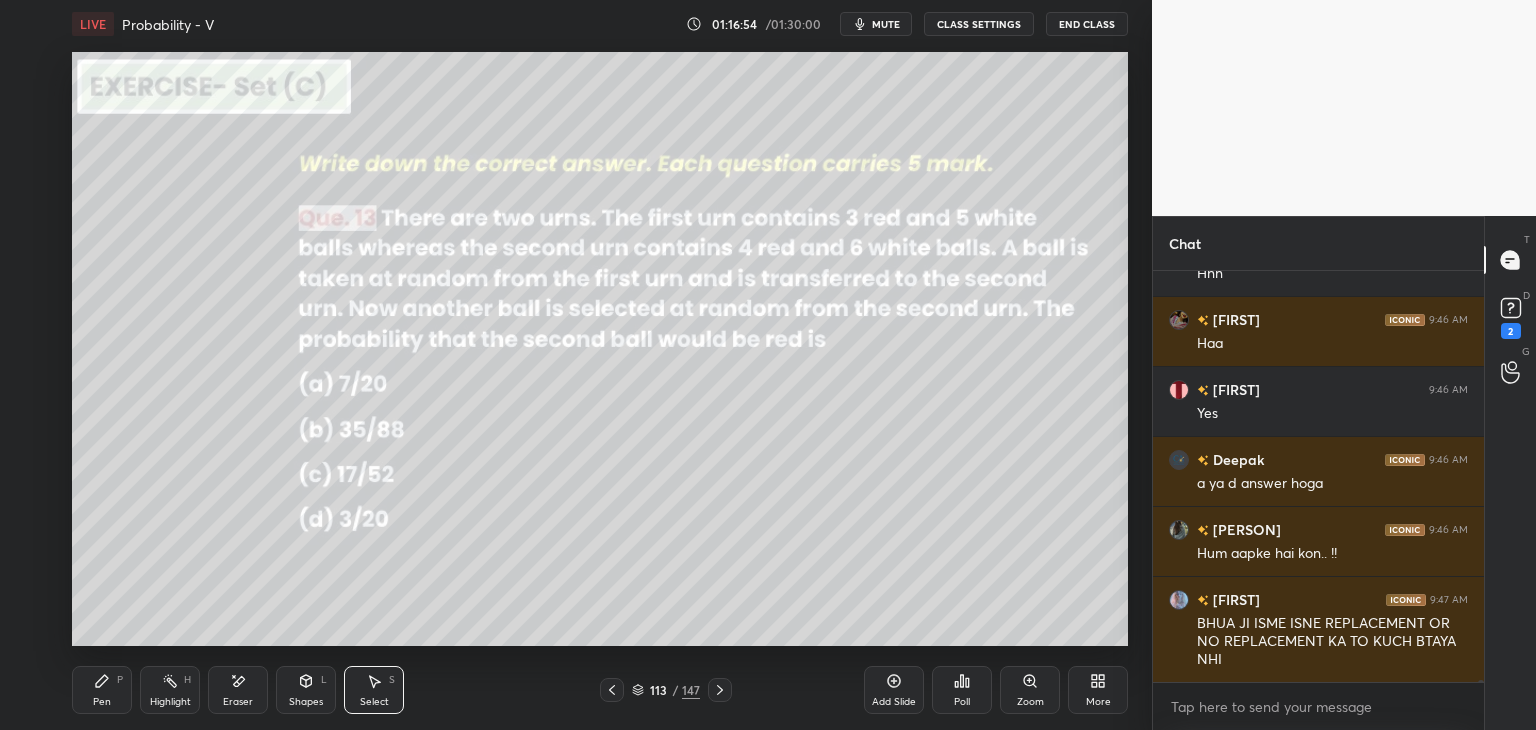click on "Select" at bounding box center [374, 702] 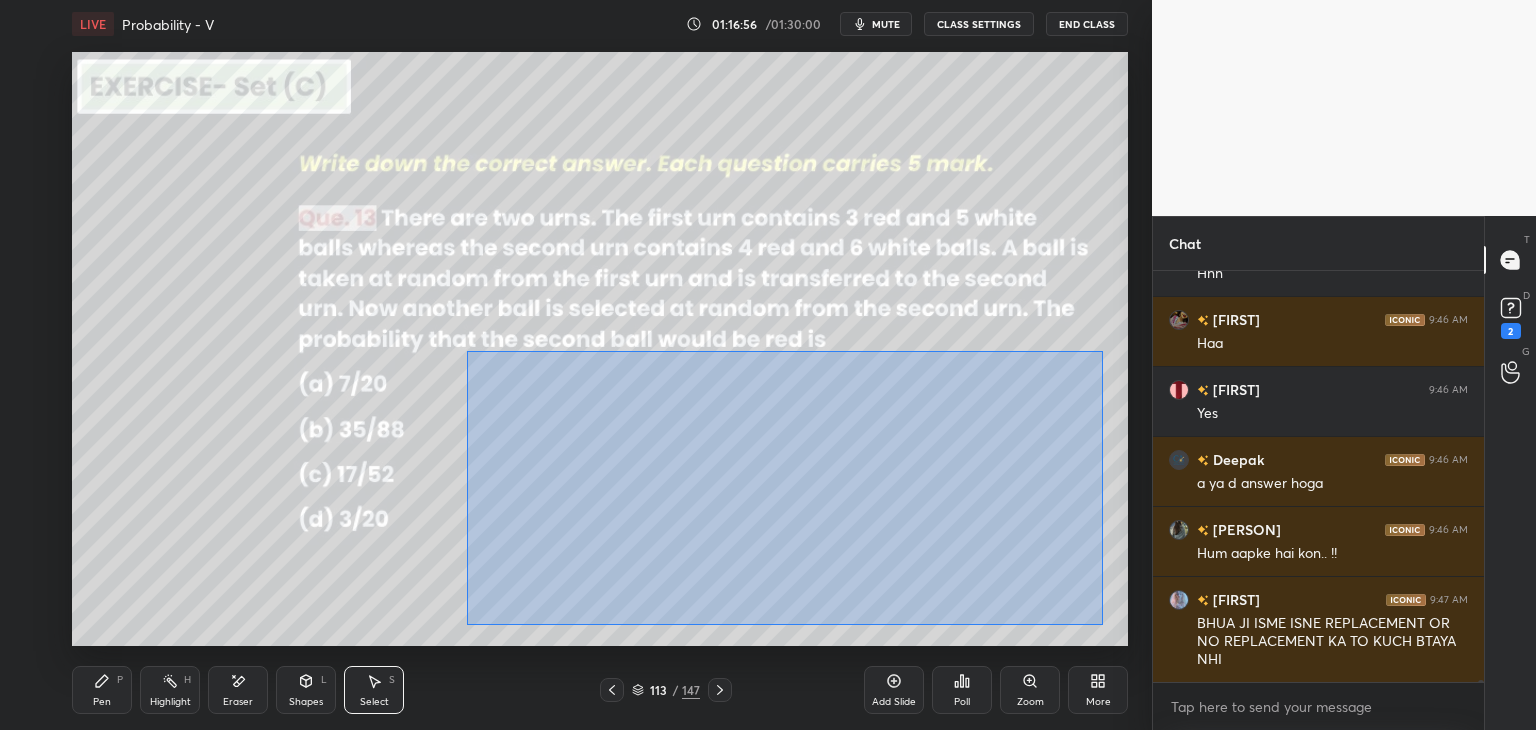 drag, startPoint x: 477, startPoint y: 364, endPoint x: 1095, endPoint y: 625, distance: 670.85394 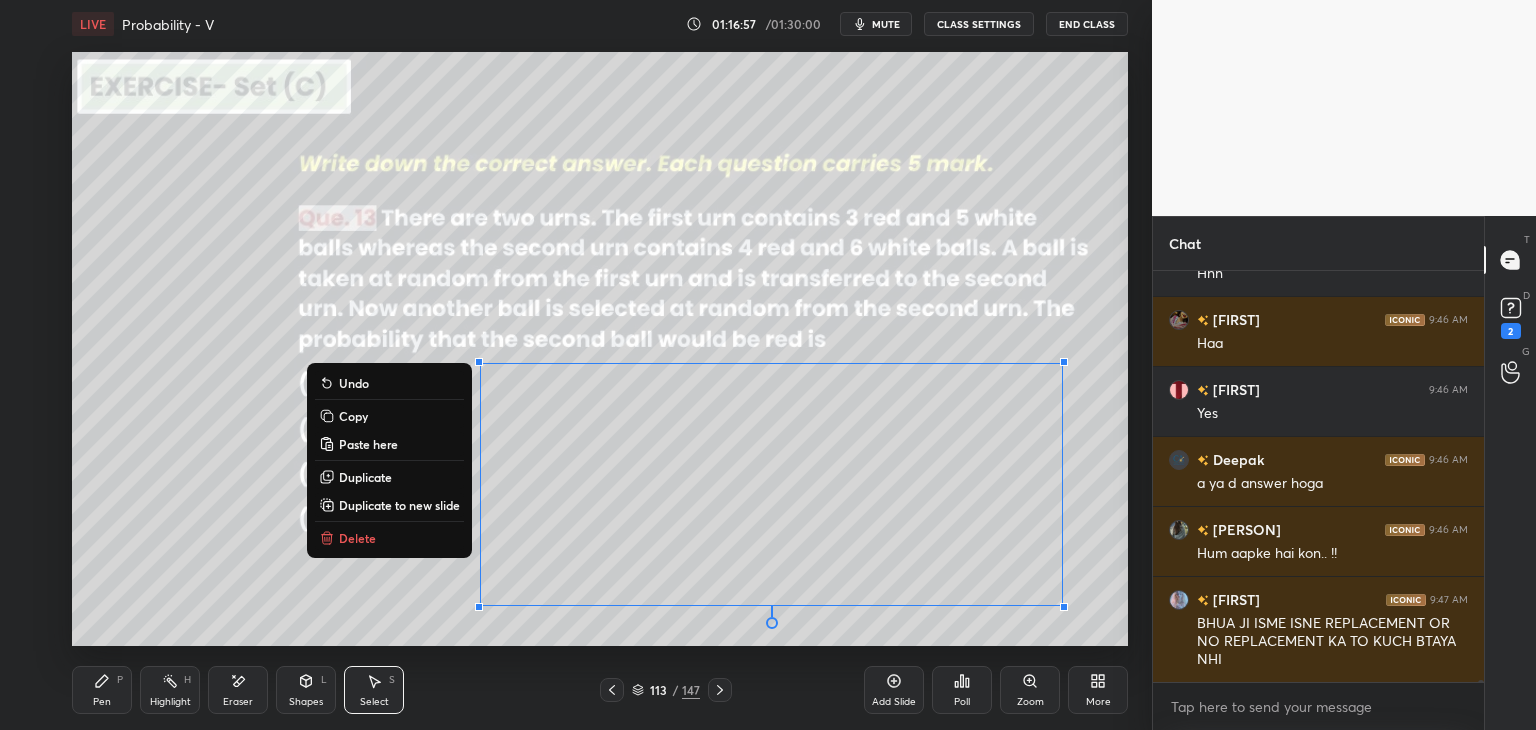 scroll, scrollTop: 97964, scrollLeft: 0, axis: vertical 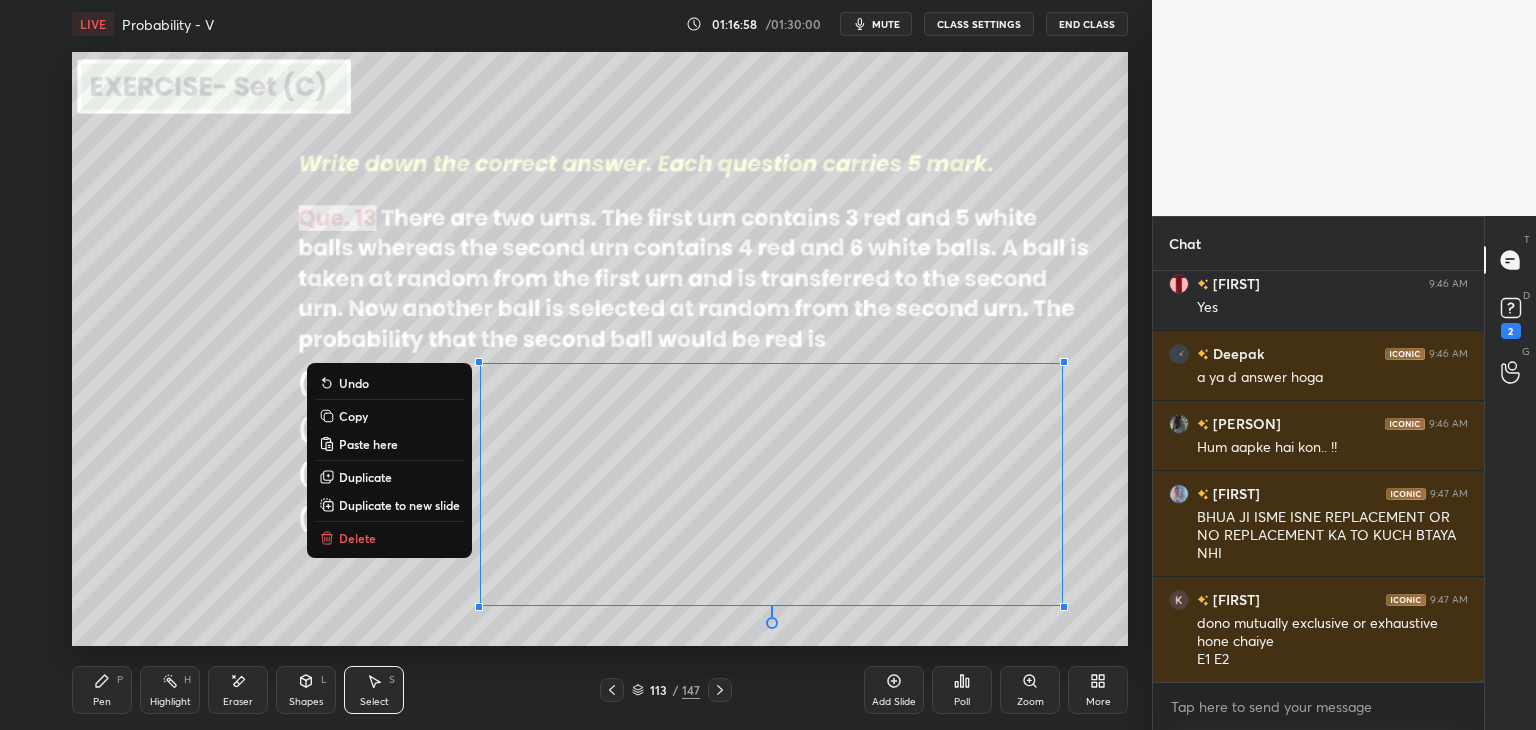 drag, startPoint x: 342, startPoint y: 411, endPoint x: 360, endPoint y: 413, distance: 18.110771 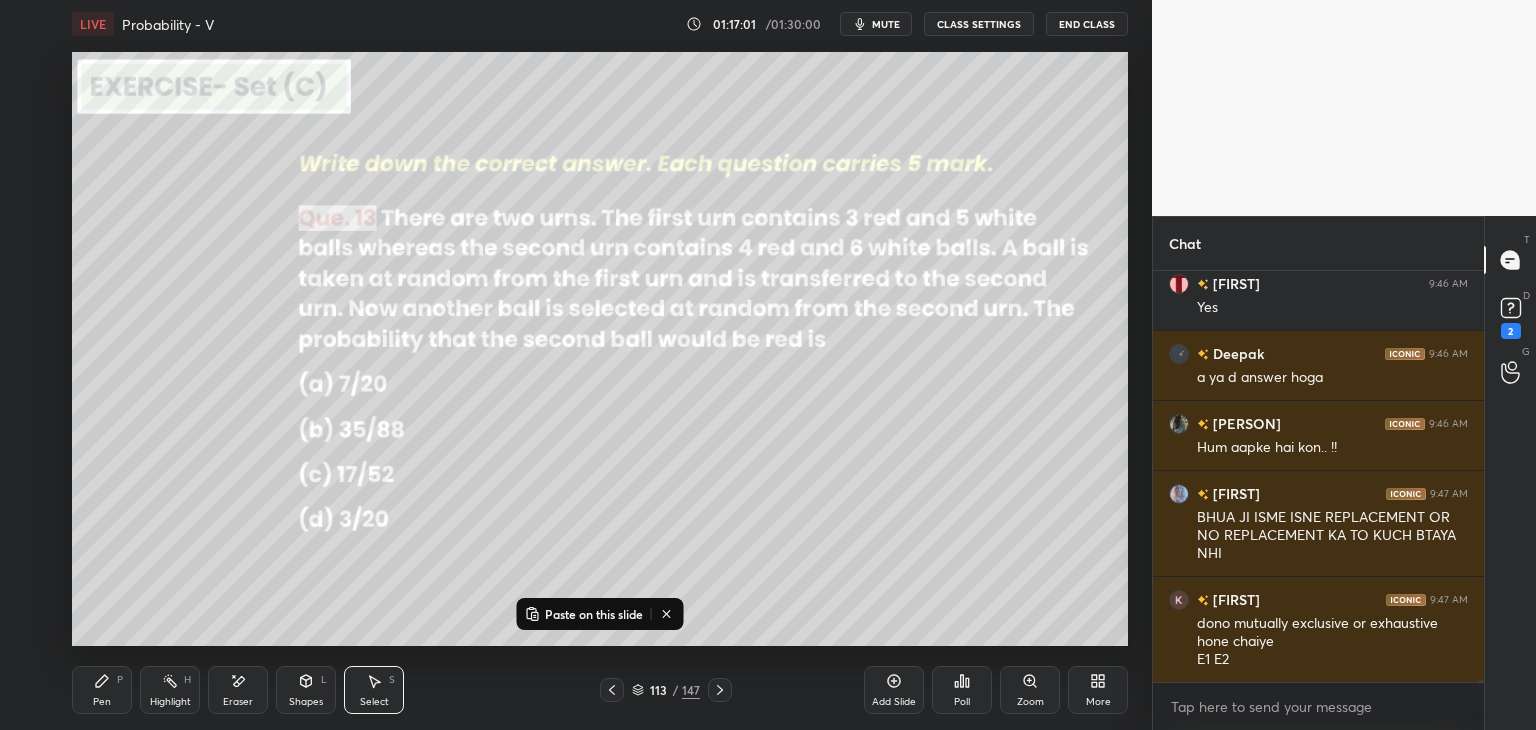 drag, startPoint x: 893, startPoint y: 695, endPoint x: 881, endPoint y: 685, distance: 15.6205 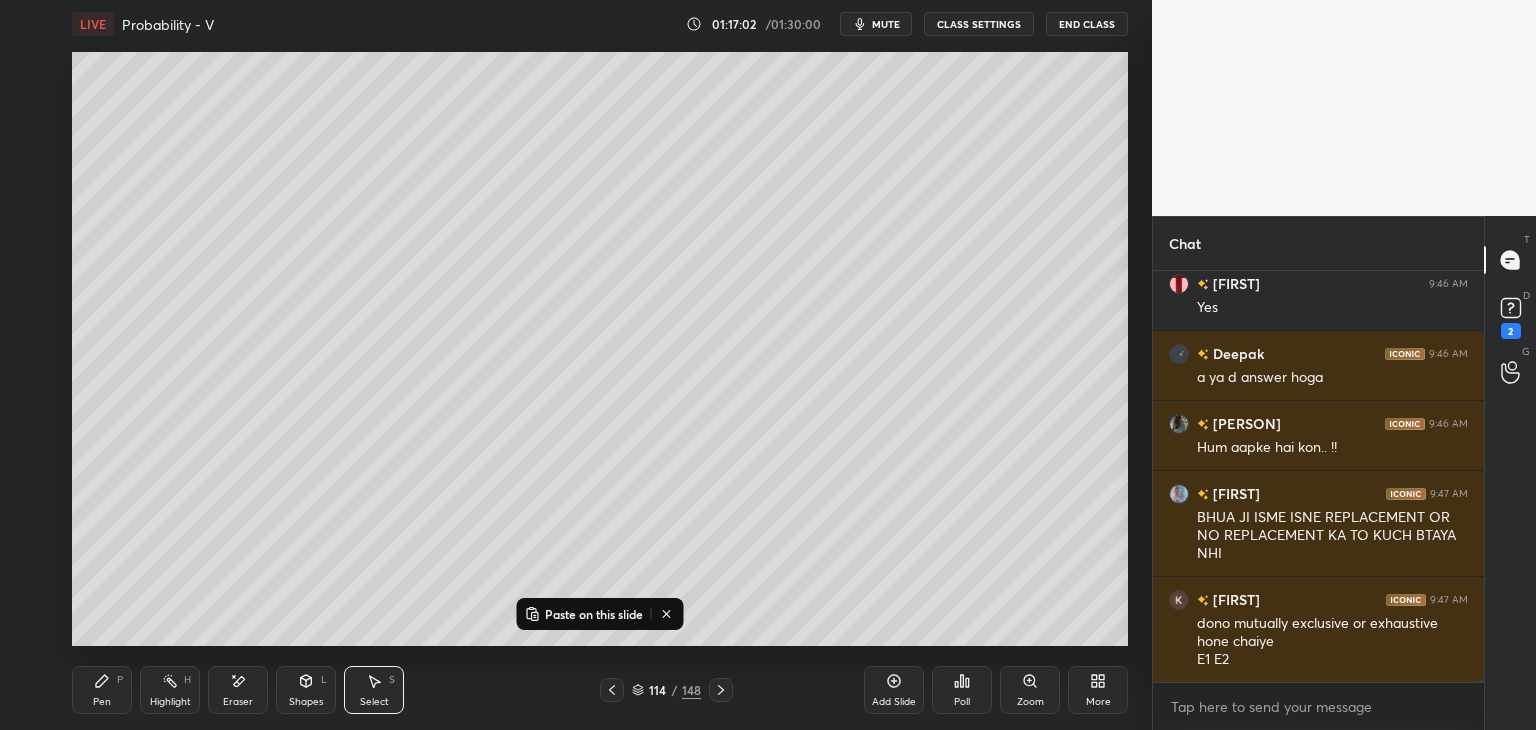 click on "Paste on this slide" at bounding box center (594, 614) 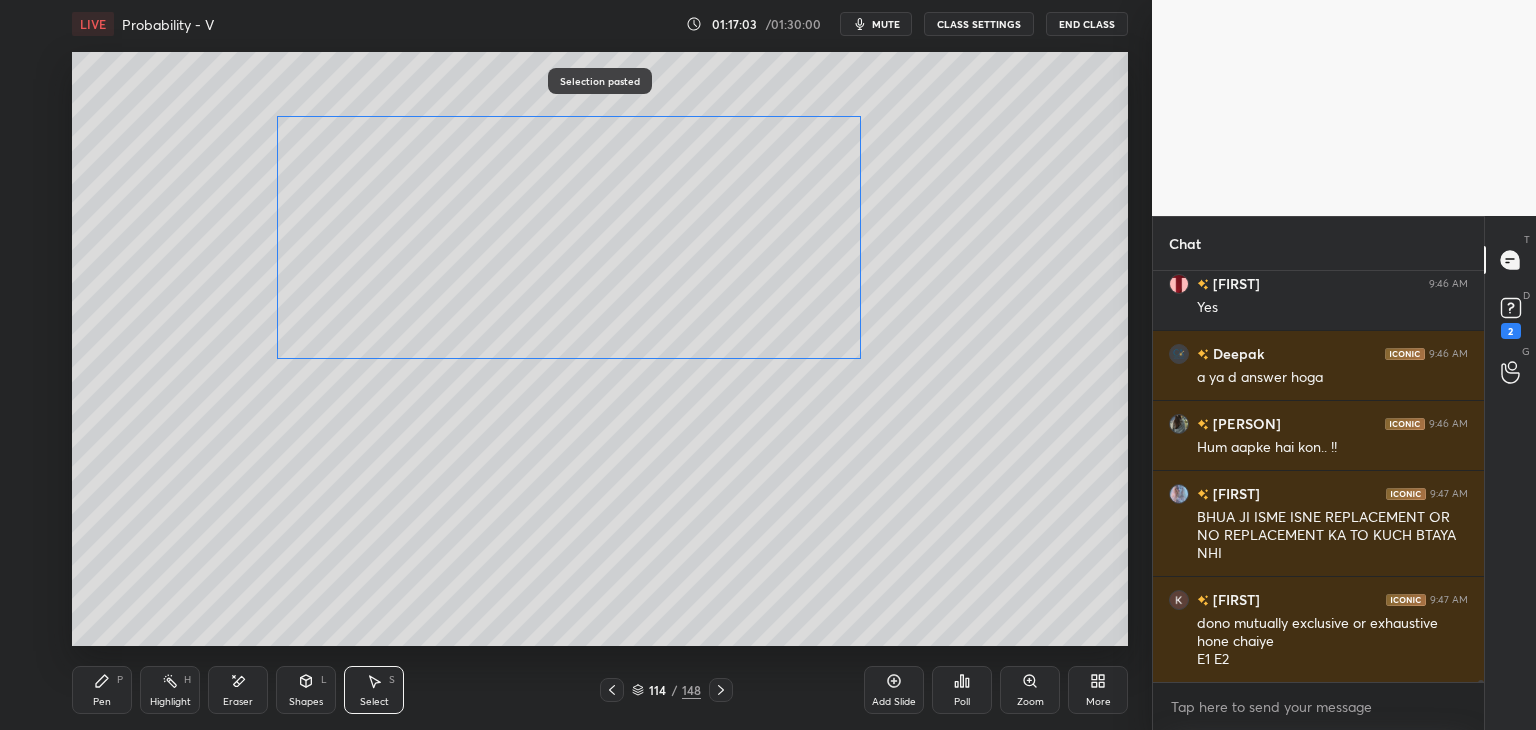 drag, startPoint x: 528, startPoint y: 424, endPoint x: 393, endPoint y: 269, distance: 205.54805 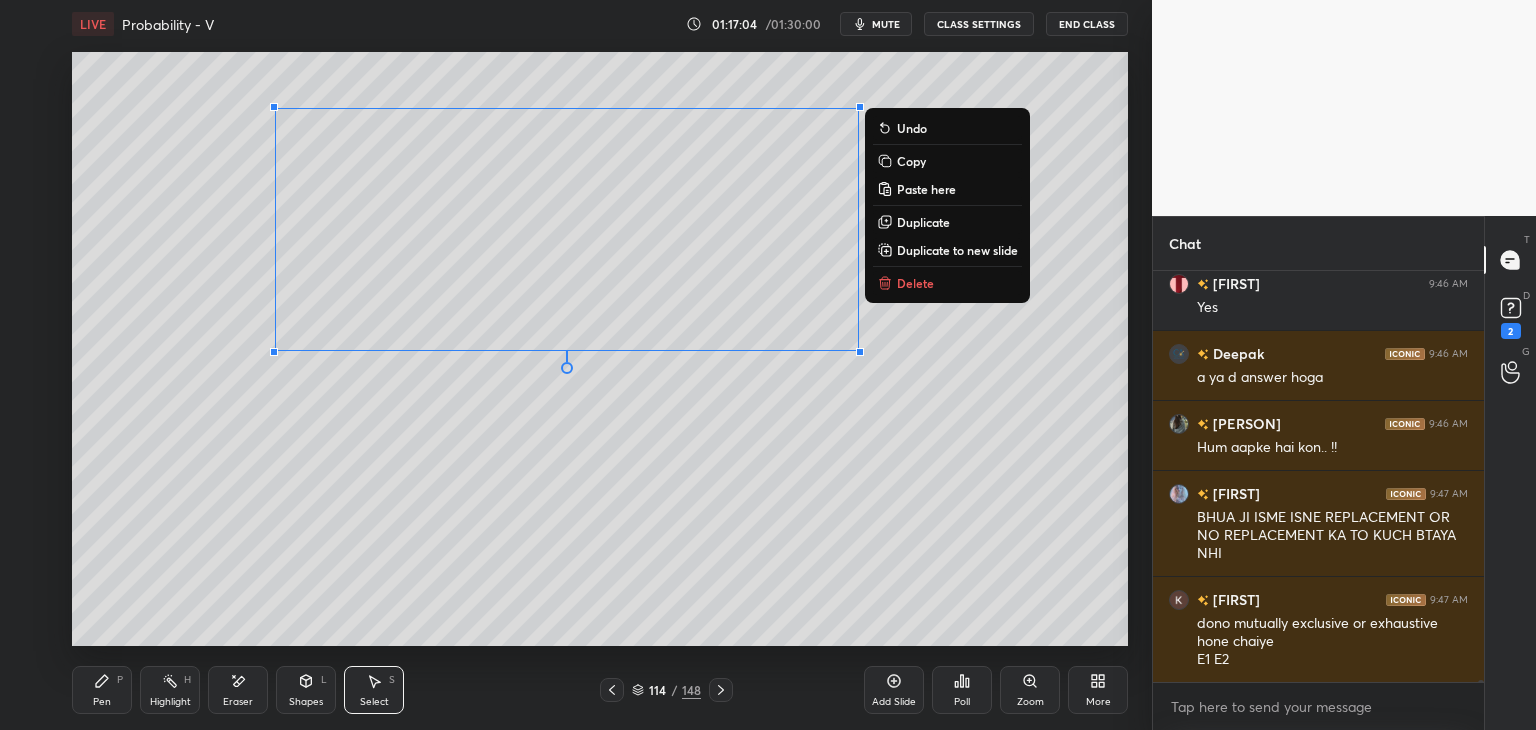 scroll, scrollTop: 98034, scrollLeft: 0, axis: vertical 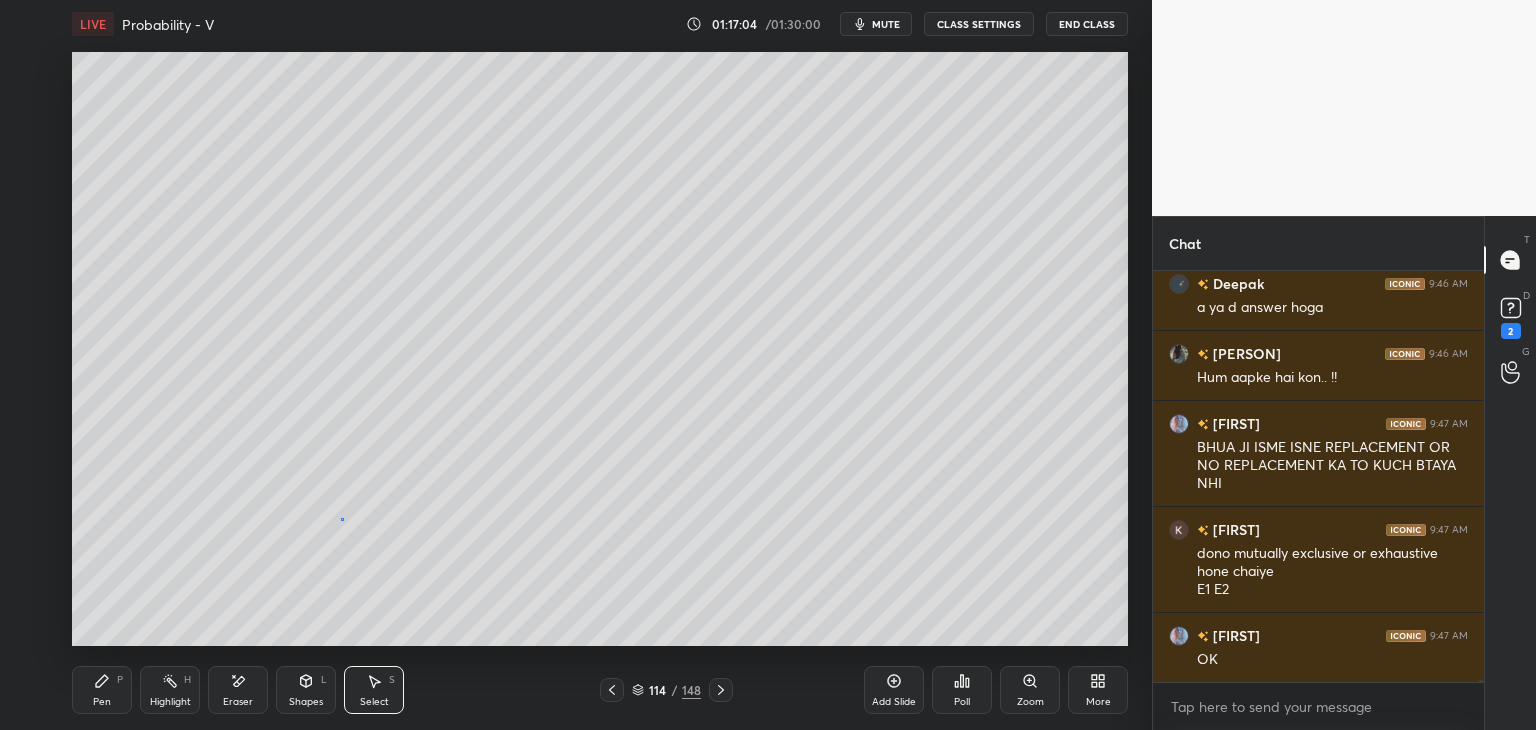drag, startPoint x: 341, startPoint y: 519, endPoint x: 364, endPoint y: 595, distance: 79.40403 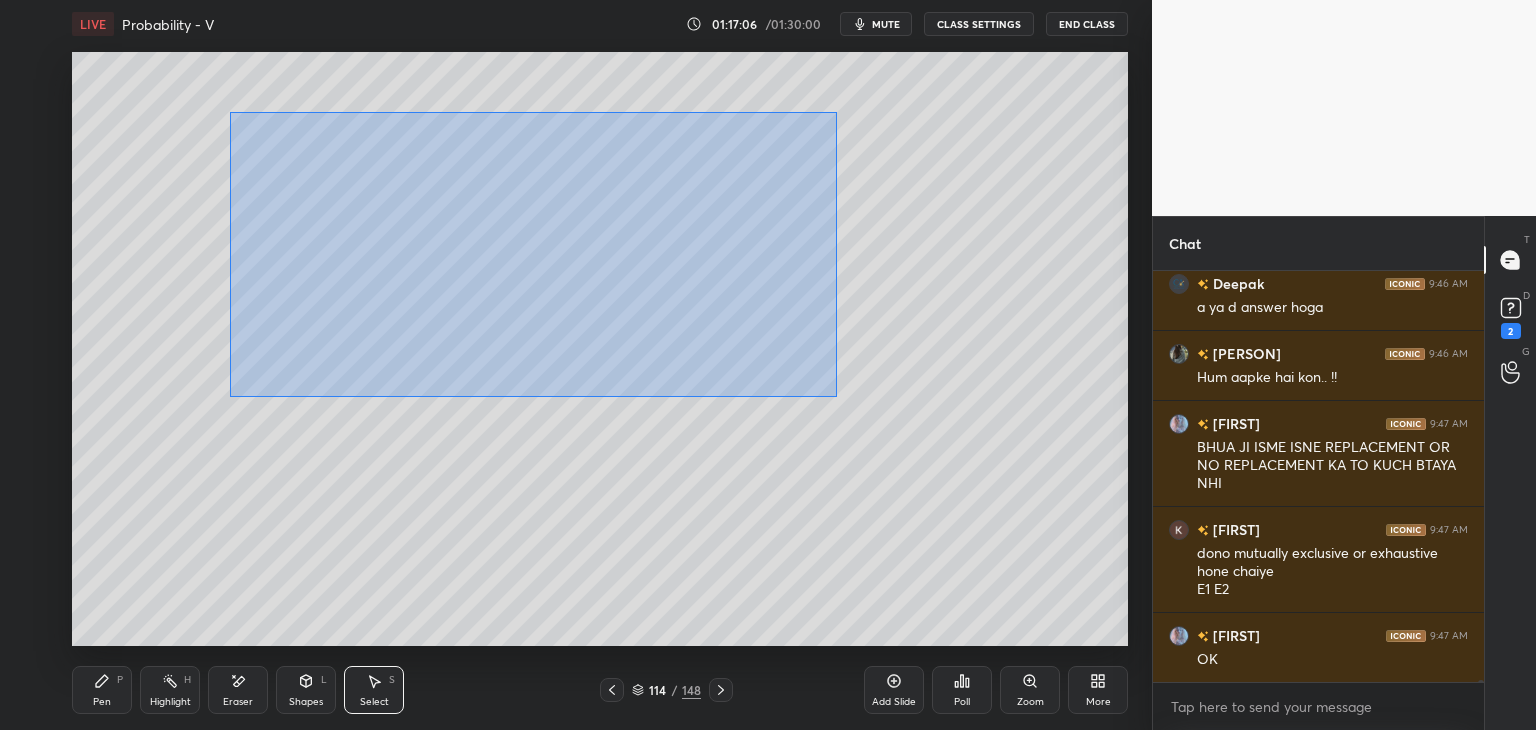 drag, startPoint x: 229, startPoint y: 112, endPoint x: 956, endPoint y: 382, distance: 775.51855 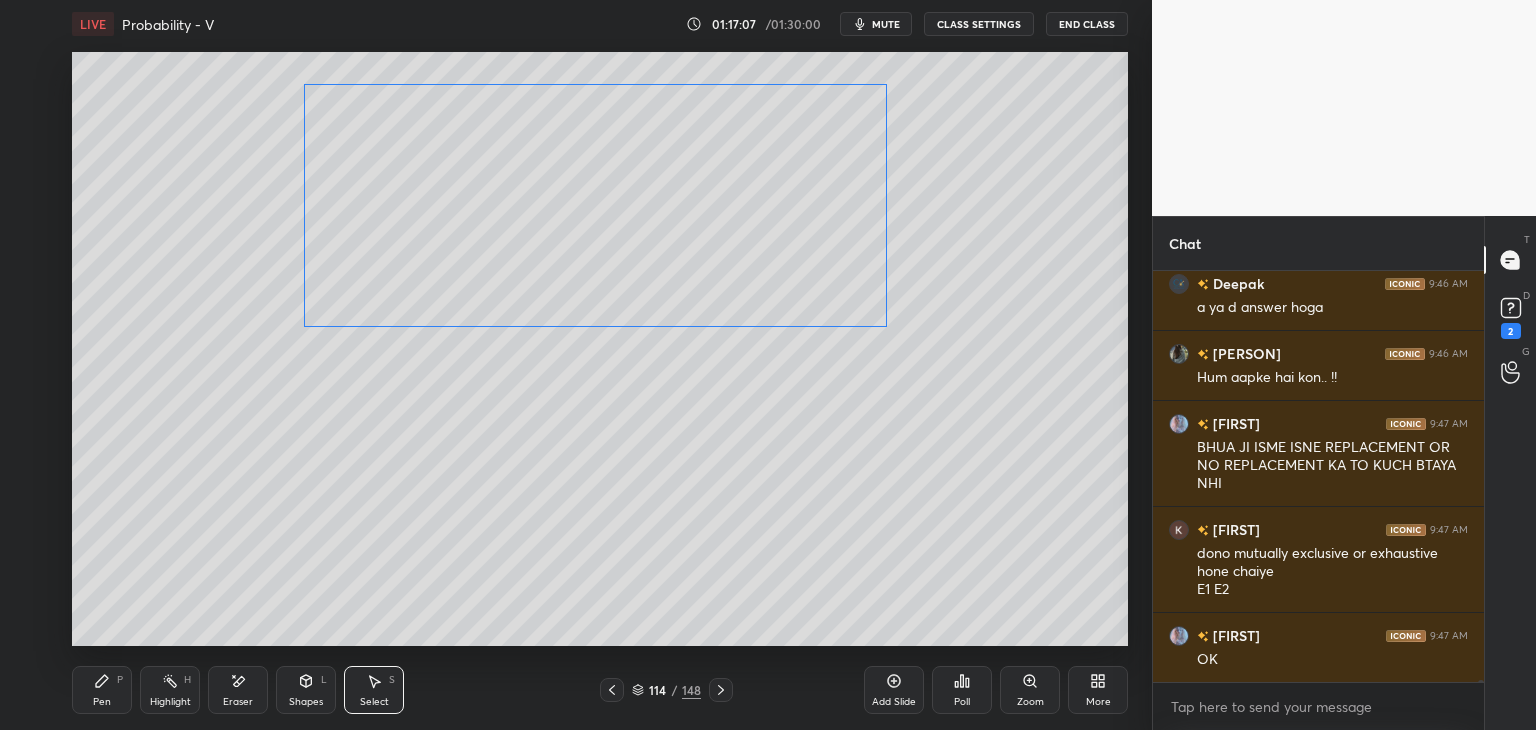 drag, startPoint x: 576, startPoint y: 247, endPoint x: 595, endPoint y: 250, distance: 19.235384 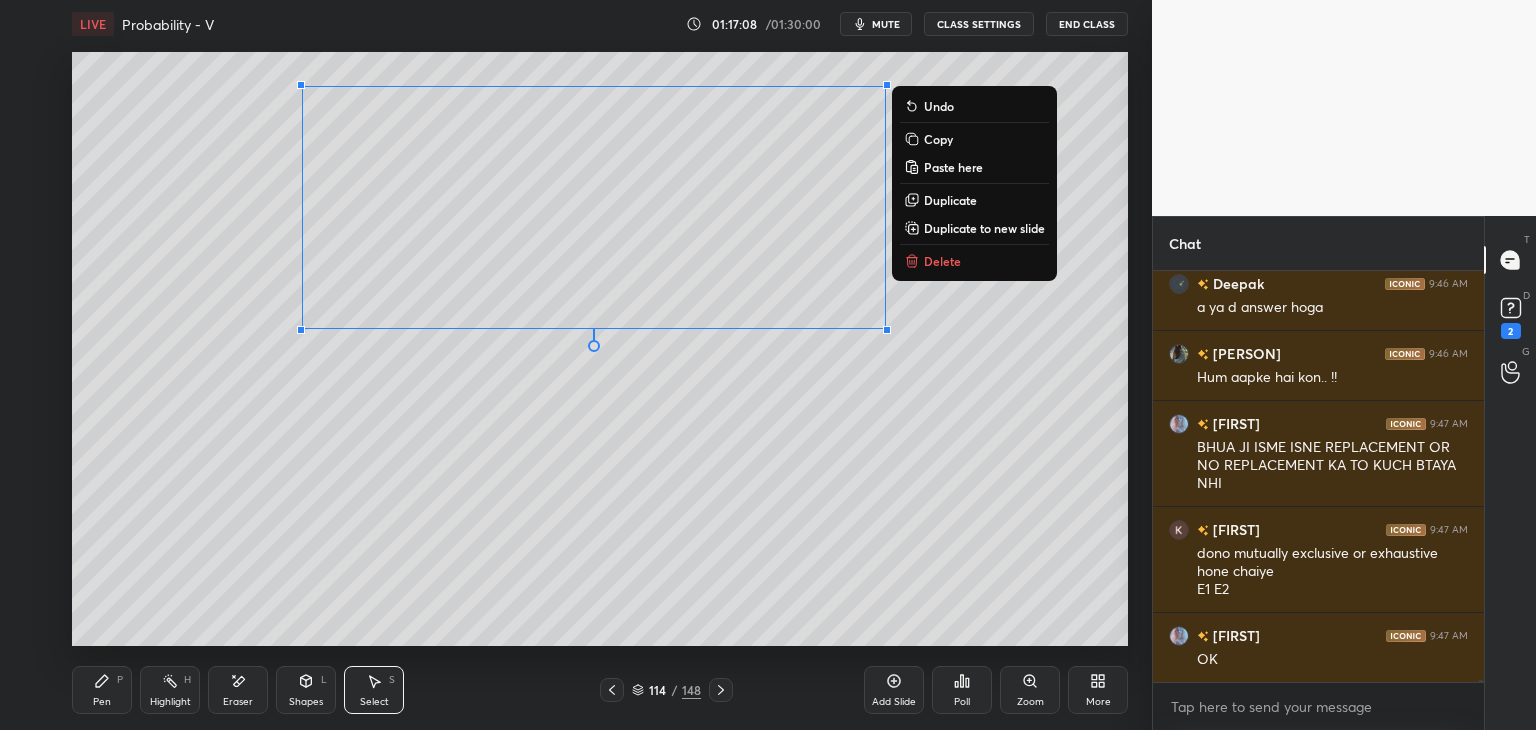 click on "0 ° Undo Copy Paste here Duplicate Duplicate to new slide Delete" at bounding box center [600, 349] 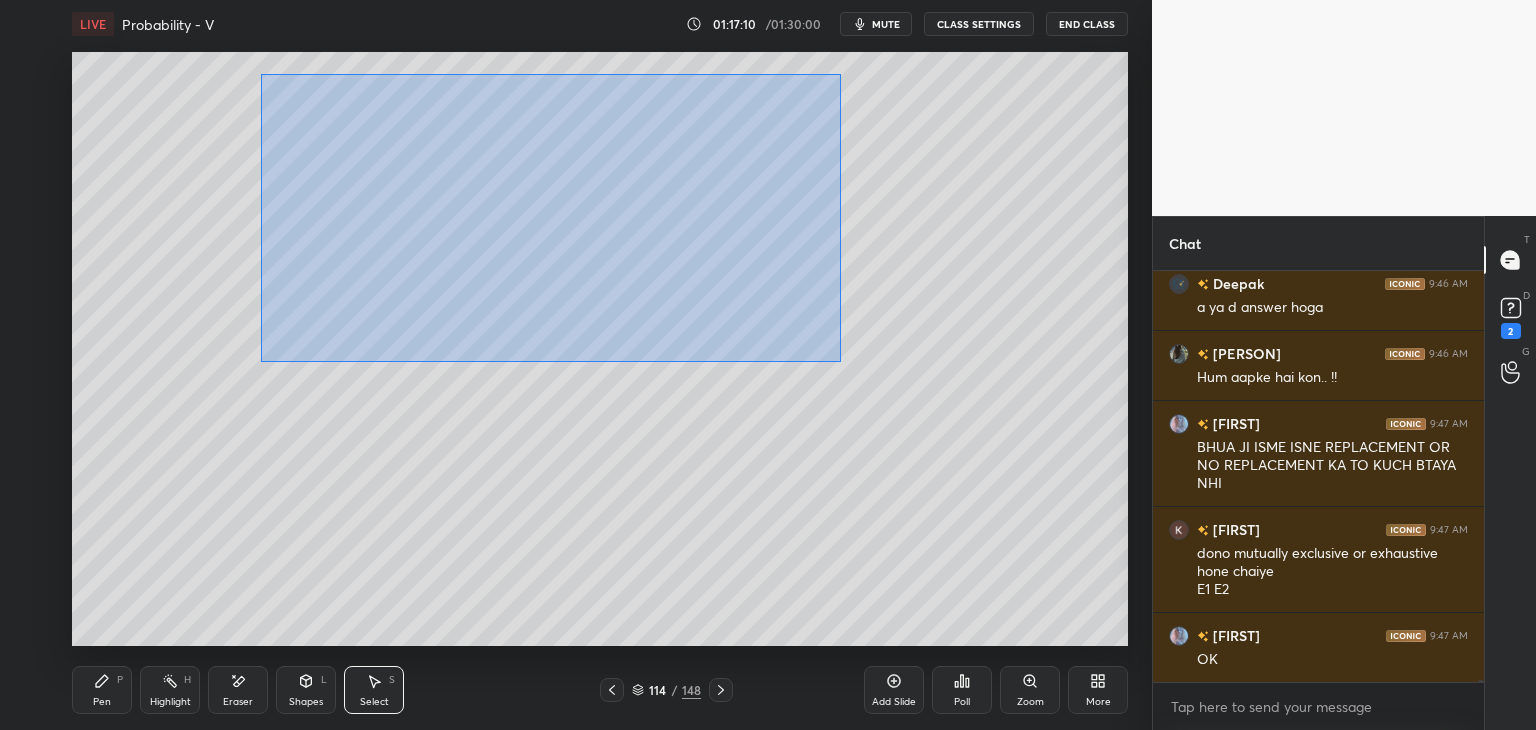 scroll, scrollTop: 98140, scrollLeft: 0, axis: vertical 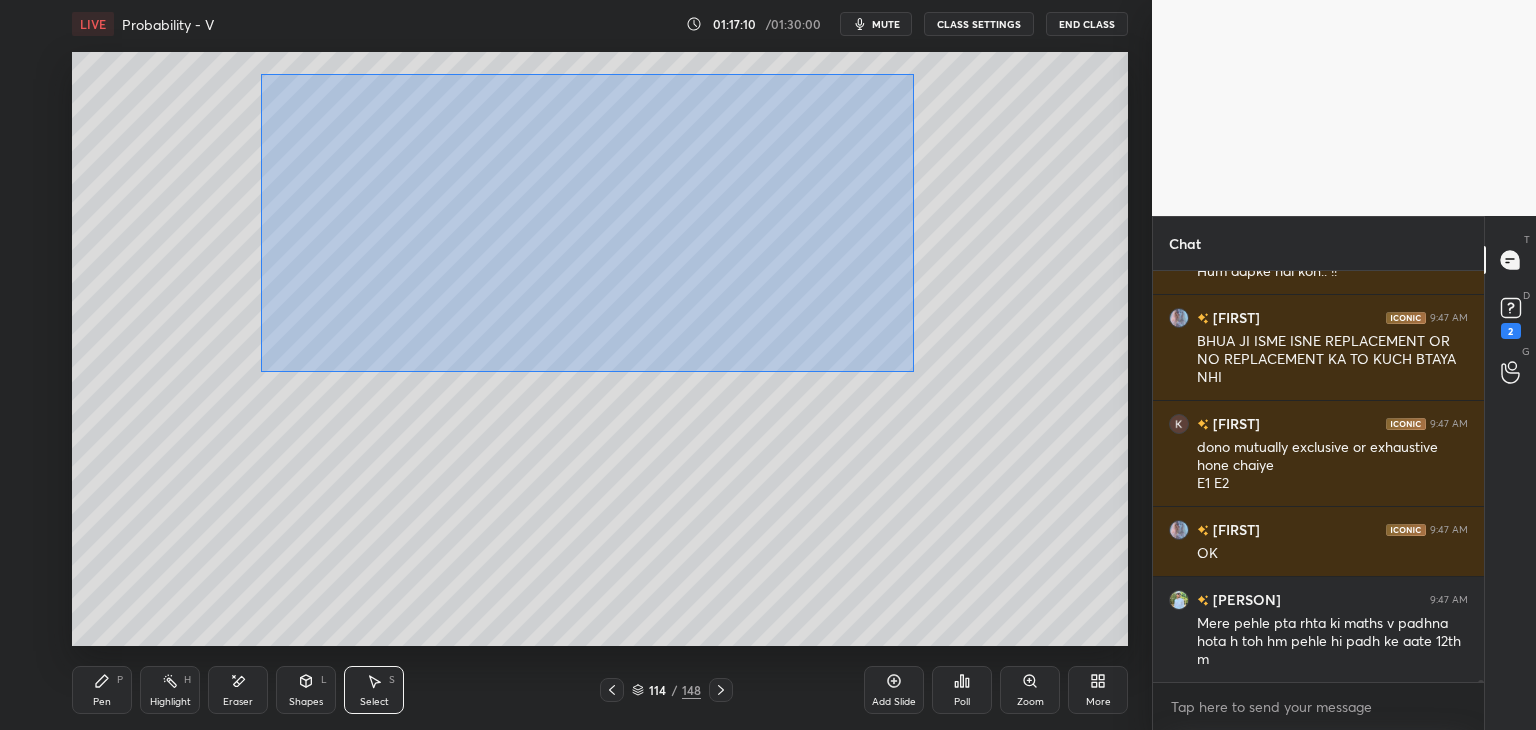 drag, startPoint x: 279, startPoint y: 103, endPoint x: 876, endPoint y: 367, distance: 652.7672 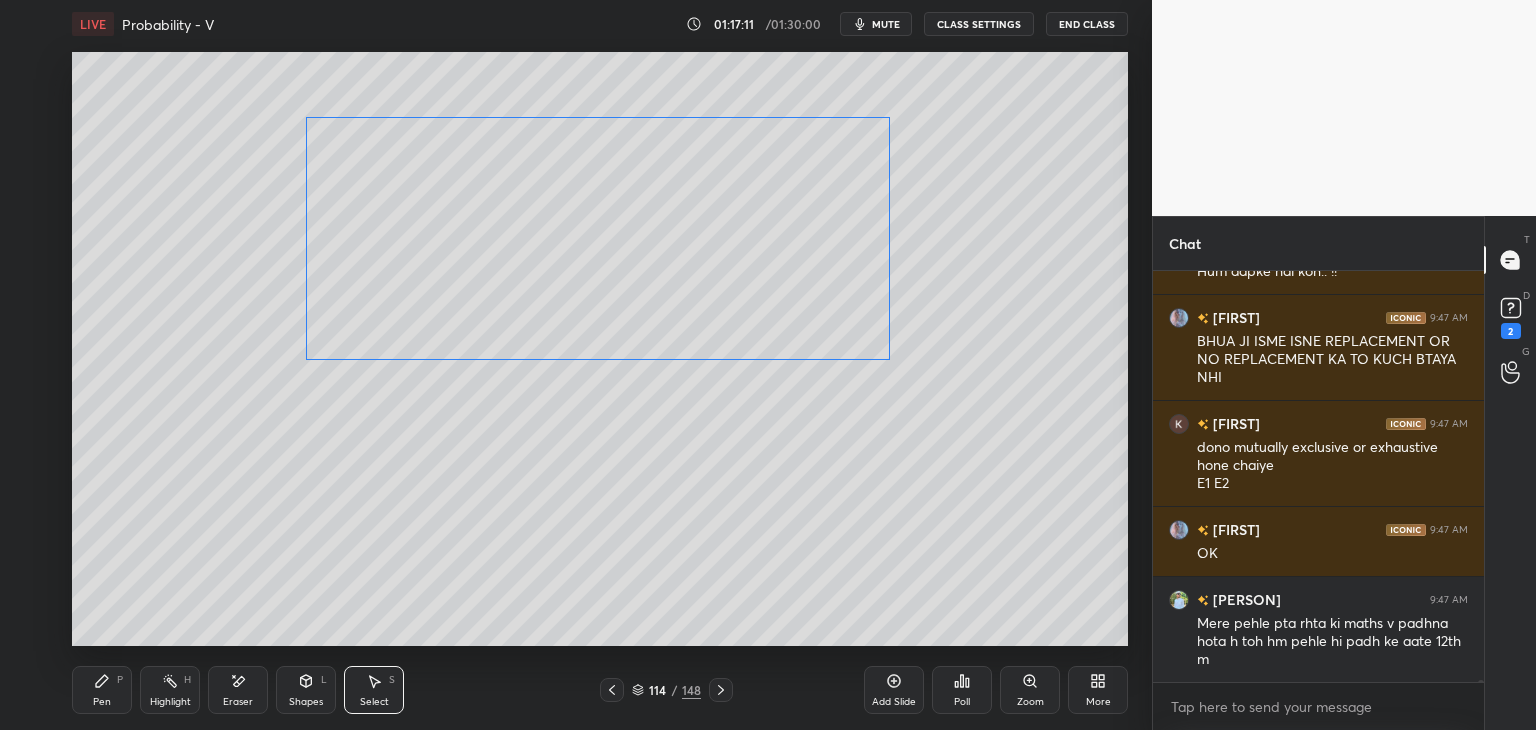 scroll, scrollTop: 98228, scrollLeft: 0, axis: vertical 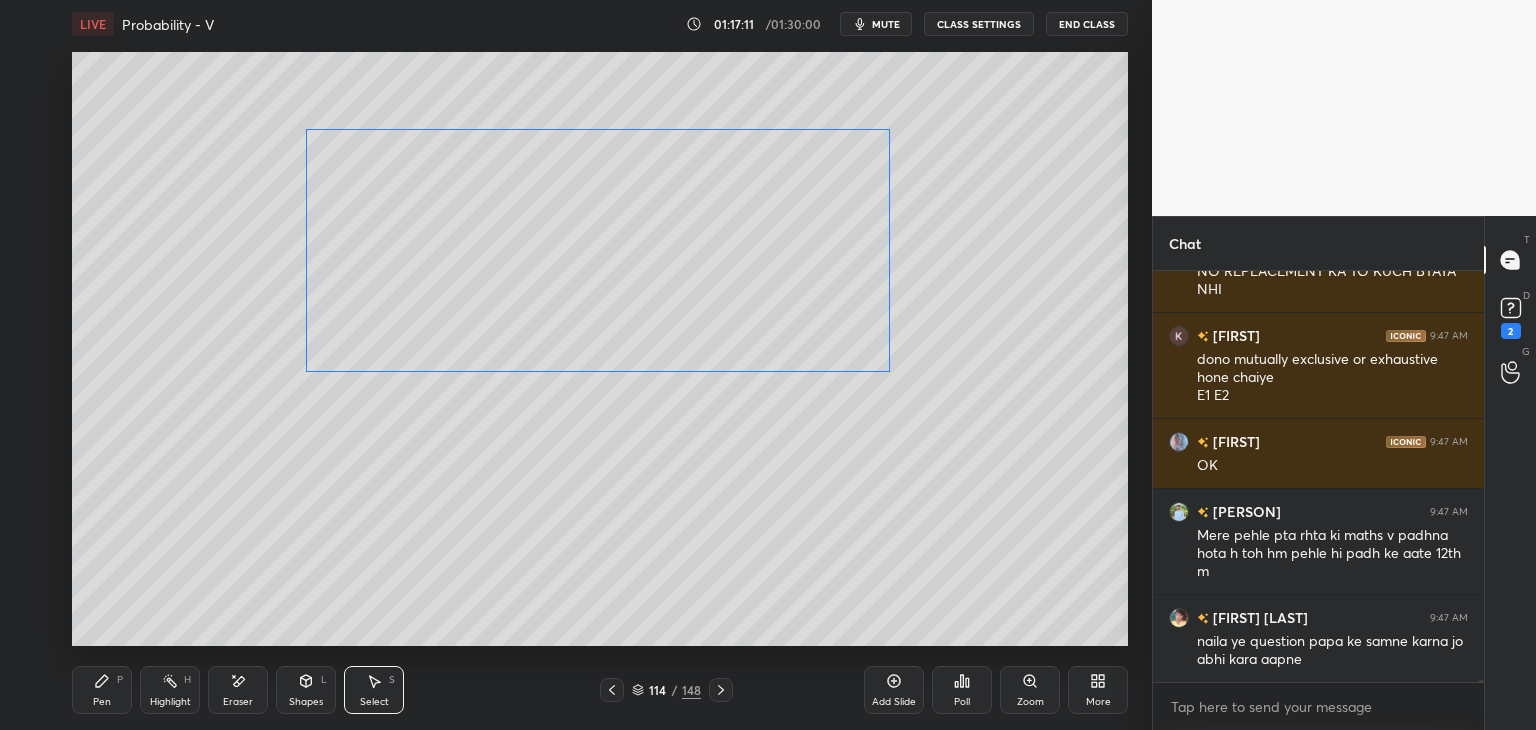 drag, startPoint x: 544, startPoint y: 263, endPoint x: 542, endPoint y: 293, distance: 30.066593 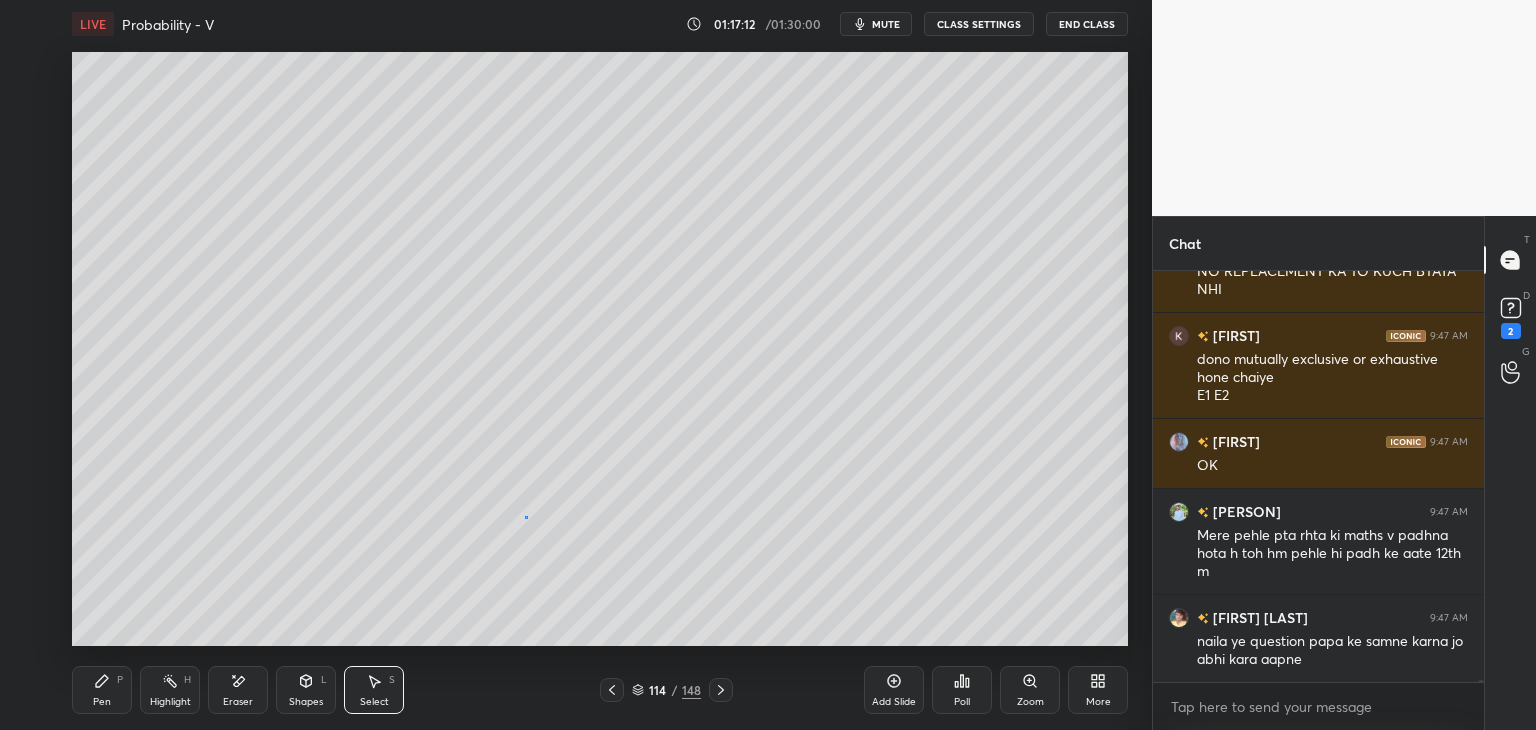 click on "0 ° Undo Copy Paste here Duplicate Duplicate to new slide Delete" at bounding box center [600, 349] 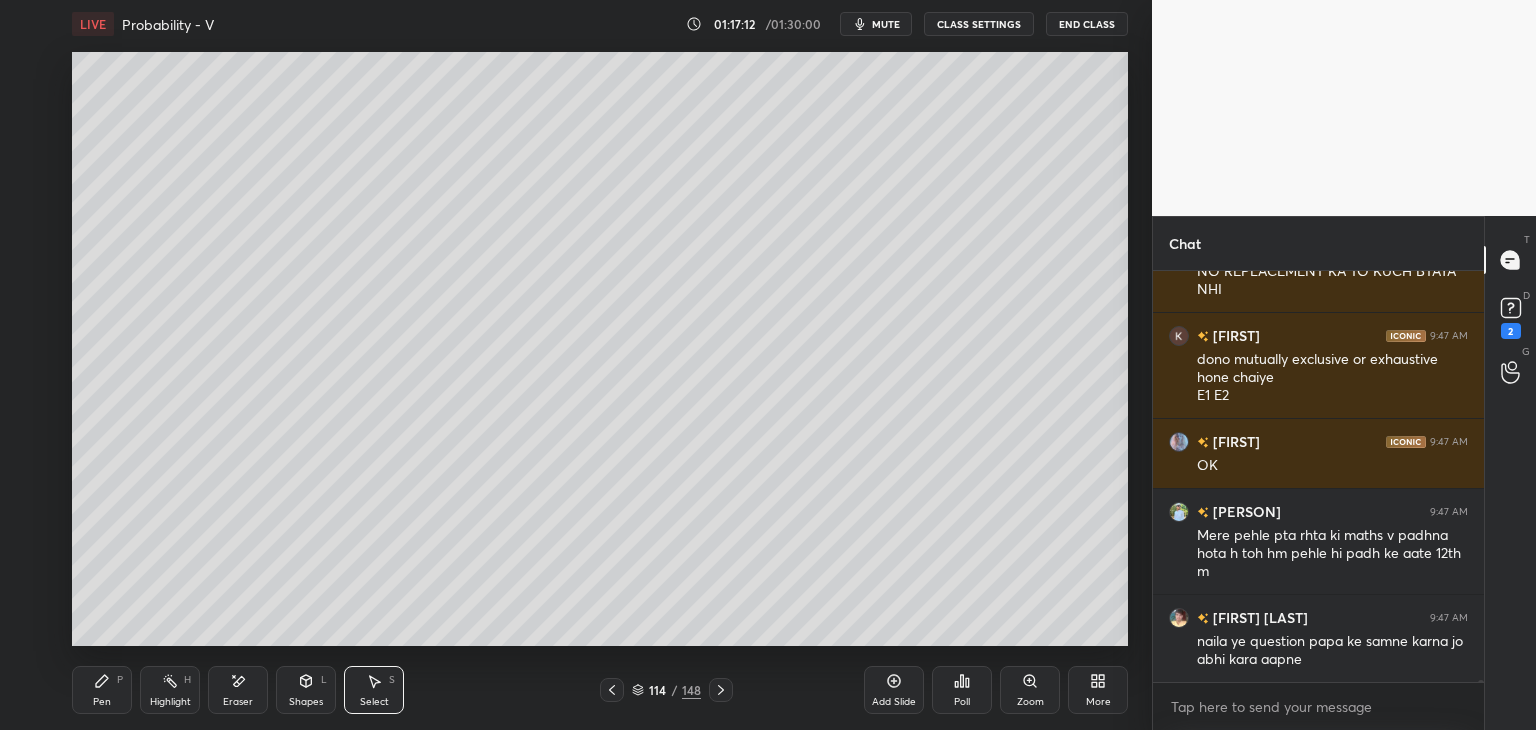 scroll, scrollTop: 98368, scrollLeft: 0, axis: vertical 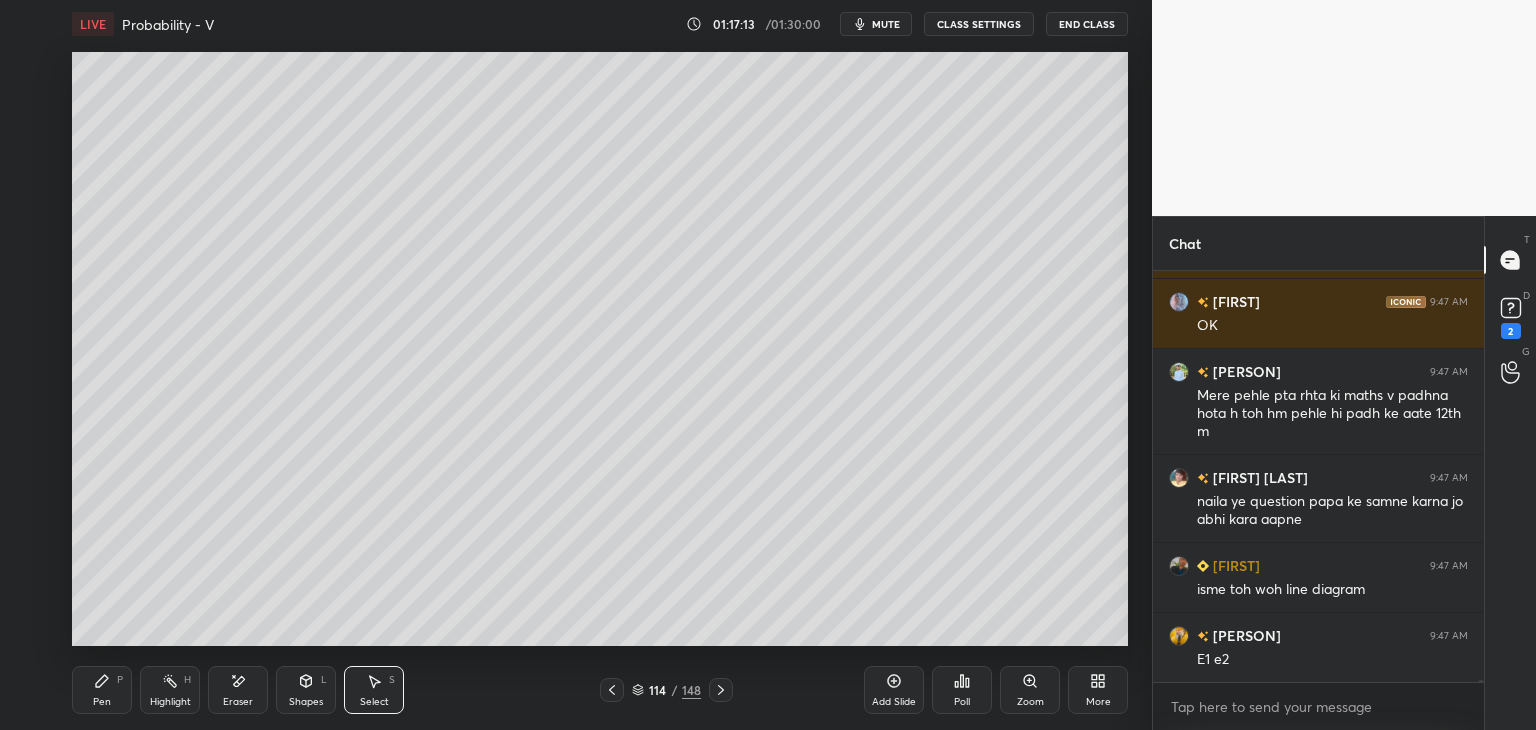 drag, startPoint x: 90, startPoint y: 696, endPoint x: 104, endPoint y: 670, distance: 29.529646 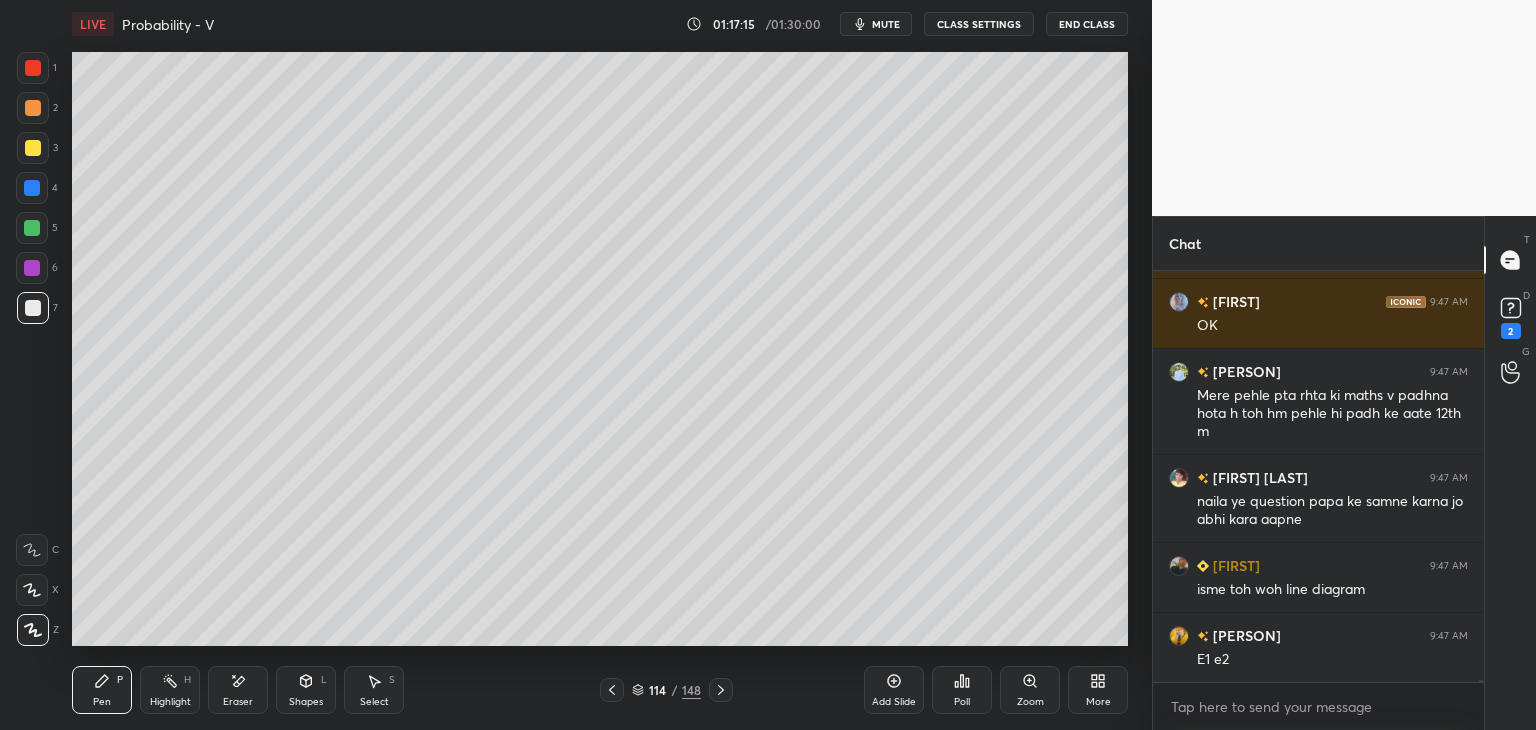 drag, startPoint x: 32, startPoint y: 149, endPoint x: 53, endPoint y: 169, distance: 29 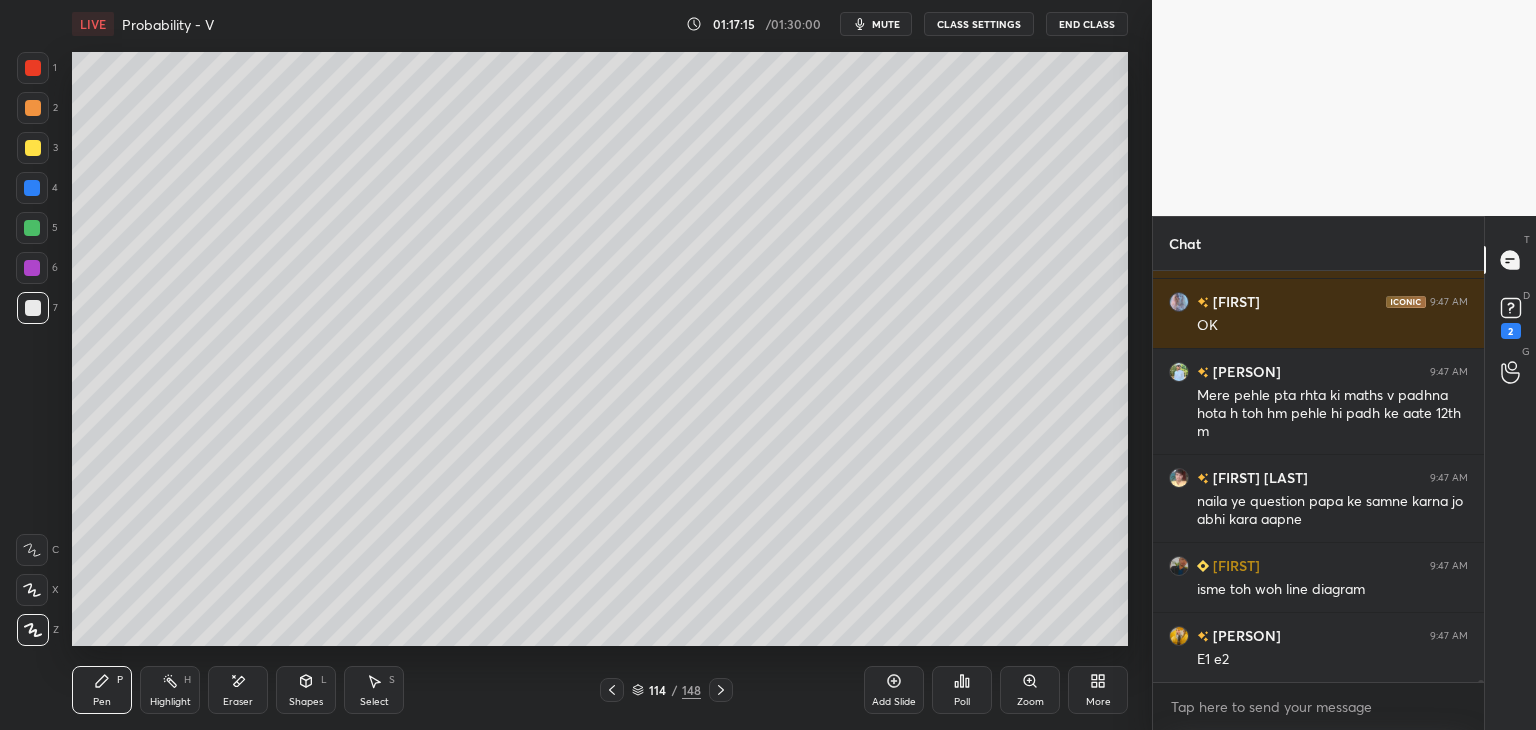 click at bounding box center [33, 148] 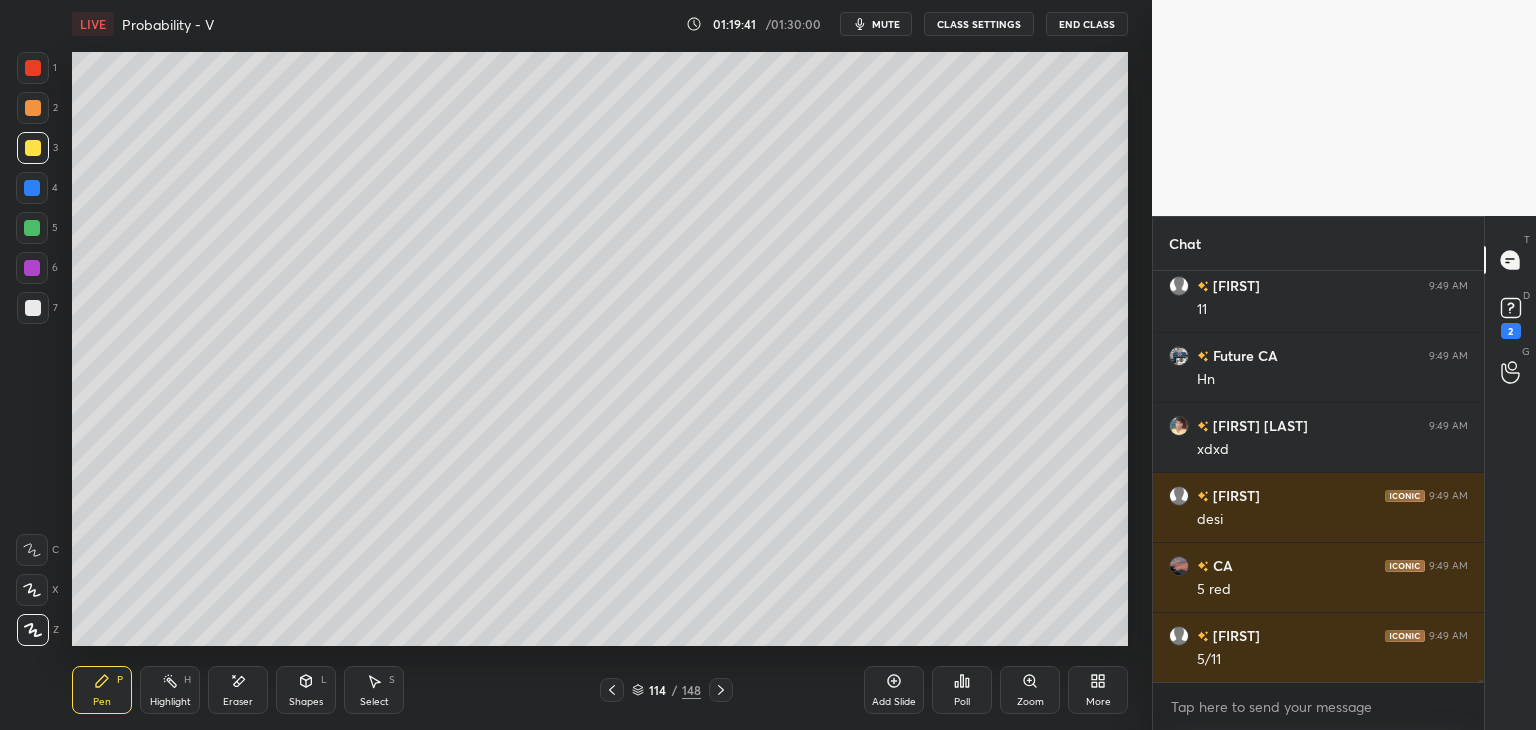 scroll, scrollTop: 106144, scrollLeft: 0, axis: vertical 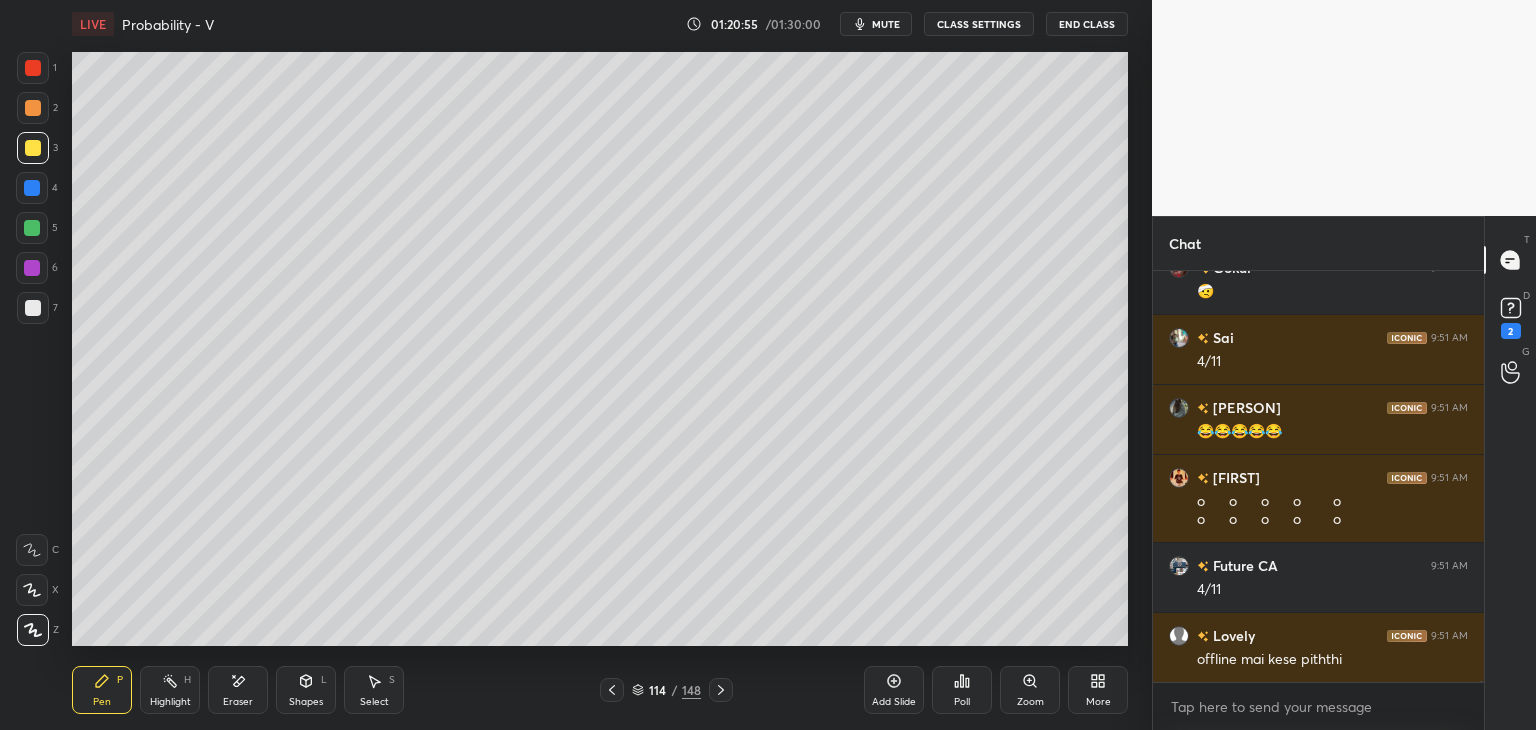 click at bounding box center [33, 68] 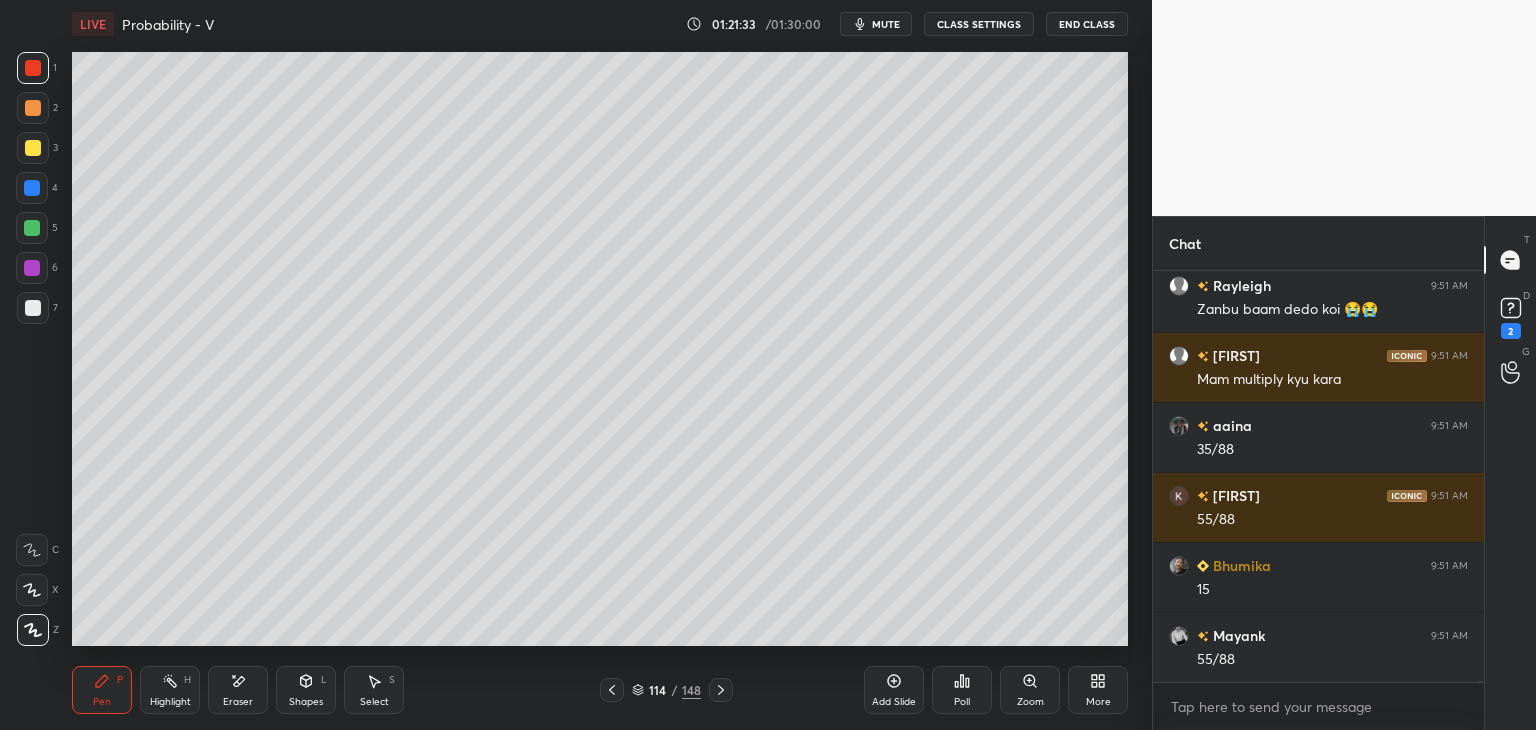 scroll, scrollTop: 115140, scrollLeft: 0, axis: vertical 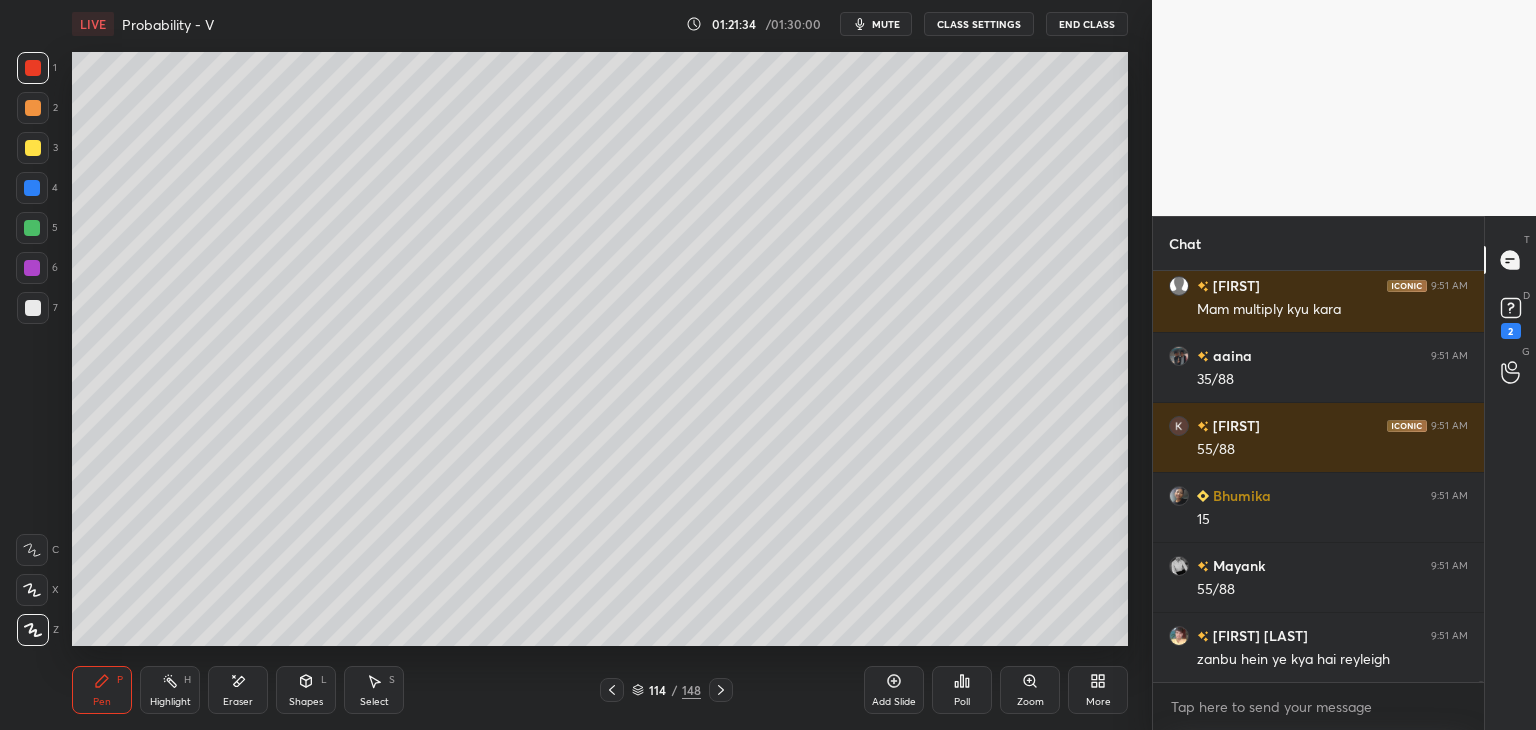 click on "Eraser" at bounding box center [238, 702] 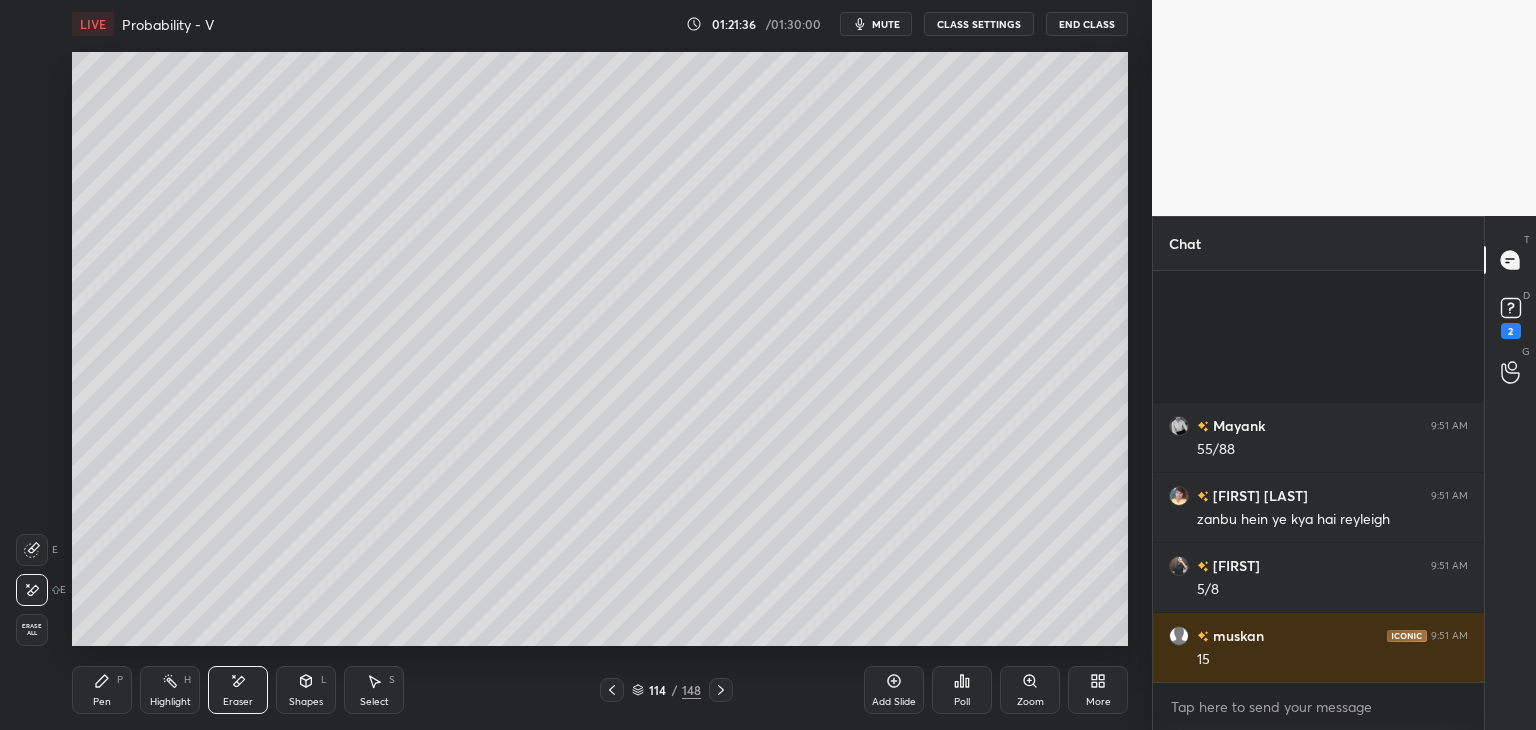 scroll, scrollTop: 115490, scrollLeft: 0, axis: vertical 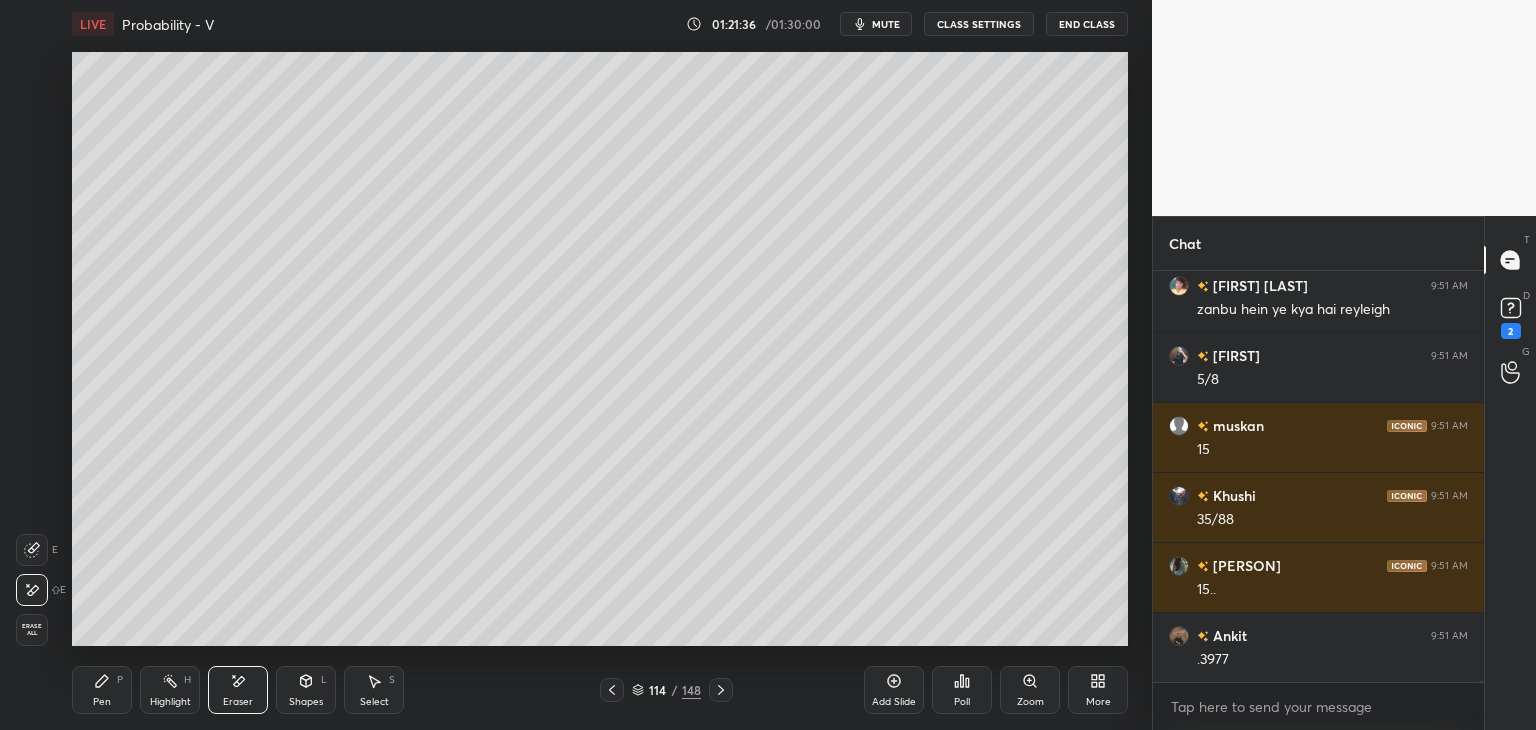 click on "Pen" at bounding box center [102, 702] 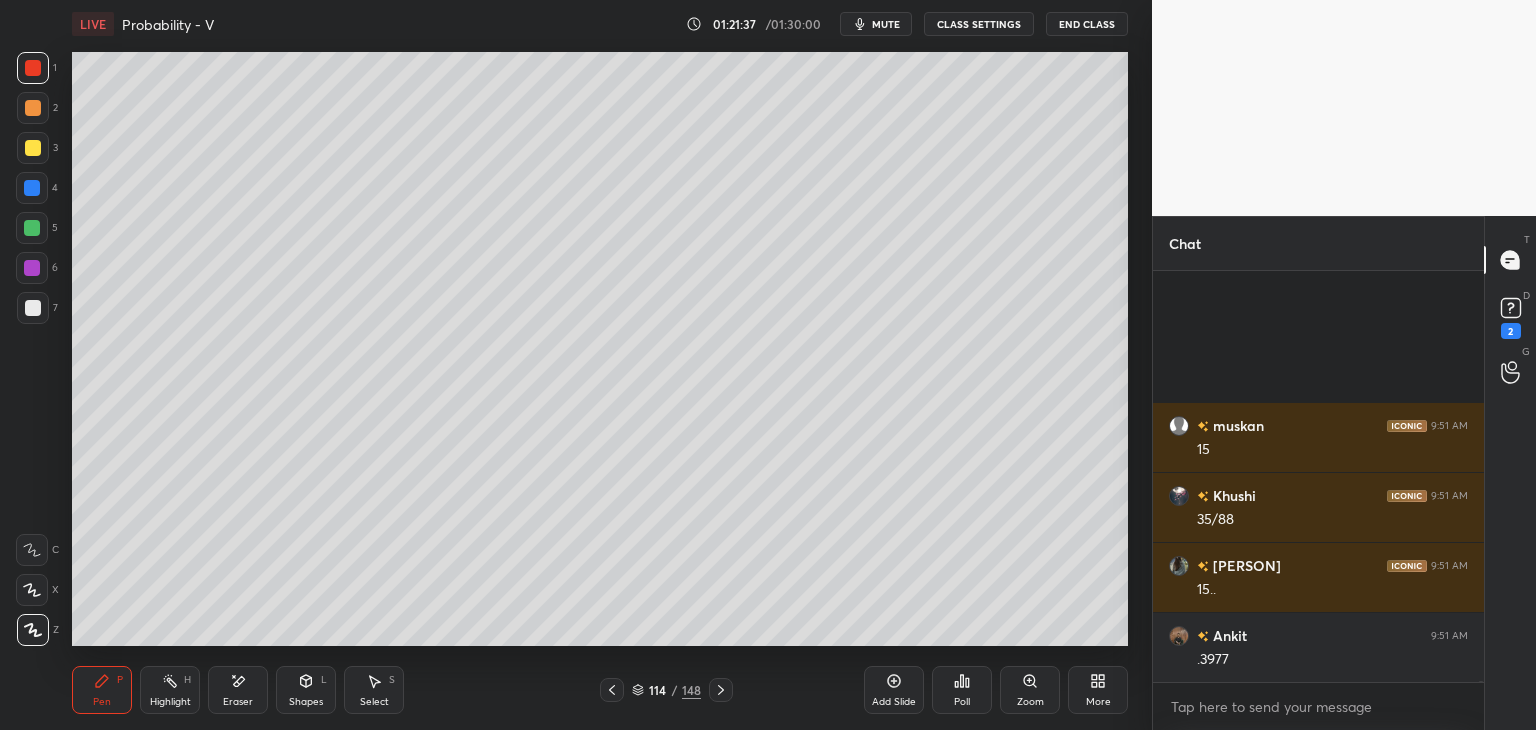 scroll, scrollTop: 115718, scrollLeft: 0, axis: vertical 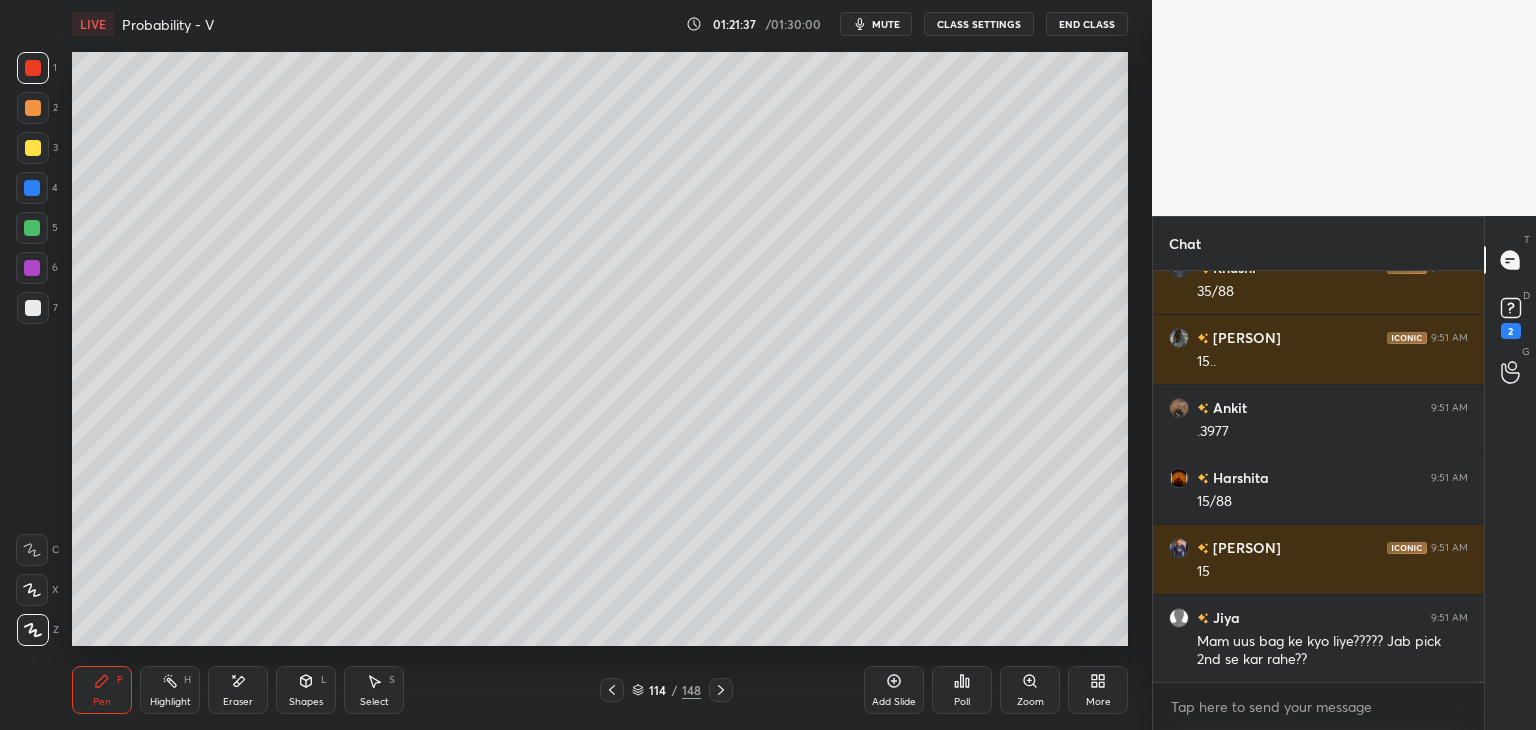 click on "LIVE Probability - V 01:21:37 /  01:30:00 mute CLASS SETTINGS End Class Setting up your live class Poll for   secs No correct answer Start poll Back Probability - V • L21 of Quantitative Aptitude | Comprehensive Course | [PERSON] [PERSON] Pen P Highlight H Eraser Shapes L Select S 114 / 148 Add Slide Poll Zoom More" at bounding box center [600, 365] 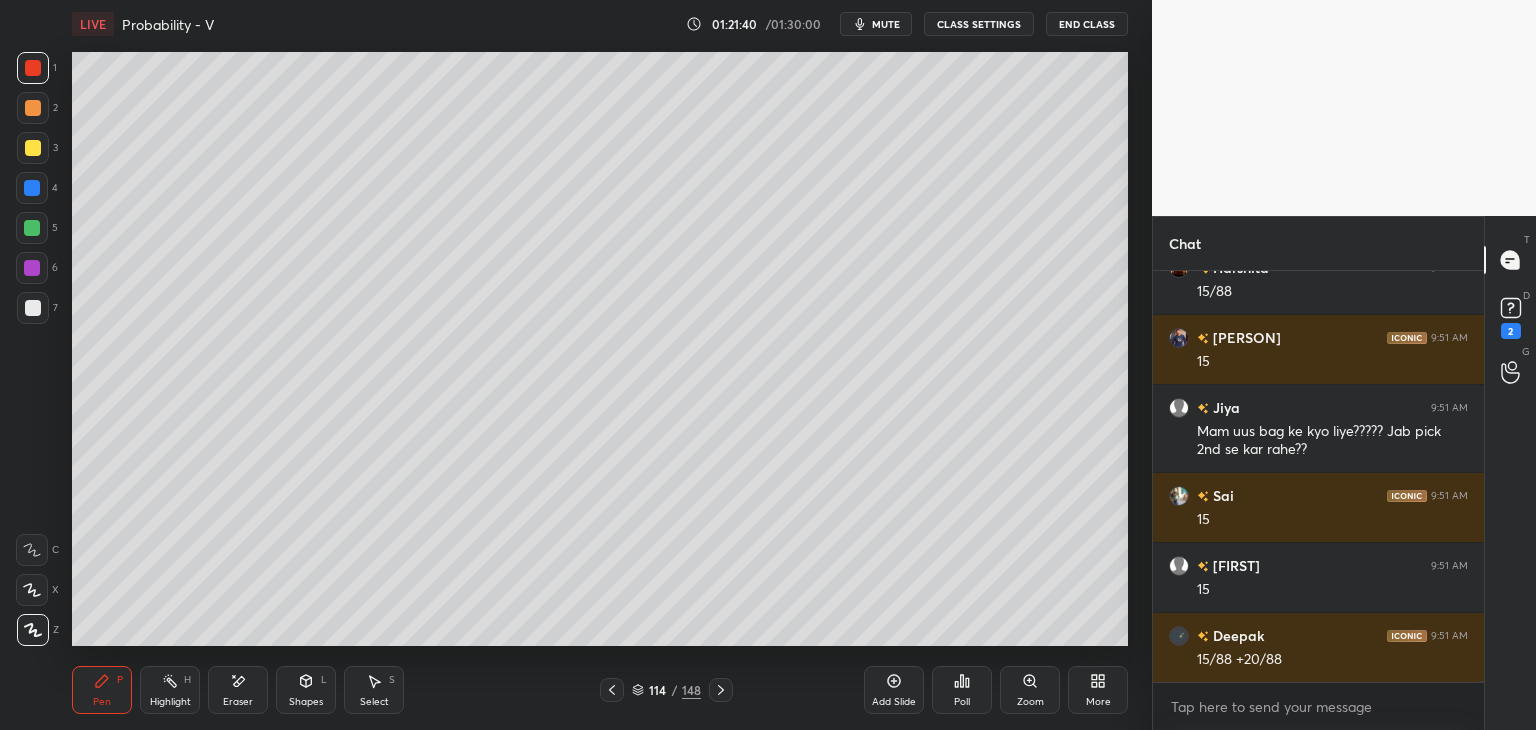 scroll, scrollTop: 115998, scrollLeft: 0, axis: vertical 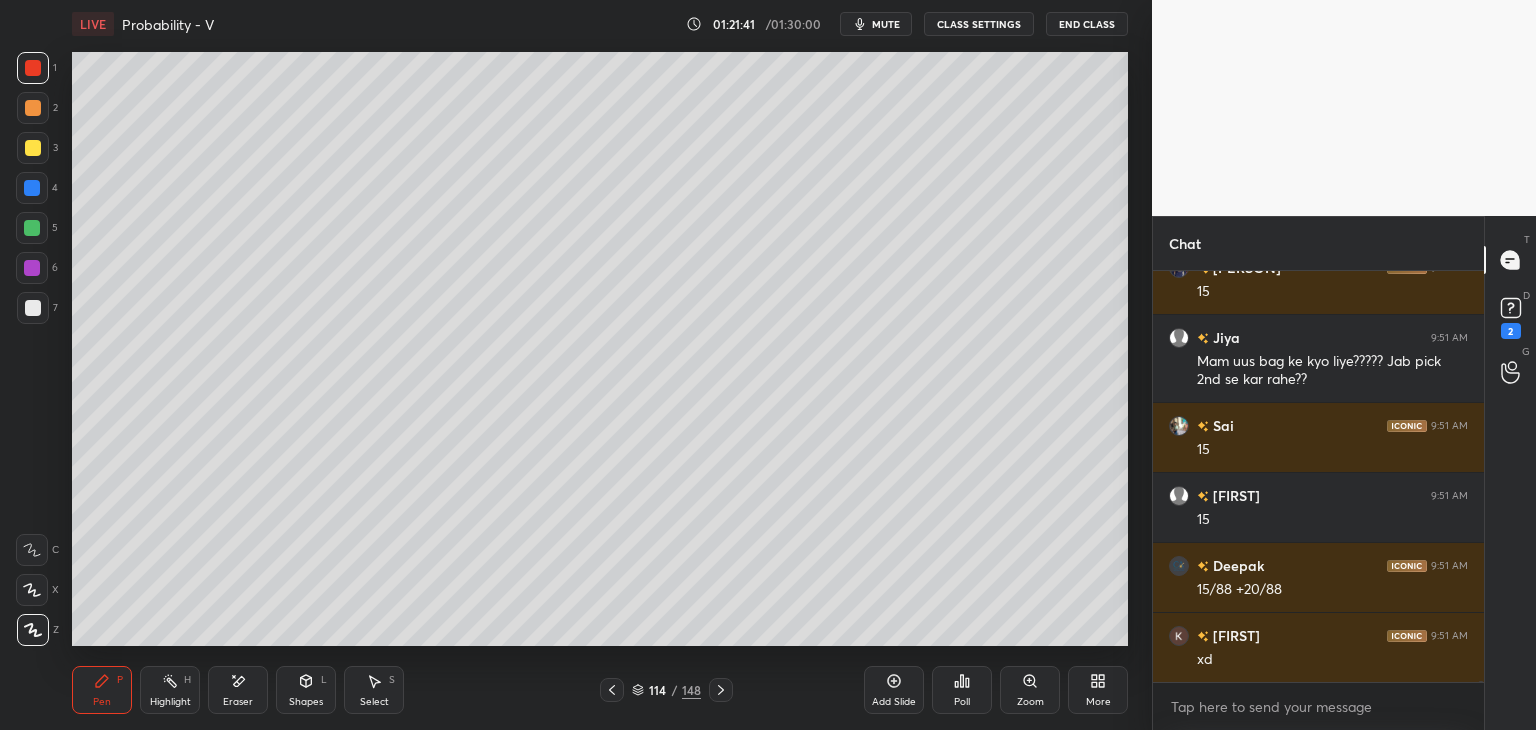 drag, startPoint x: 239, startPoint y: 703, endPoint x: 262, endPoint y: 695, distance: 24.351591 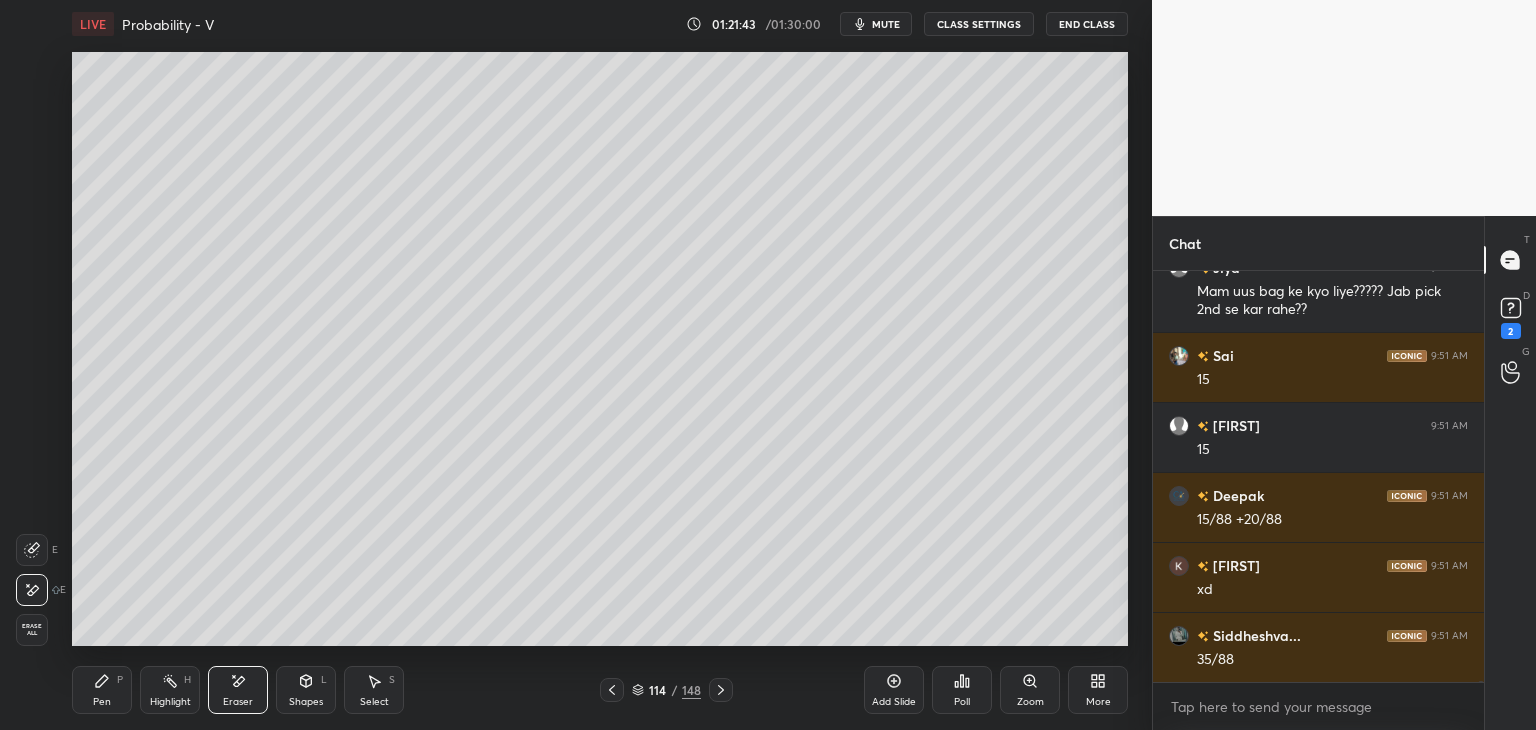 scroll, scrollTop: 116138, scrollLeft: 0, axis: vertical 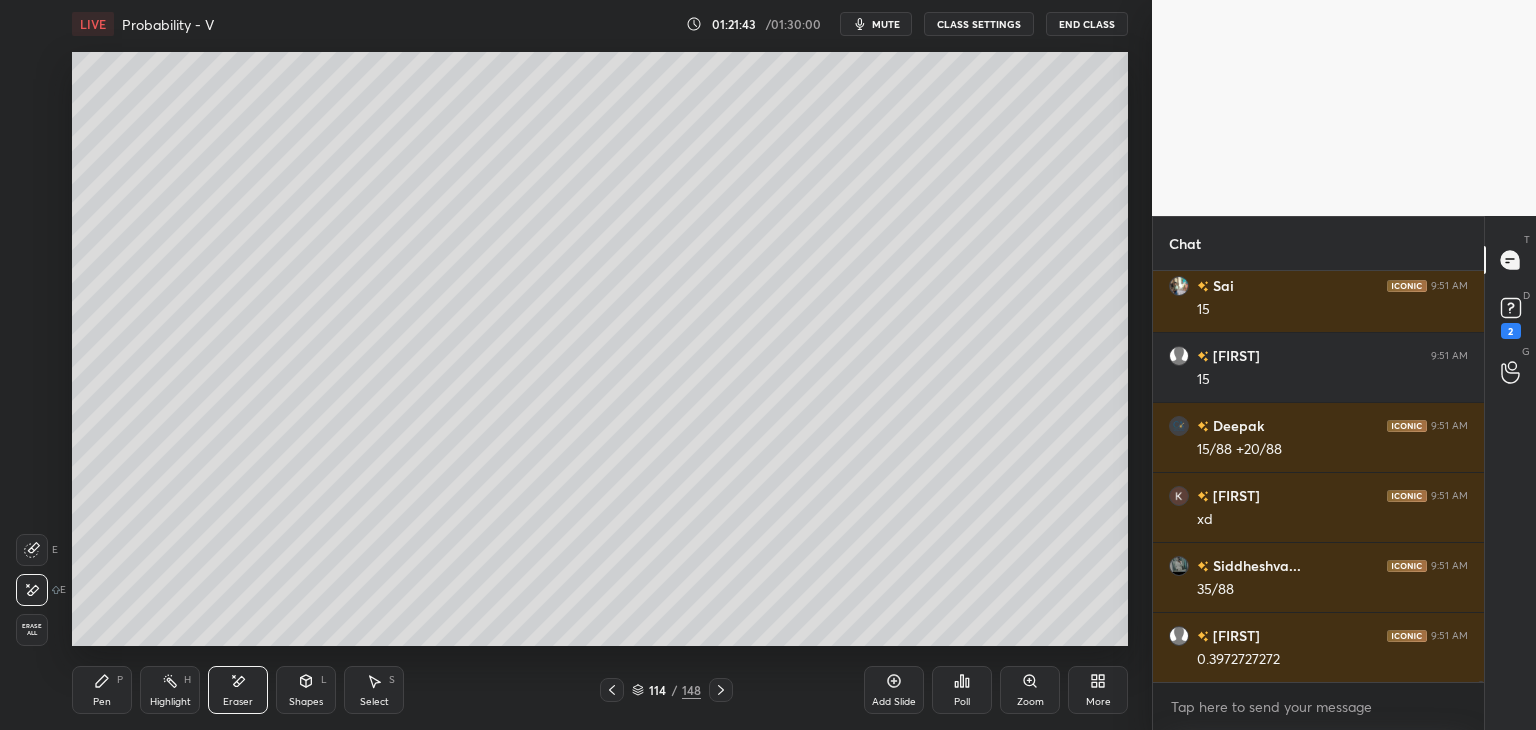 click on "Pen P" at bounding box center (102, 690) 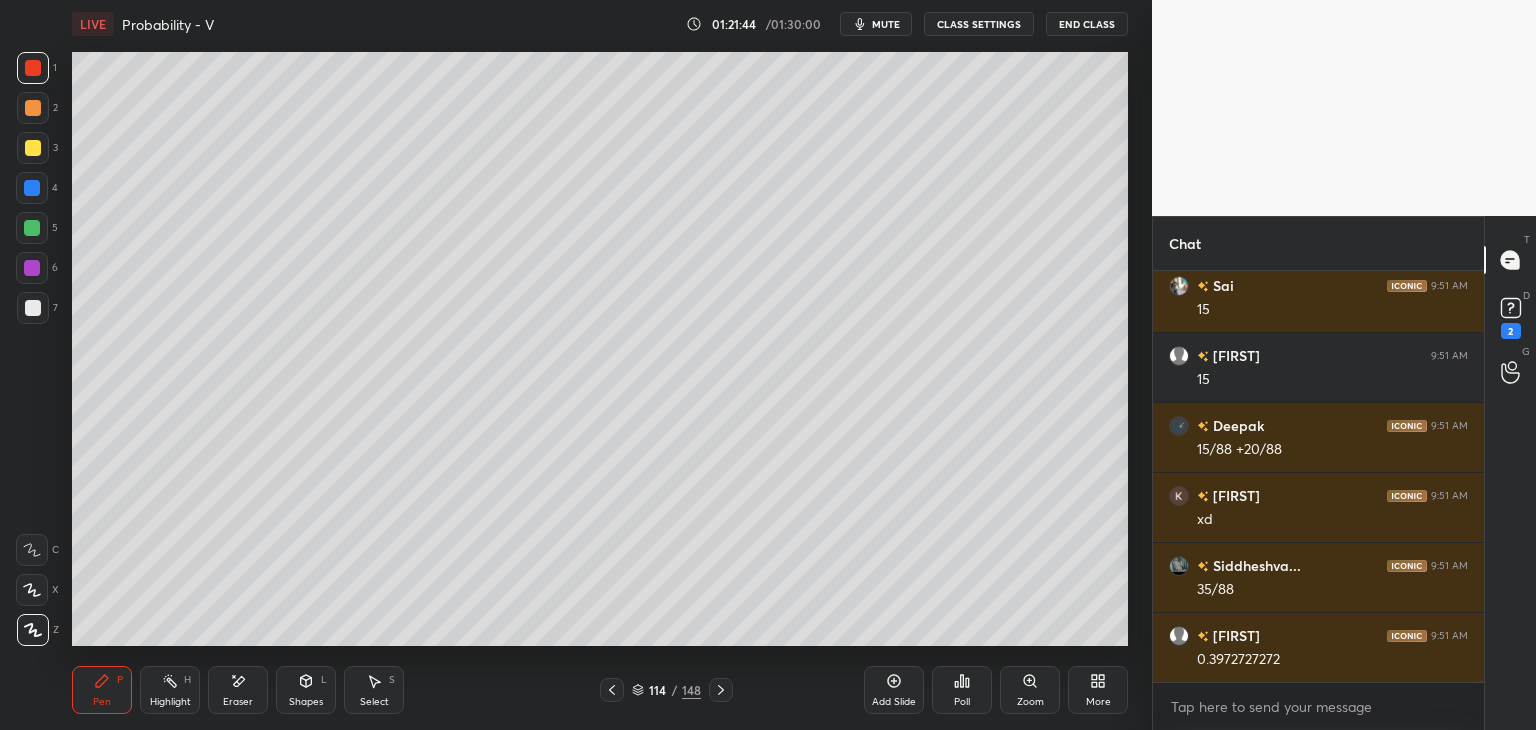 scroll, scrollTop: 116208, scrollLeft: 0, axis: vertical 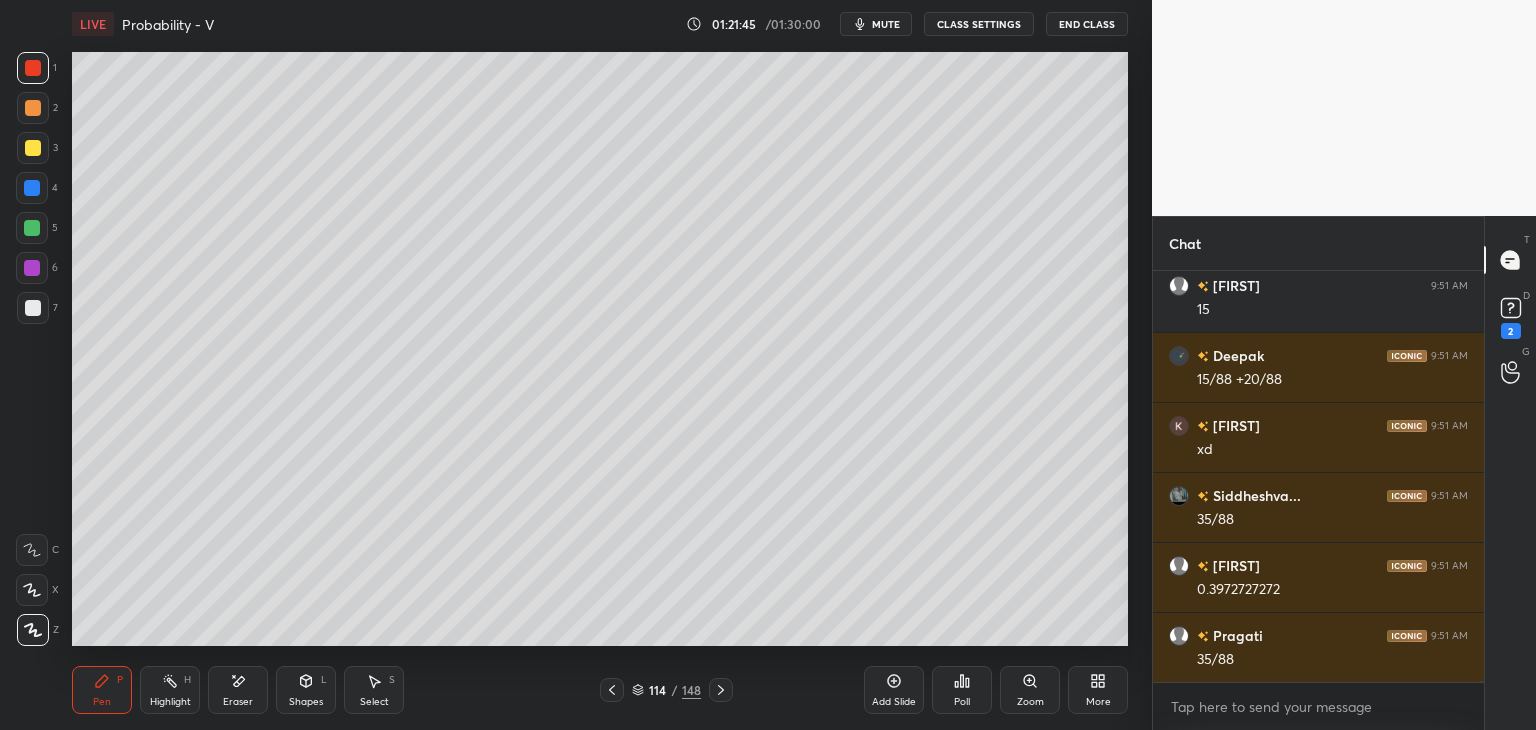 click 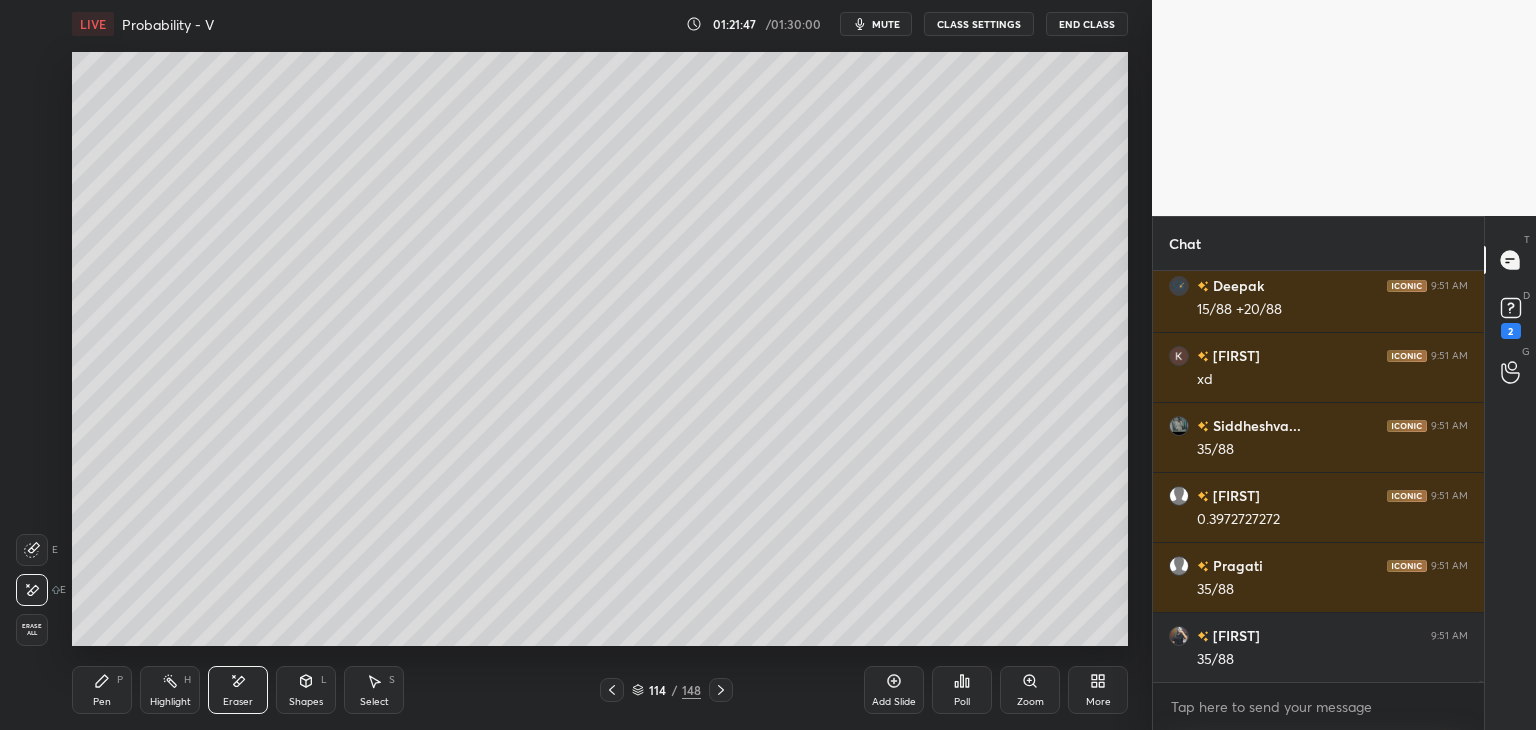 scroll, scrollTop: 116348, scrollLeft: 0, axis: vertical 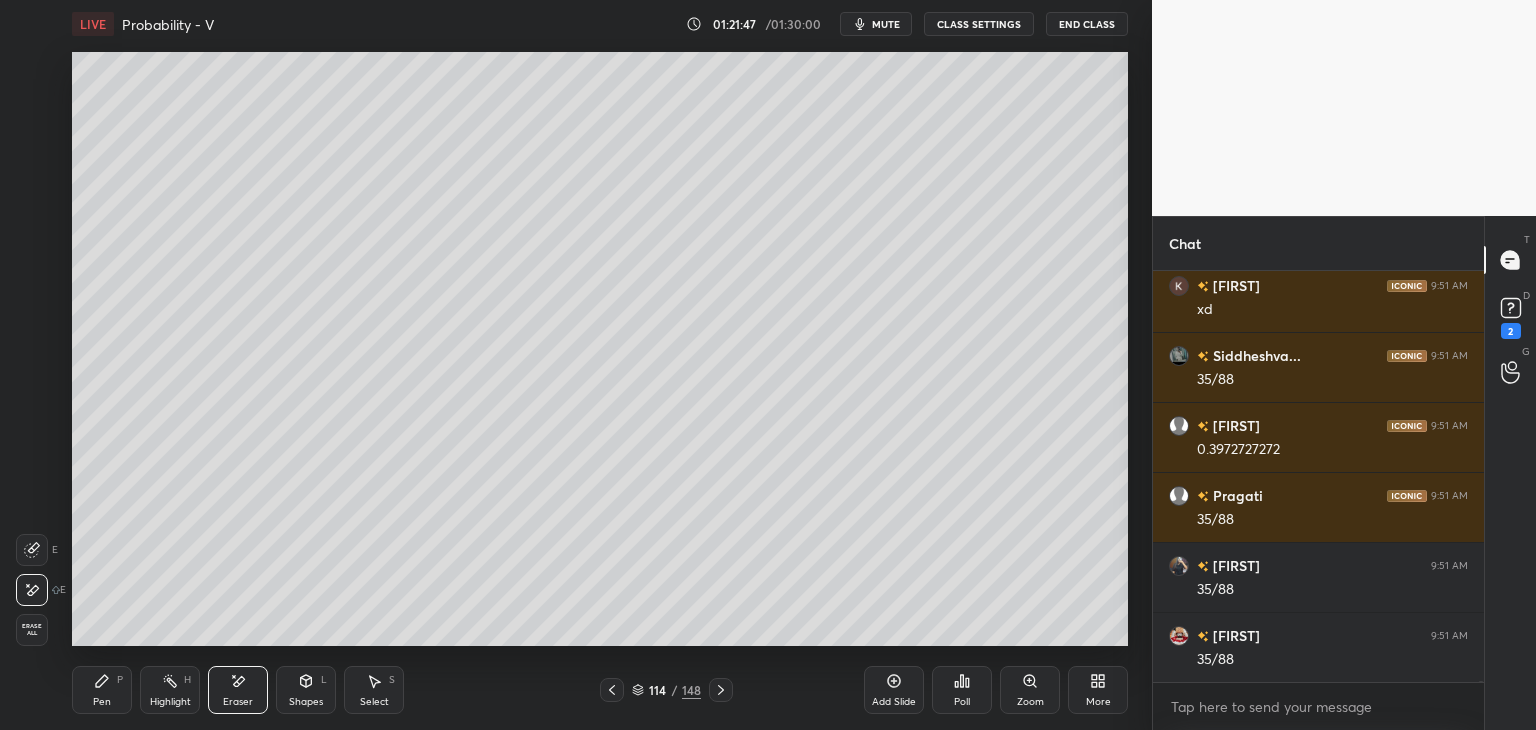 click on "Pen P" at bounding box center (102, 690) 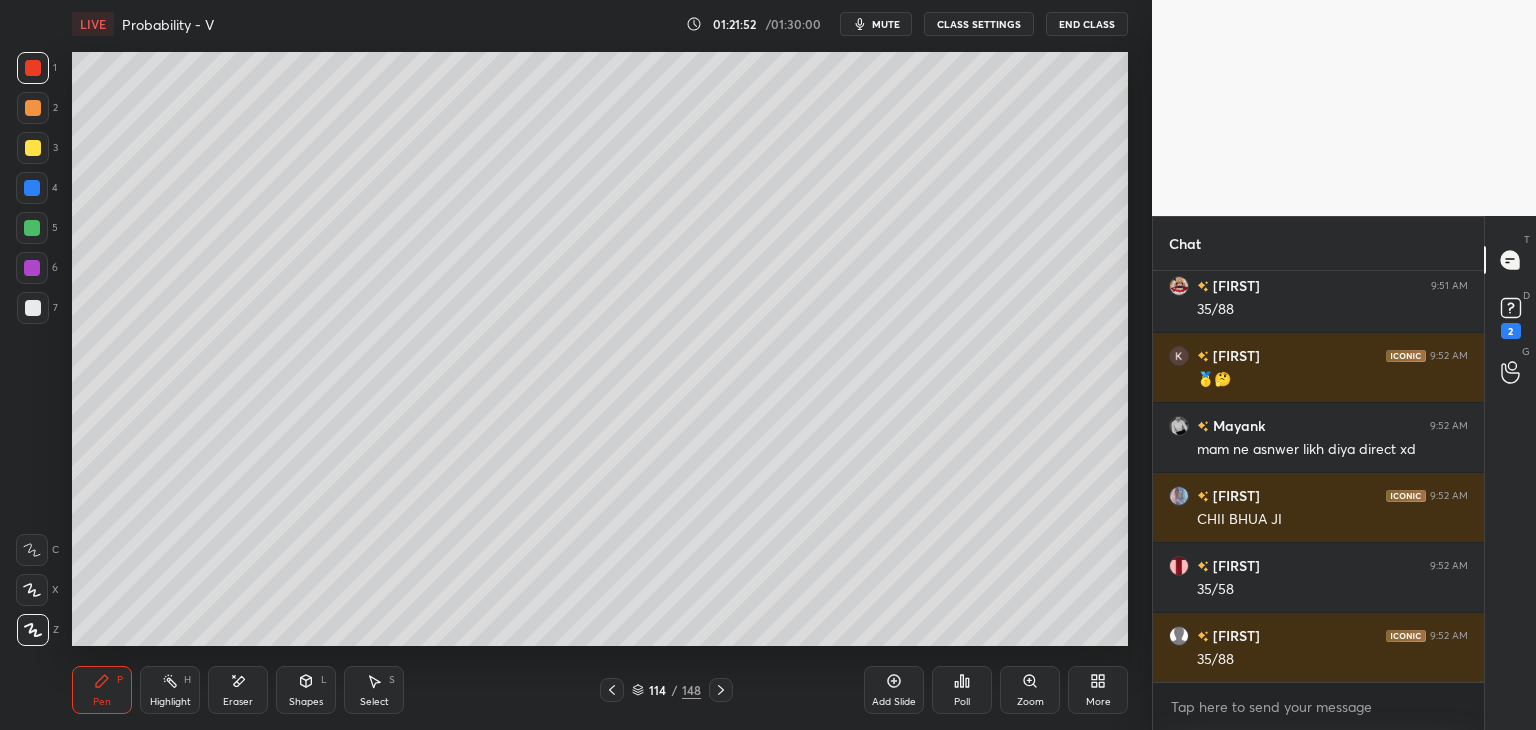 scroll, scrollTop: 116768, scrollLeft: 0, axis: vertical 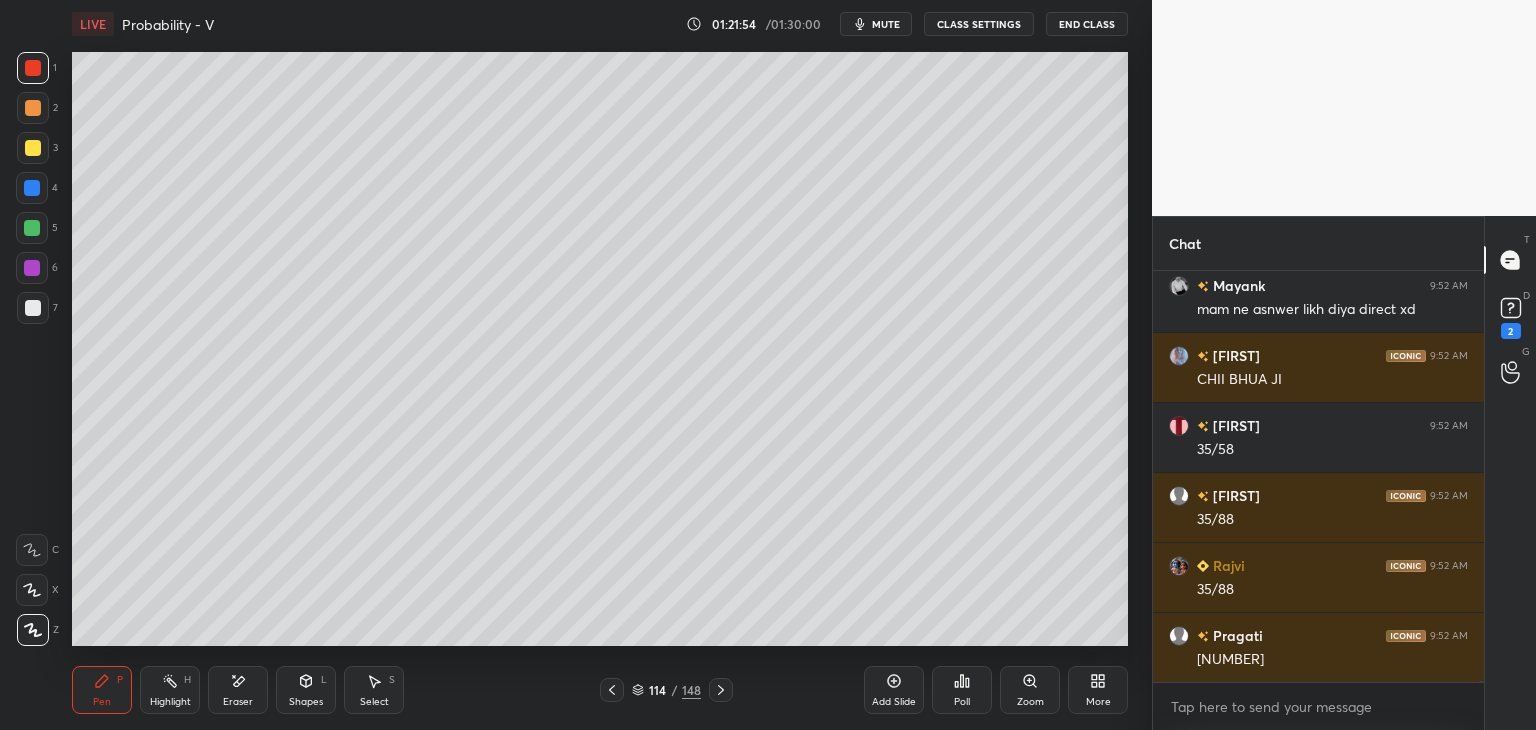 click at bounding box center (612, 690) 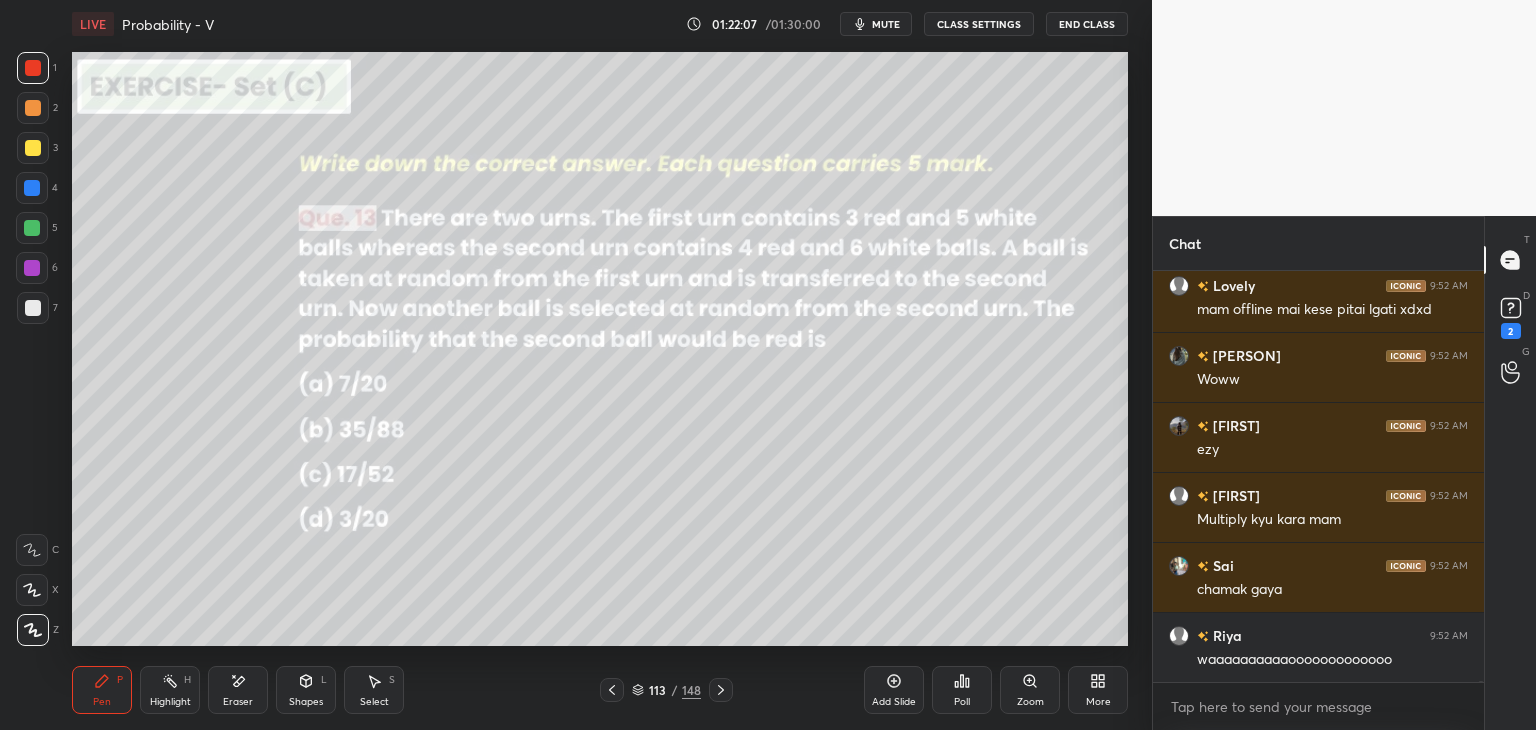 scroll, scrollTop: 117538, scrollLeft: 0, axis: vertical 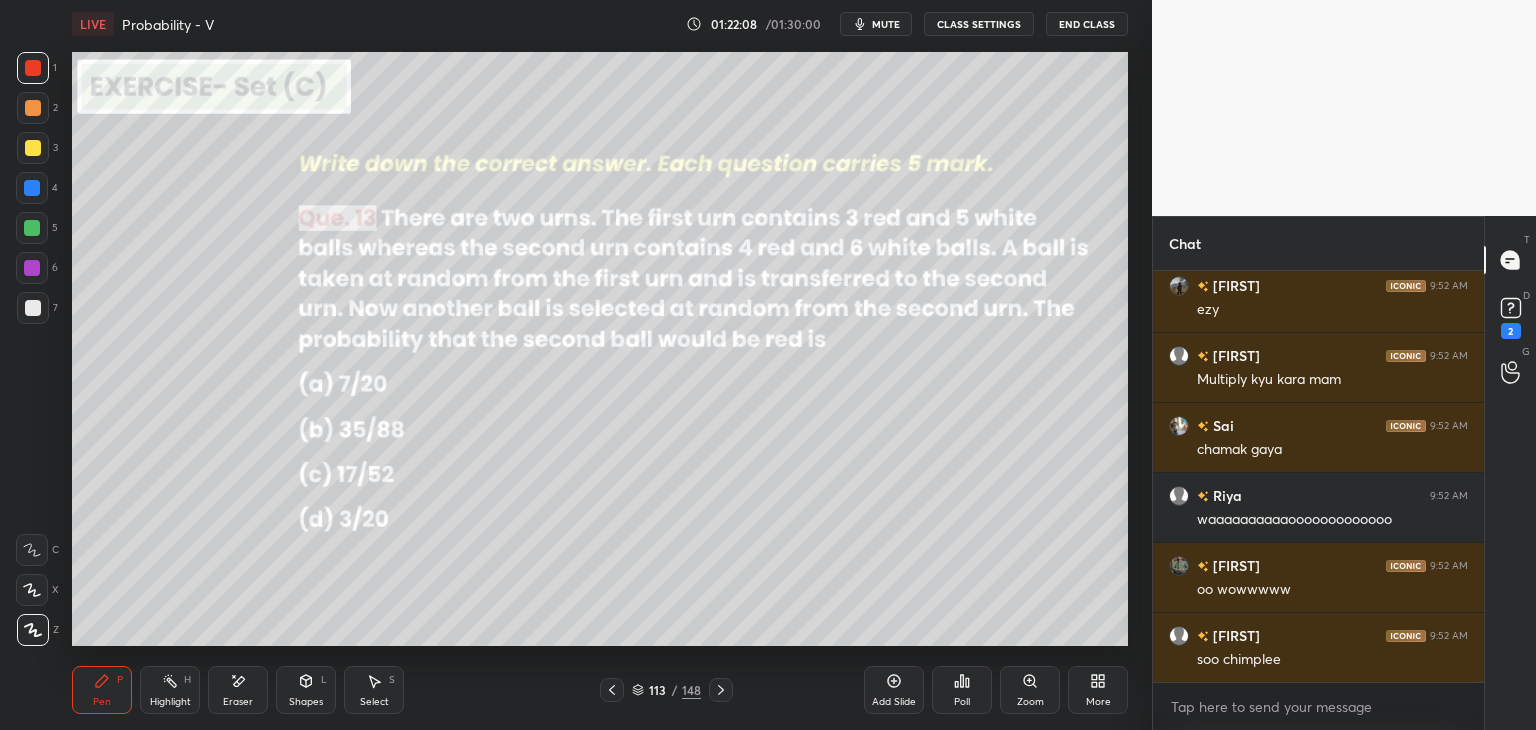 click 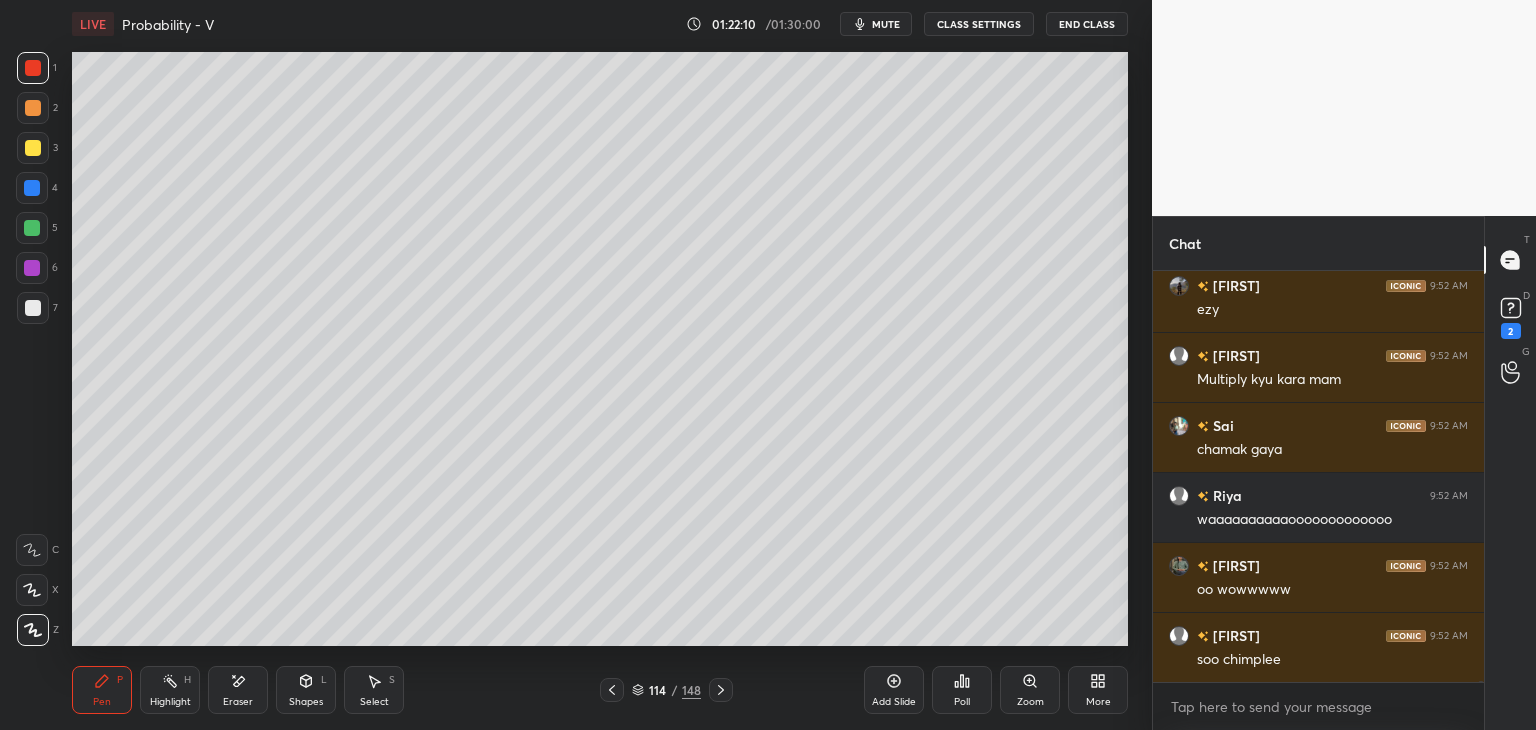 scroll, scrollTop: 117678, scrollLeft: 0, axis: vertical 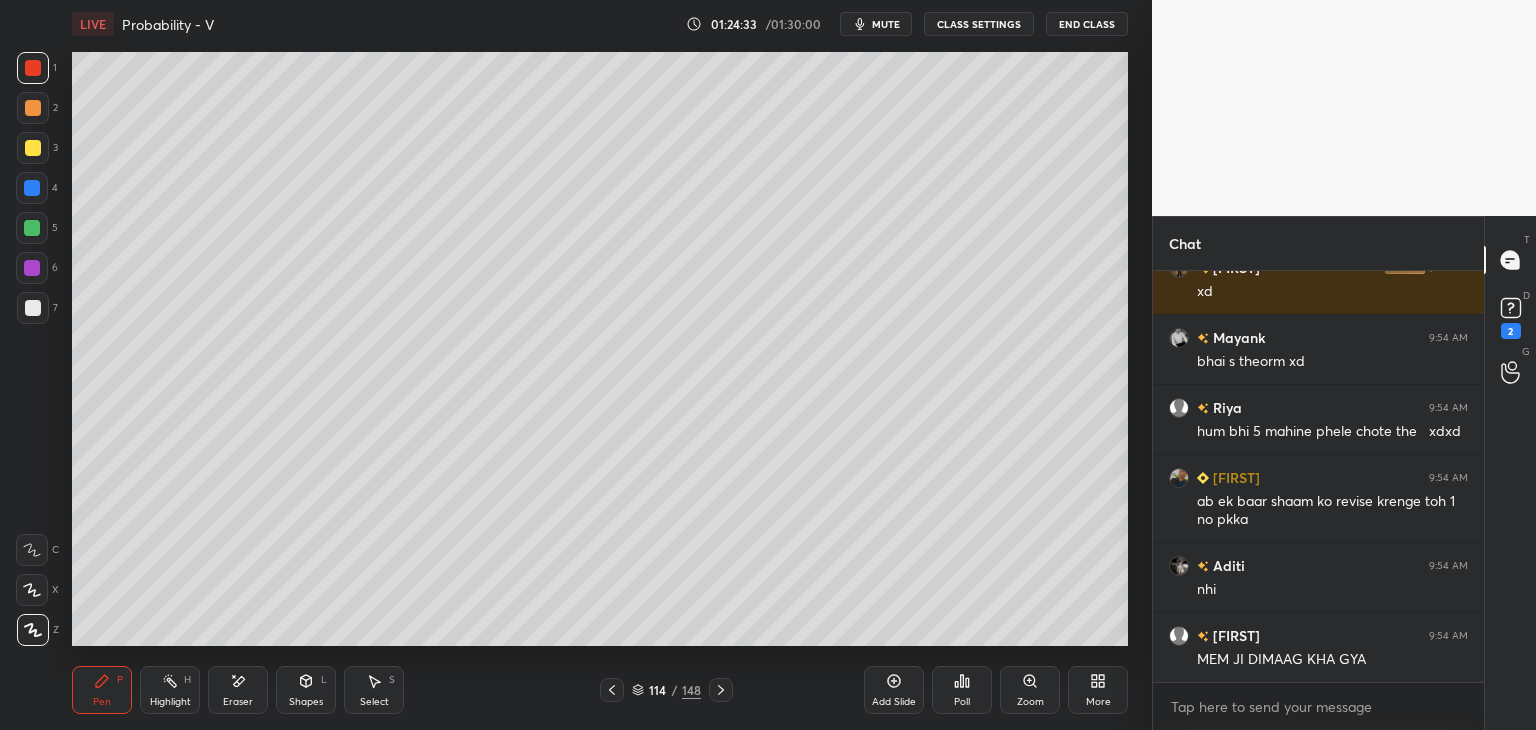 click 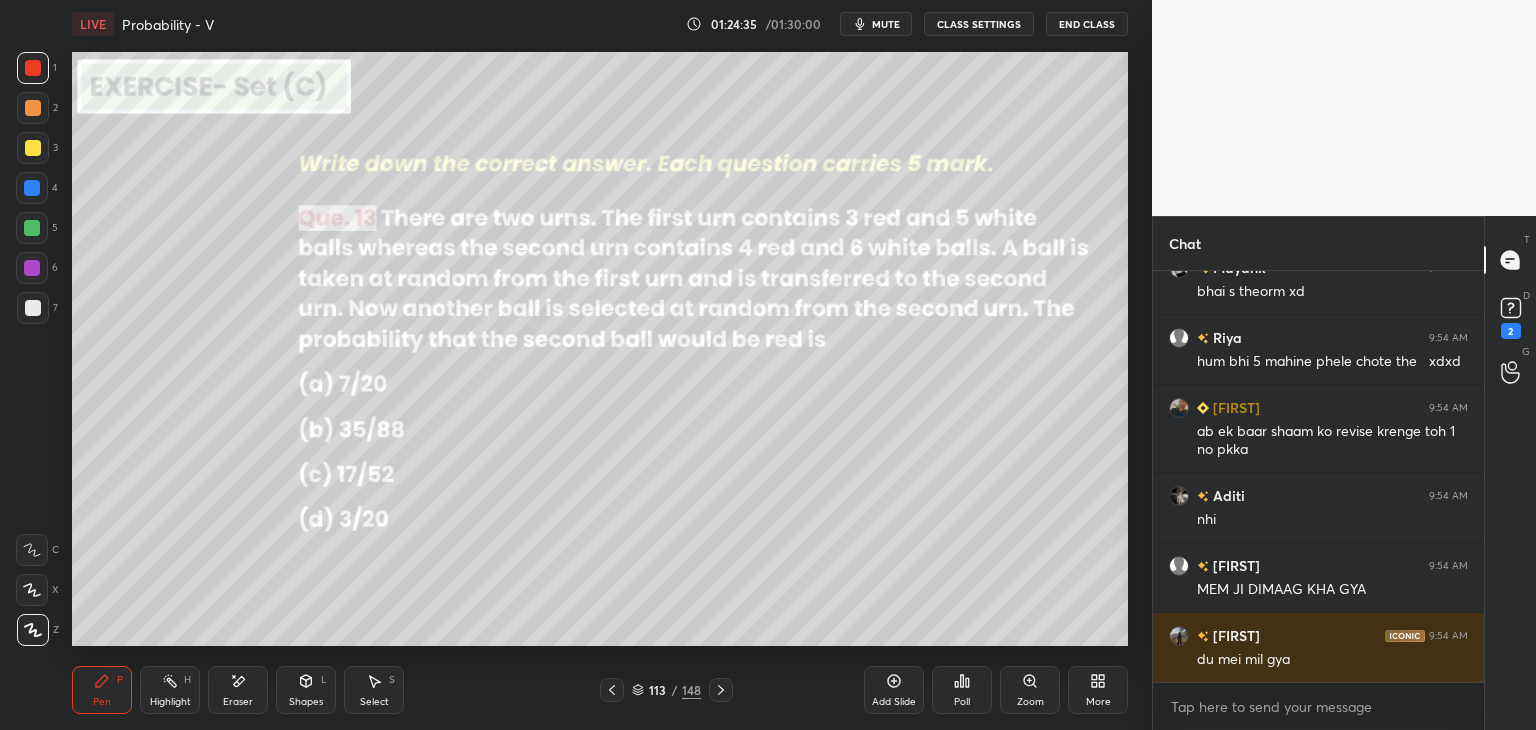 scroll, scrollTop: 116460, scrollLeft: 0, axis: vertical 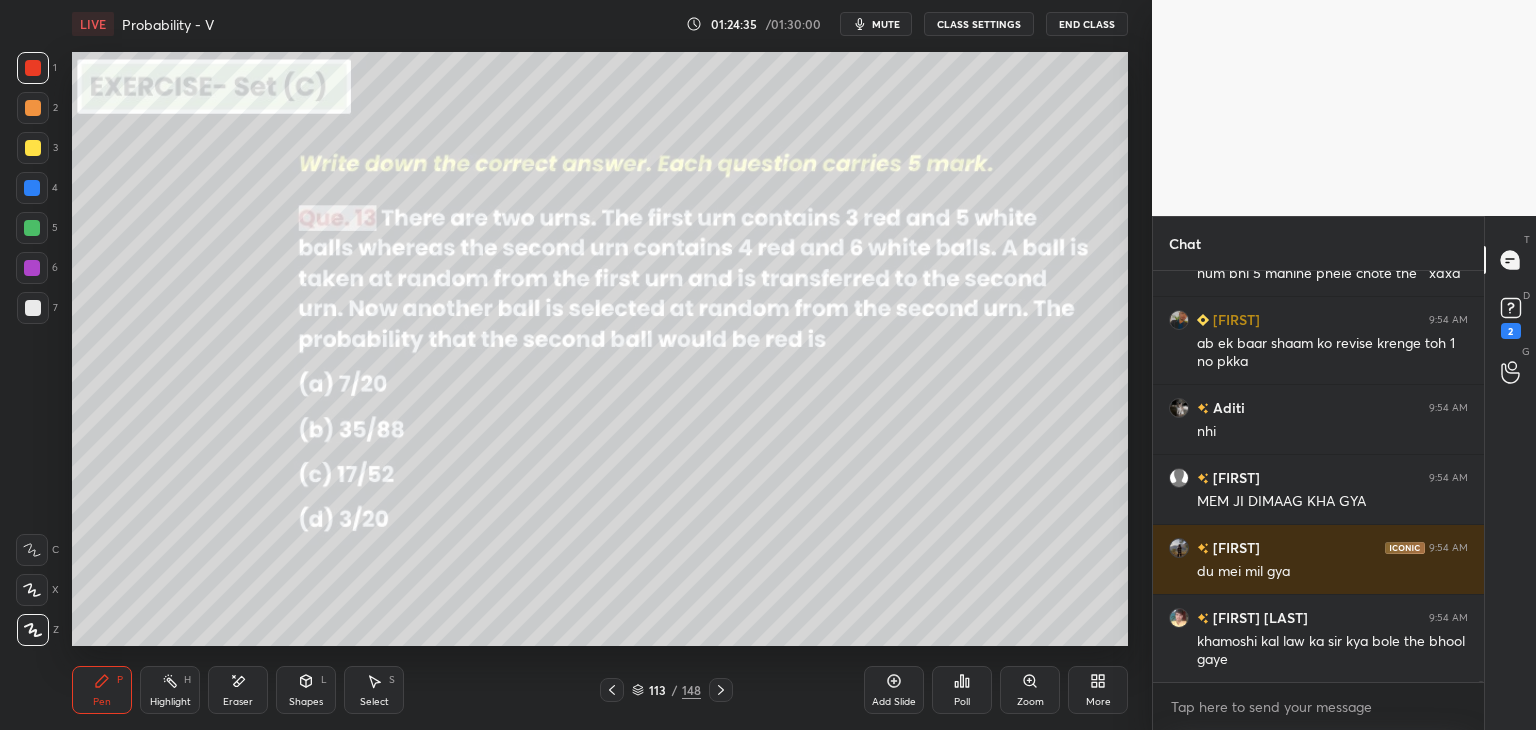 drag, startPoint x: 605, startPoint y: 690, endPoint x: 616, endPoint y: 697, distance: 13.038404 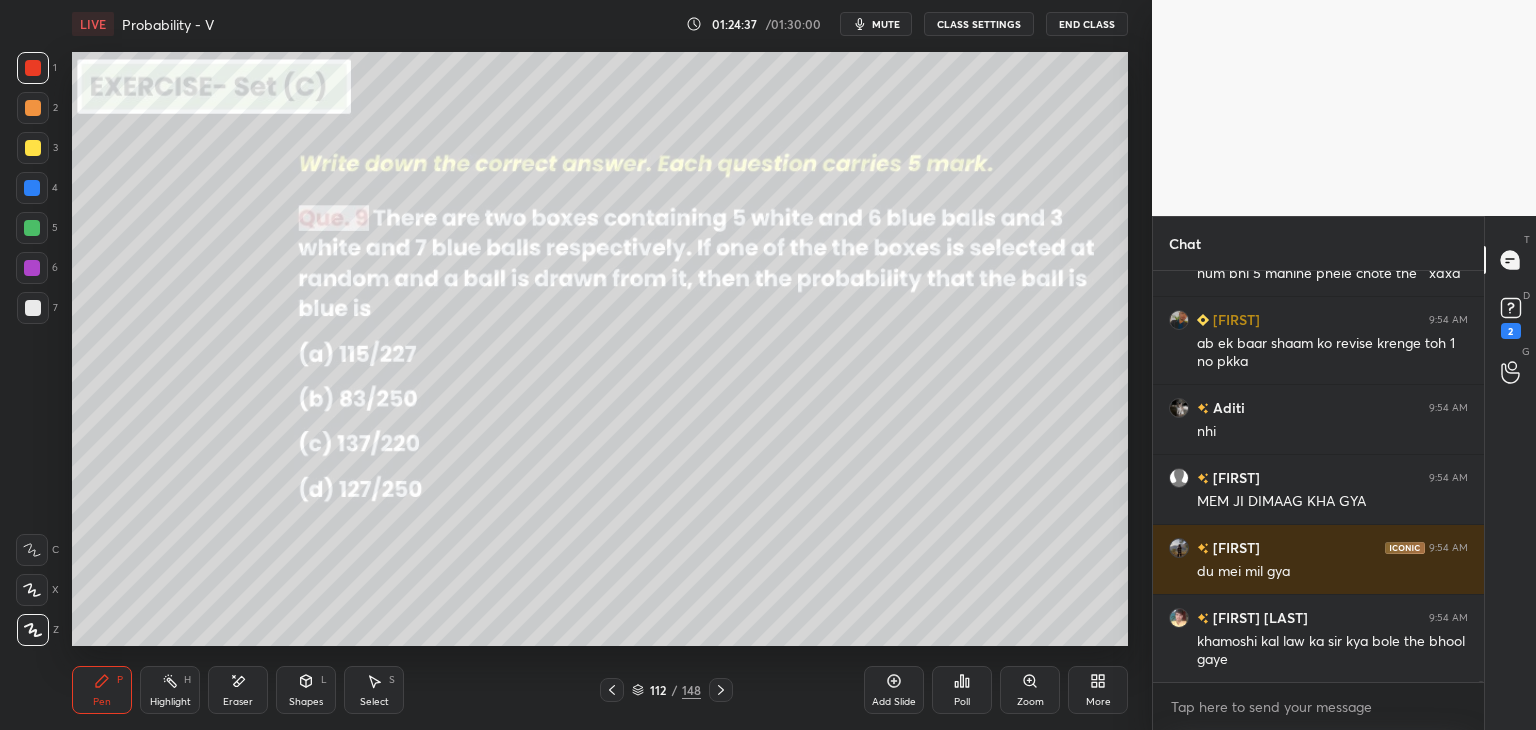 click 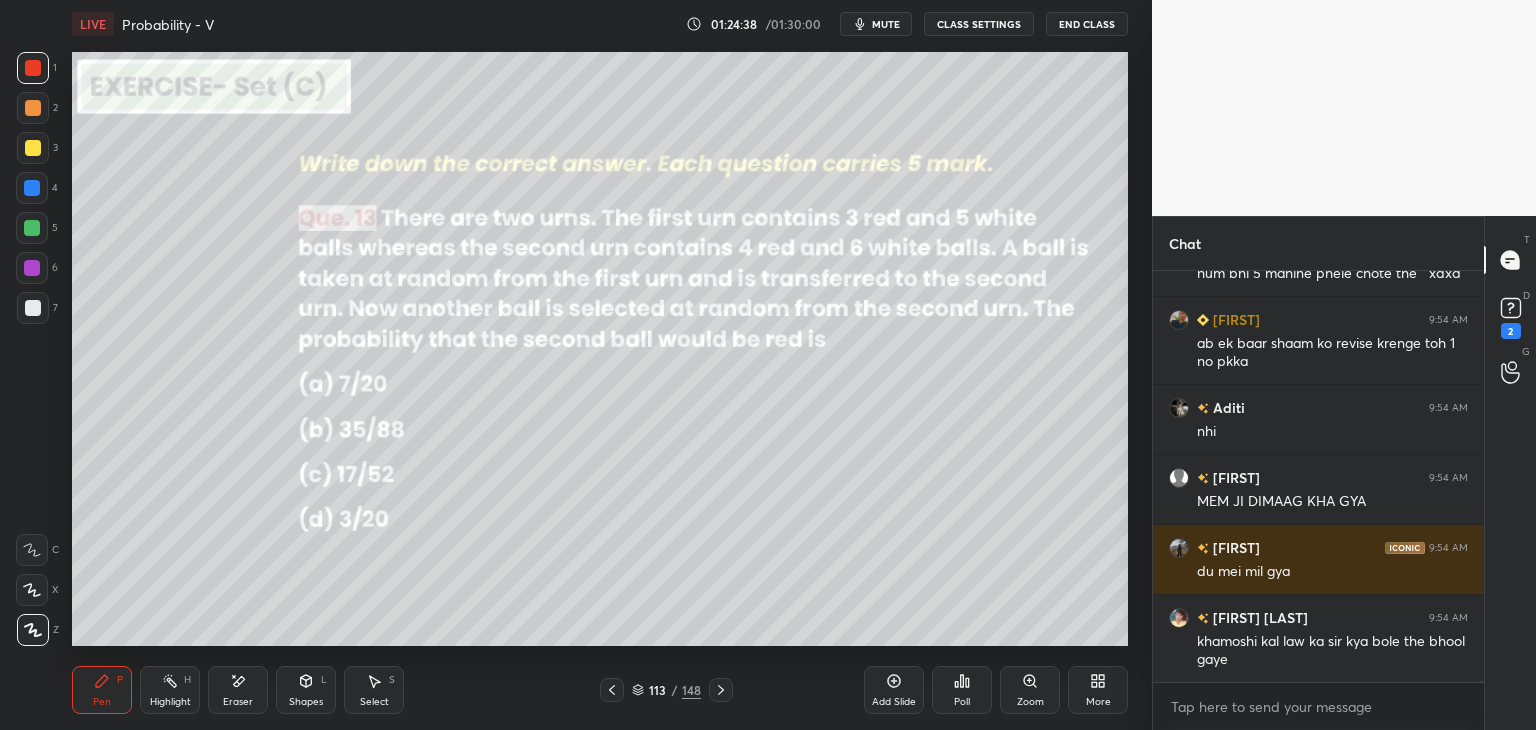 scroll, scrollTop: 116530, scrollLeft: 0, axis: vertical 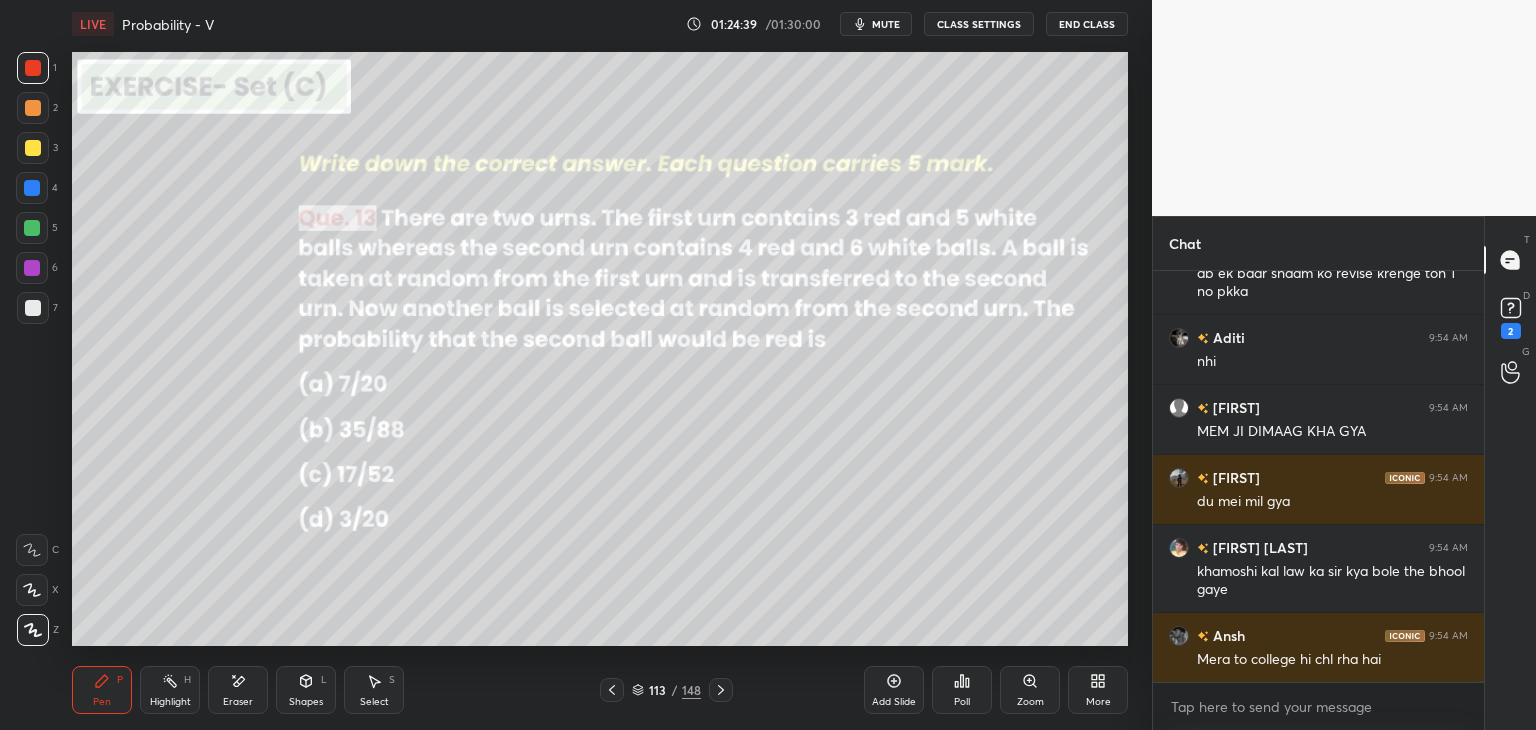 click at bounding box center [721, 690] 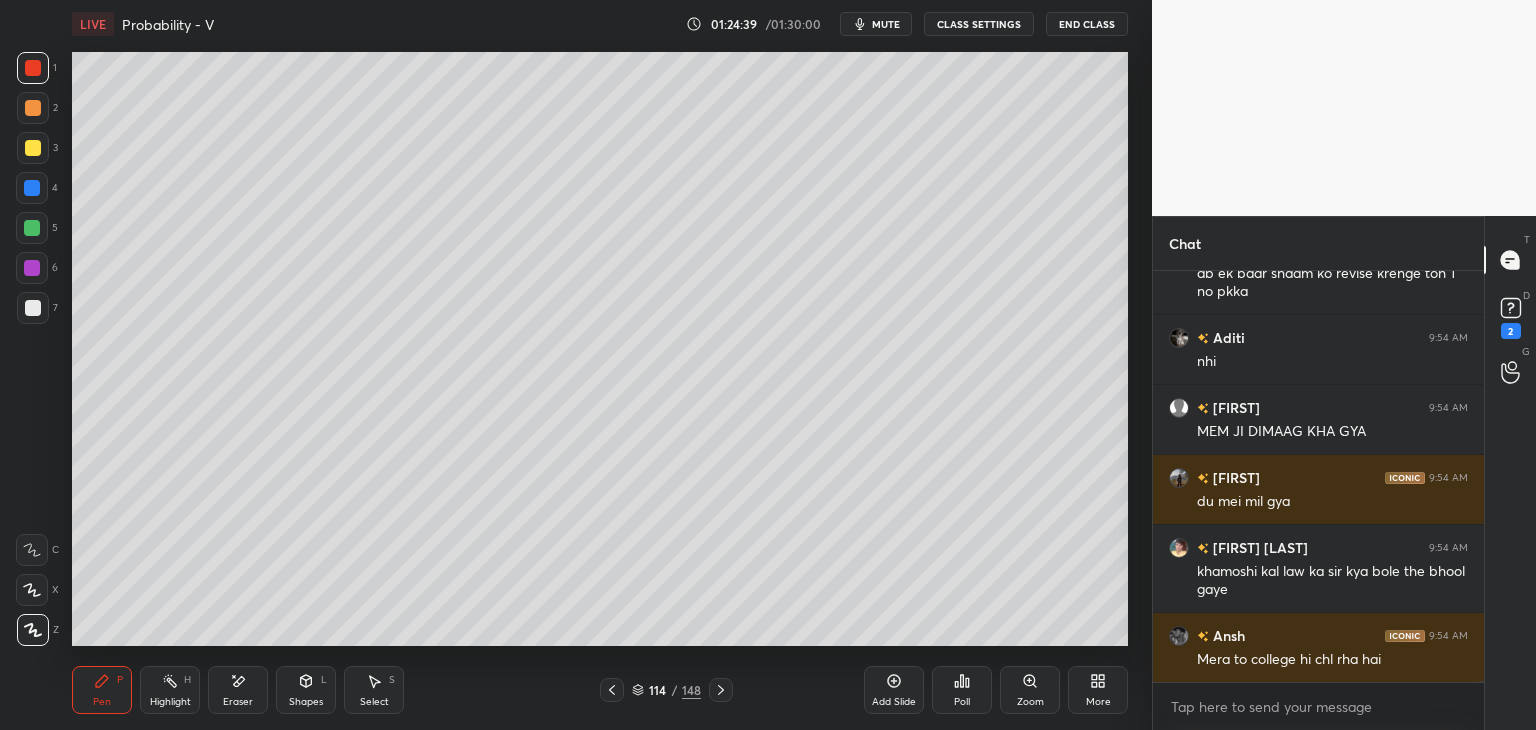 click at bounding box center [721, 690] 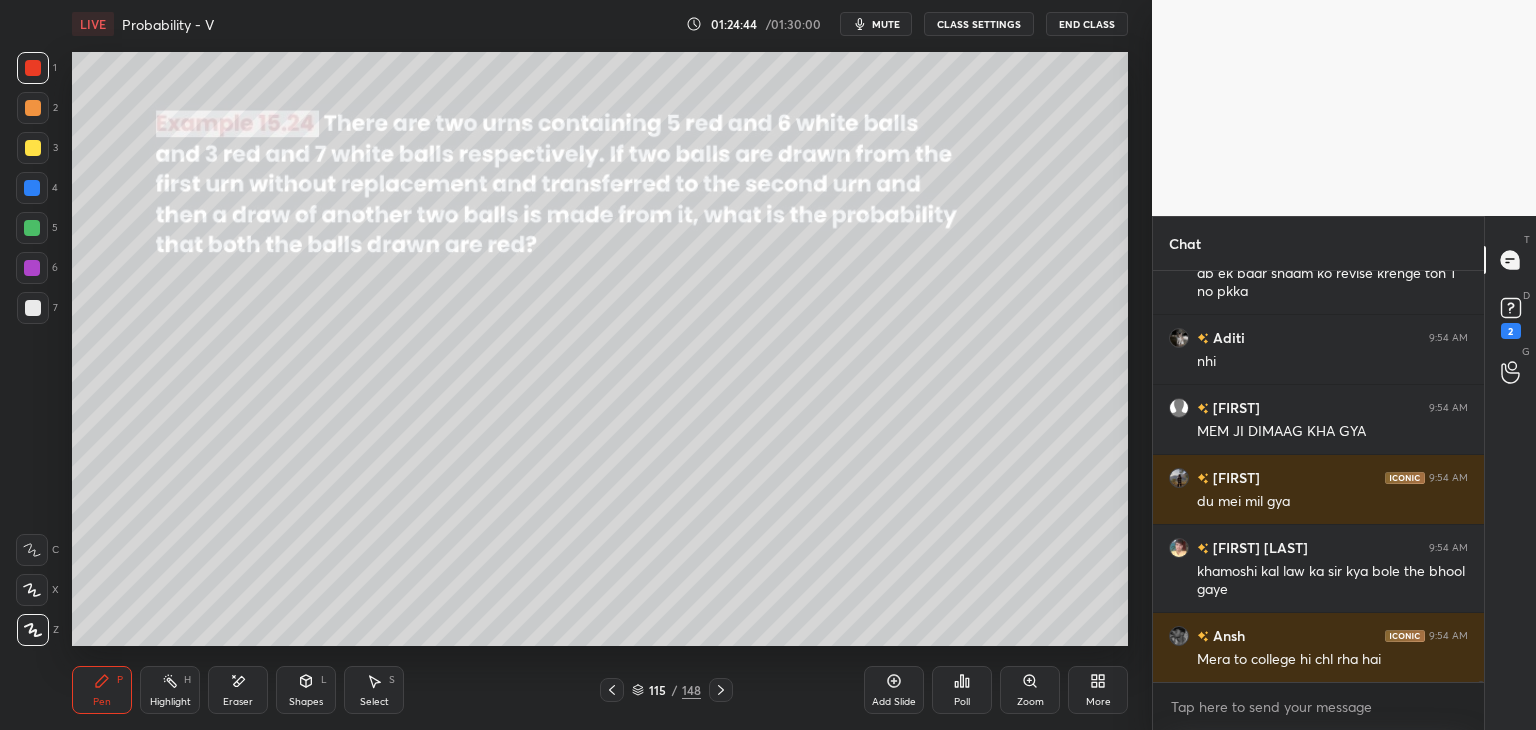 click 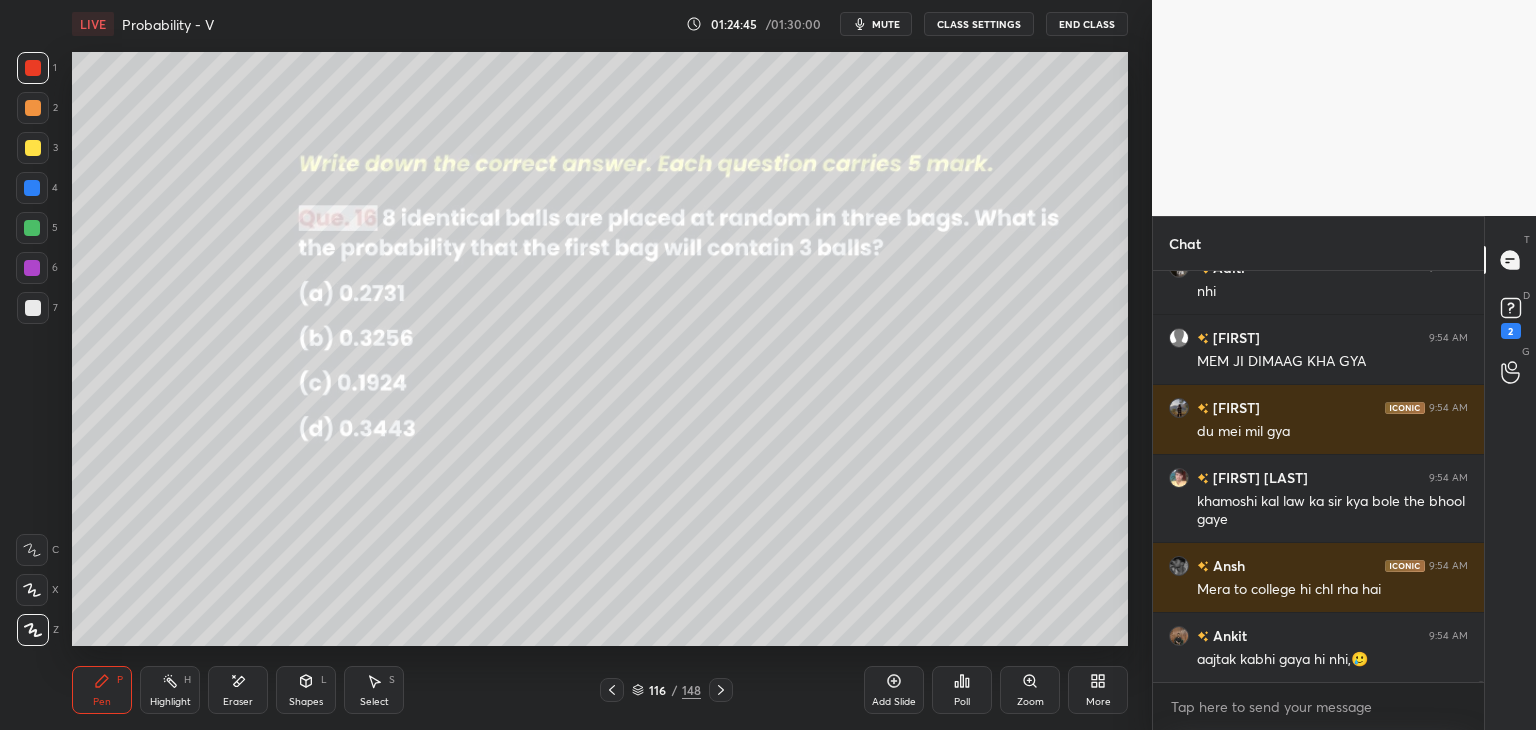 click 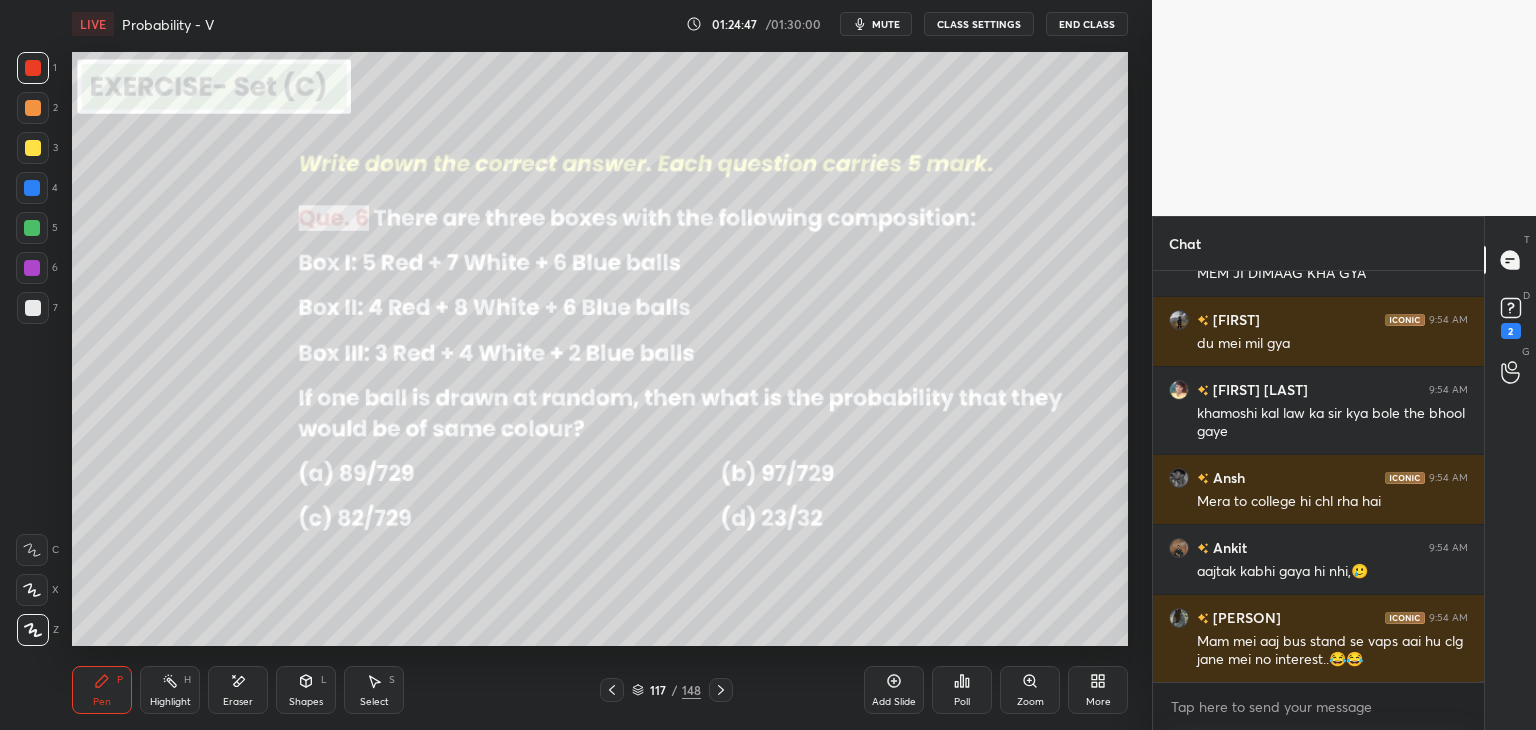 scroll, scrollTop: 116758, scrollLeft: 0, axis: vertical 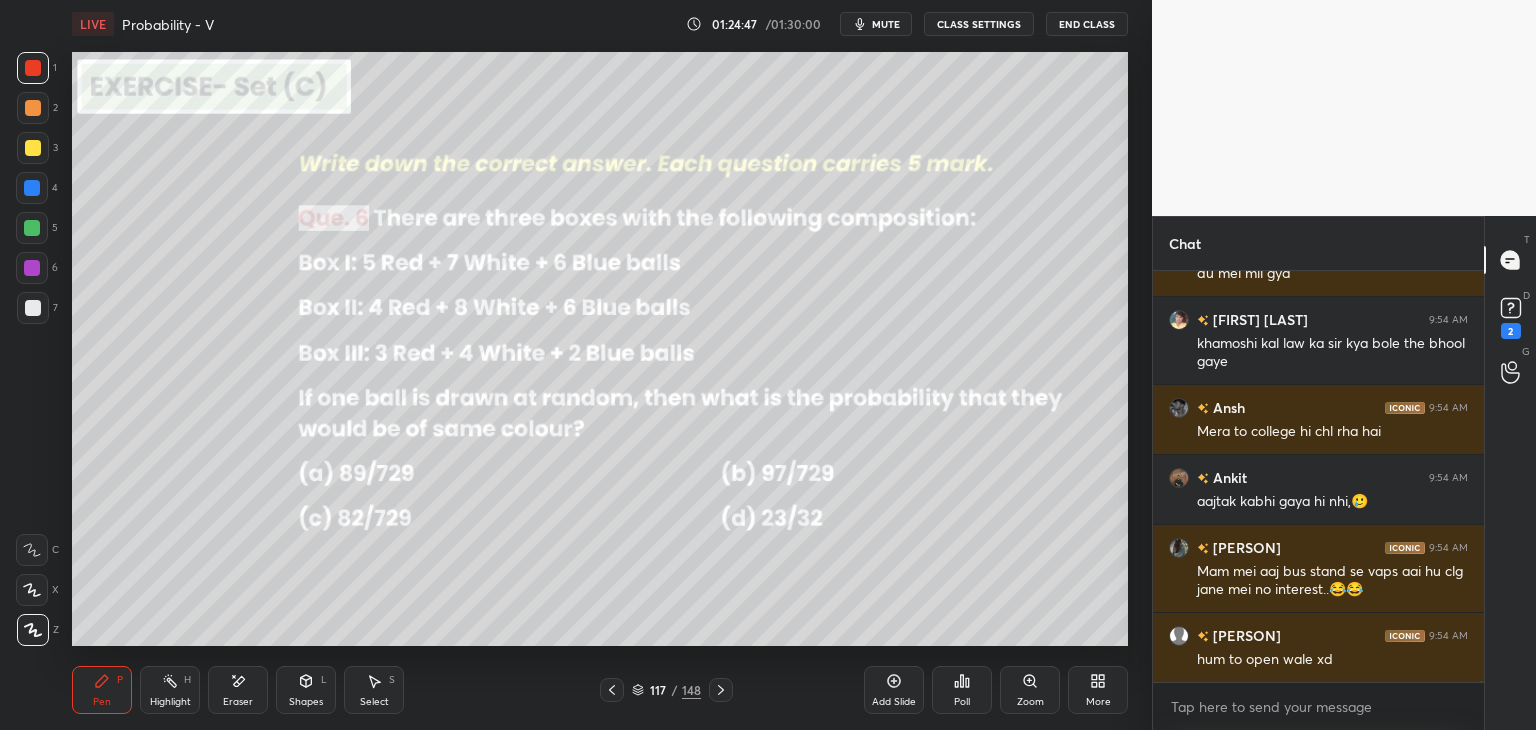 click 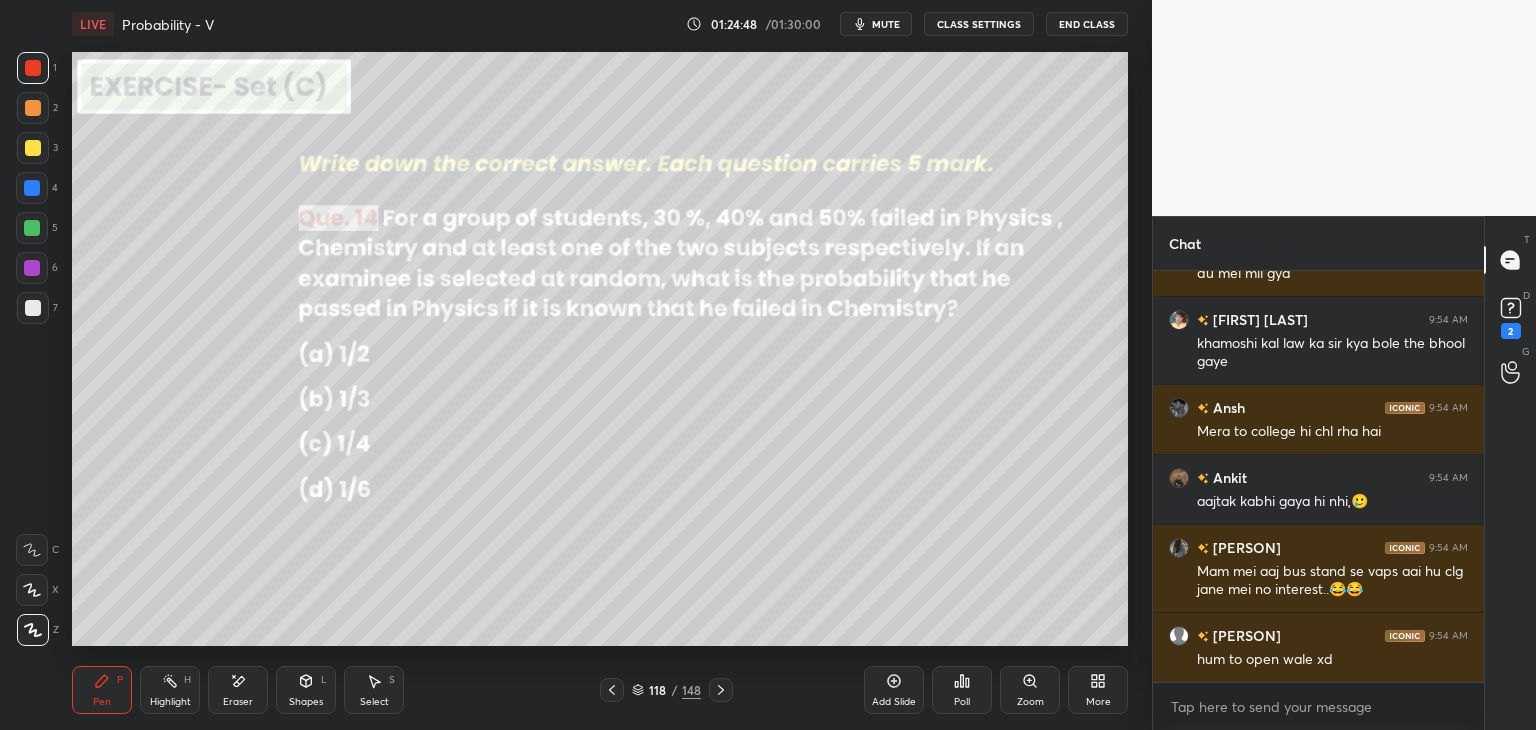 click 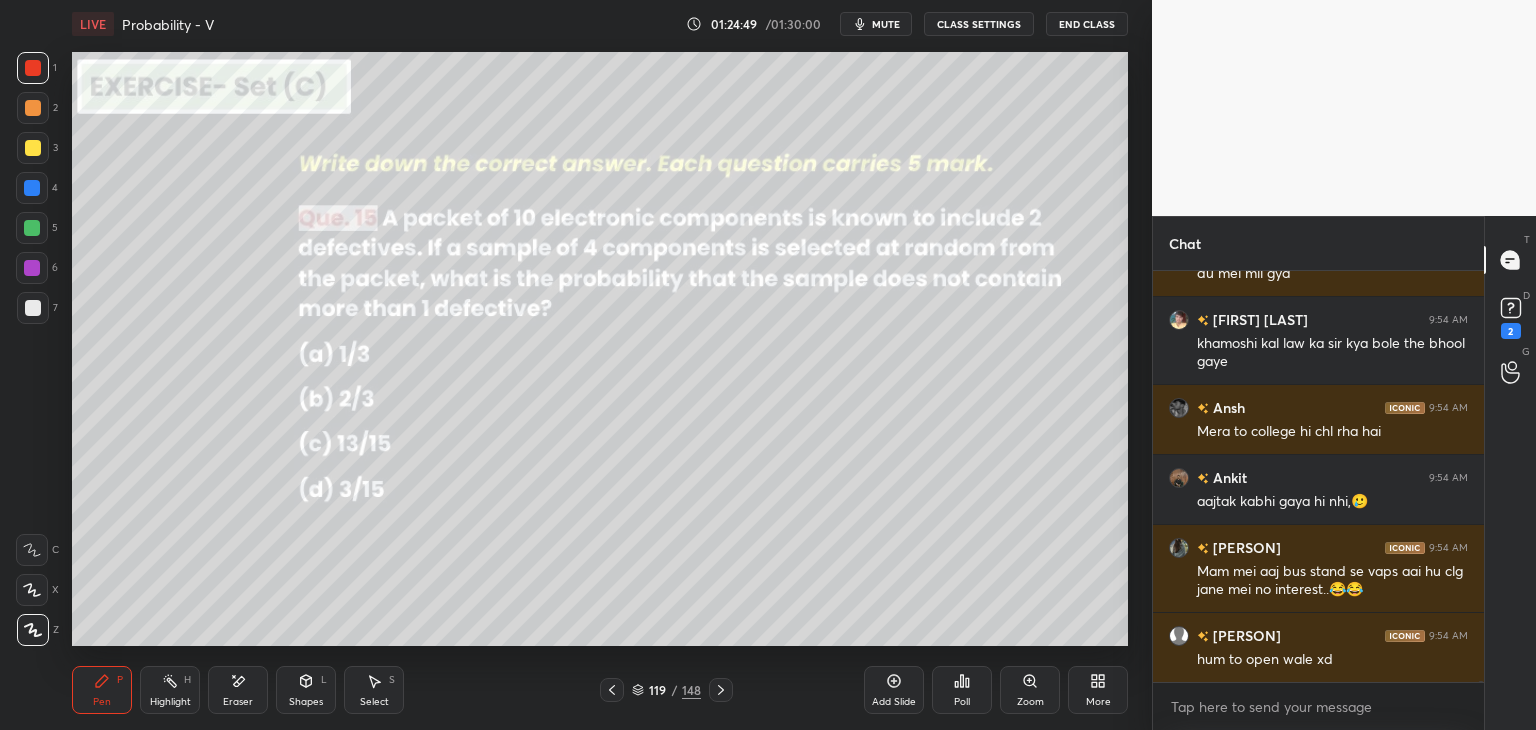 click 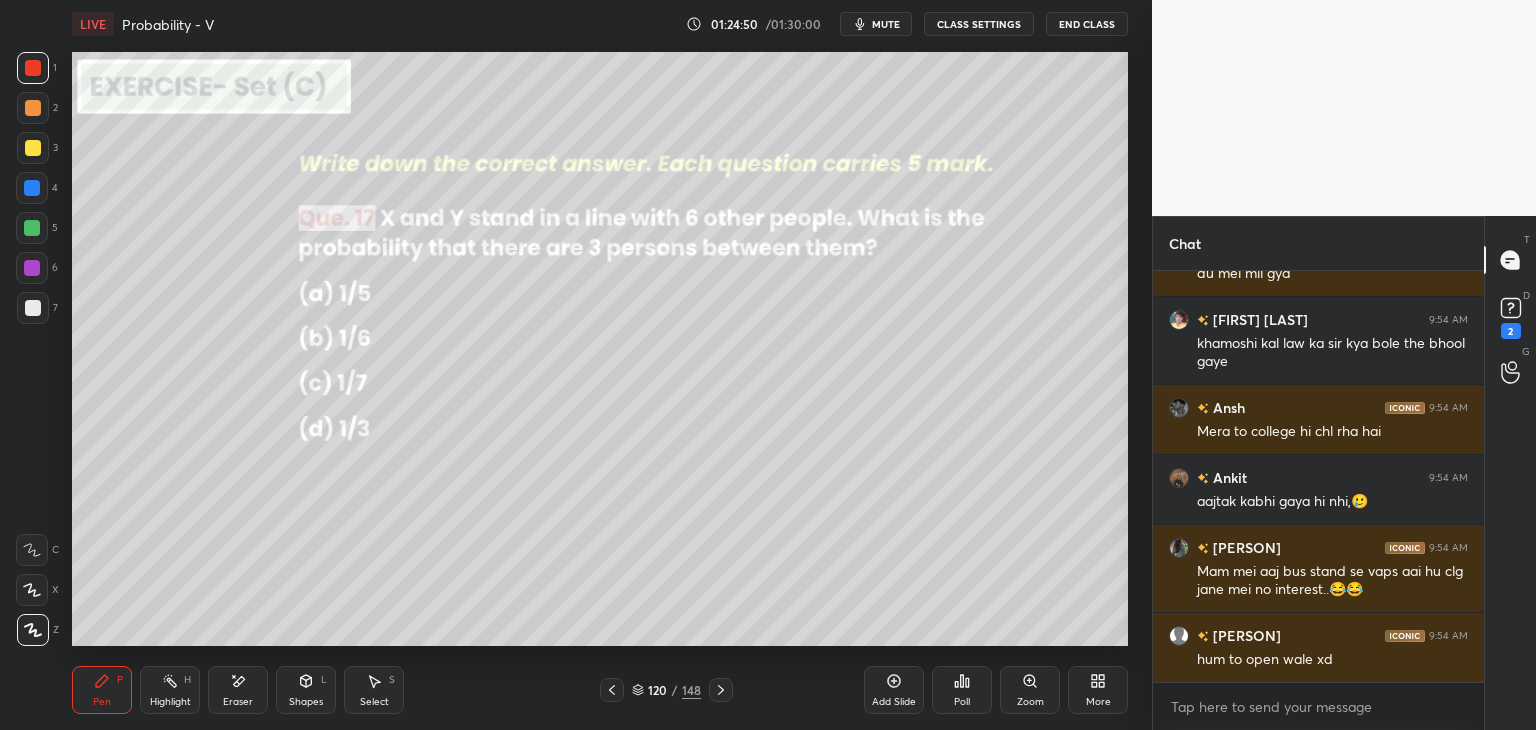 scroll, scrollTop: 116828, scrollLeft: 0, axis: vertical 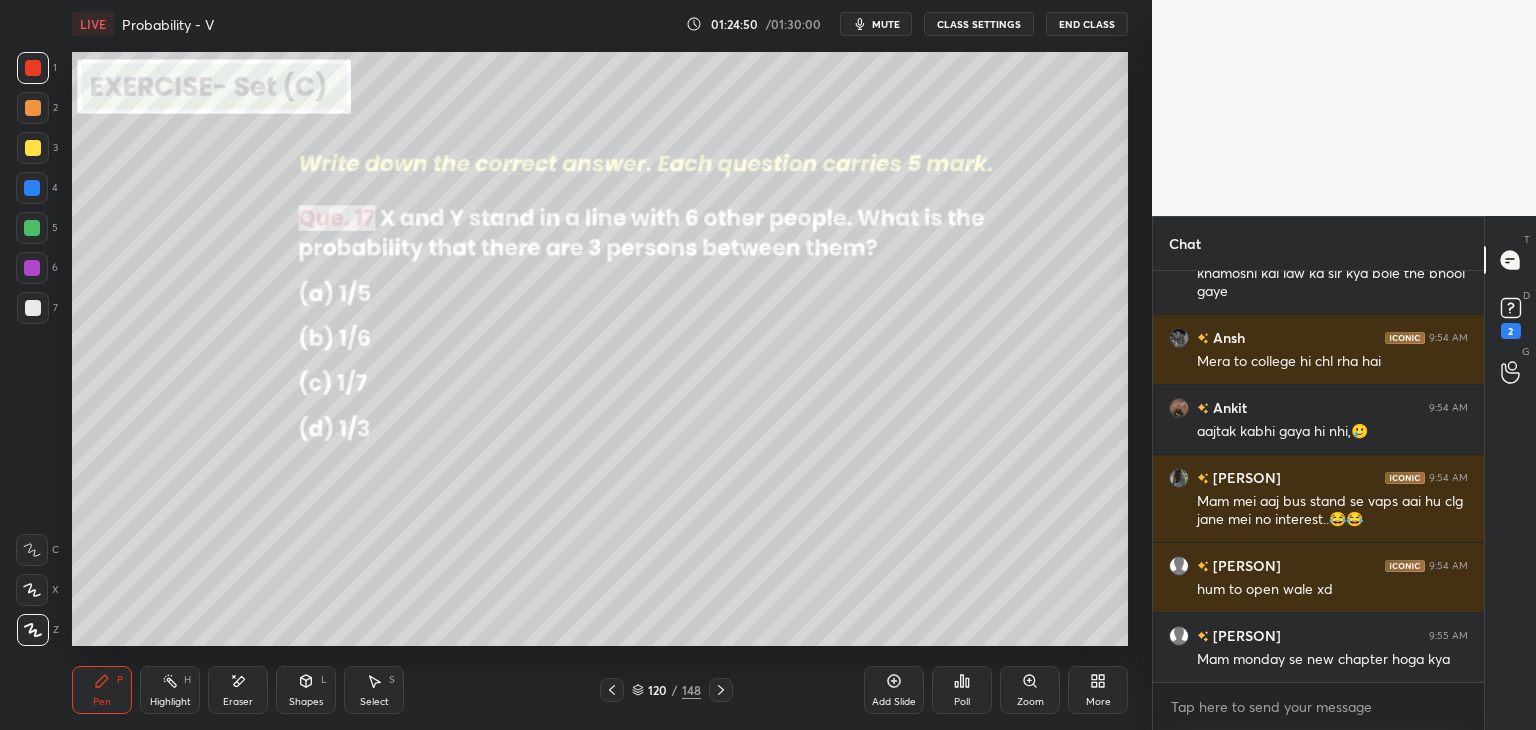 click 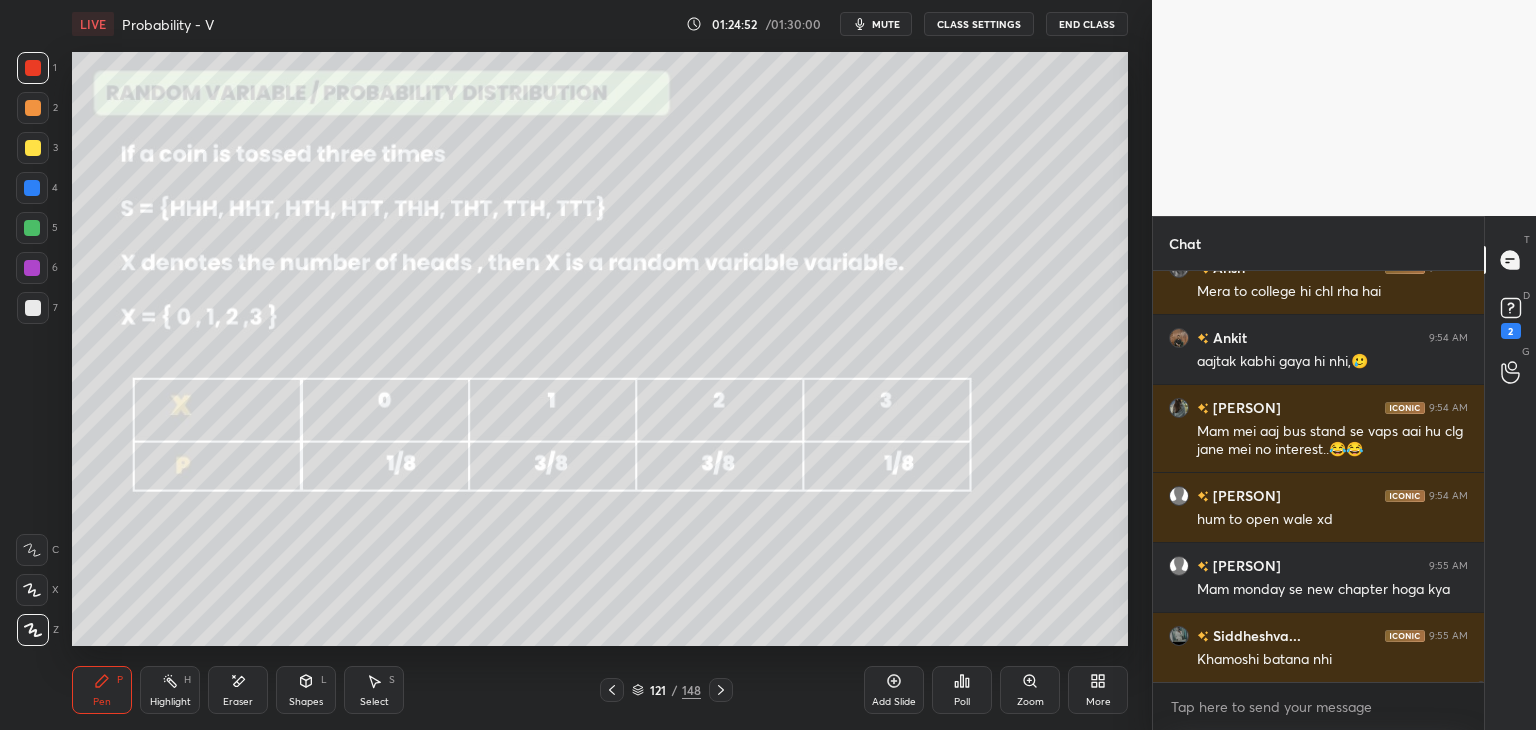 scroll, scrollTop: 116968, scrollLeft: 0, axis: vertical 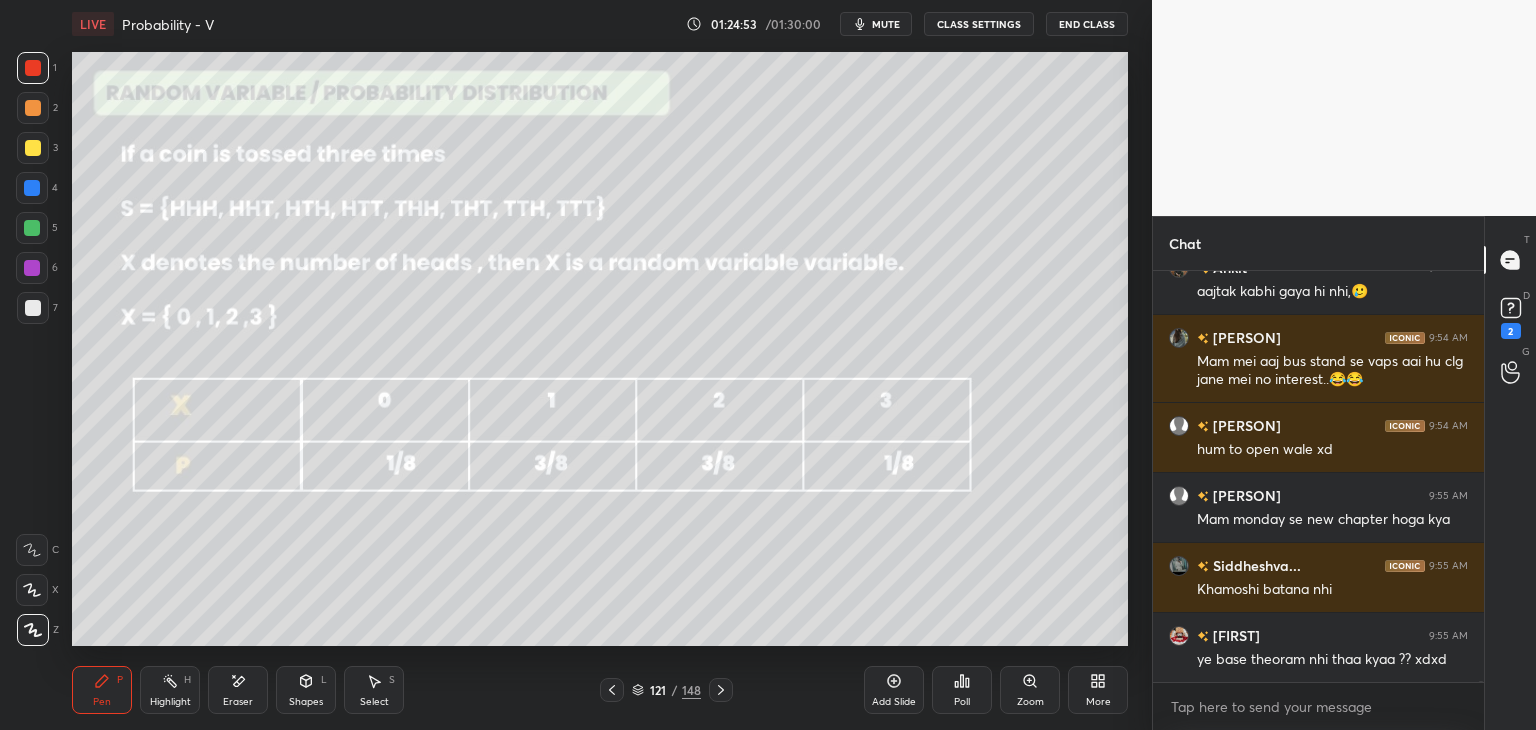 click 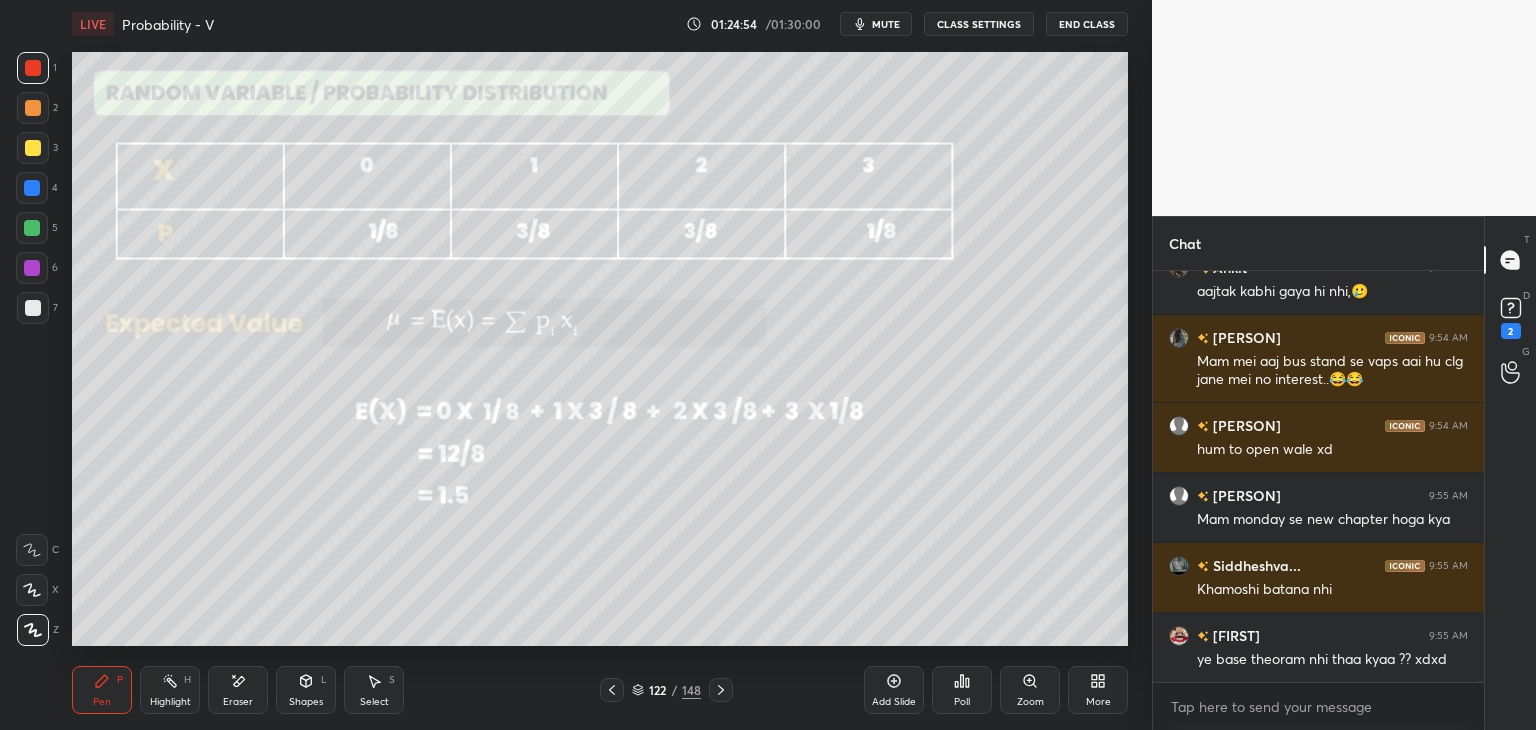 click 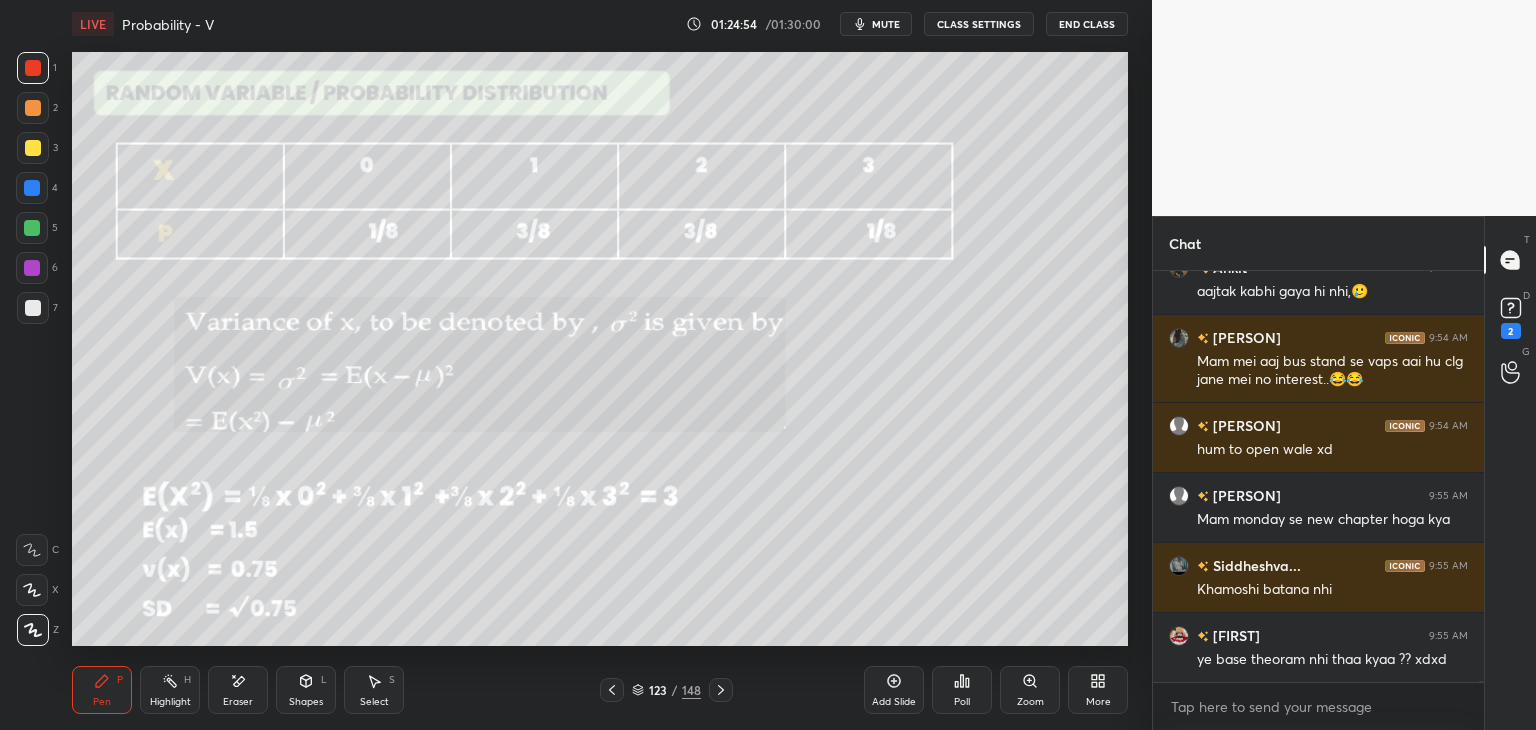 scroll, scrollTop: 117038, scrollLeft: 0, axis: vertical 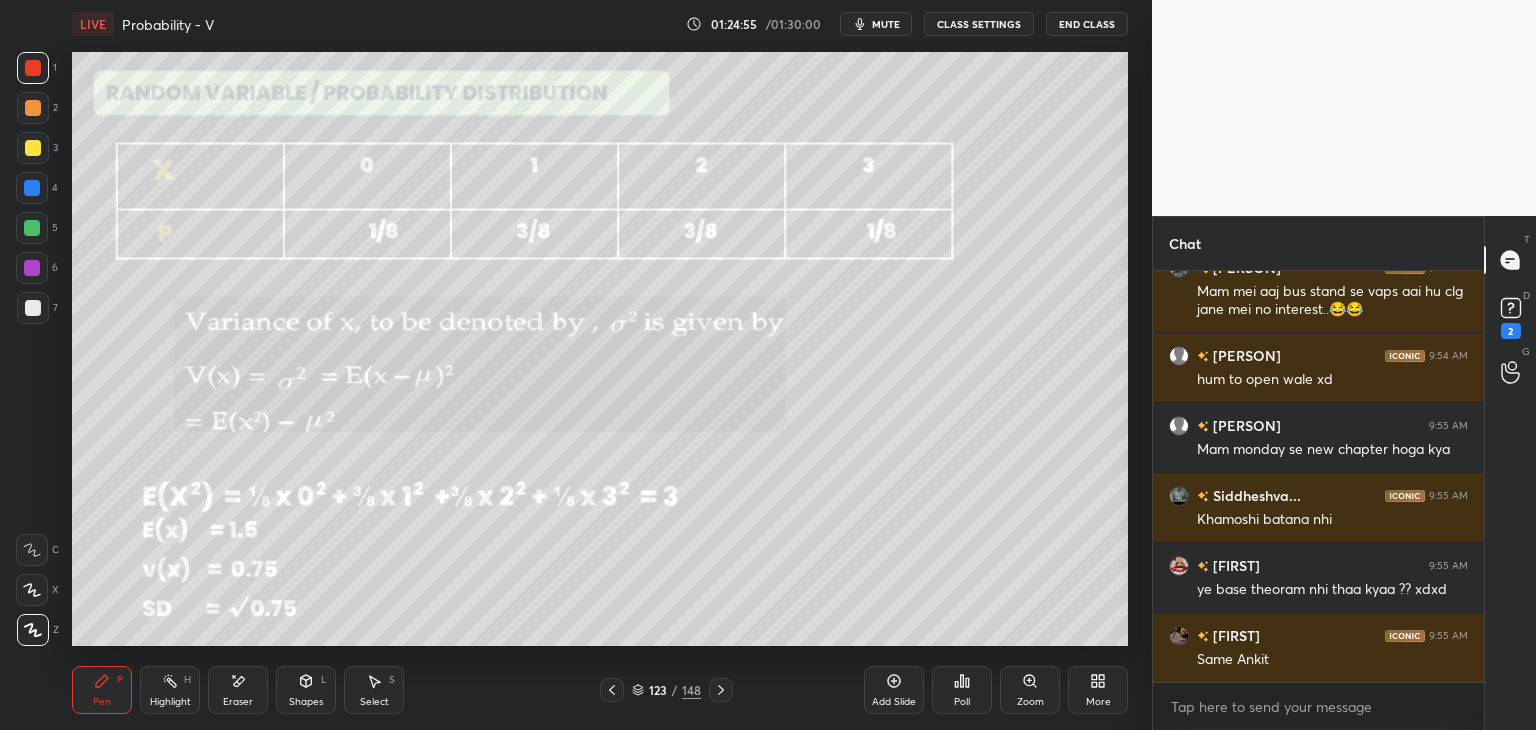 click 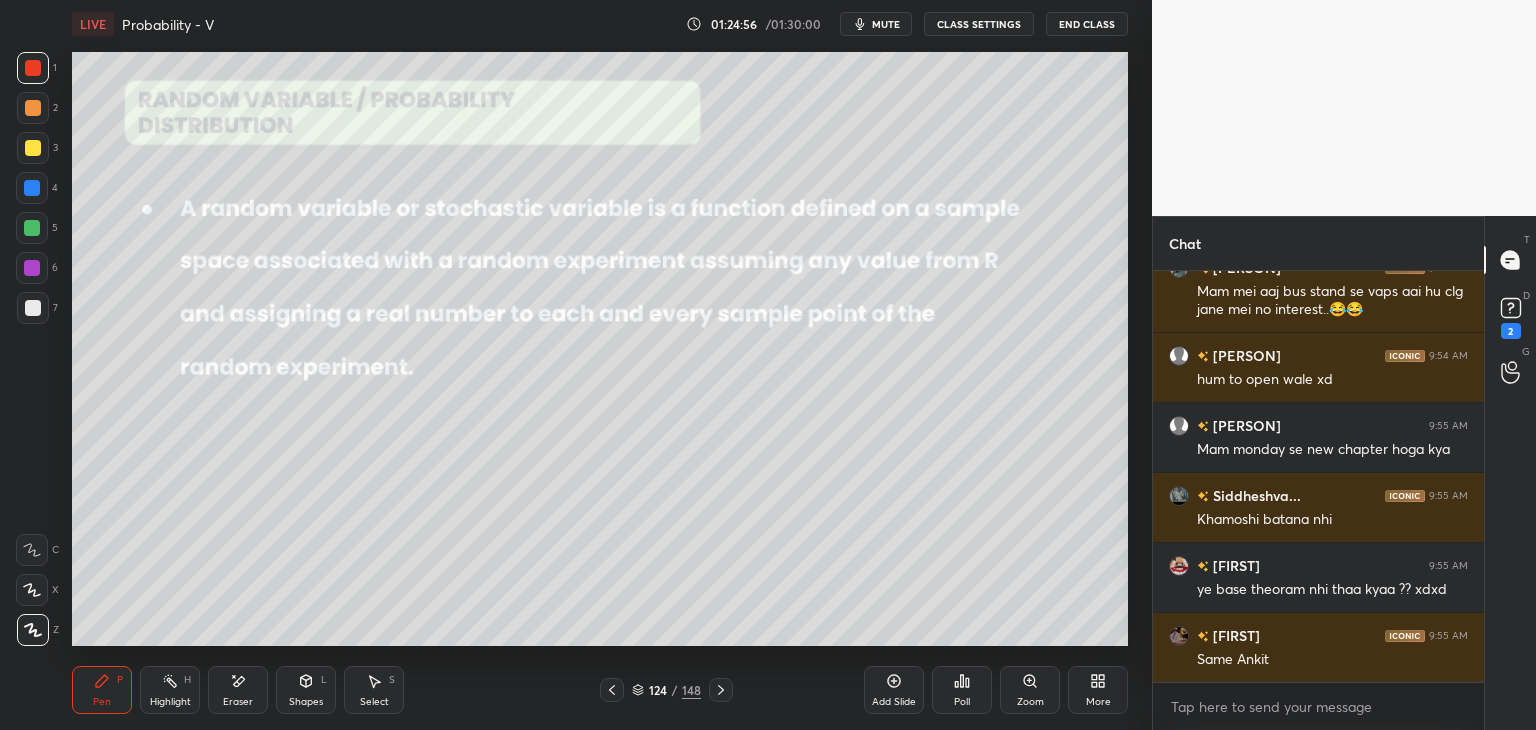 click 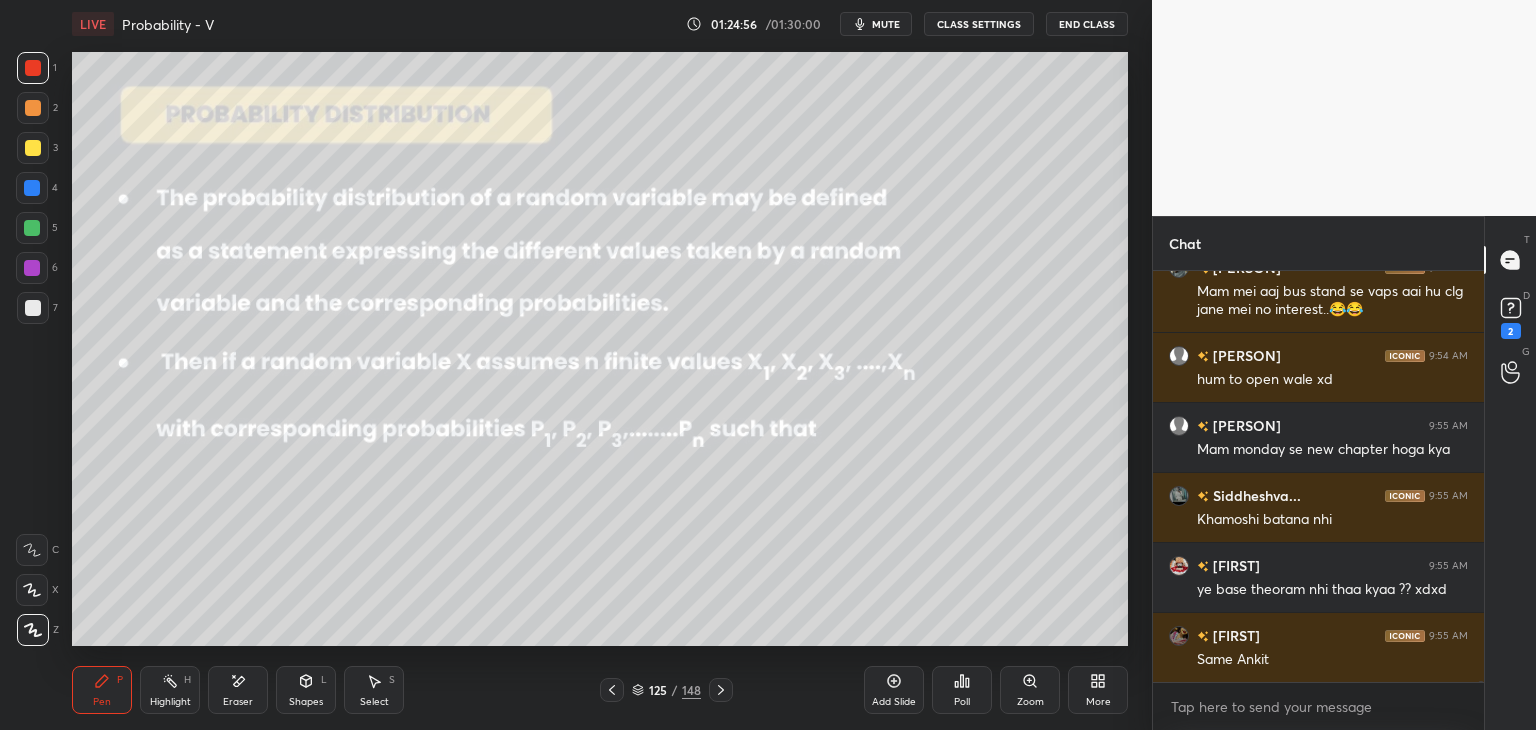 click 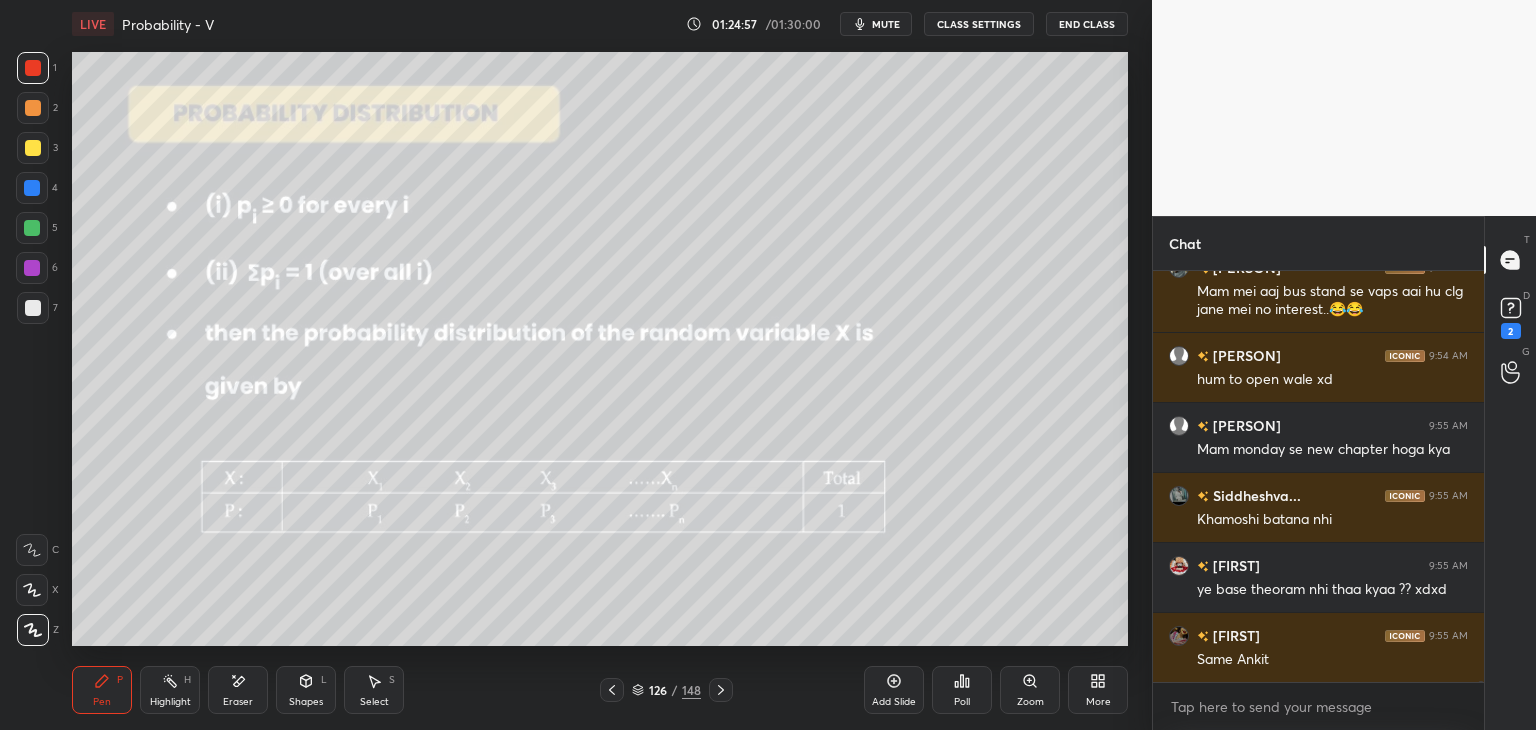 click 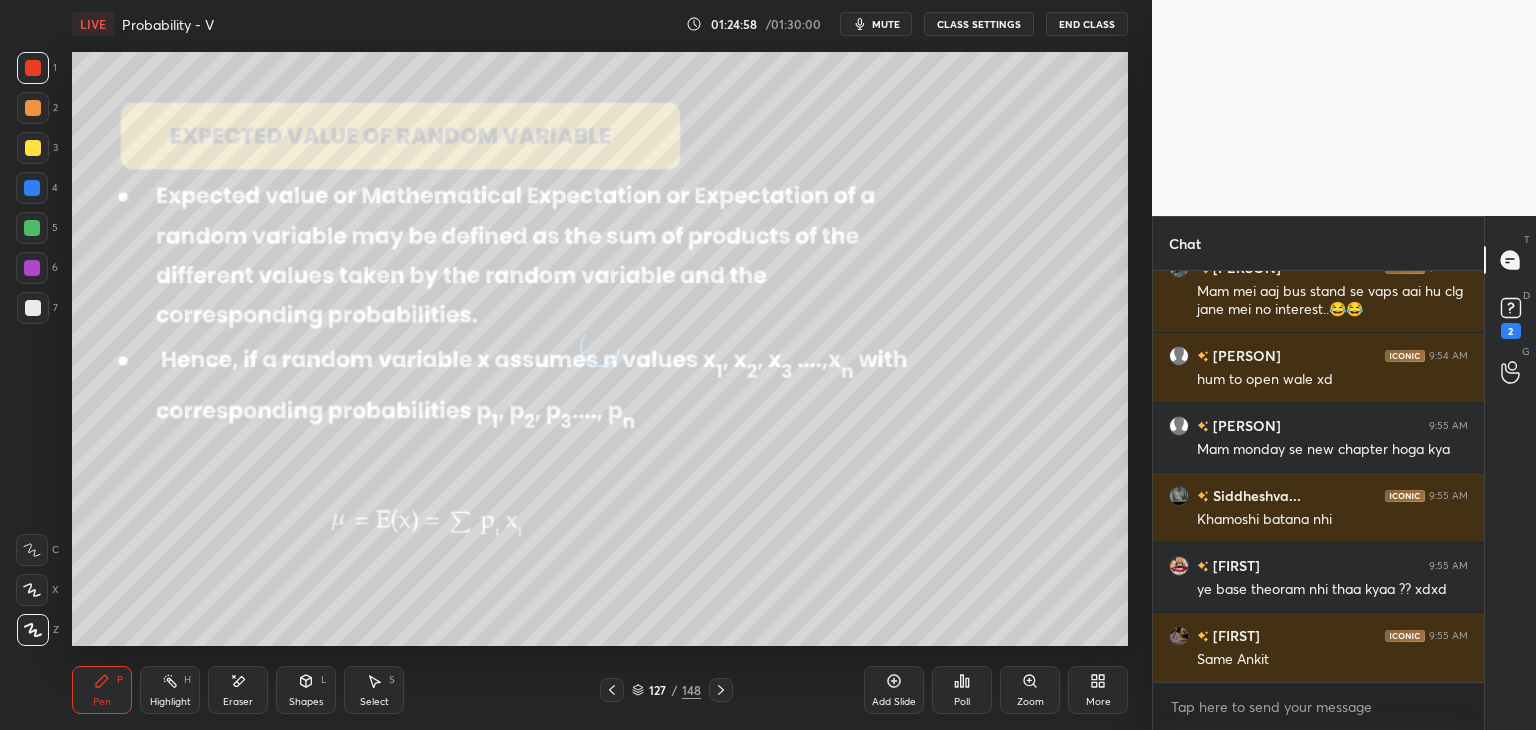 scroll, scrollTop: 117108, scrollLeft: 0, axis: vertical 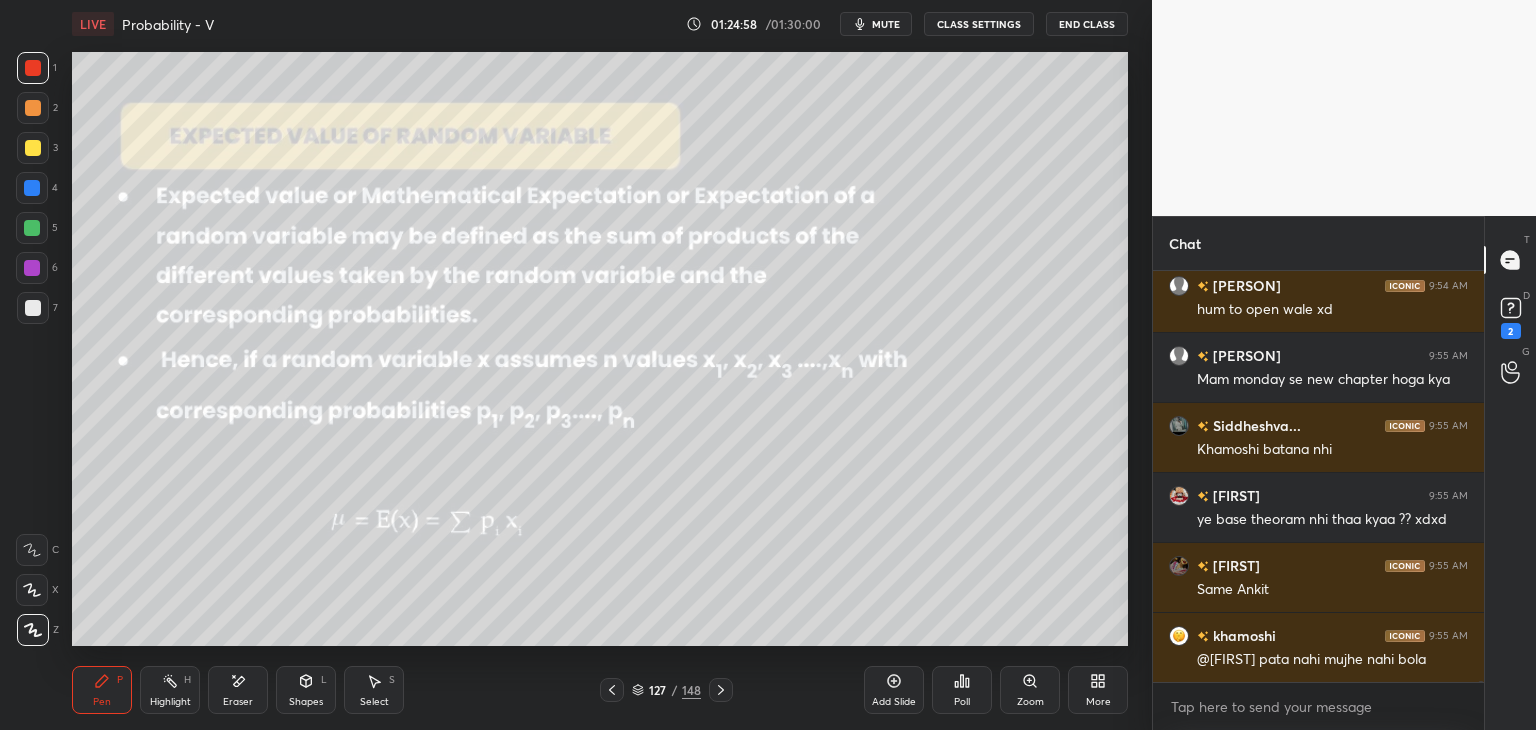 click 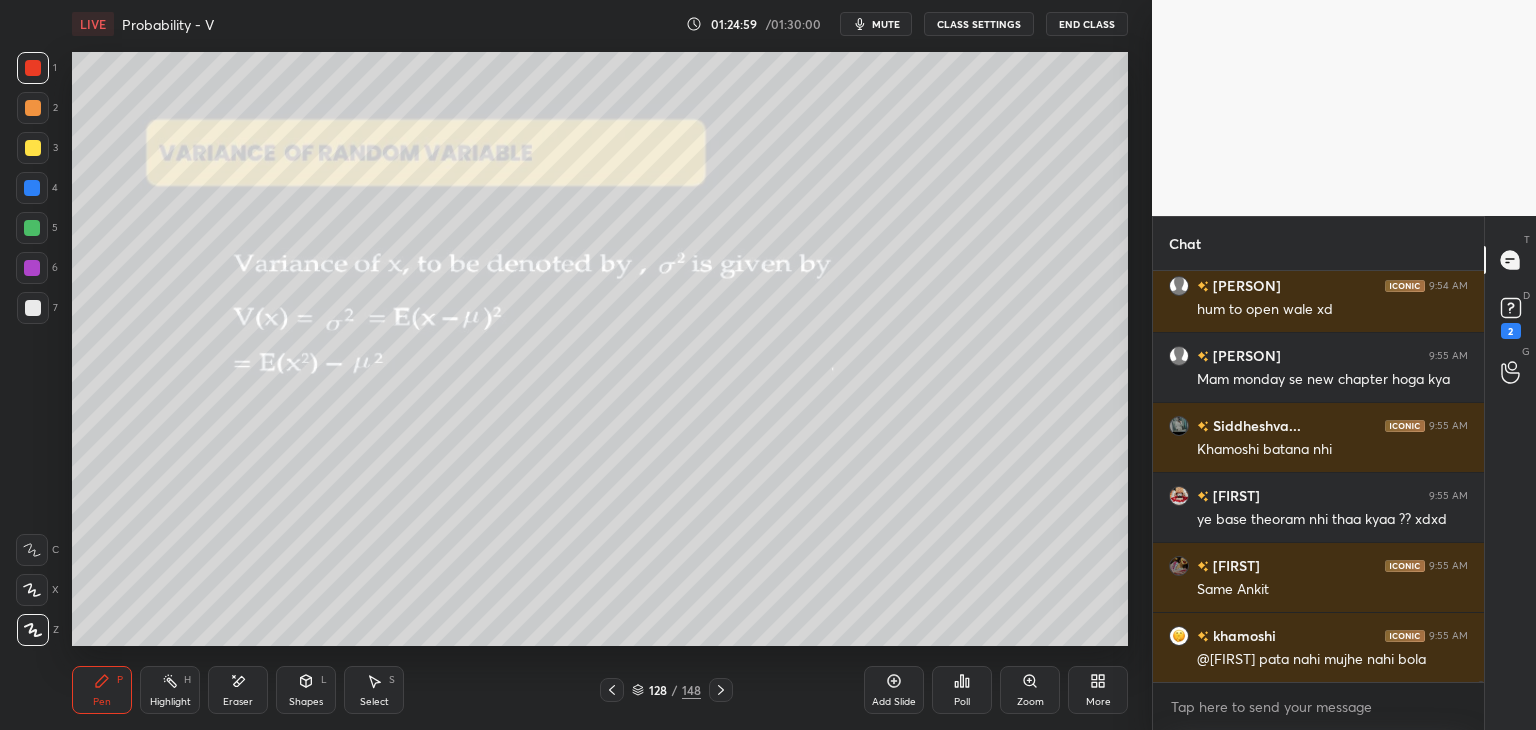 click 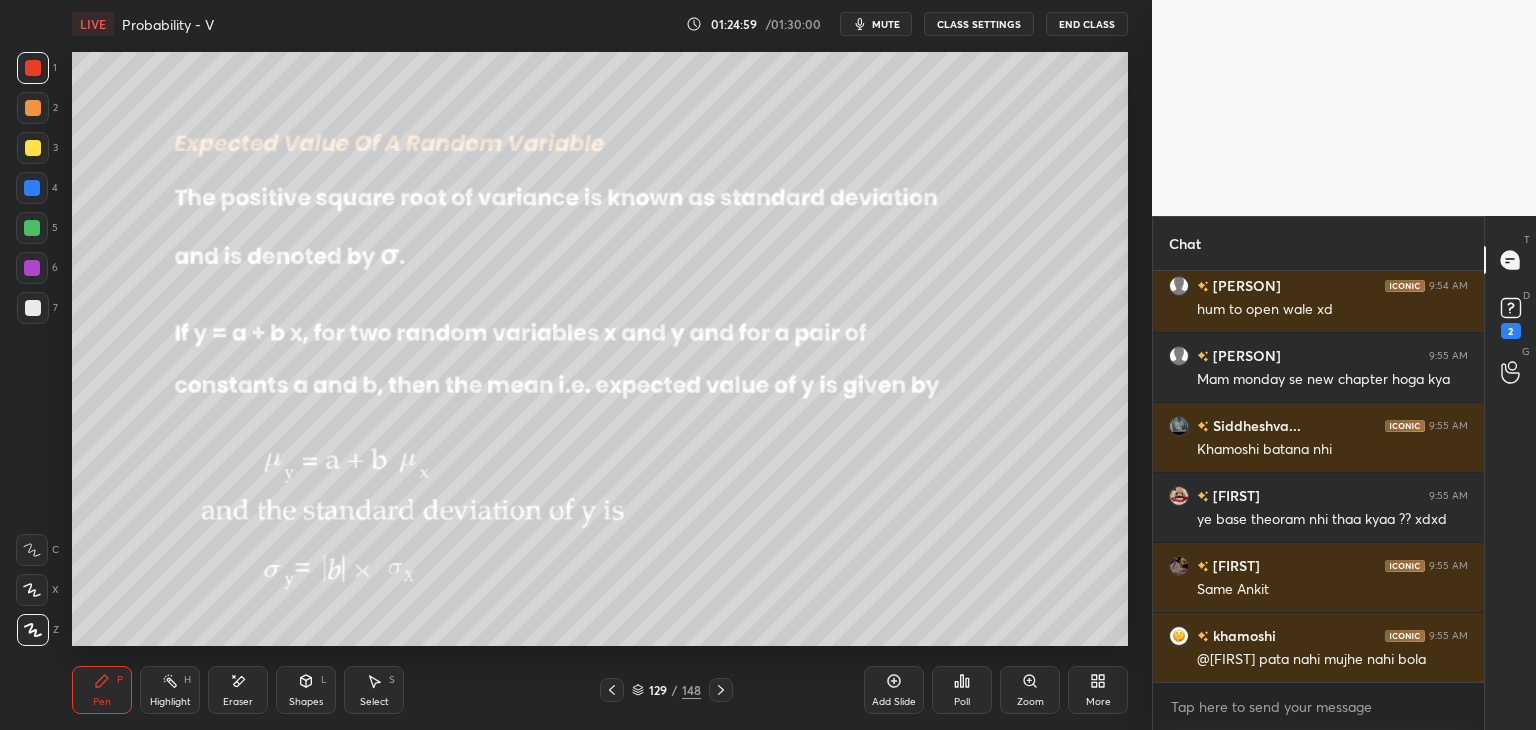 scroll, scrollTop: 117178, scrollLeft: 0, axis: vertical 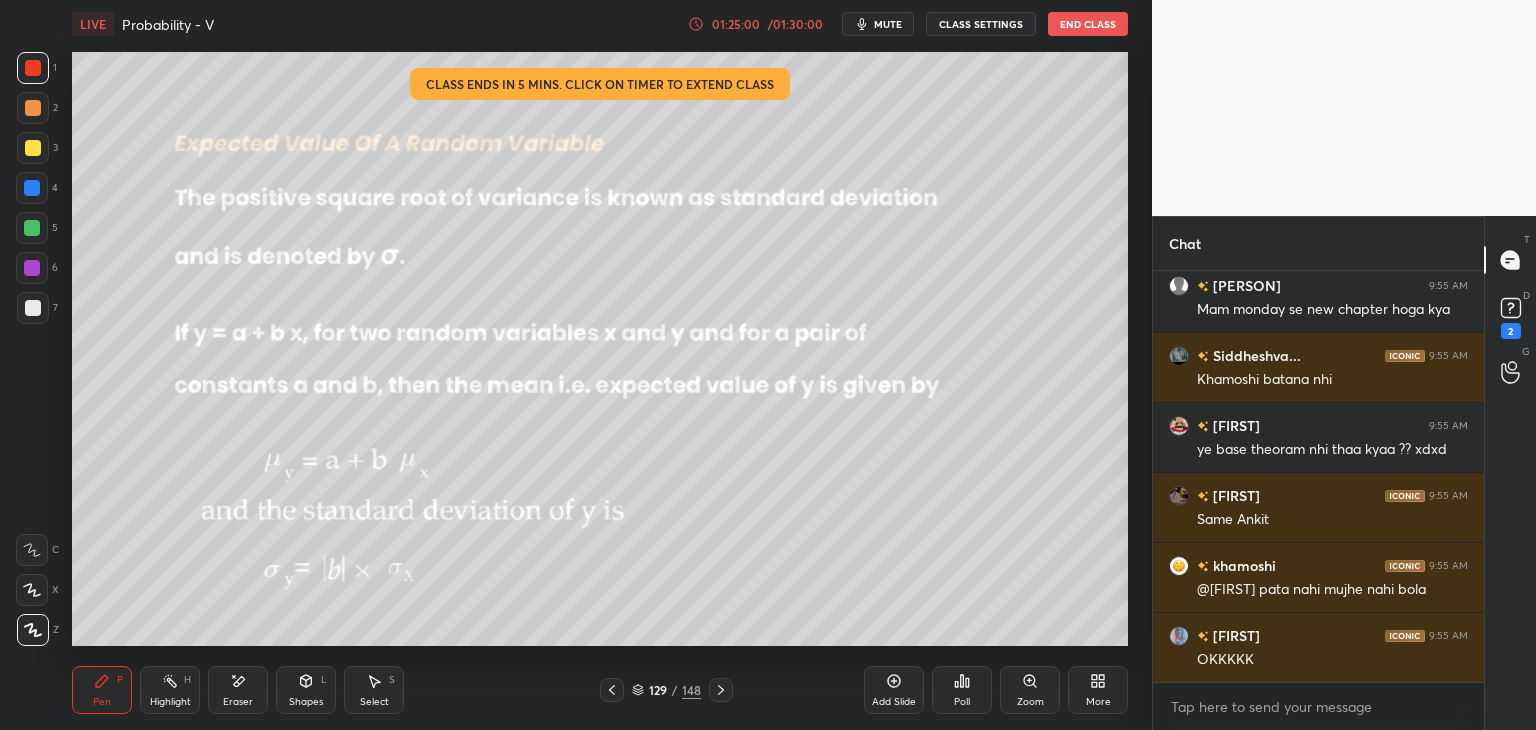 click 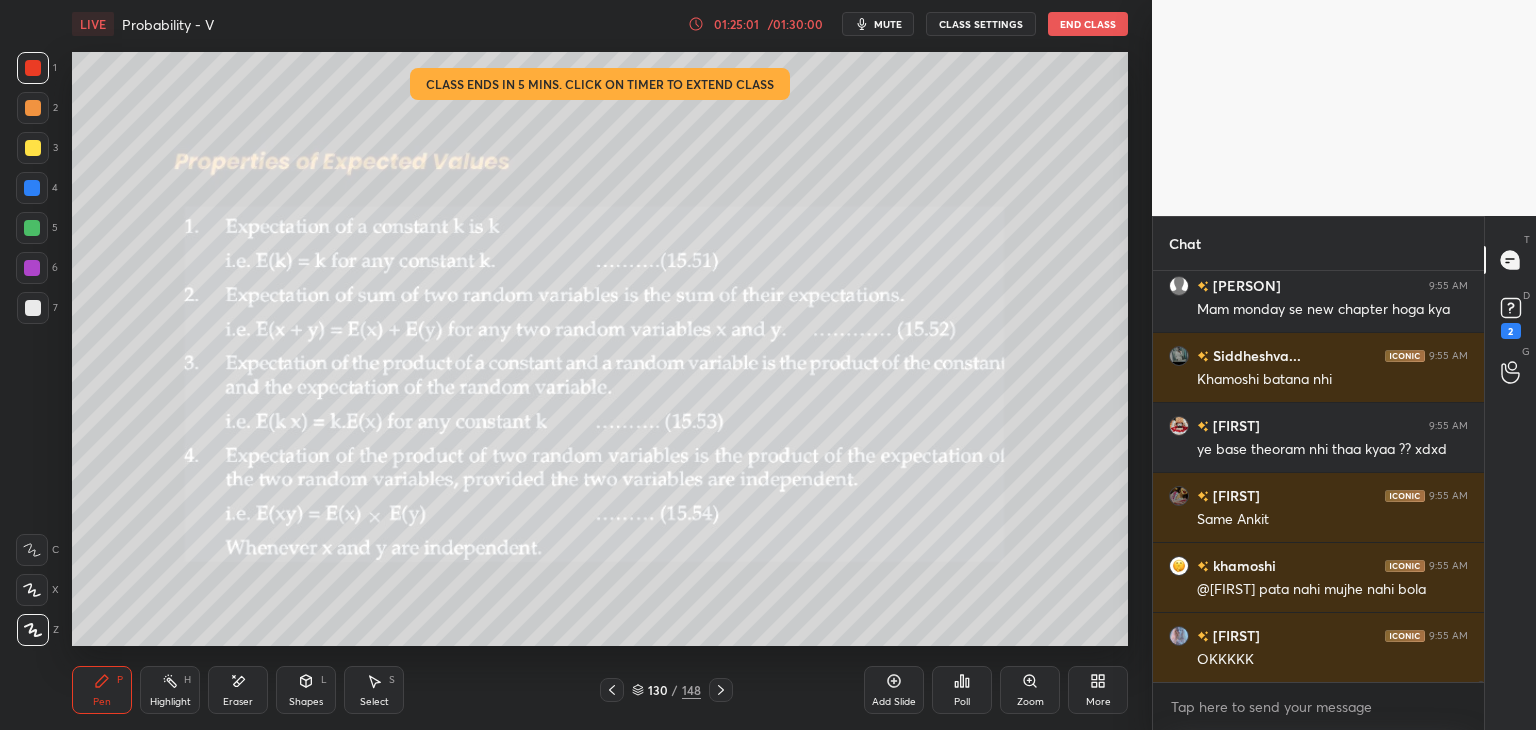 click 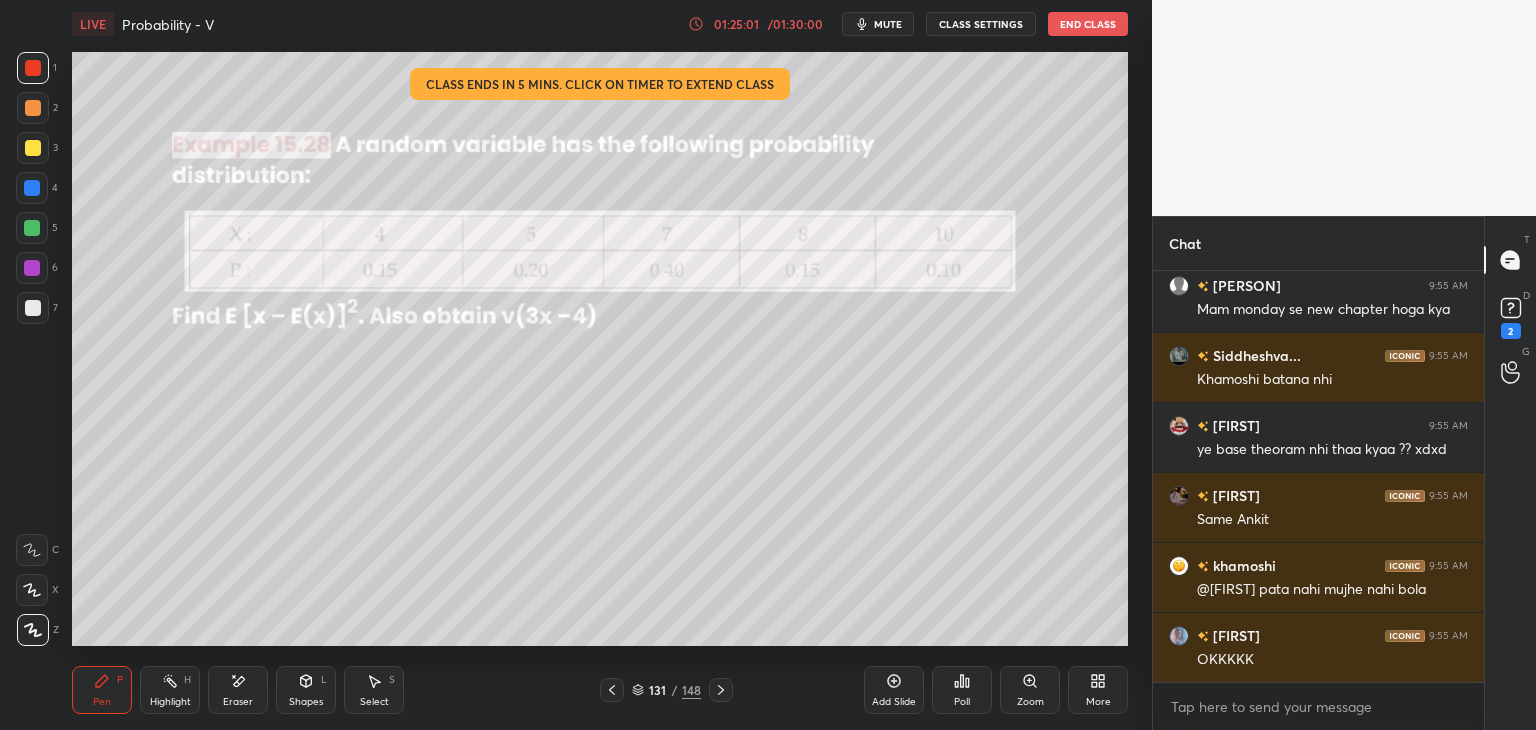 scroll, scrollTop: 117248, scrollLeft: 0, axis: vertical 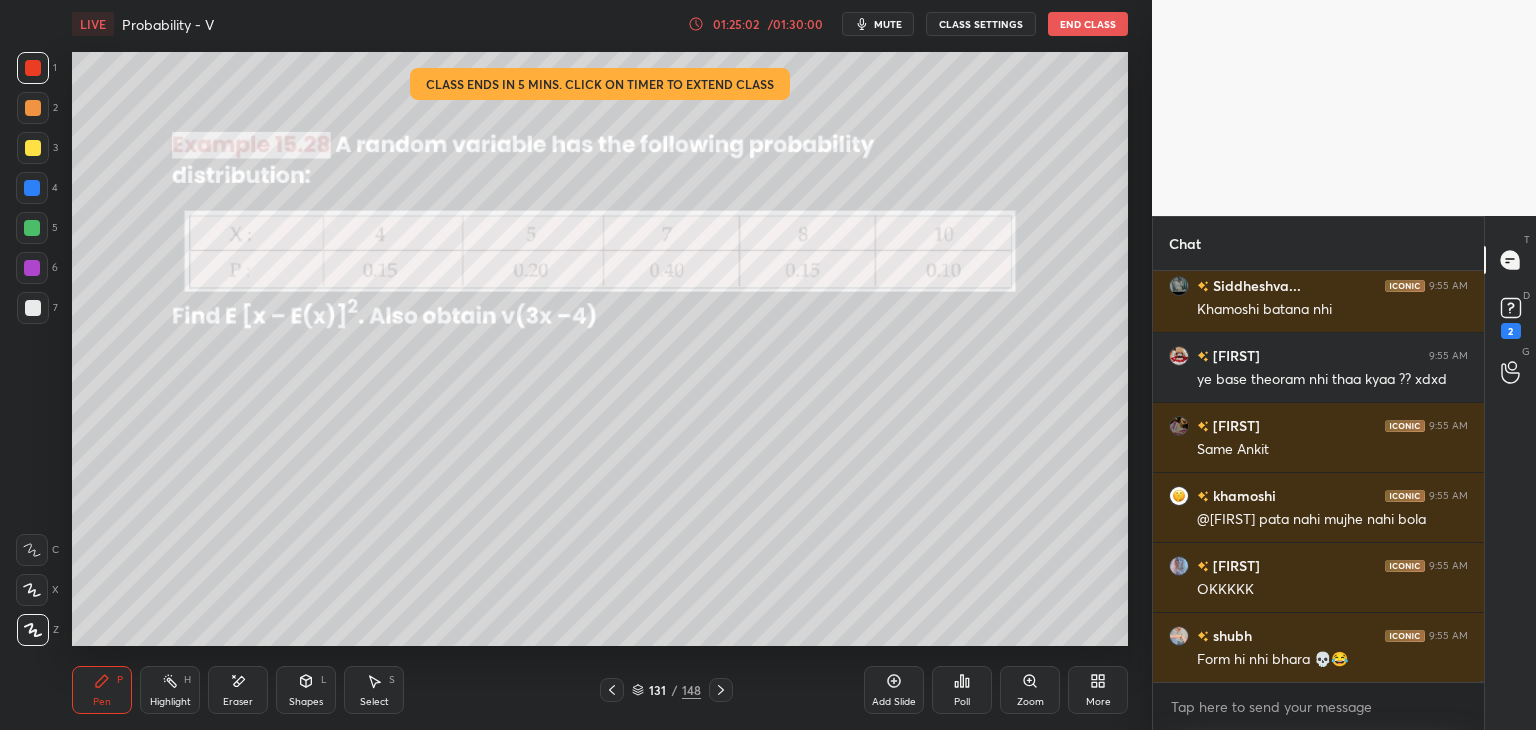 click 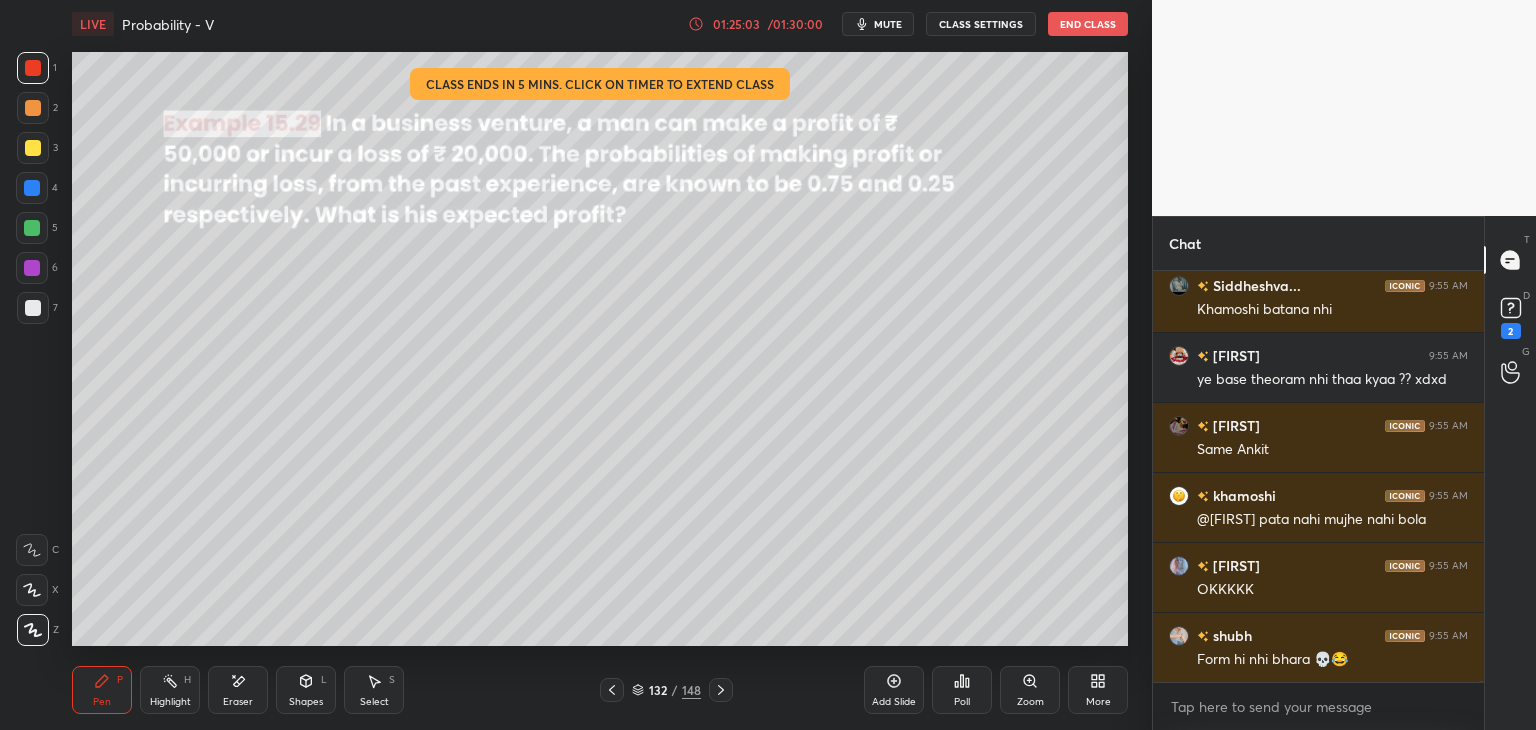 scroll, scrollTop: 117336, scrollLeft: 0, axis: vertical 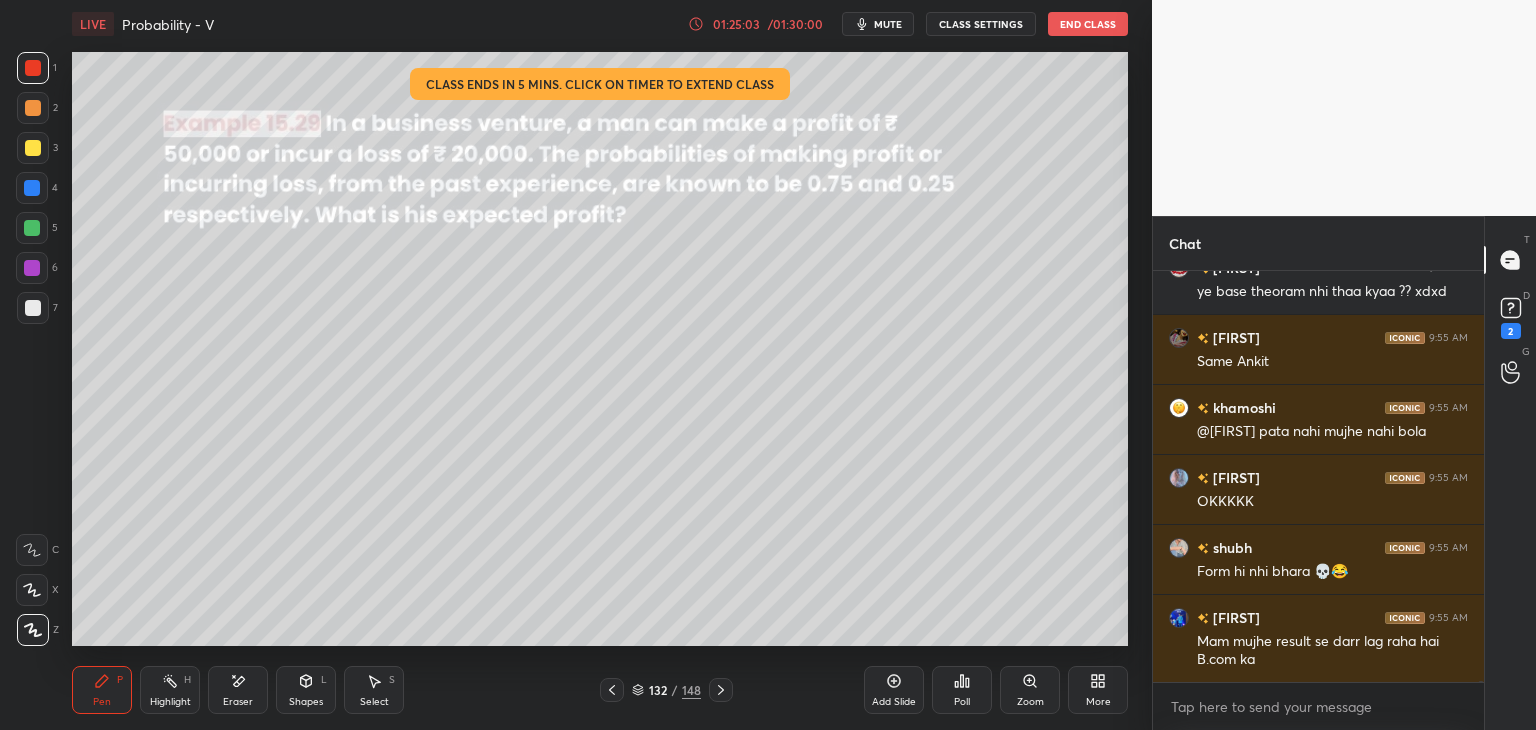 click 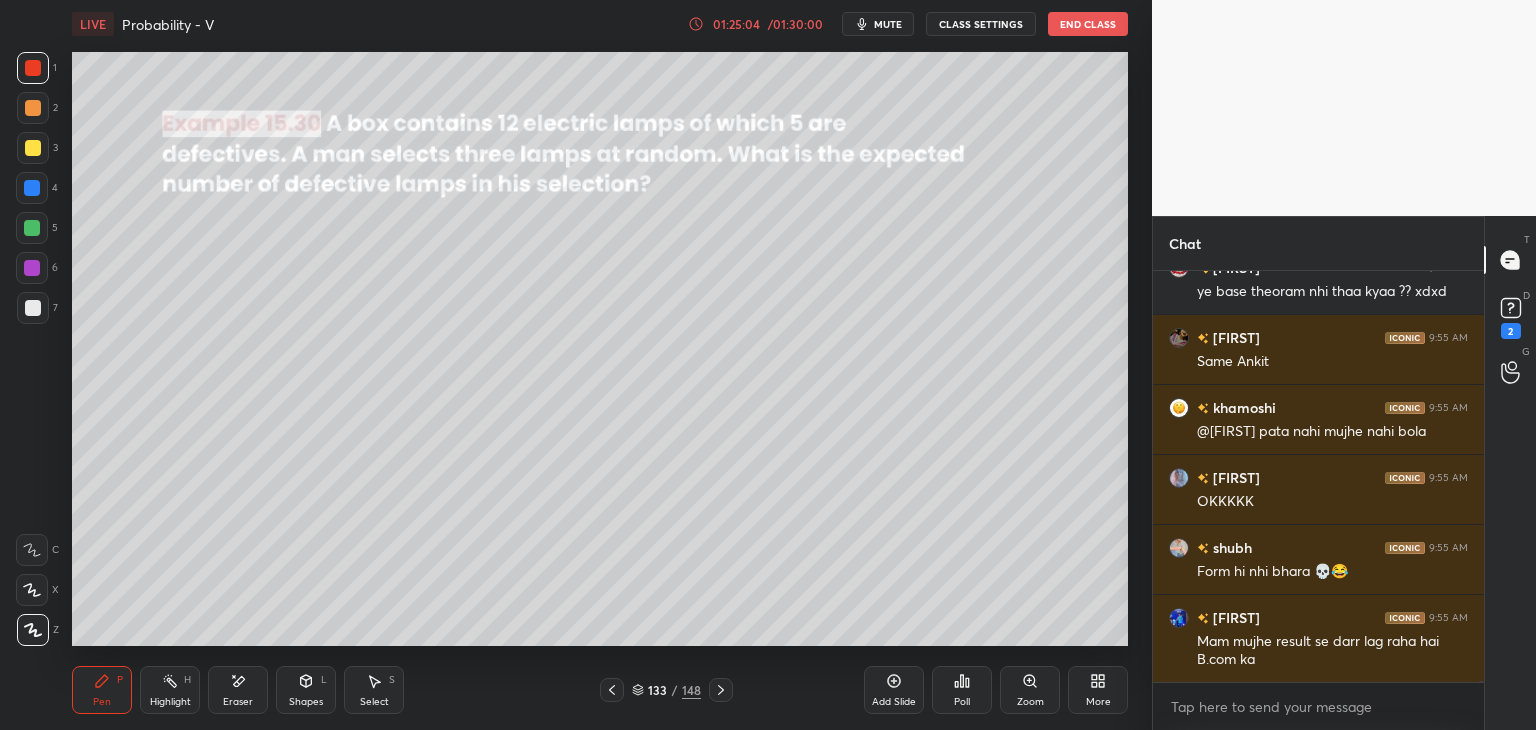click at bounding box center (721, 690) 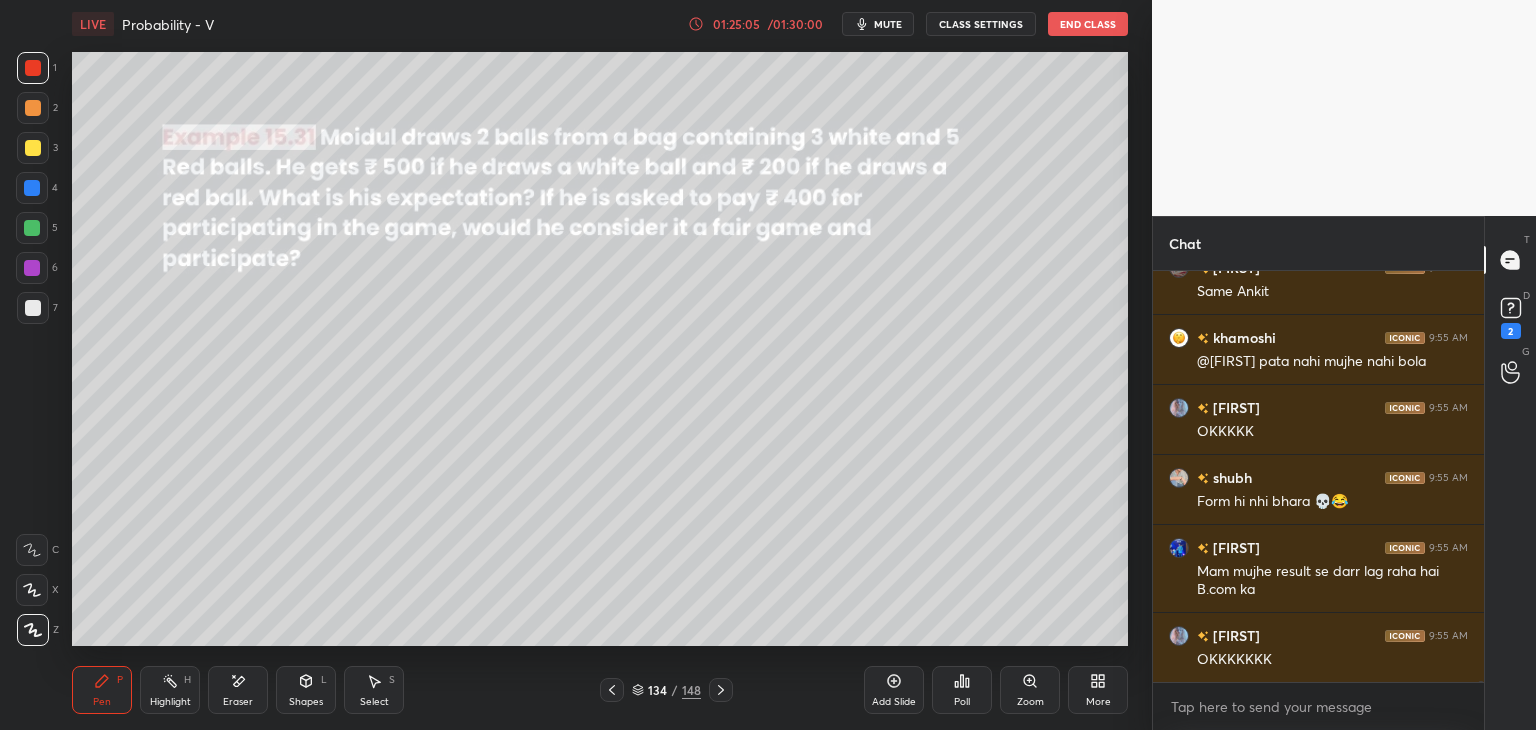 scroll, scrollTop: 117476, scrollLeft: 0, axis: vertical 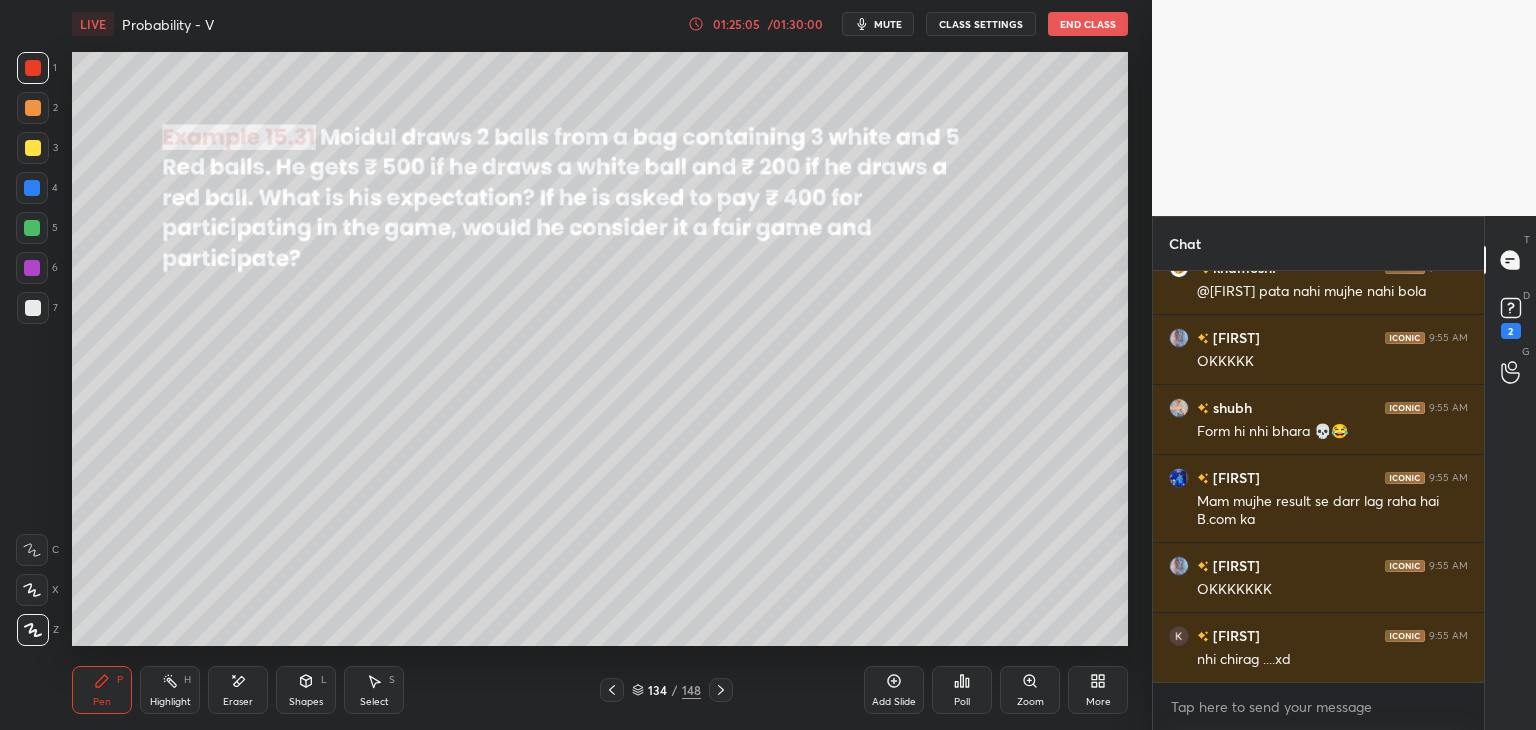 click at bounding box center [721, 690] 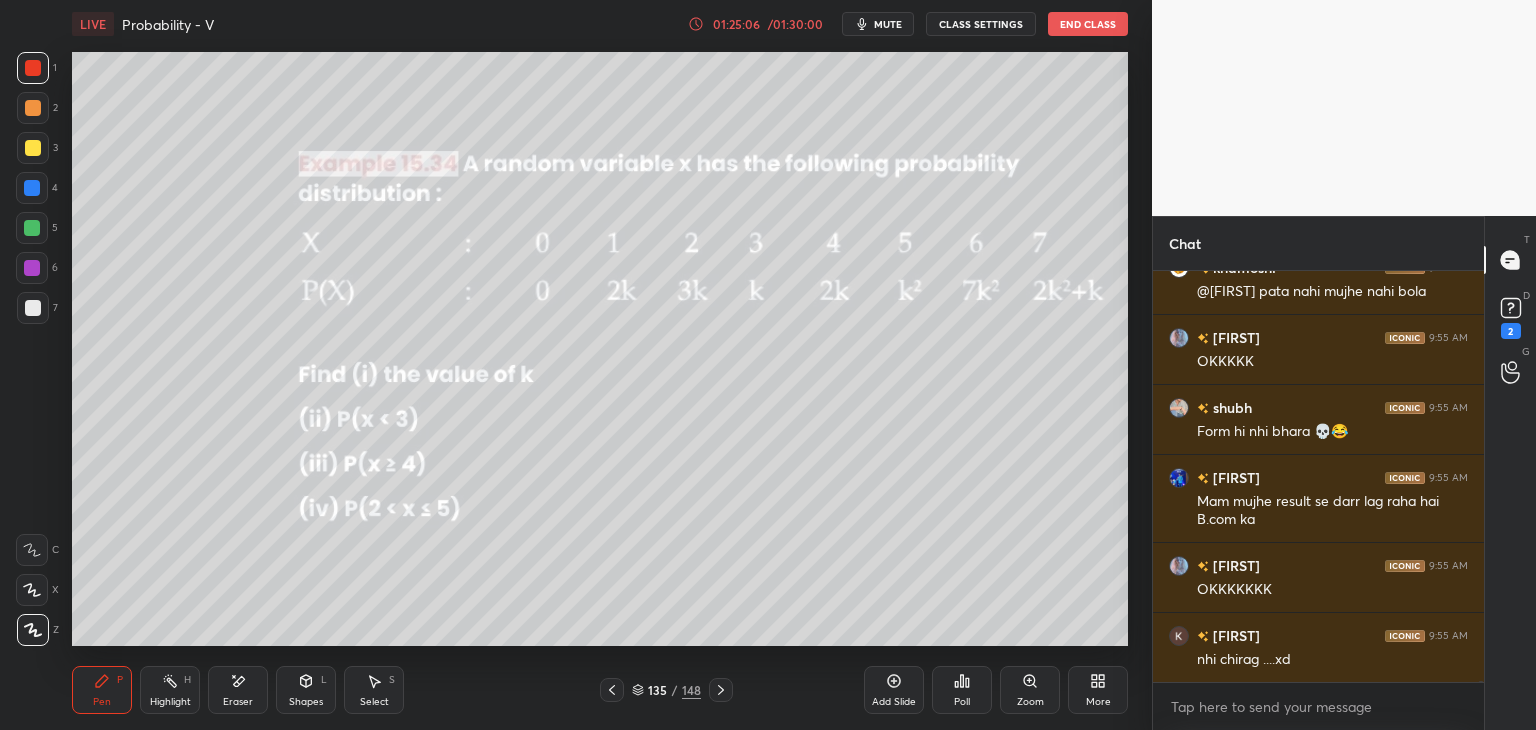 click 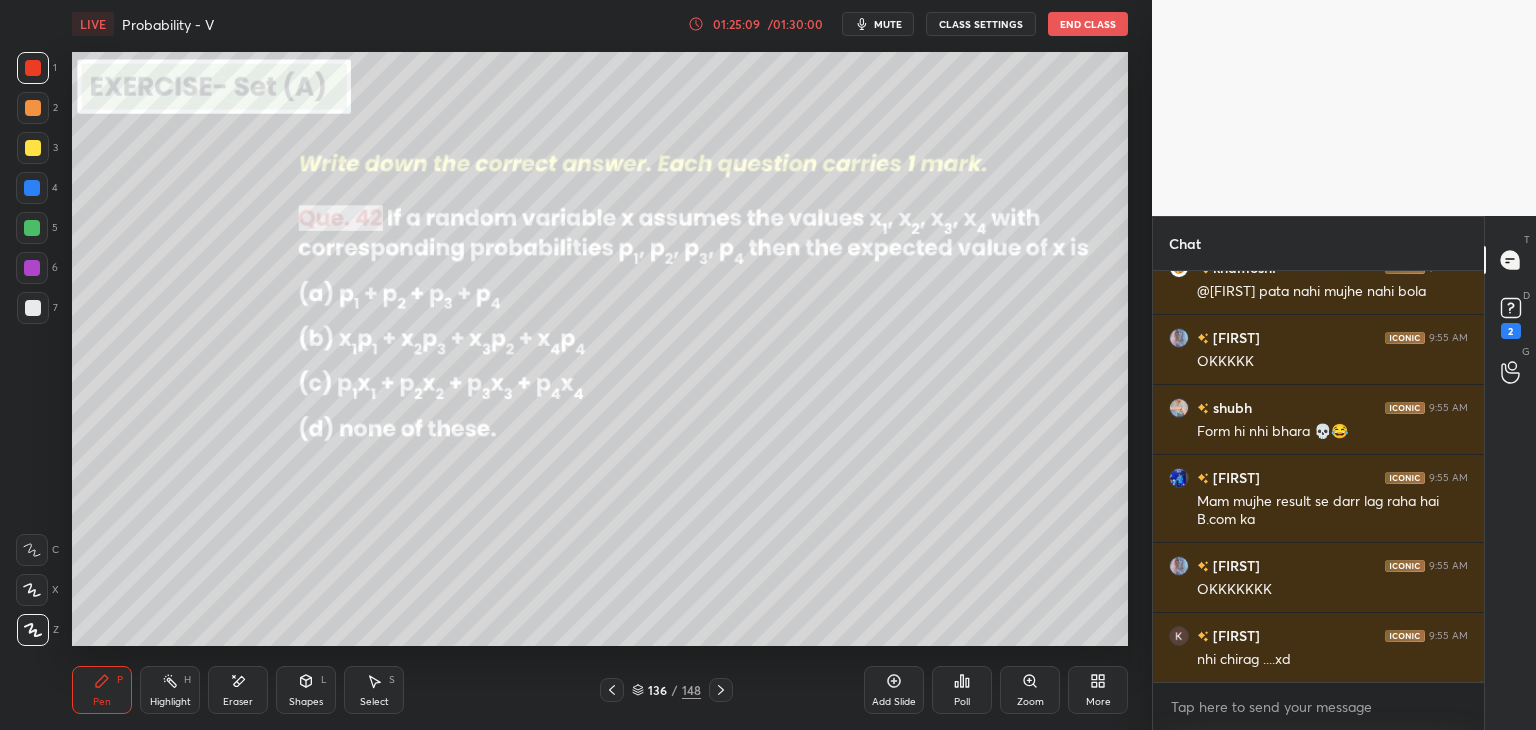 click 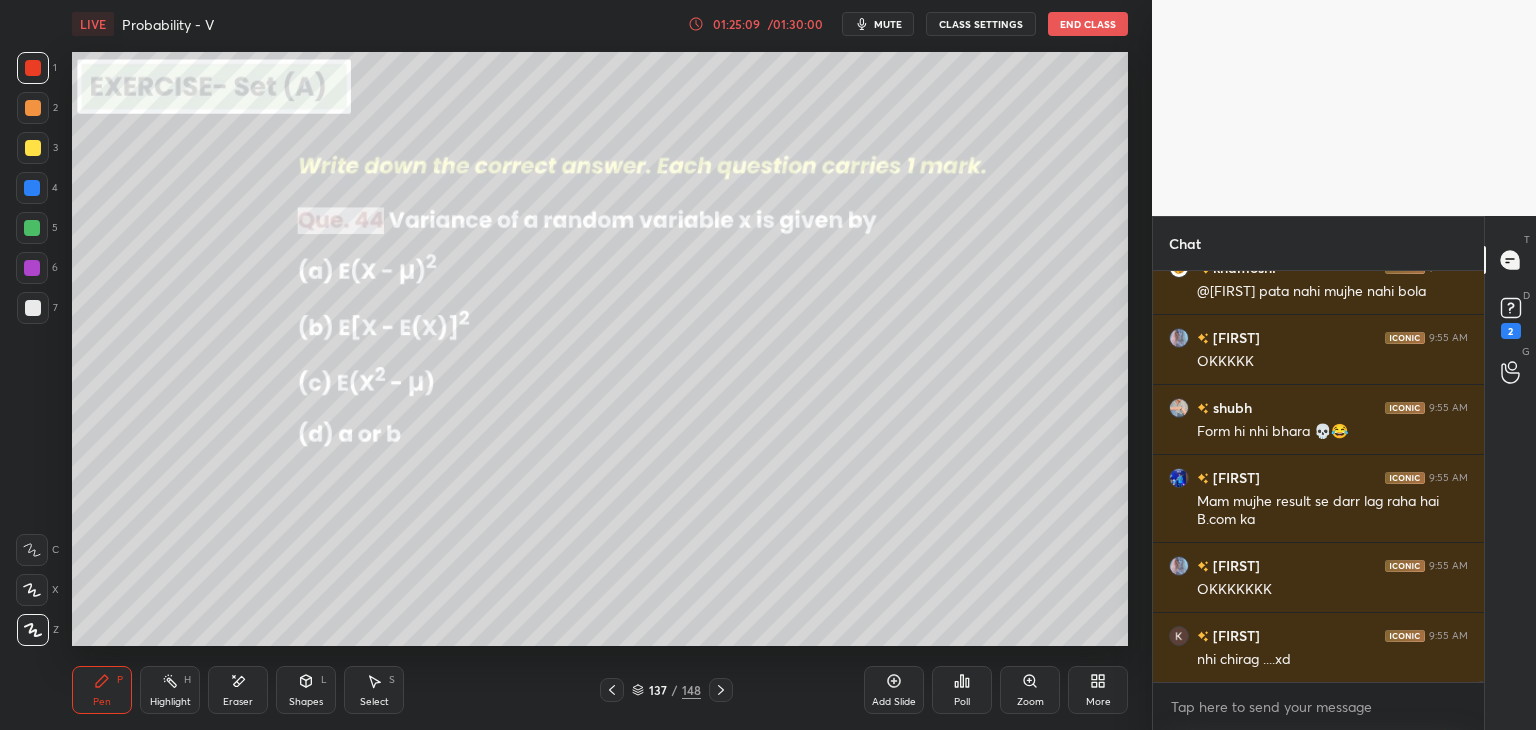 click 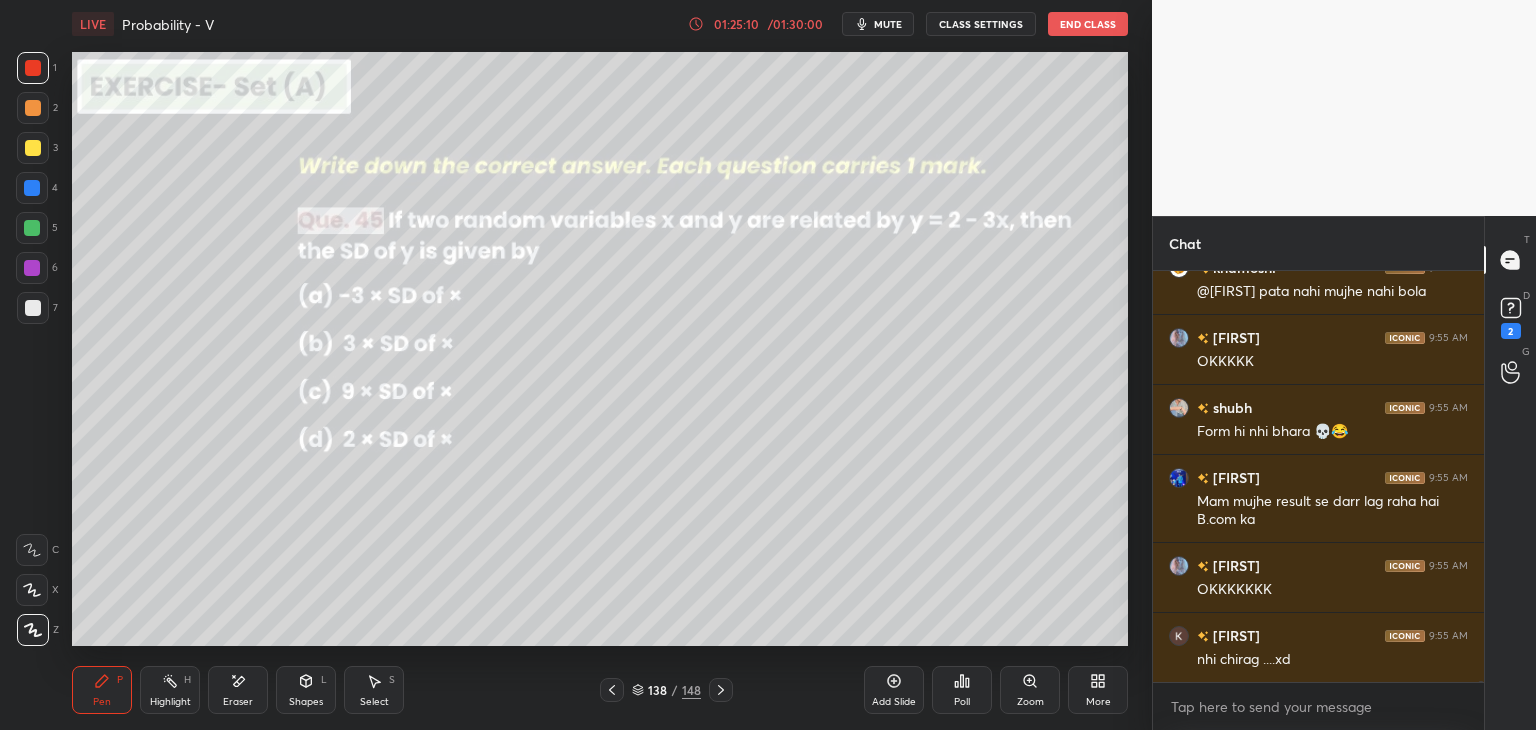 click 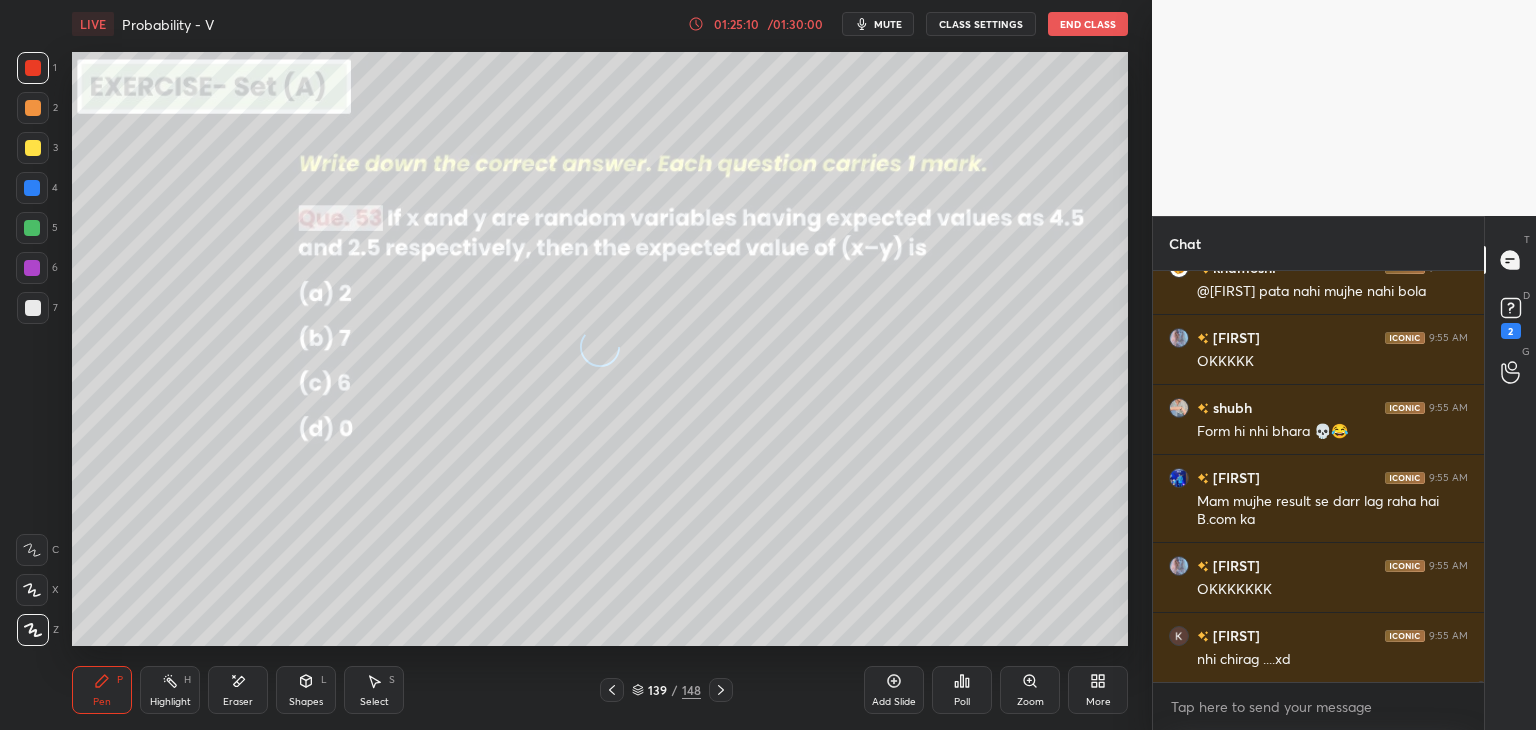 scroll, scrollTop: 117546, scrollLeft: 0, axis: vertical 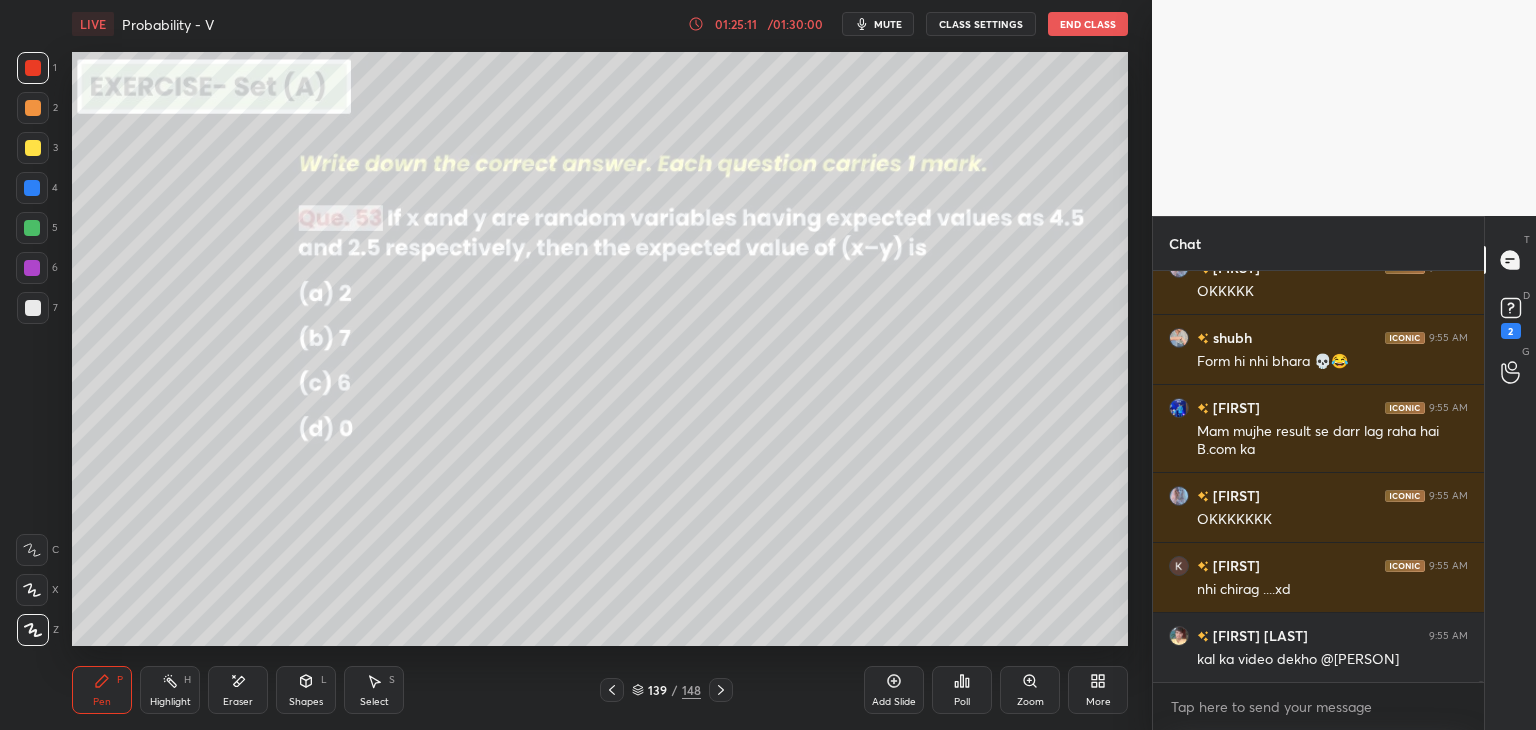 click at bounding box center (721, 690) 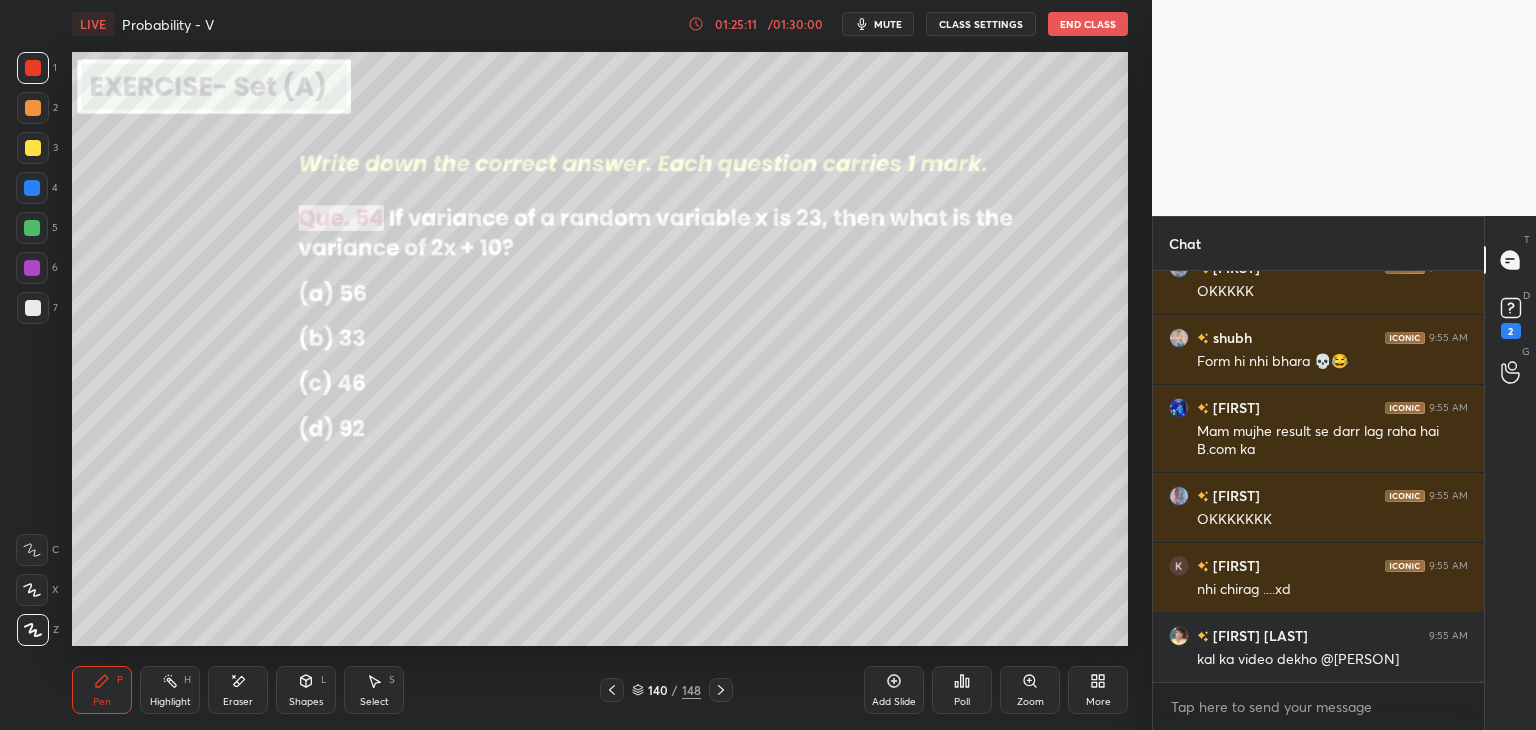 click 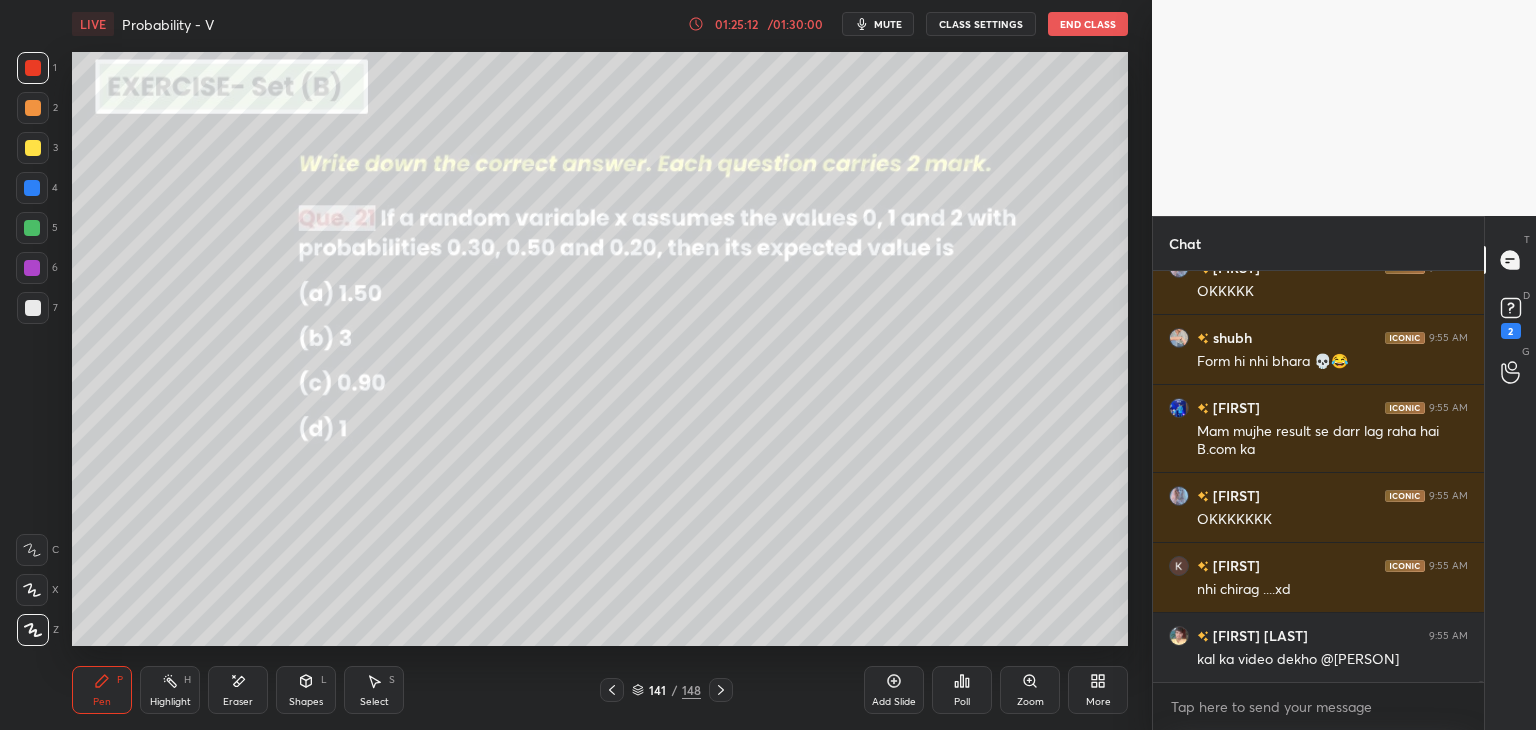 scroll, scrollTop: 117616, scrollLeft: 0, axis: vertical 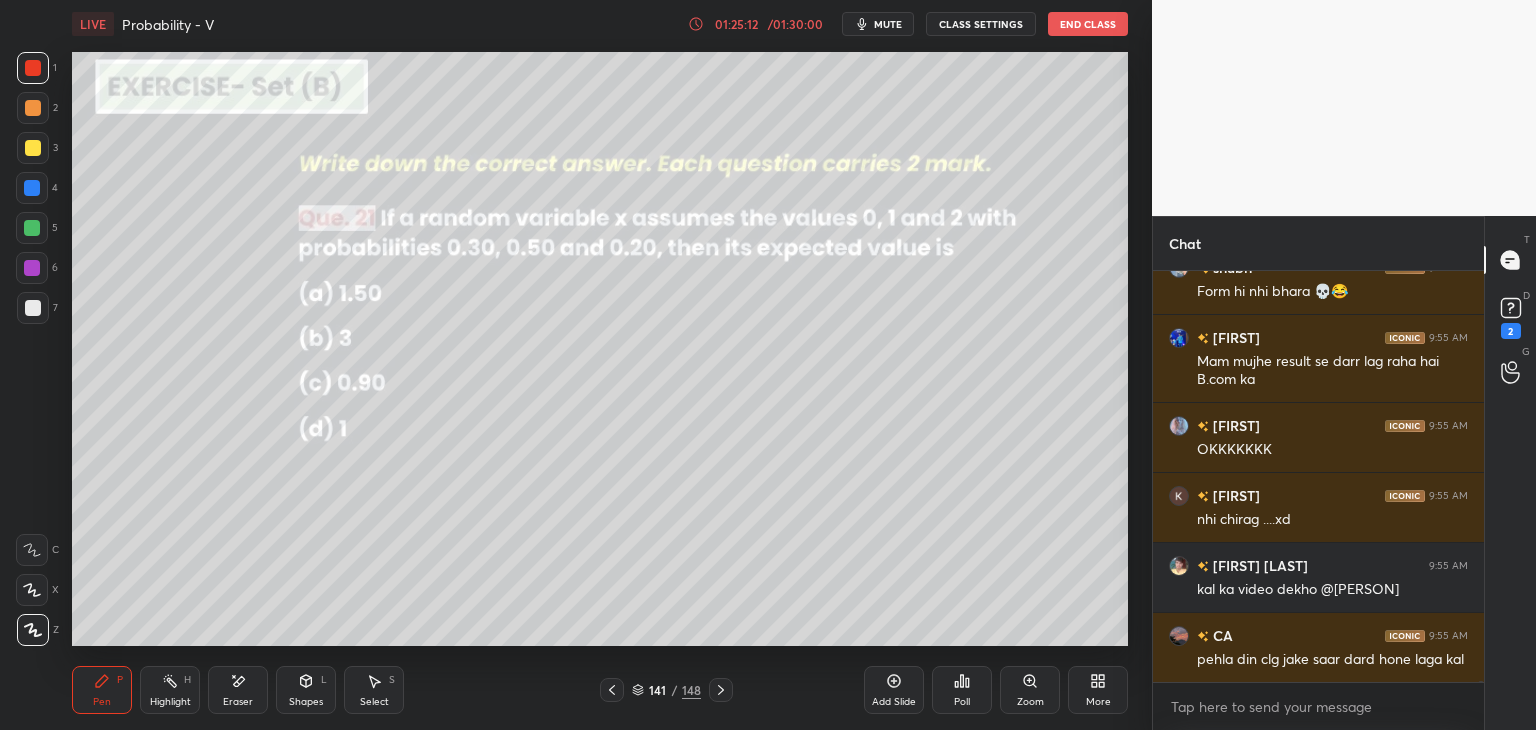 click at bounding box center [721, 690] 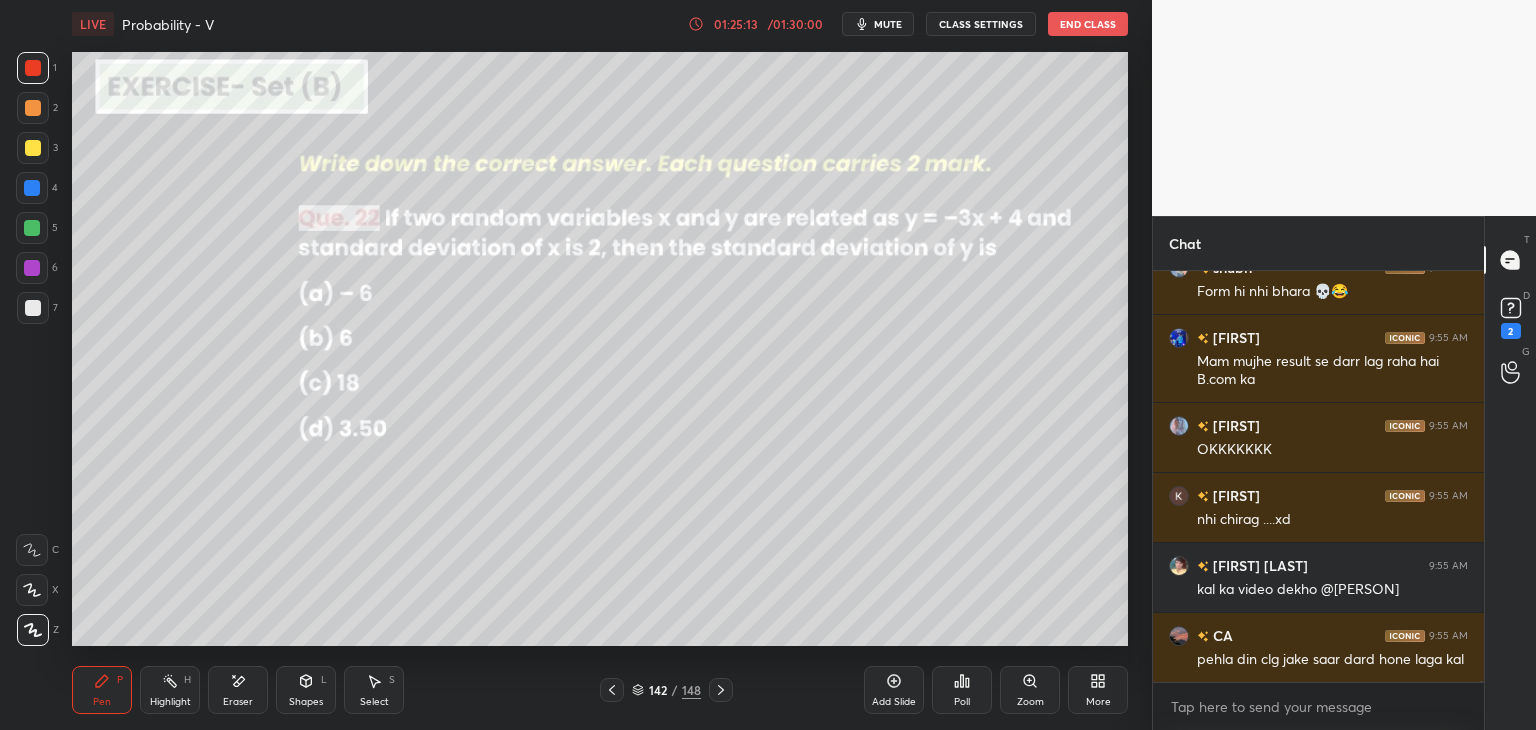 click at bounding box center [721, 690] 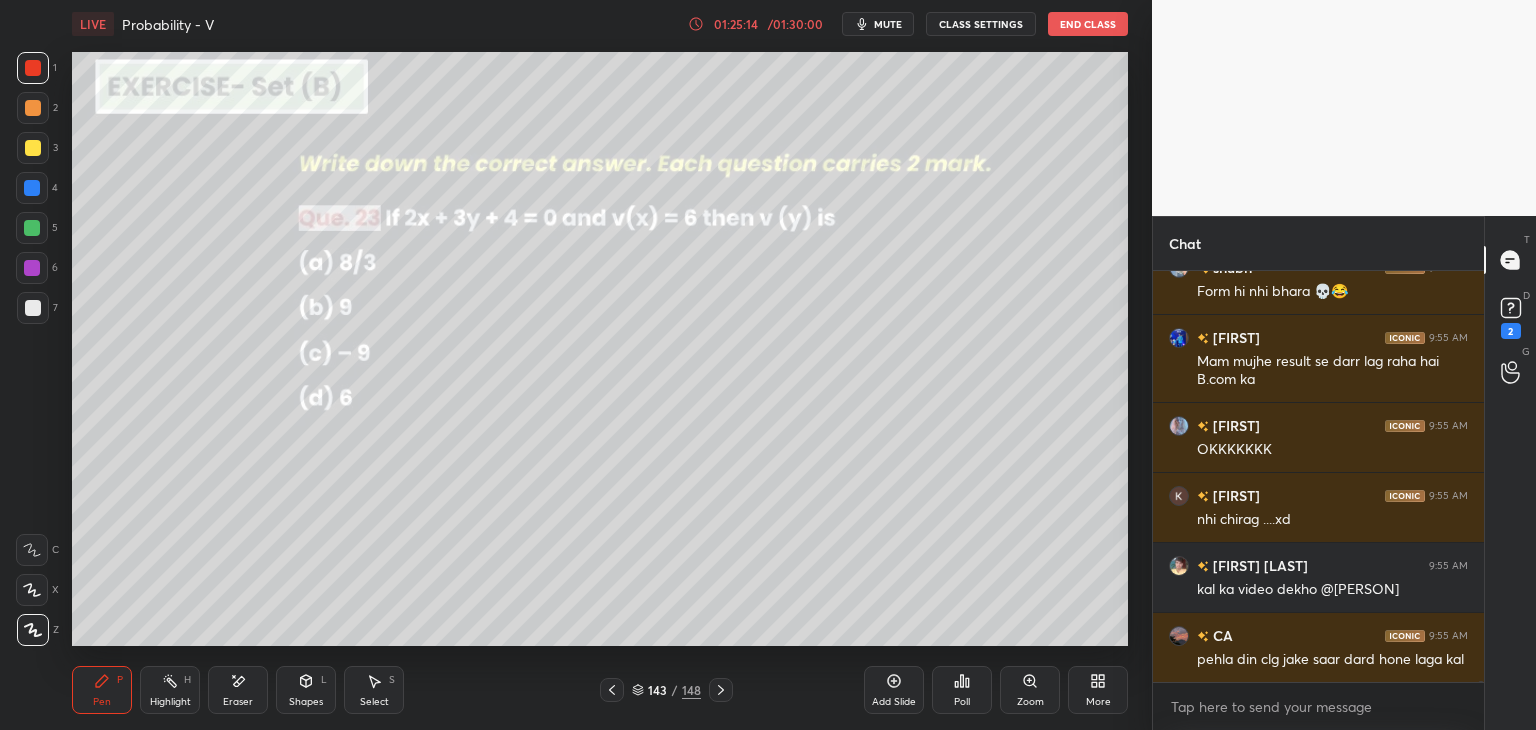 click at bounding box center (721, 690) 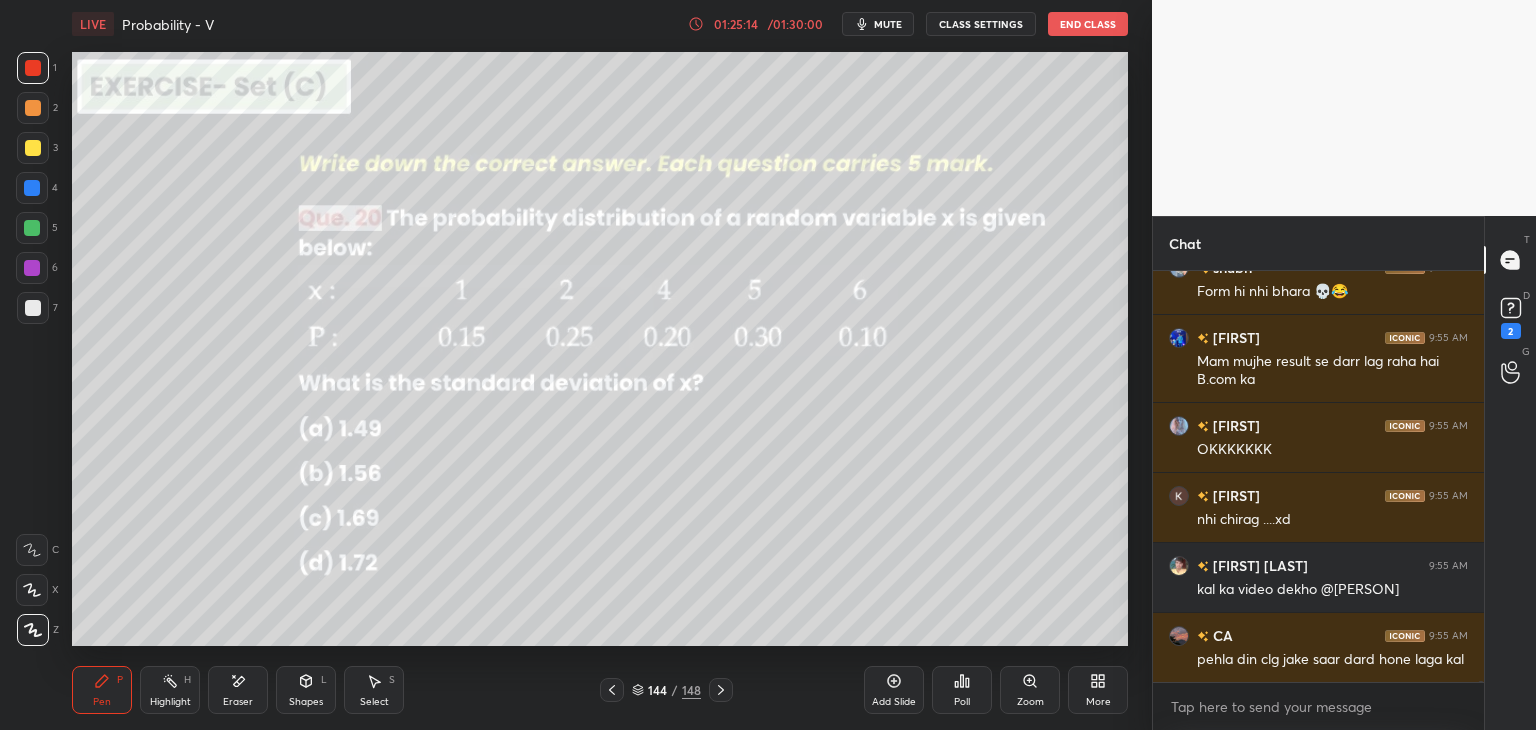 click 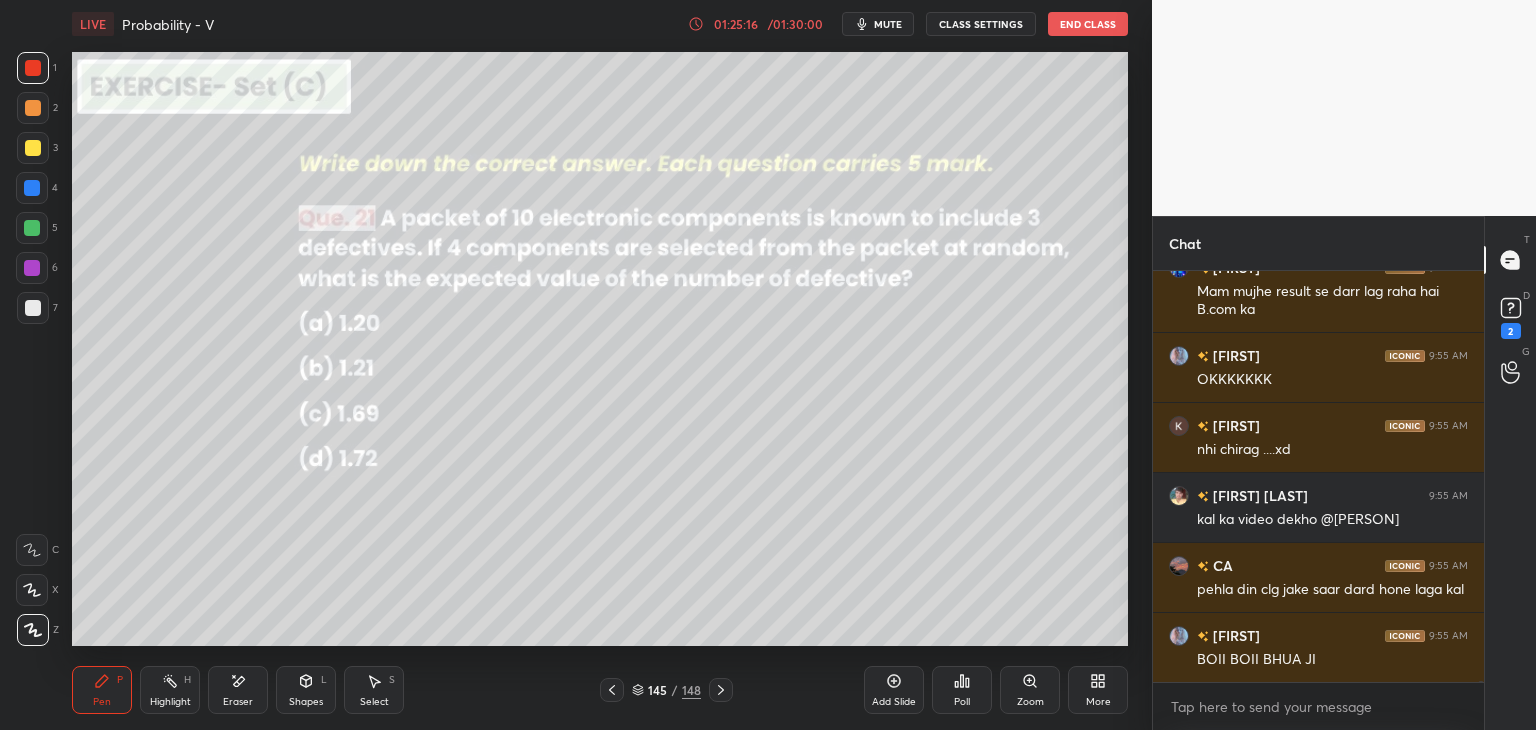 scroll, scrollTop: 117756, scrollLeft: 0, axis: vertical 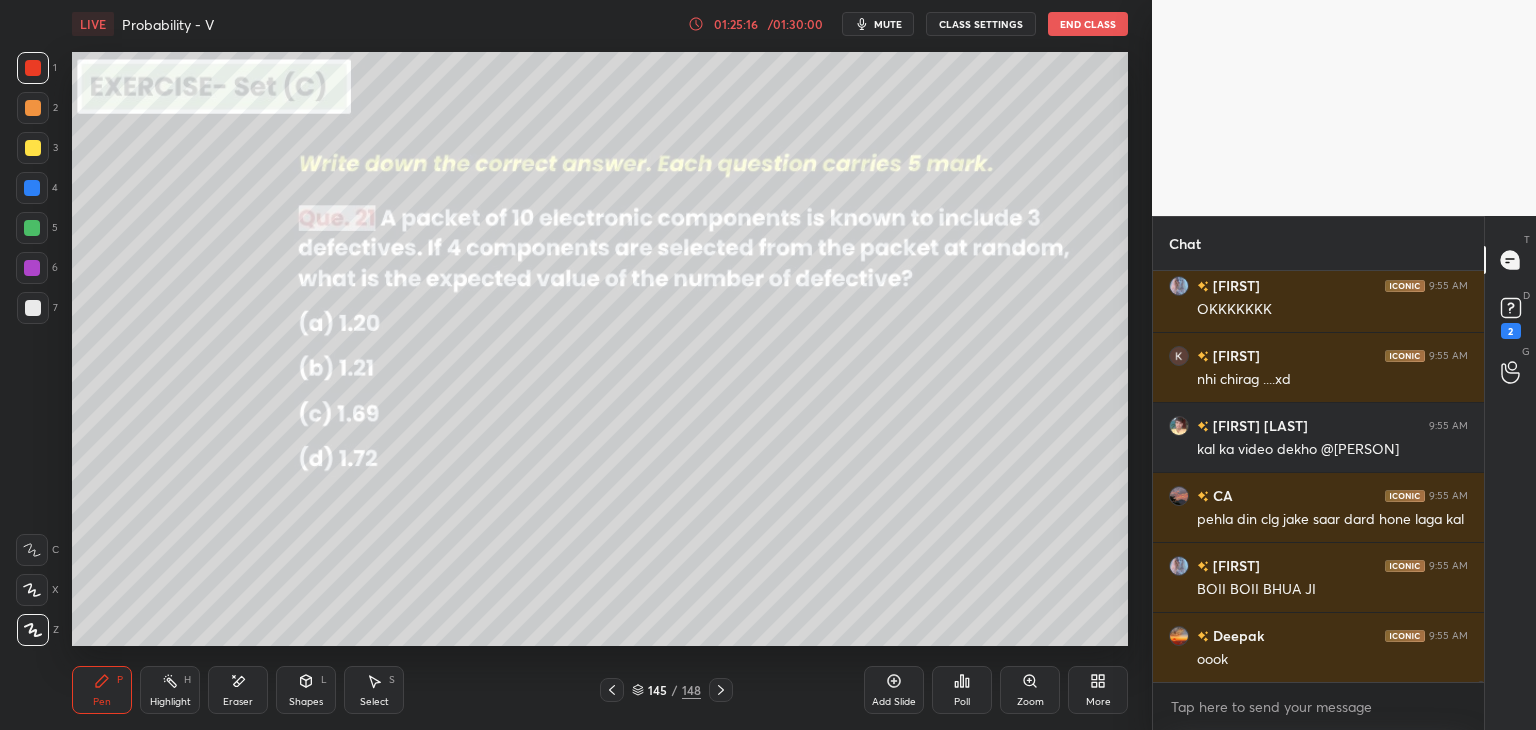 click 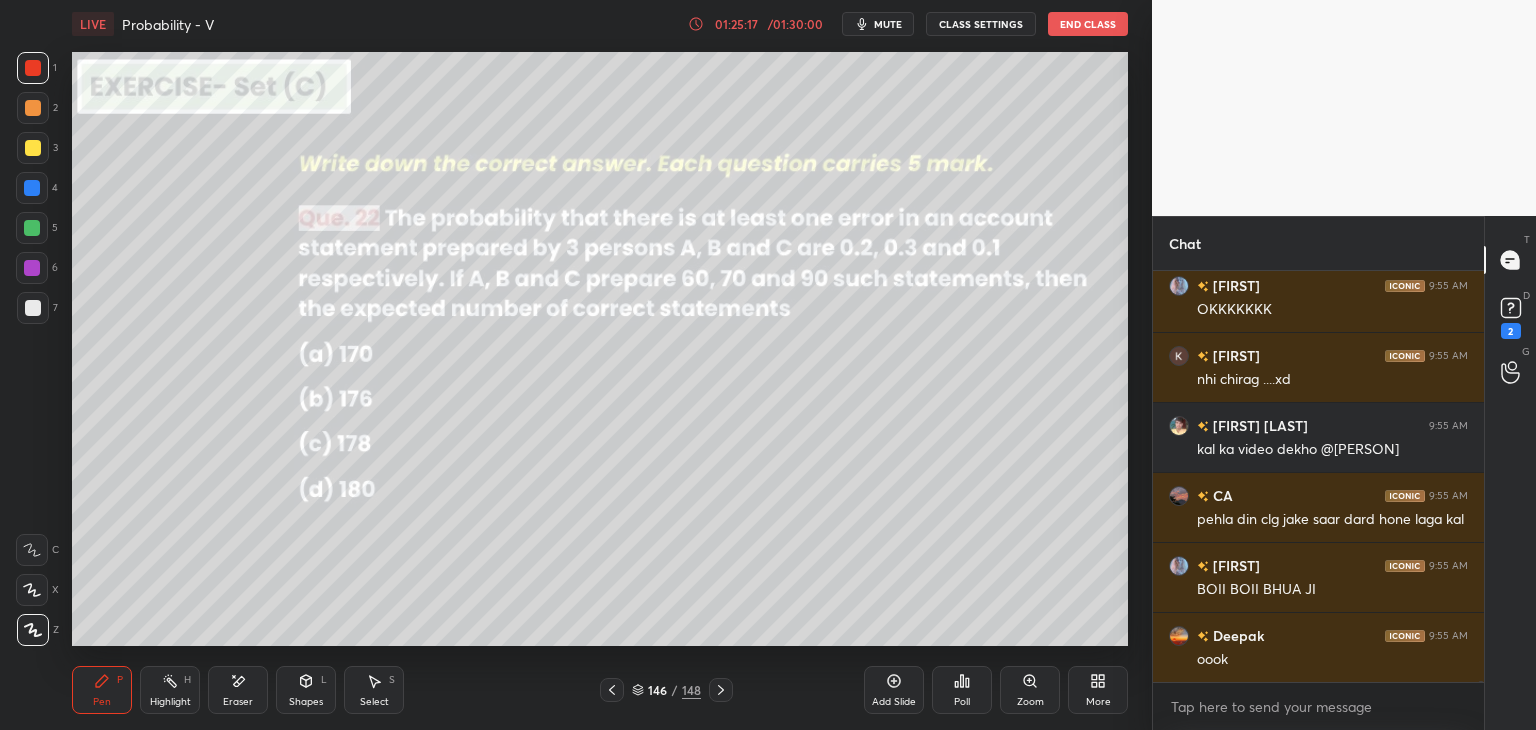 click 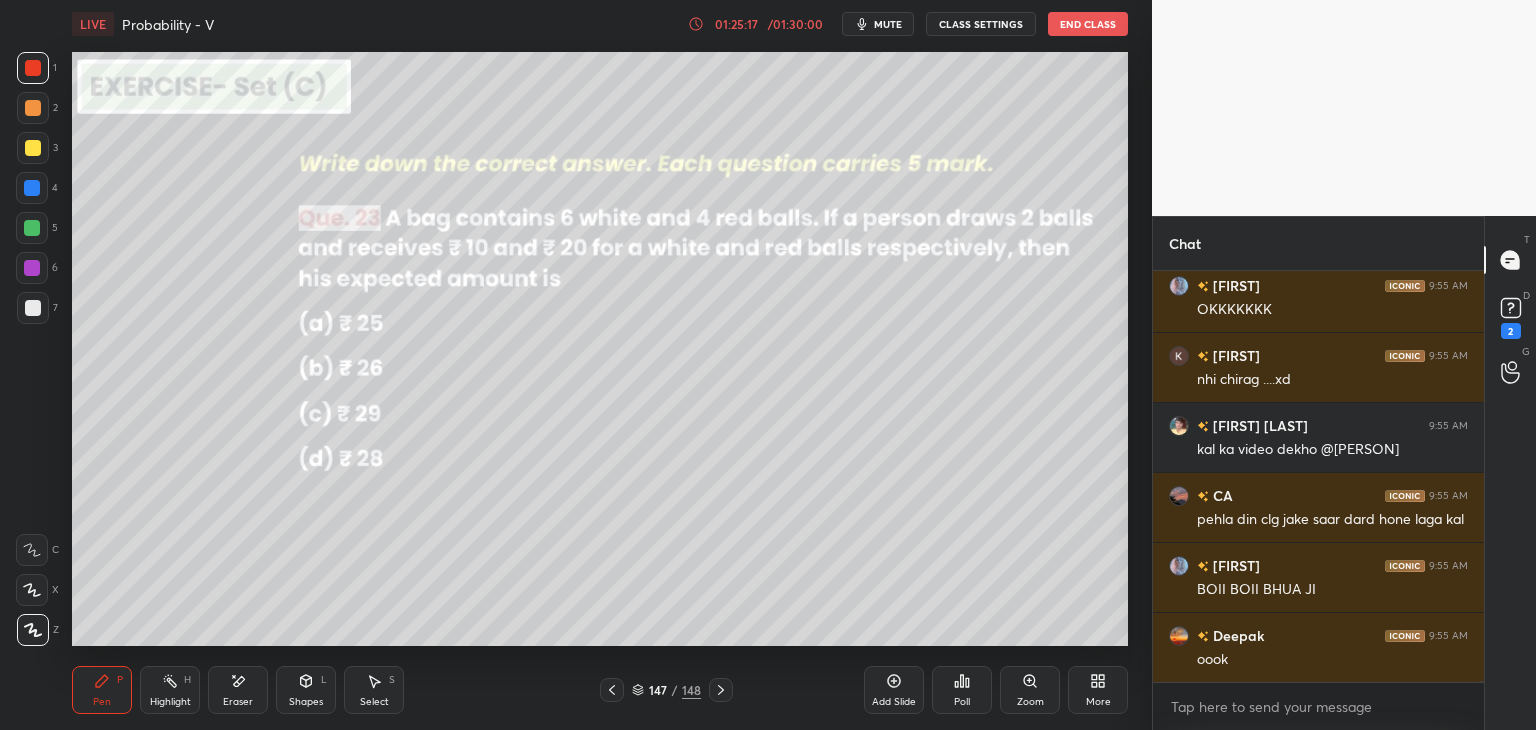click 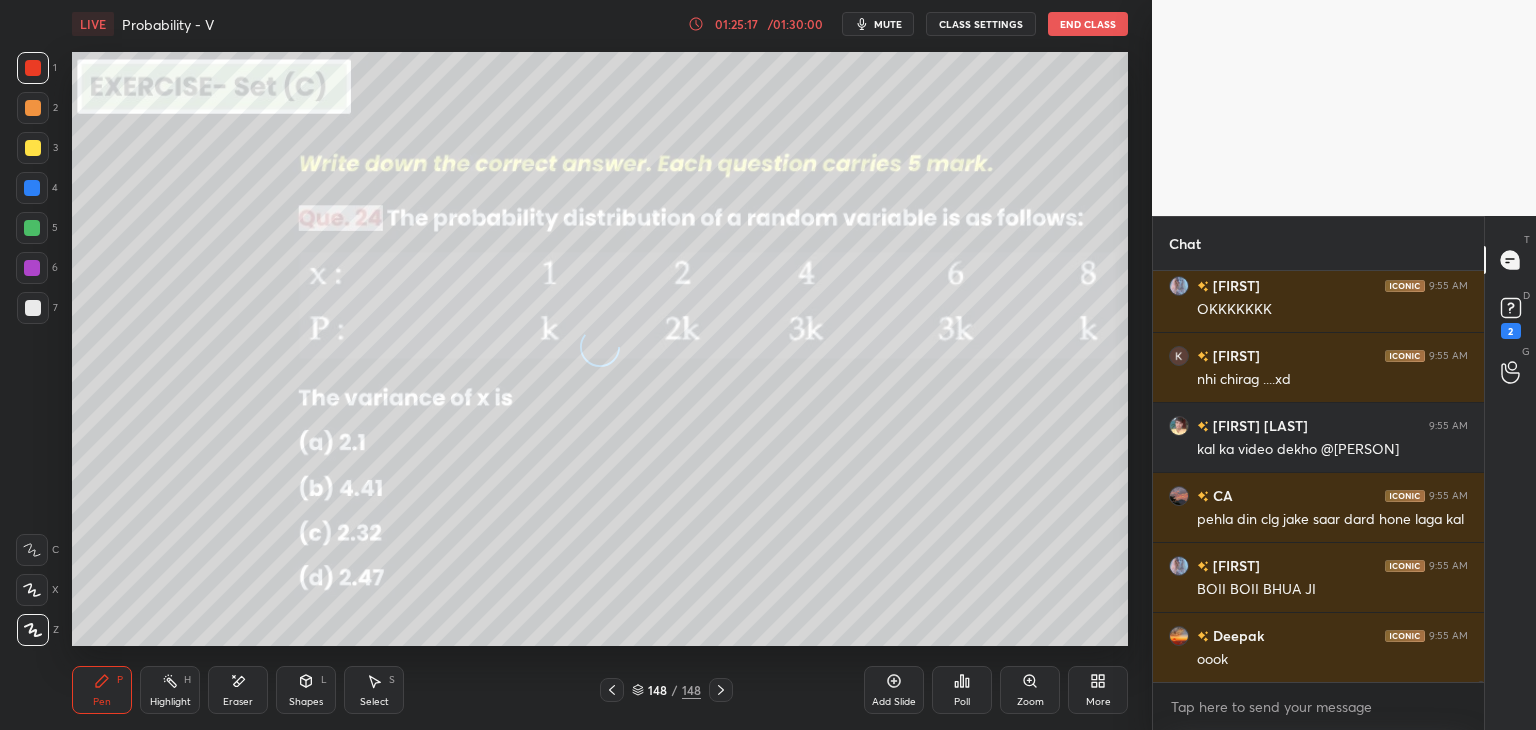 click 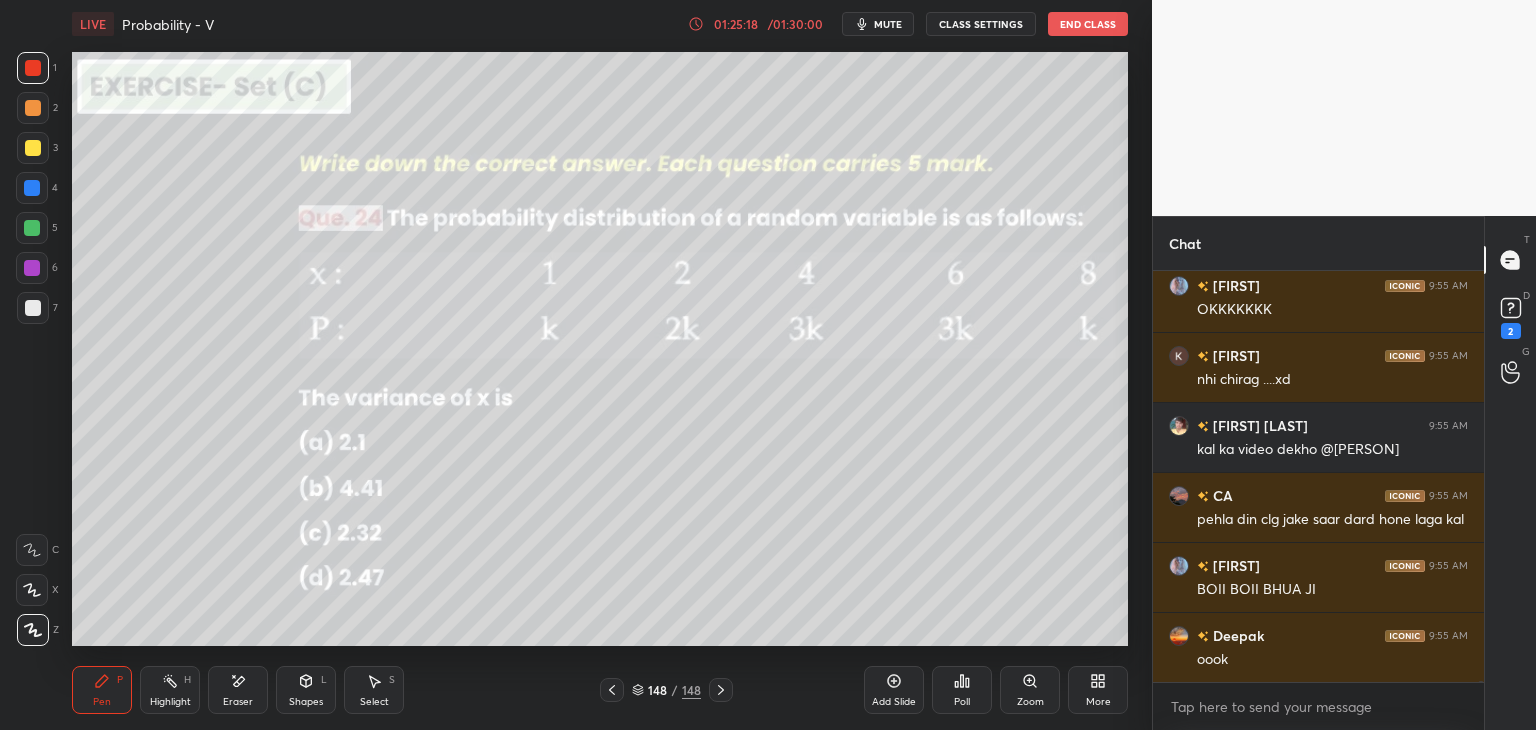 click 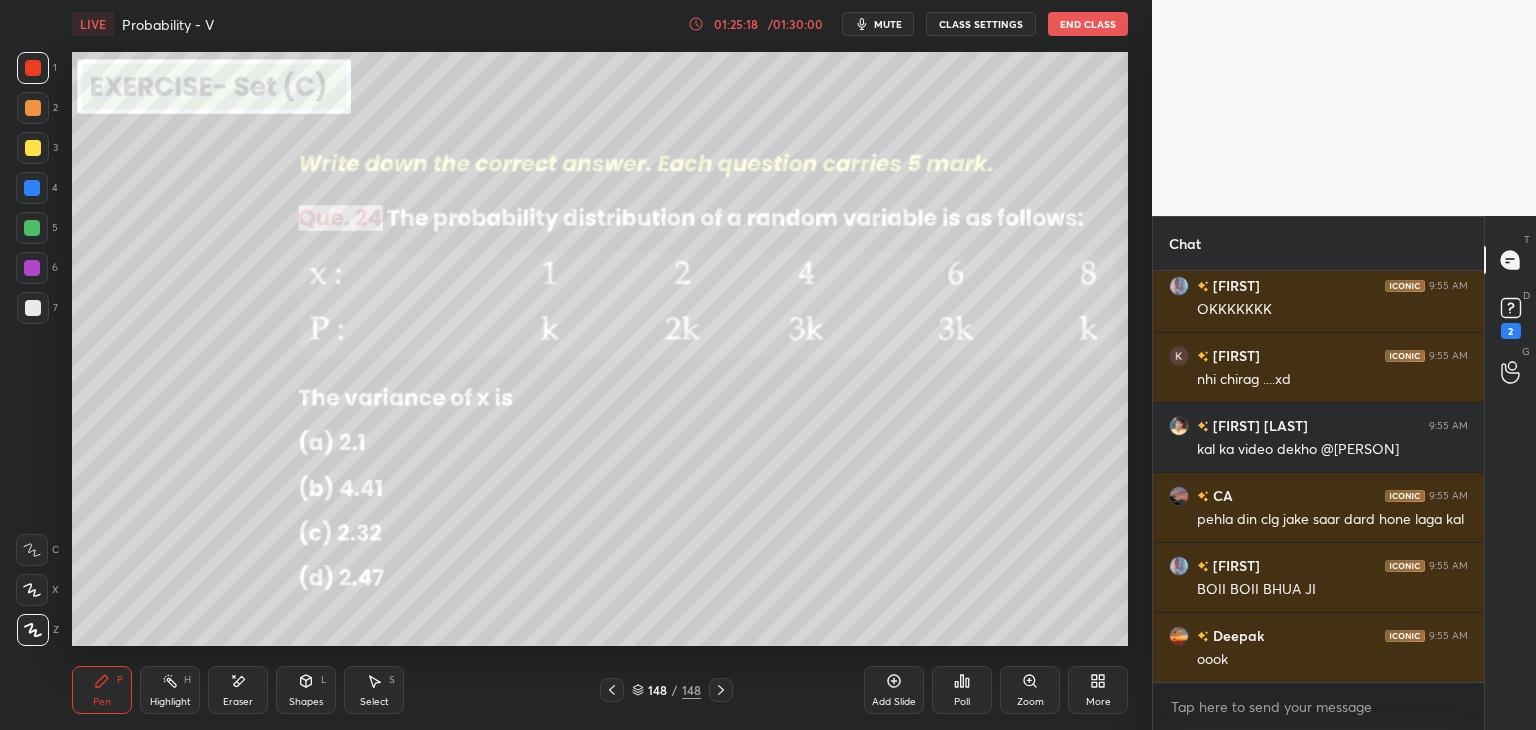 click 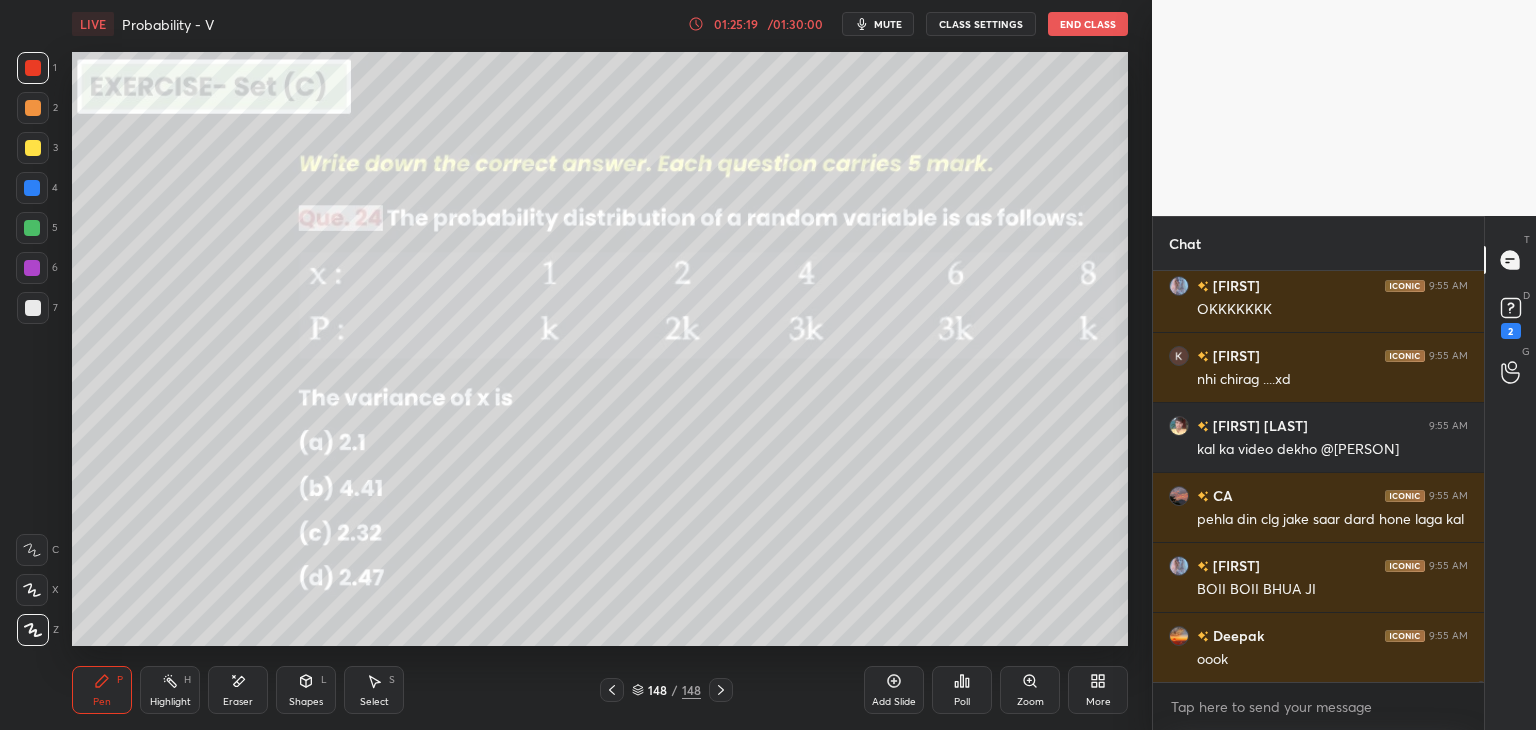 click 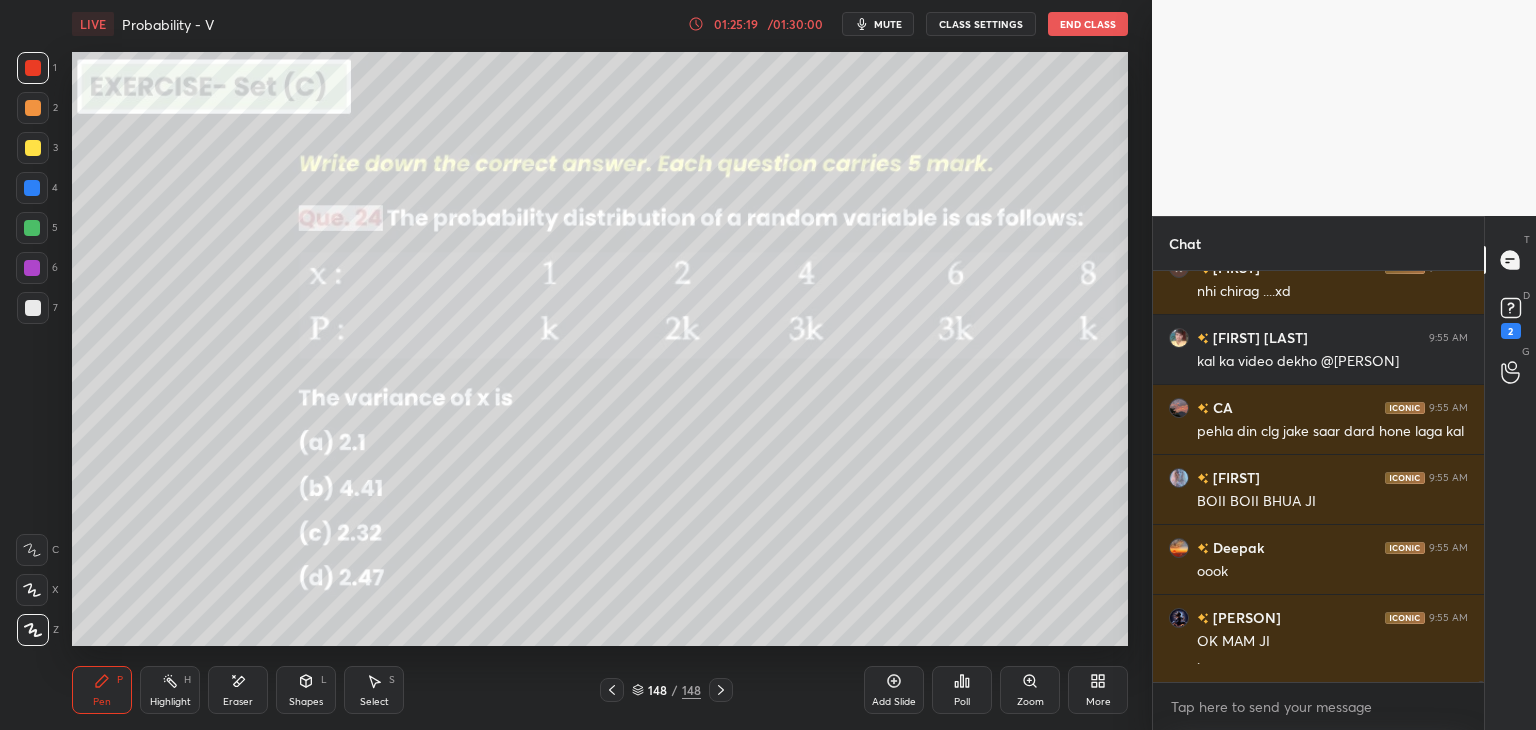 click 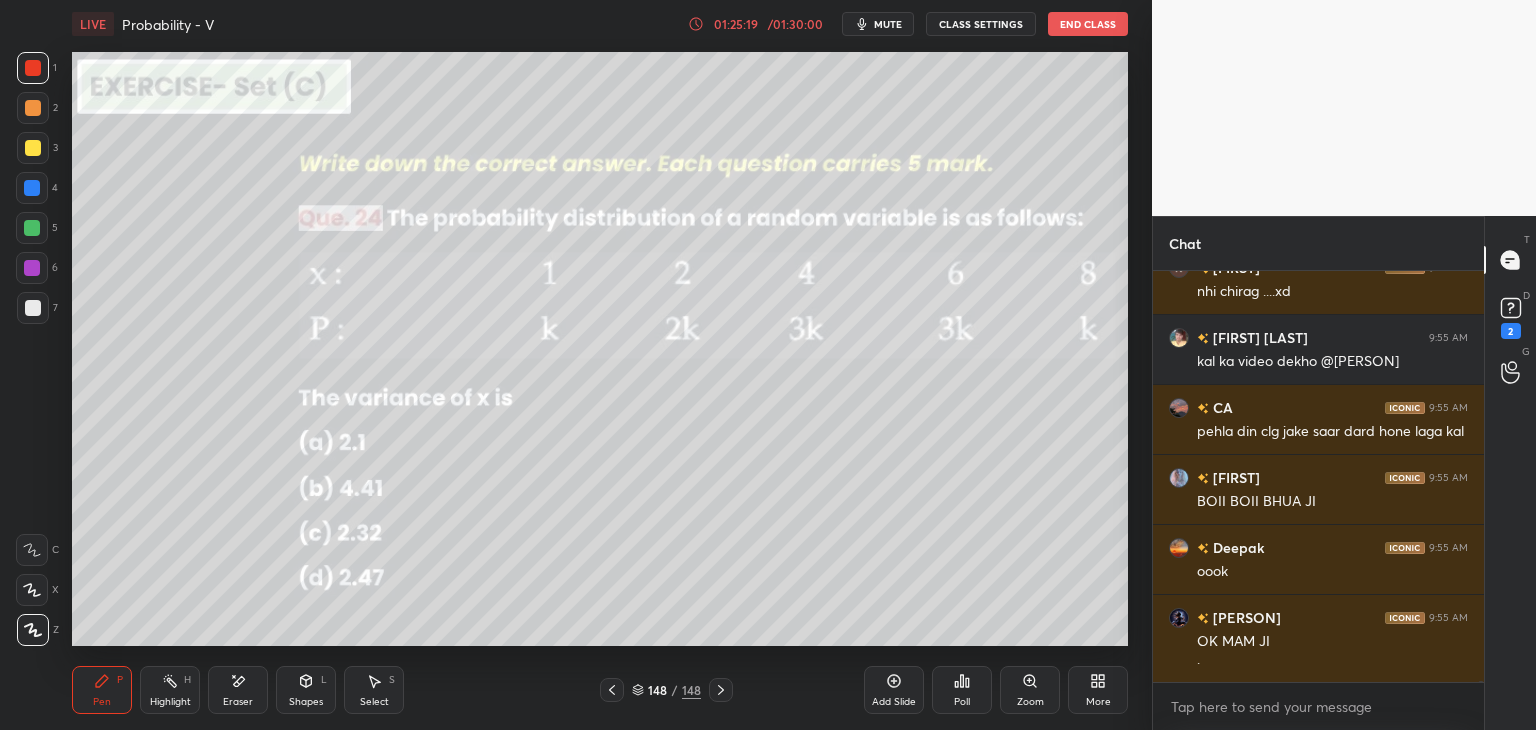 click 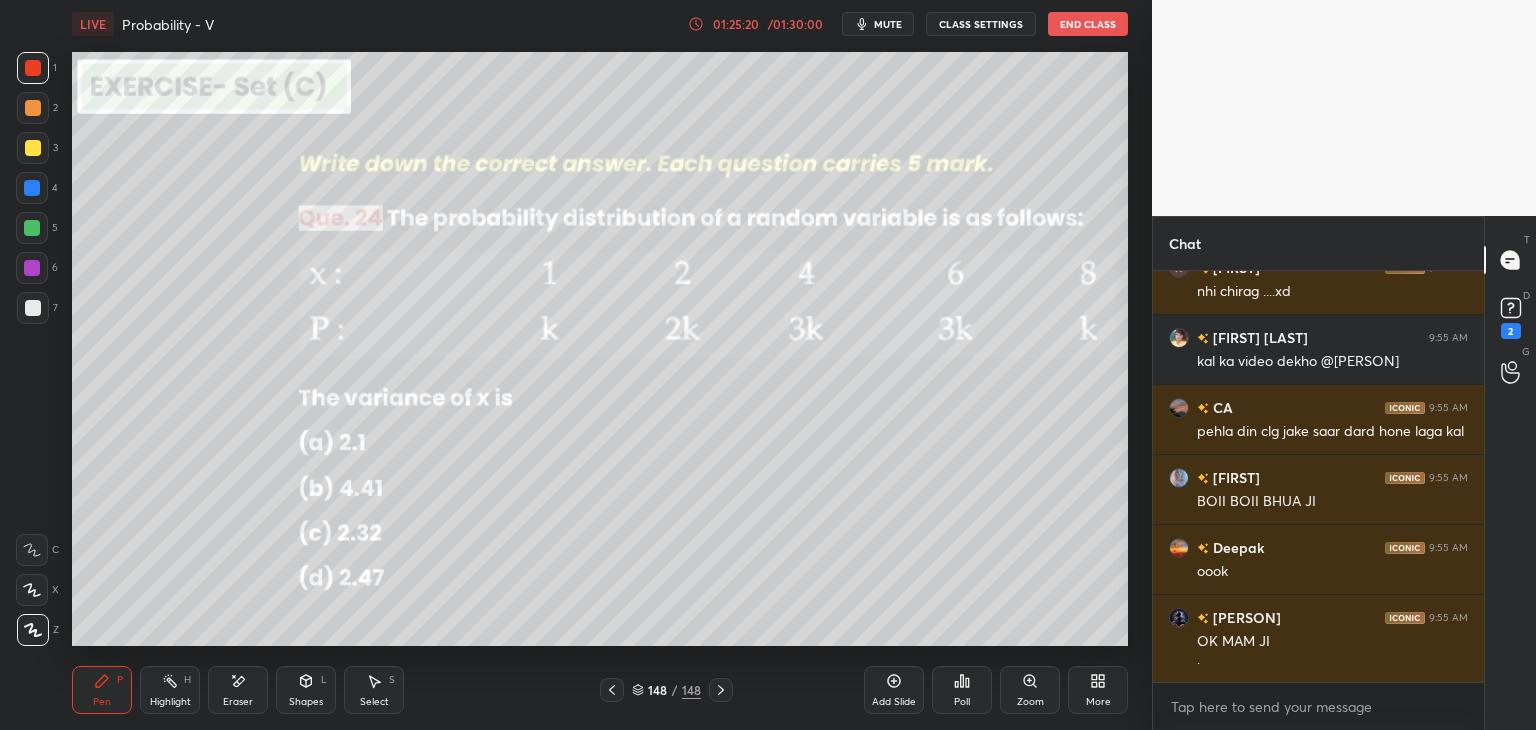 click 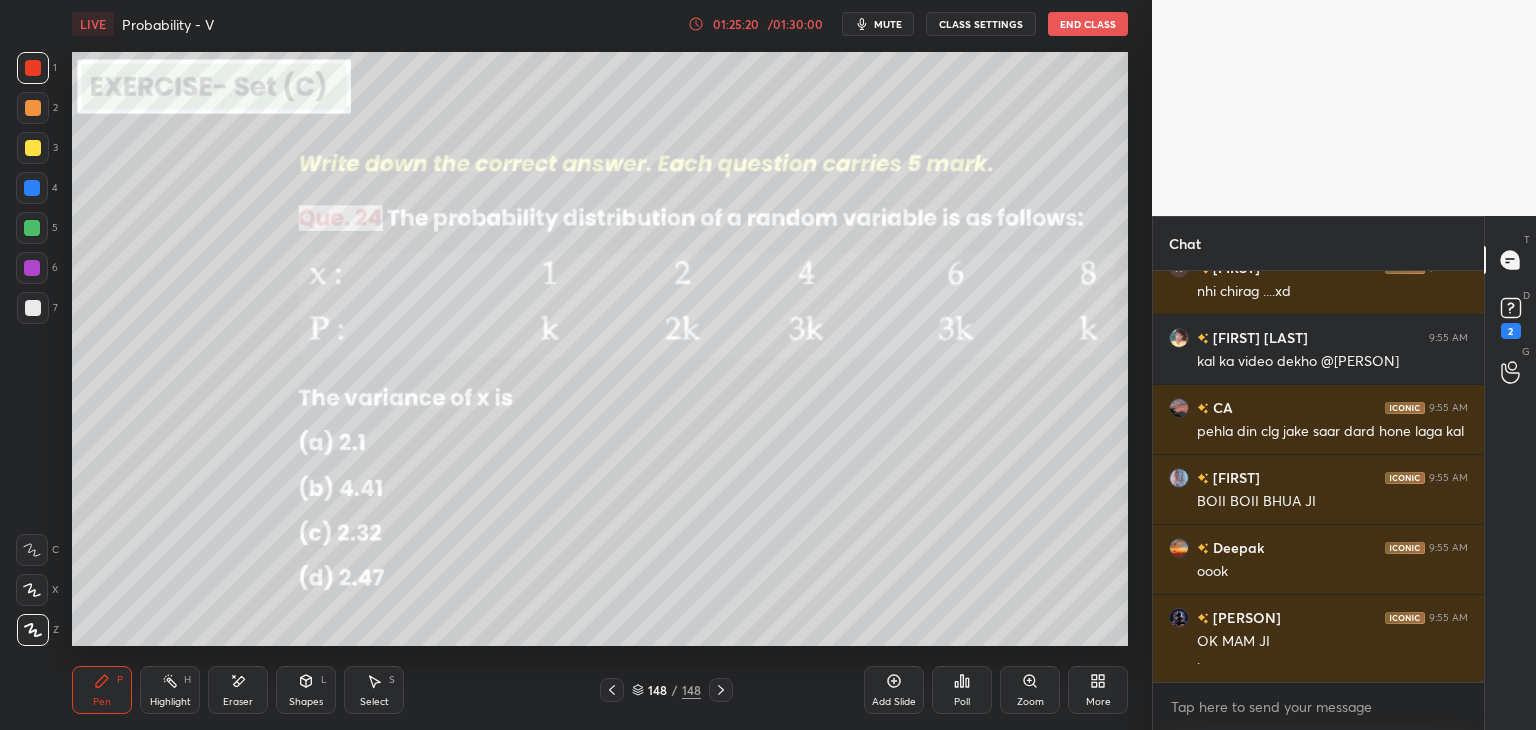 click 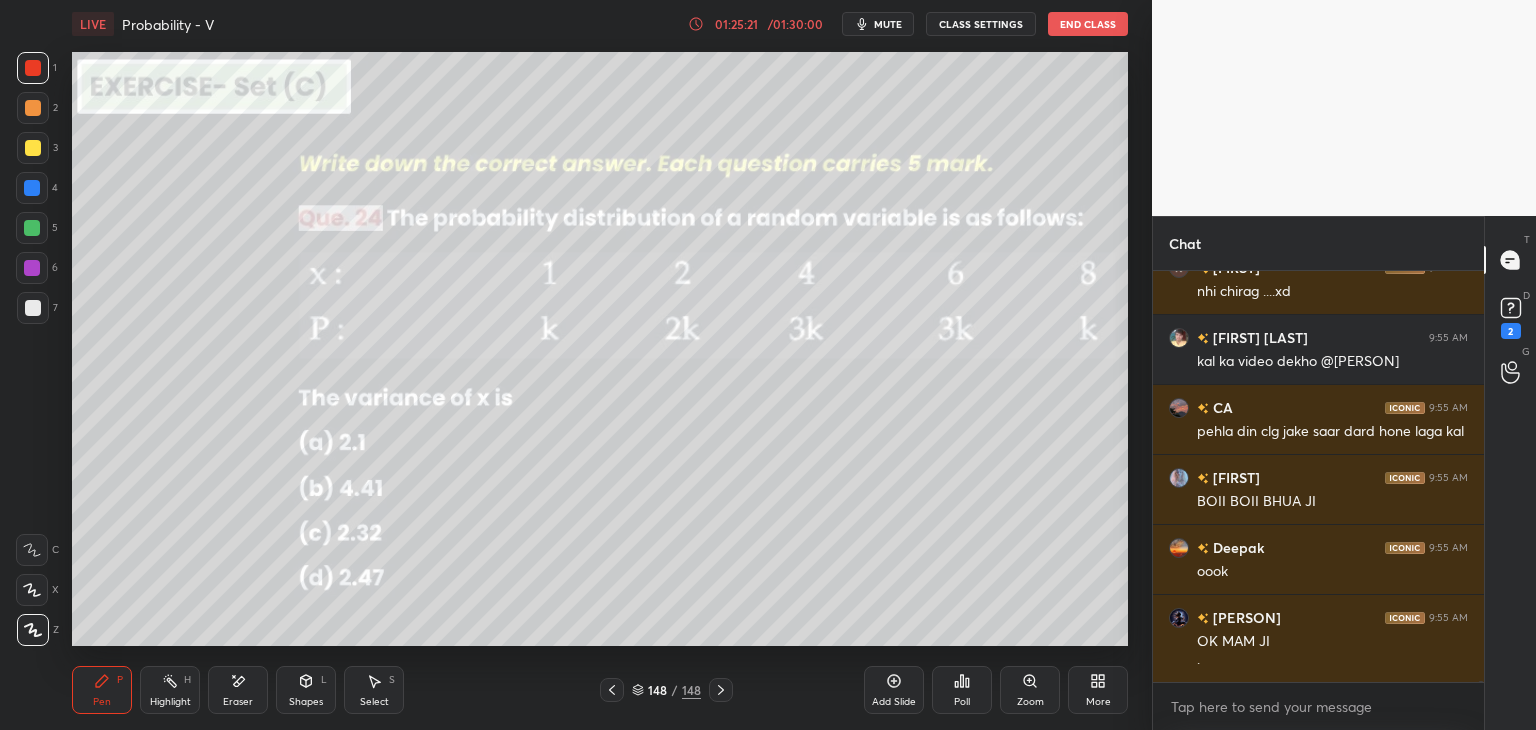 scroll, scrollTop: 117914, scrollLeft: 0, axis: vertical 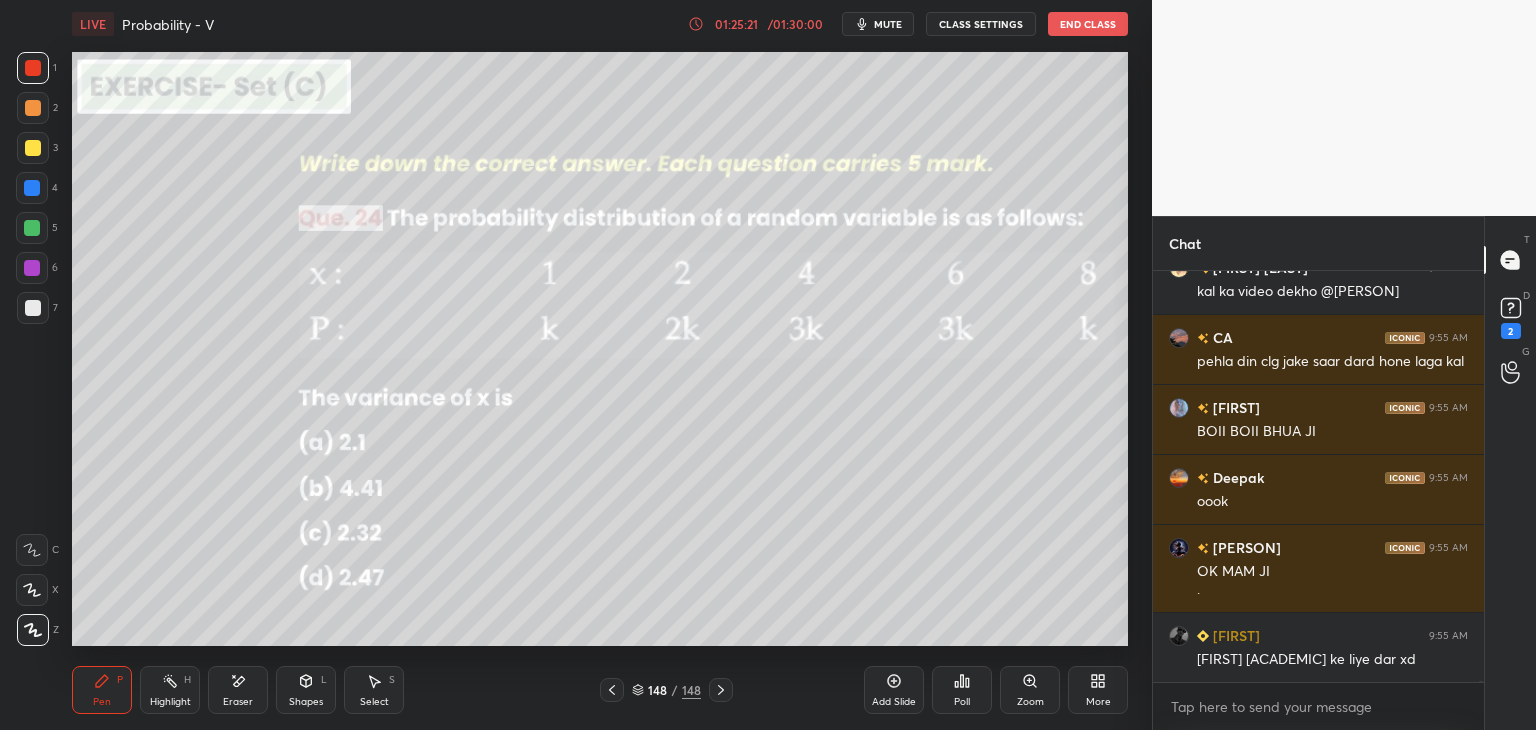 click 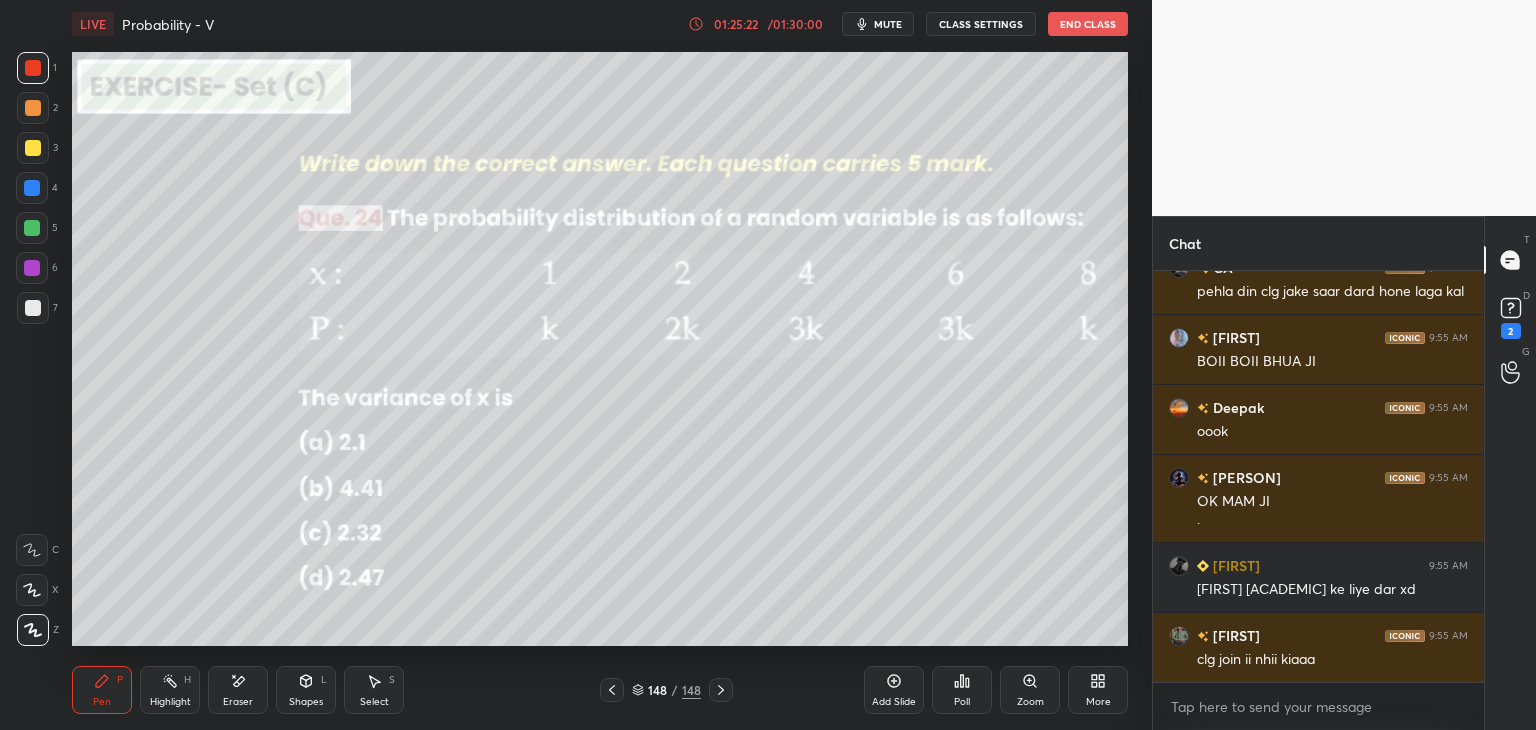 click on "Add Slide" at bounding box center (894, 690) 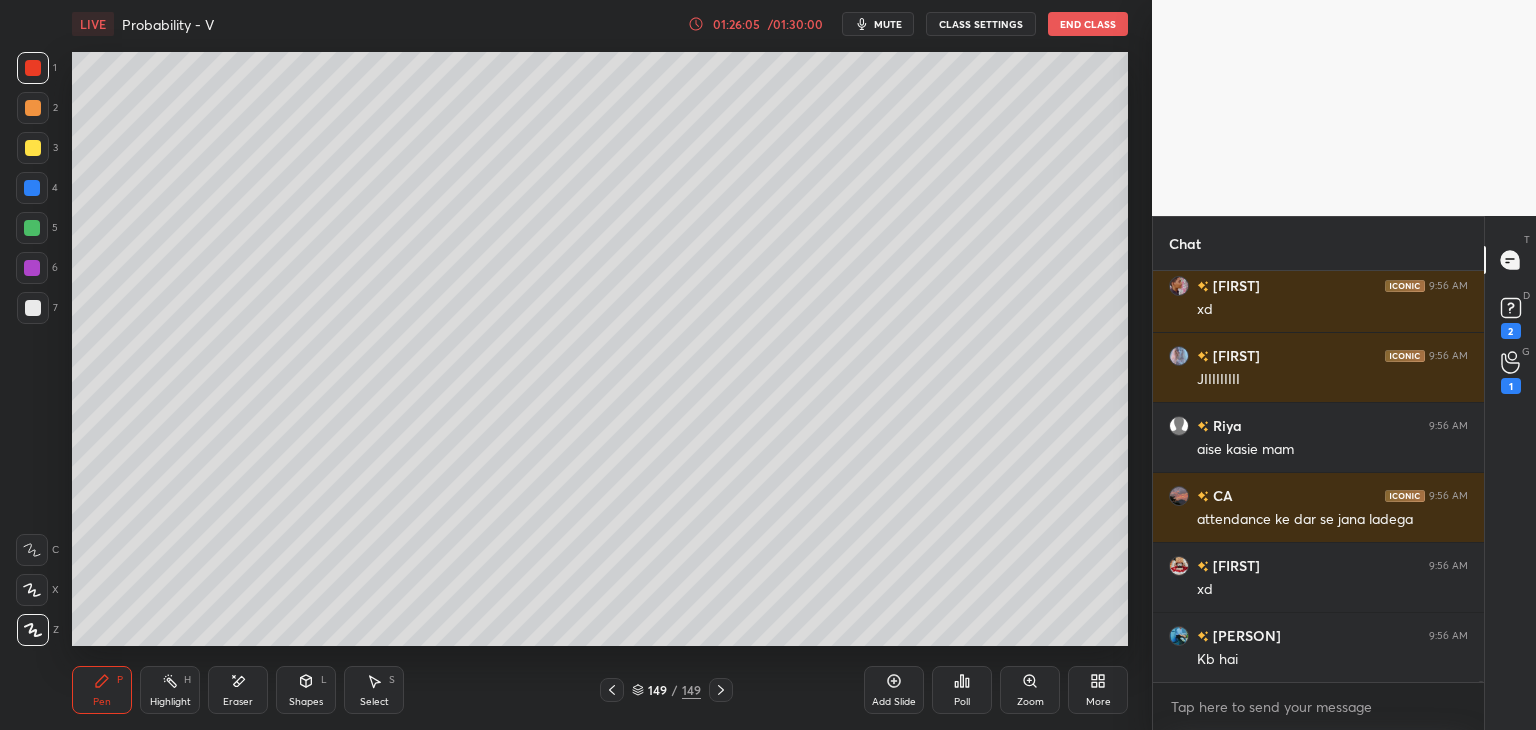 scroll, scrollTop: 120418, scrollLeft: 0, axis: vertical 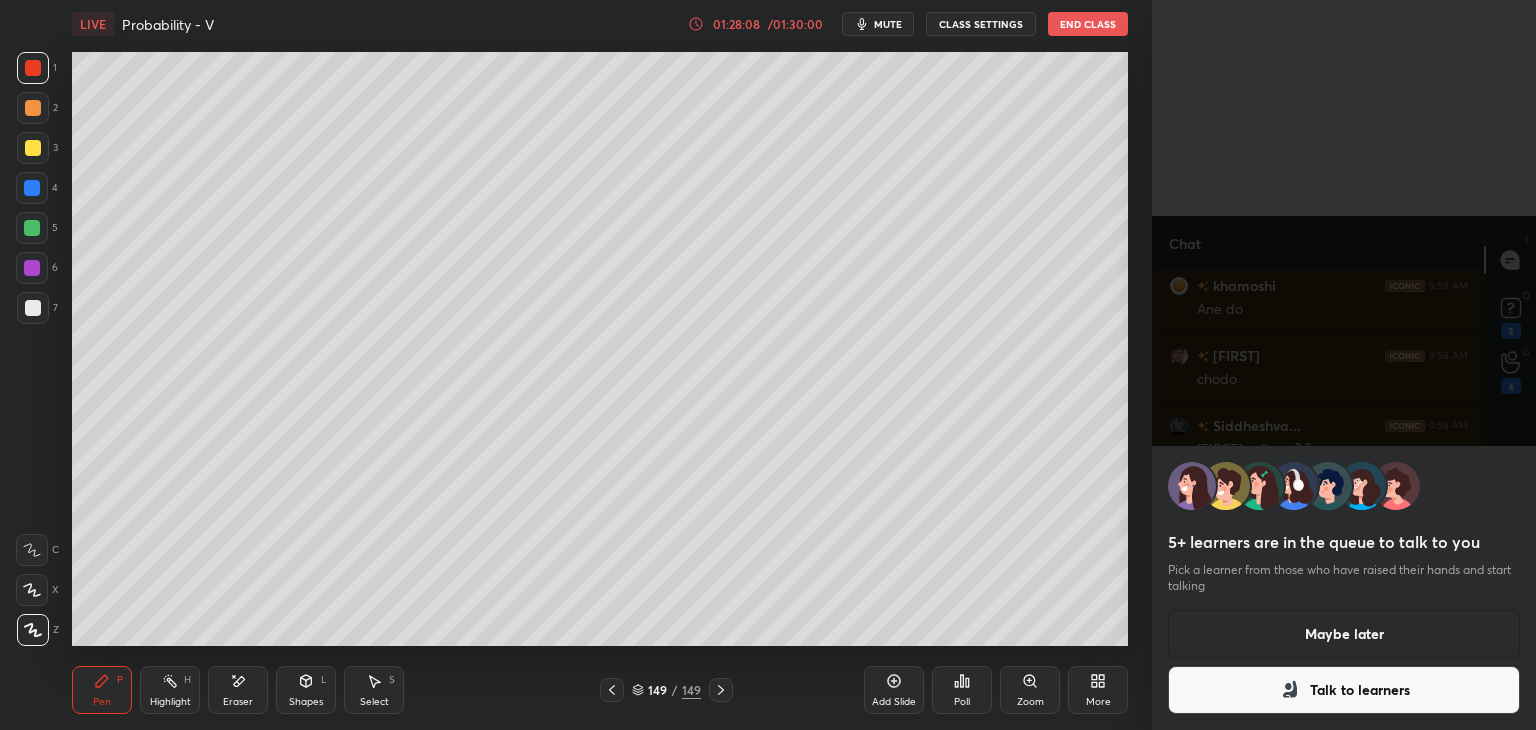 click on "Maybe later" at bounding box center (1344, 634) 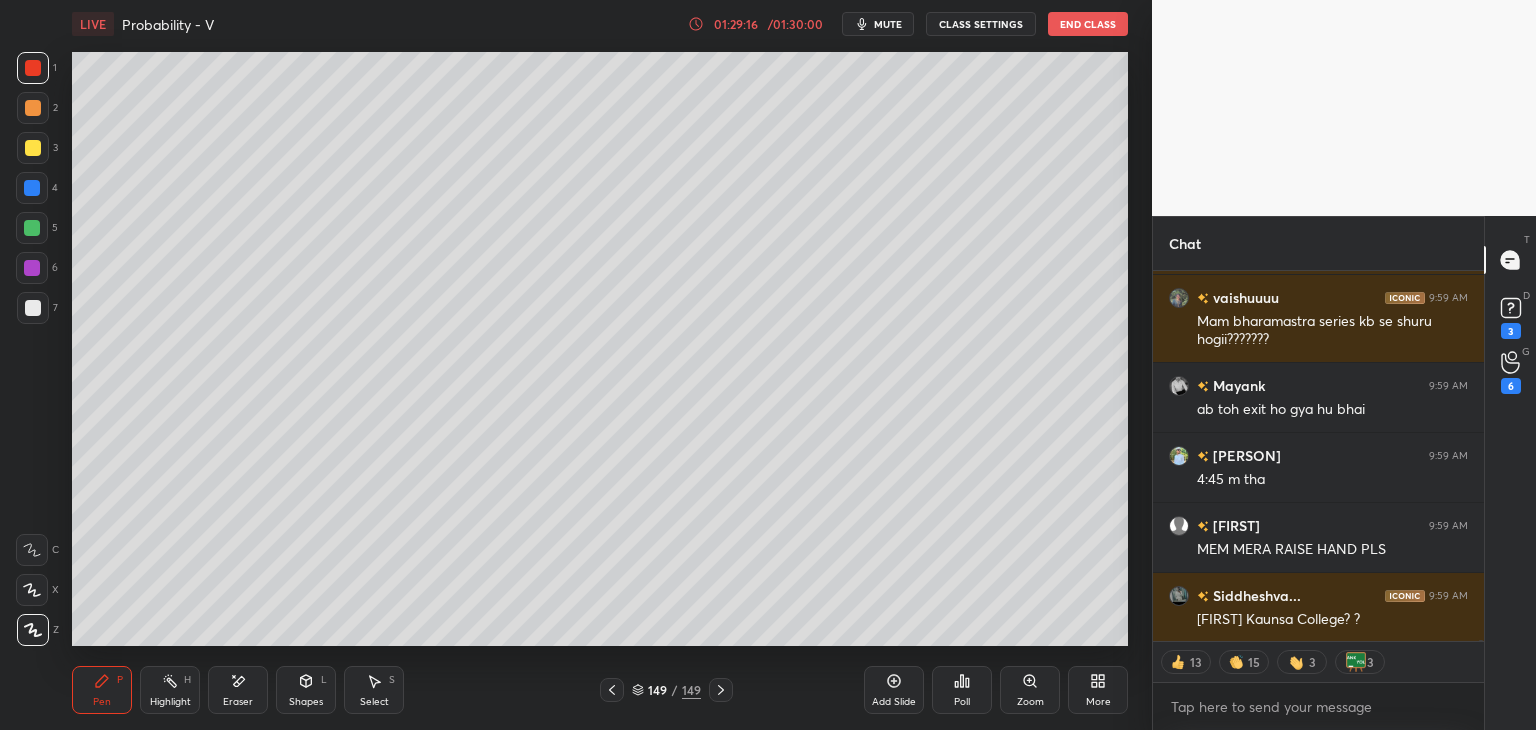 scroll, scrollTop: 130739, scrollLeft: 0, axis: vertical 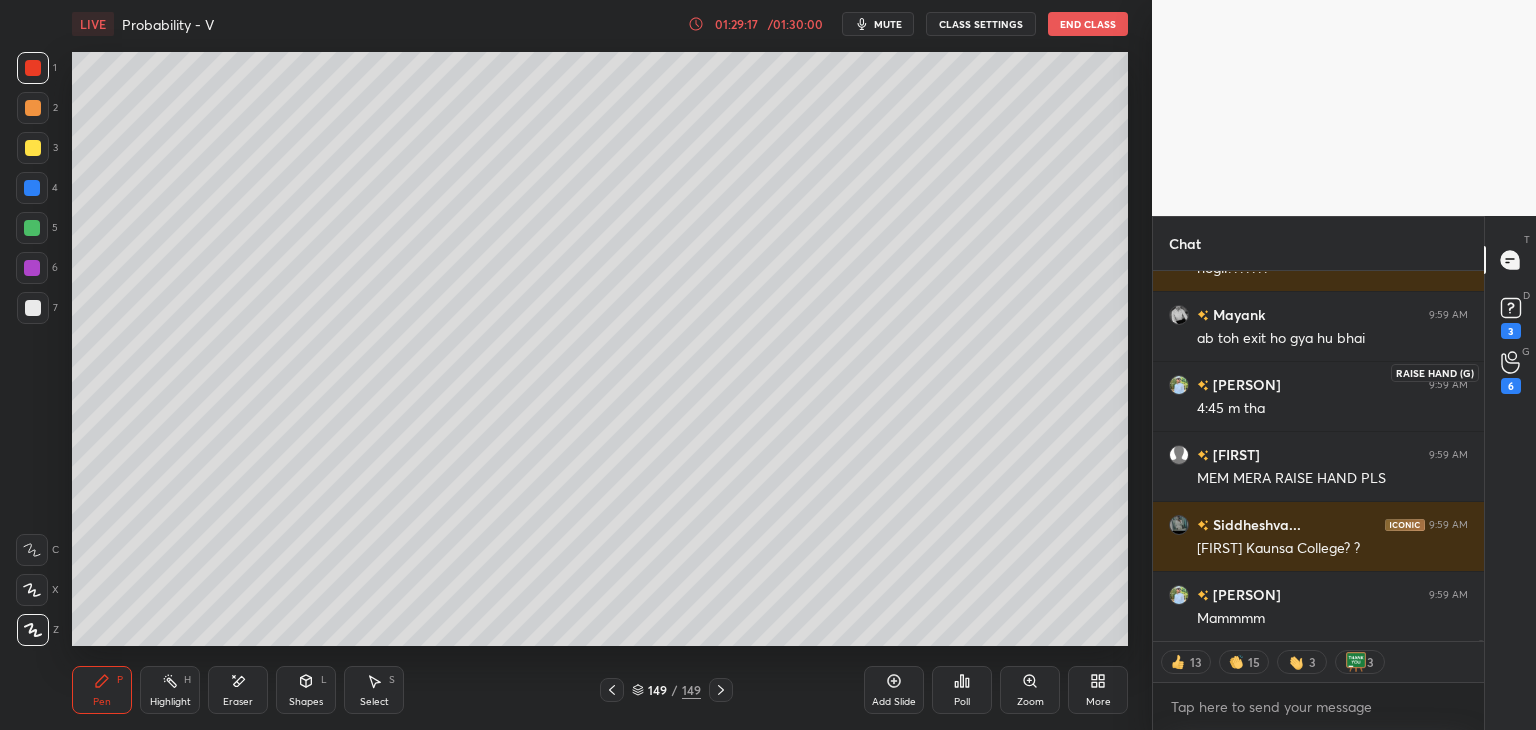 click on "6" at bounding box center (1511, 386) 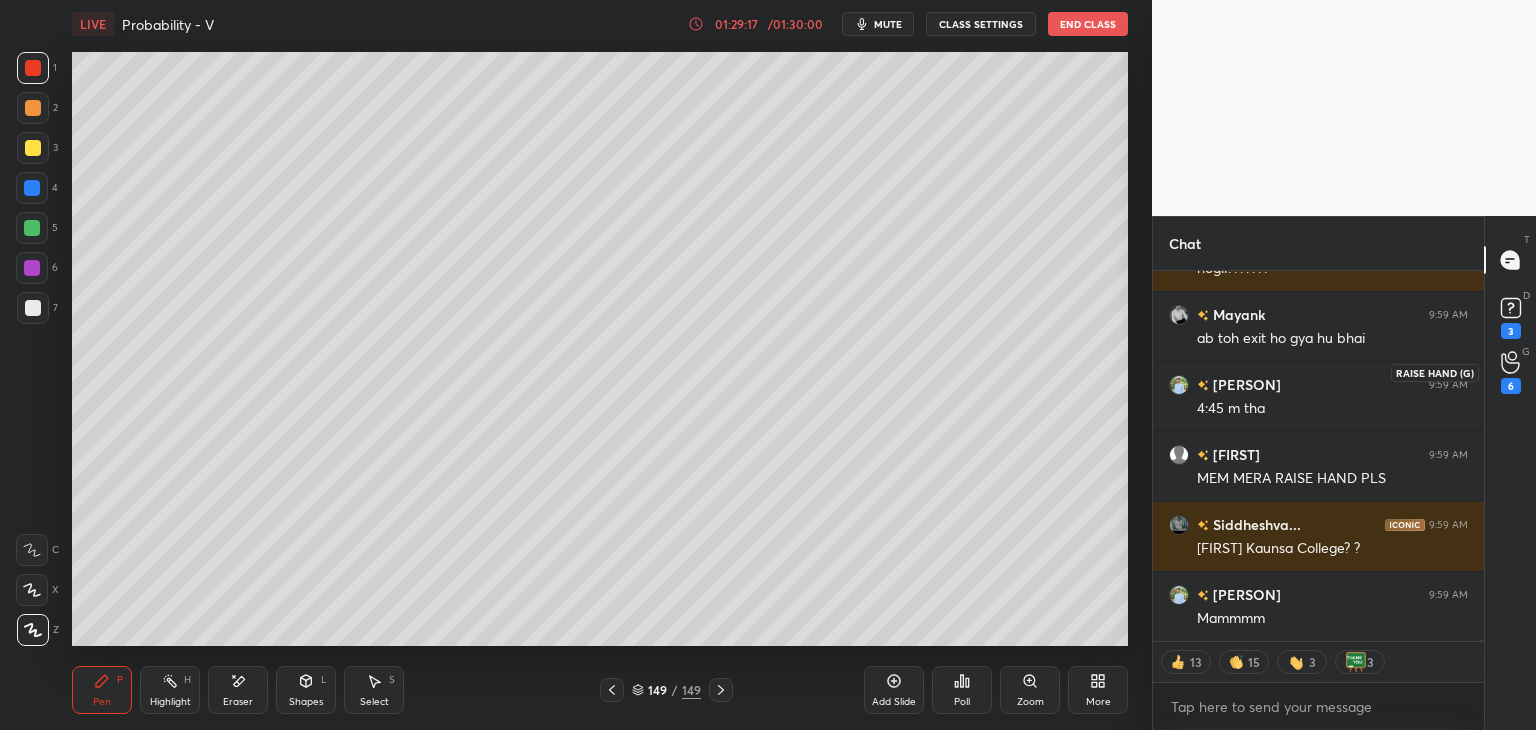 scroll, scrollTop: 453, scrollLeft: 325, axis: both 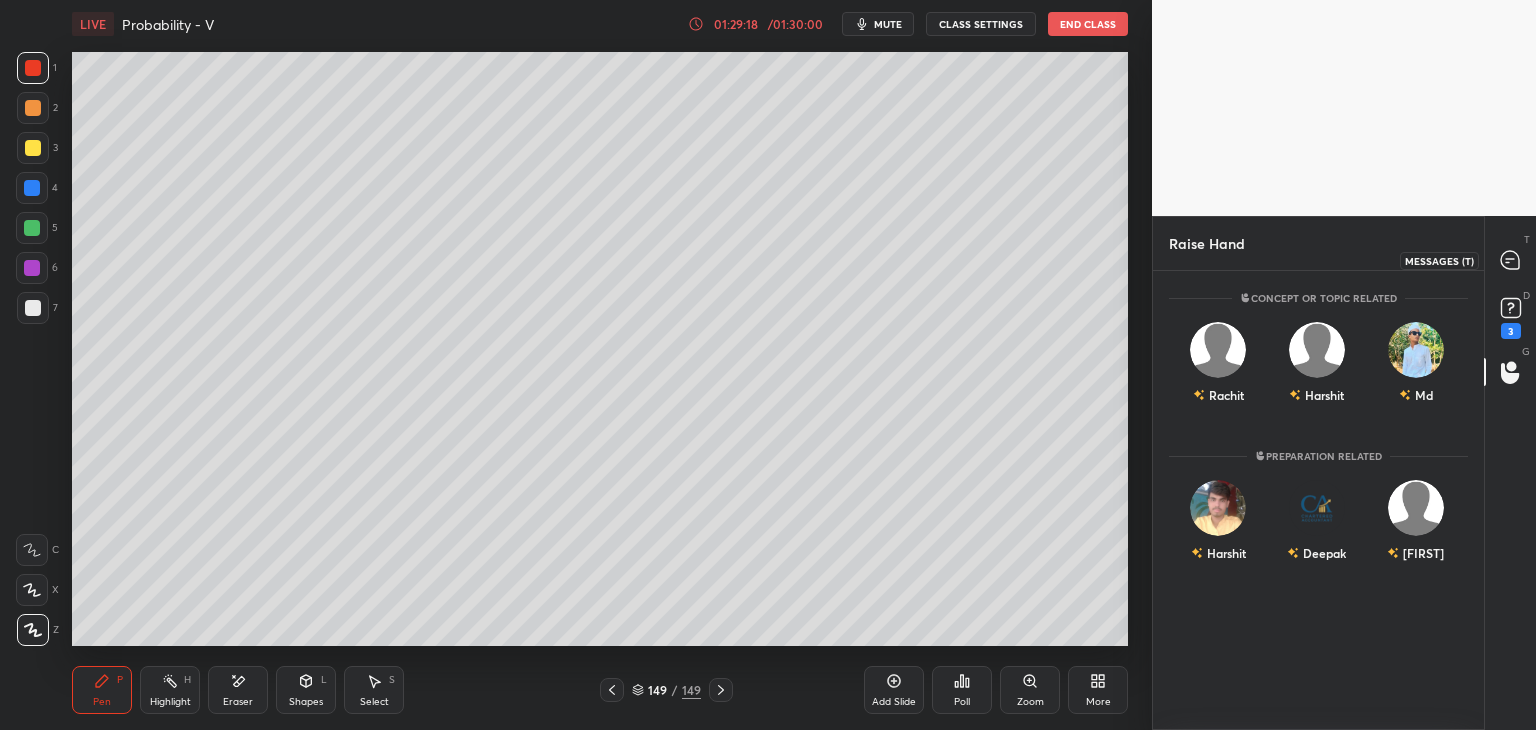 click 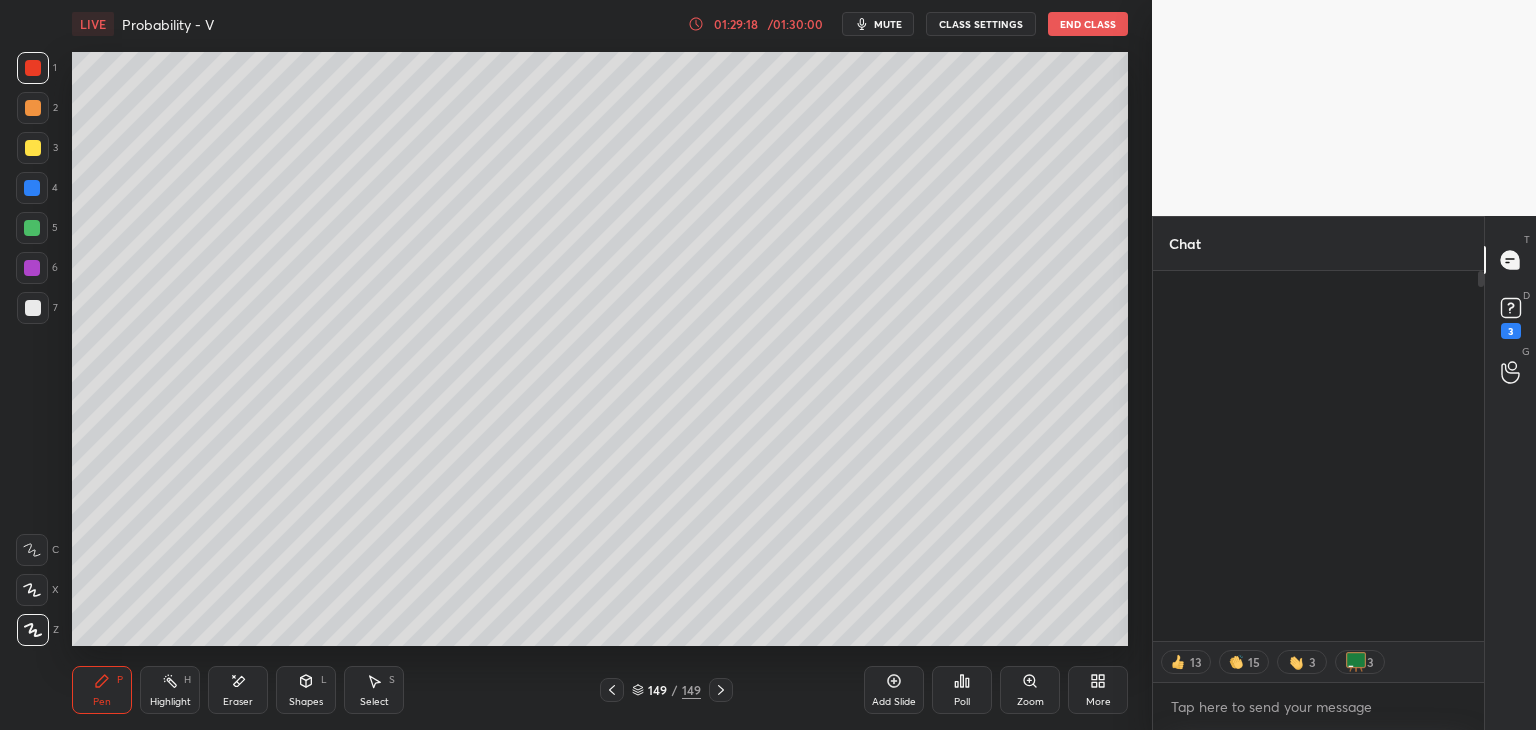 scroll, scrollTop: 131268, scrollLeft: 0, axis: vertical 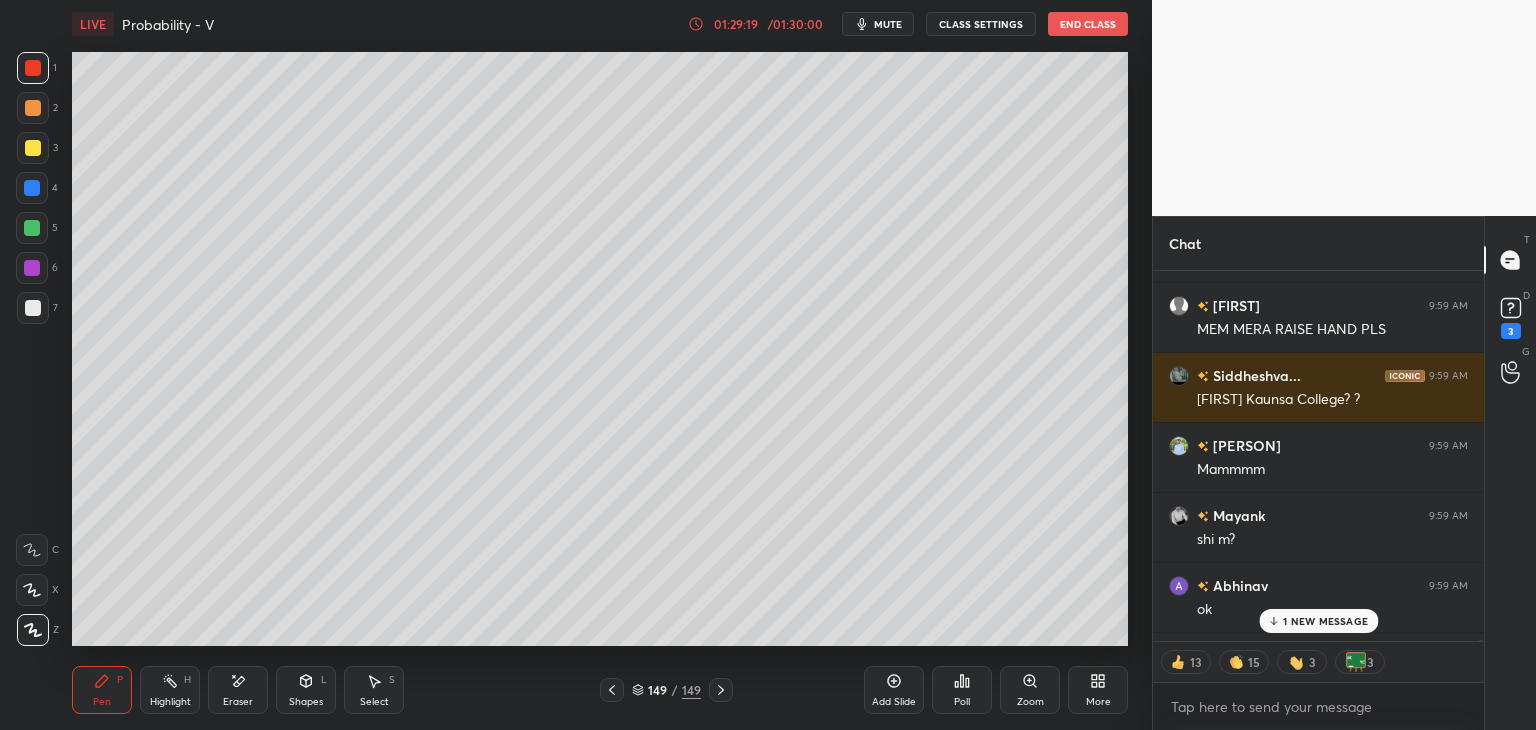 click on "1 NEW MESSAGE" at bounding box center (1325, 621) 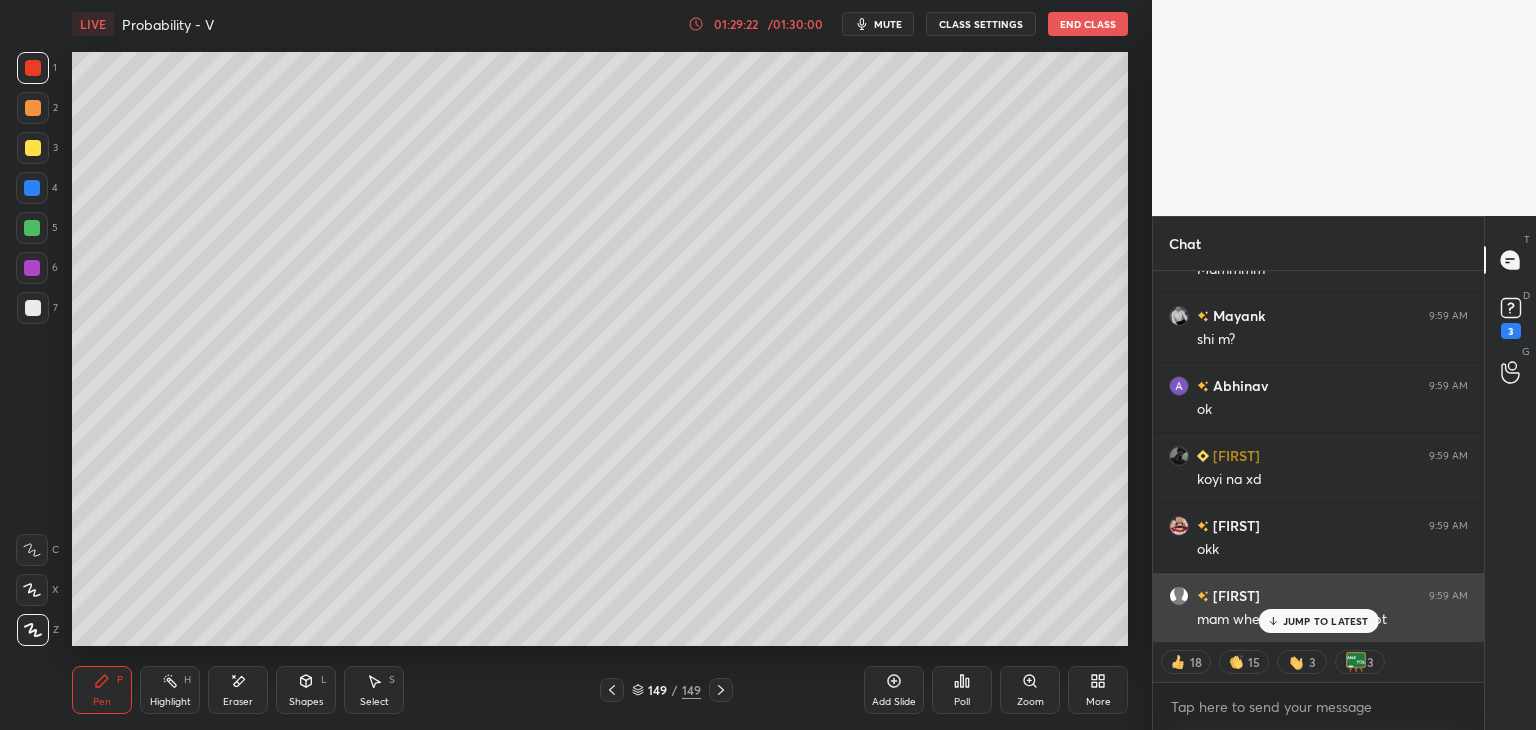 click on "JUMP TO LATEST" at bounding box center (1326, 621) 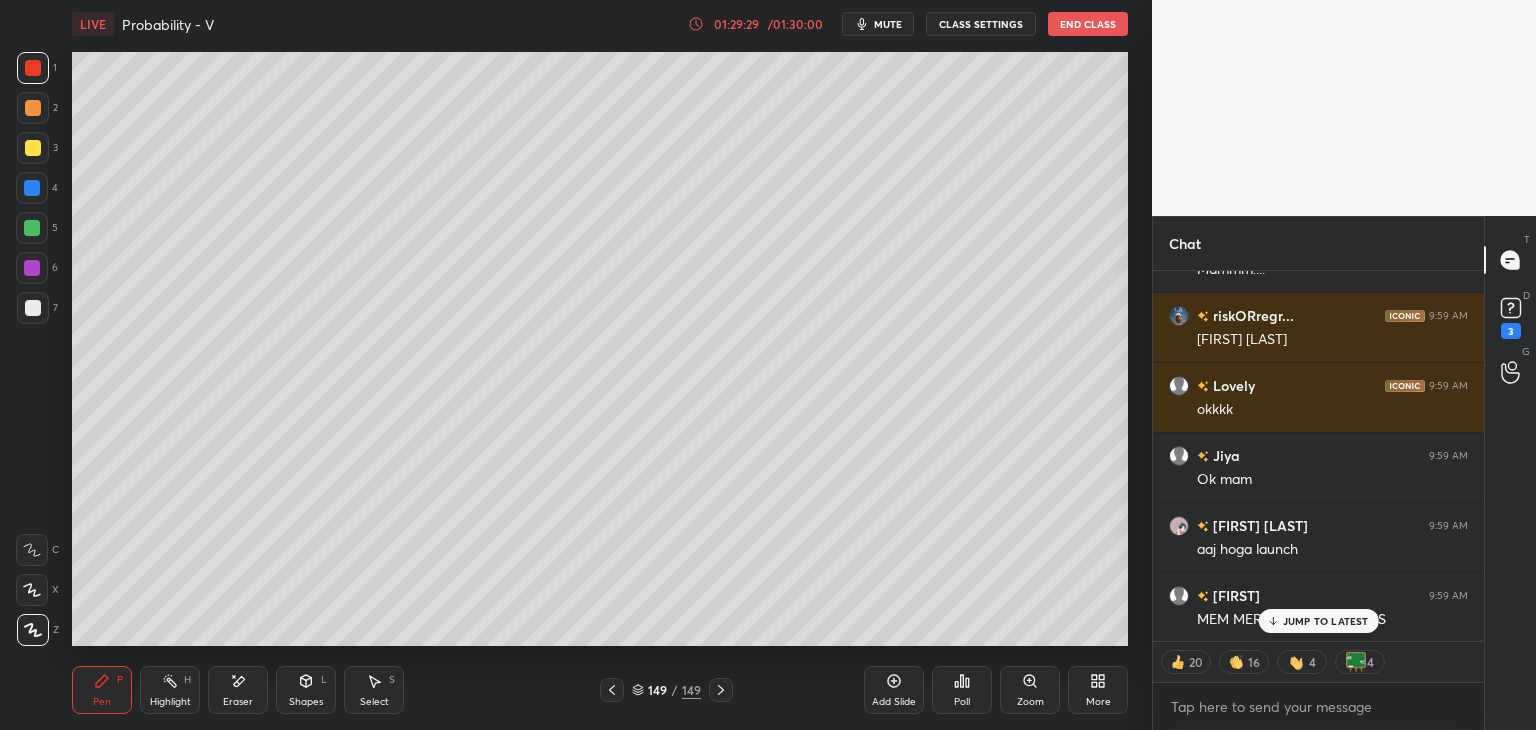 click on "JUMP TO LATEST" at bounding box center [1326, 621] 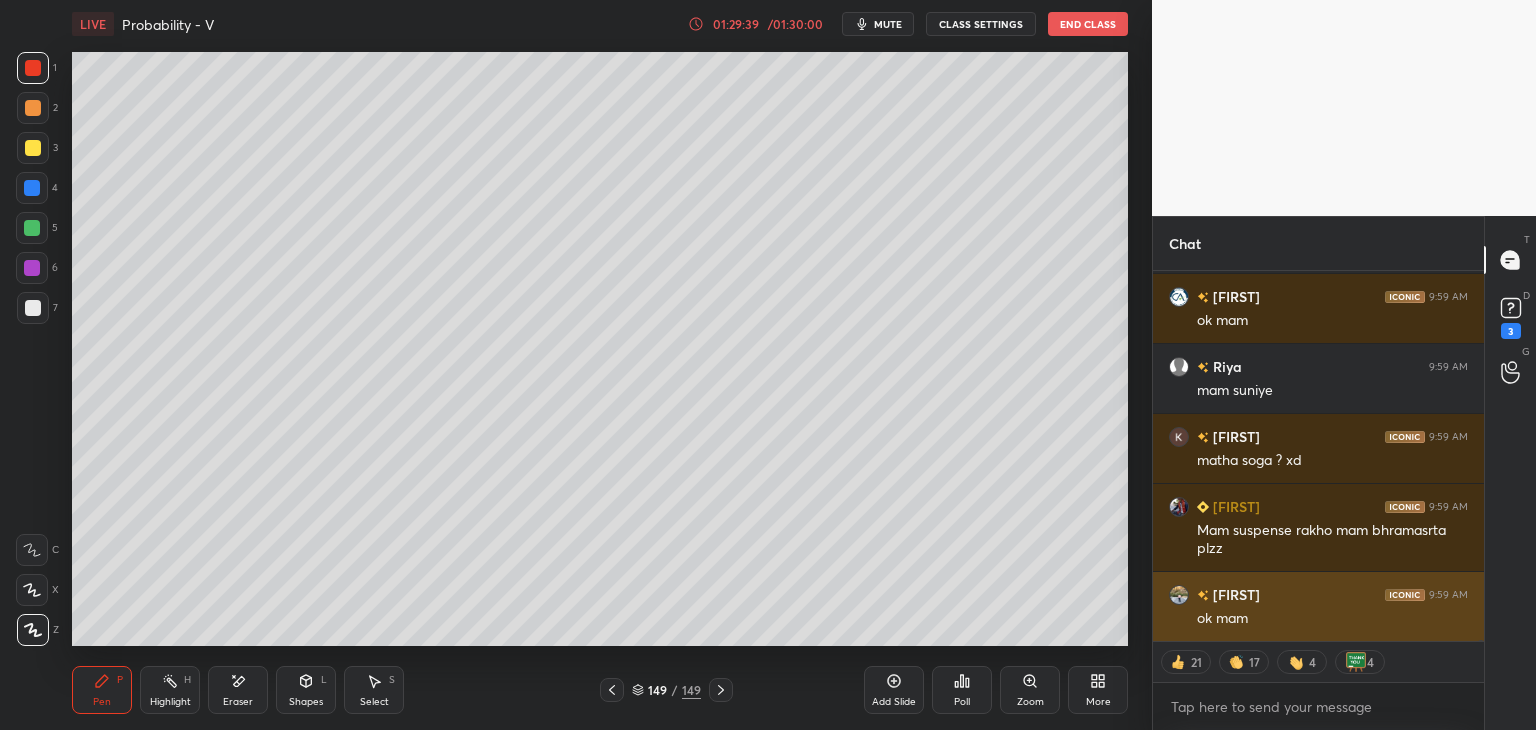 click on "ok mam" at bounding box center [1332, 619] 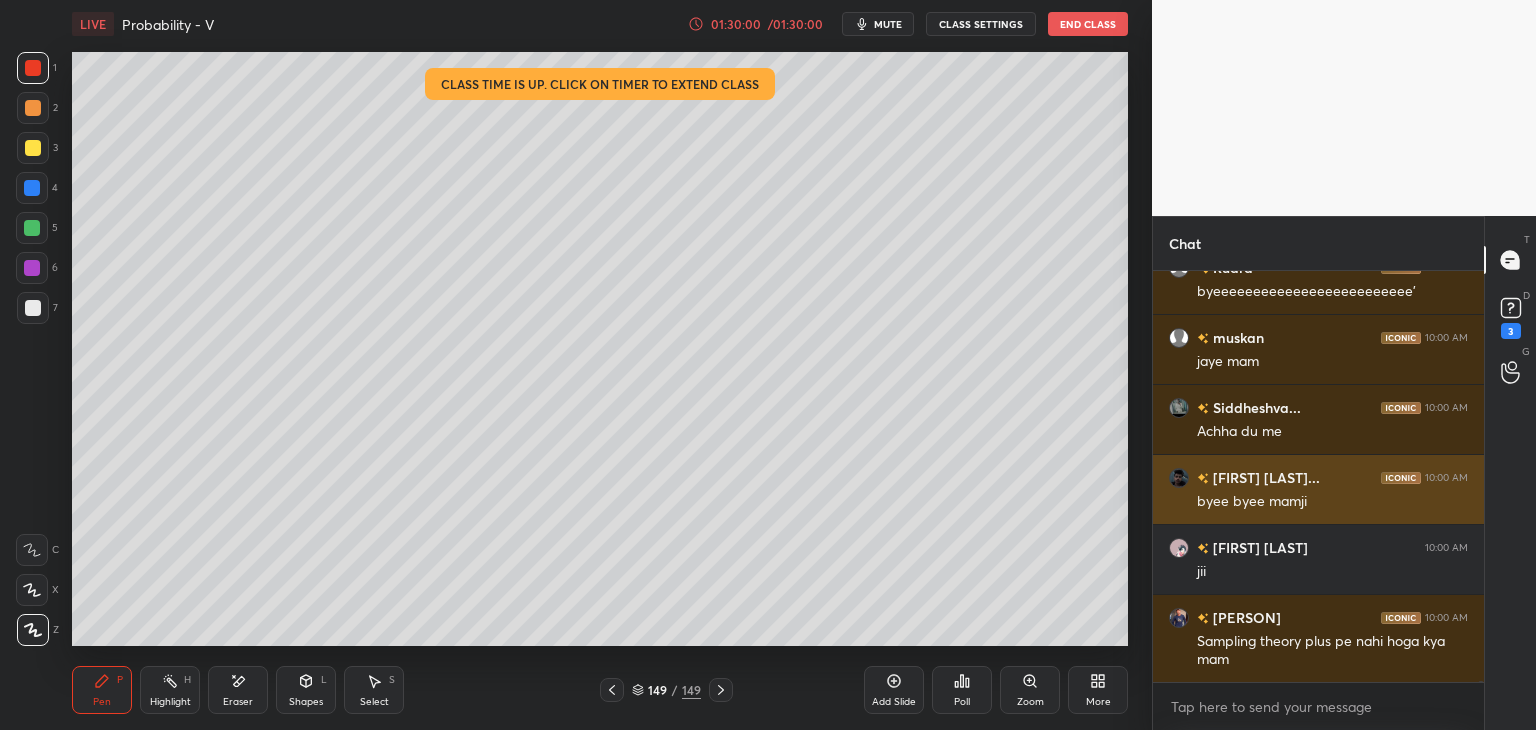 scroll, scrollTop: 133512, scrollLeft: 0, axis: vertical 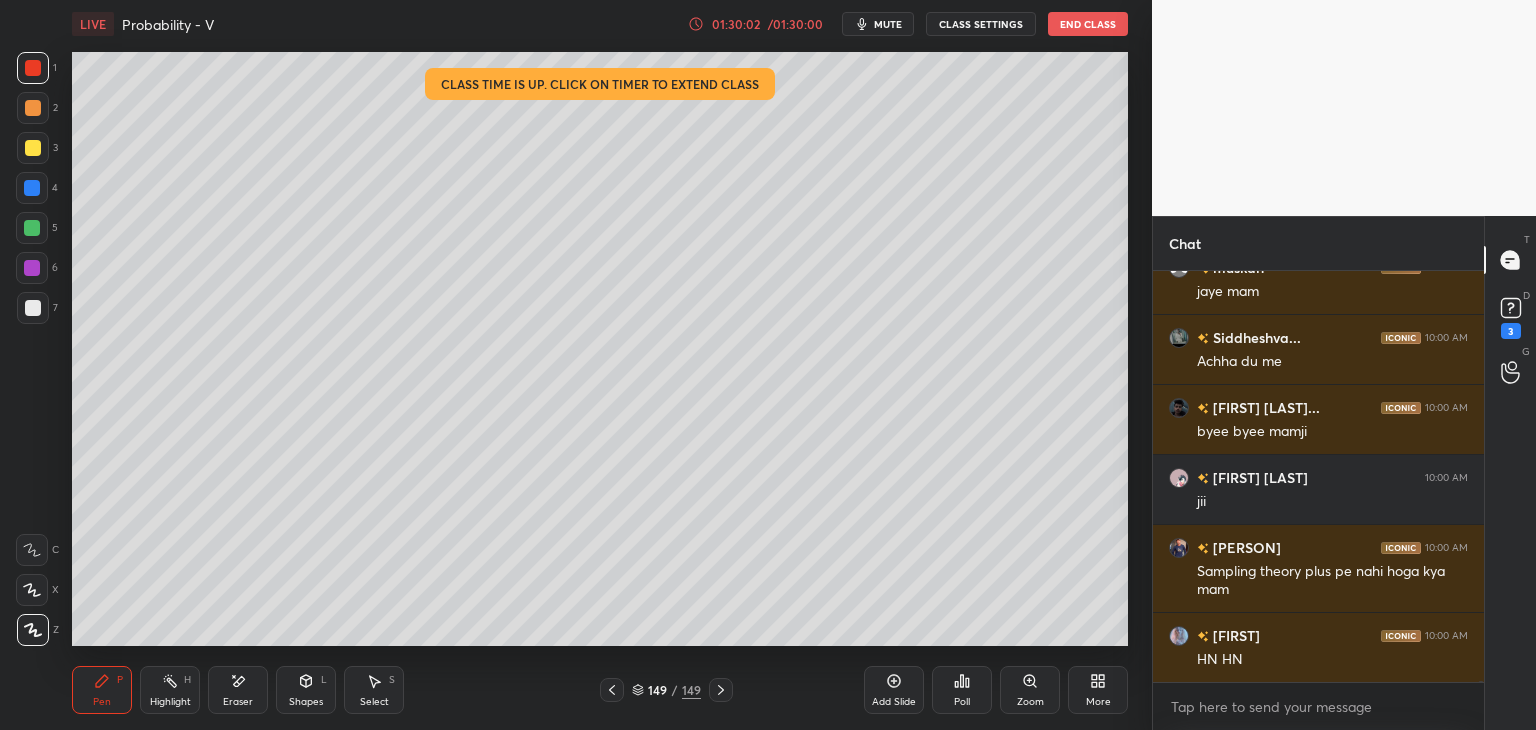 click on "01:30:02" at bounding box center (736, 24) 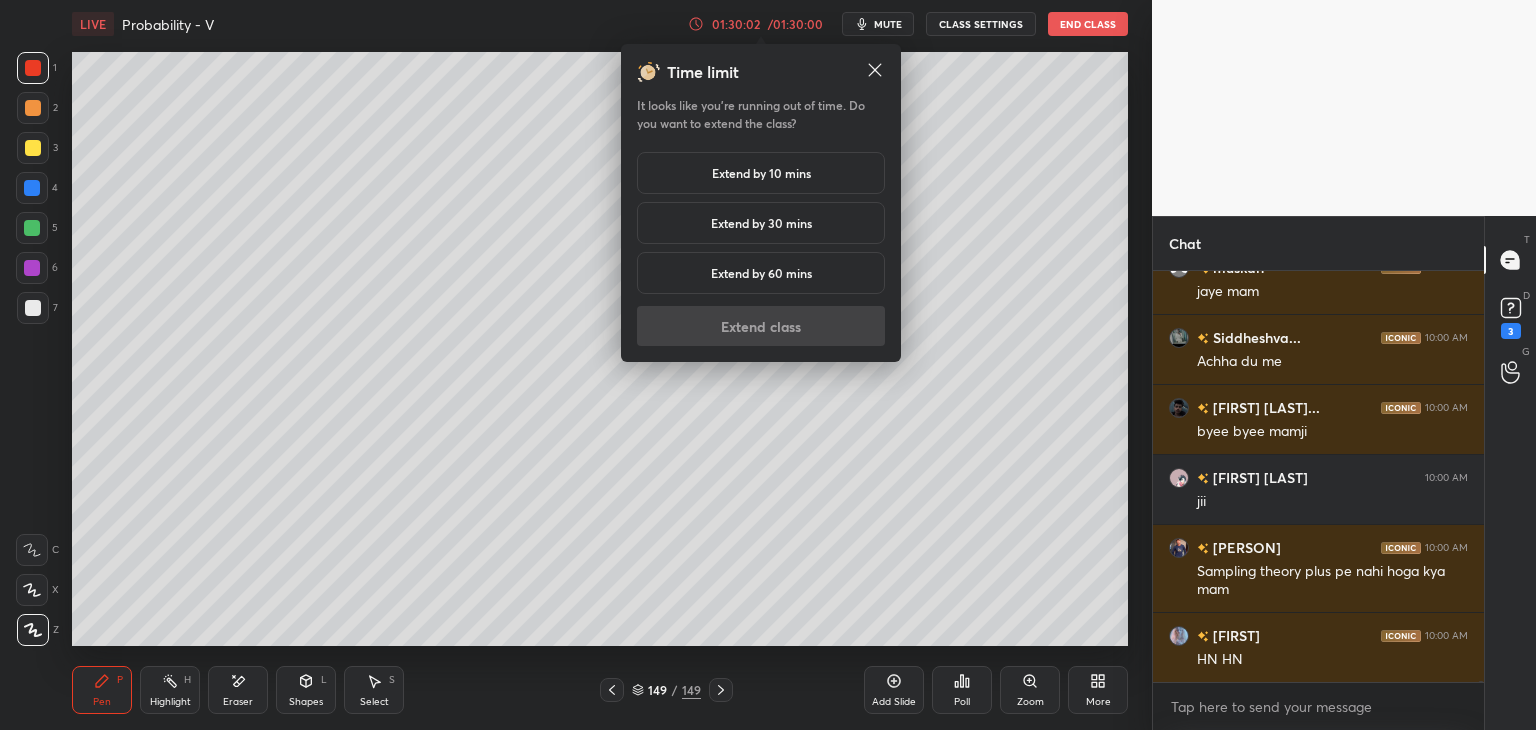 click on "Extend by 10 mins" at bounding box center [761, 173] 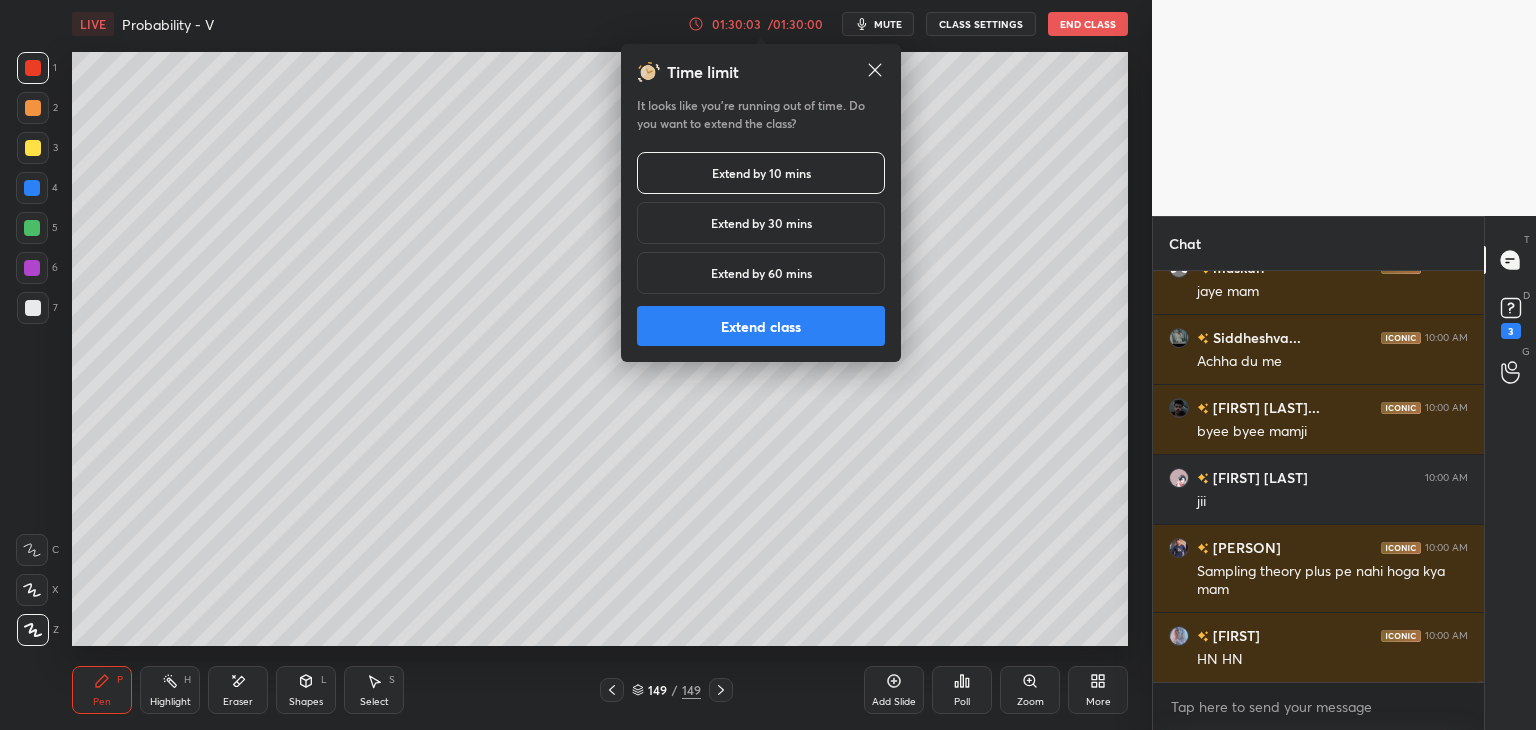 click on "Extend class" at bounding box center [761, 326] 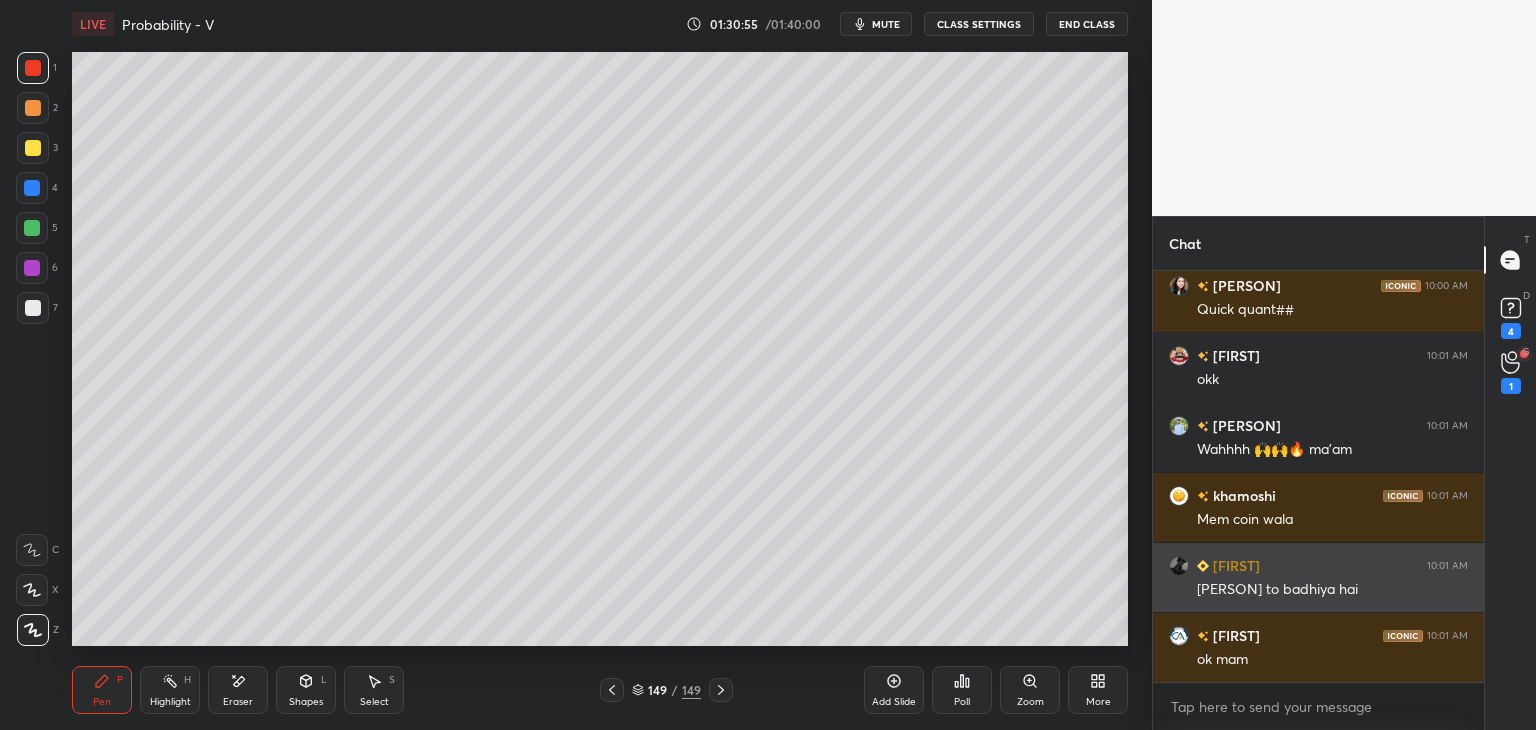 scroll, scrollTop: 131108, scrollLeft: 0, axis: vertical 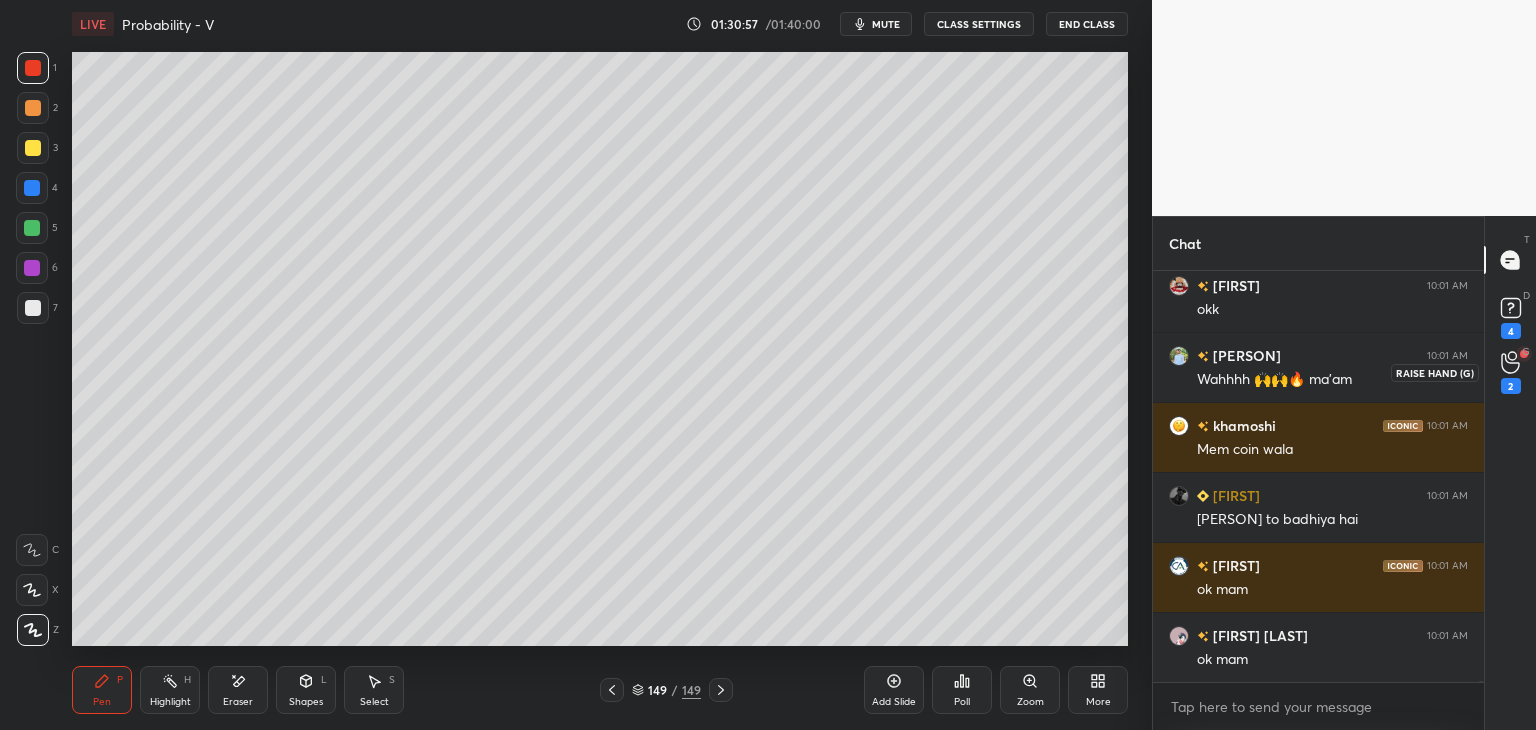 click on "2" at bounding box center [1511, 386] 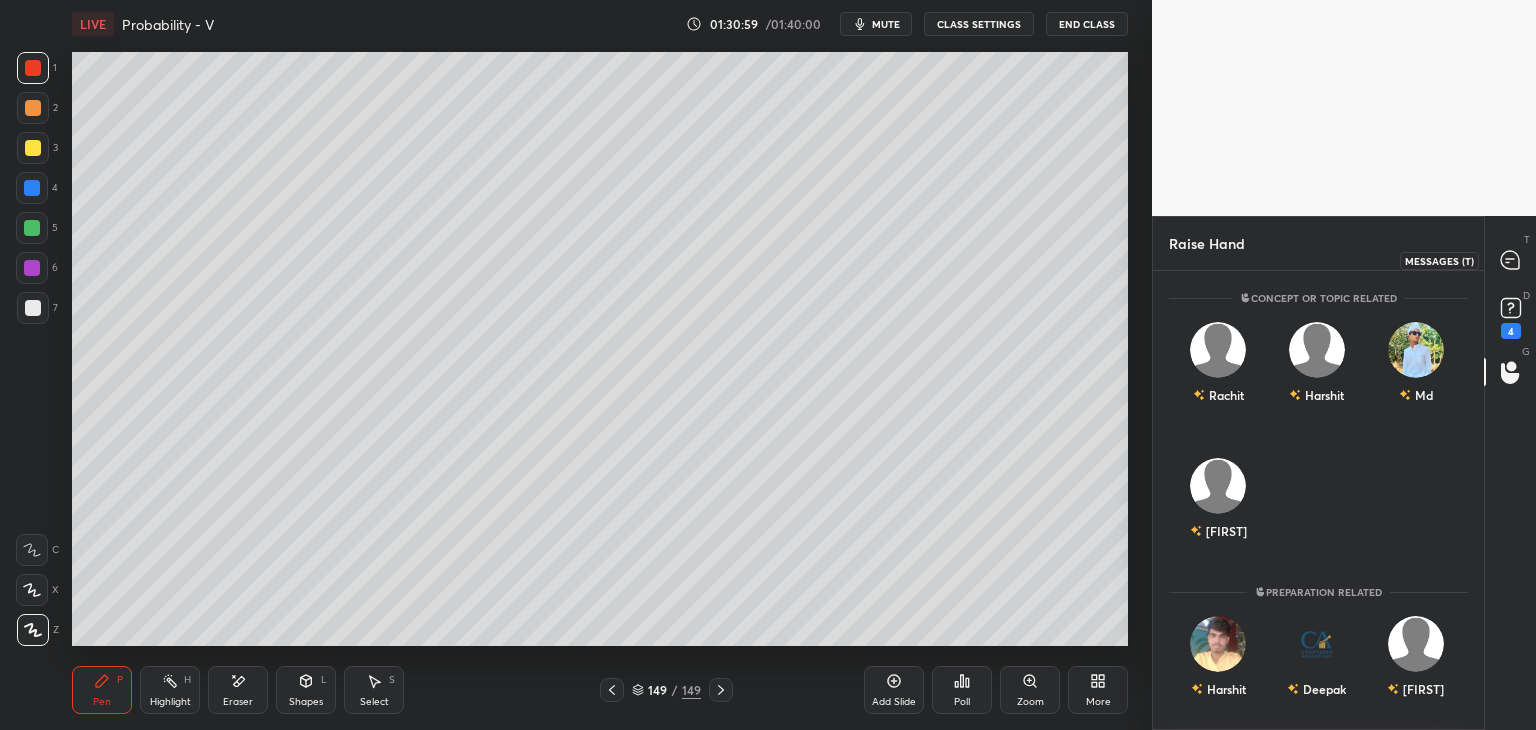 click 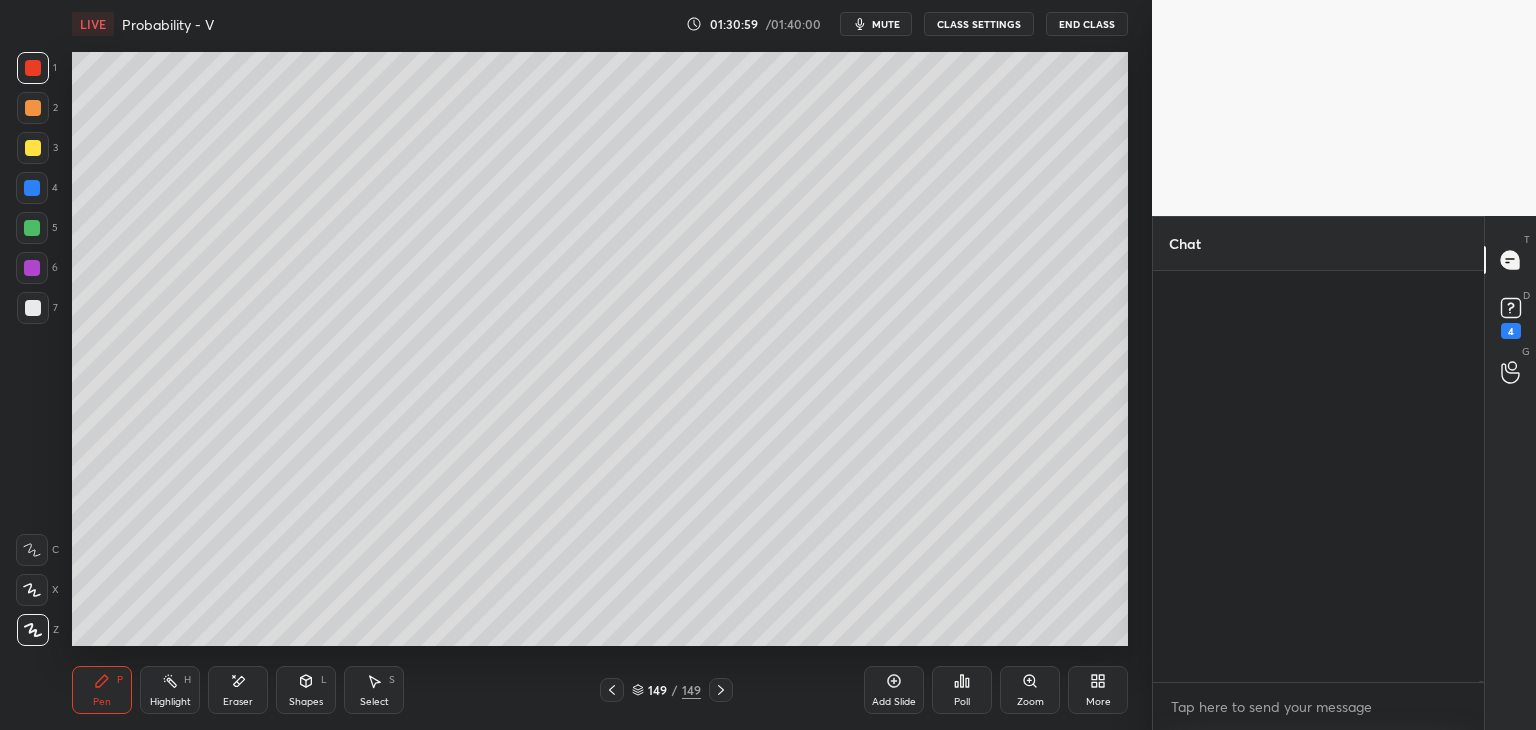 scroll, scrollTop: 131560, scrollLeft: 0, axis: vertical 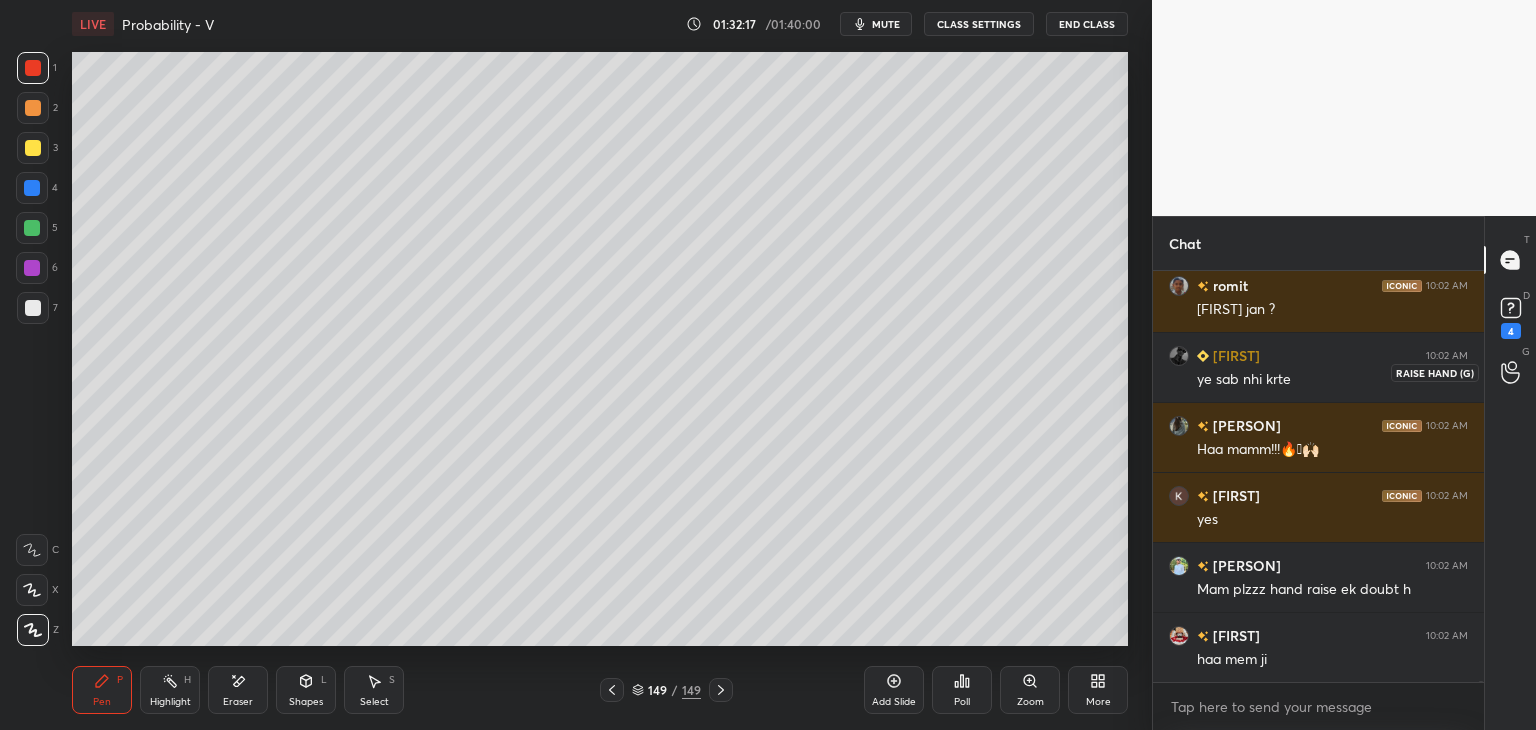 click 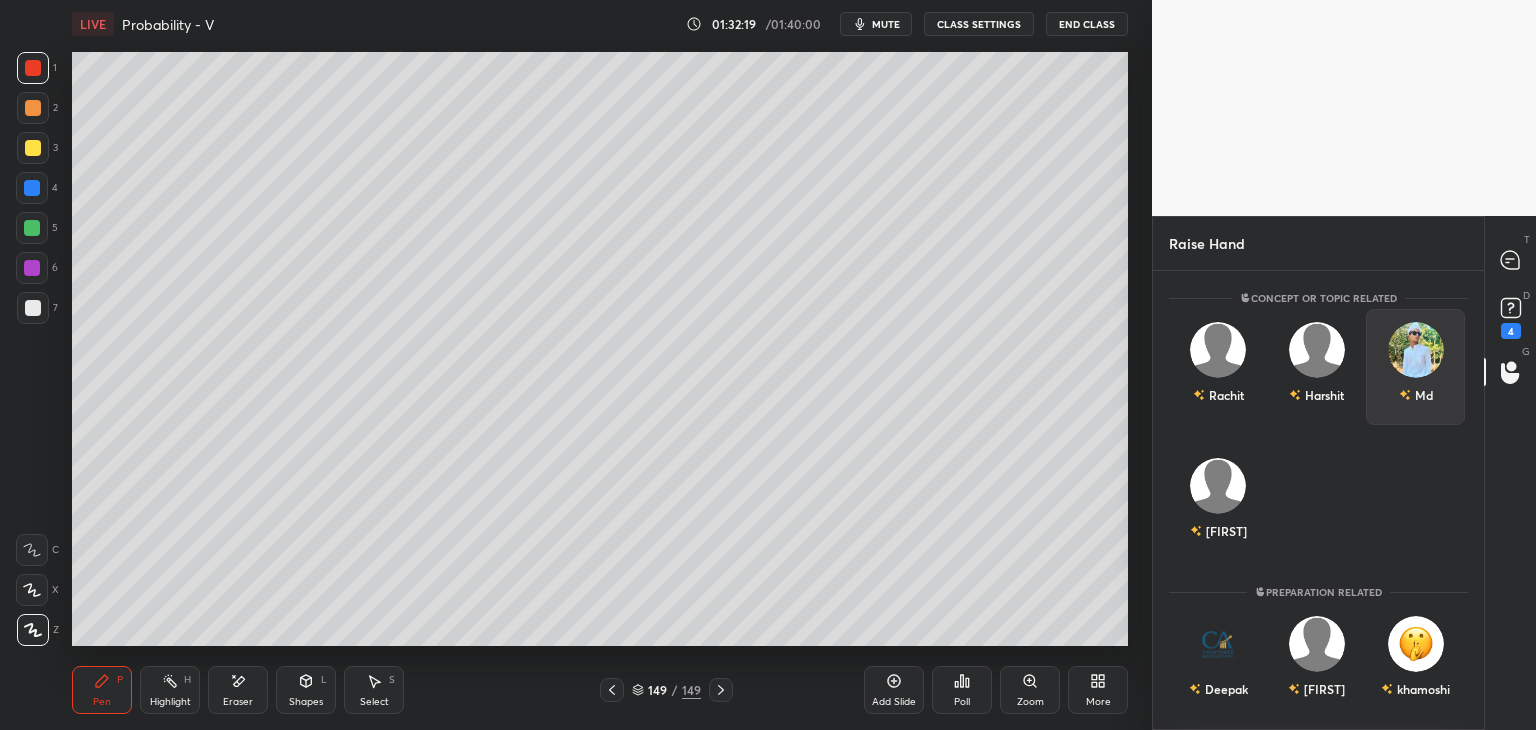 click at bounding box center (1416, 350) 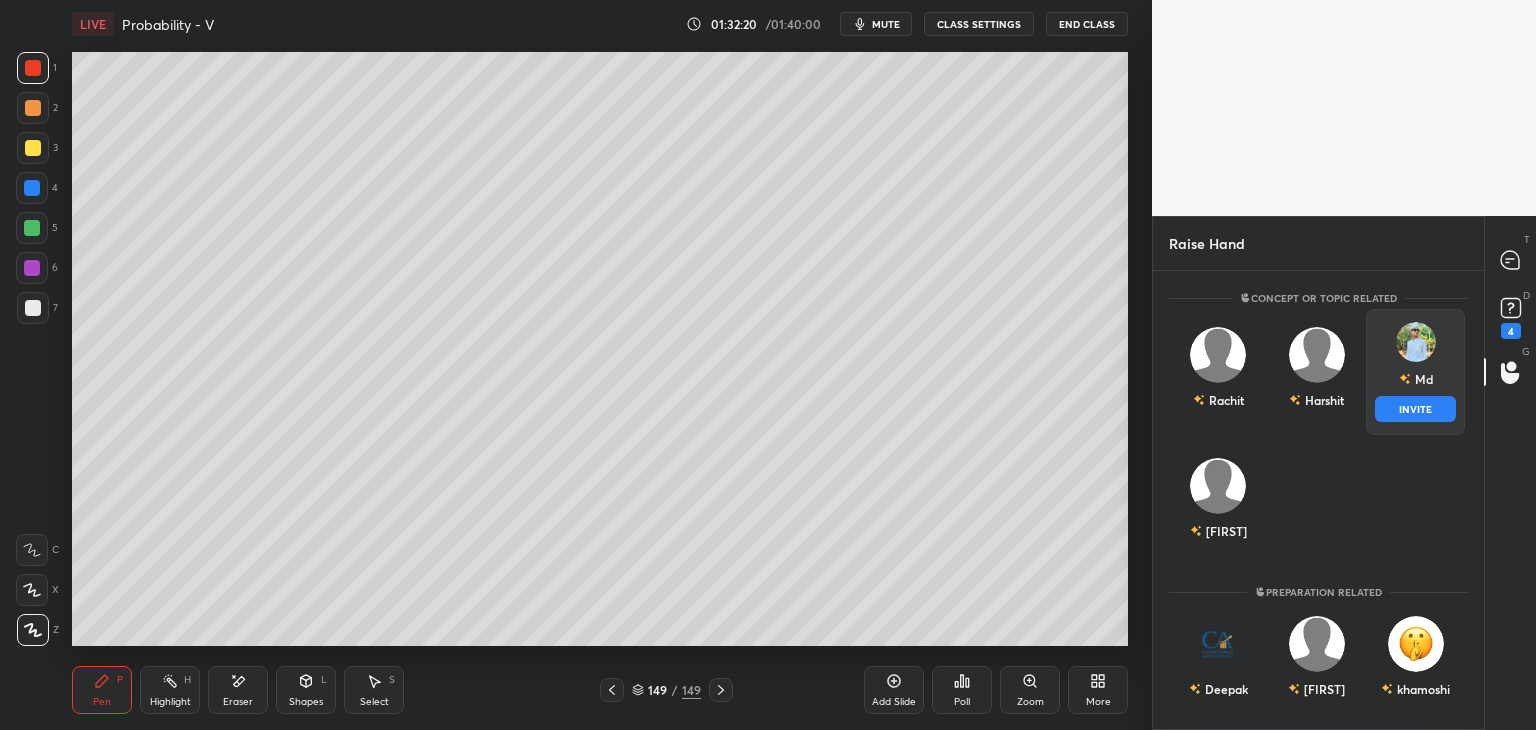 click on "INVITE" at bounding box center (1415, 409) 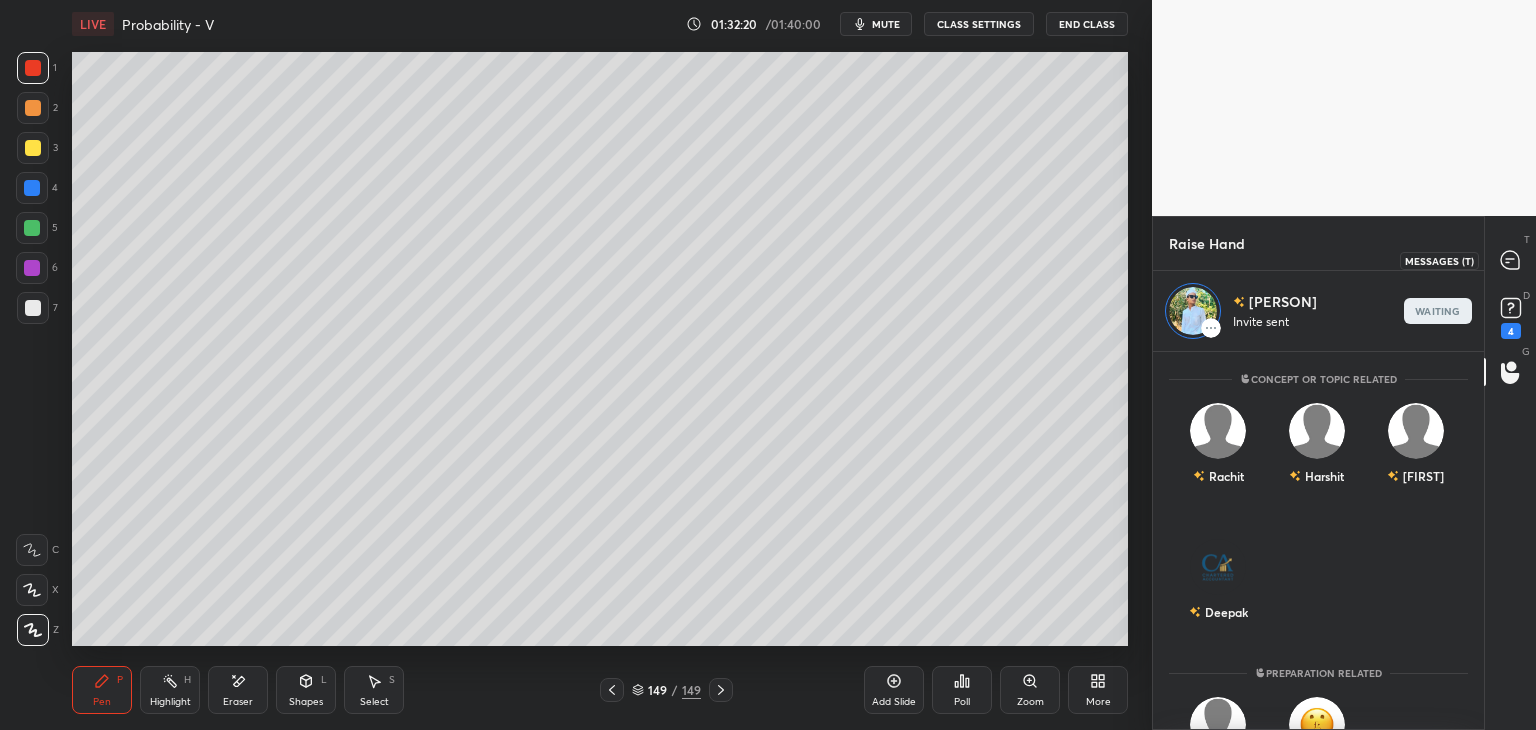 drag, startPoint x: 1520, startPoint y: 267, endPoint x: 1494, endPoint y: 340, distance: 77.491936 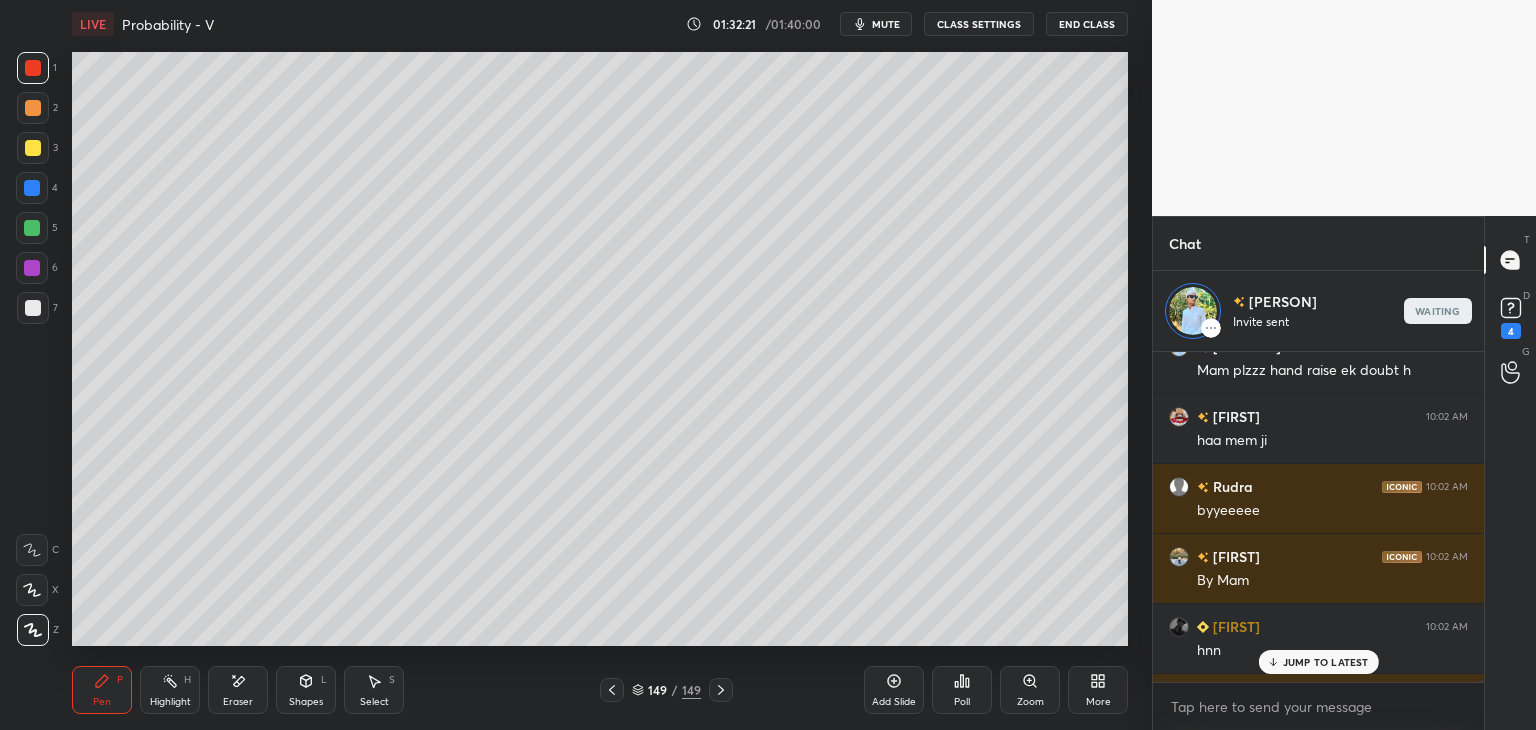 click on "JUMP TO LATEST" at bounding box center (1326, 662) 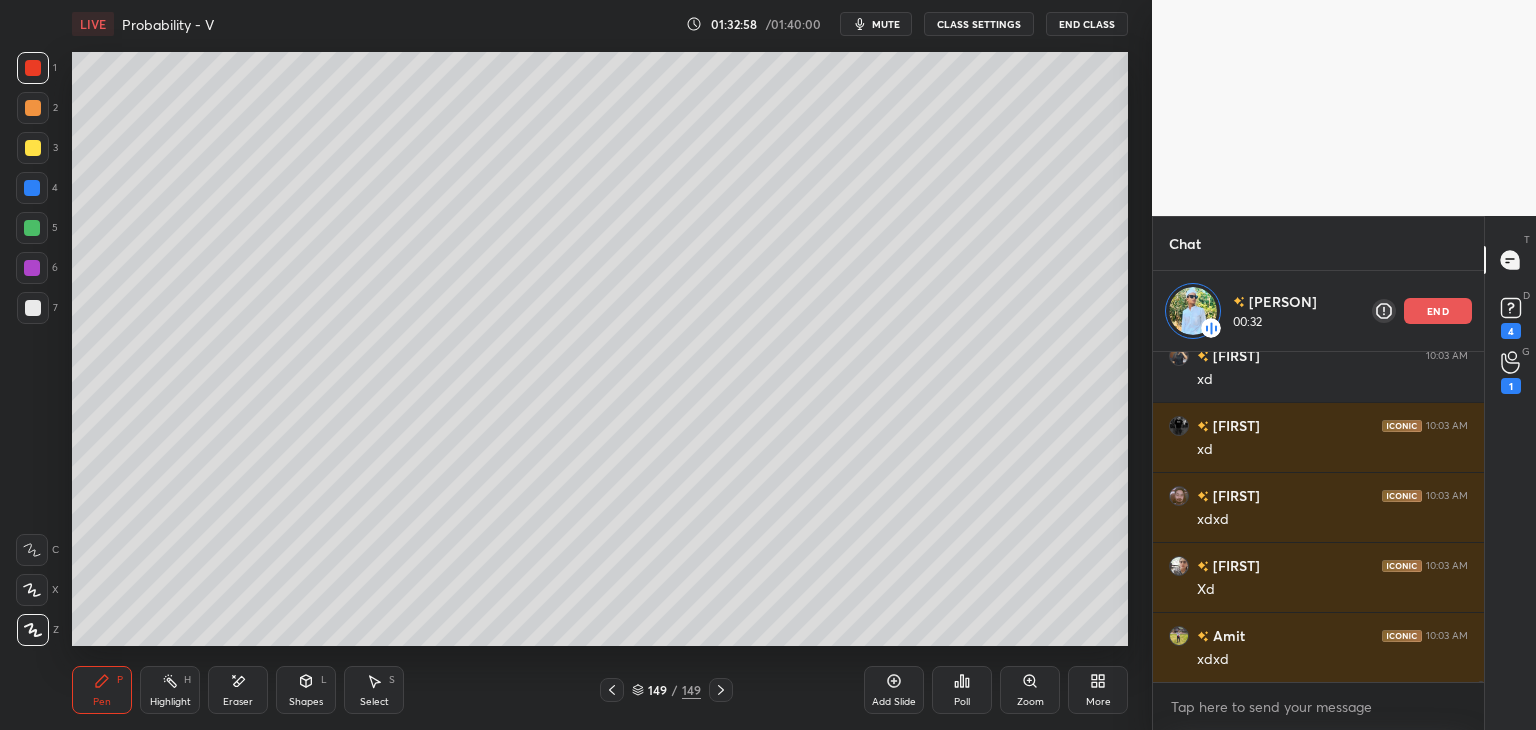 click on "end" at bounding box center [1438, 311] 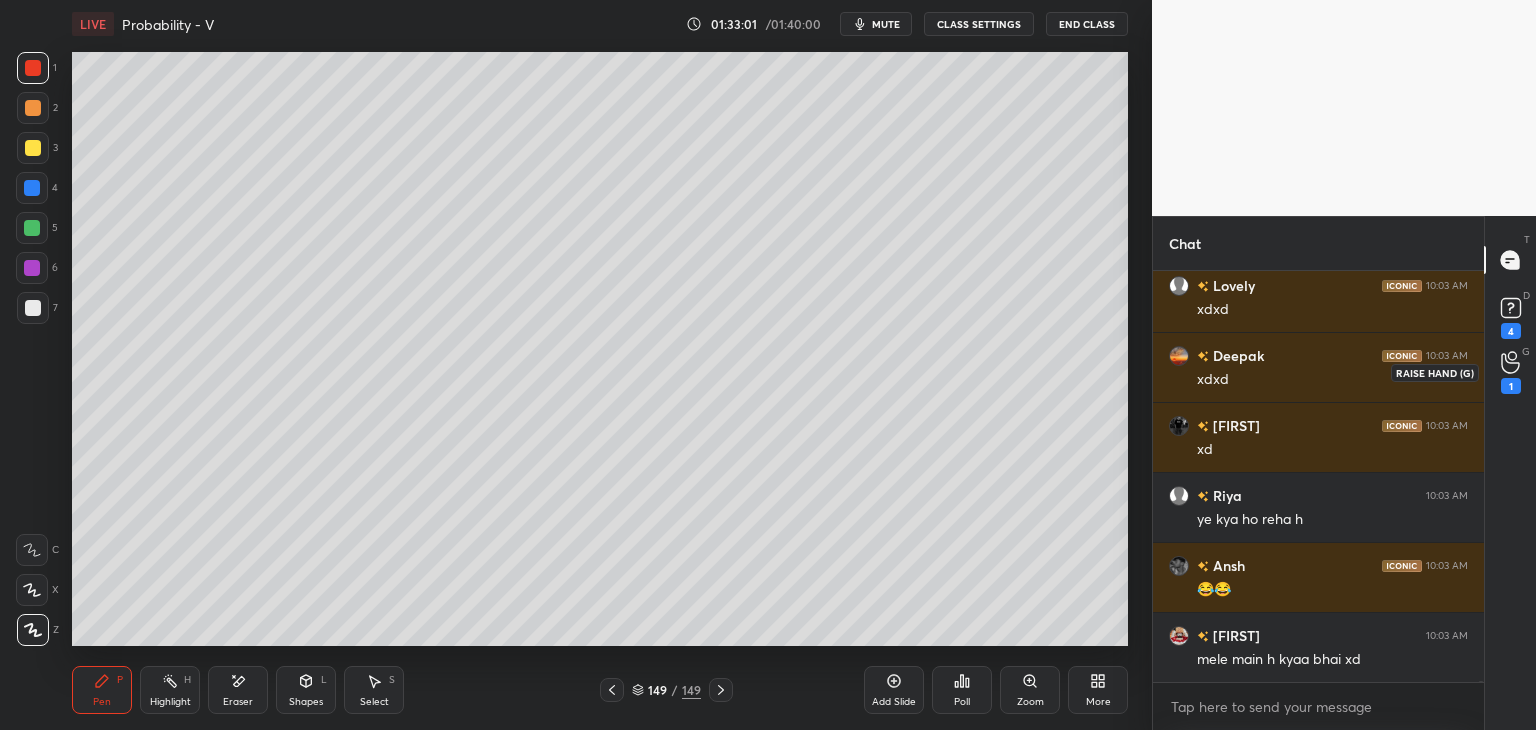 click on "1" at bounding box center (1511, 372) 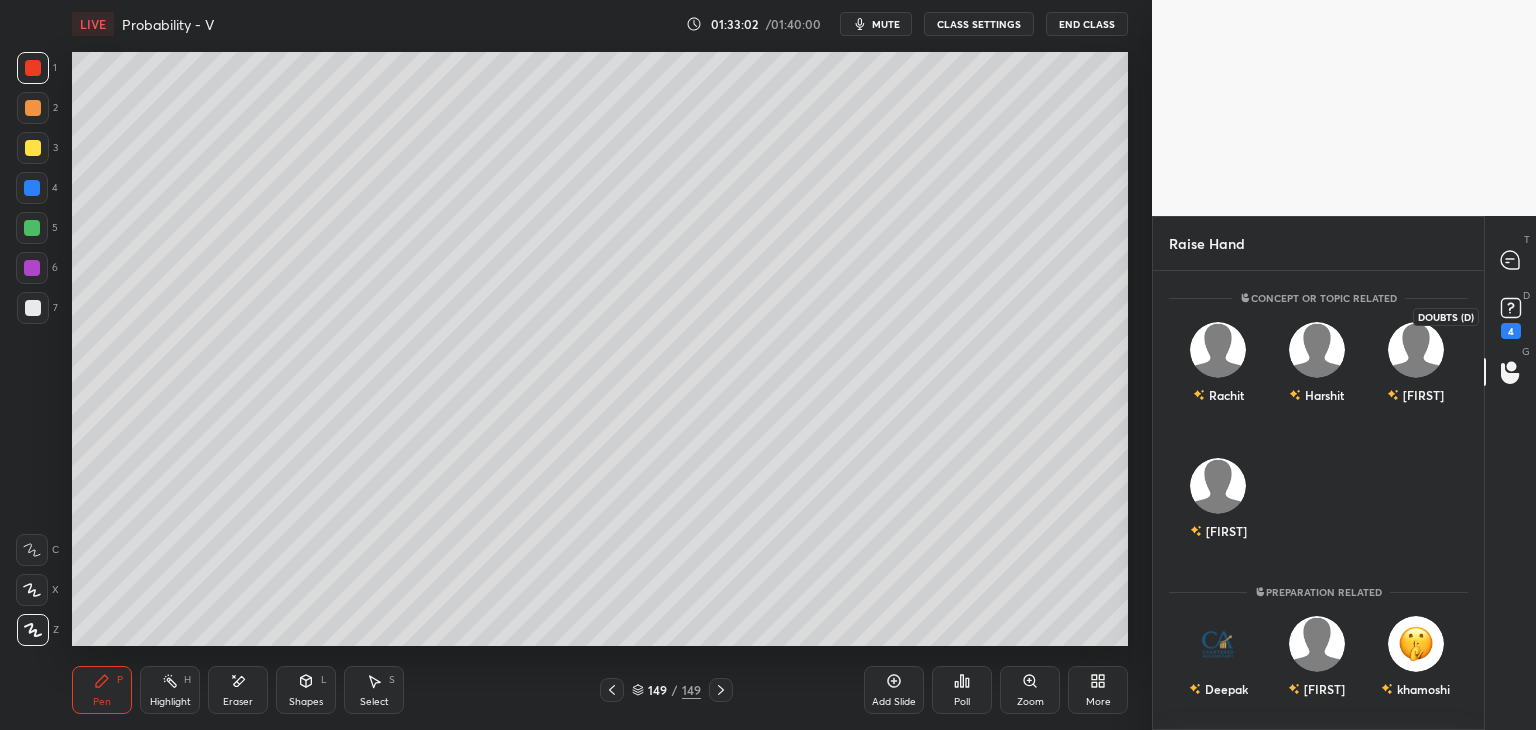 click 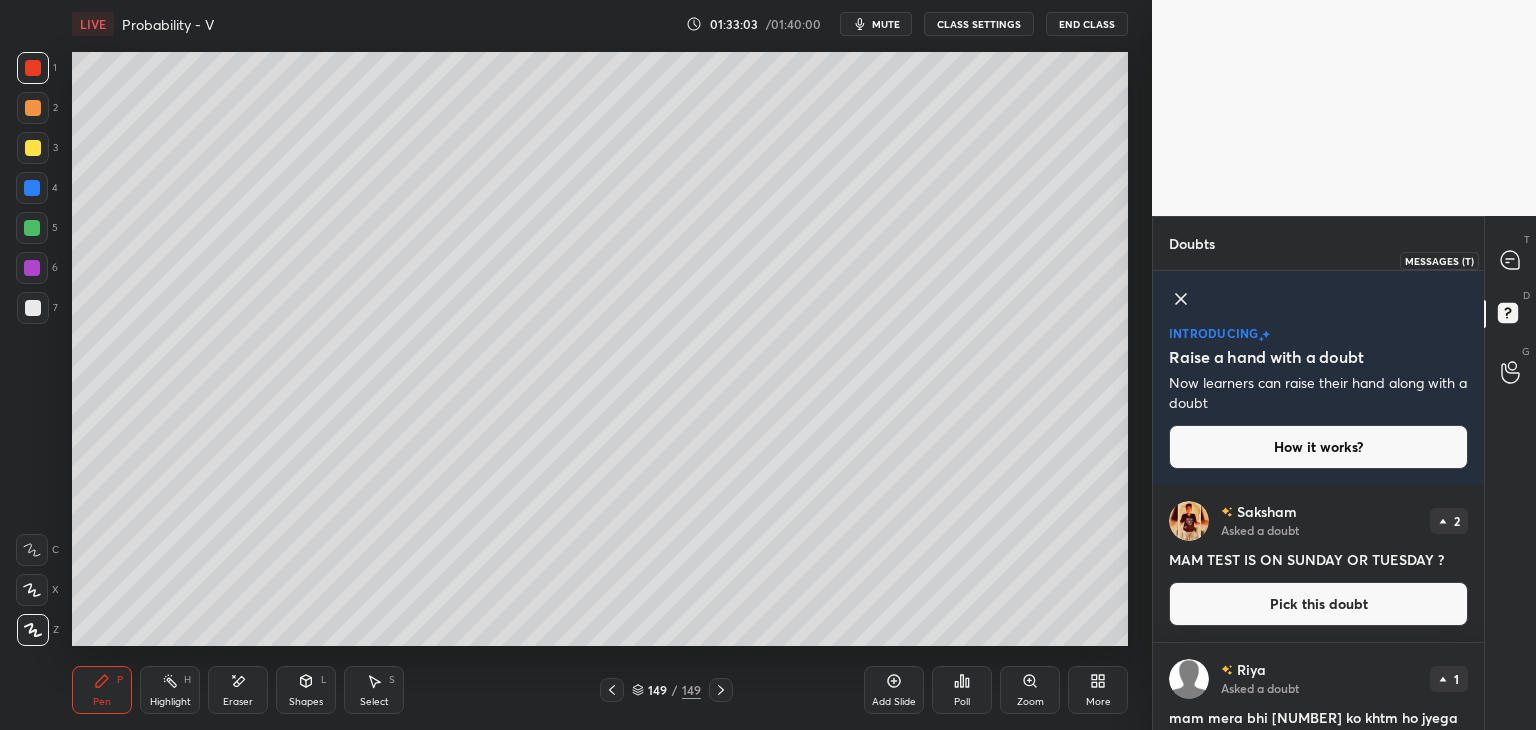 drag, startPoint x: 1507, startPoint y: 257, endPoint x: 1510, endPoint y: 286, distance: 29.15476 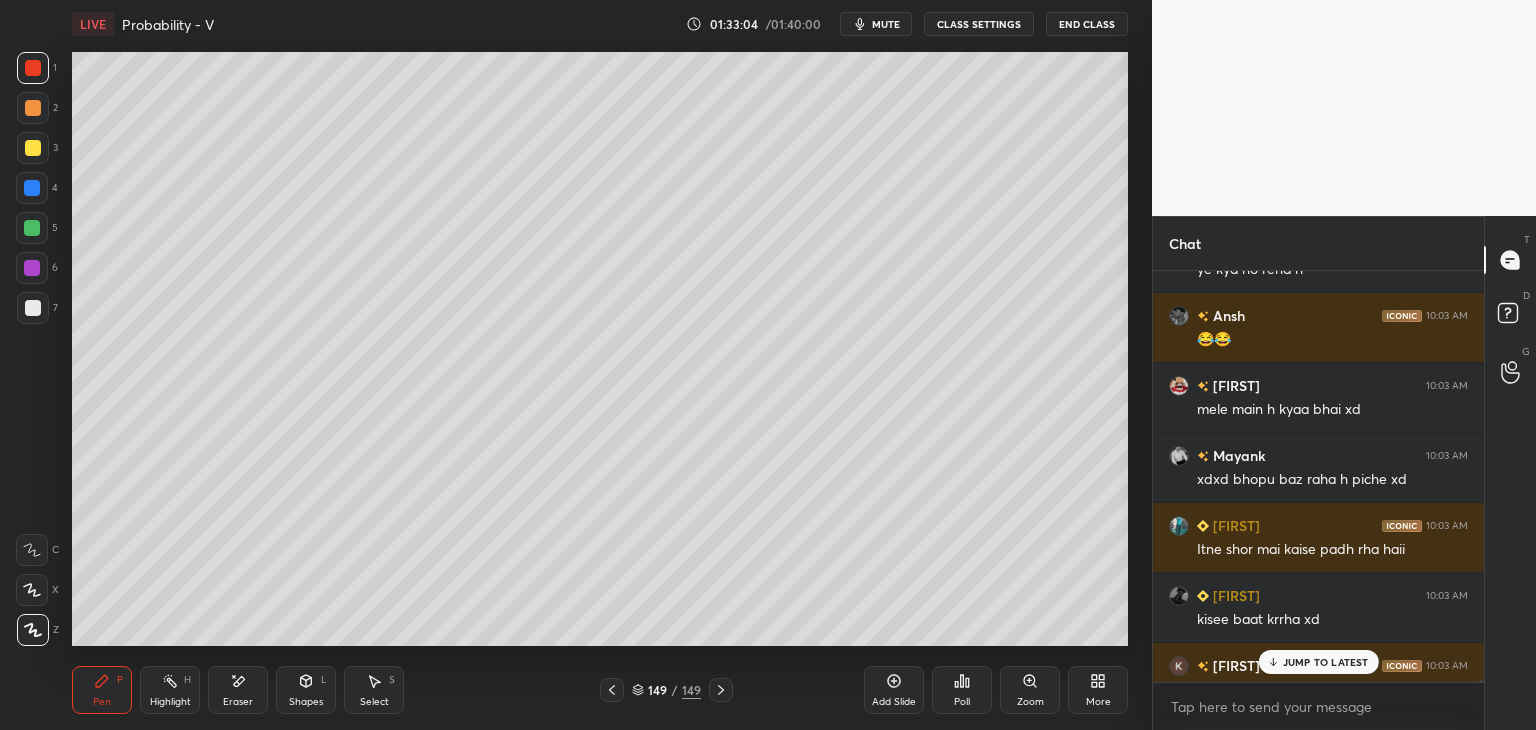 click on "JUMP TO LATEST" at bounding box center (1326, 662) 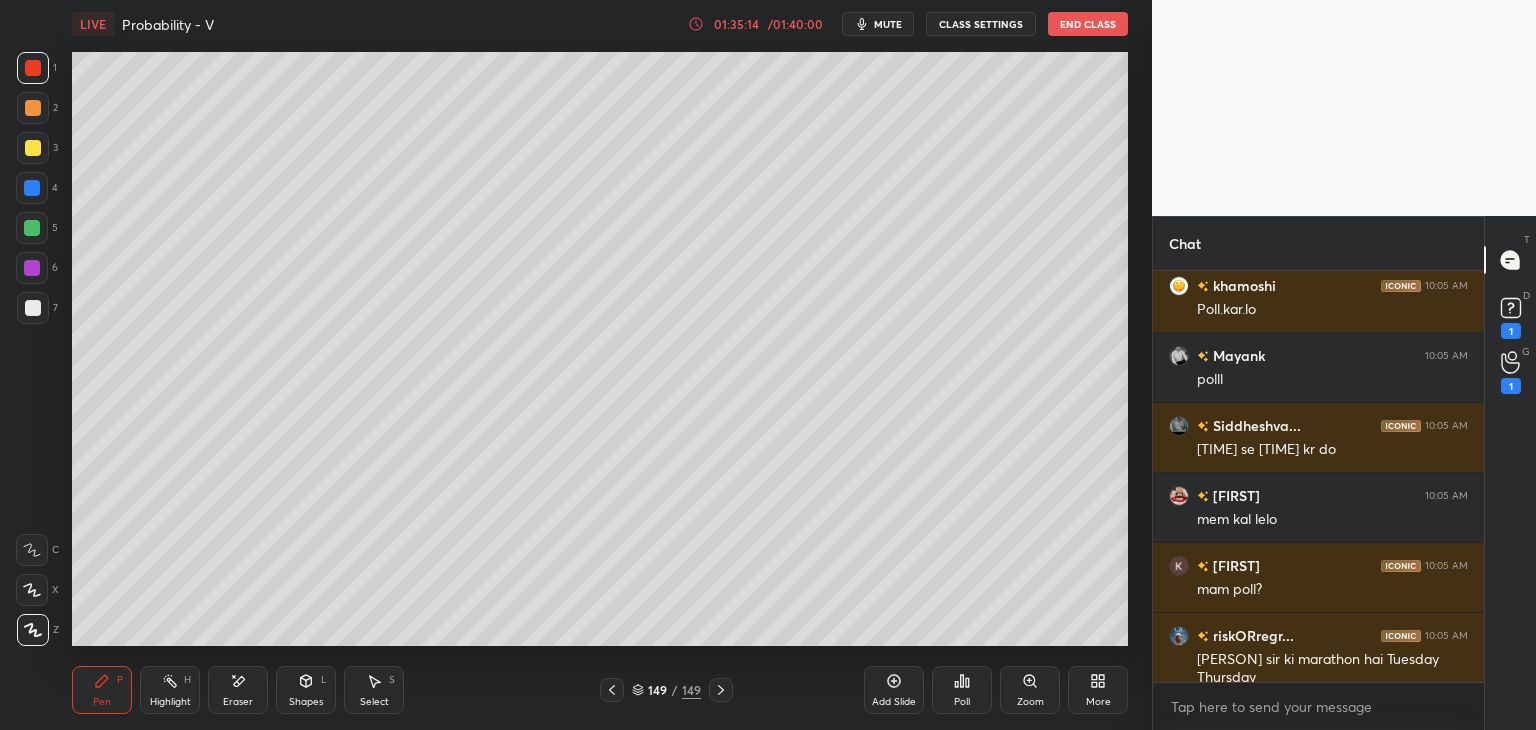 scroll, scrollTop: 141696, scrollLeft: 0, axis: vertical 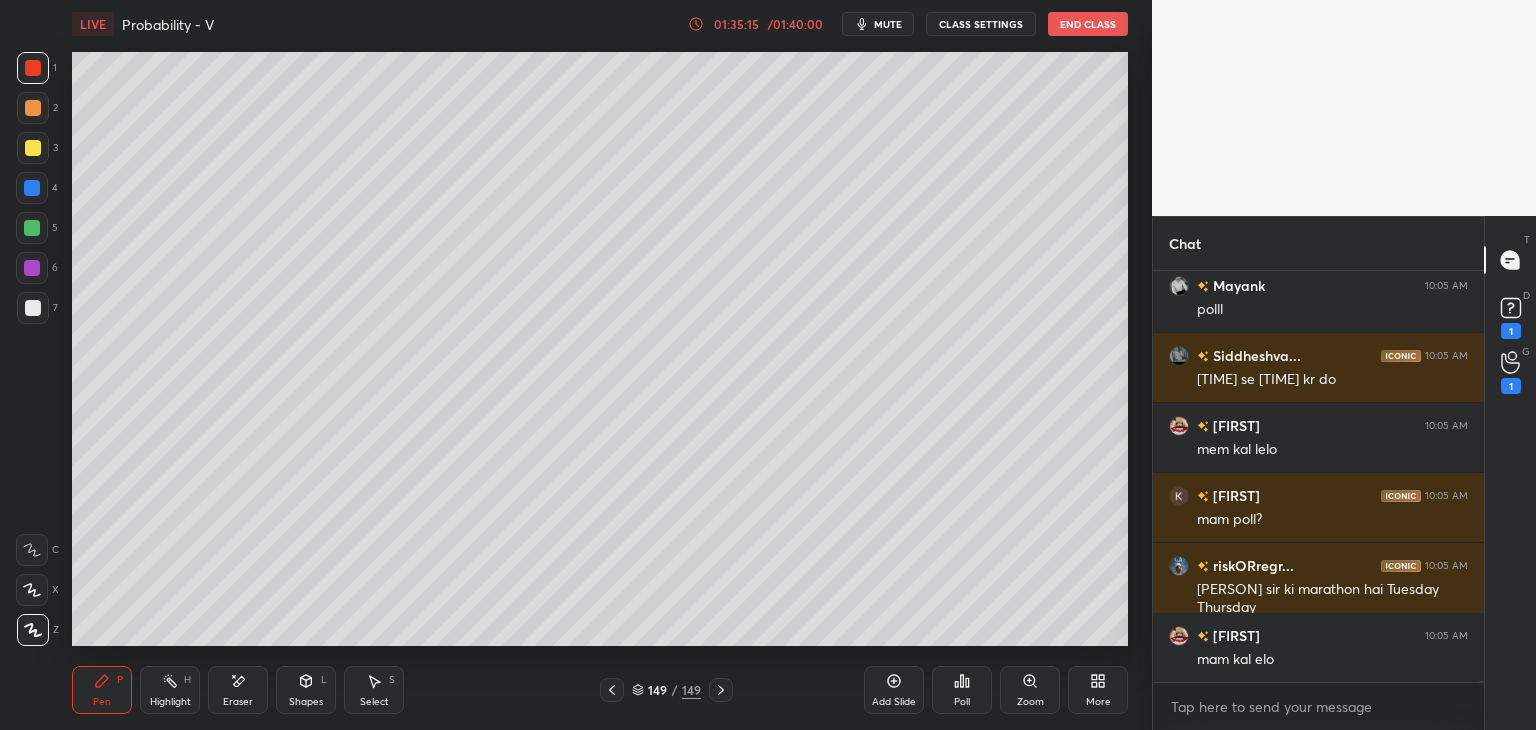 click on "Eraser" at bounding box center (238, 702) 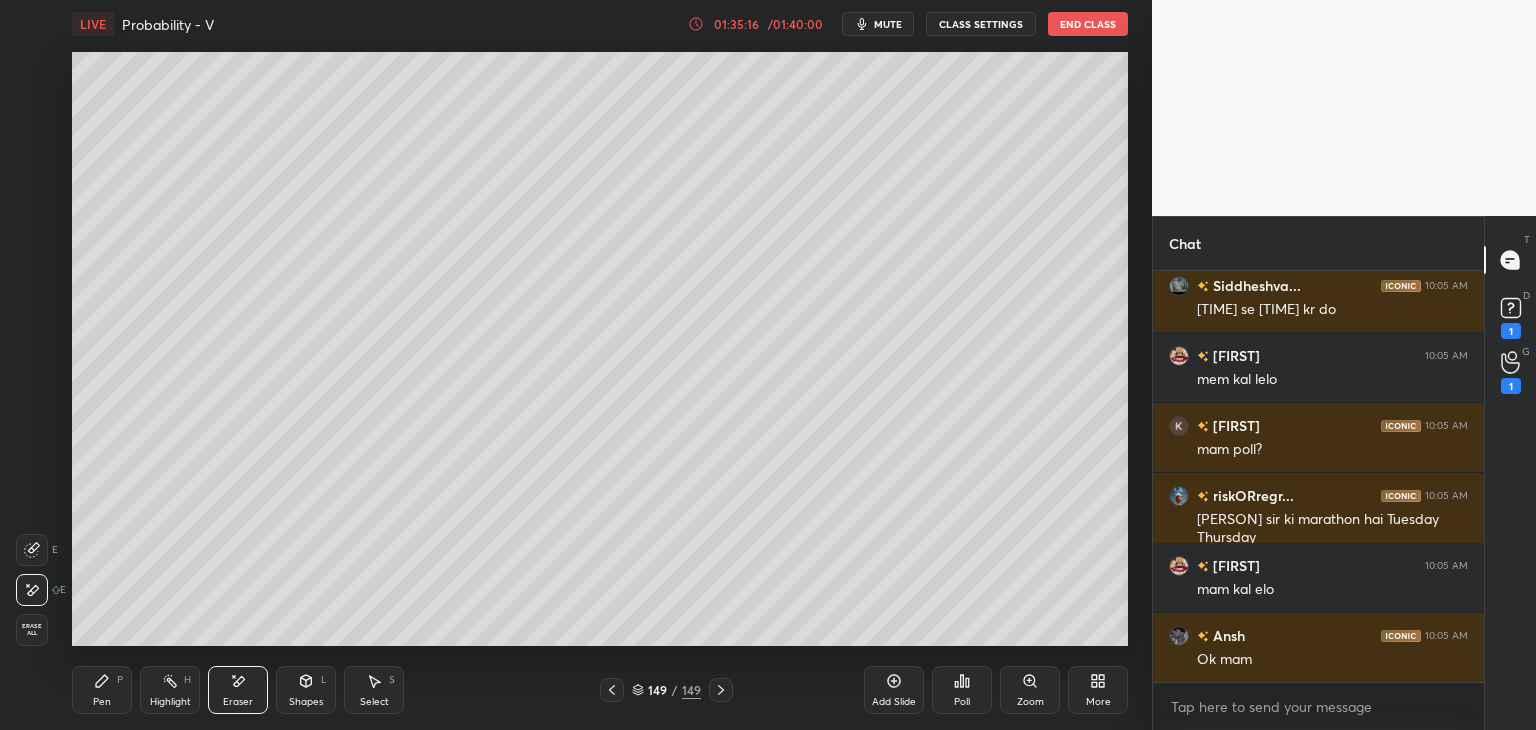 click on "Erase all" at bounding box center [32, 630] 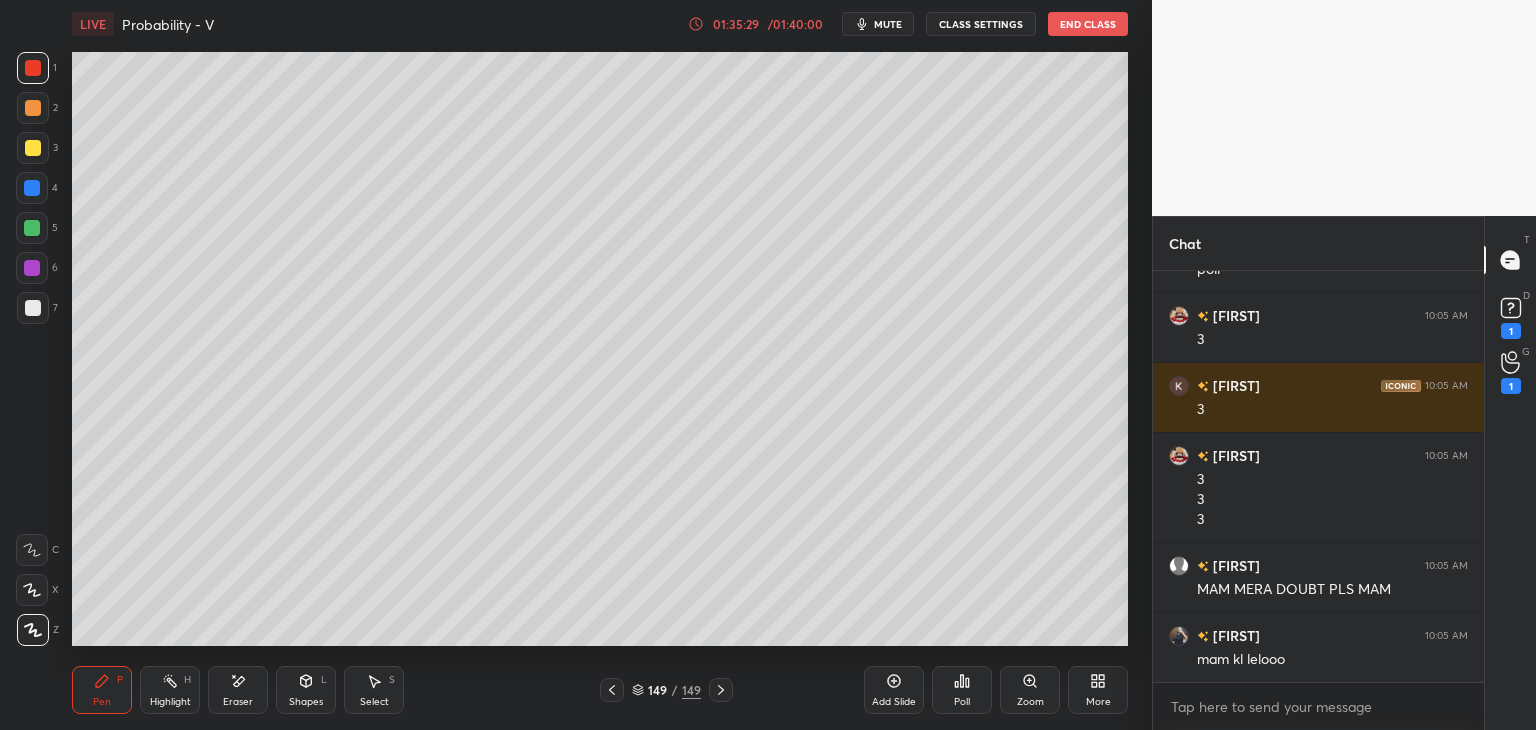scroll, scrollTop: 142716, scrollLeft: 0, axis: vertical 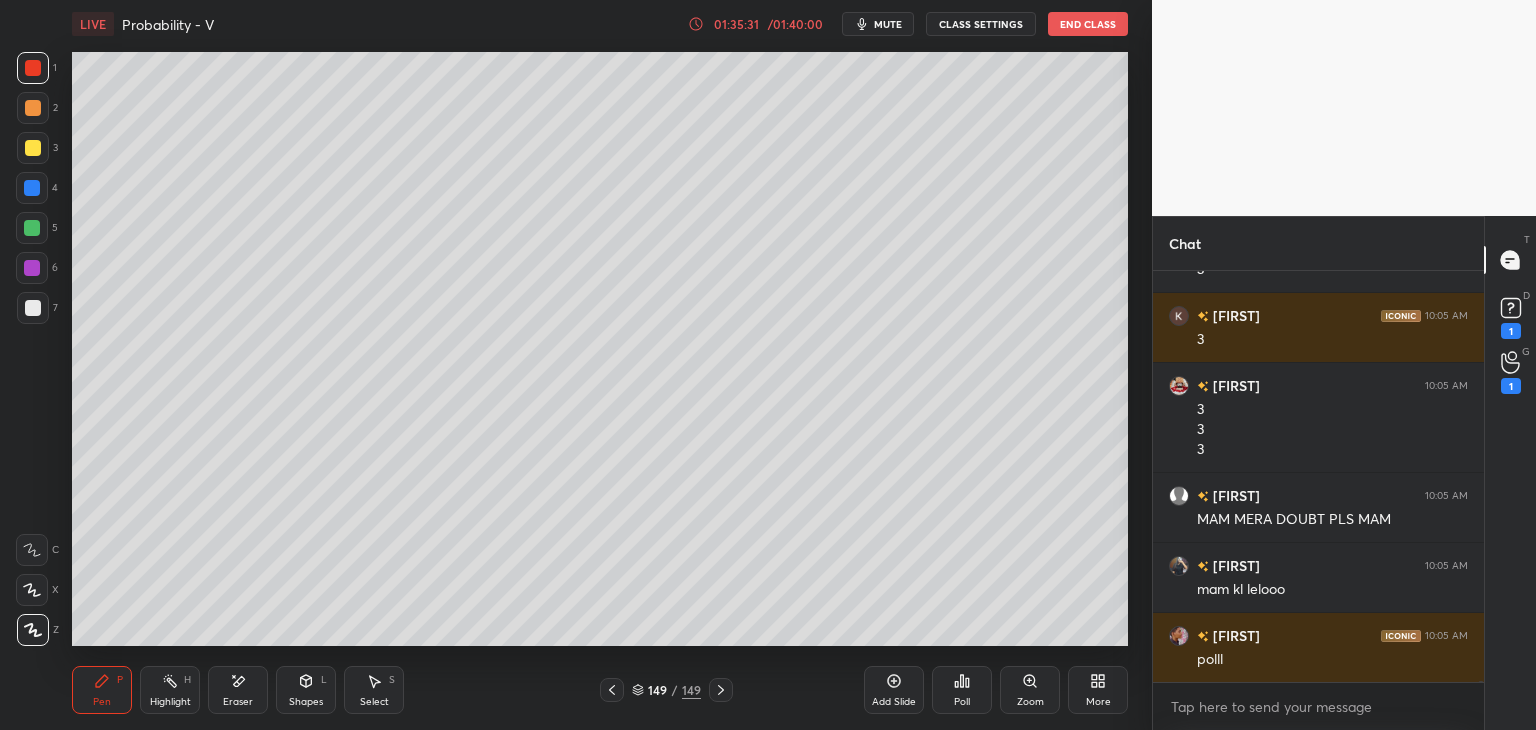 click on "Poll" at bounding box center [962, 690] 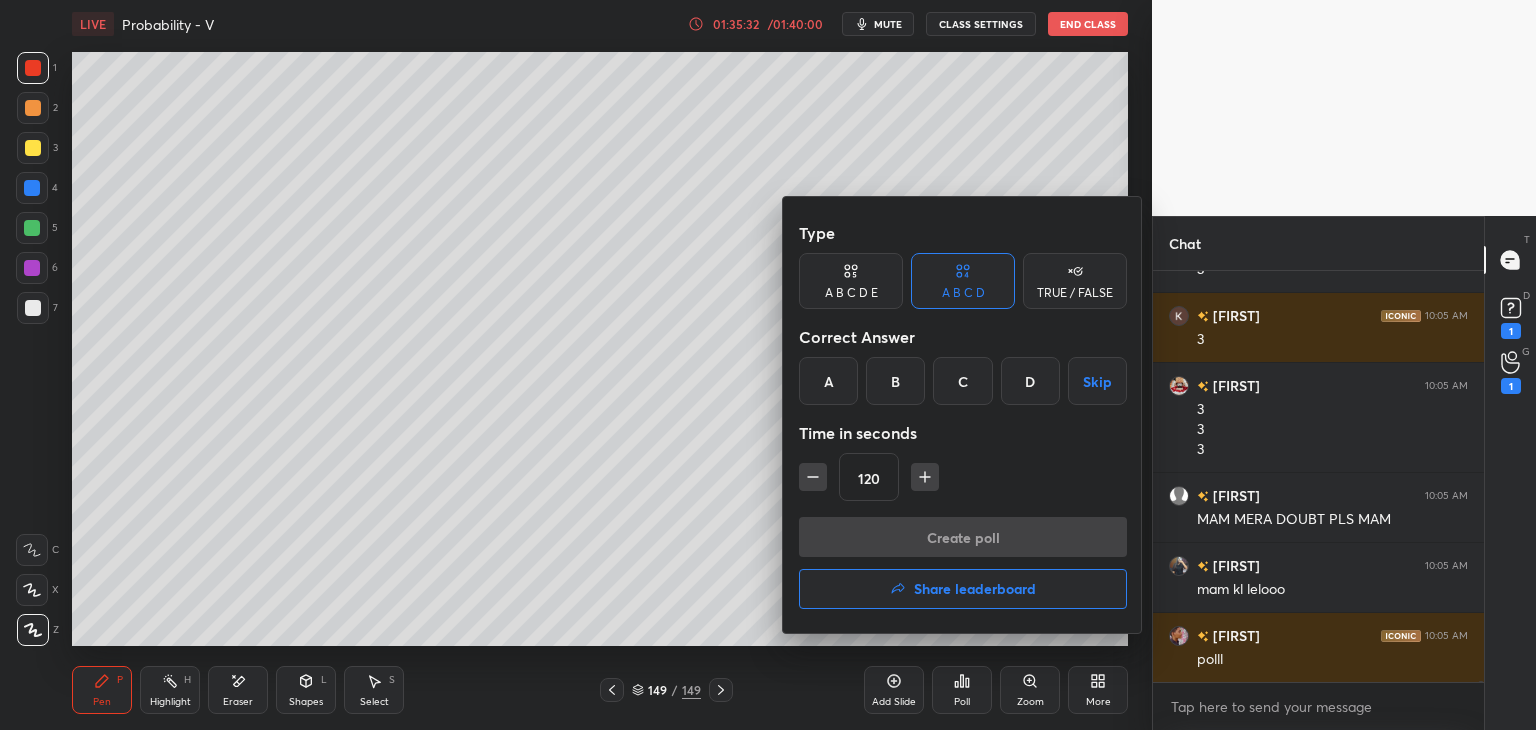 scroll, scrollTop: 142786, scrollLeft: 0, axis: vertical 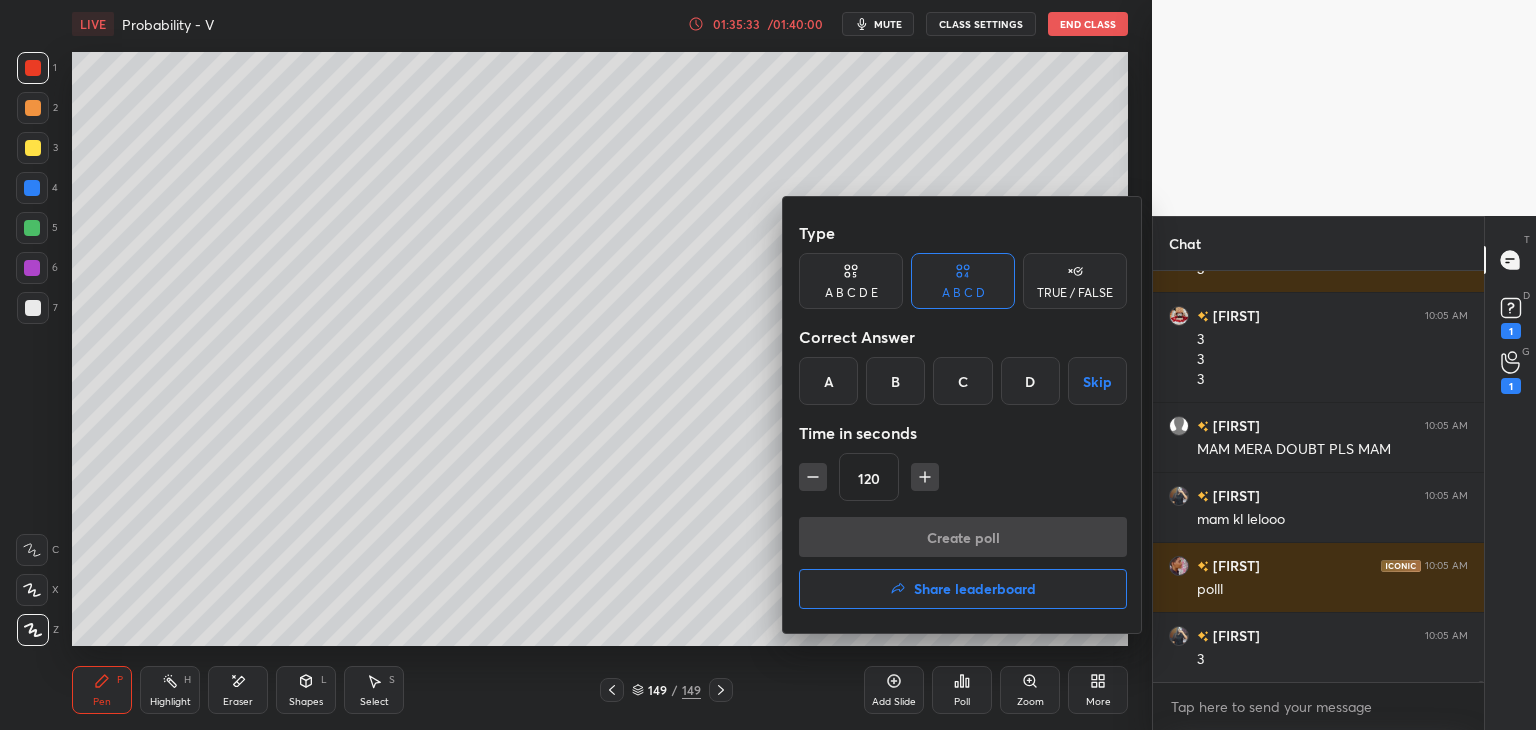 click at bounding box center (813, 477) 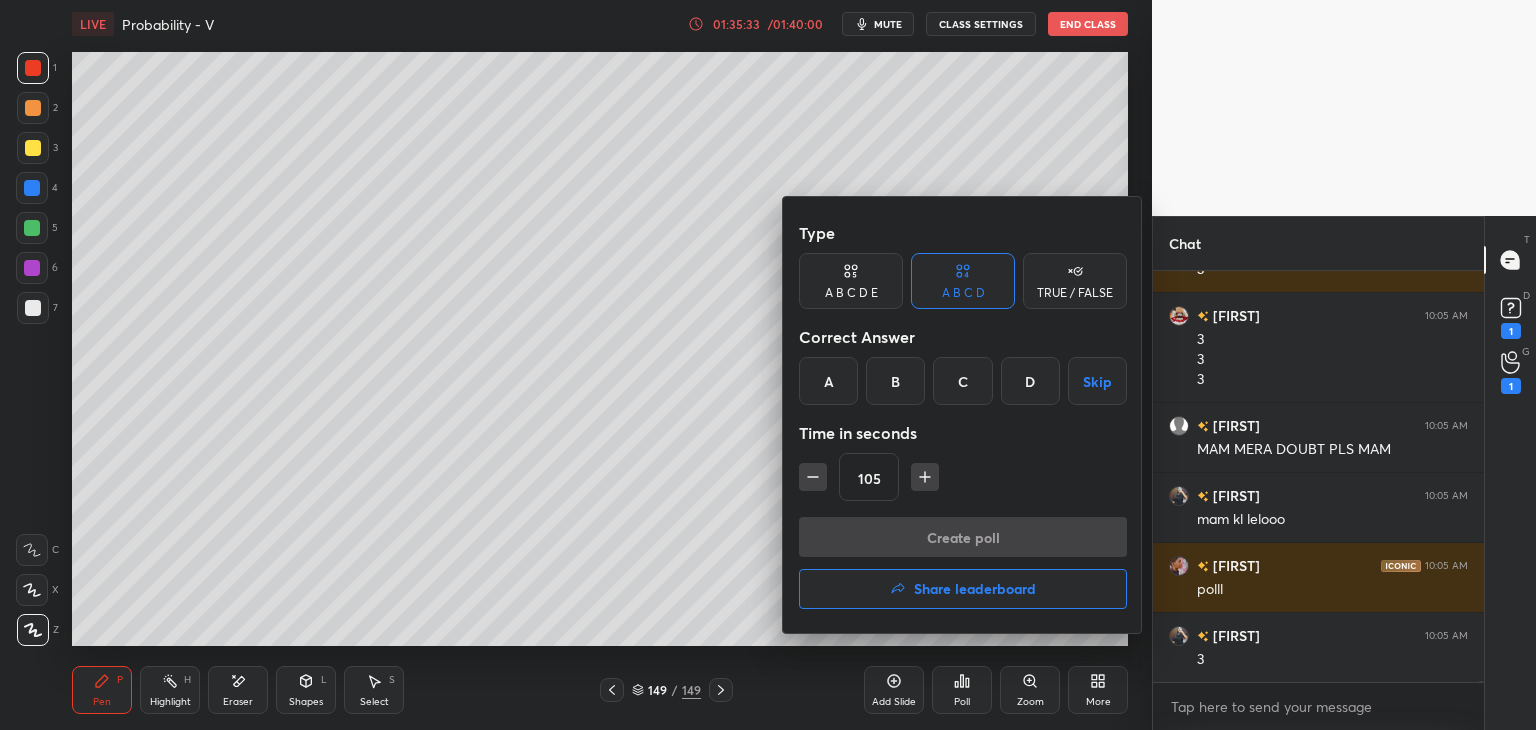 click 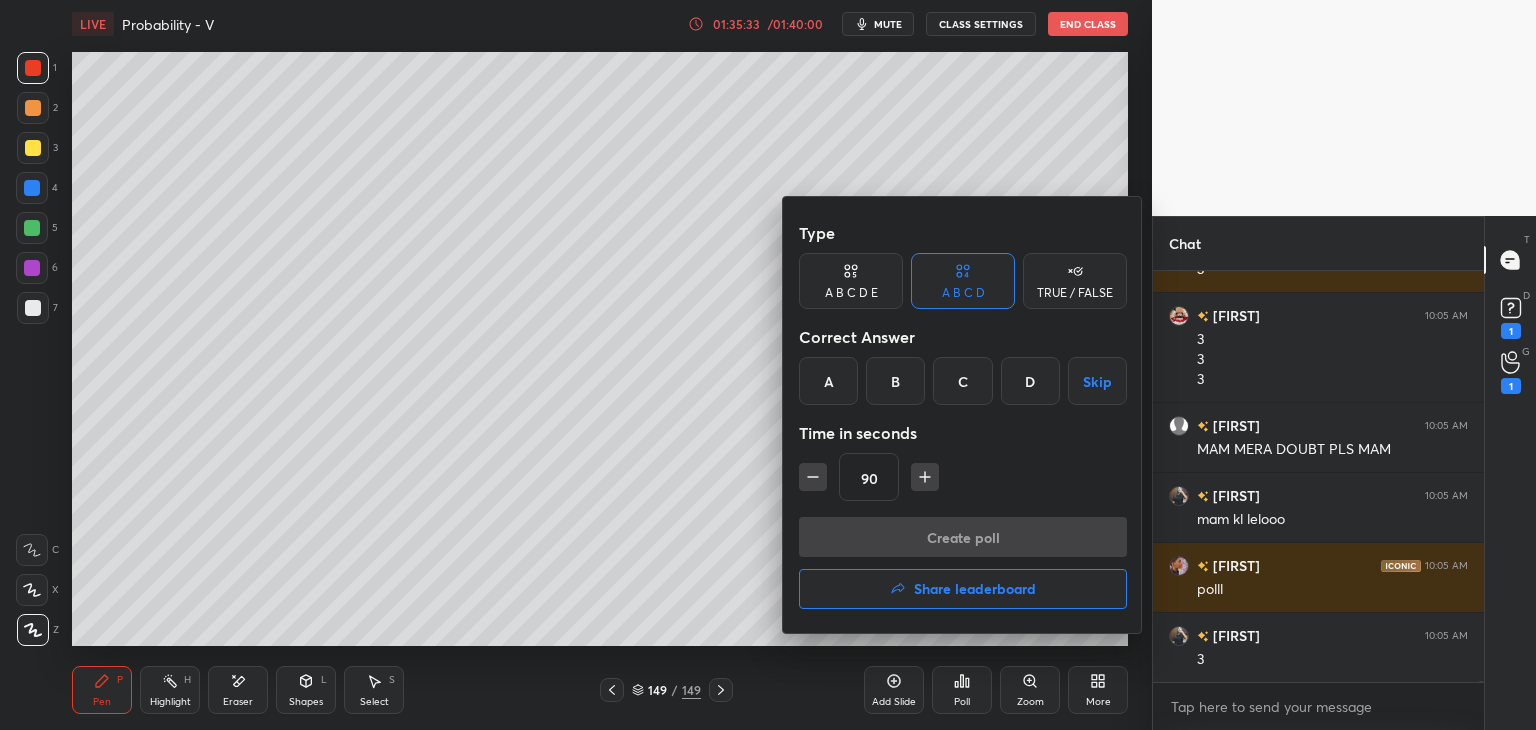 click 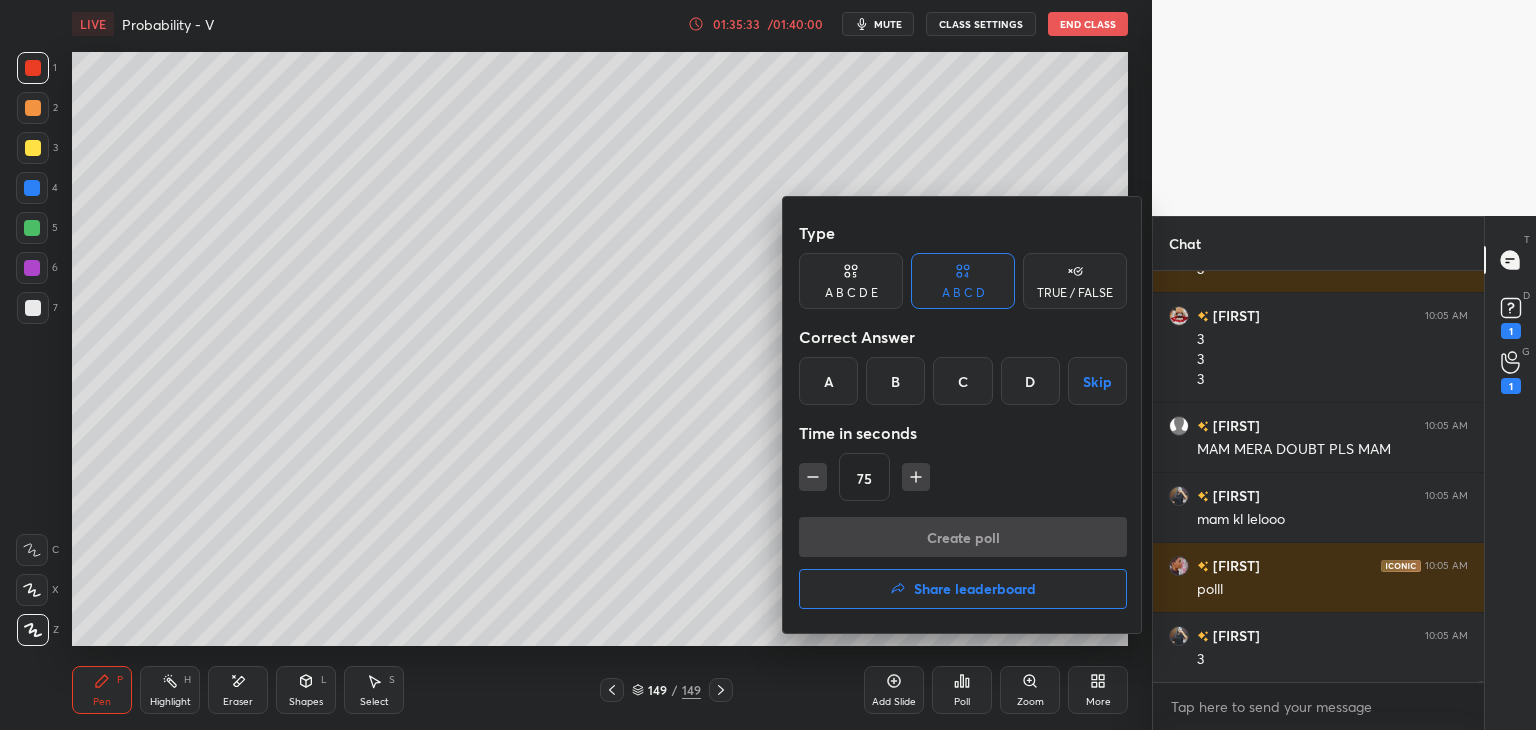 click 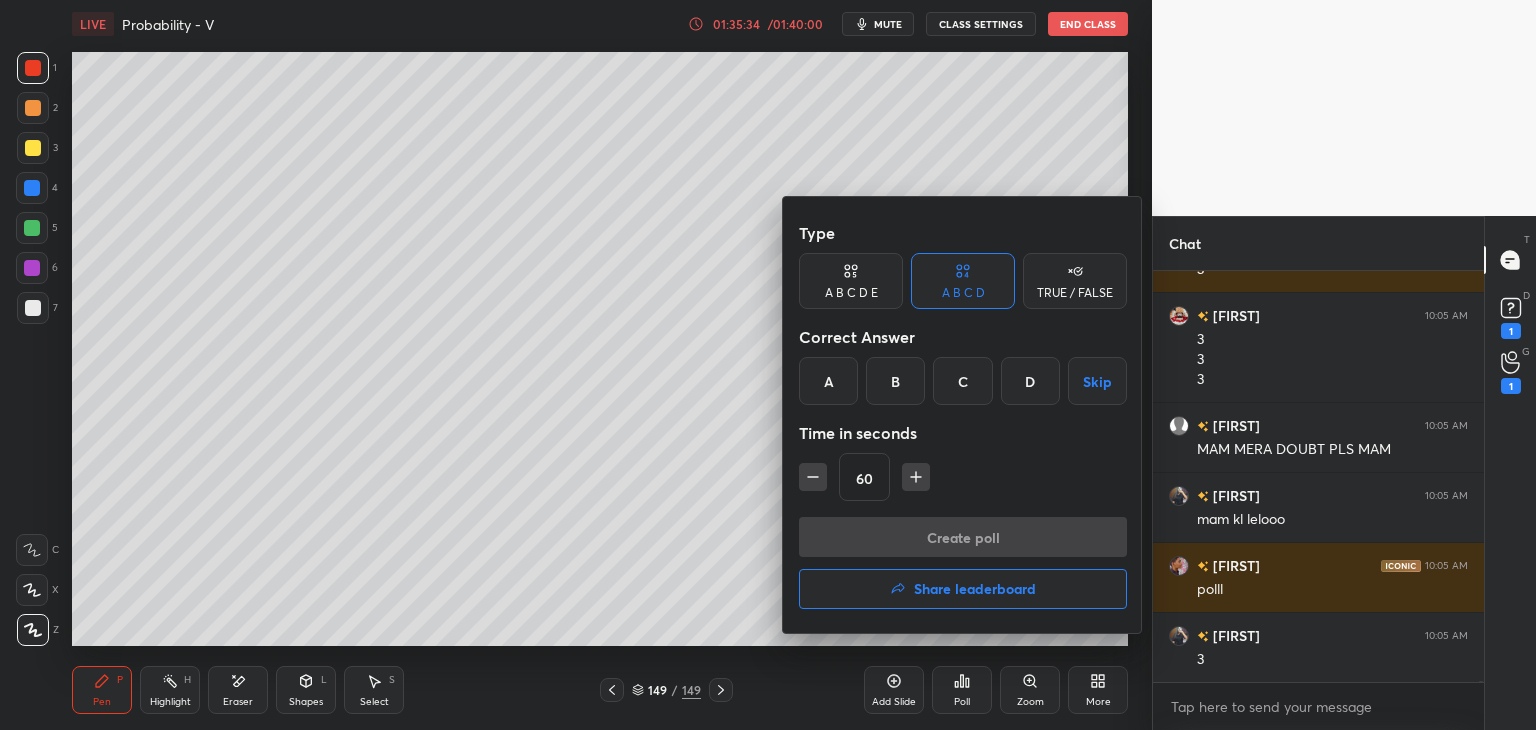 click 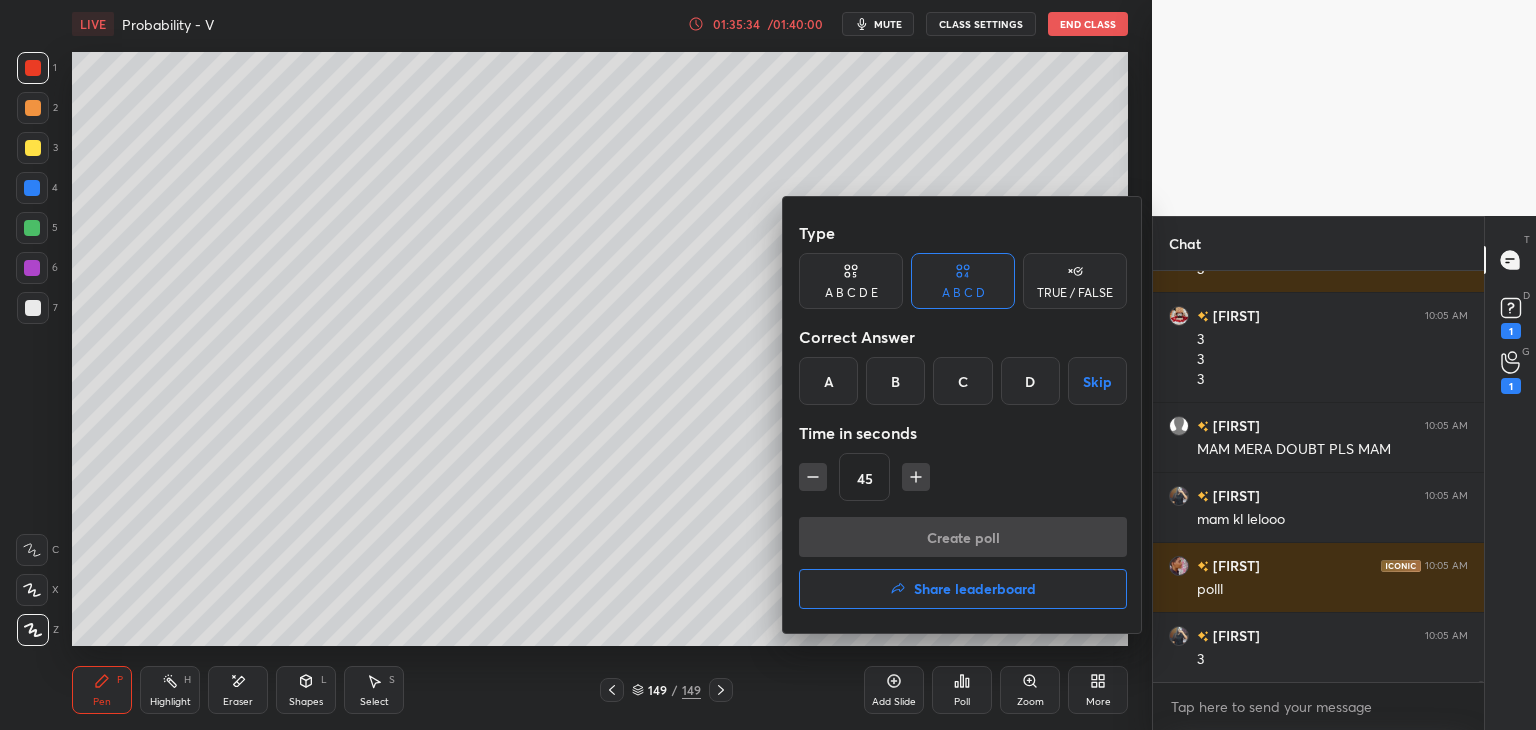 click 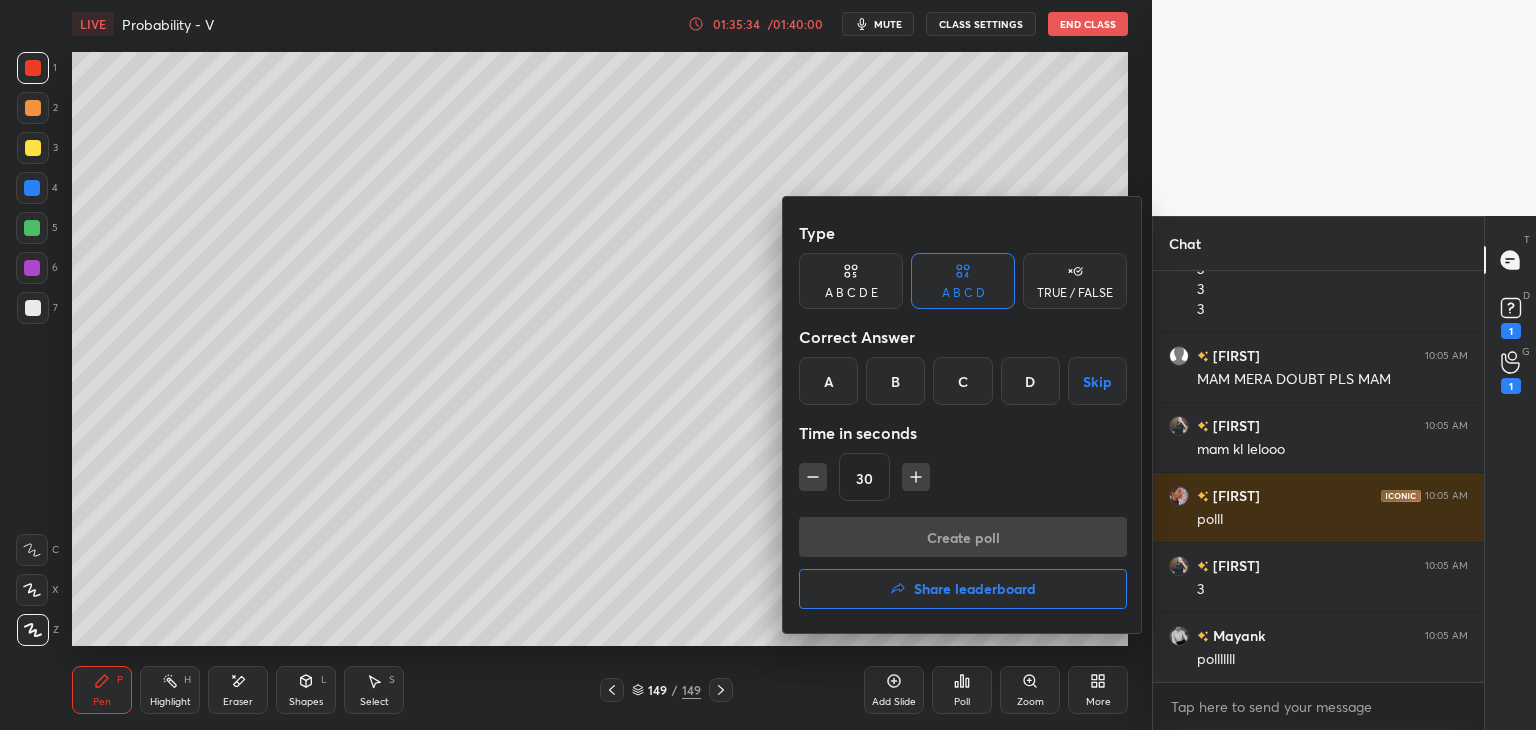 click 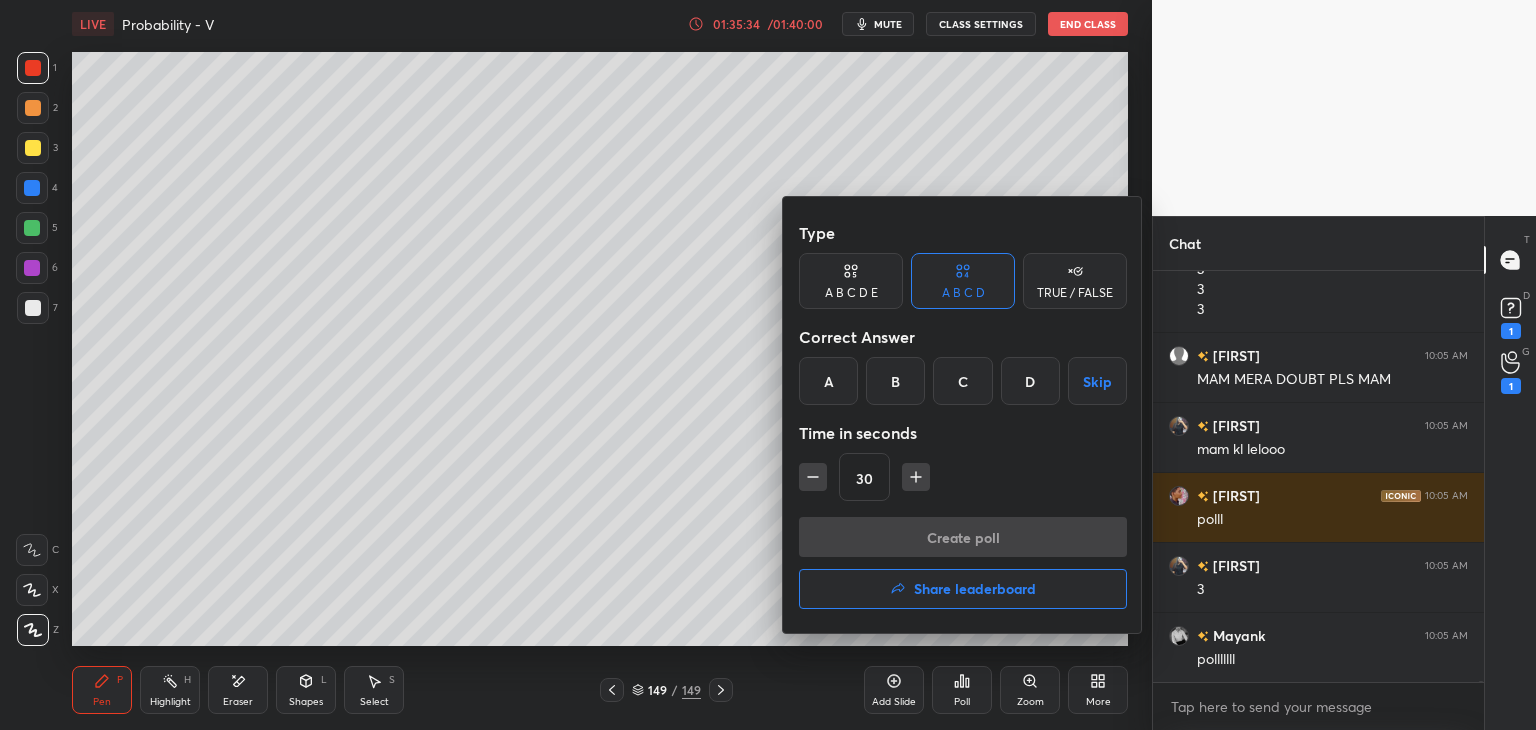 type on "15" 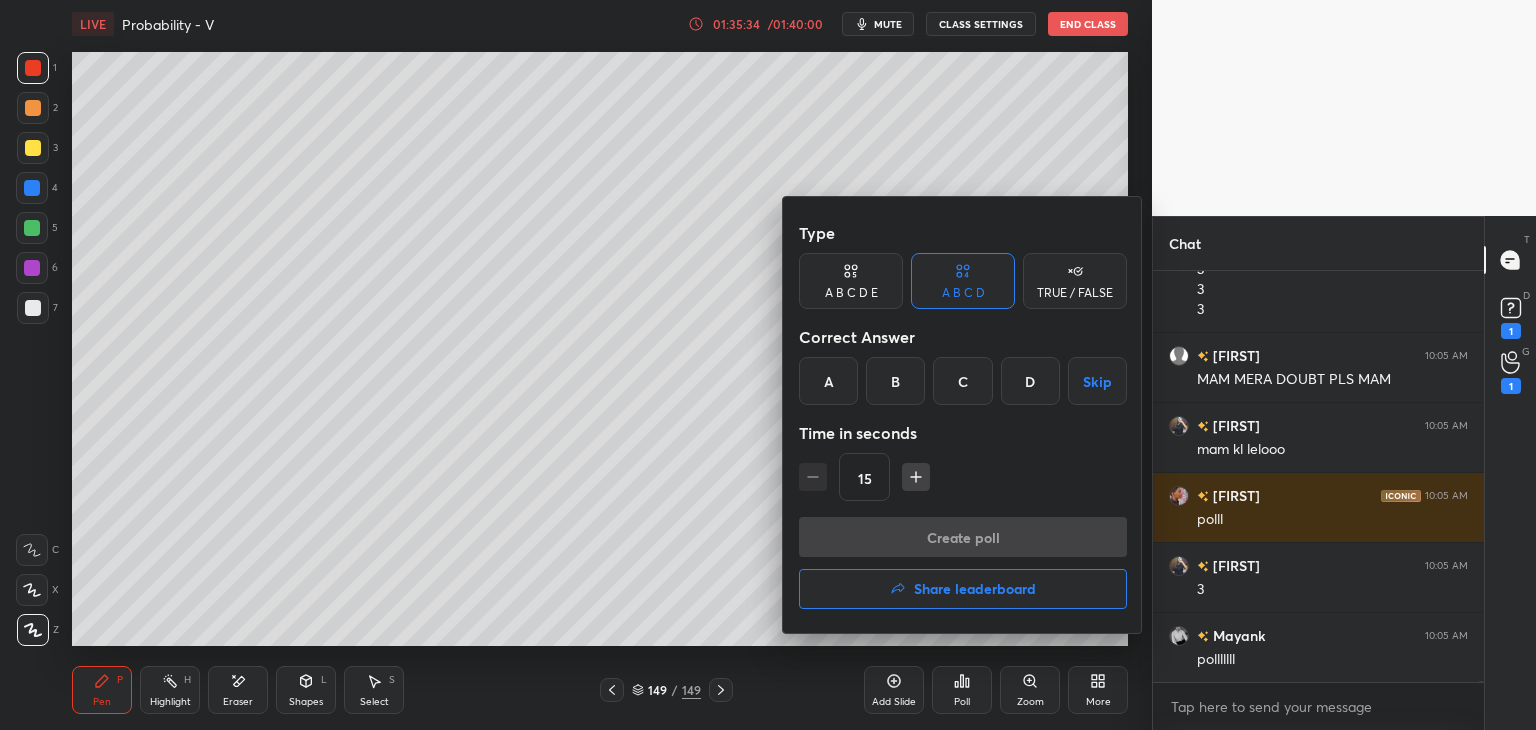 click on "15" at bounding box center [963, 477] 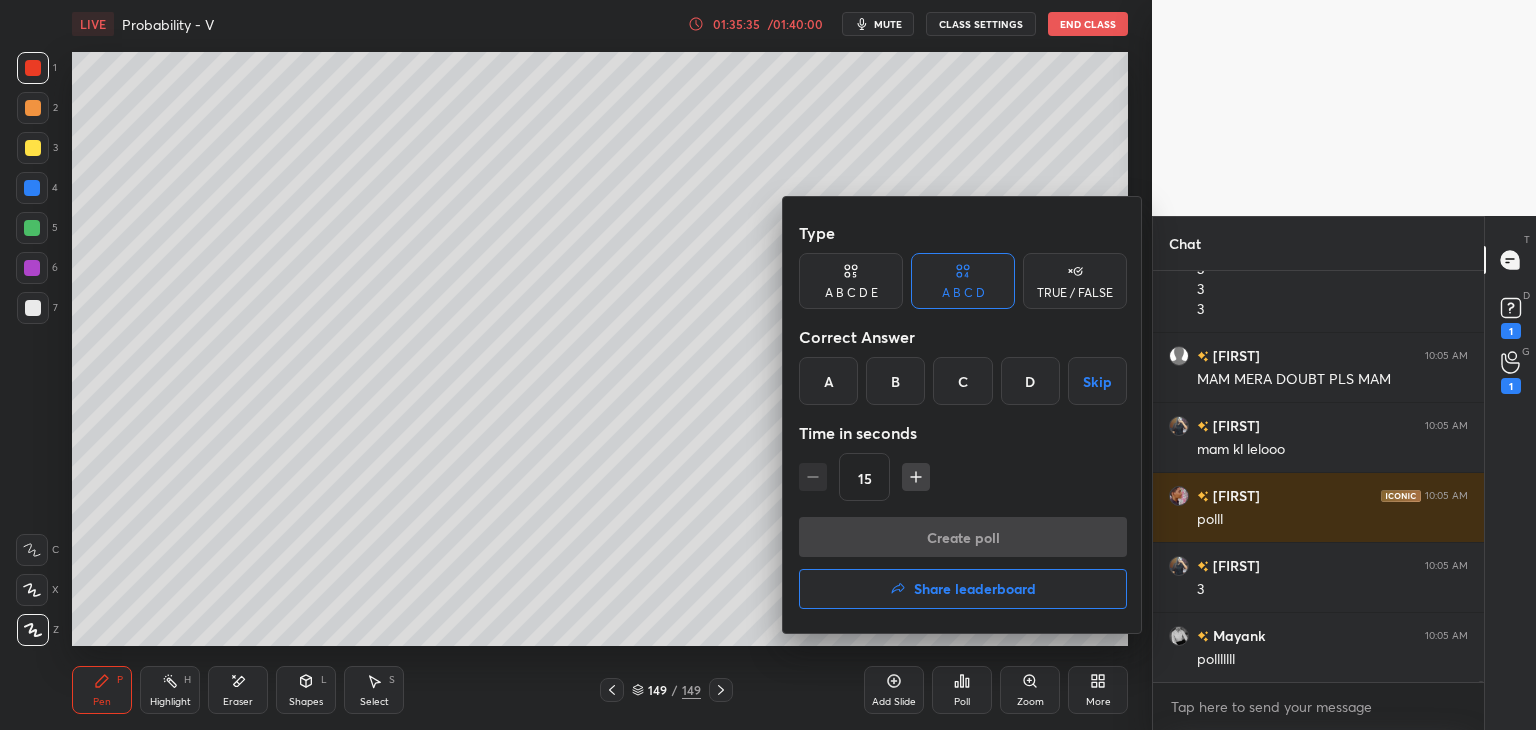 drag, startPoint x: 828, startPoint y: 473, endPoint x: 1016, endPoint y: 353, distance: 223.03363 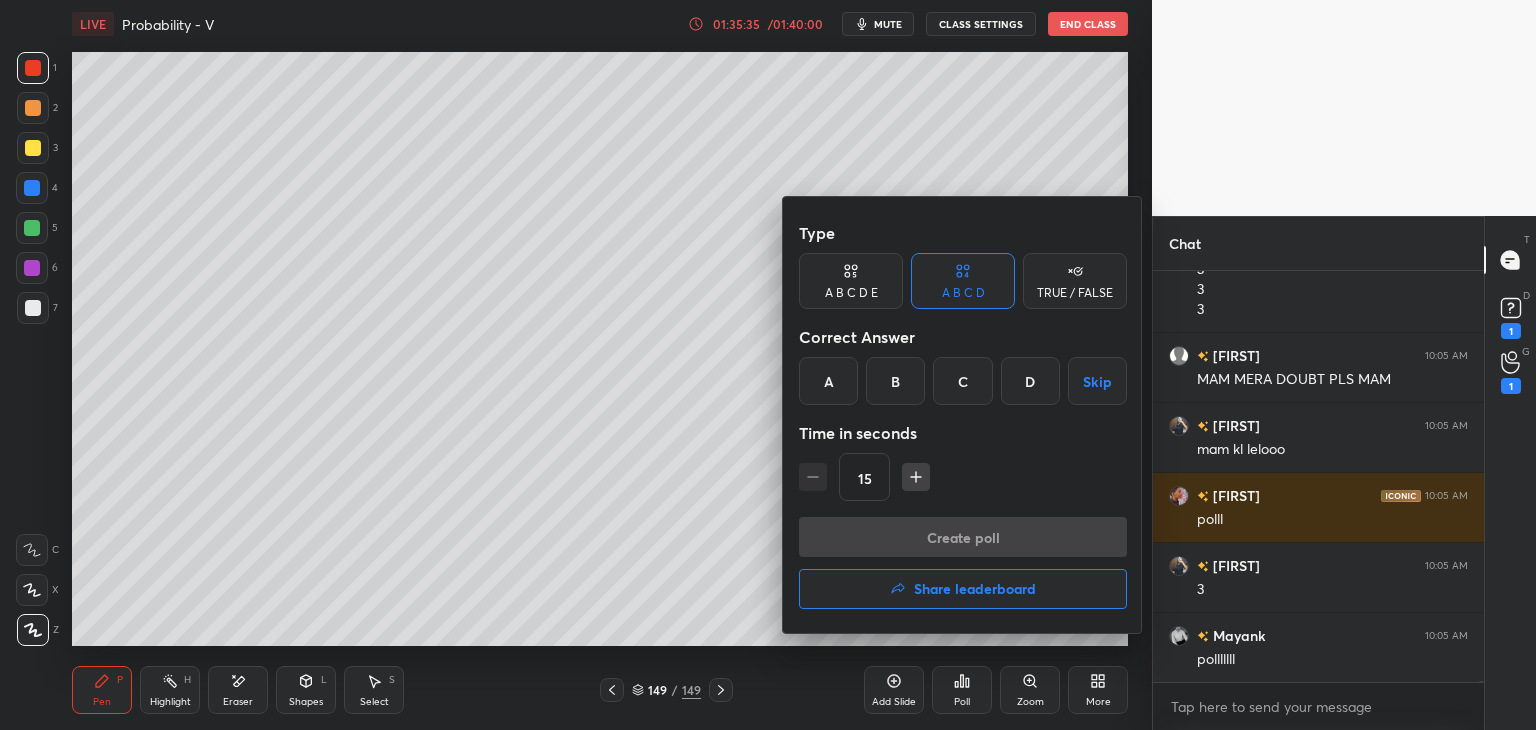 click on "15" at bounding box center (963, 477) 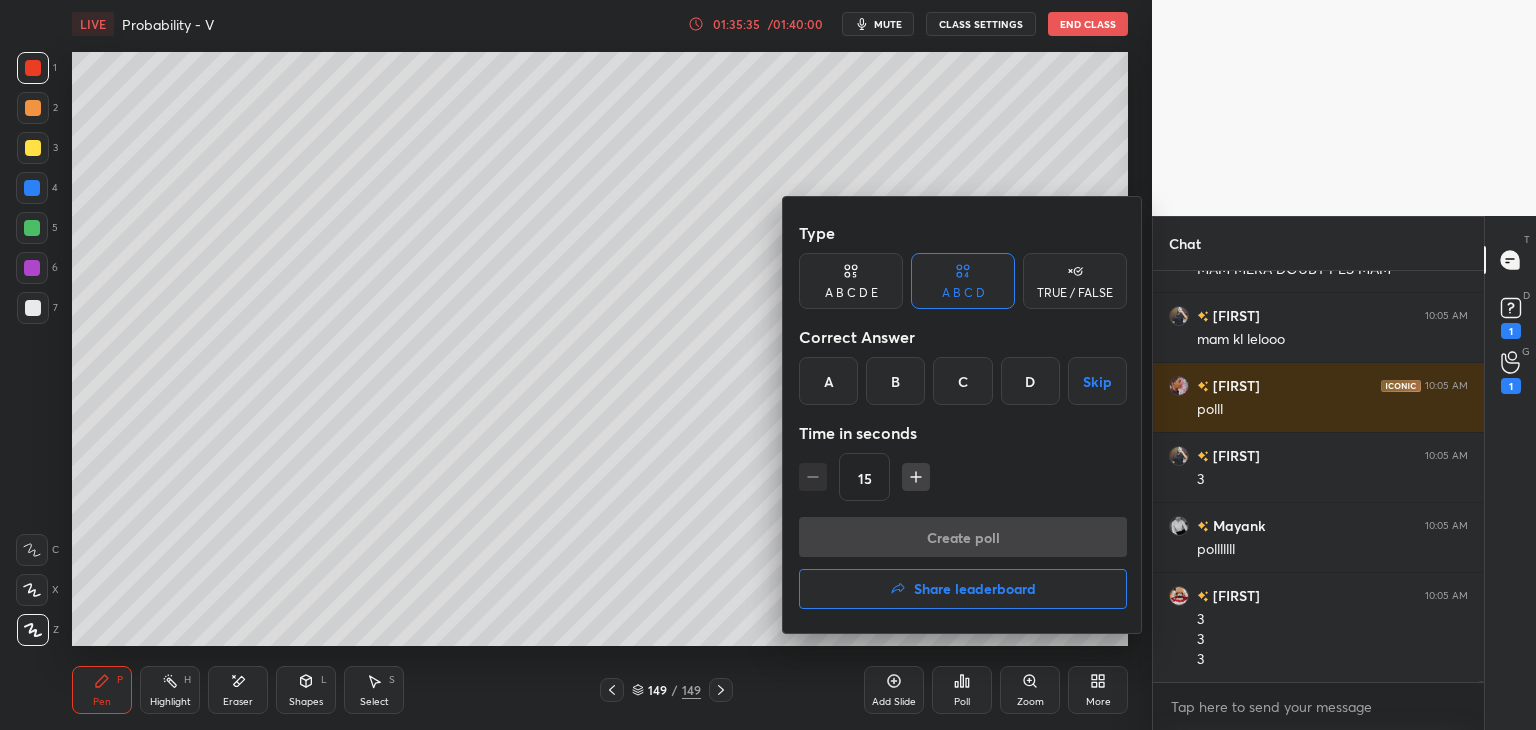 click on "TRUE / FALSE" at bounding box center [1075, 281] 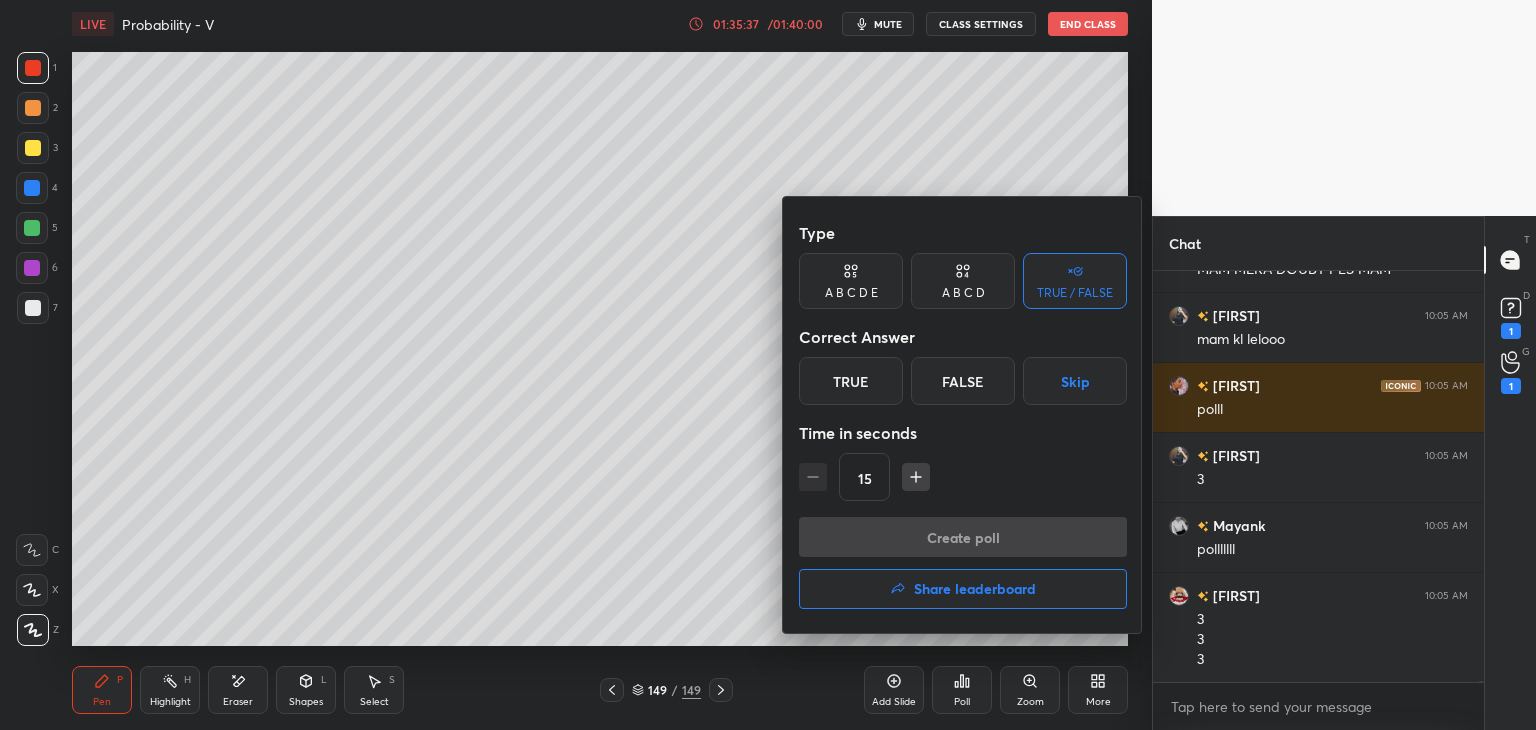 scroll, scrollTop: 143036, scrollLeft: 0, axis: vertical 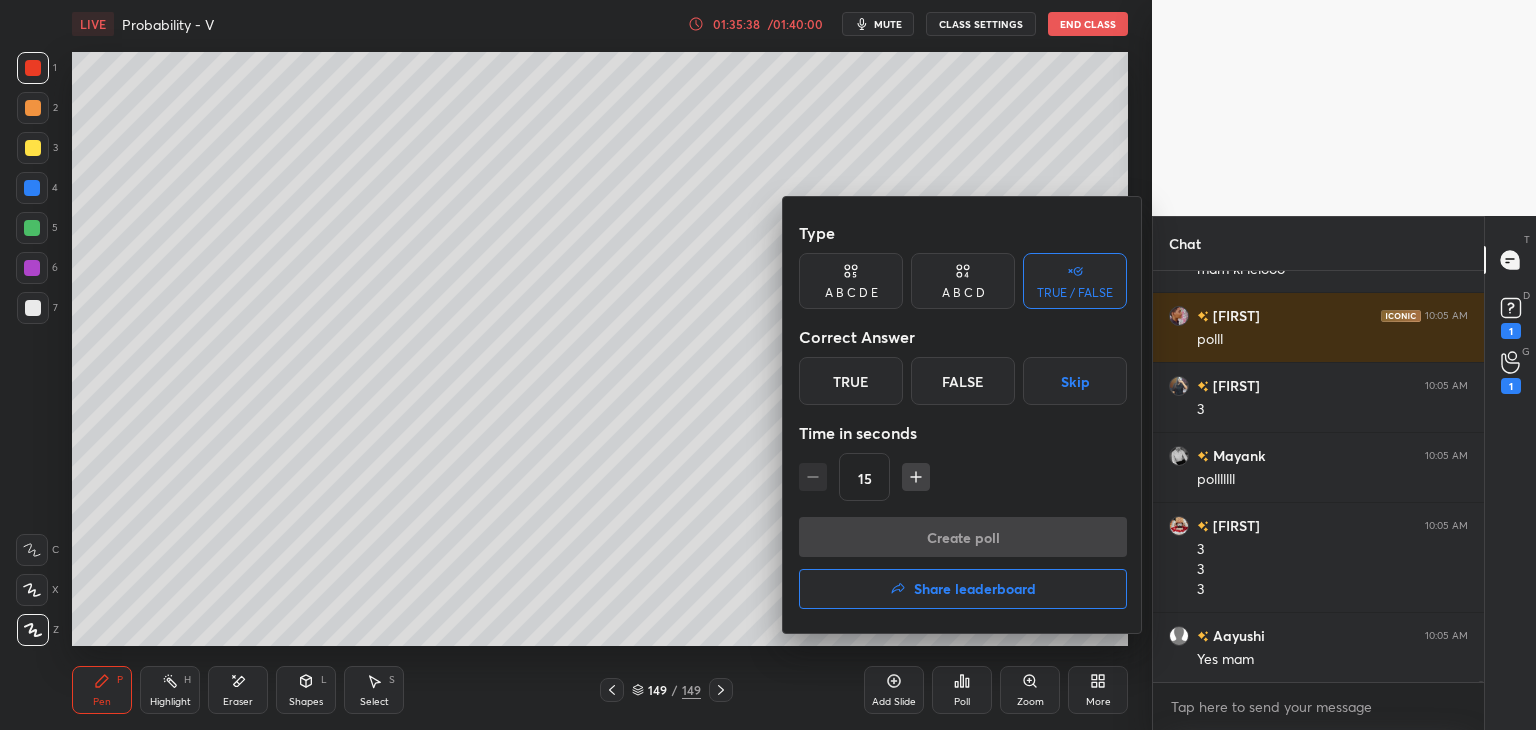 drag, startPoint x: 870, startPoint y: 389, endPoint x: 888, endPoint y: 421, distance: 36.71512 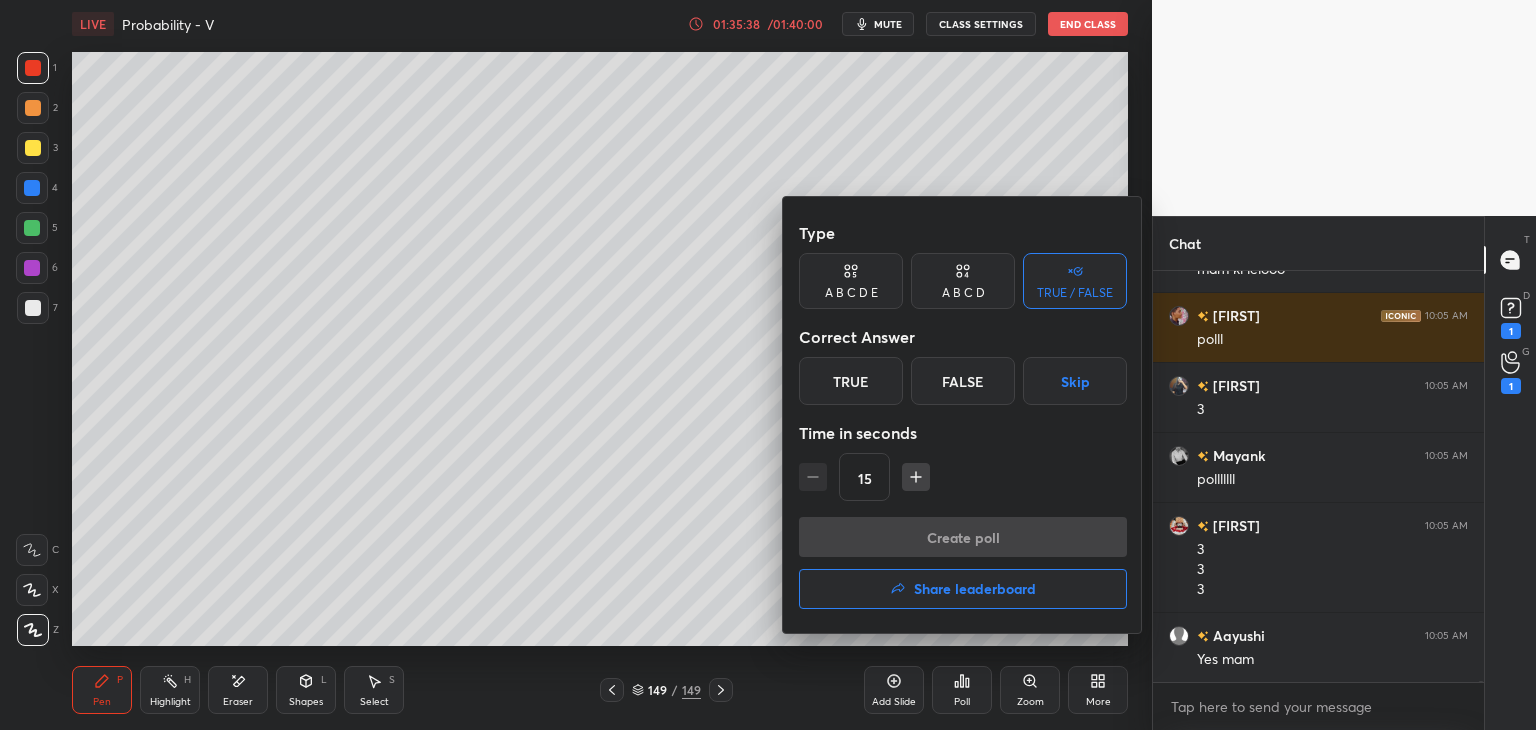 click on "True" at bounding box center (851, 381) 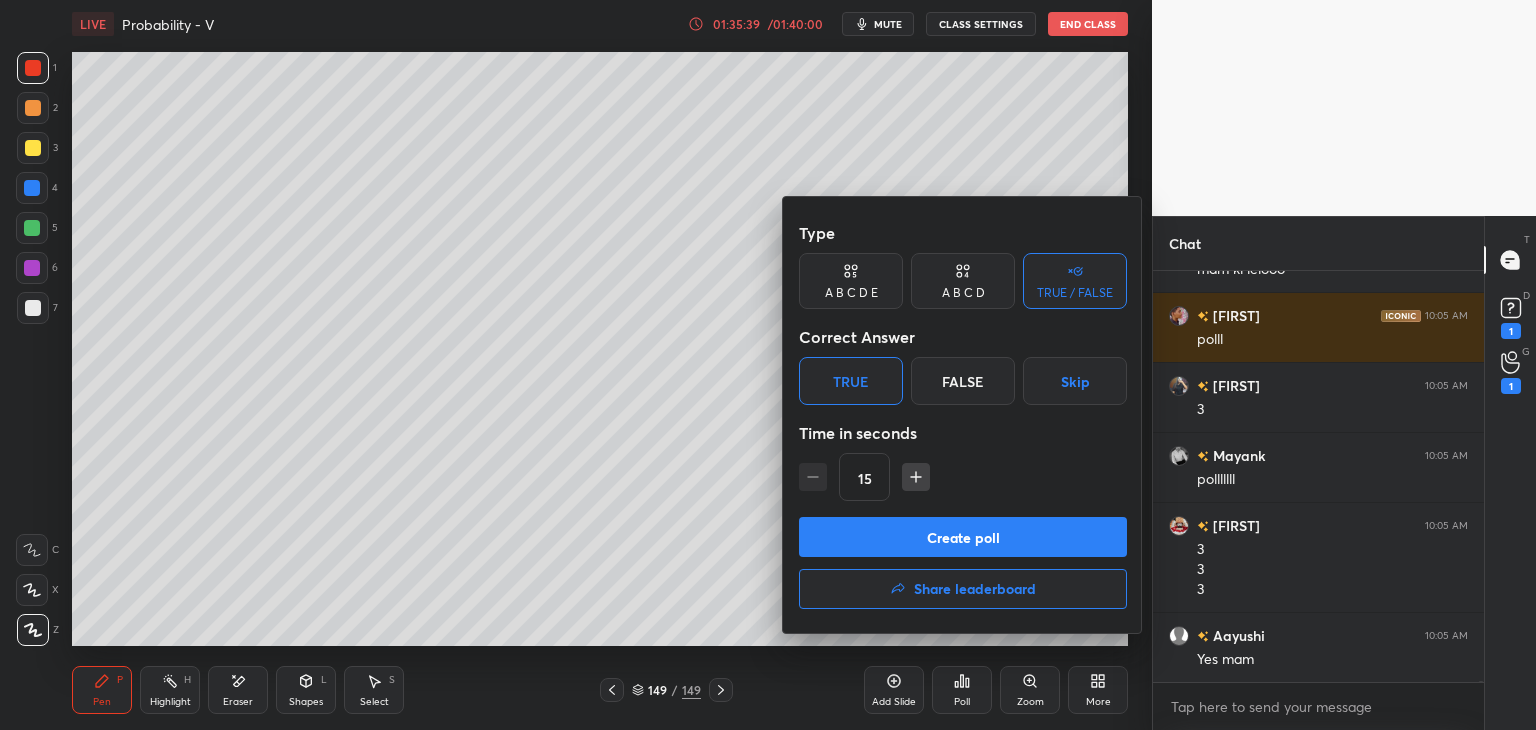 click on "Create poll" at bounding box center (963, 537) 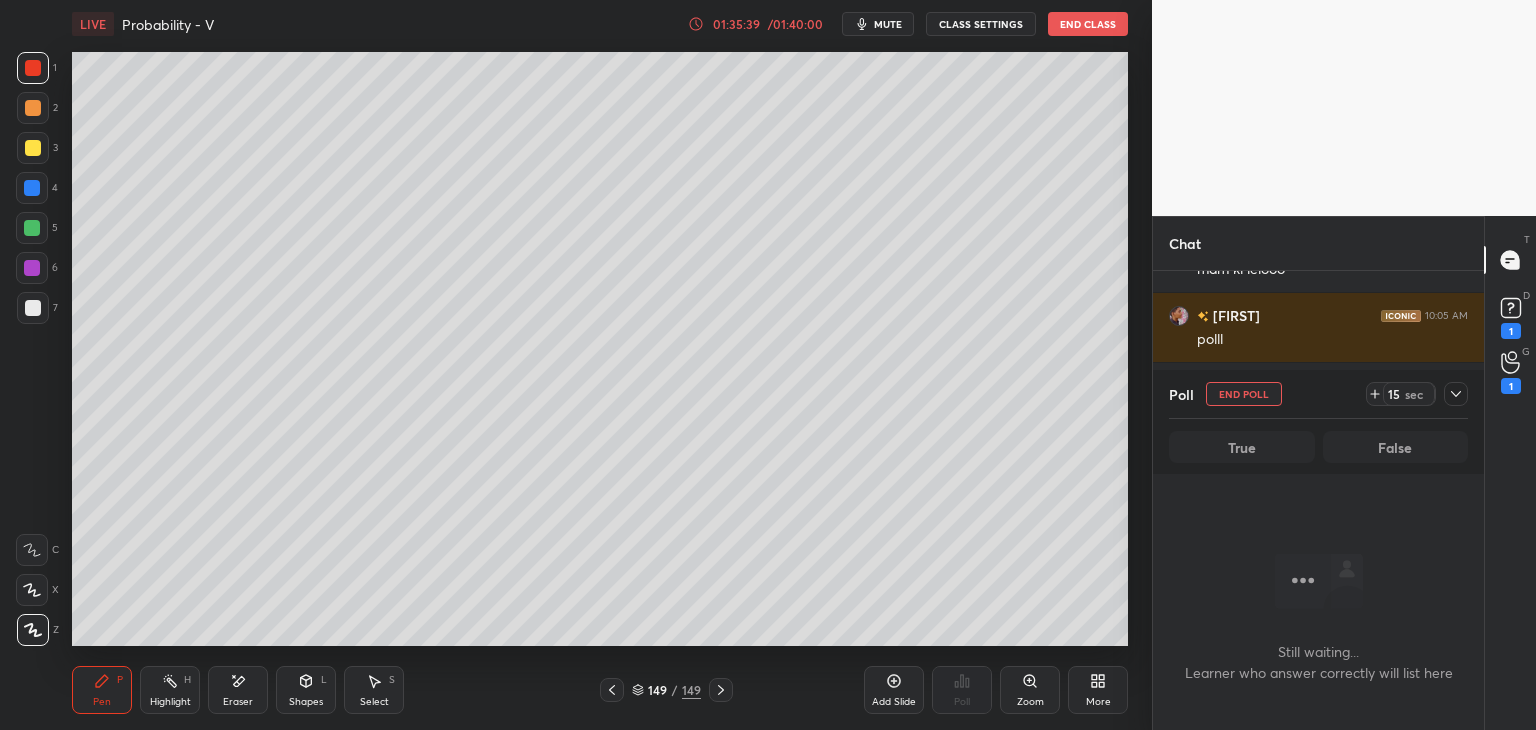 scroll, scrollTop: 353, scrollLeft: 325, axis: both 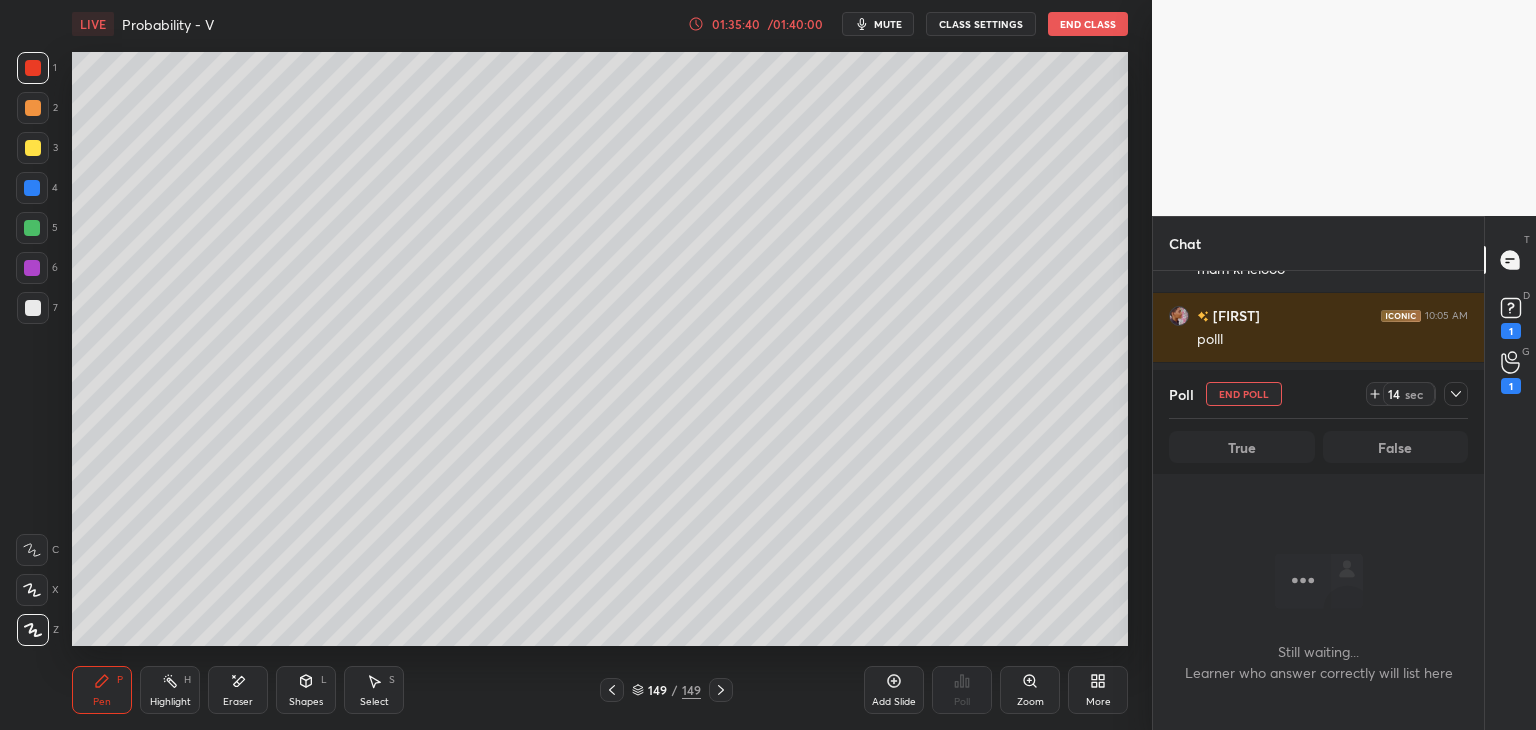 drag, startPoint x: 1449, startPoint y: 399, endPoint x: 1447, endPoint y: 412, distance: 13.152946 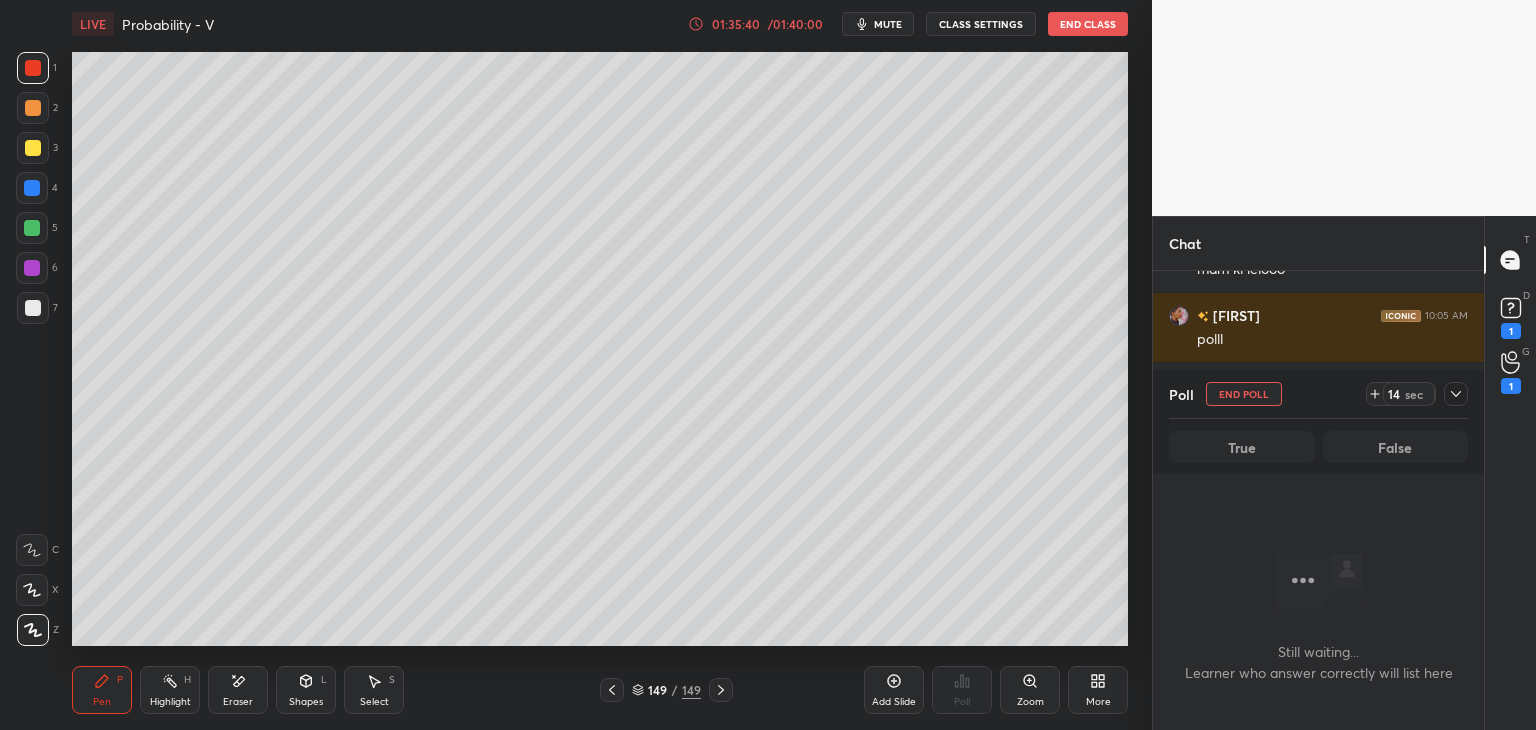 click 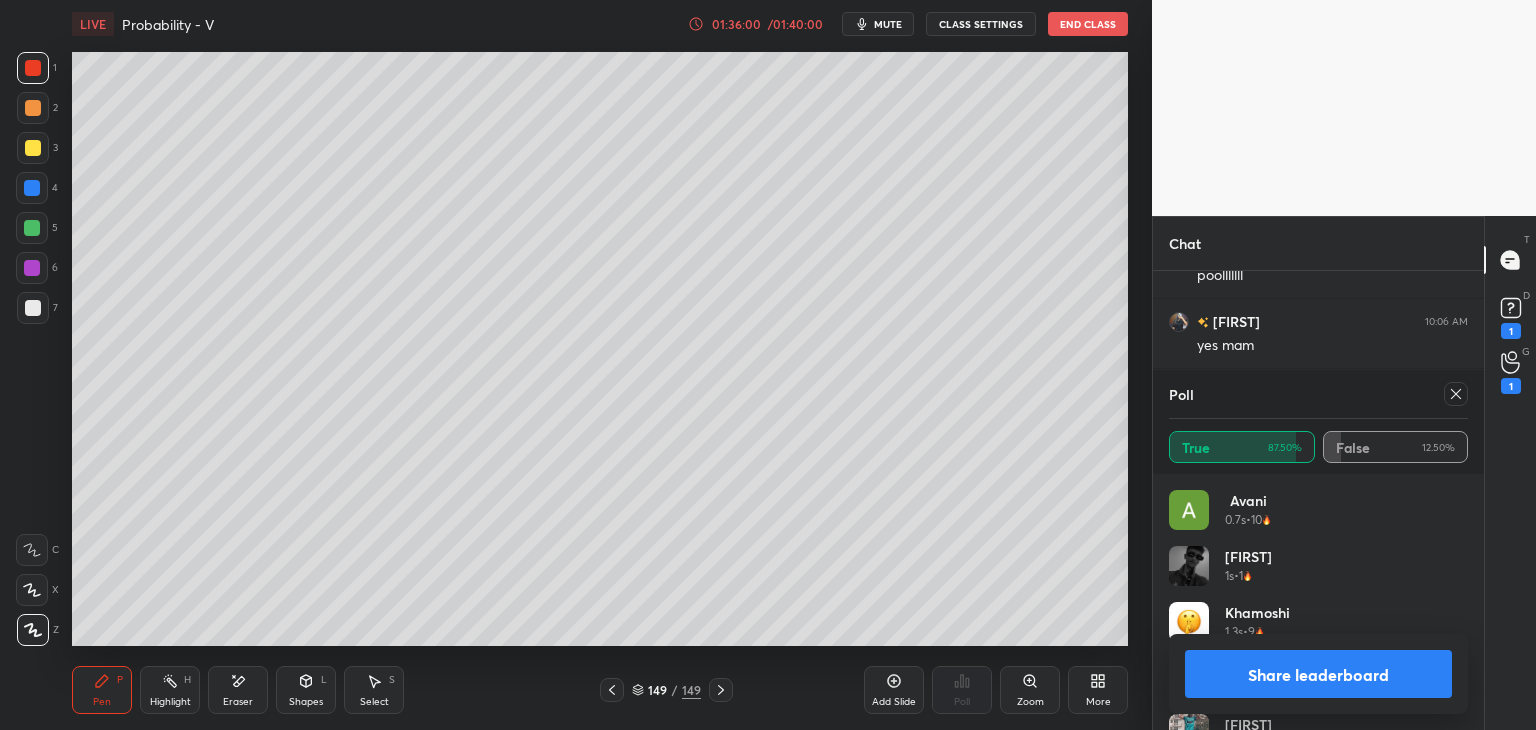 click 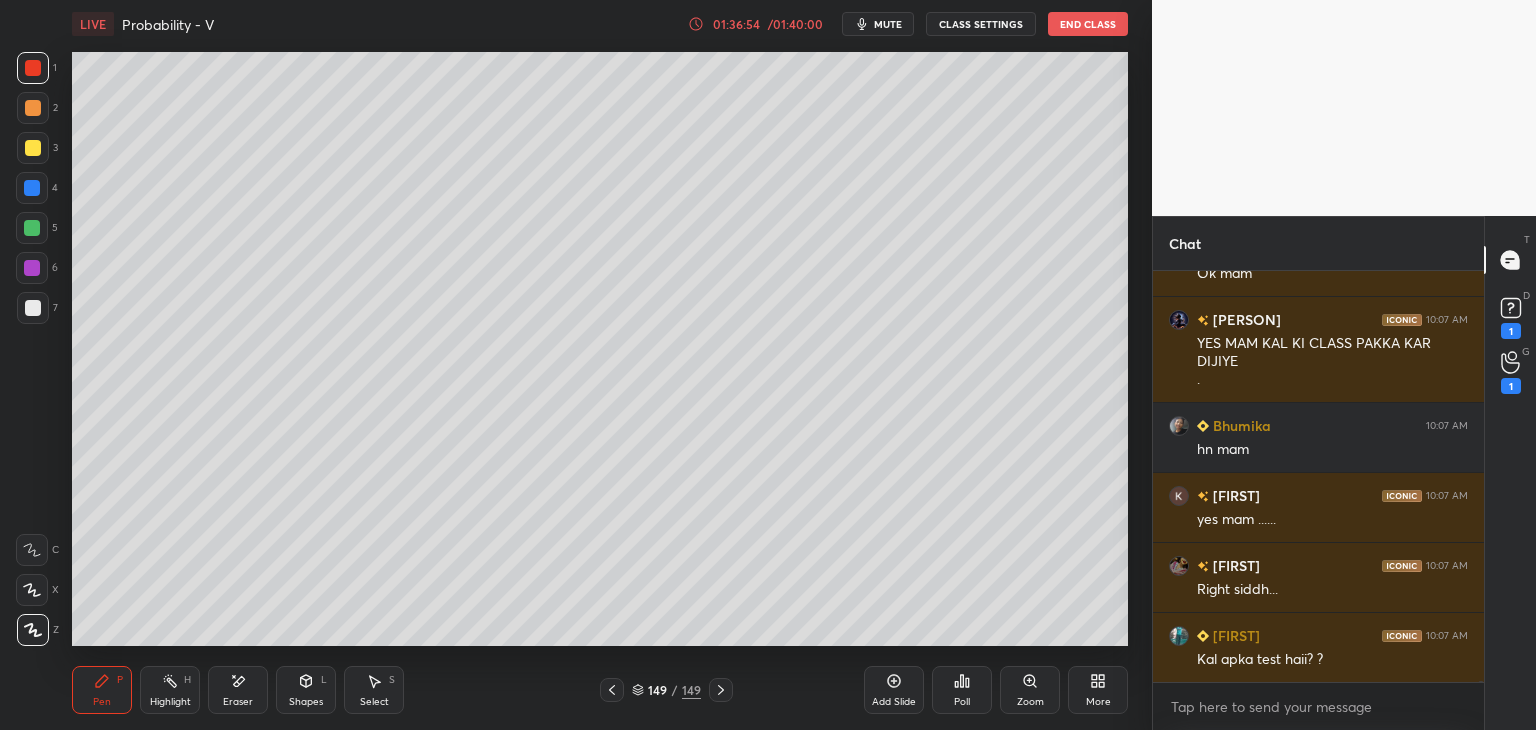 click on "Eraser" at bounding box center [238, 702] 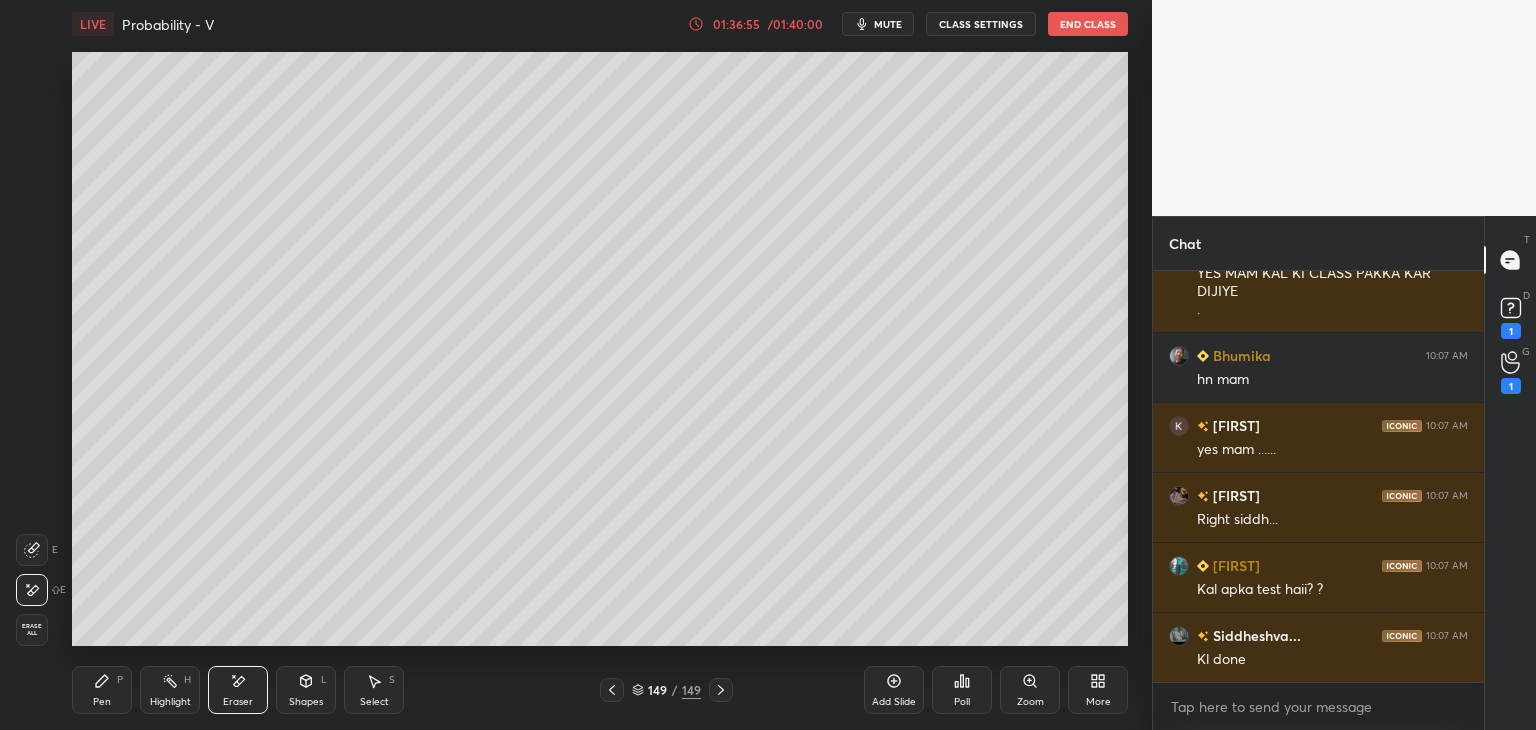 click on "Erase all" at bounding box center [32, 630] 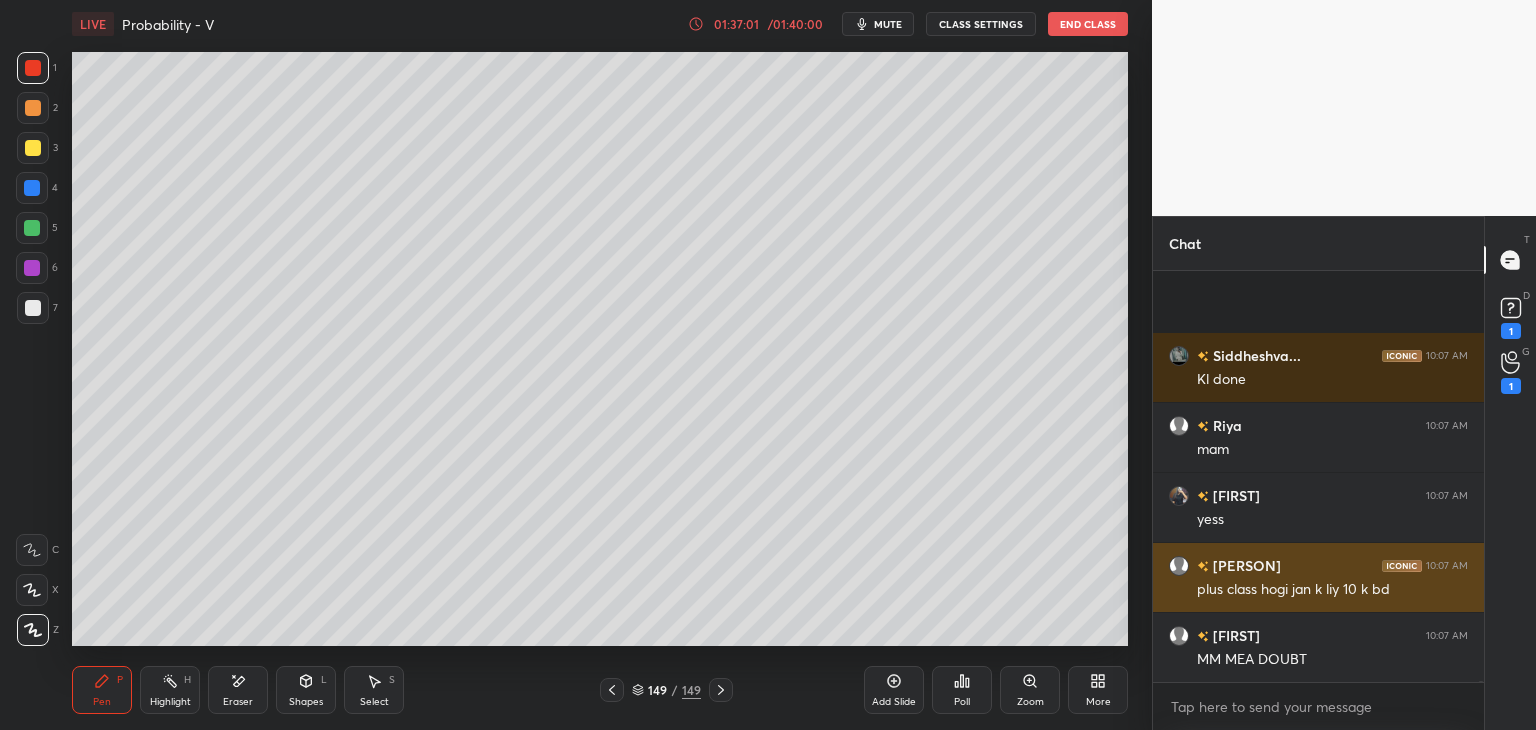 scroll, scrollTop: 146970, scrollLeft: 0, axis: vertical 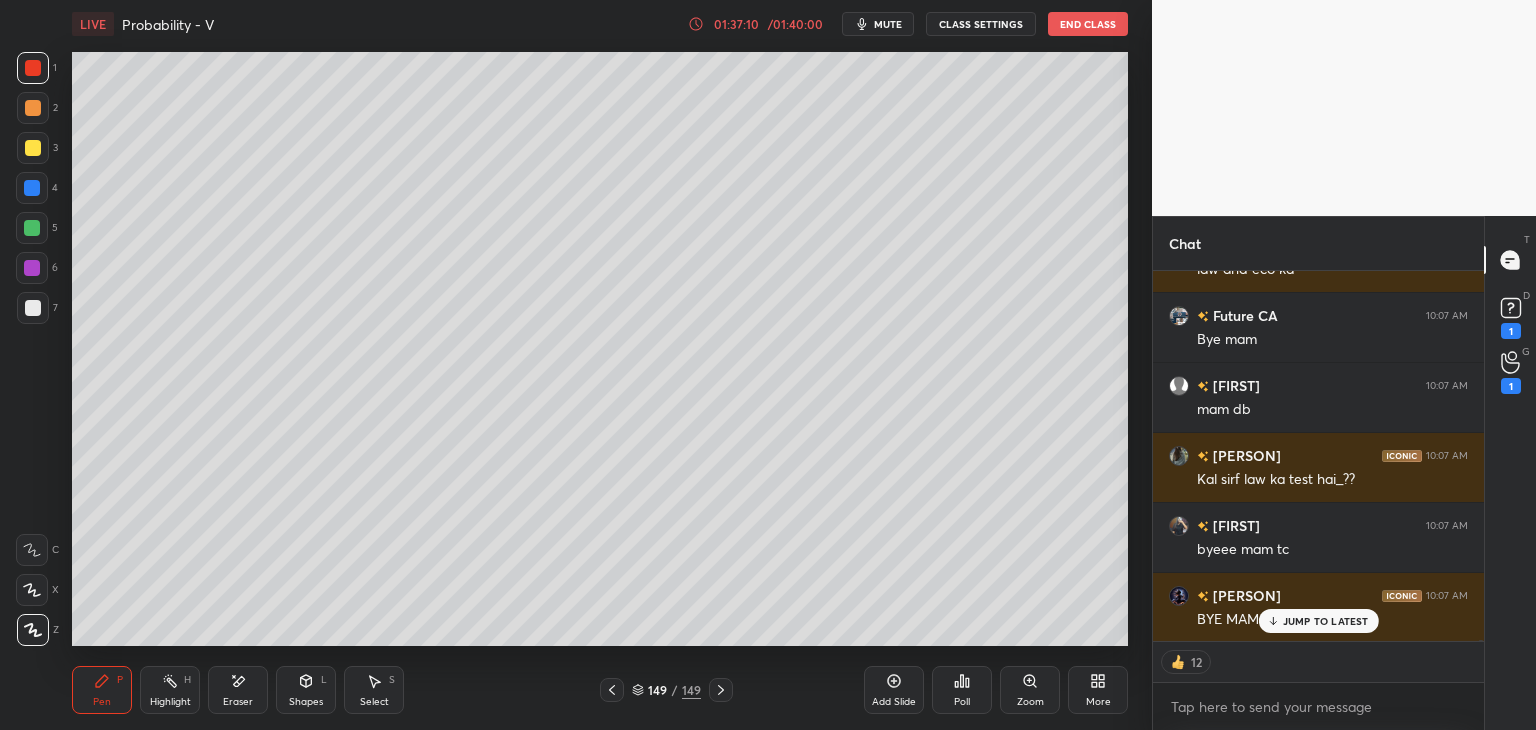 click on "End Class" at bounding box center [1088, 24] 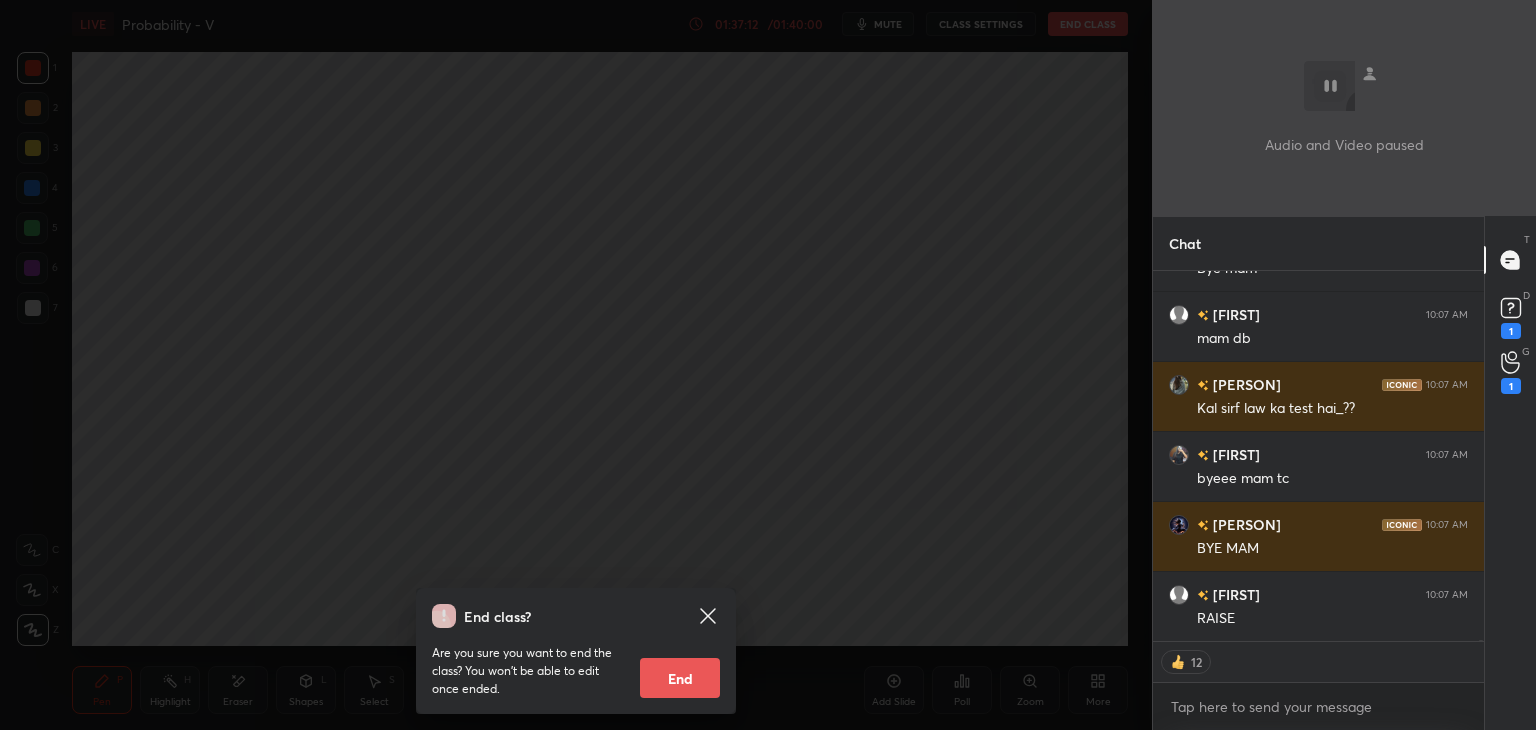 scroll, scrollTop: 148060, scrollLeft: 0, axis: vertical 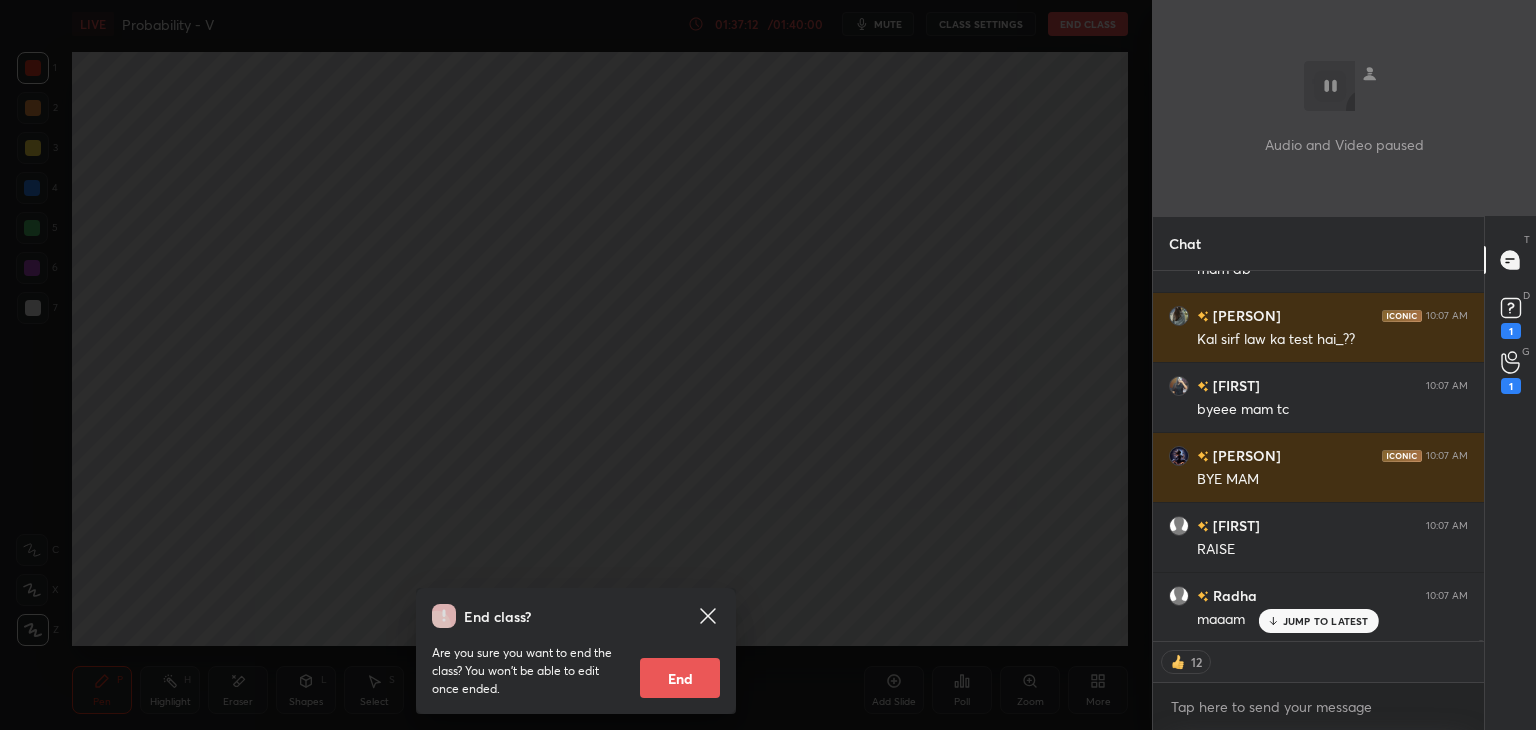 drag, startPoint x: 699, startPoint y: 677, endPoint x: 716, endPoint y: 674, distance: 17.262676 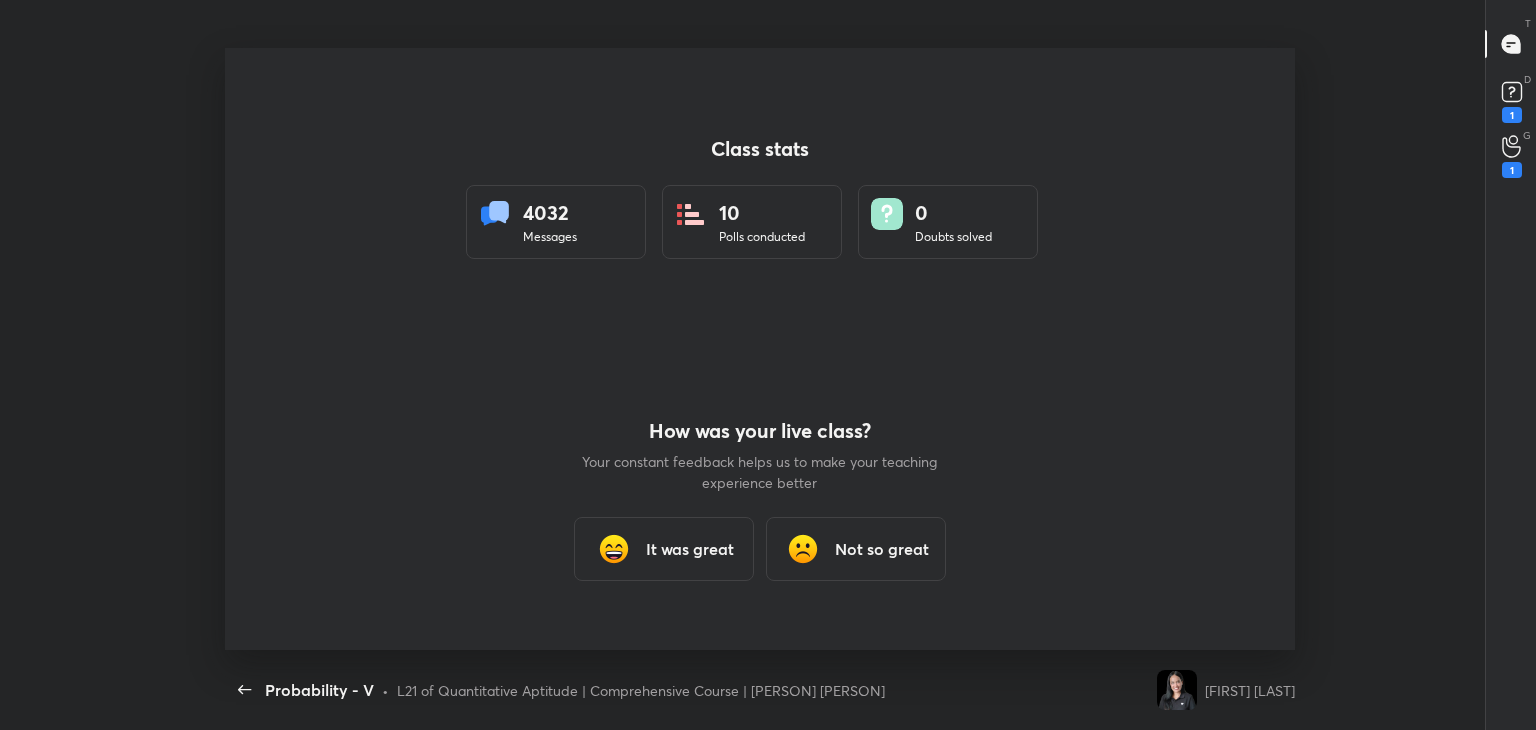 scroll, scrollTop: 99397, scrollLeft: 98716, axis: both 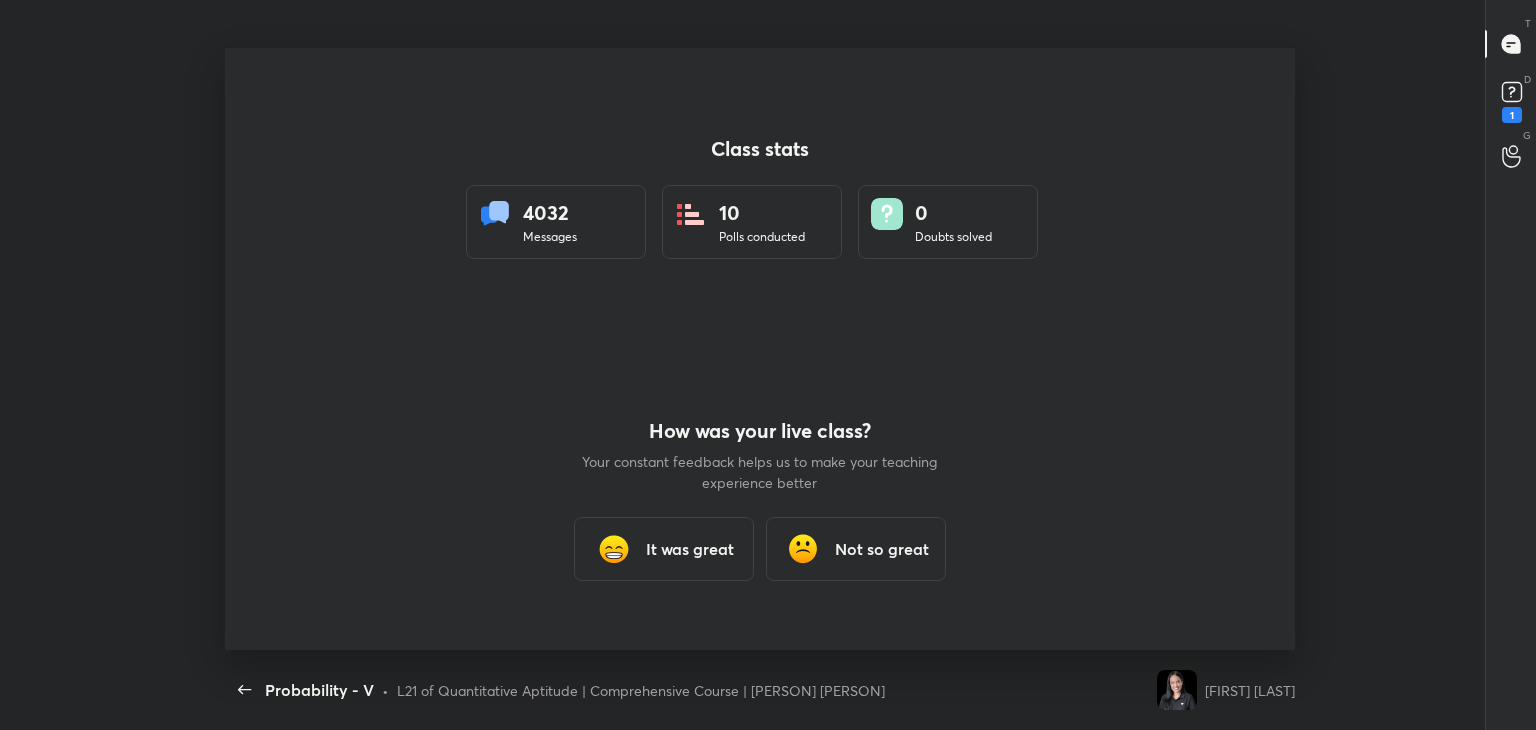 type on "x" 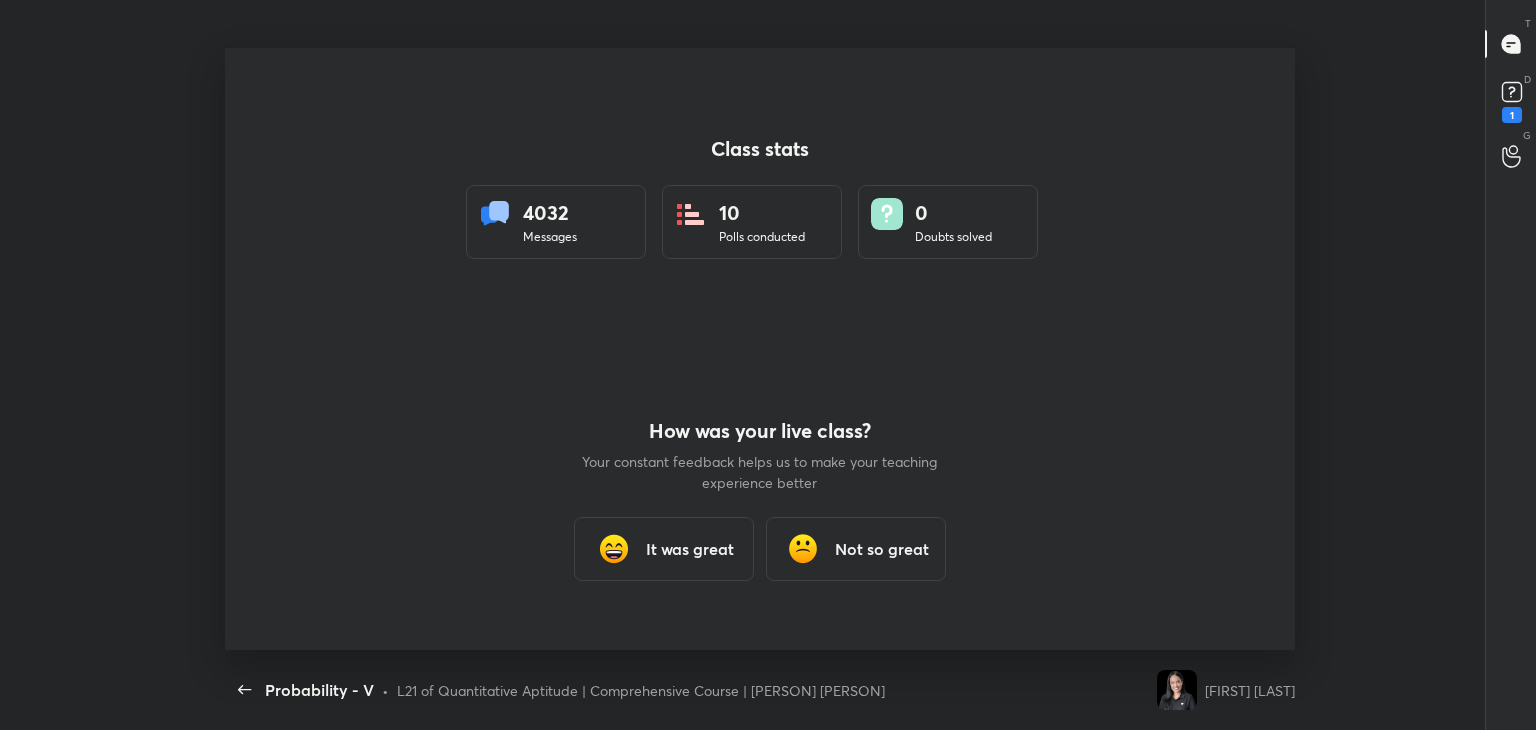 click on "It was great" at bounding box center (690, 549) 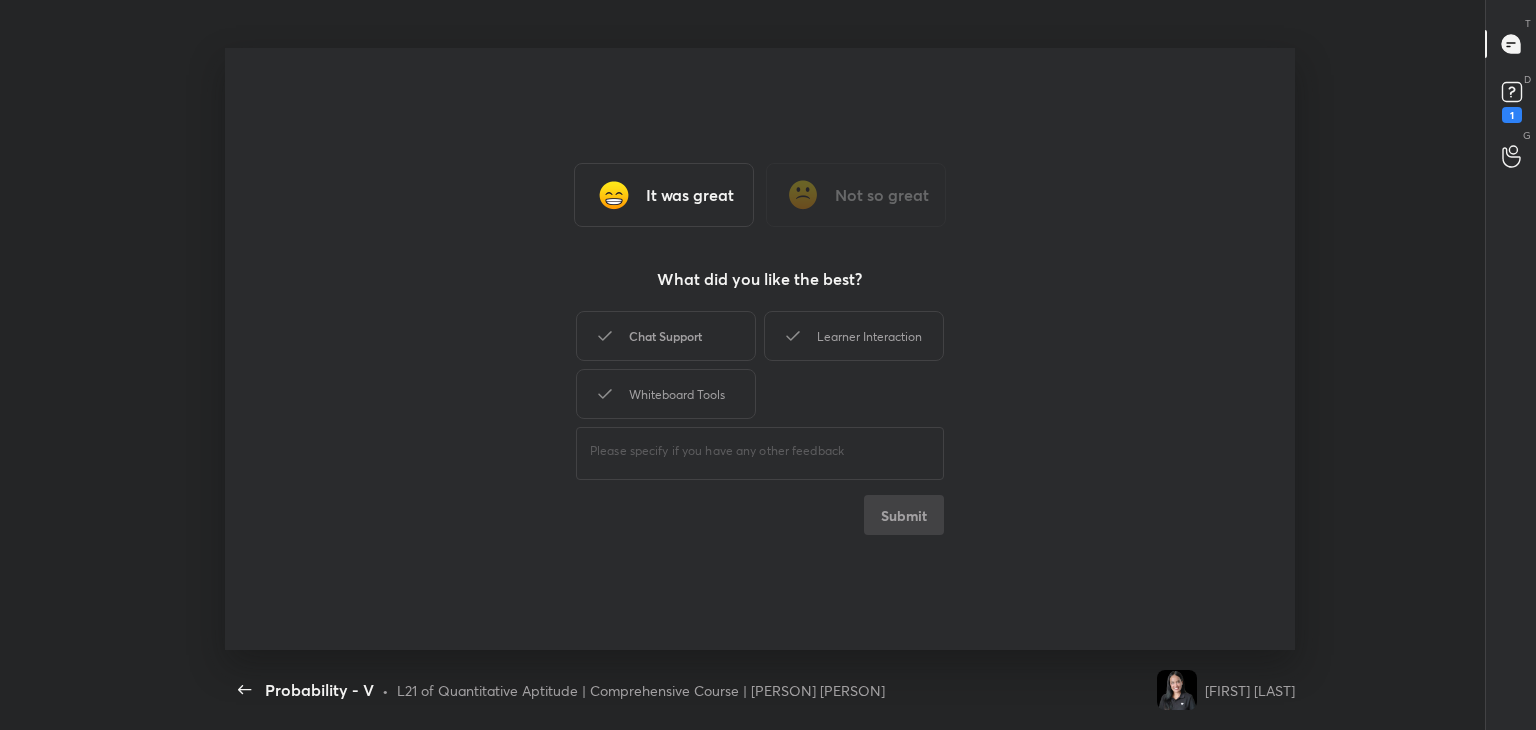 click on "Chat Support" at bounding box center [666, 336] 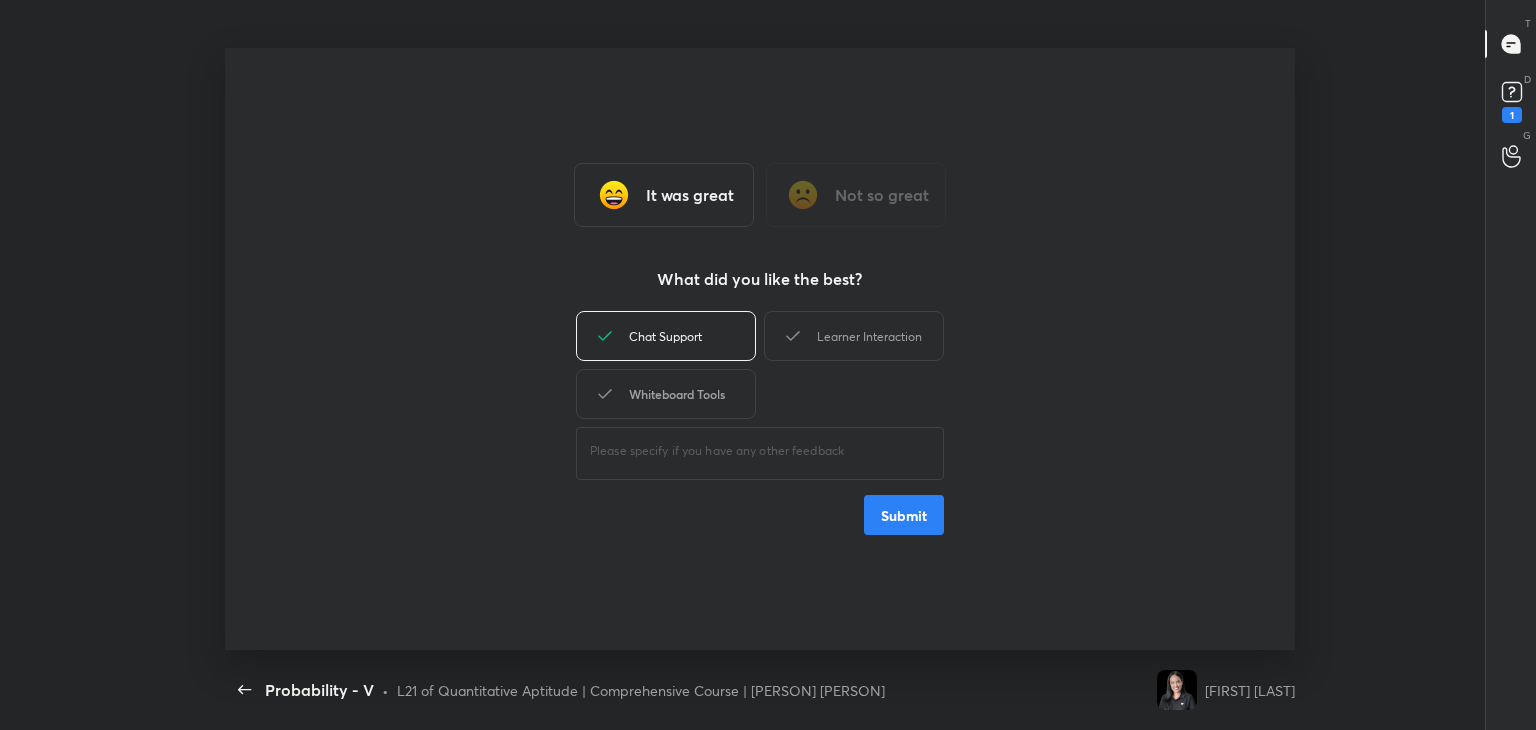 click on "Whiteboard Tools" at bounding box center [666, 394] 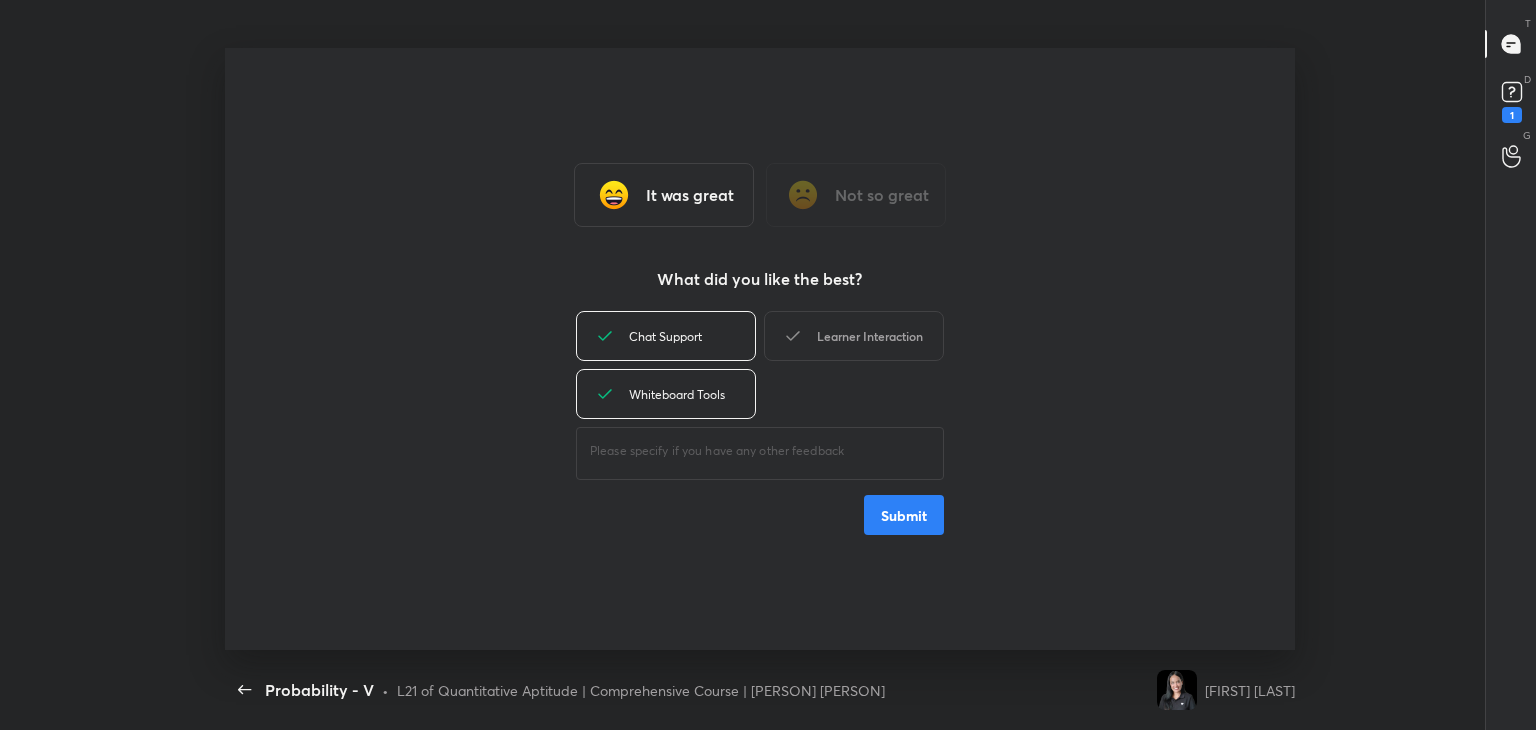 click on "Learner Interaction" at bounding box center [854, 336] 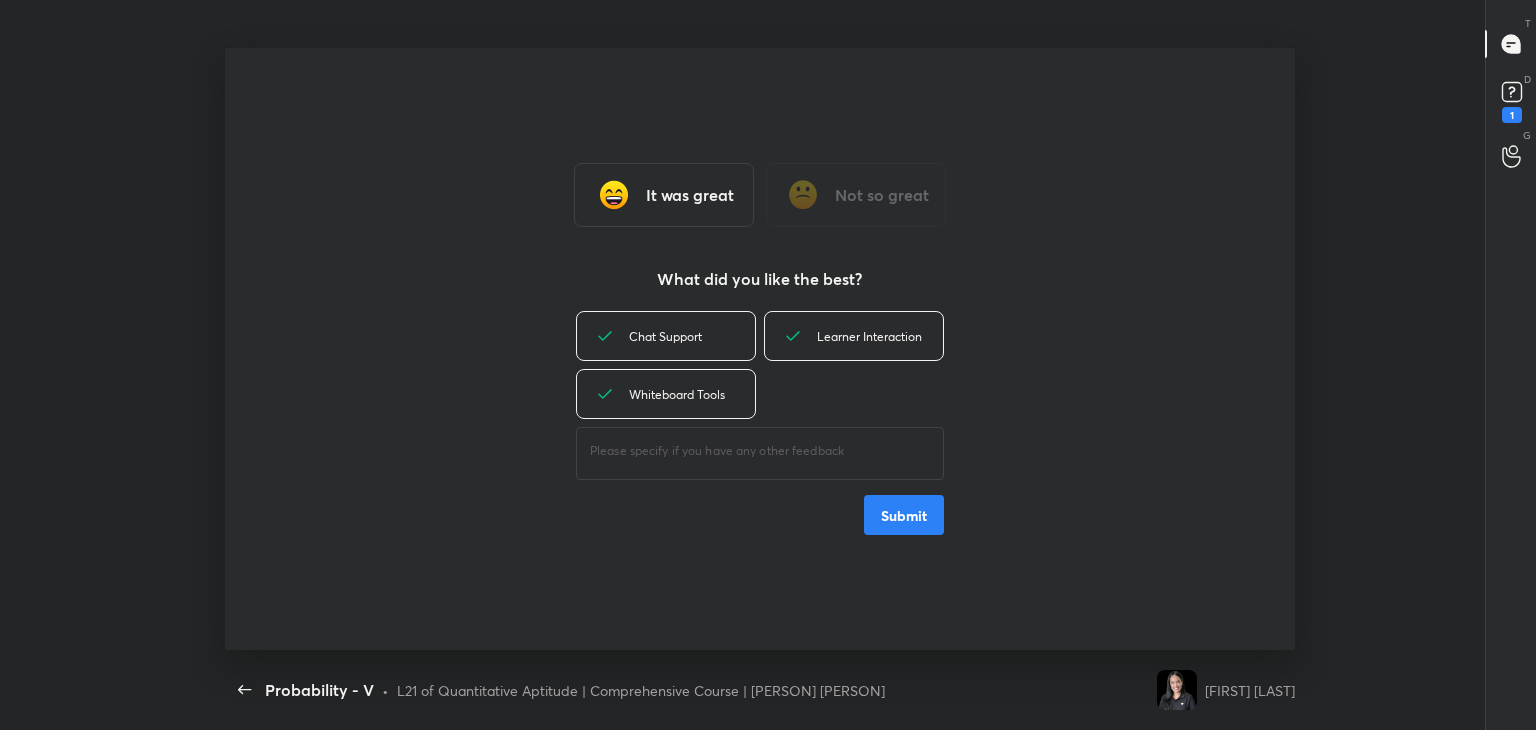 click on "Submit" at bounding box center (904, 515) 